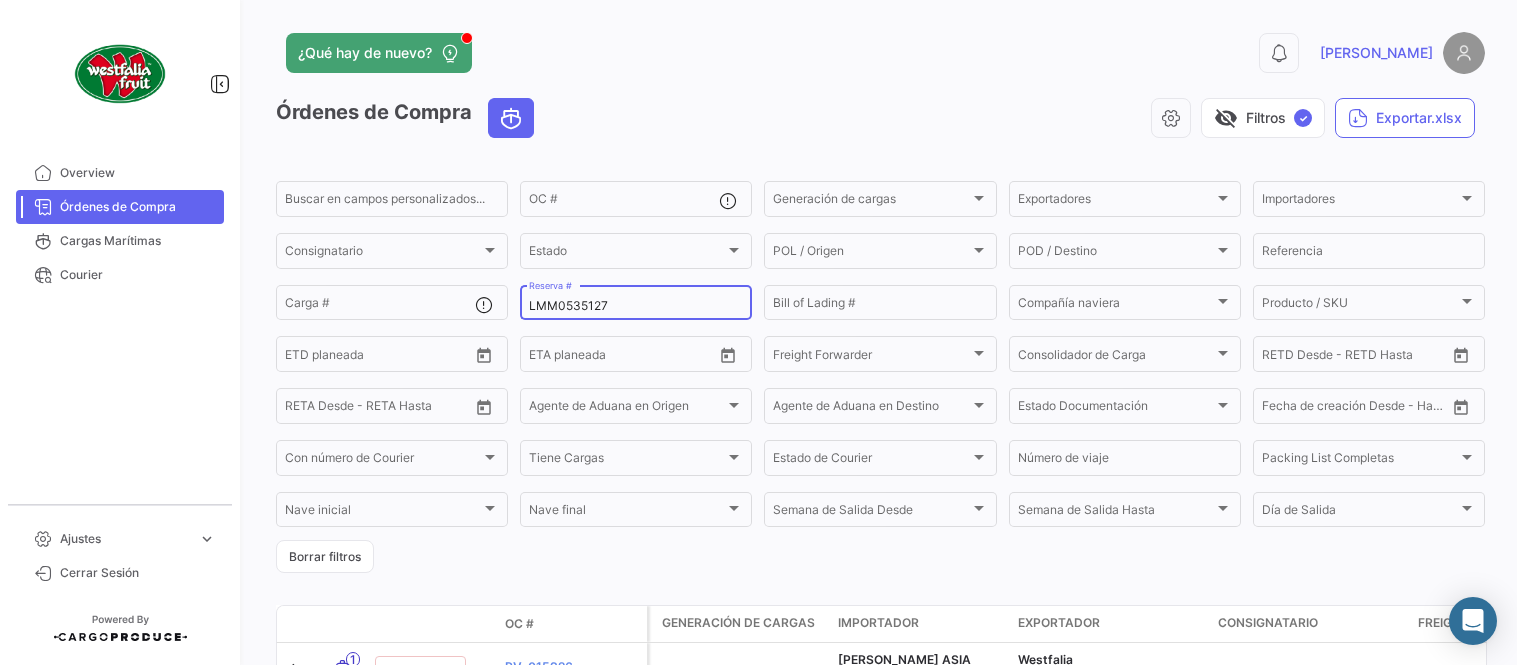 type on "LMM0535127" 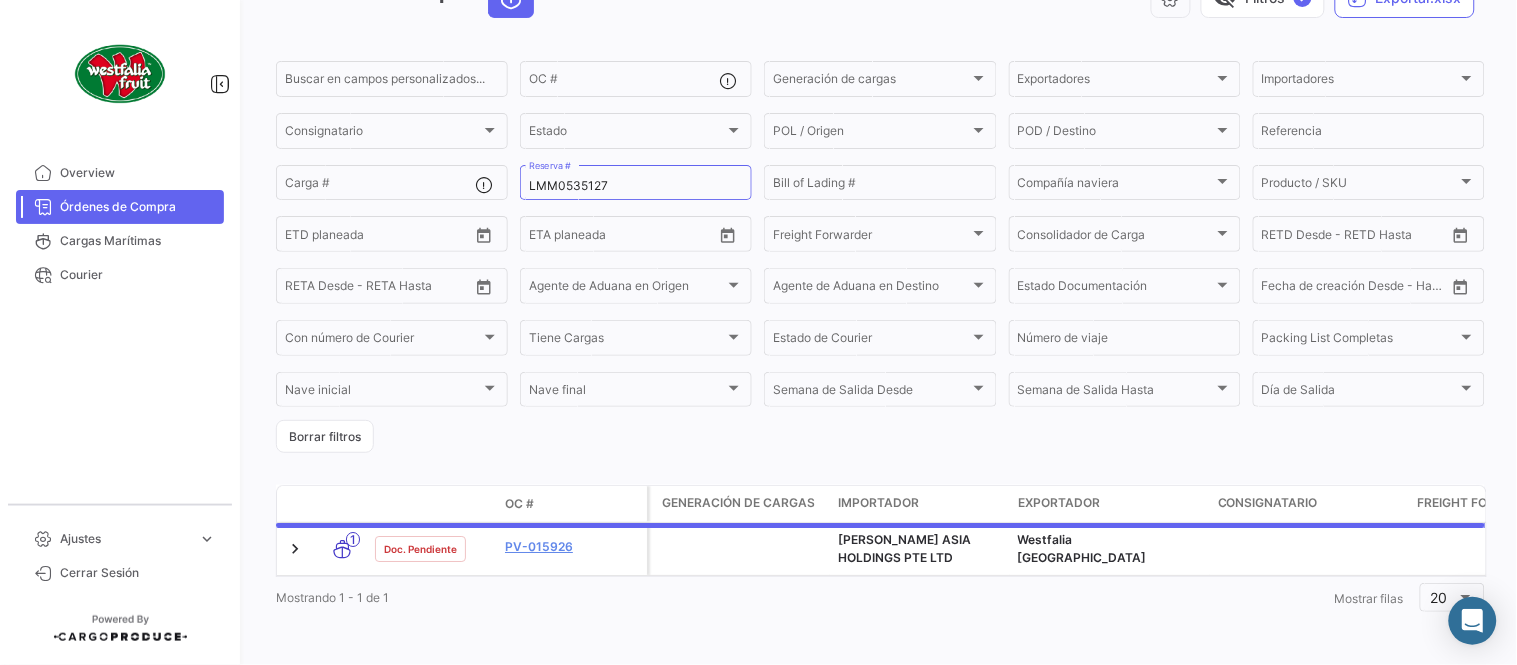 scroll, scrollTop: 128, scrollLeft: 0, axis: vertical 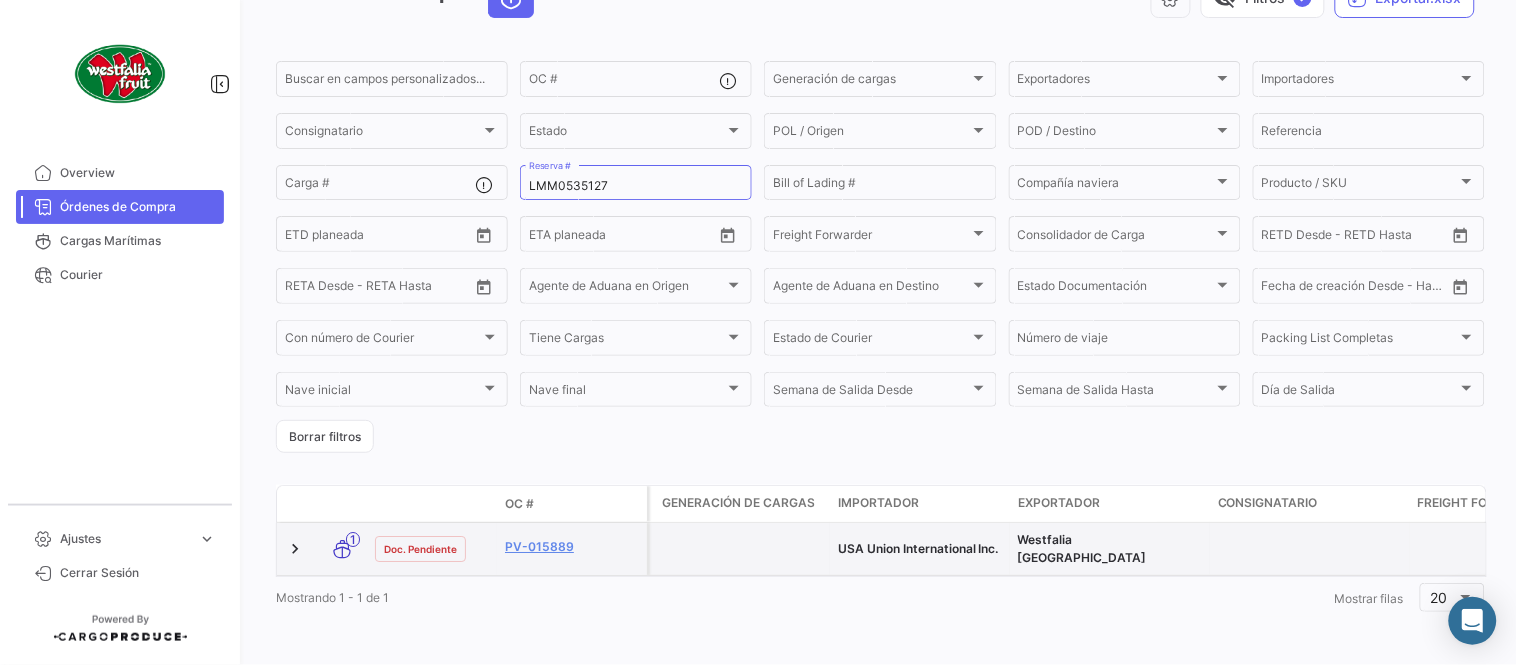 drag, startPoint x: 888, startPoint y: 445, endPoint x: 552, endPoint y: 550, distance: 352.02414 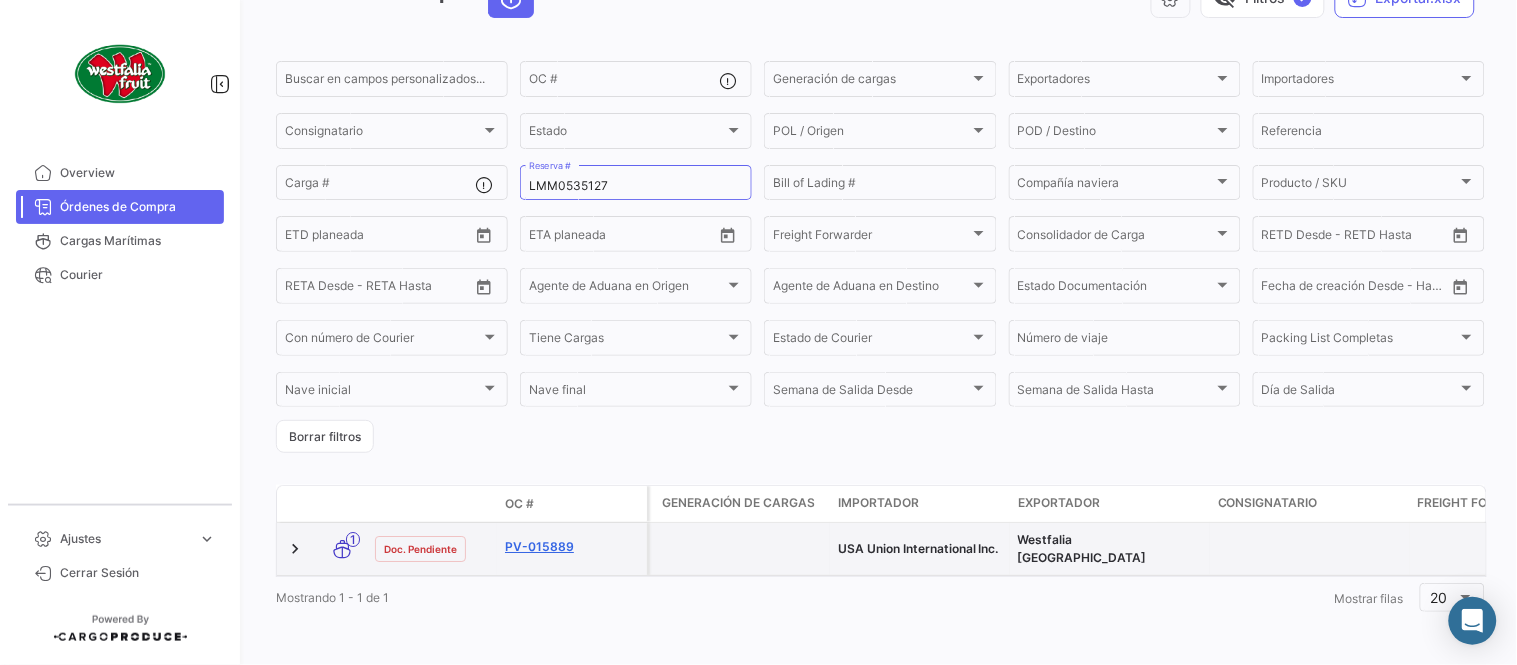 click on "PV-015889" 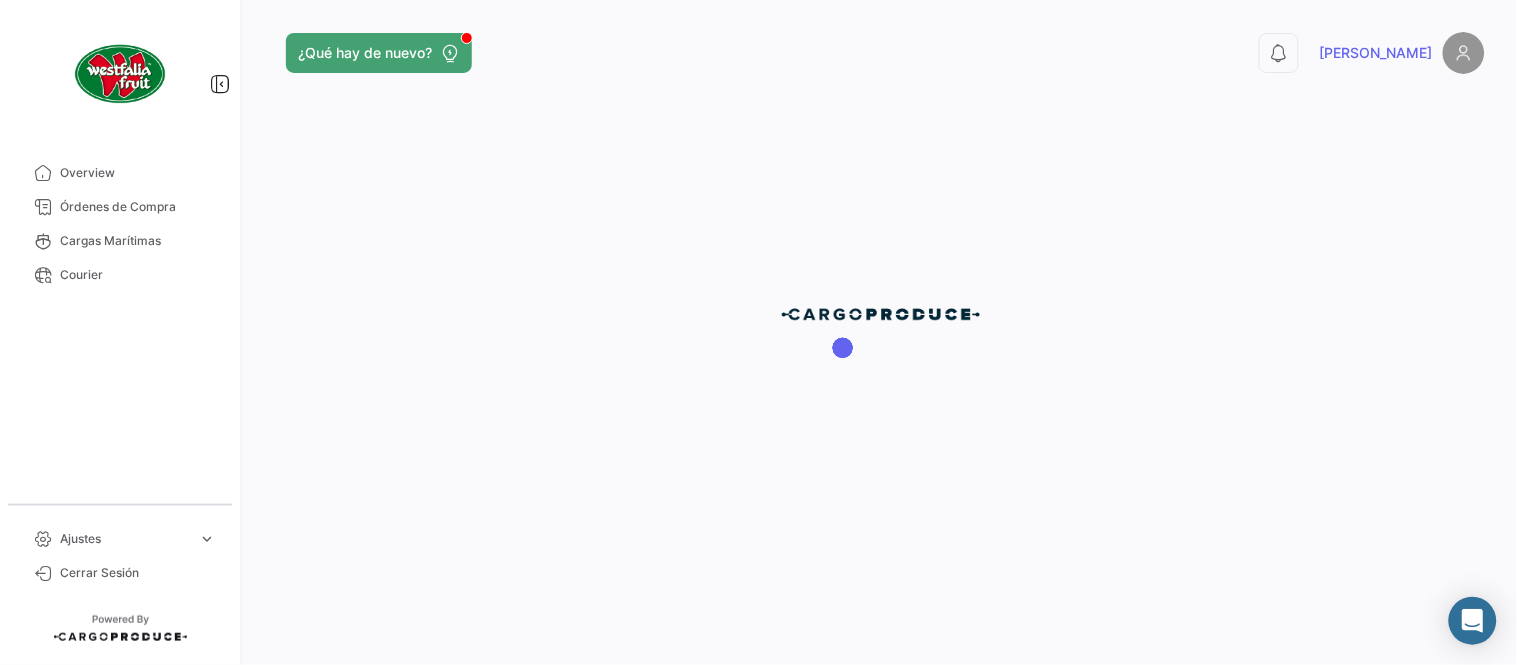 scroll, scrollTop: 0, scrollLeft: 0, axis: both 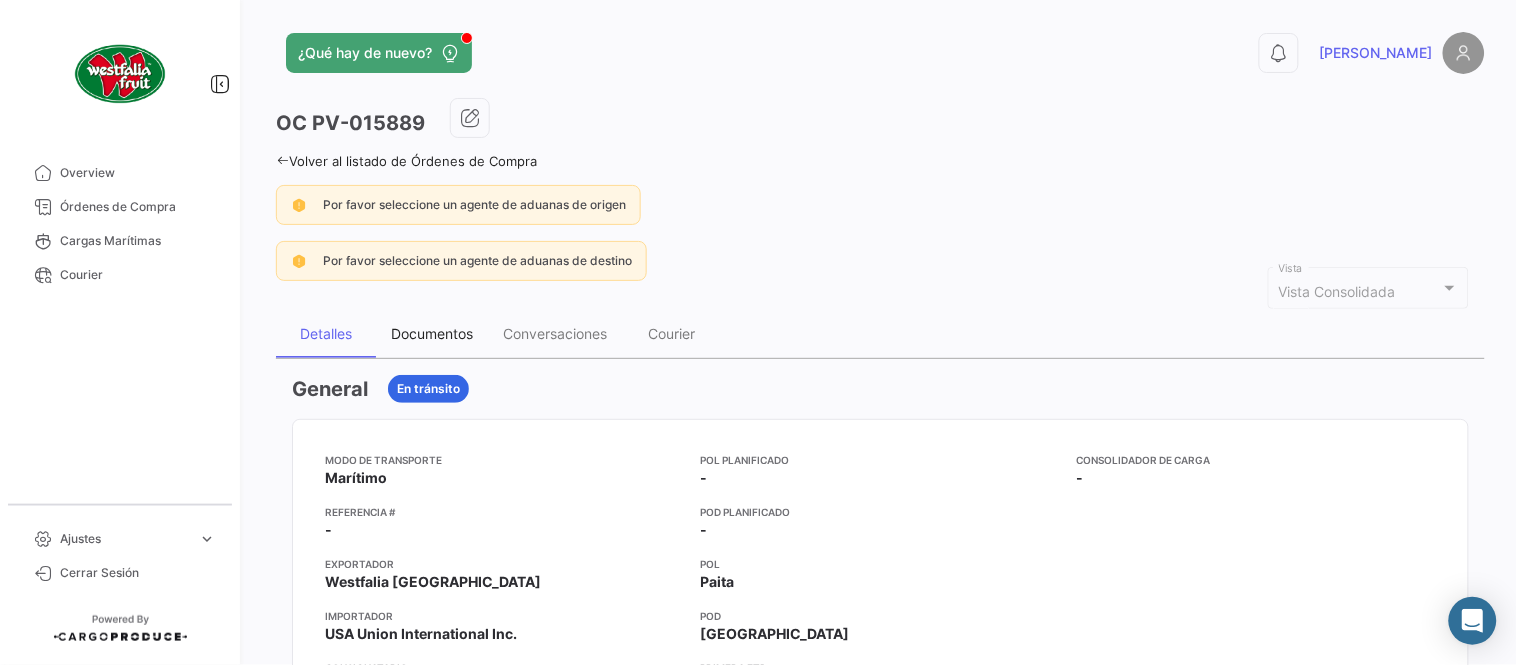 click on "Documentos" at bounding box center (432, 333) 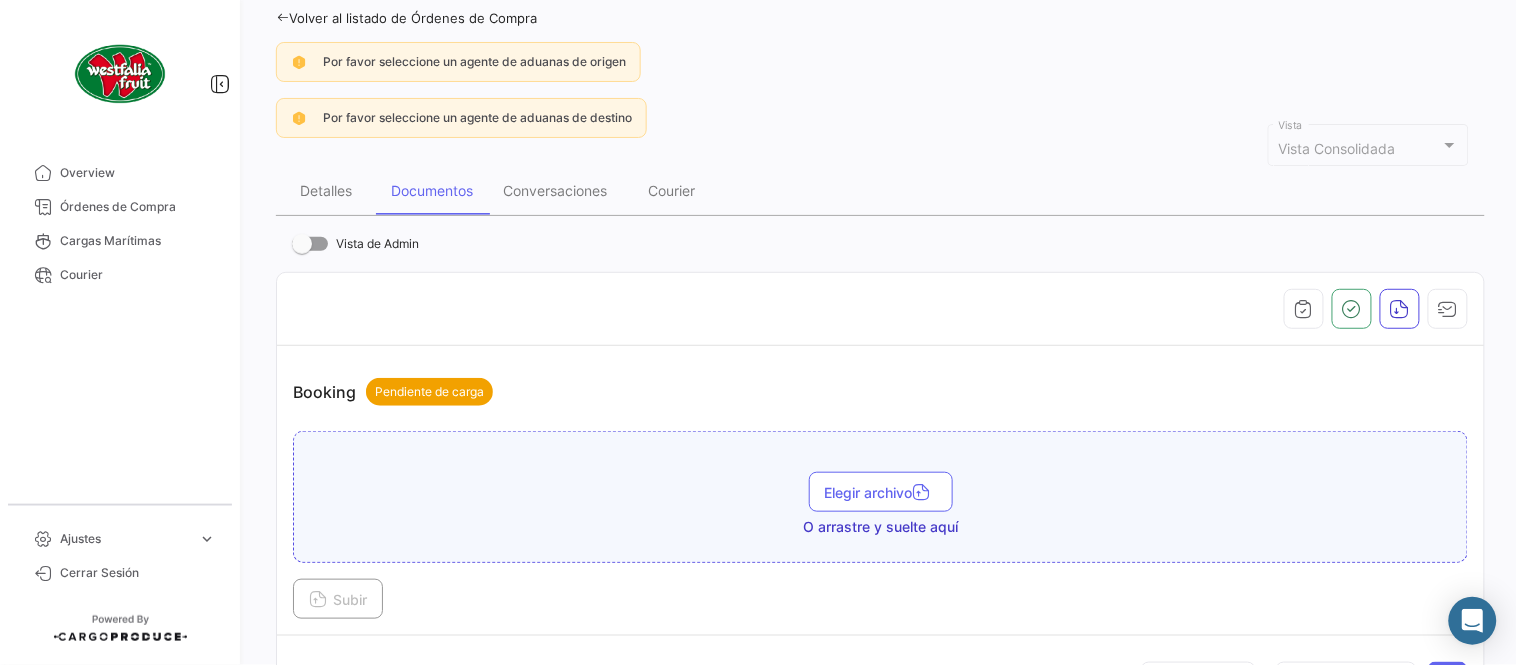 scroll, scrollTop: 444, scrollLeft: 0, axis: vertical 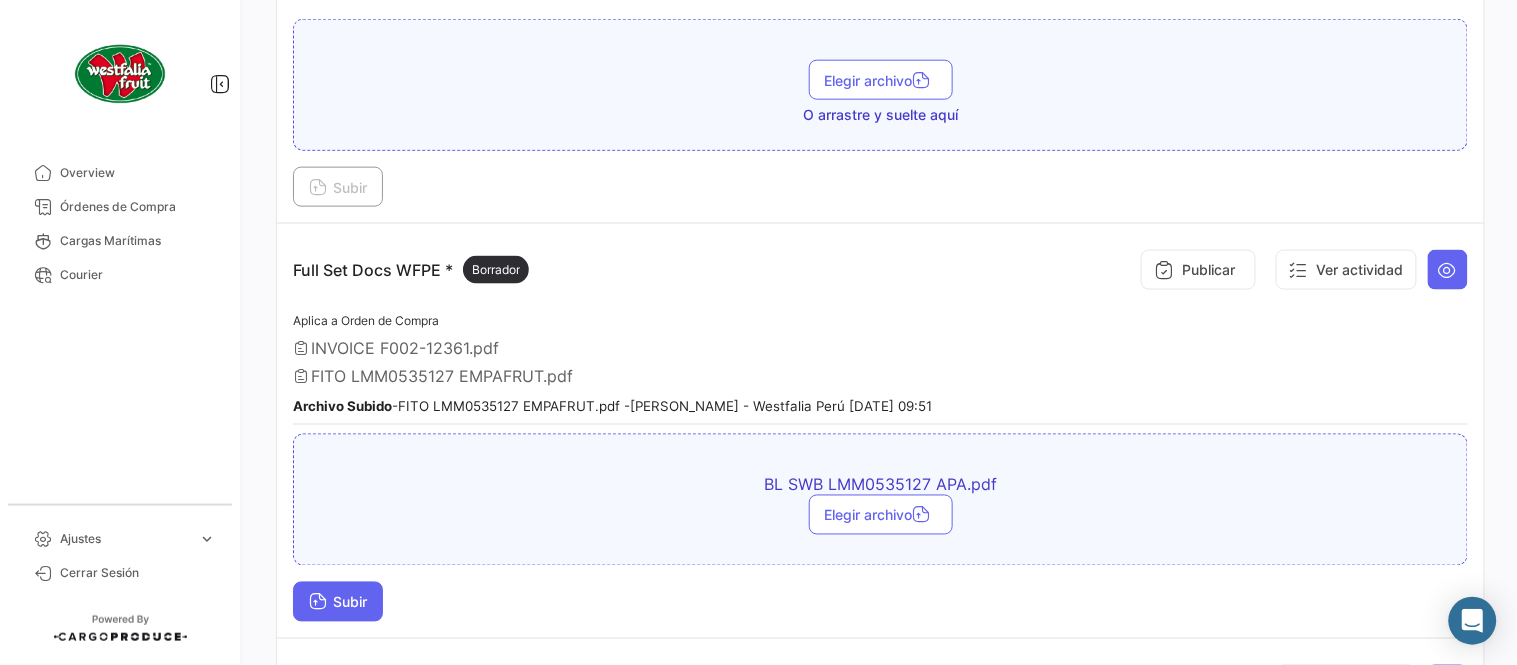 click on "Subir" at bounding box center (338, 602) 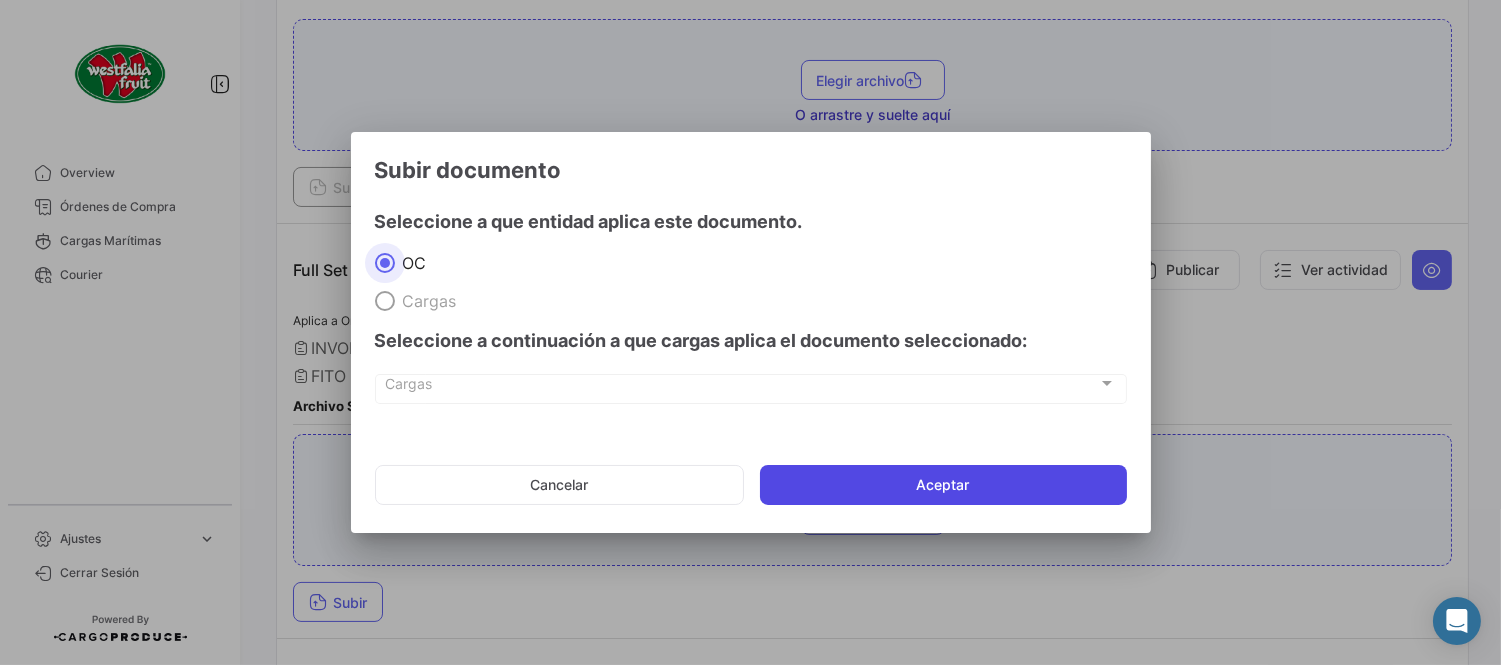 click on "Aceptar" 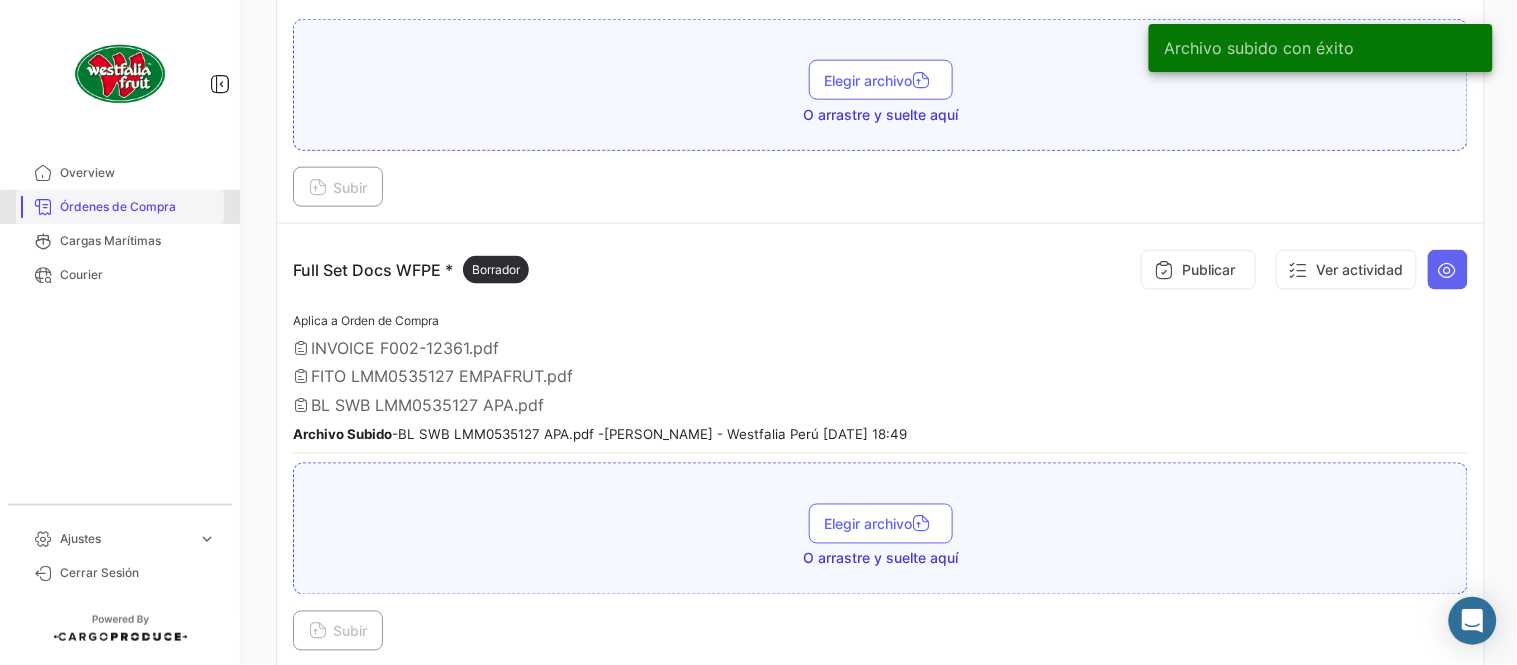 click on "Órdenes de Compra" at bounding box center [138, 207] 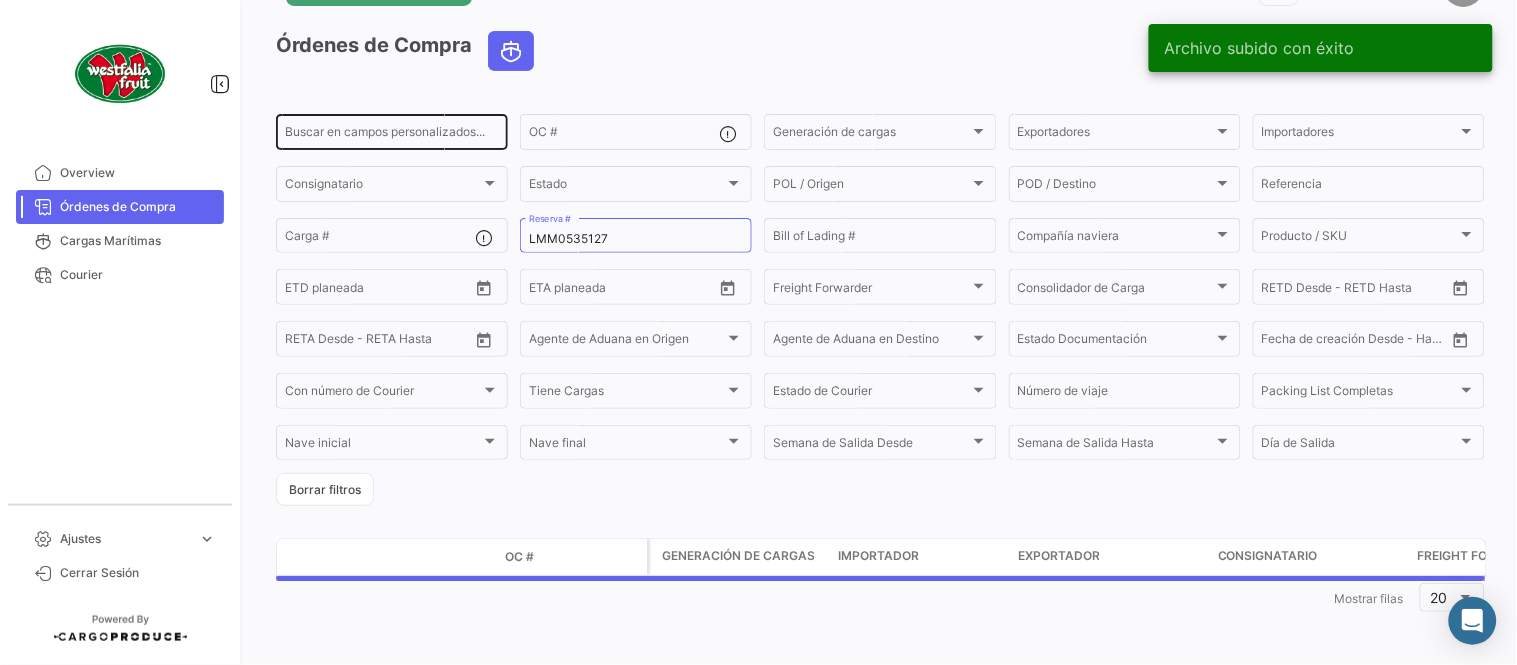 scroll, scrollTop: 0, scrollLeft: 0, axis: both 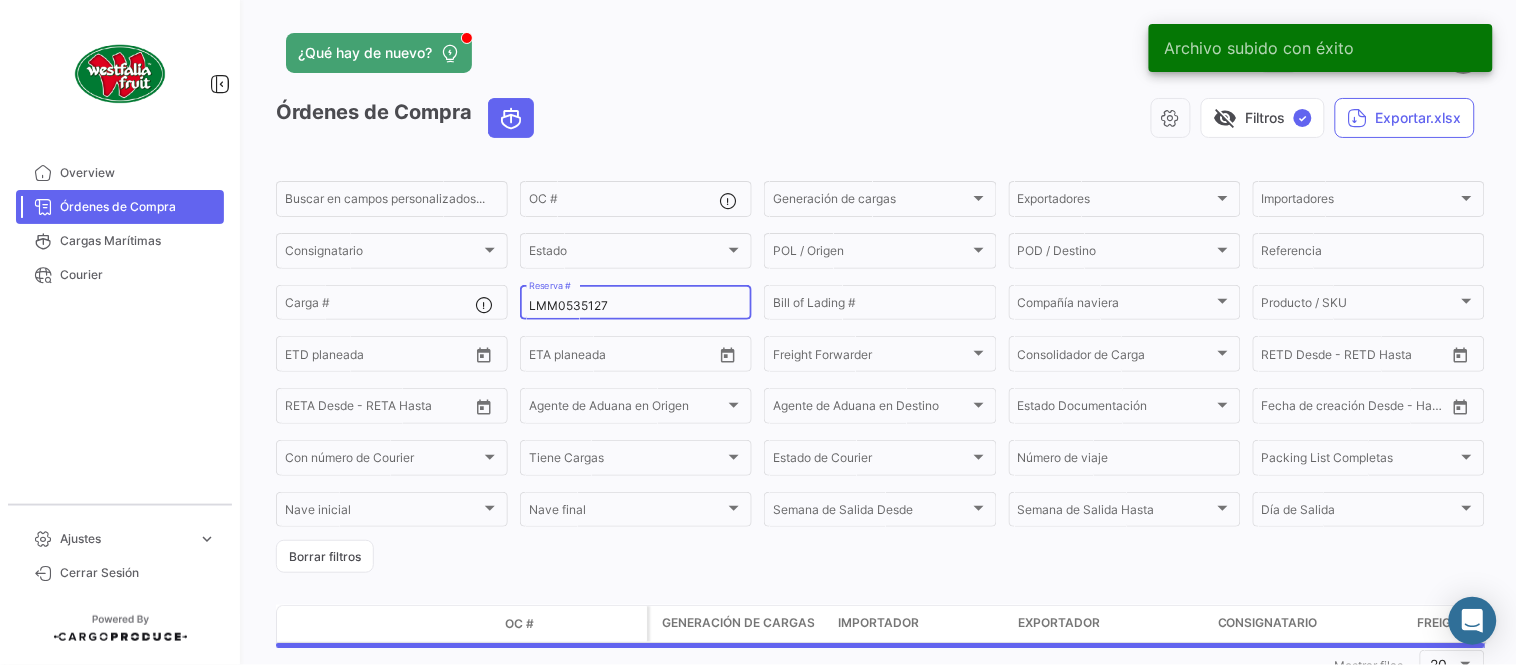 click on "LMM0535127" at bounding box center [636, 306] 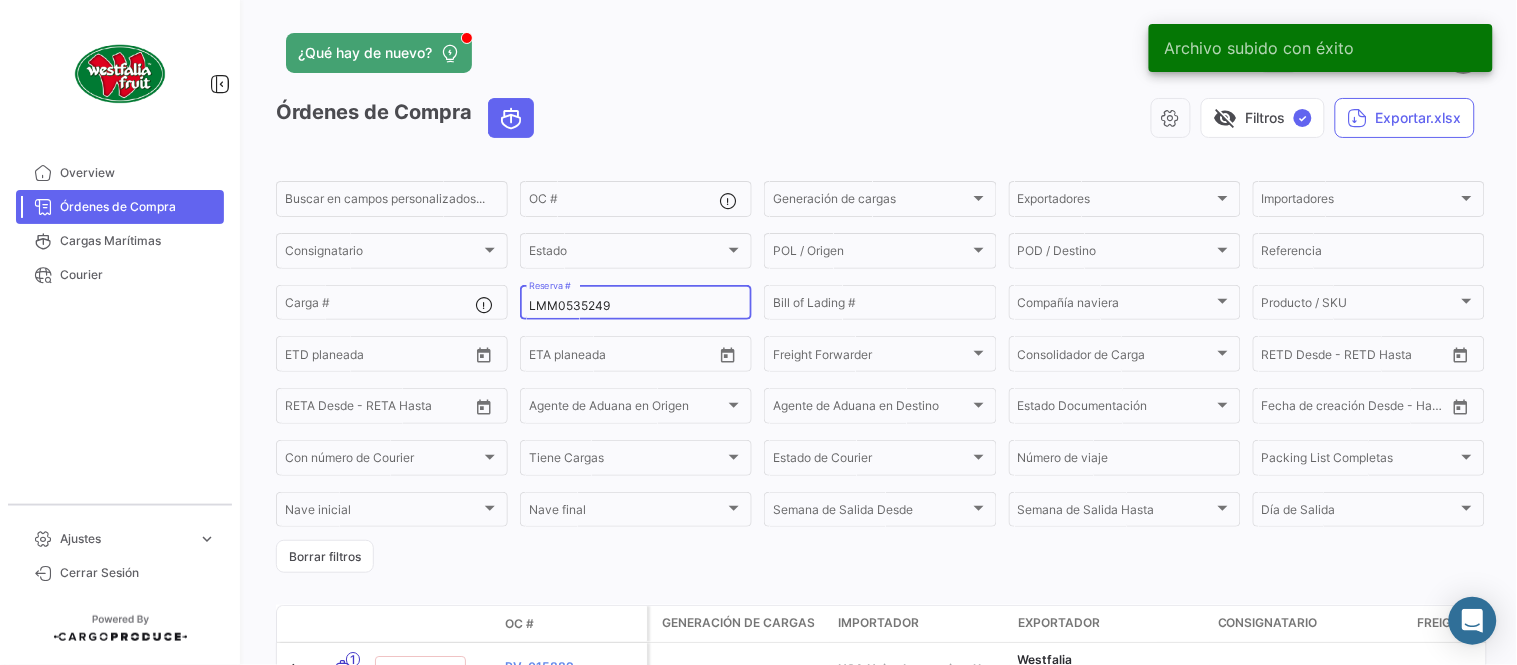 type on "LMM0535249" 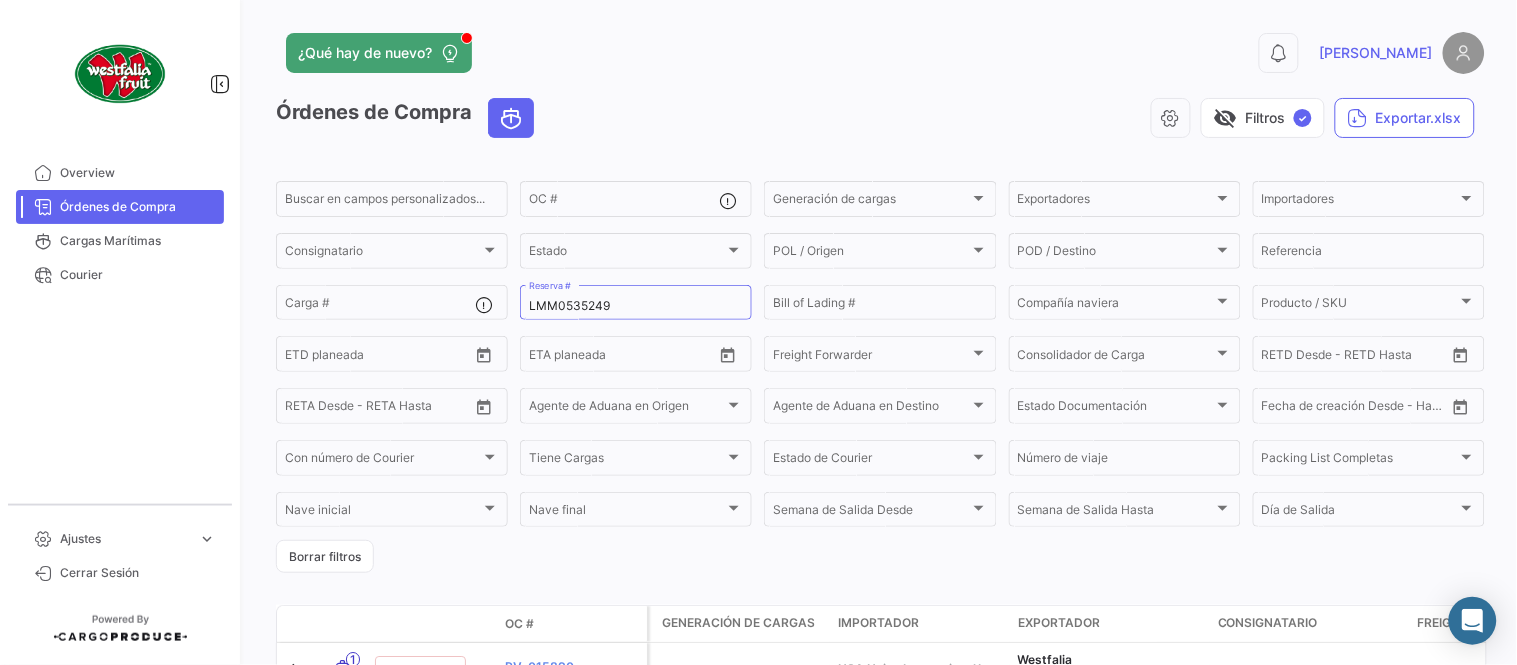 click on "visibility_off   Filtros  ✓  Exportar.xlsx" 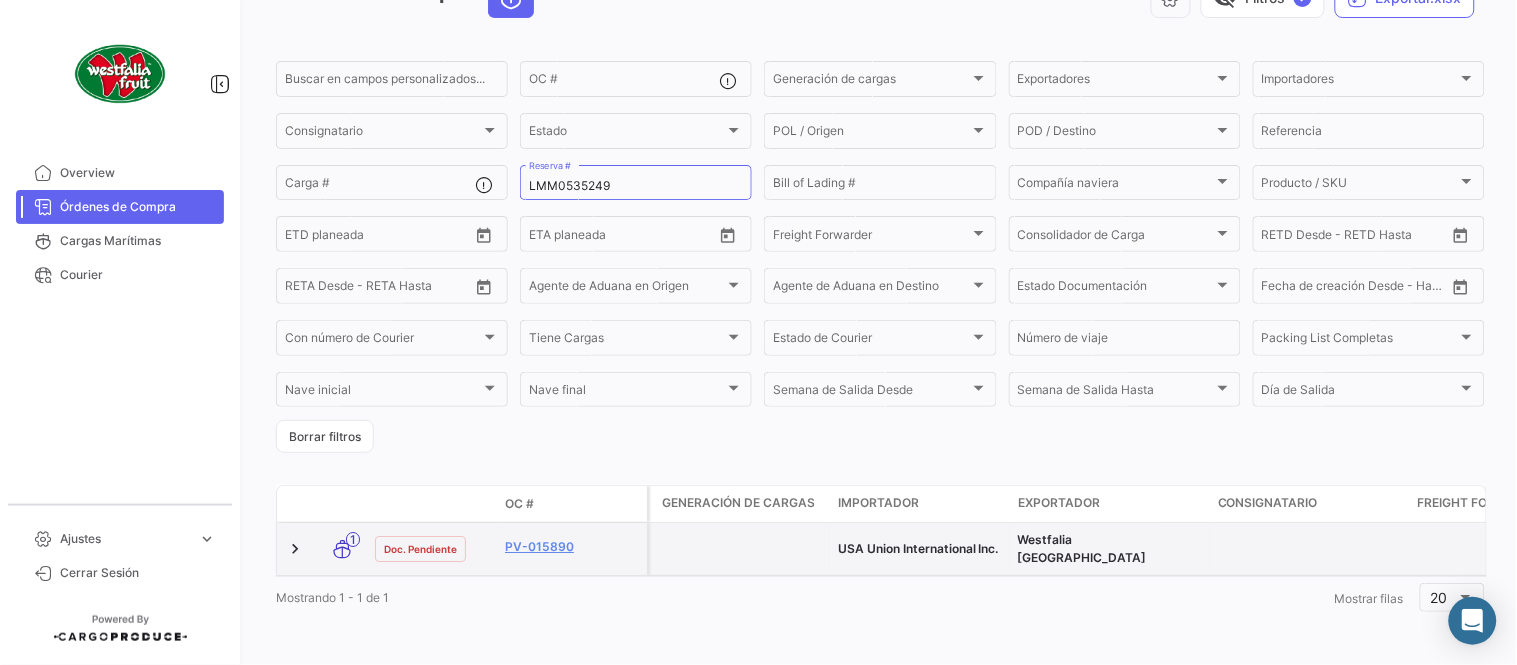 scroll, scrollTop: 128, scrollLeft: 0, axis: vertical 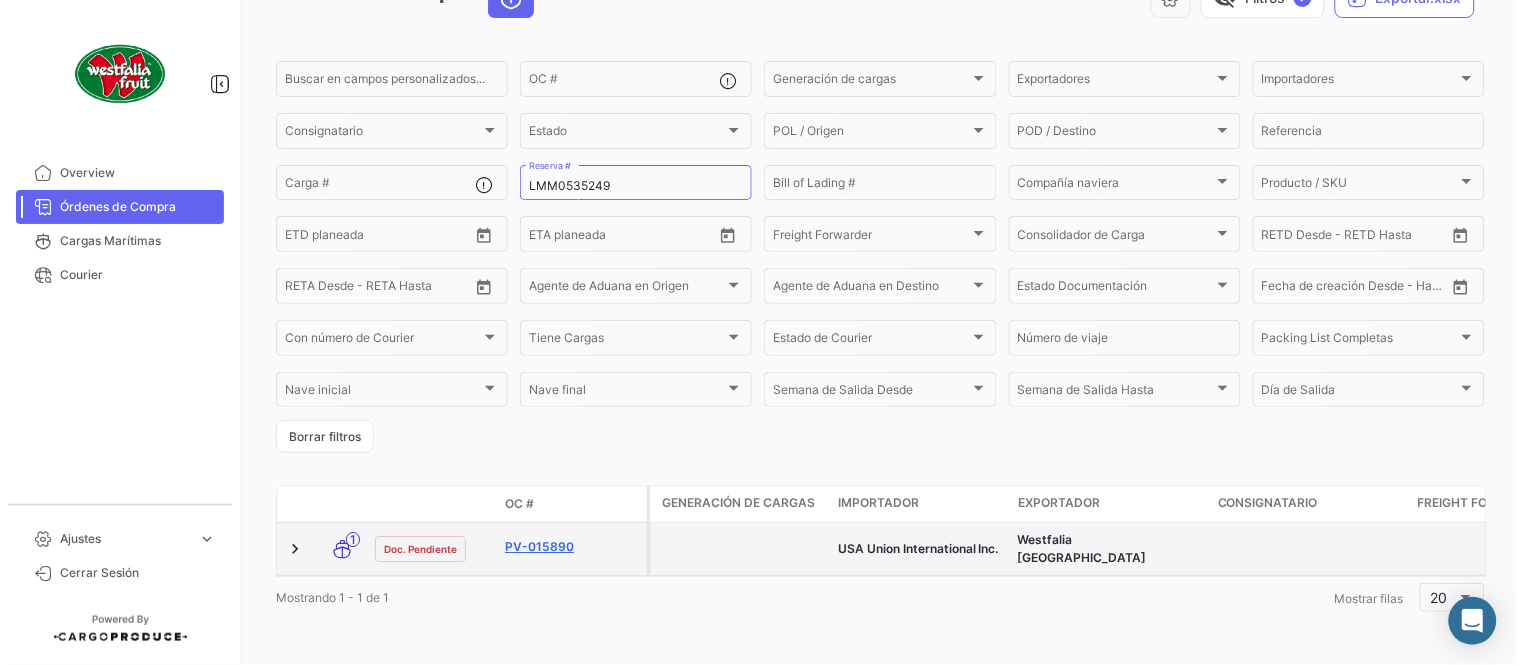 click on "PV-015890" 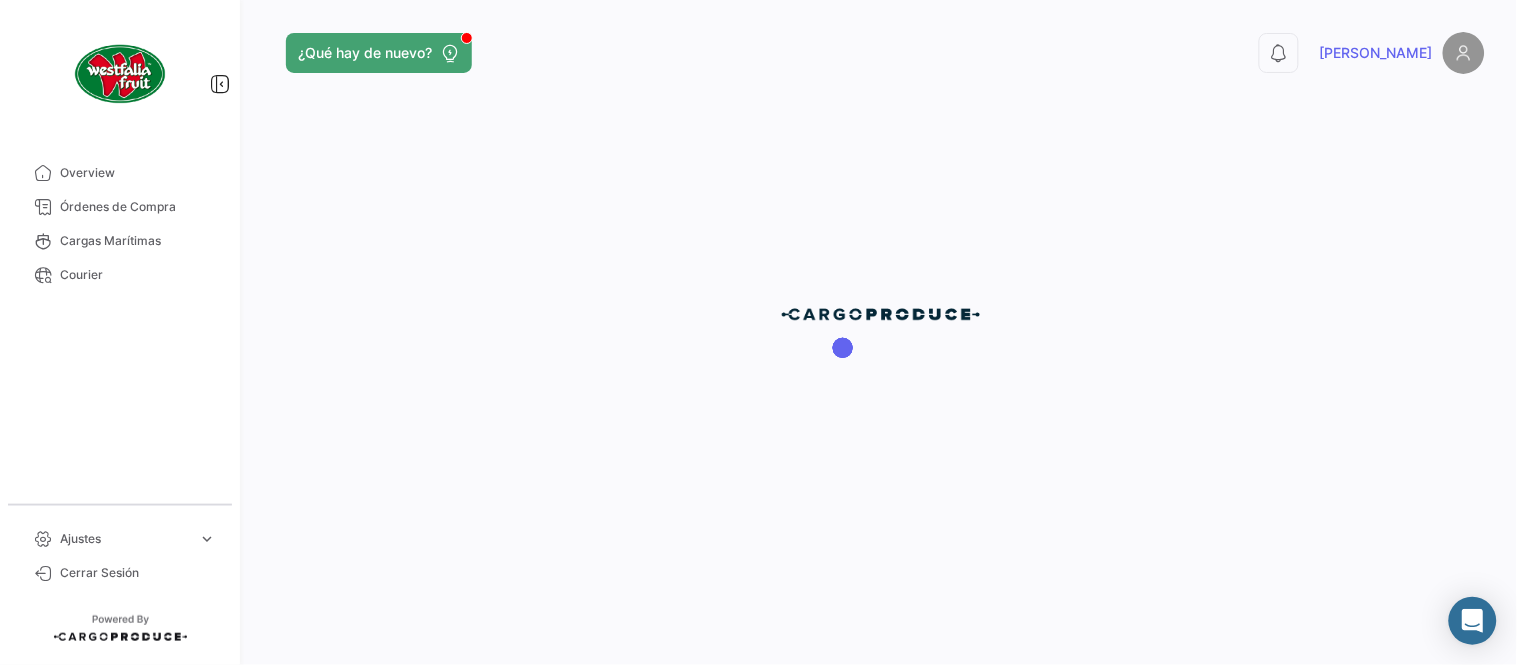 scroll, scrollTop: 0, scrollLeft: 0, axis: both 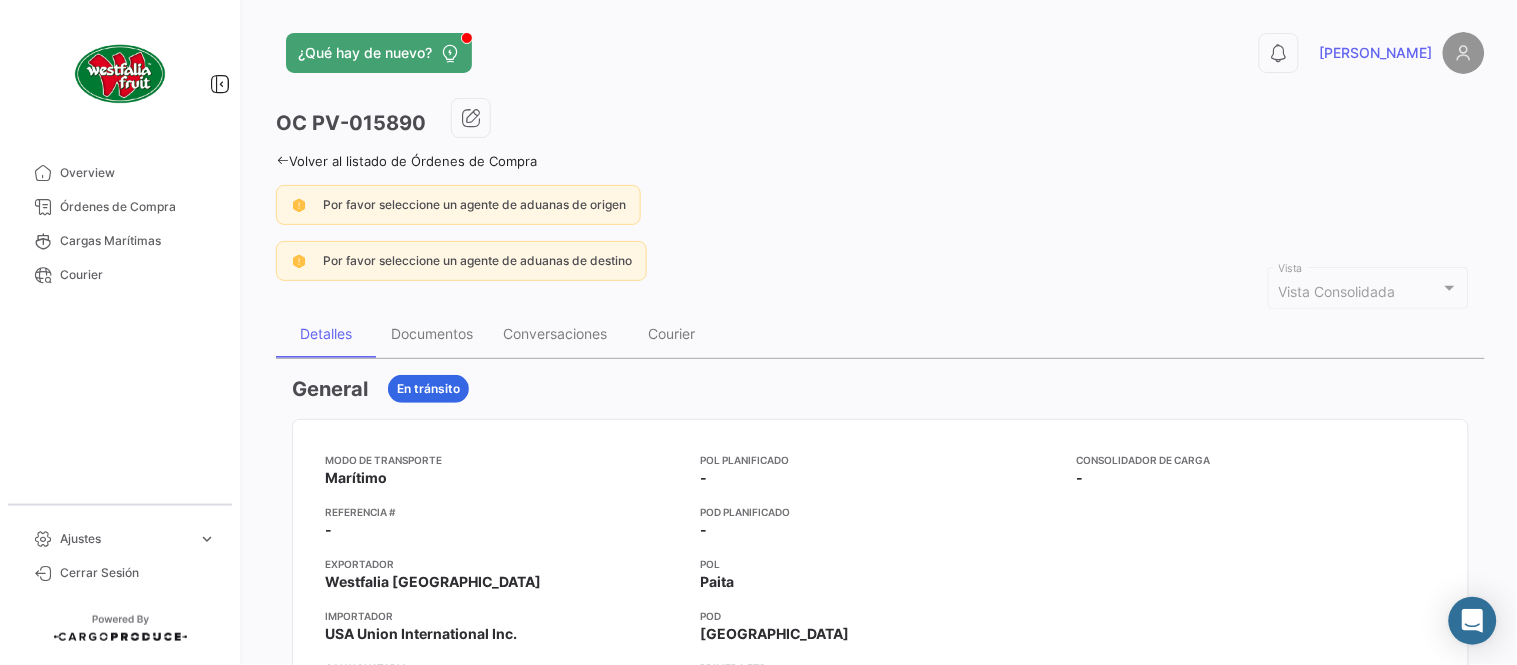 drag, startPoint x: 882, startPoint y: 140, endPoint x: 862, endPoint y: 156, distance: 25.612497 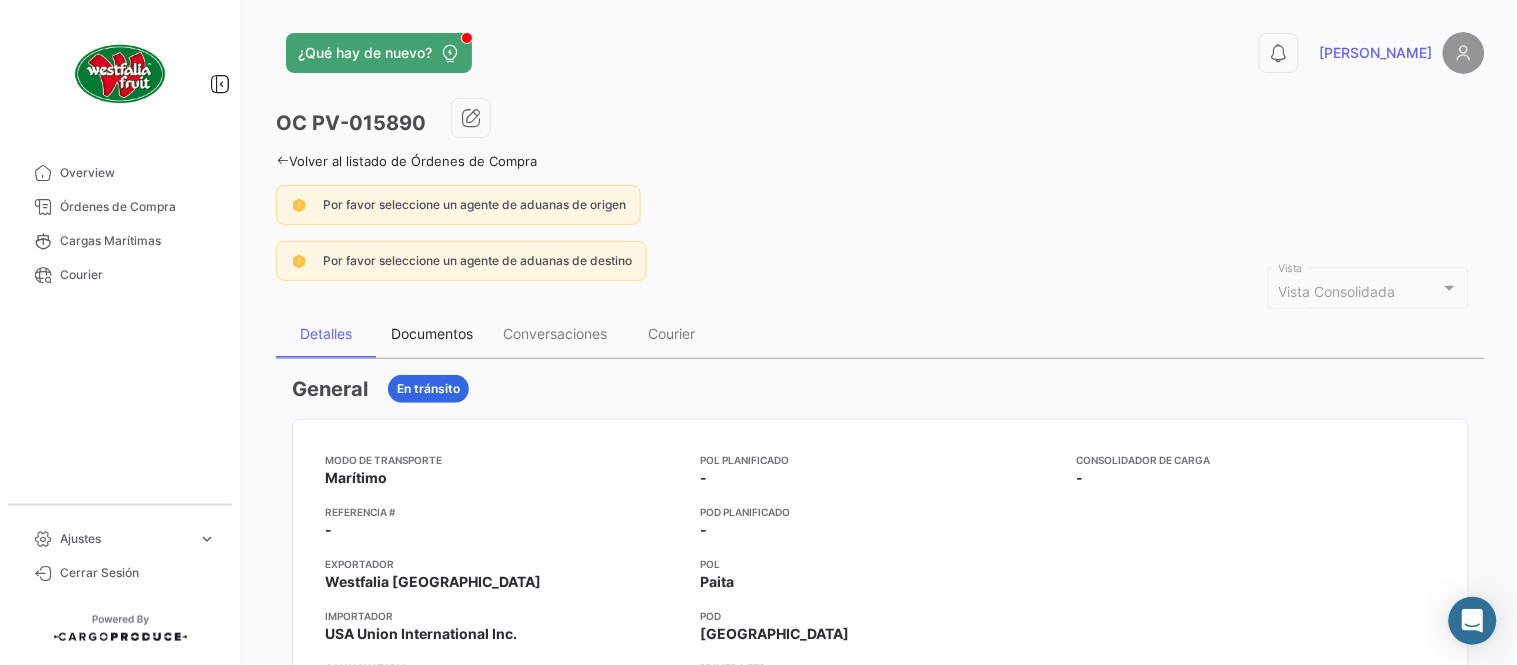click on "Documentos" at bounding box center (432, 334) 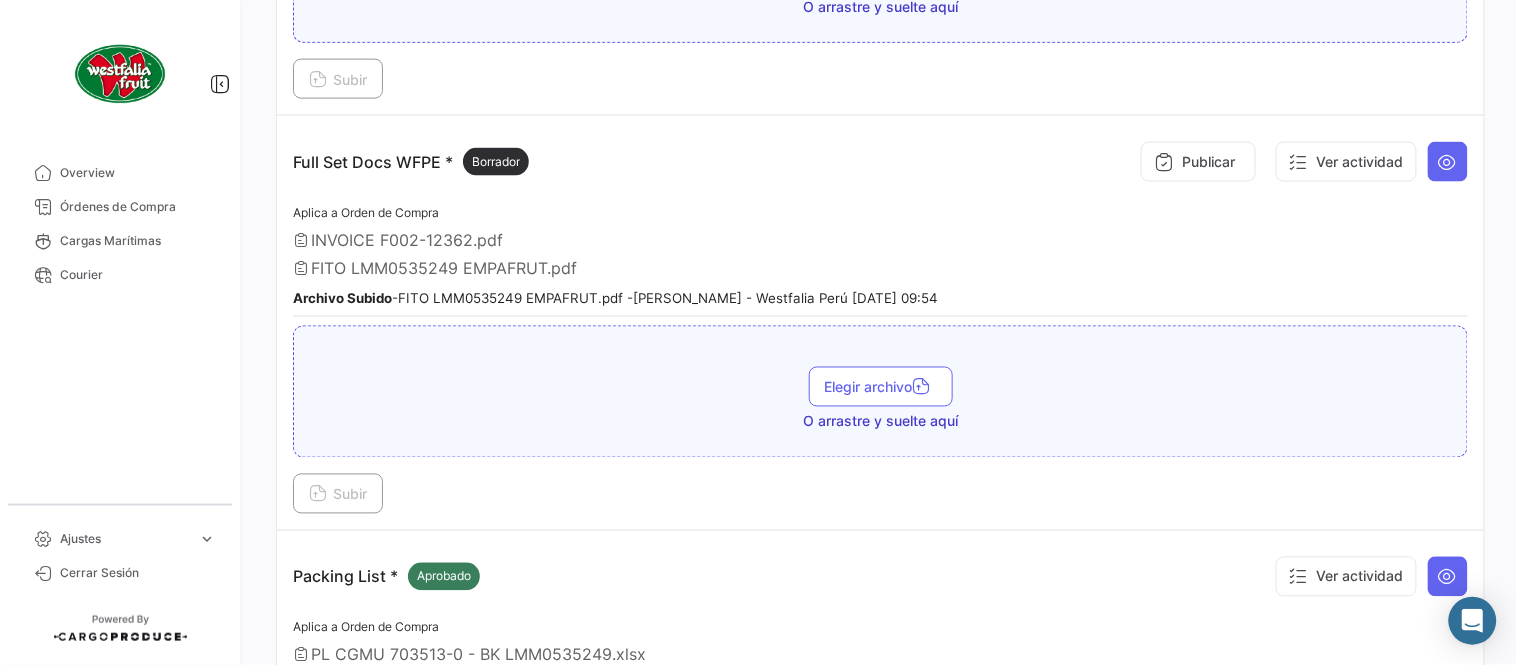 scroll, scrollTop: 665, scrollLeft: 0, axis: vertical 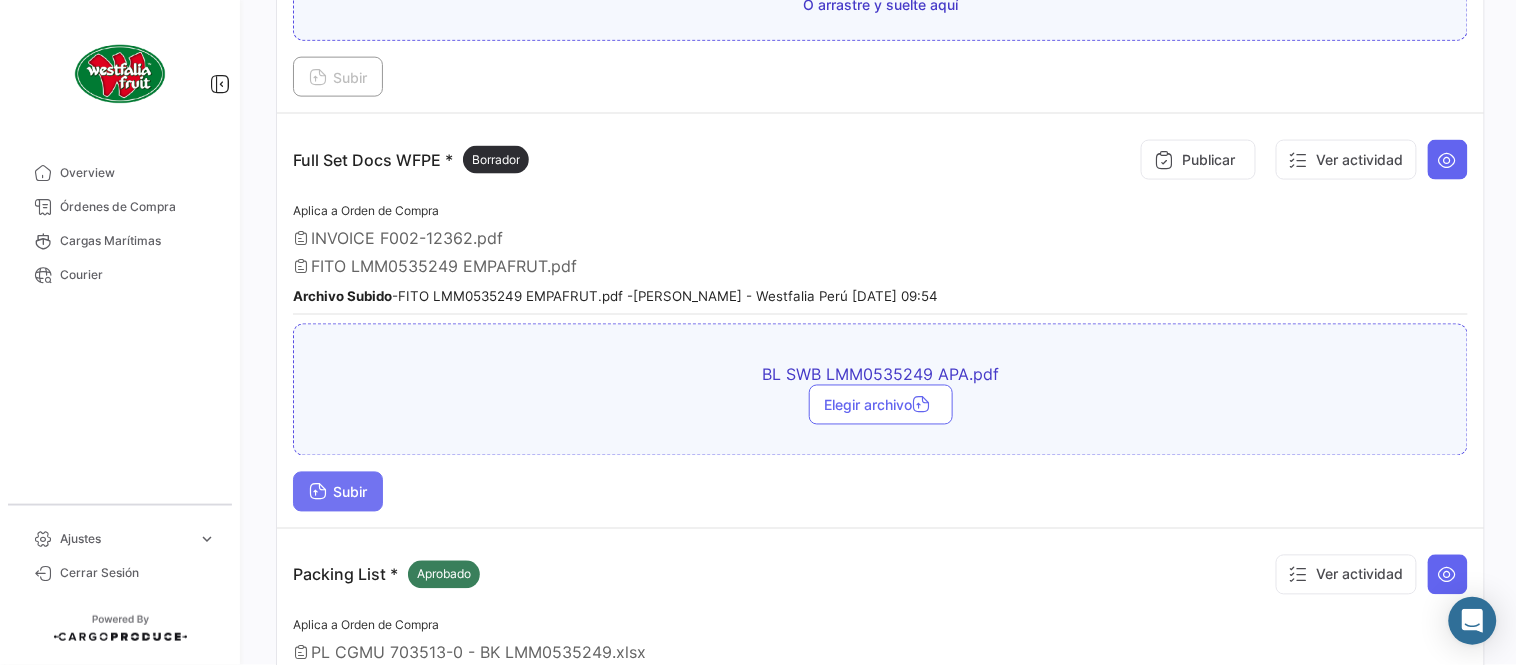click on "Subir" at bounding box center (338, 492) 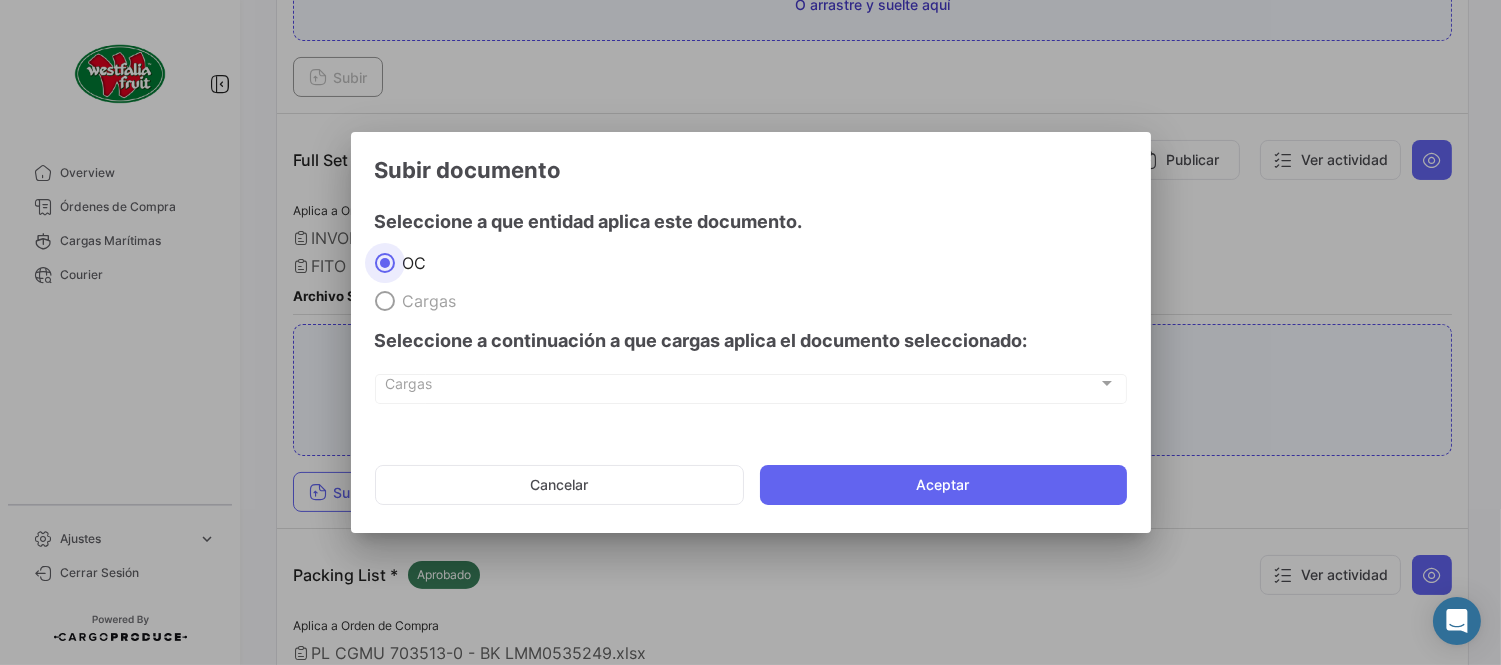 drag, startPoint x: 870, startPoint y: 500, endPoint x: 876, endPoint y: 520, distance: 20.880613 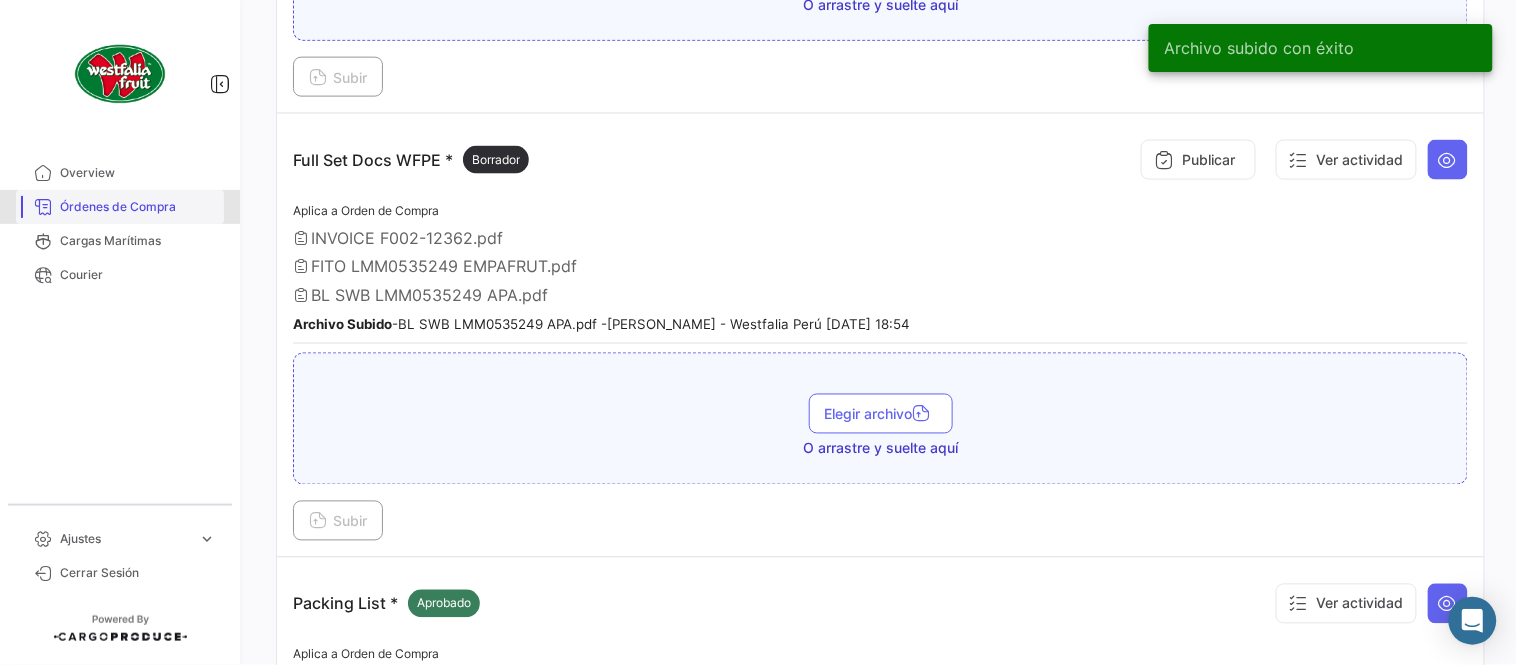 click on "Órdenes de Compra" at bounding box center (138, 207) 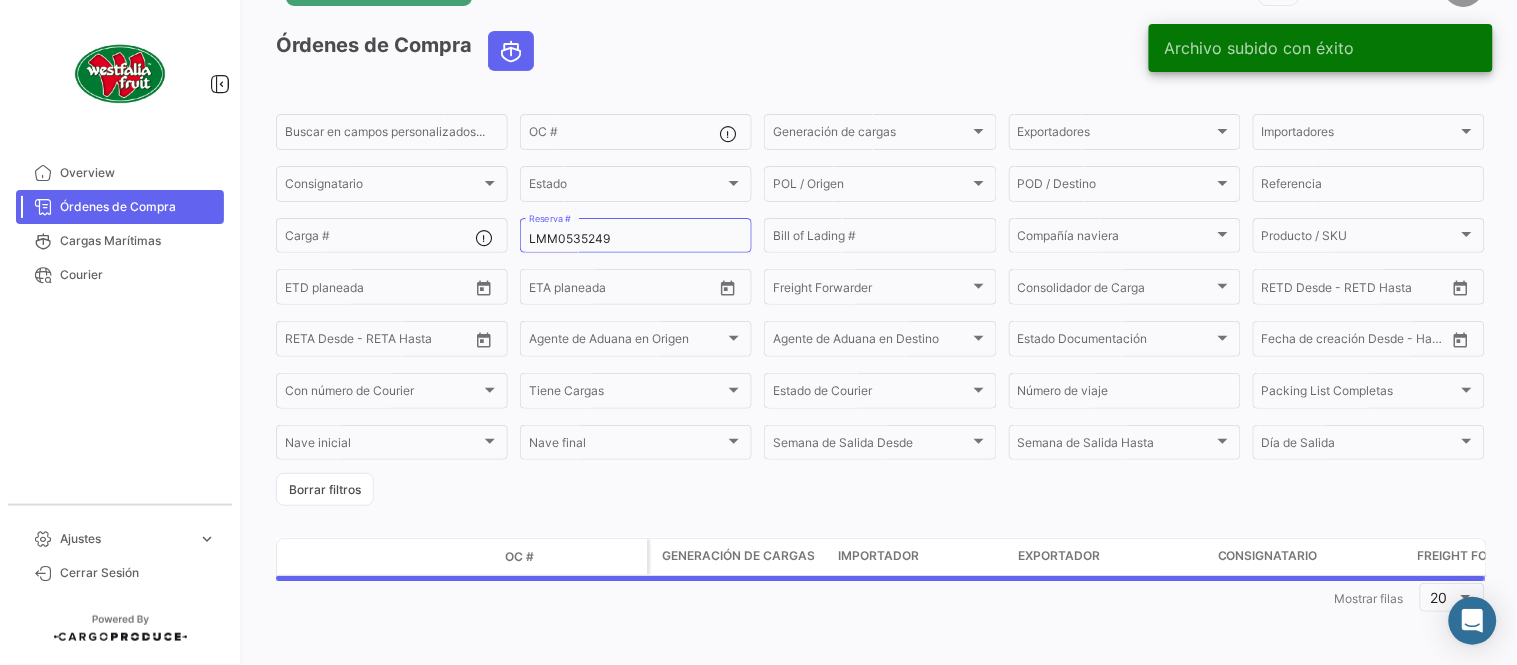 scroll, scrollTop: 0, scrollLeft: 0, axis: both 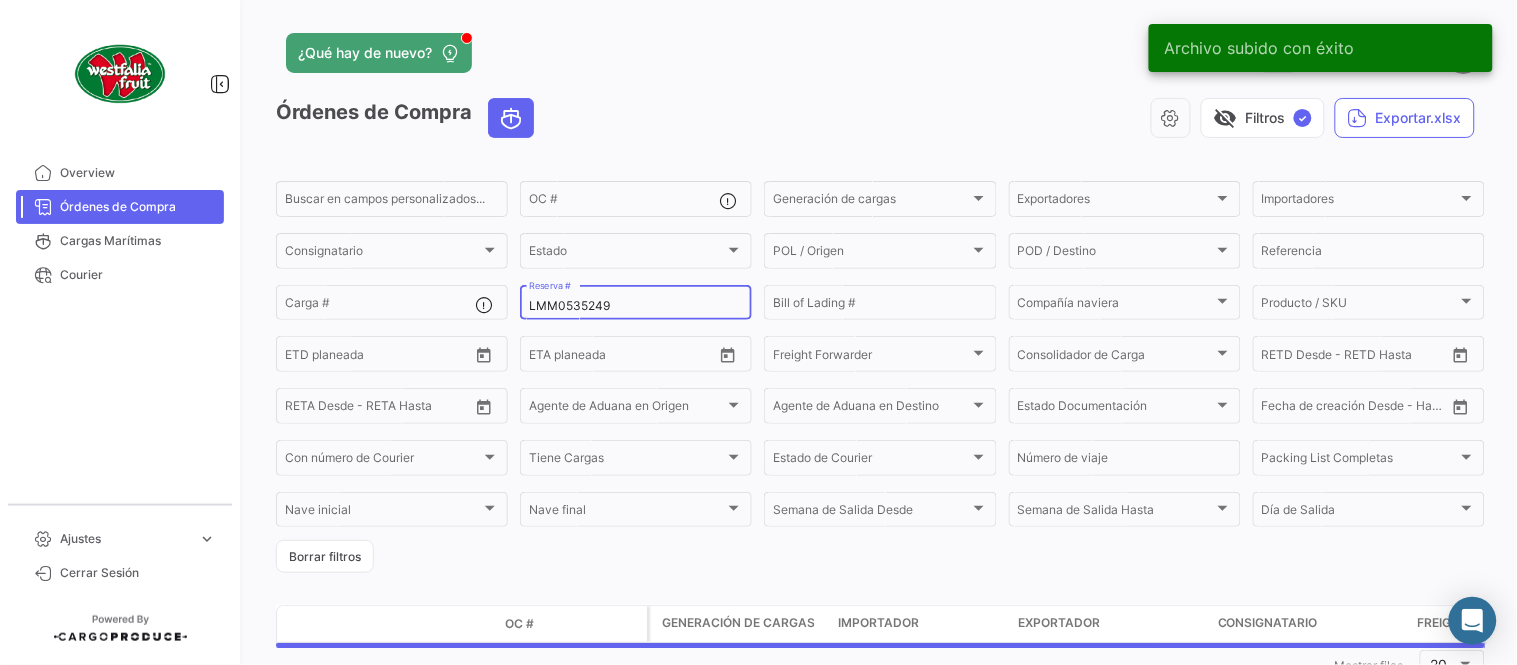 click on "LMM0535249" at bounding box center (636, 306) 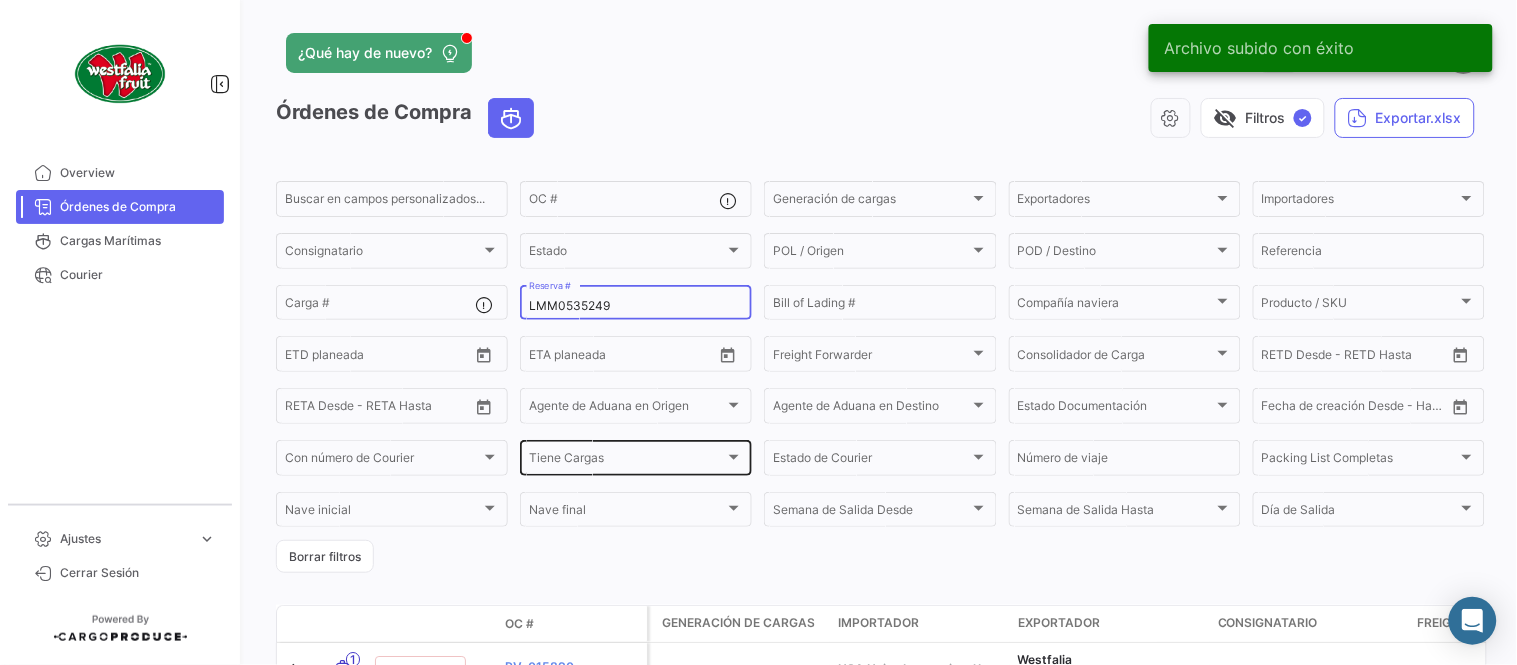 paste on "7" 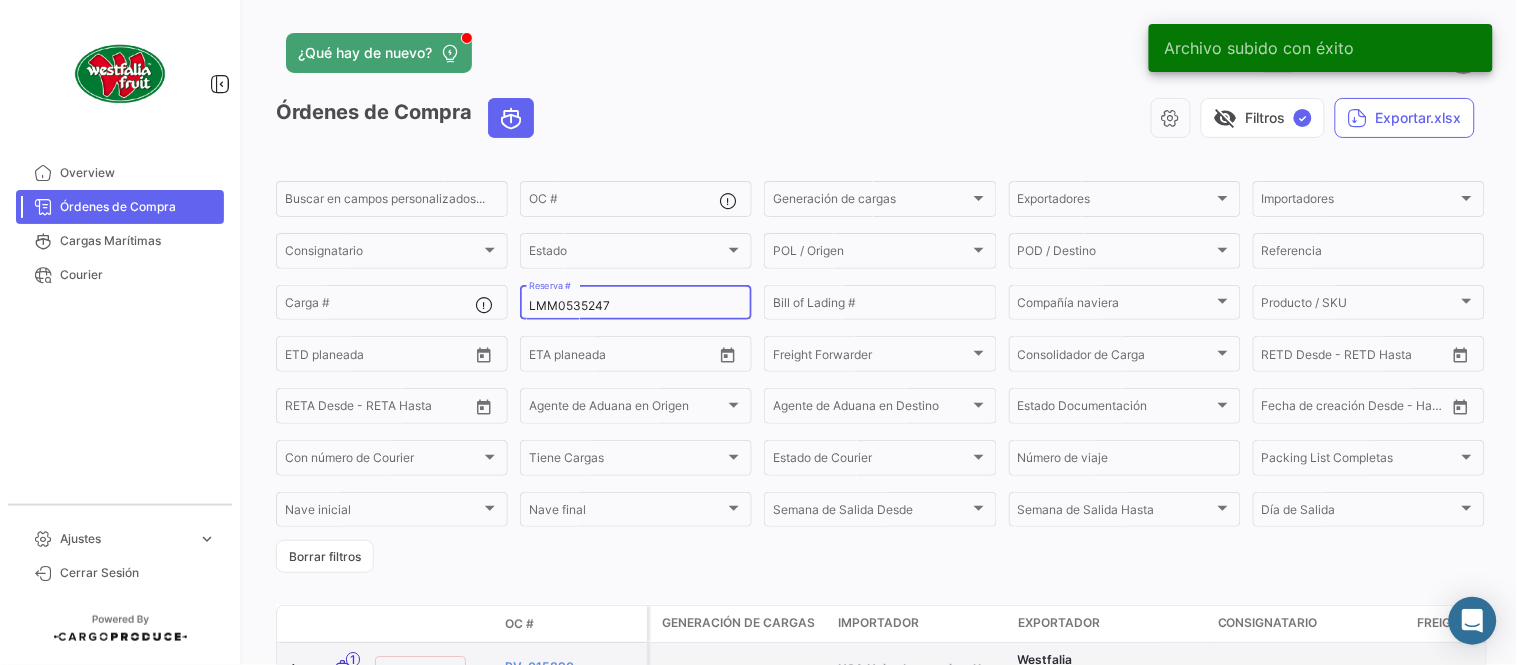 type on "LMM0535247" 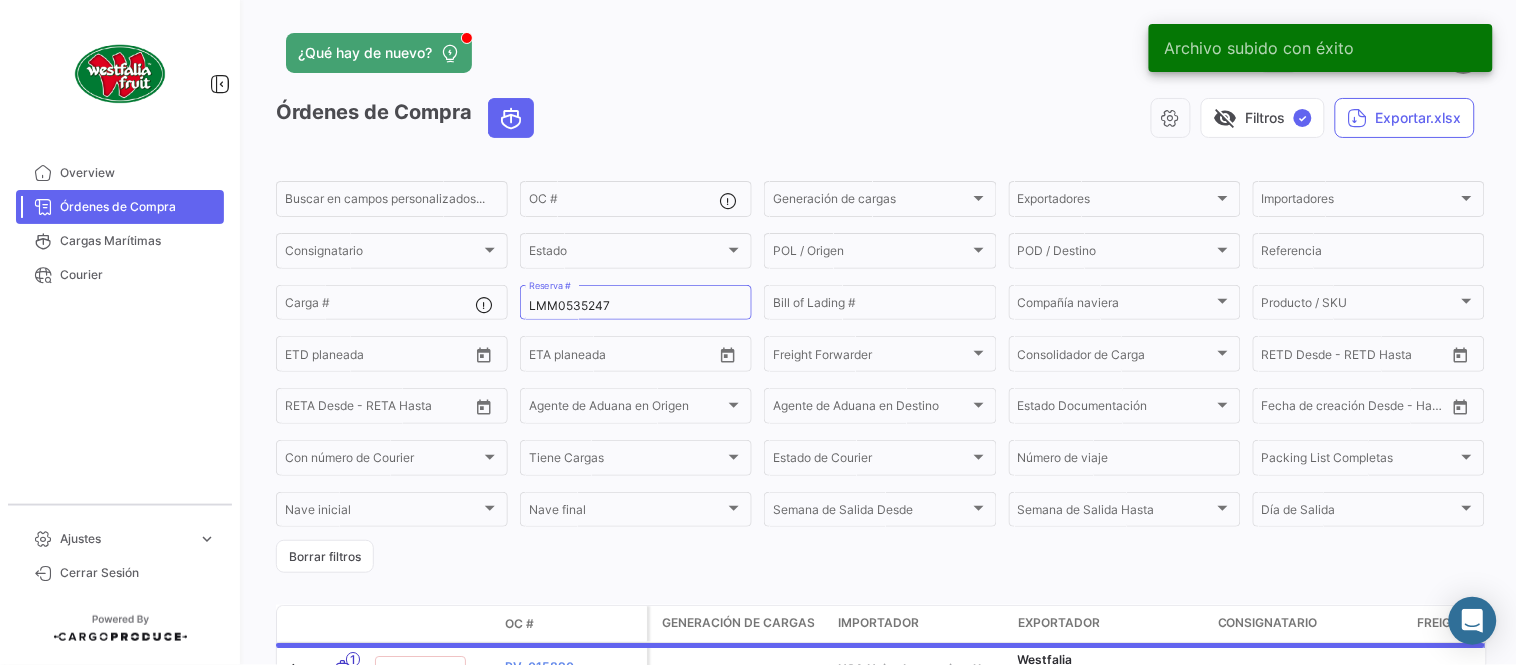 click on "visibility_off   Filtros  ✓  Exportar.xlsx" 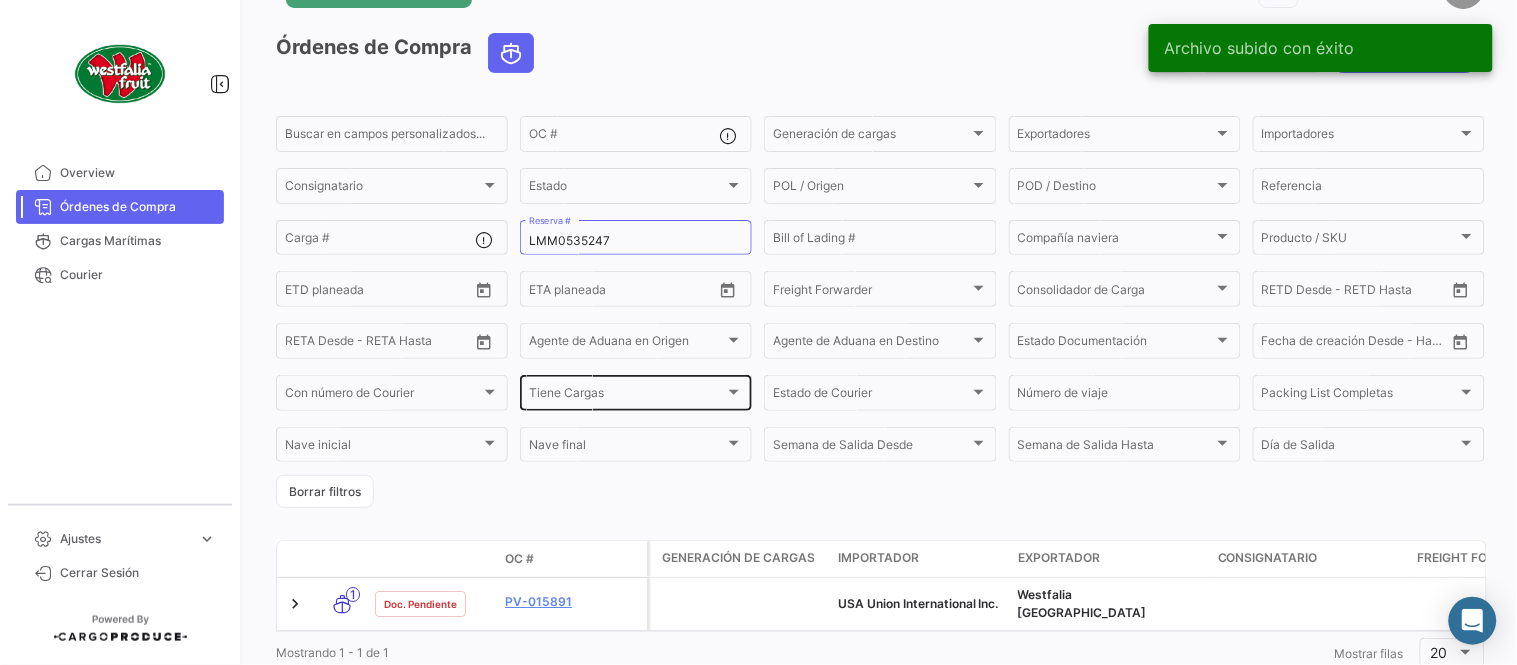 scroll, scrollTop: 128, scrollLeft: 0, axis: vertical 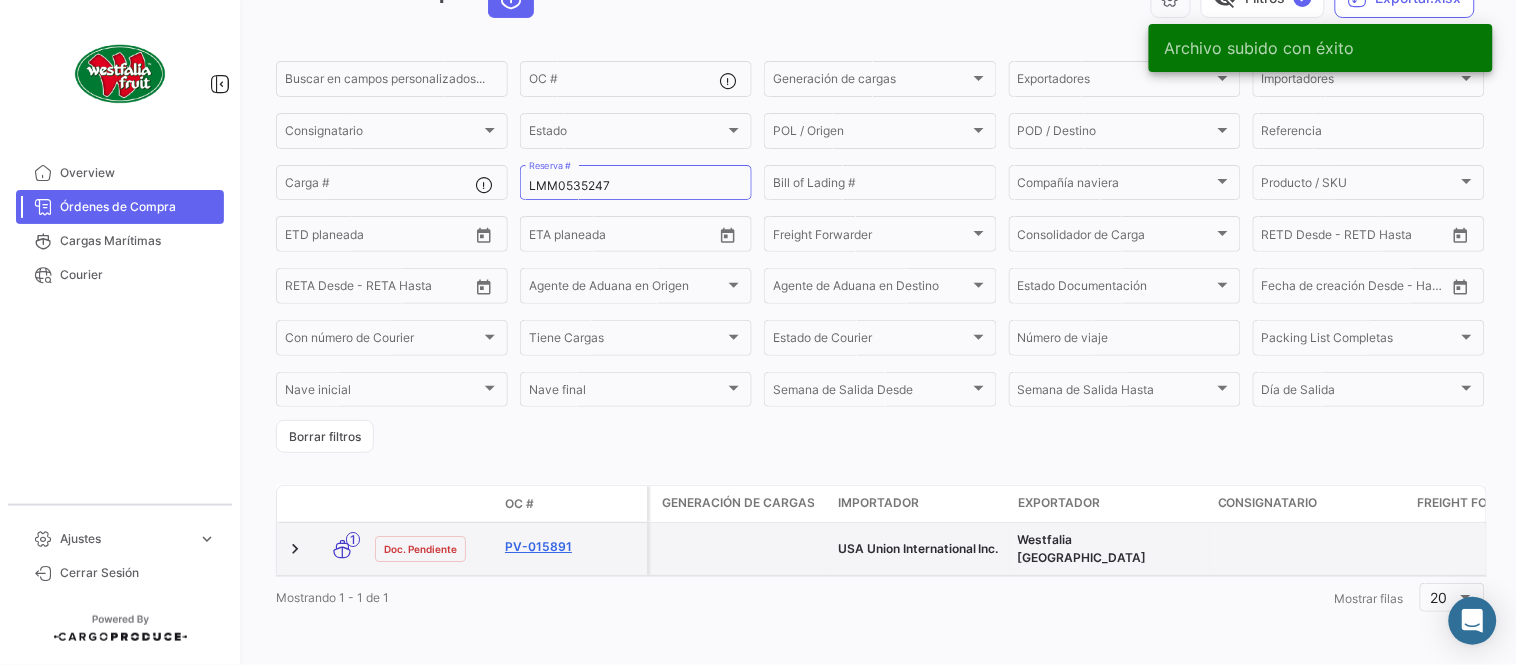 click on "PV-015891" 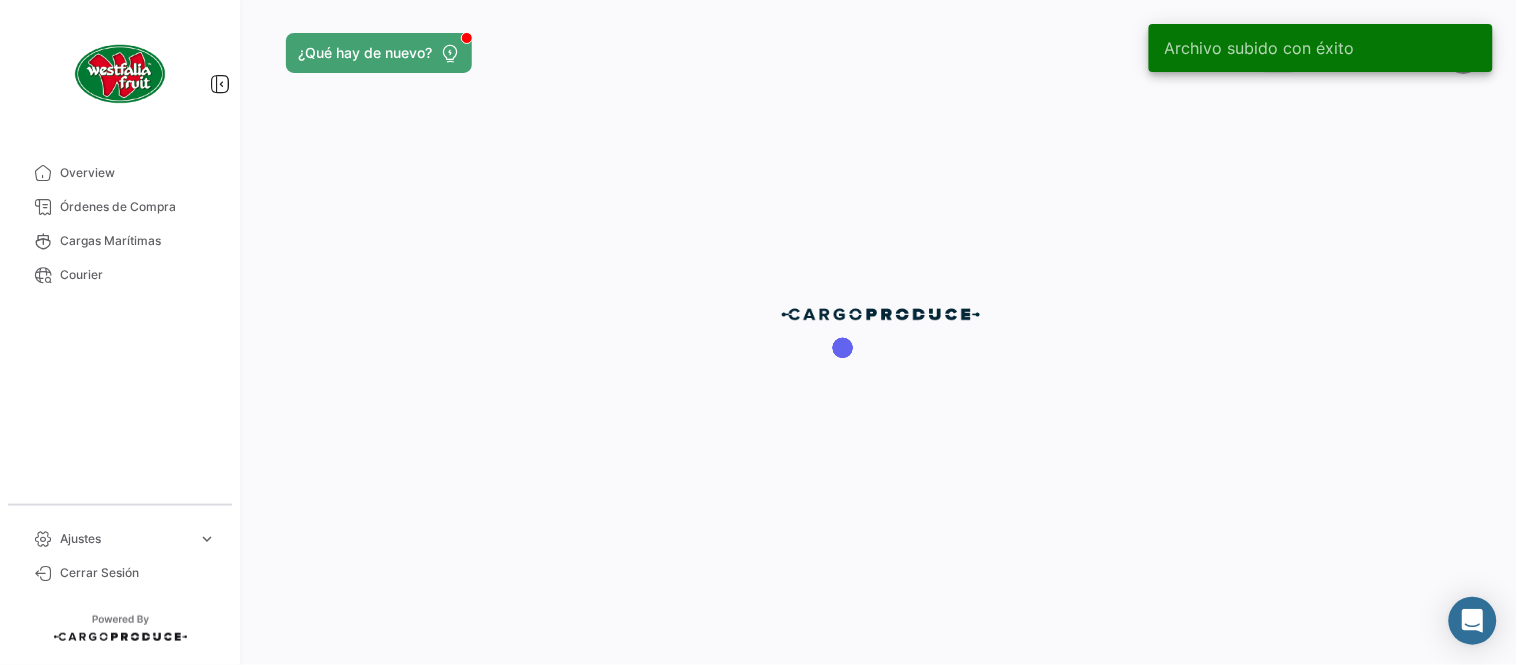 scroll, scrollTop: 0, scrollLeft: 0, axis: both 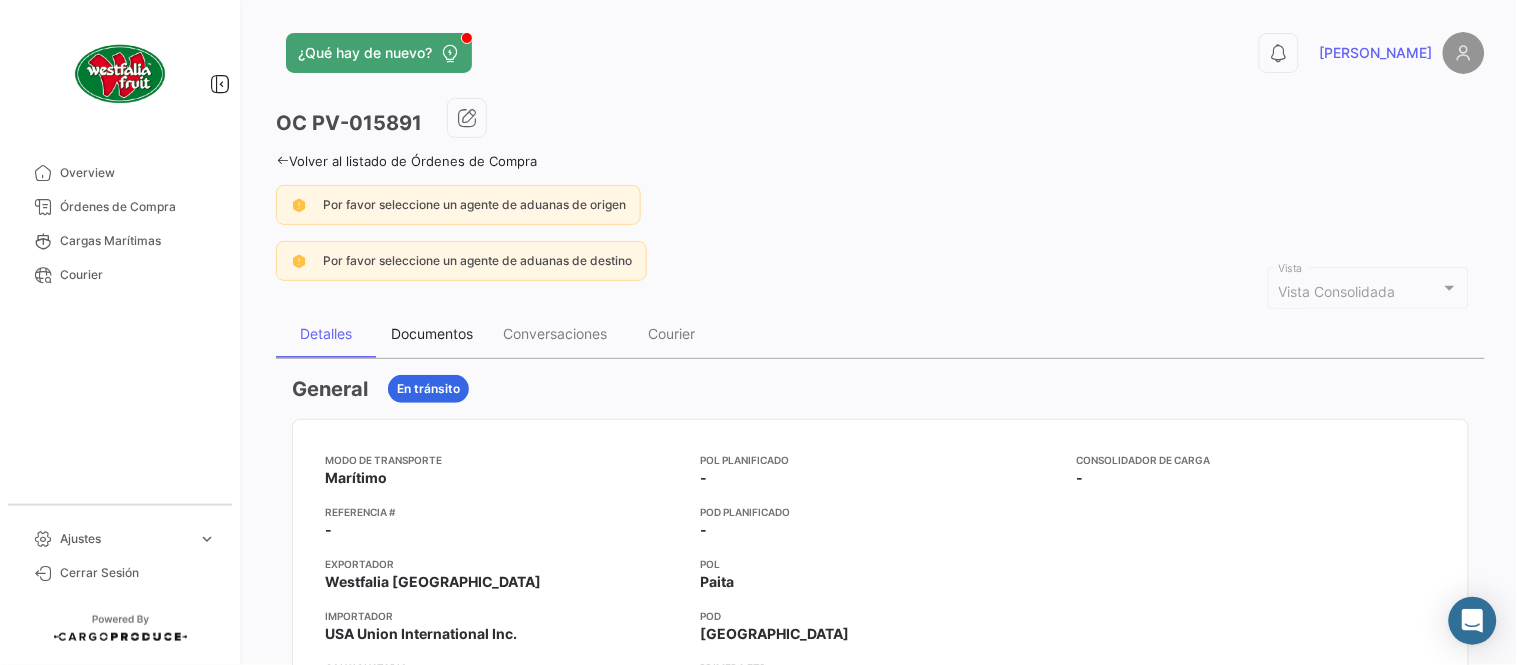 click on "Documentos" at bounding box center [432, 333] 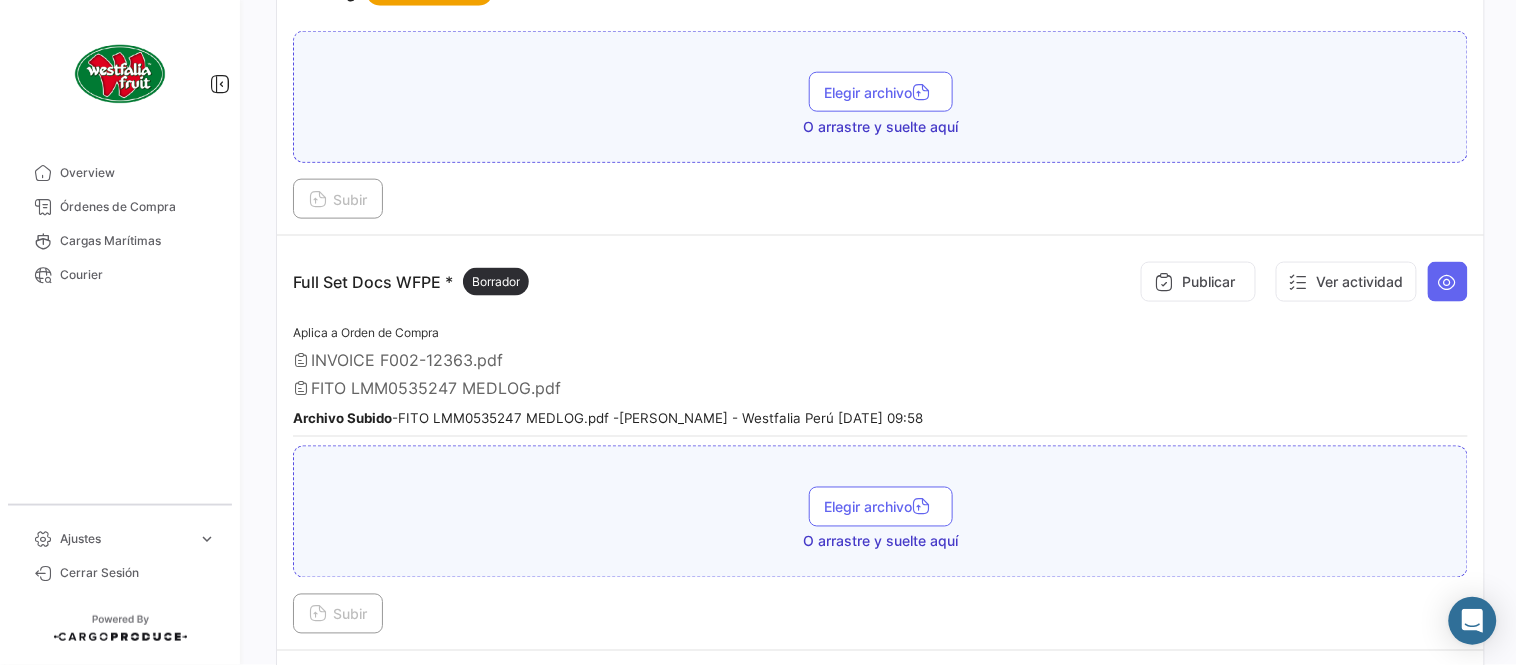 scroll, scrollTop: 665, scrollLeft: 0, axis: vertical 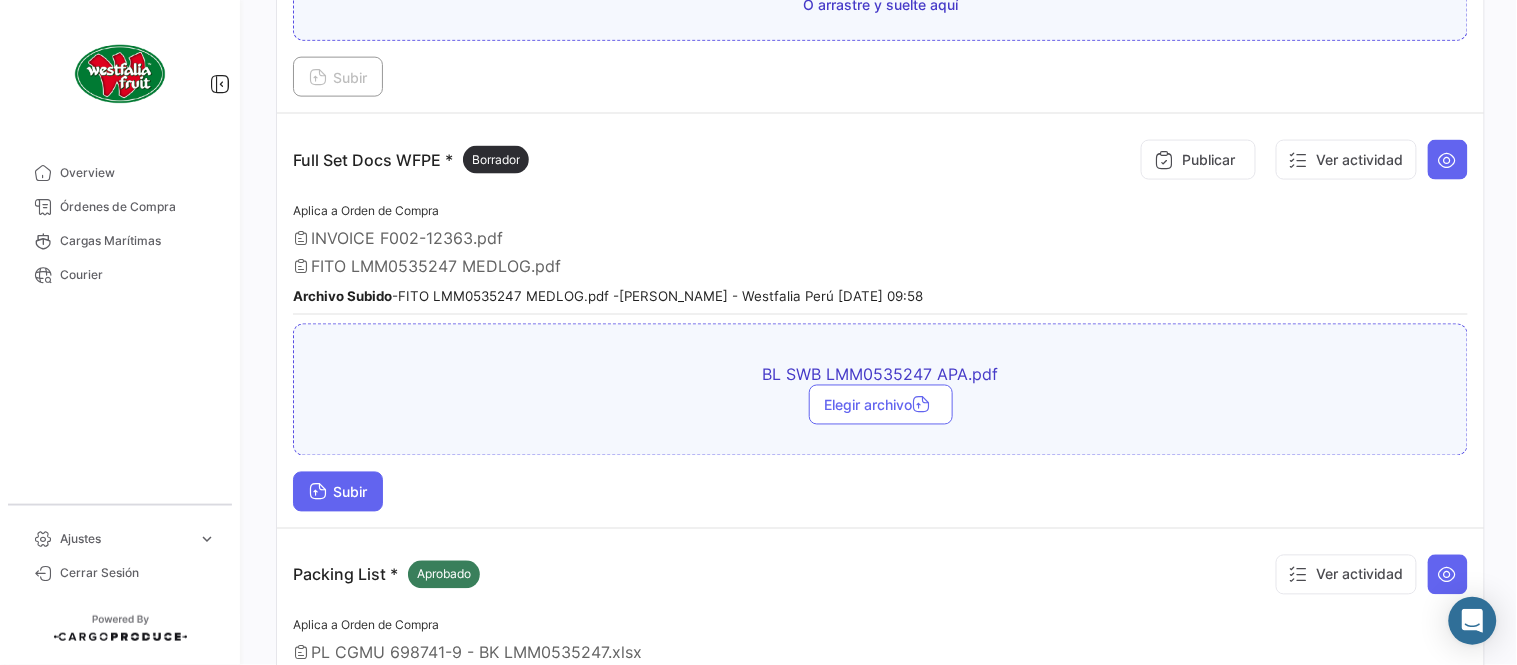 click on "Subir" at bounding box center (338, 492) 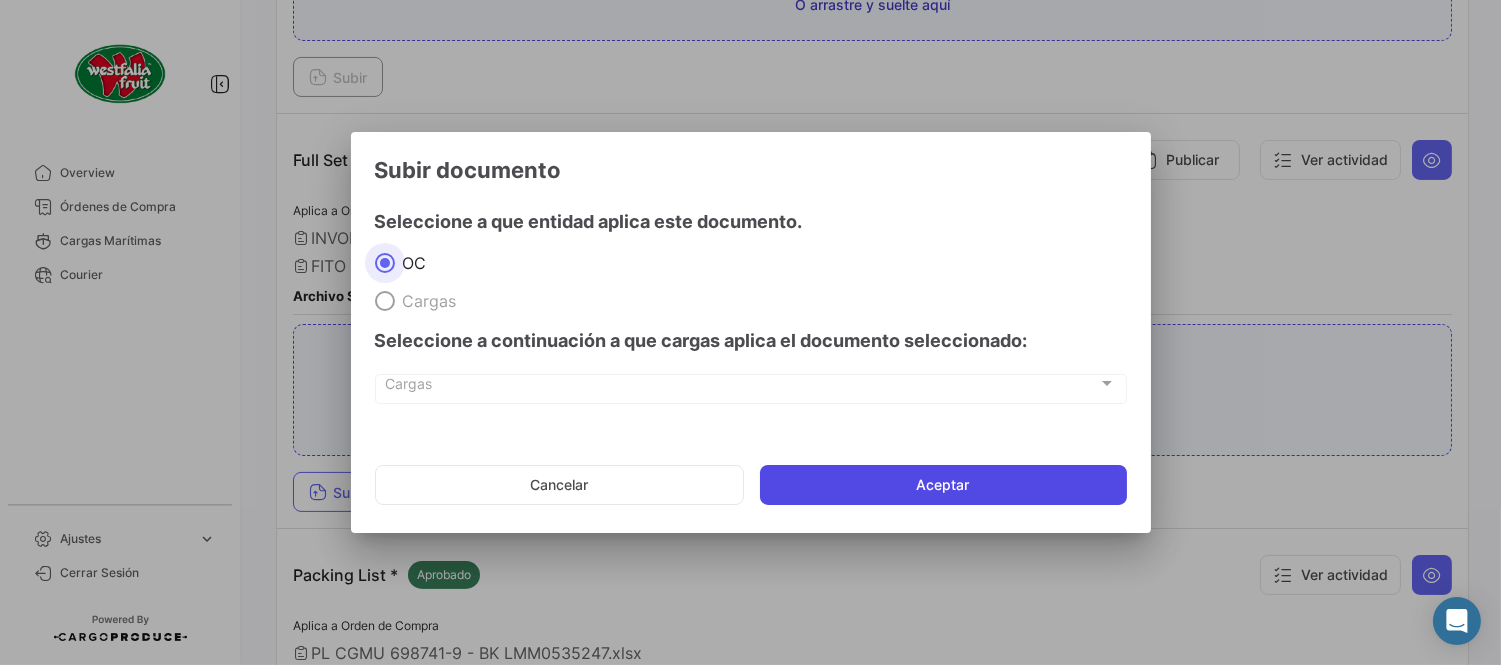 click on "Aceptar" 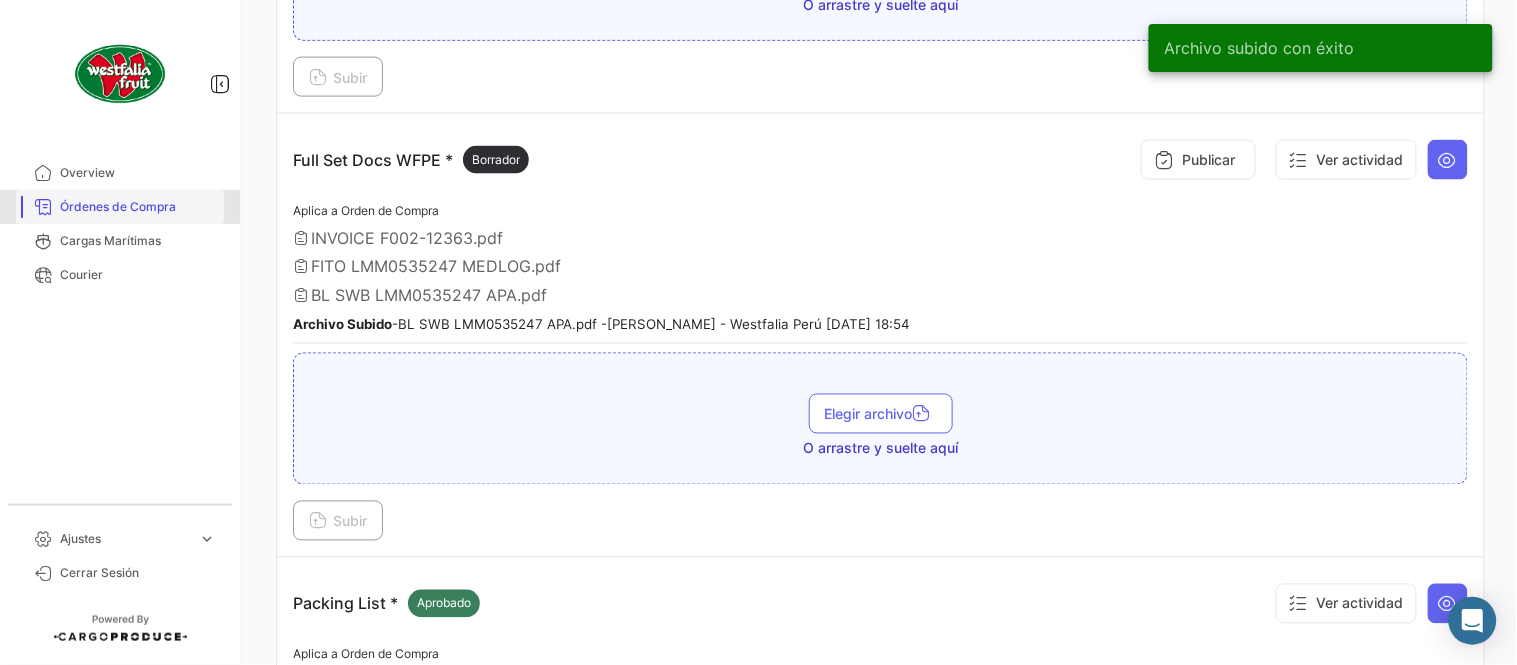 drag, startPoint x: 140, startPoint y: 205, endPoint x: 253, endPoint y: 208, distance: 113.03982 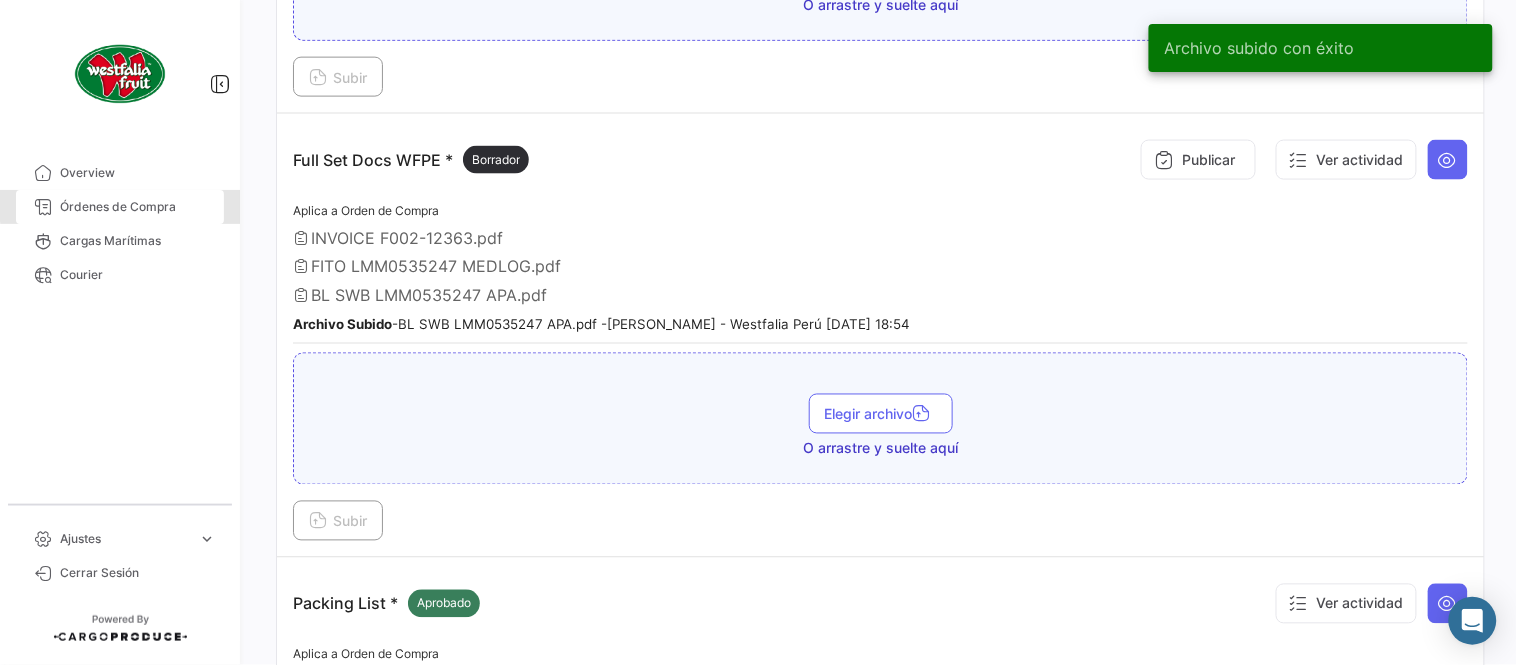 click on "Órdenes de Compra" at bounding box center (138, 207) 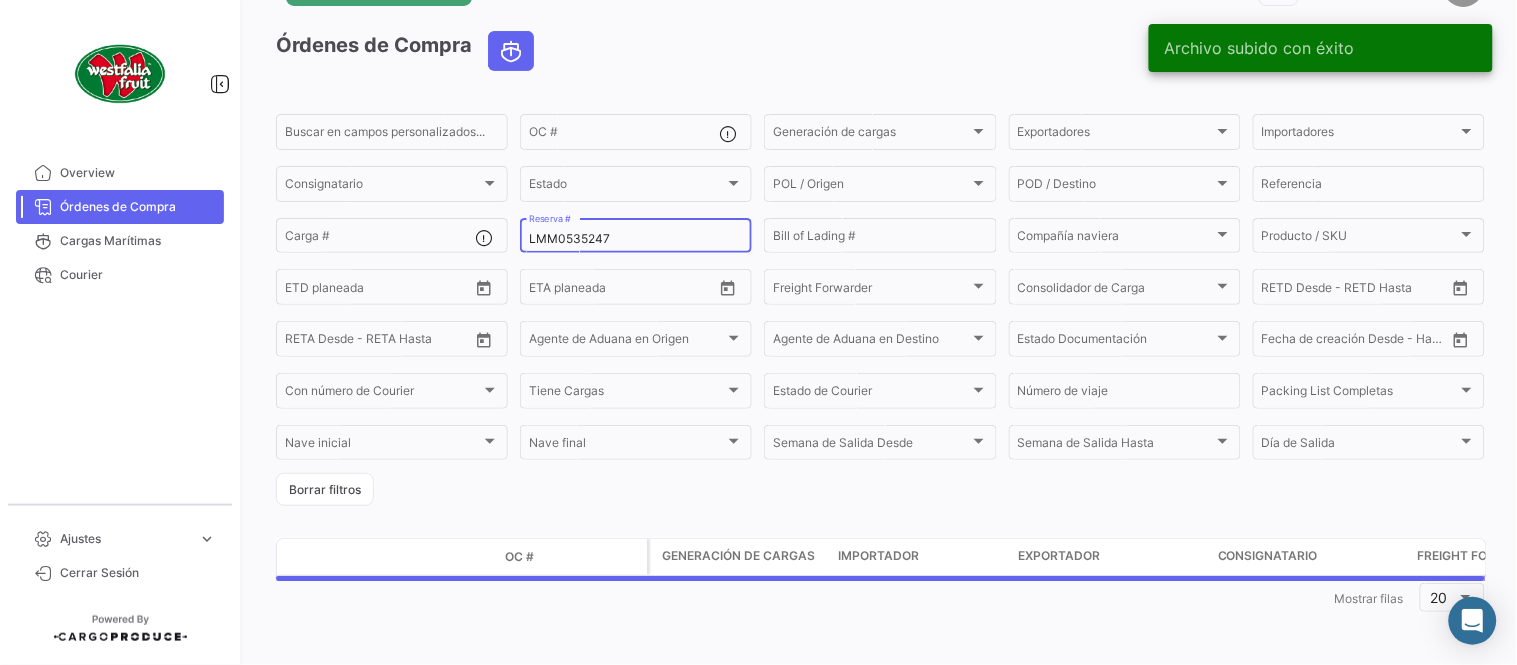scroll, scrollTop: 0, scrollLeft: 0, axis: both 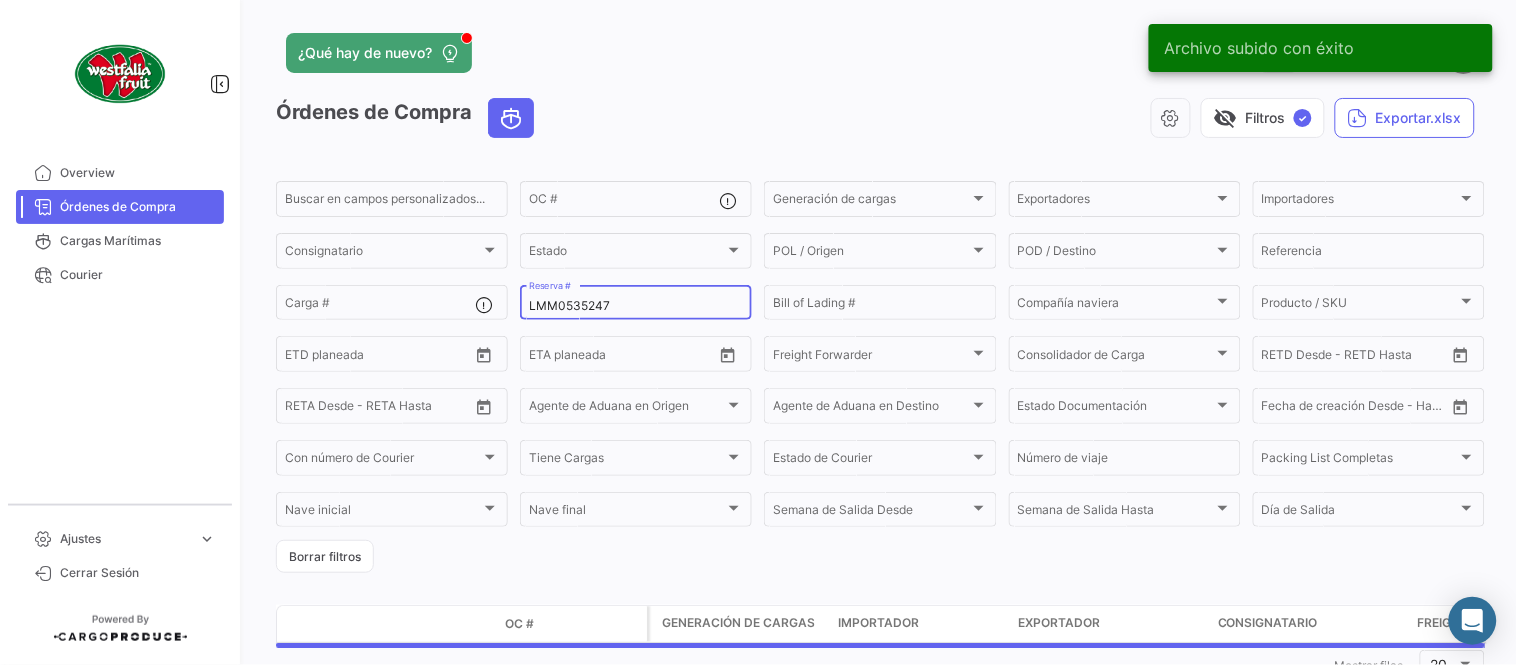 click on "LMM0535247 Reserva #" 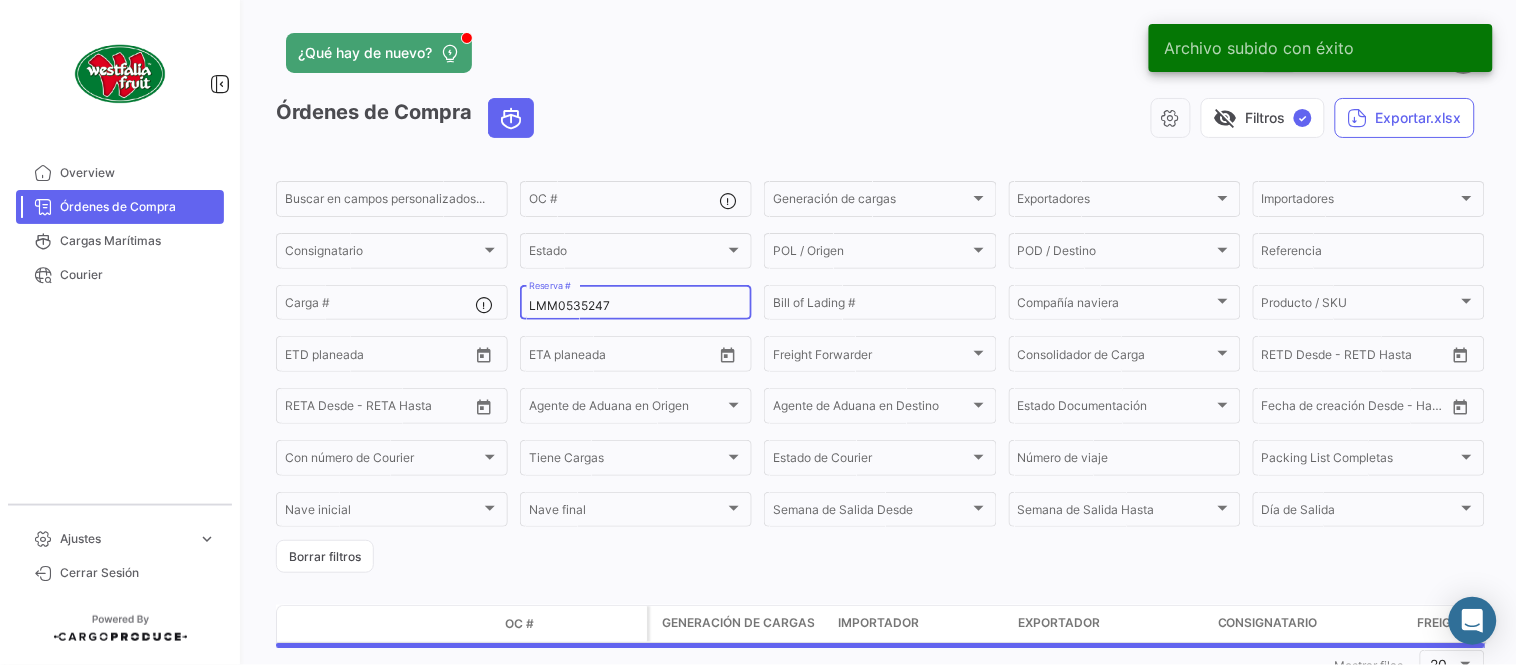 click on "LMM0535247" at bounding box center [636, 306] 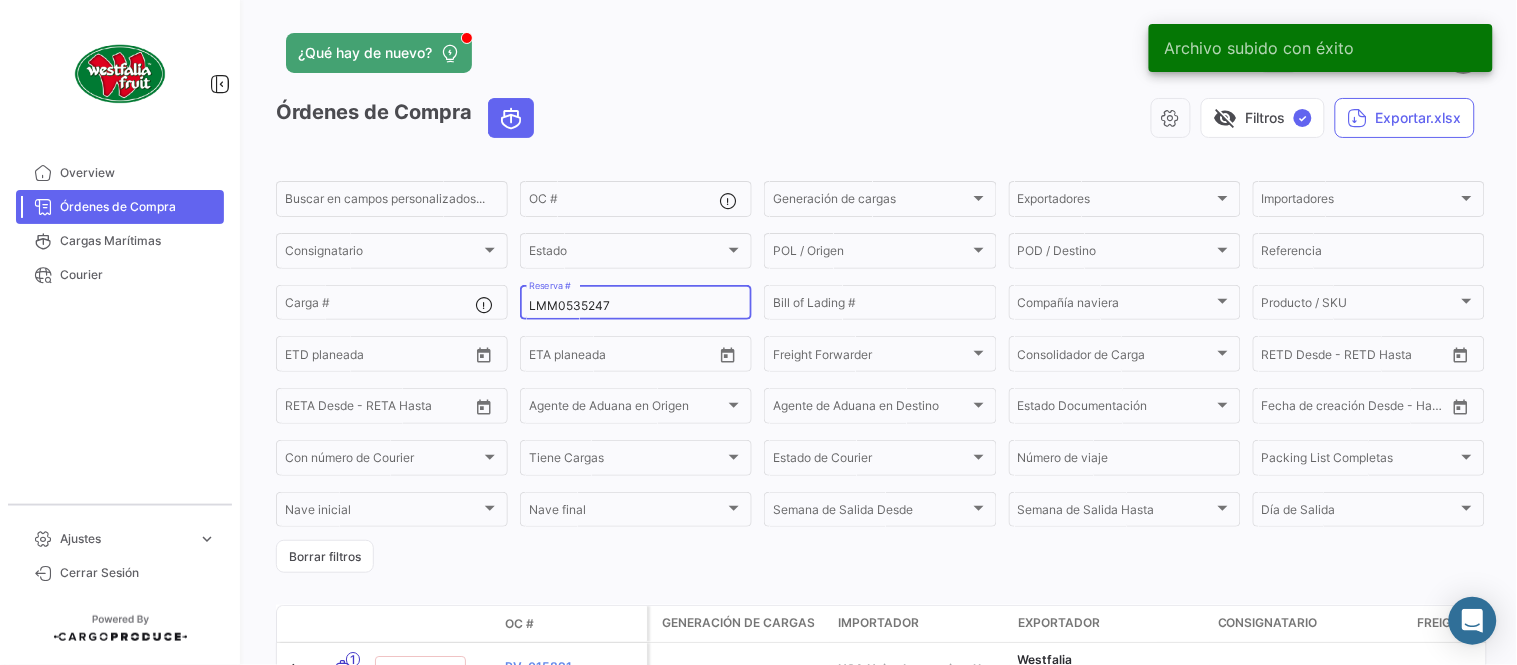 click on "LMM0535247" at bounding box center (636, 306) 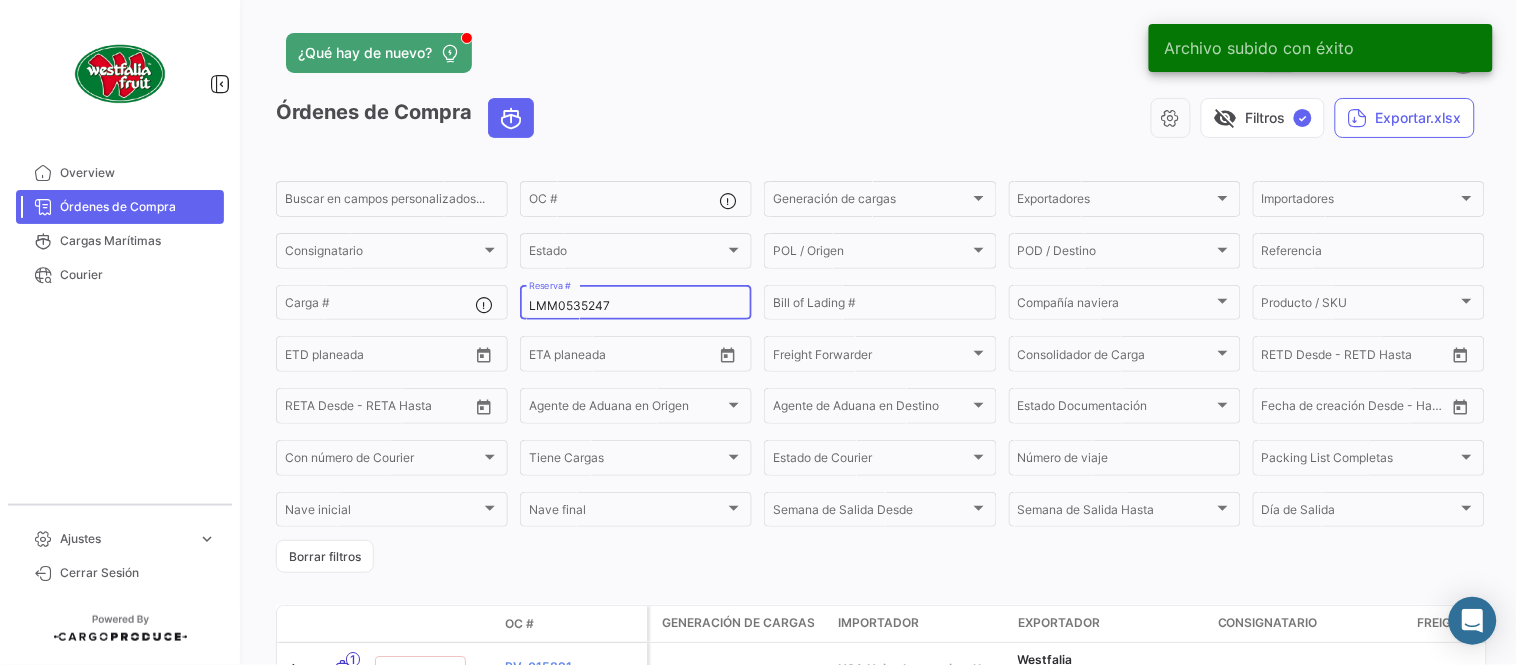 paste on "366" 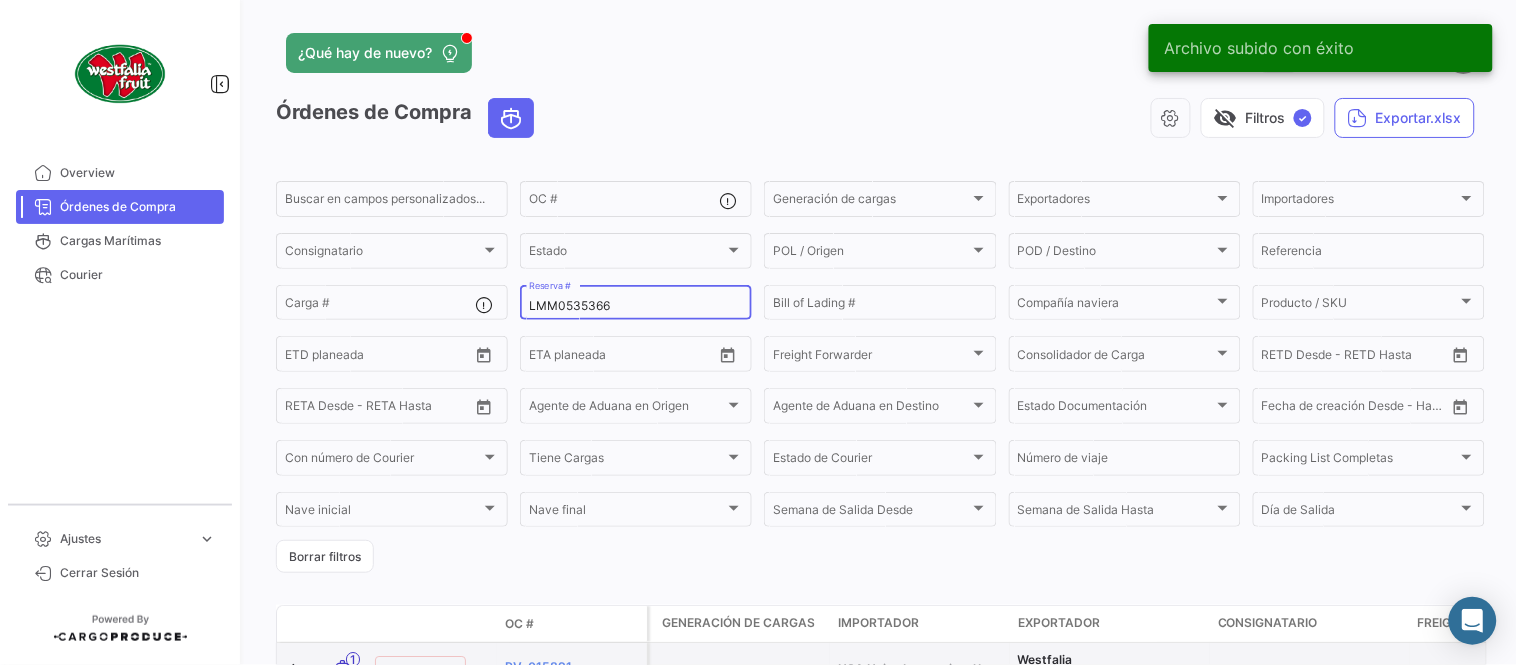 type on "LMM0535366" 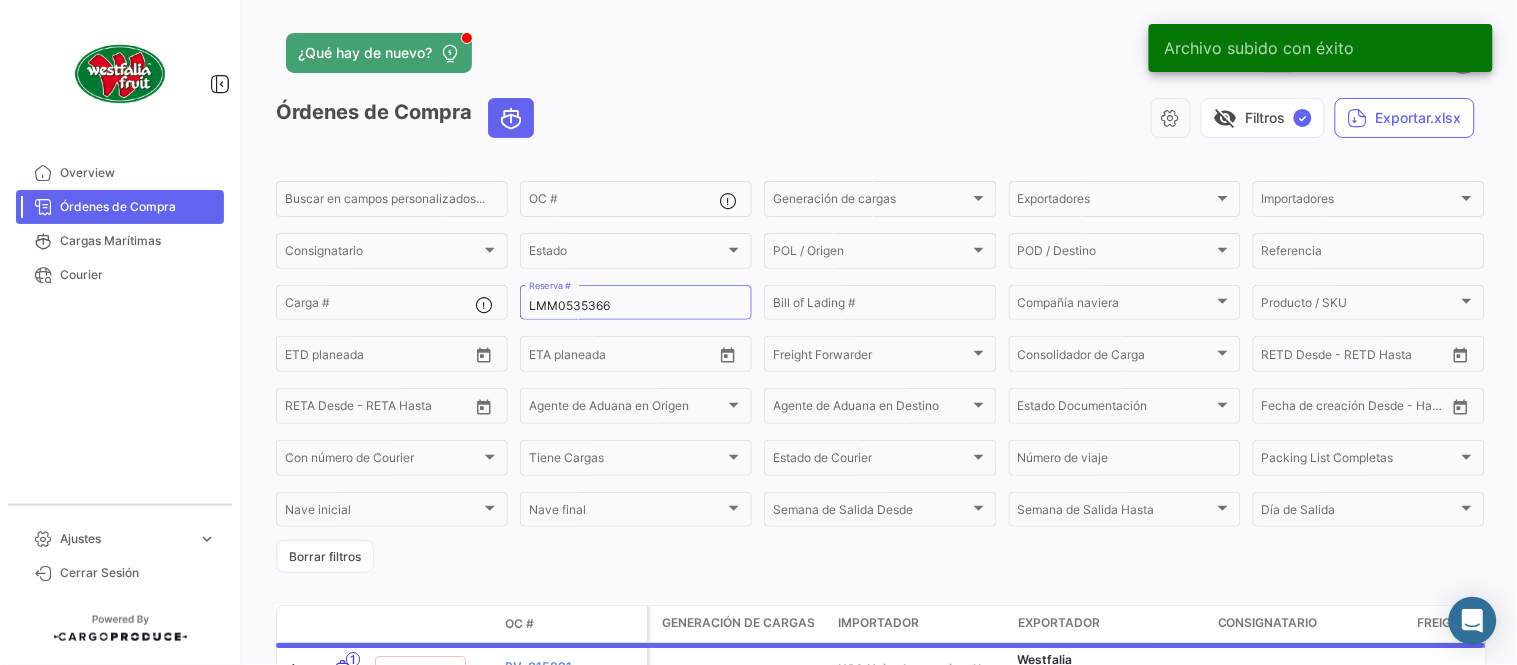 click on "¿Qué hay de nuevo?  0  [PERSON_NAME]" 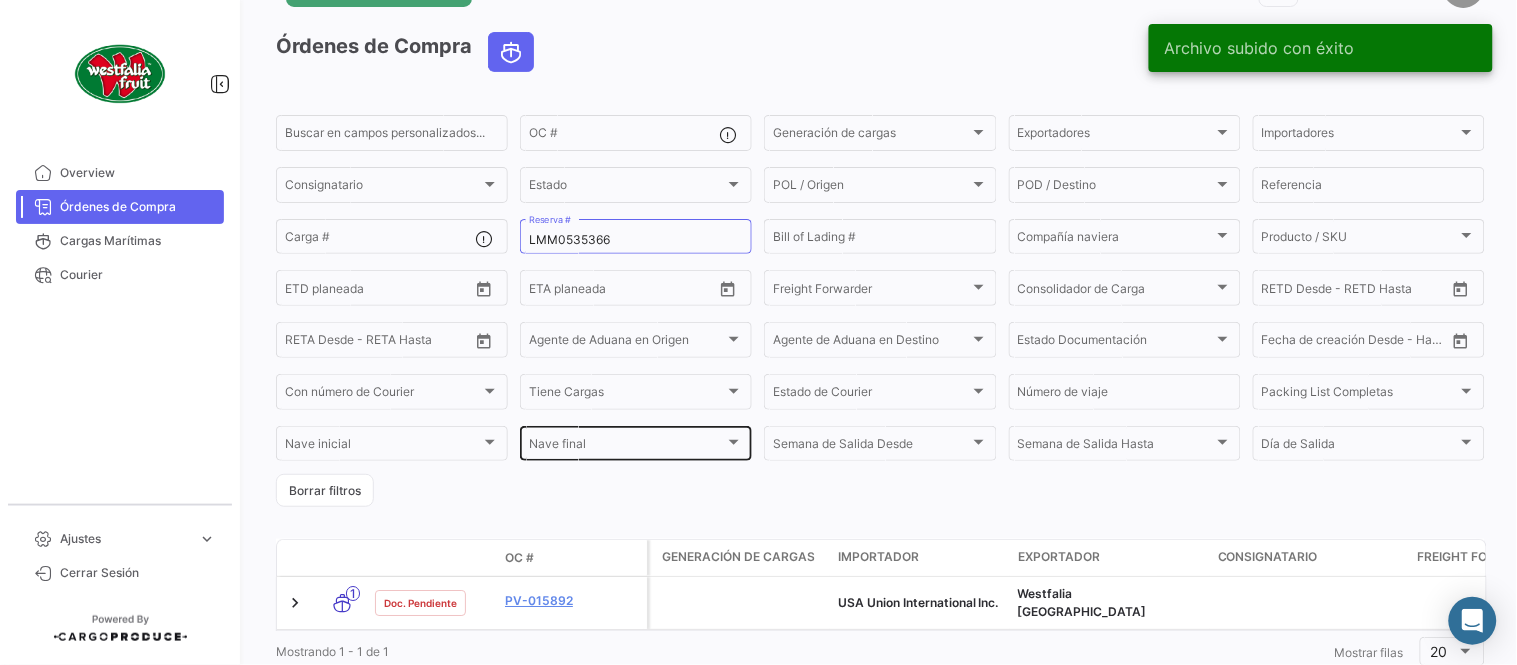 scroll, scrollTop: 128, scrollLeft: 0, axis: vertical 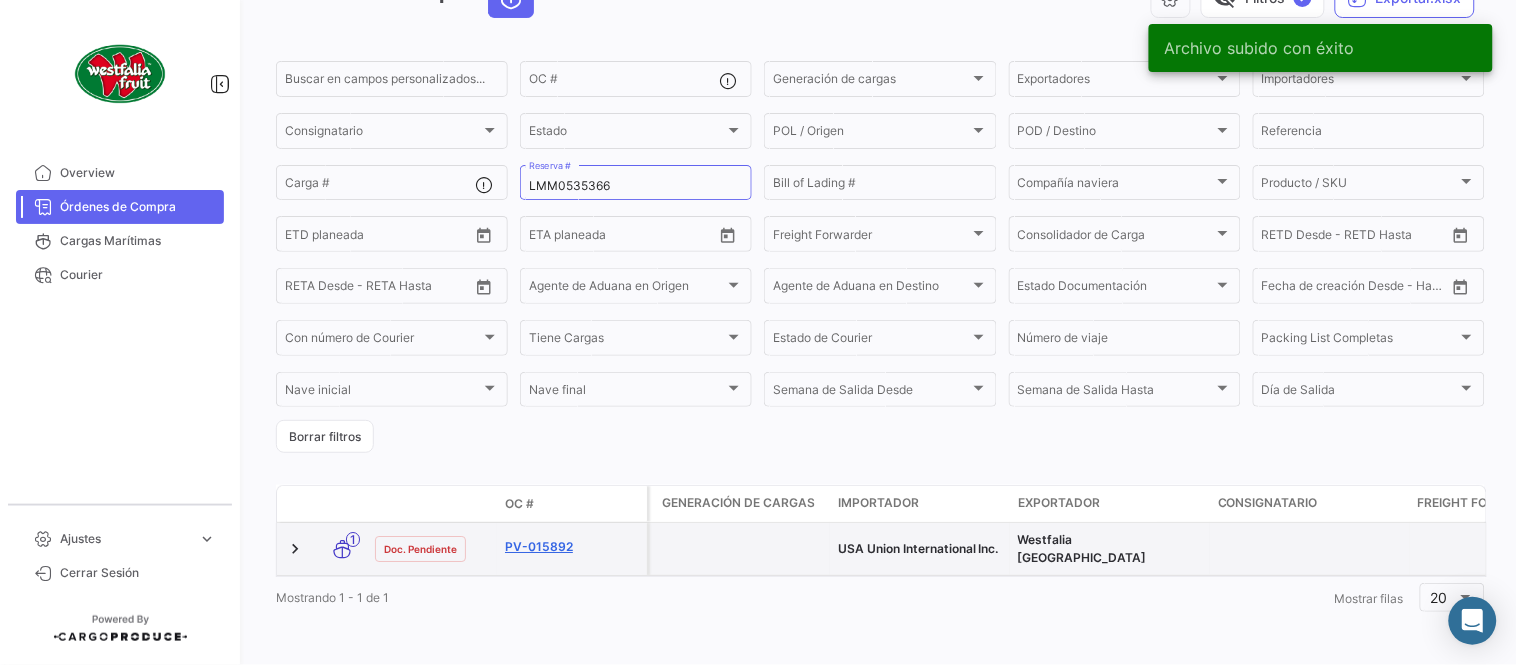 click on "PV-015892" 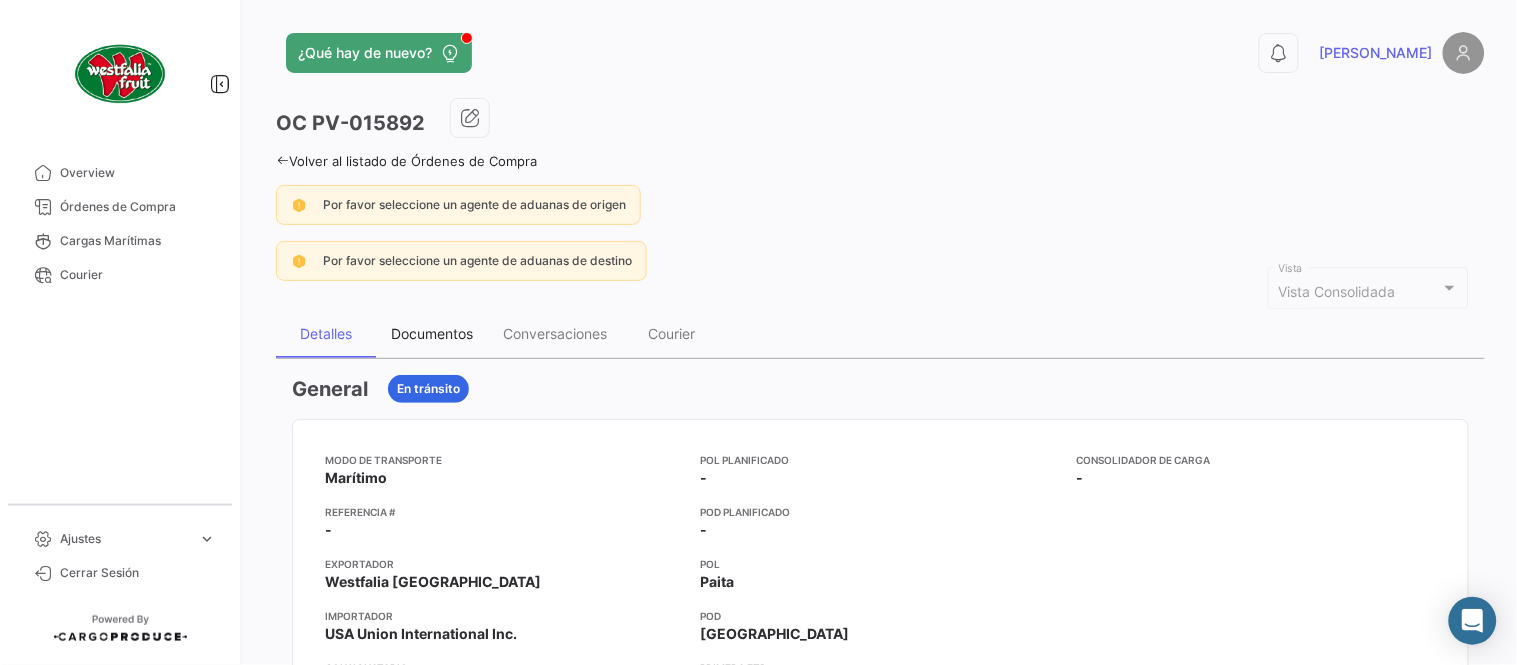 click on "Documentos" at bounding box center [432, 333] 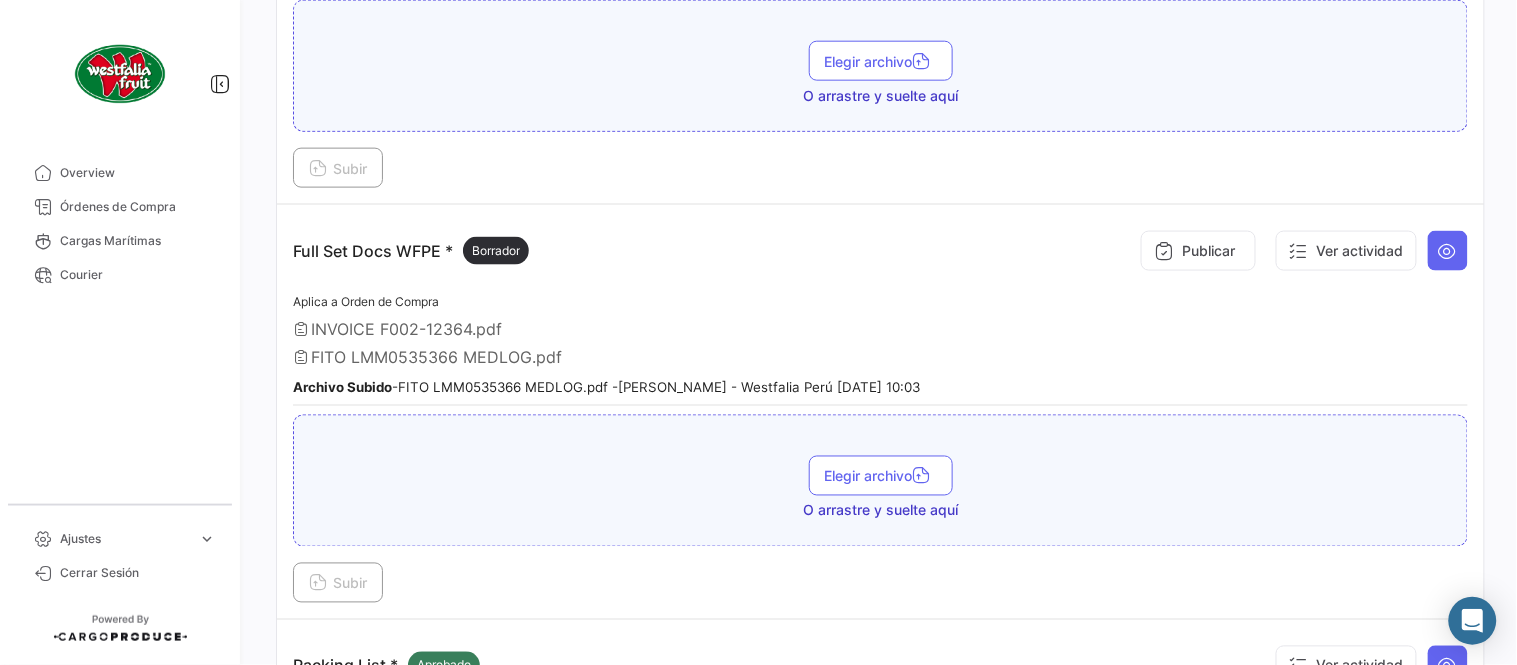 scroll, scrollTop: 665, scrollLeft: 0, axis: vertical 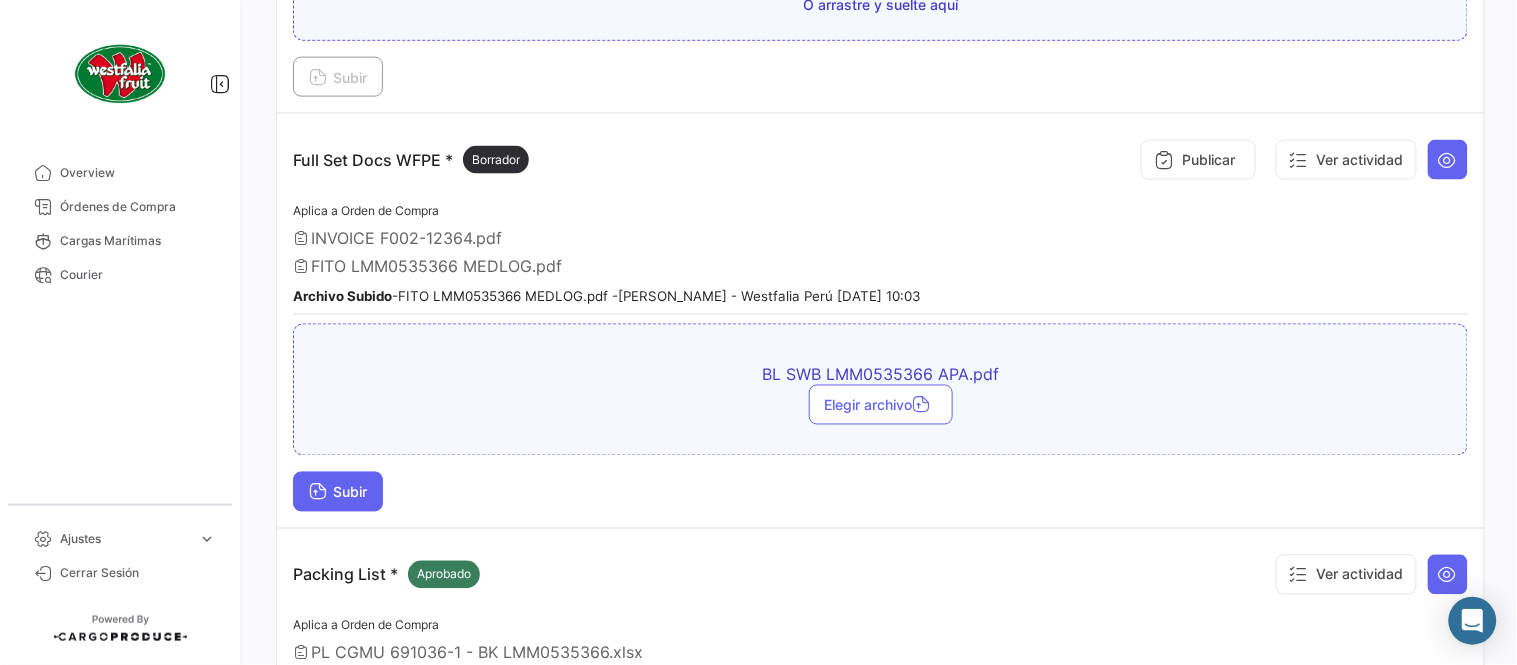 click on "Subir" at bounding box center [338, 492] 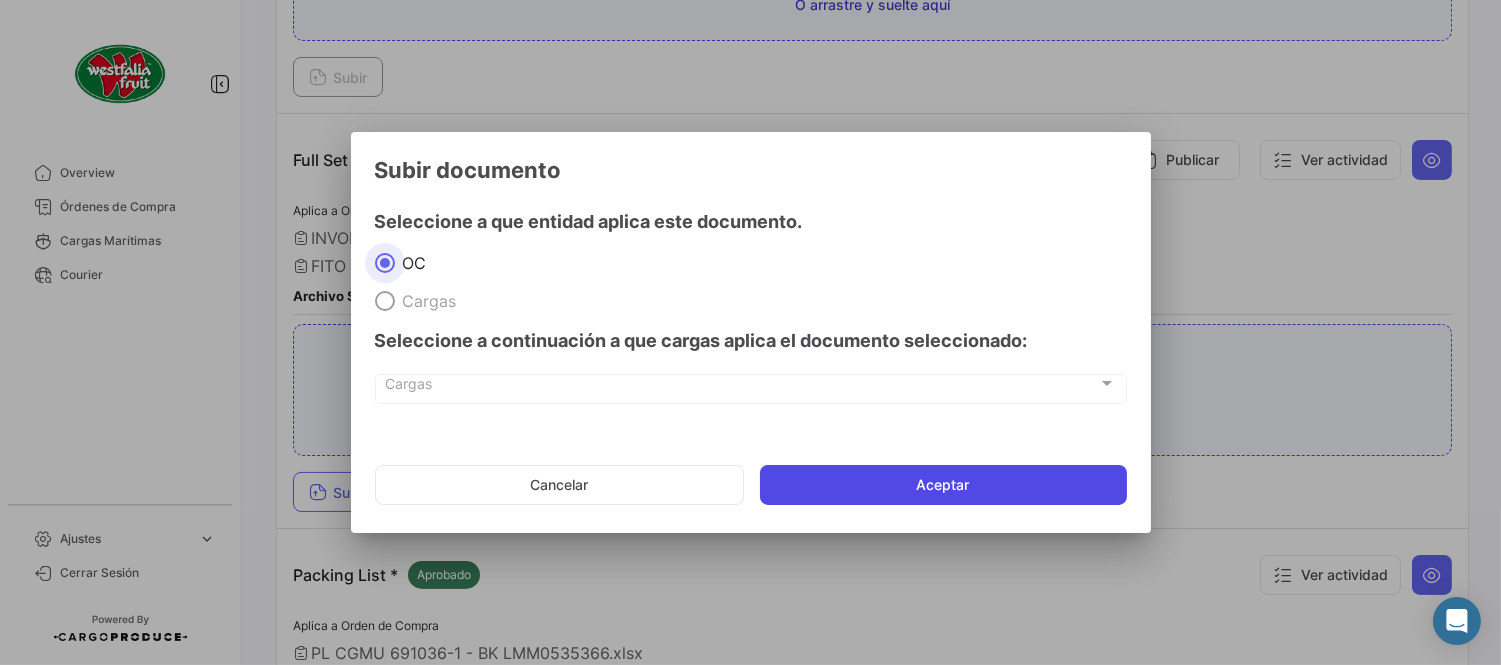click on "Aceptar" 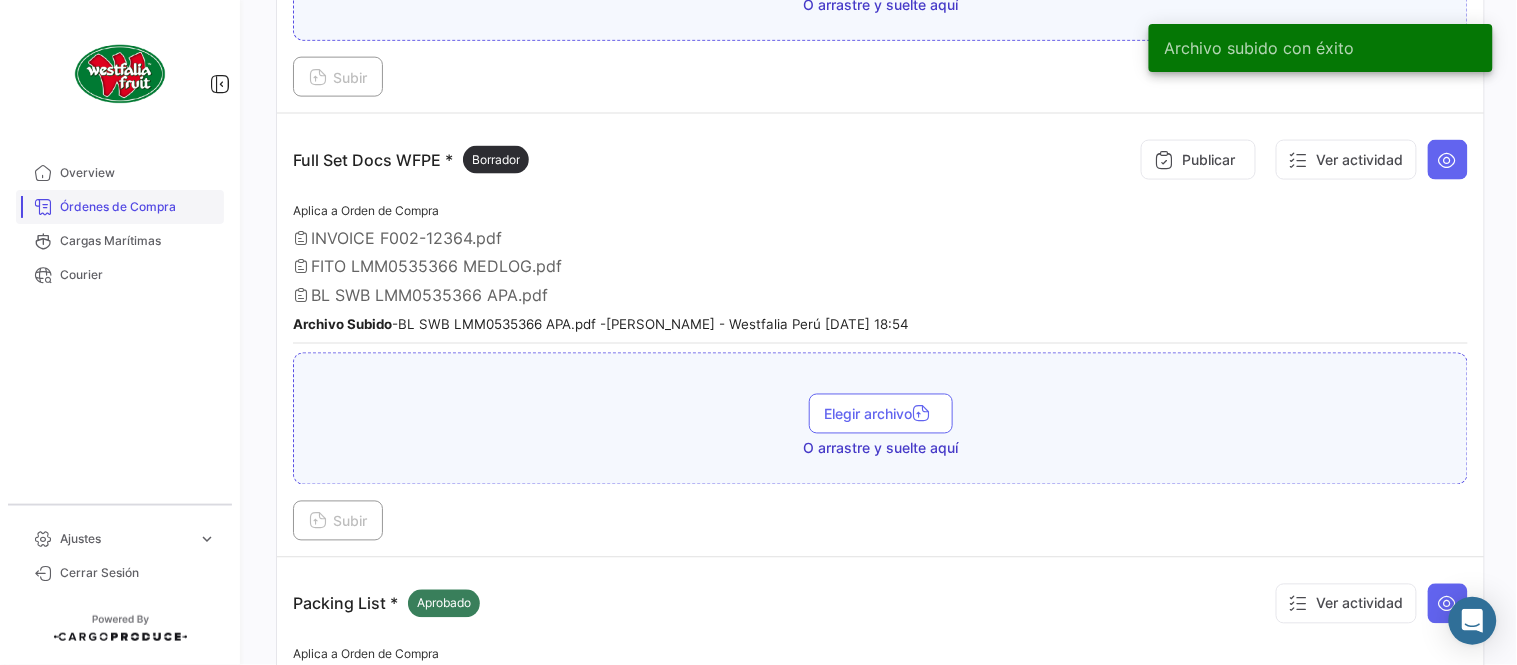 click on "Órdenes de Compra" at bounding box center (138, 207) 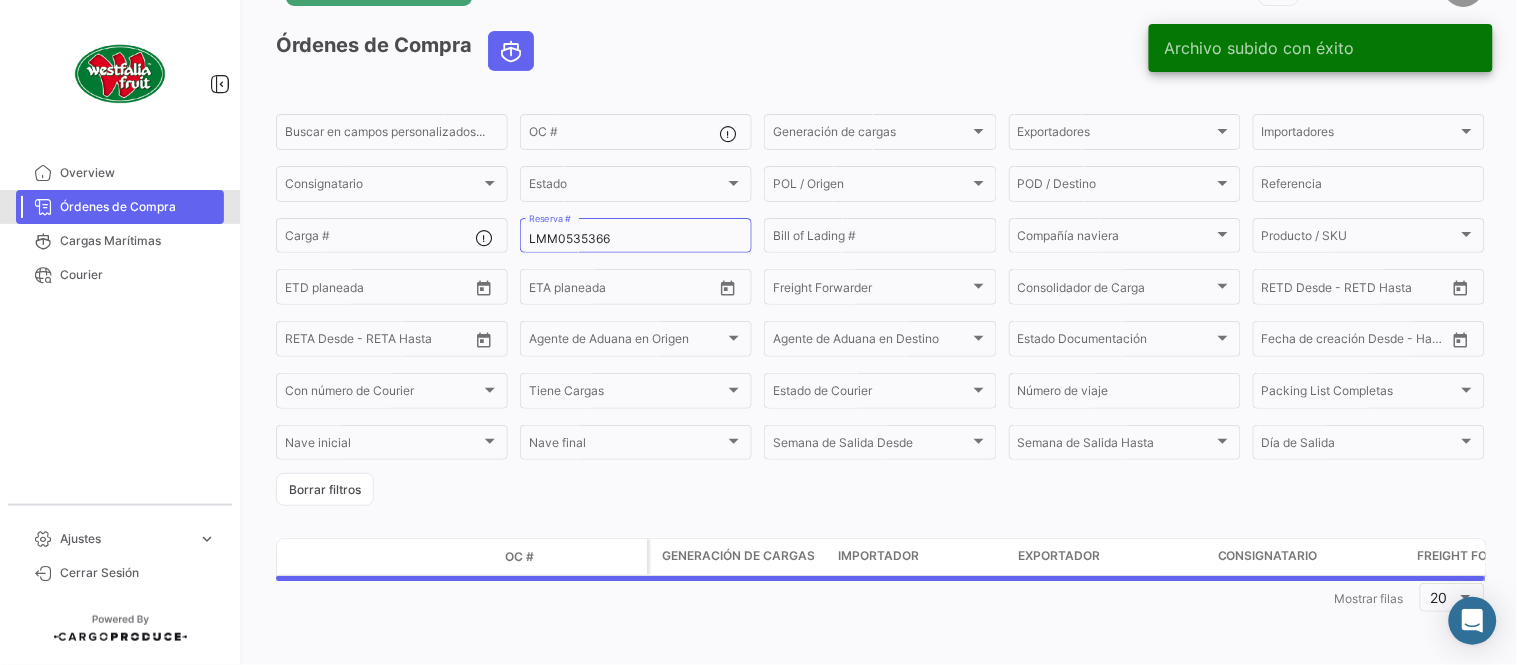 scroll, scrollTop: 0, scrollLeft: 0, axis: both 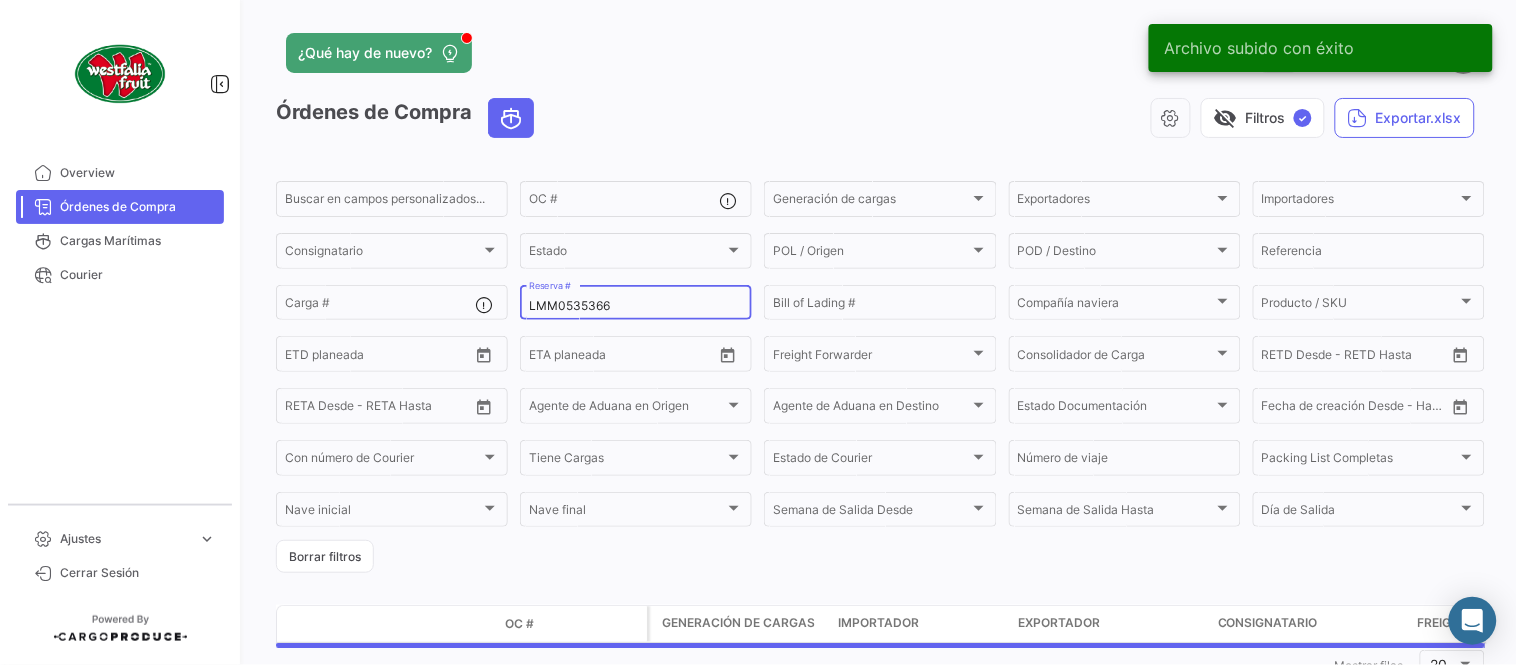 click on "LMM0535366" at bounding box center (636, 306) 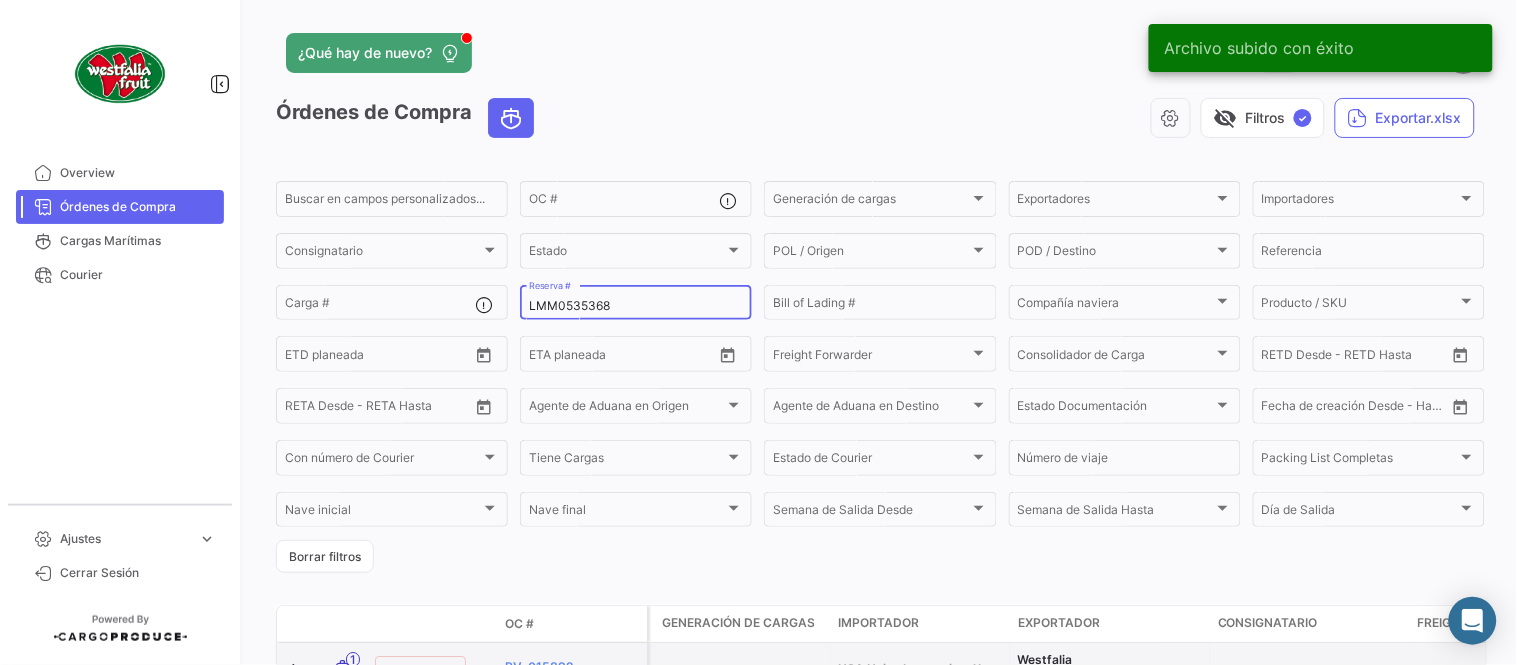 type on "LMM0535368" 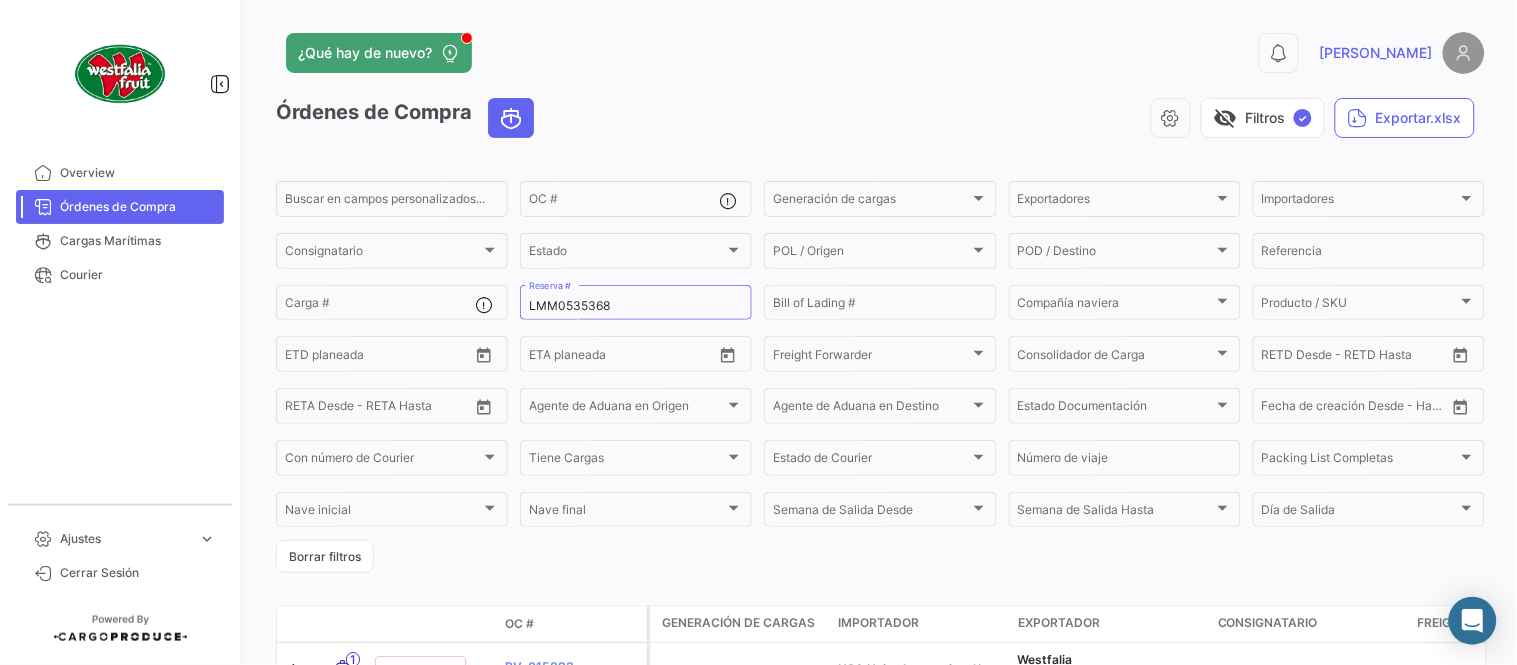 click on "¿Qué hay de nuevo?  0  [PERSON_NAME]" 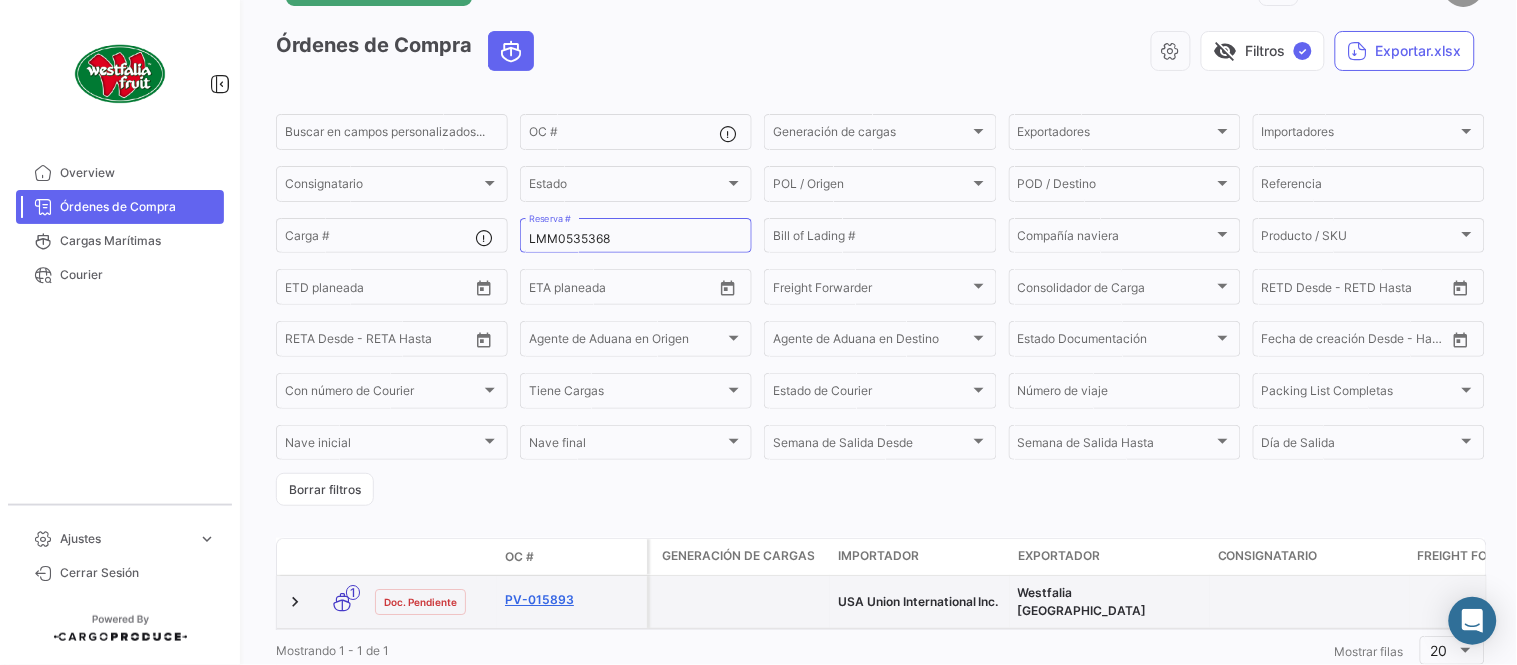 scroll, scrollTop: 128, scrollLeft: 0, axis: vertical 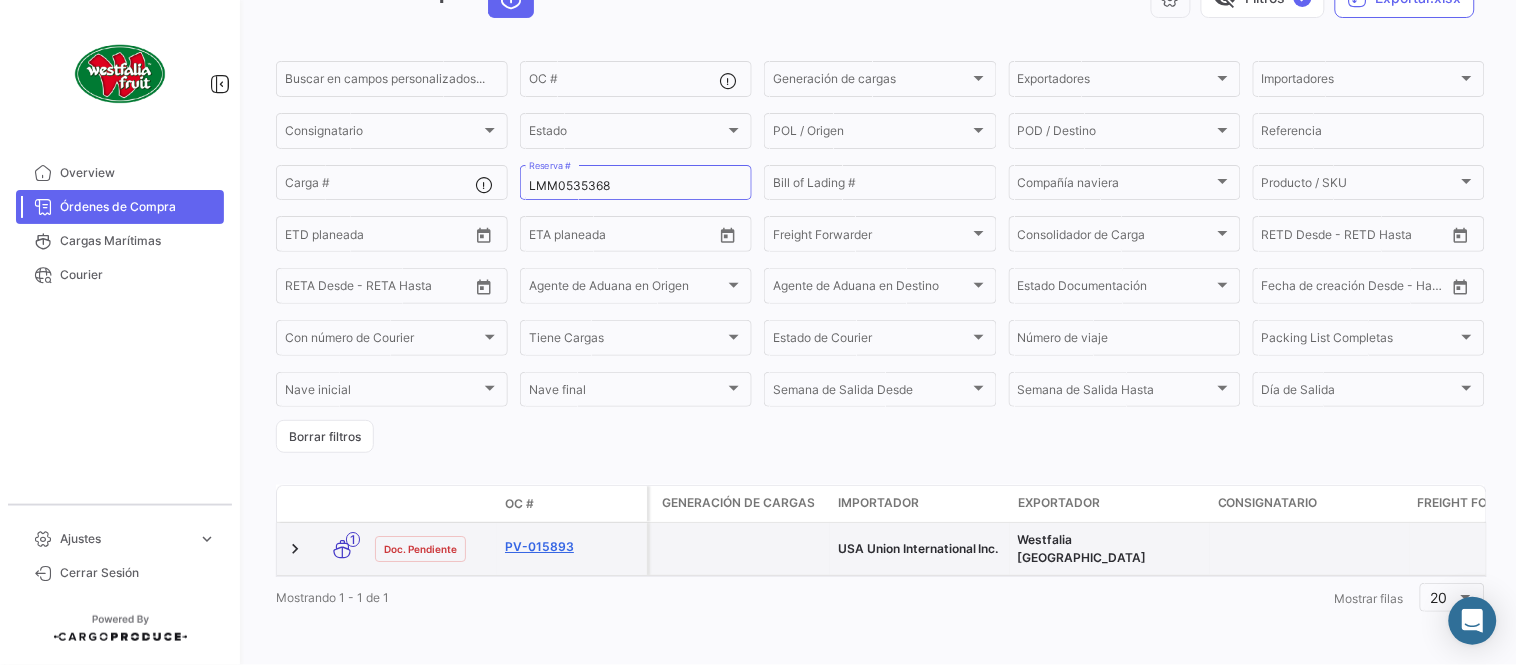 click on "PV-015893" 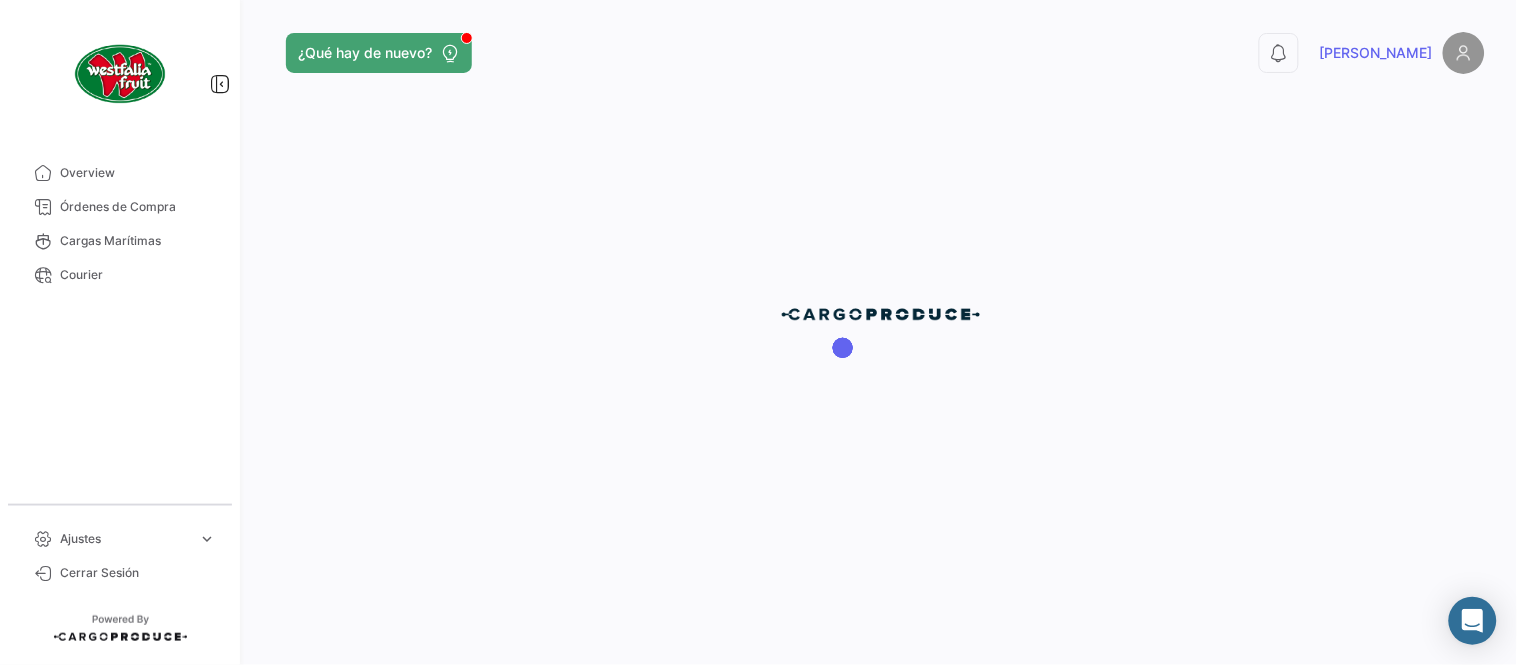 scroll, scrollTop: 0, scrollLeft: 0, axis: both 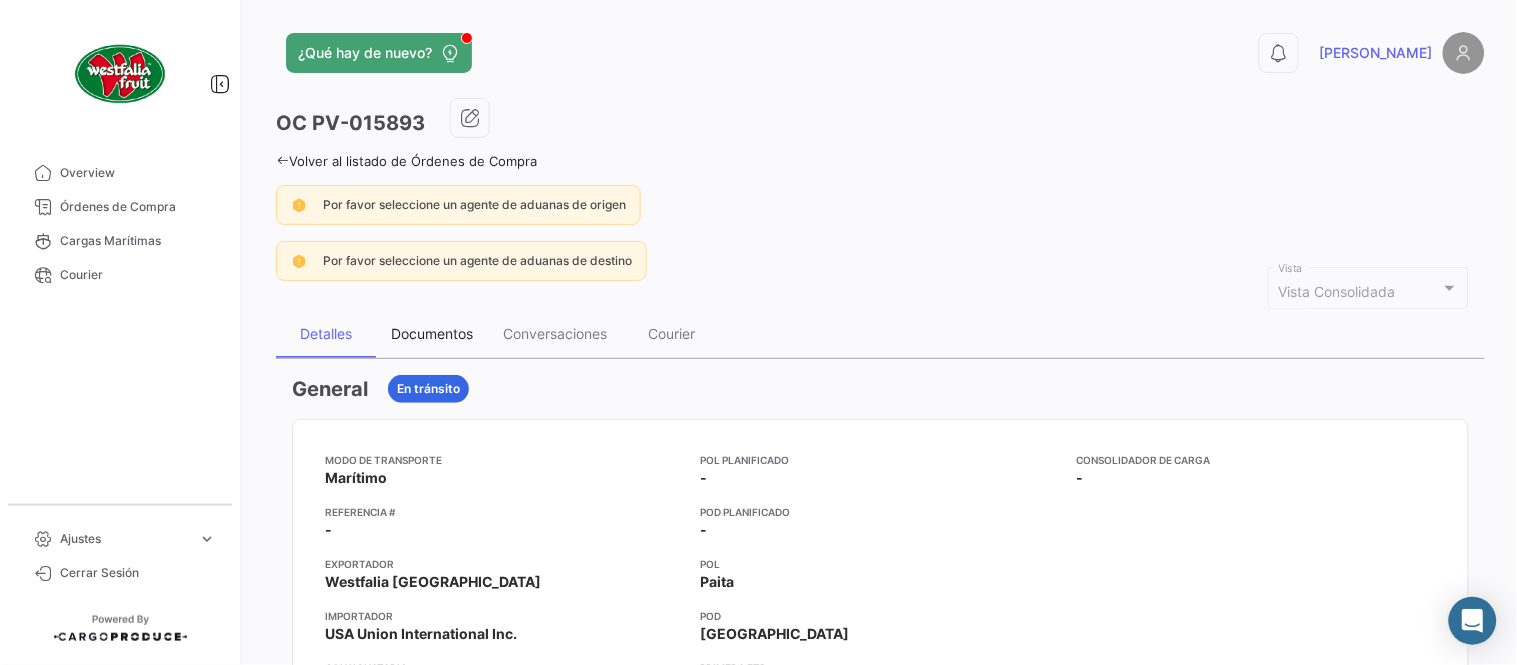 click on "Documentos" at bounding box center (432, 333) 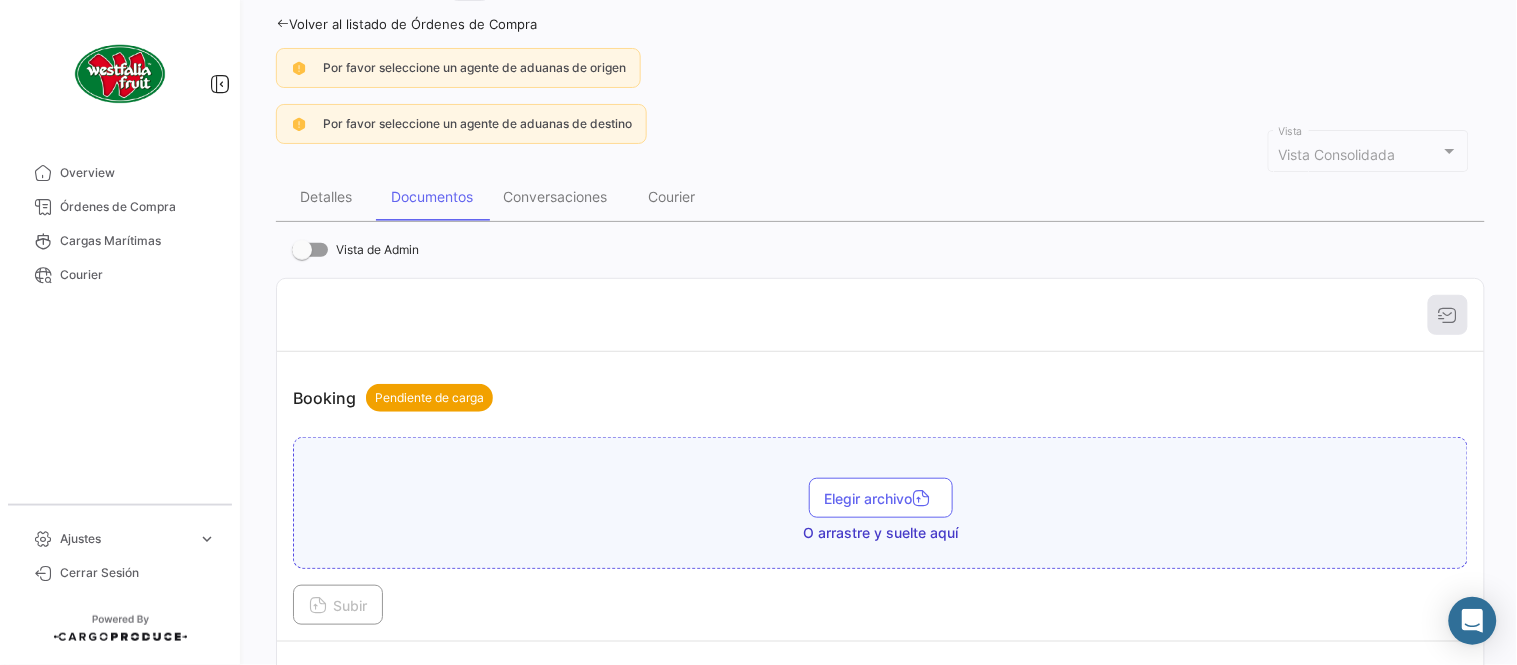 scroll, scrollTop: 0, scrollLeft: 0, axis: both 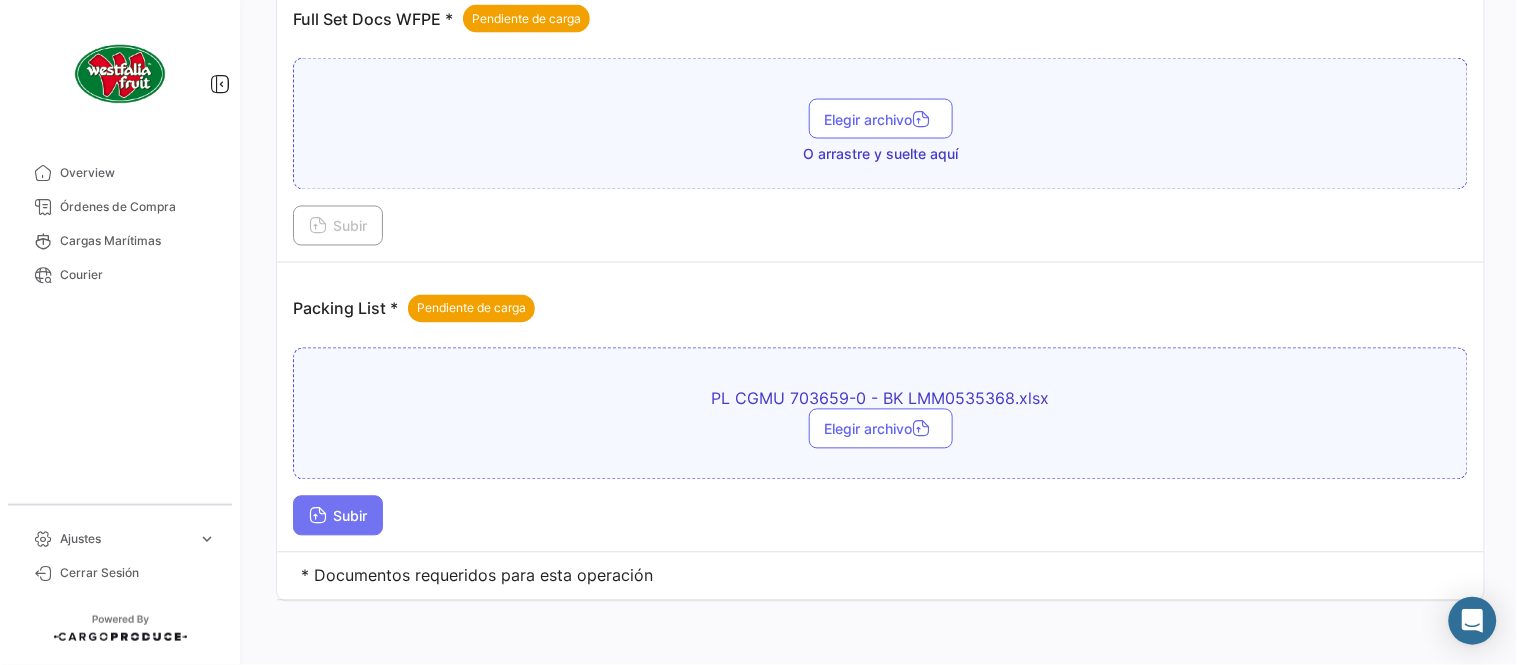 click on "Subir" at bounding box center (338, 516) 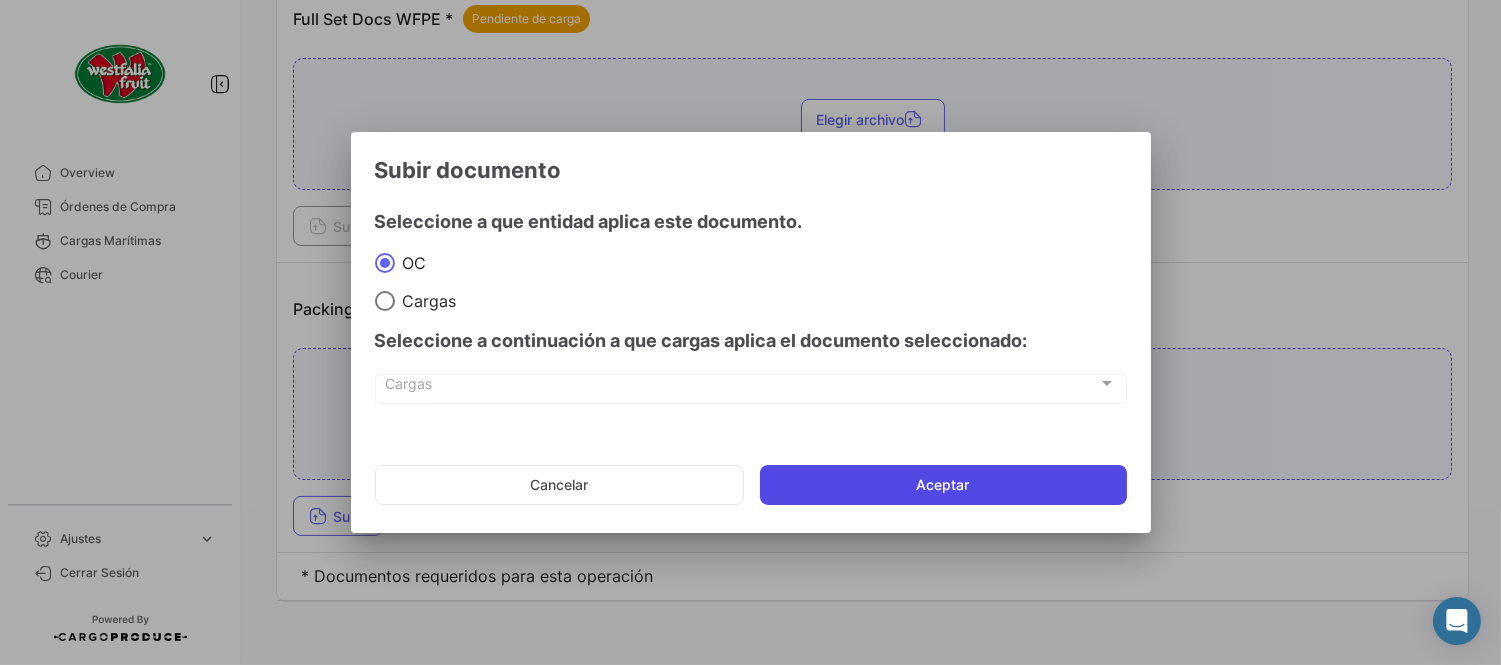click on "Aceptar" 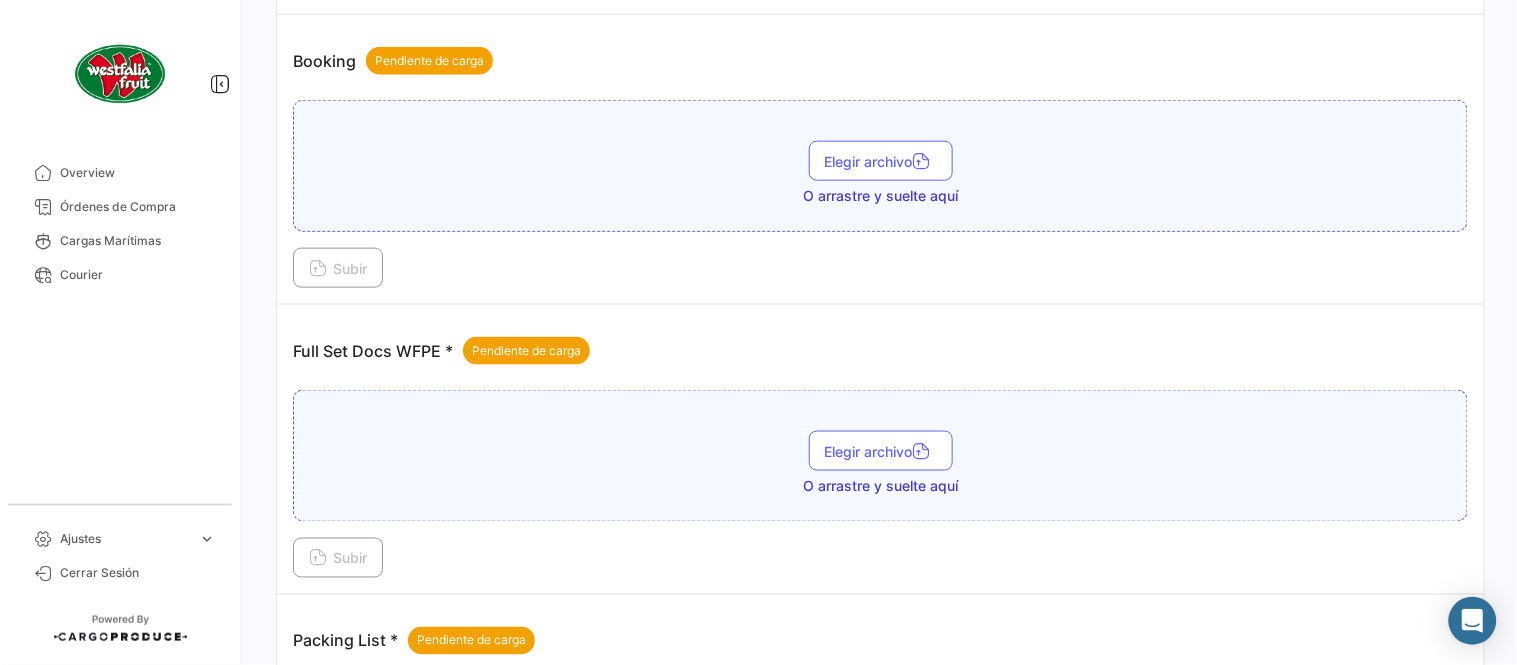 scroll, scrollTop: 473, scrollLeft: 0, axis: vertical 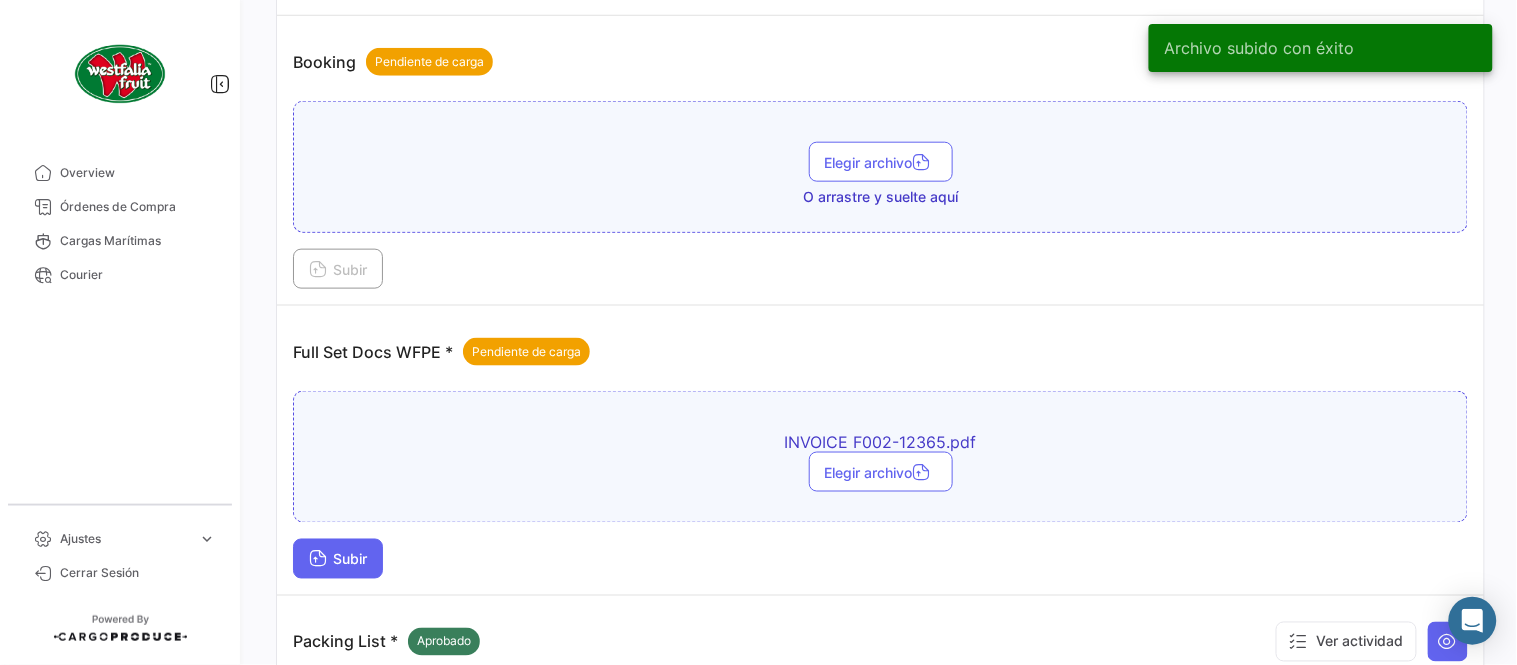 click on "Subir" at bounding box center [338, 559] 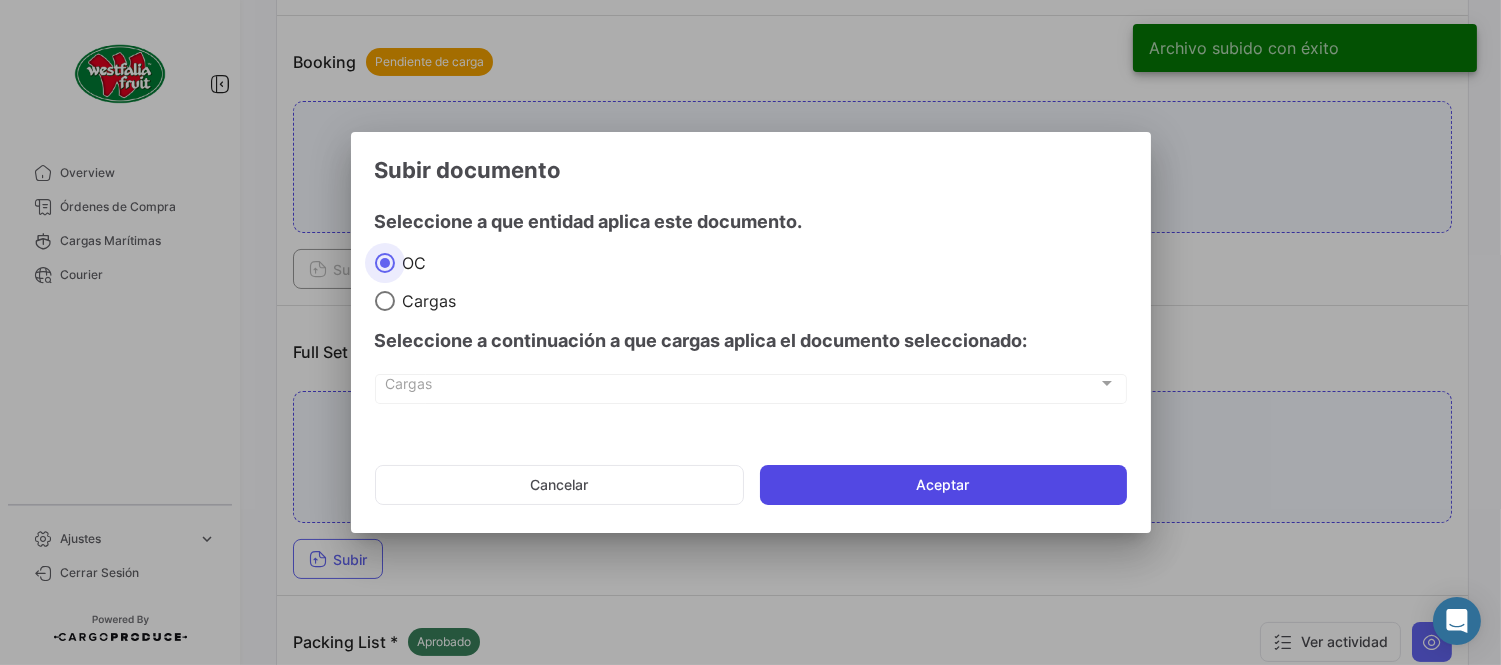 click on "Aceptar" 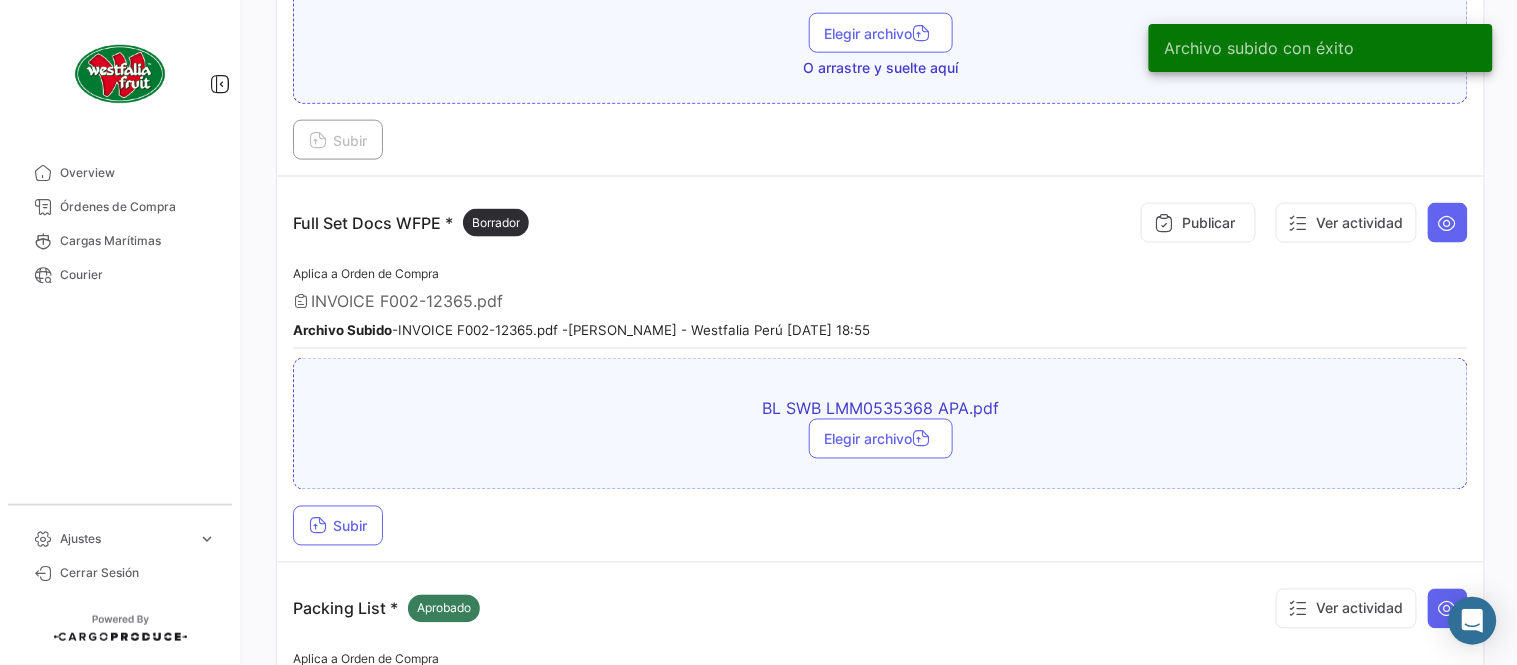 scroll, scrollTop: 695, scrollLeft: 0, axis: vertical 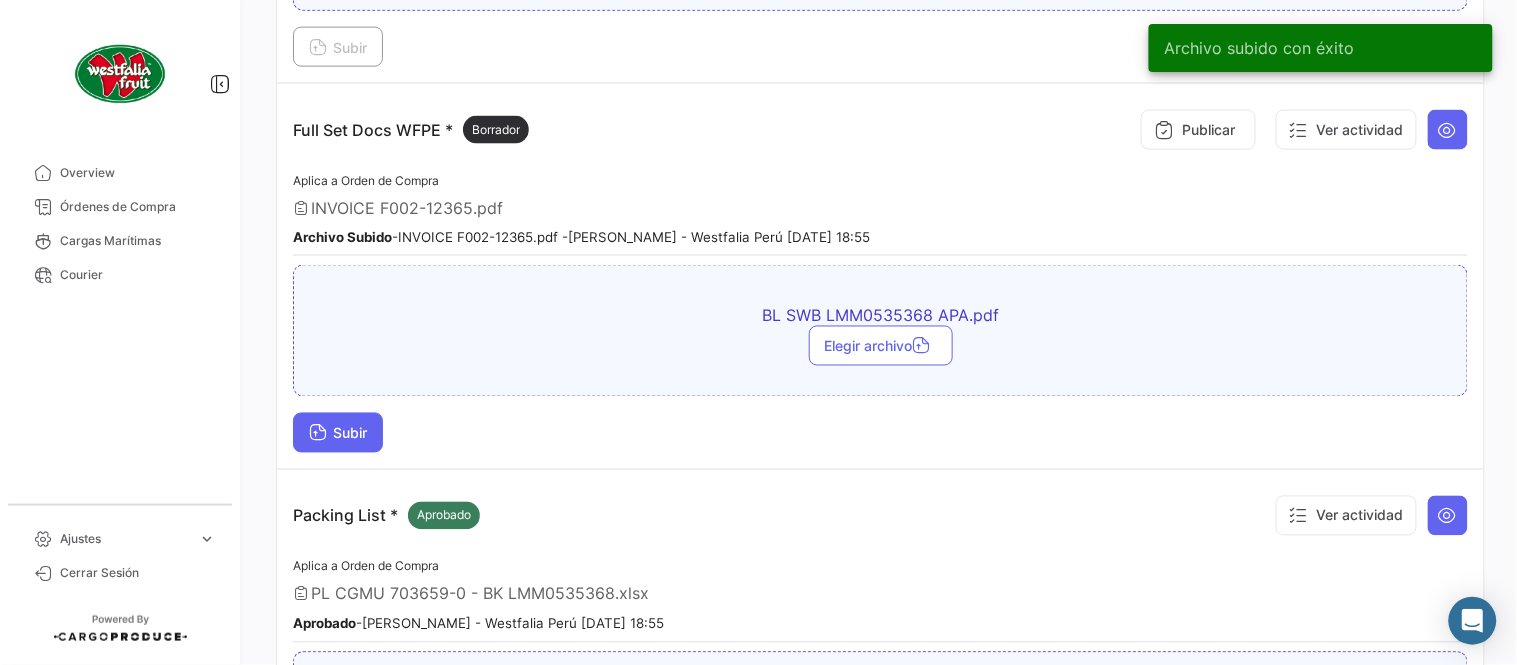 click on "Subir" at bounding box center (338, 433) 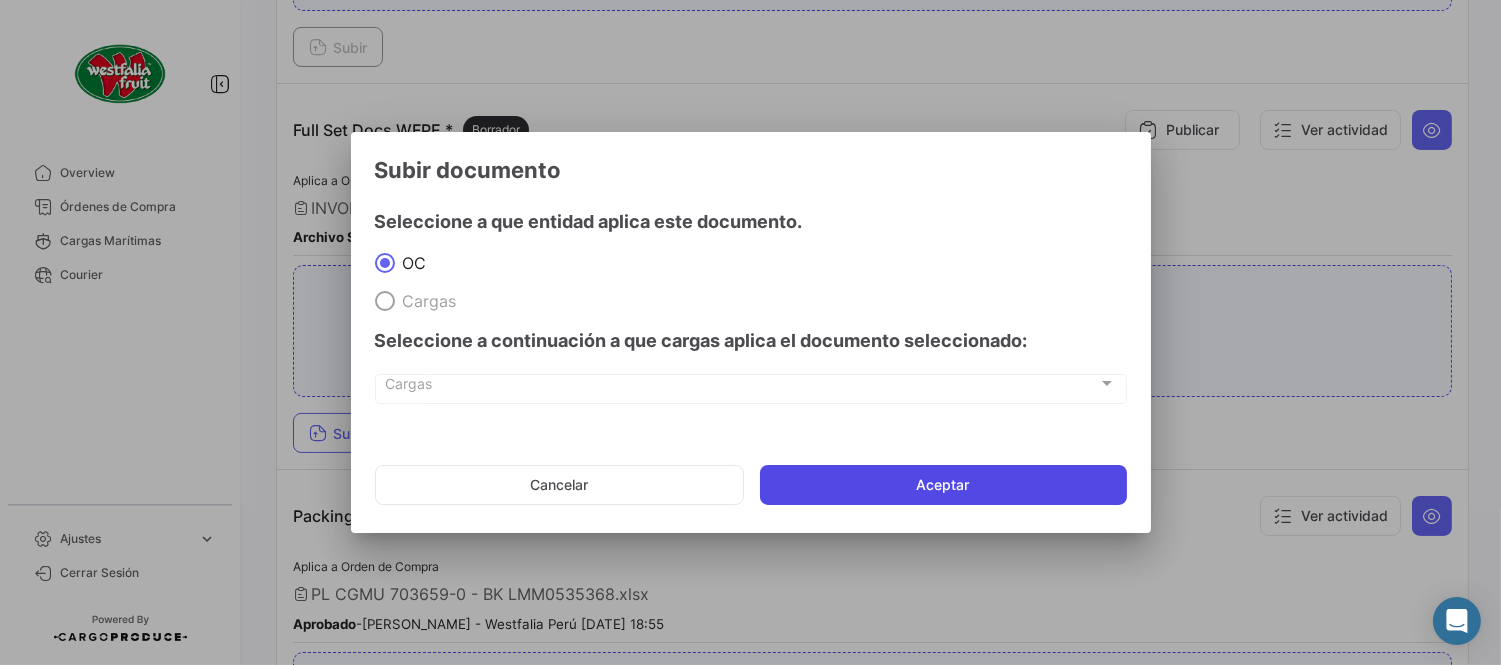 click on "Aceptar" 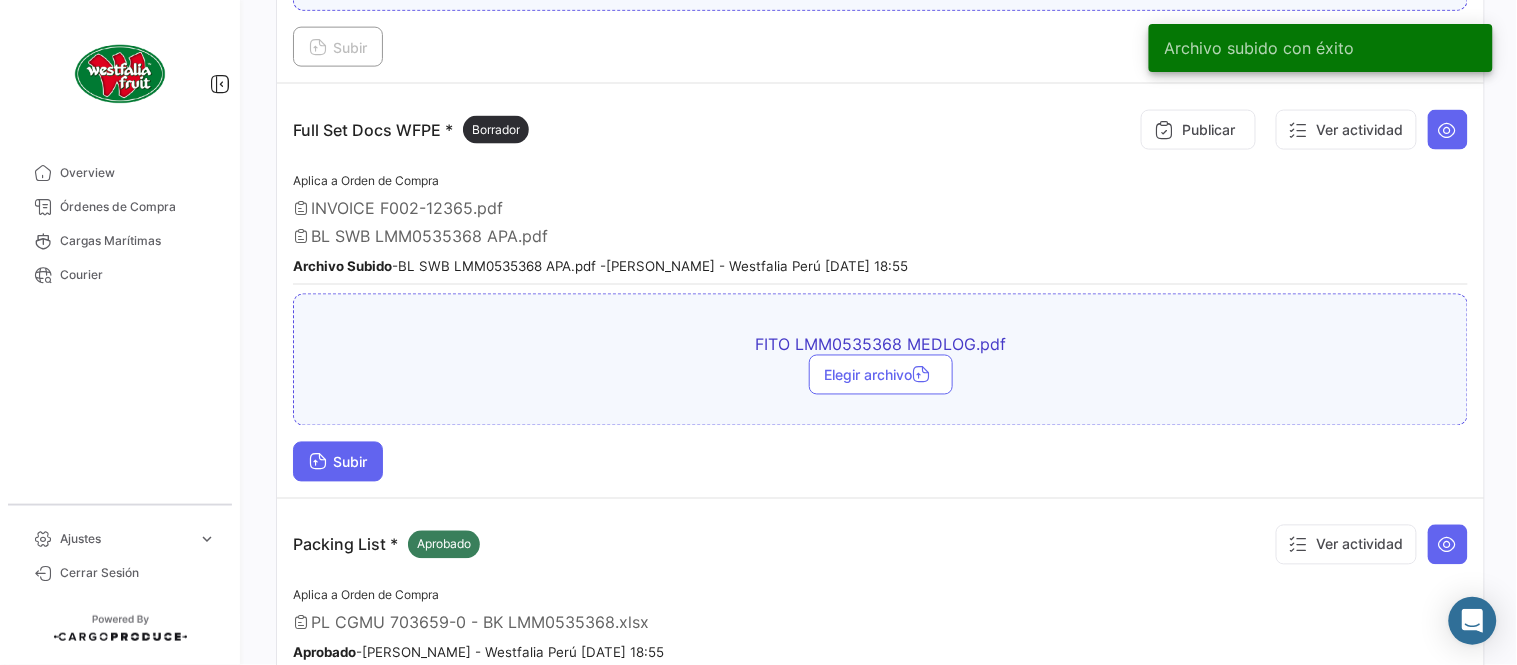click on "Subir" at bounding box center (338, 462) 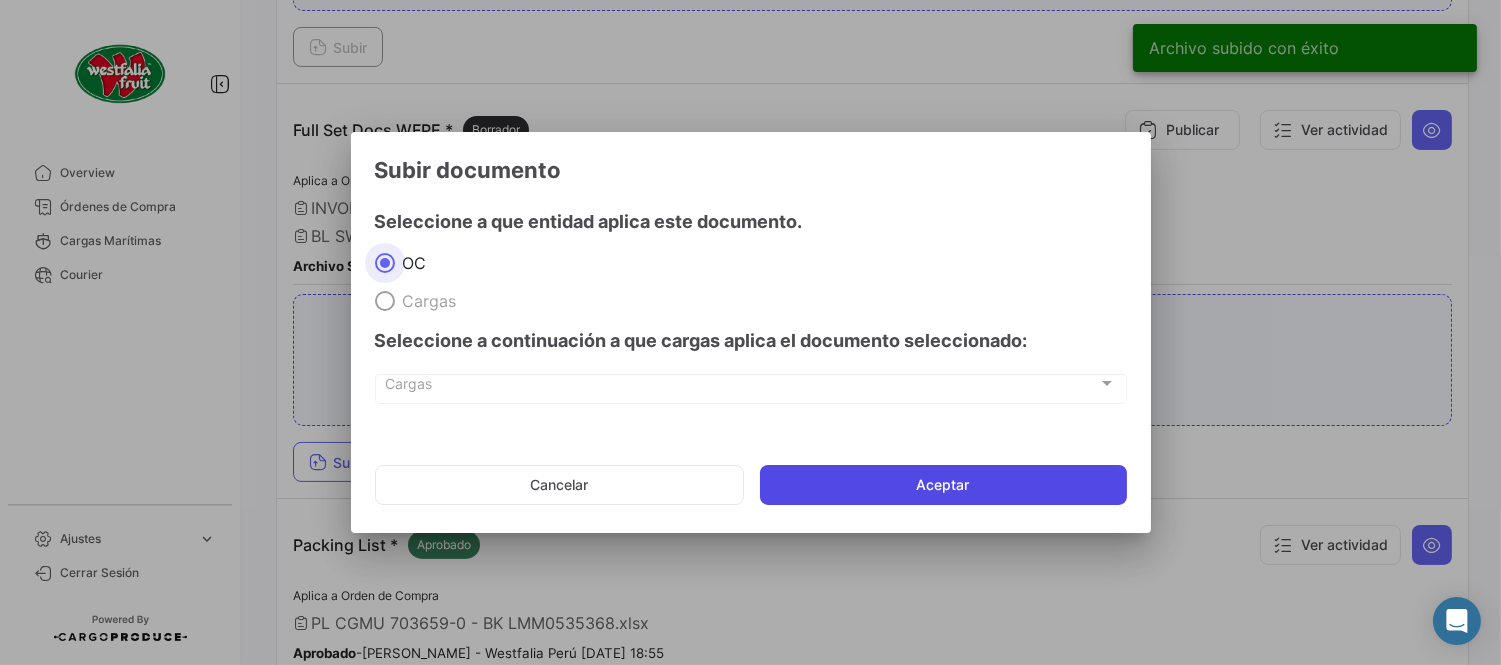 click on "Aceptar" 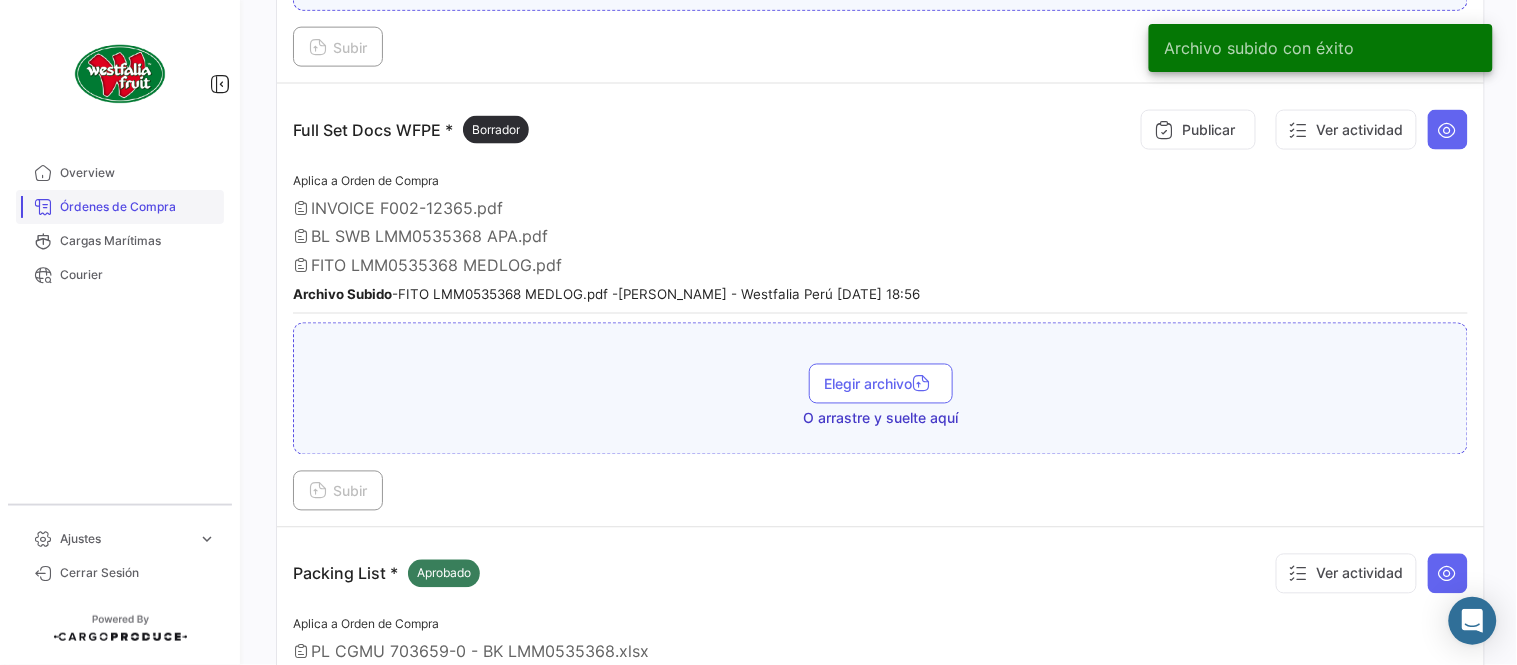 click on "Órdenes de Compra" at bounding box center [138, 207] 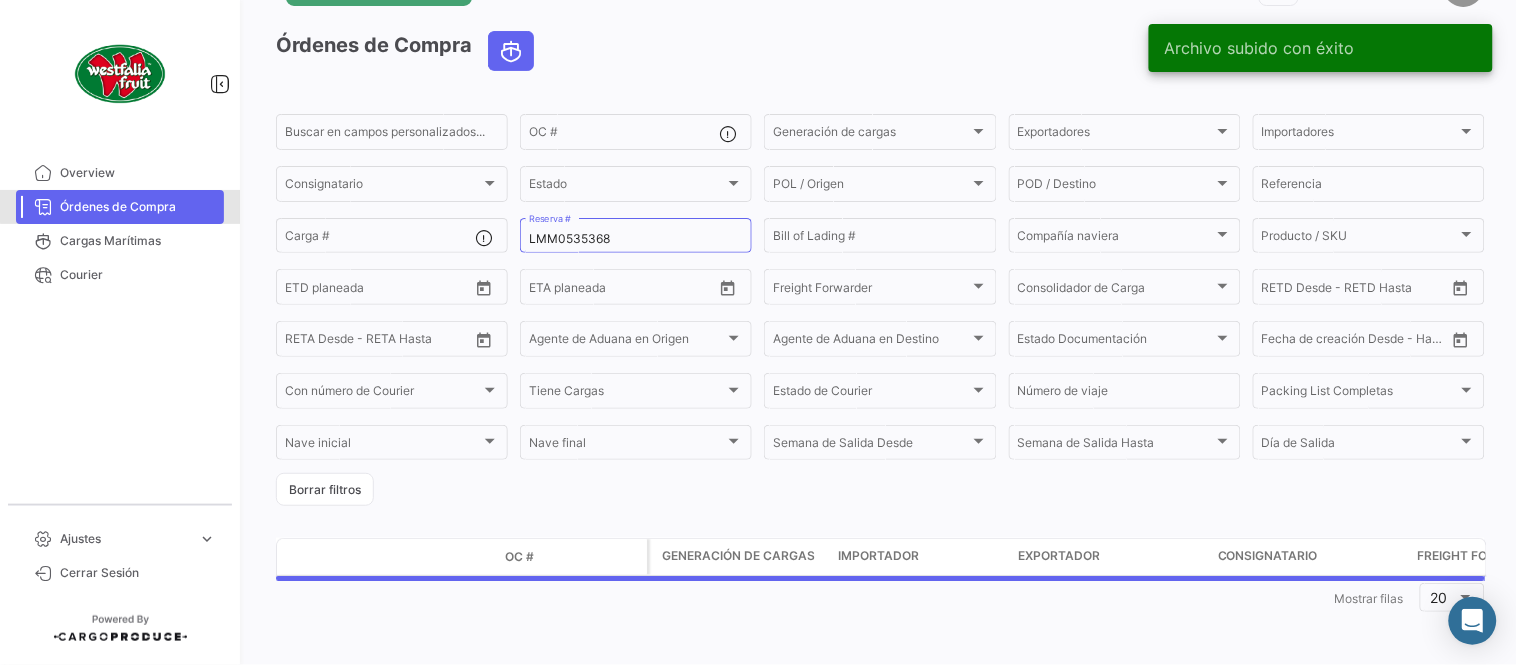 scroll, scrollTop: 0, scrollLeft: 0, axis: both 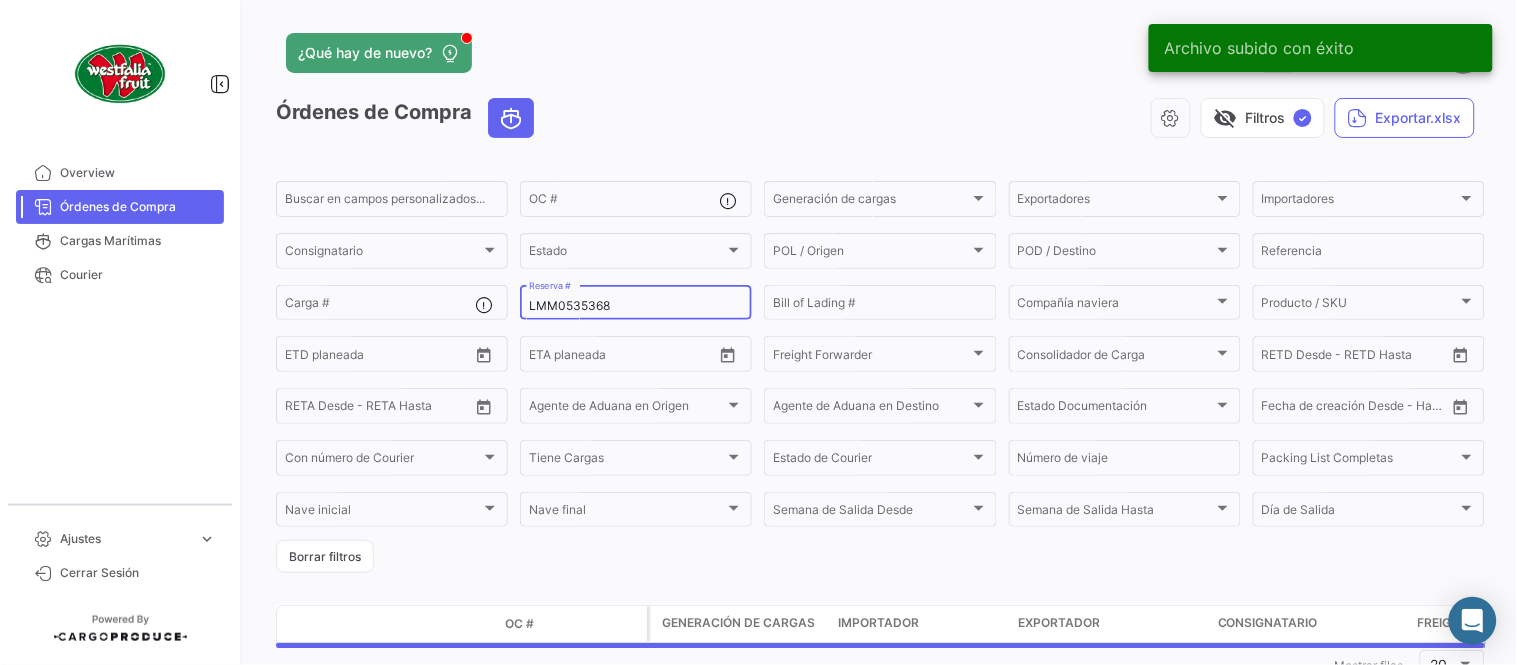 click on "LMM0535368" at bounding box center [636, 306] 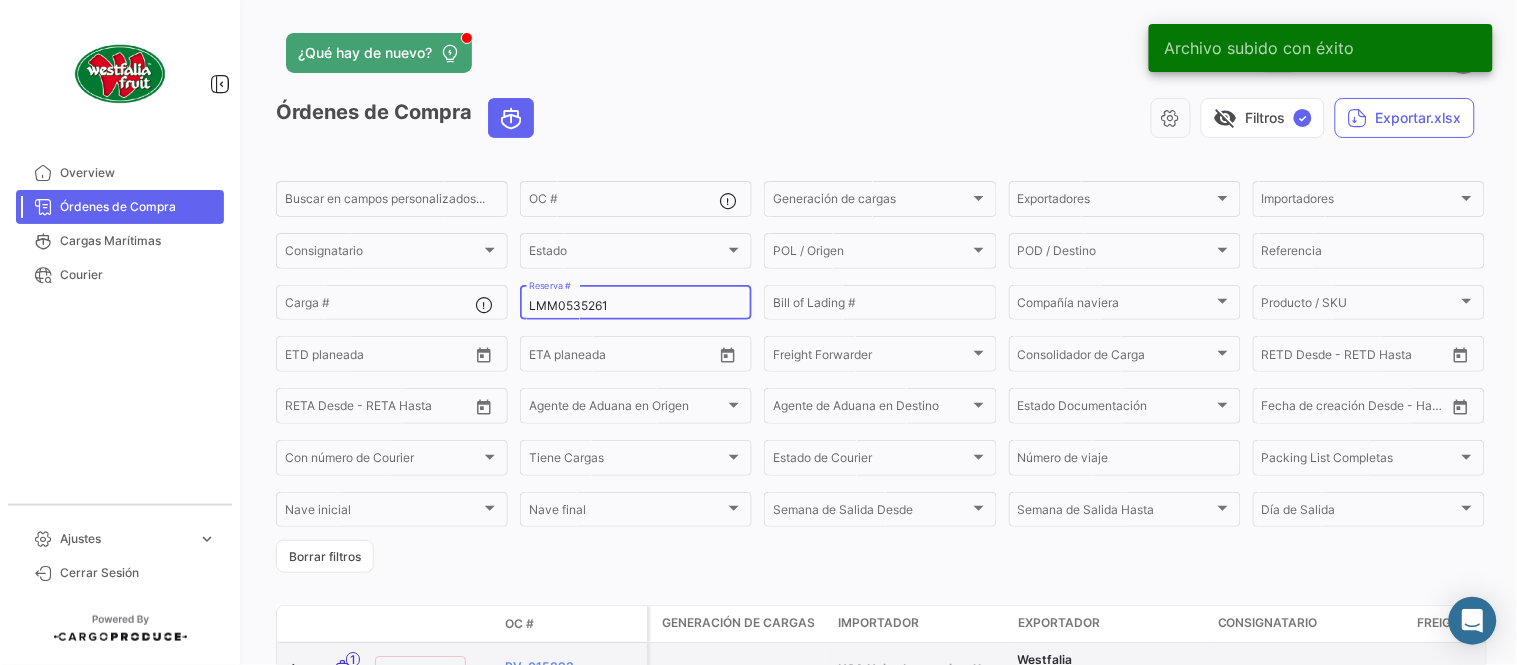 type on "LMM0535261" 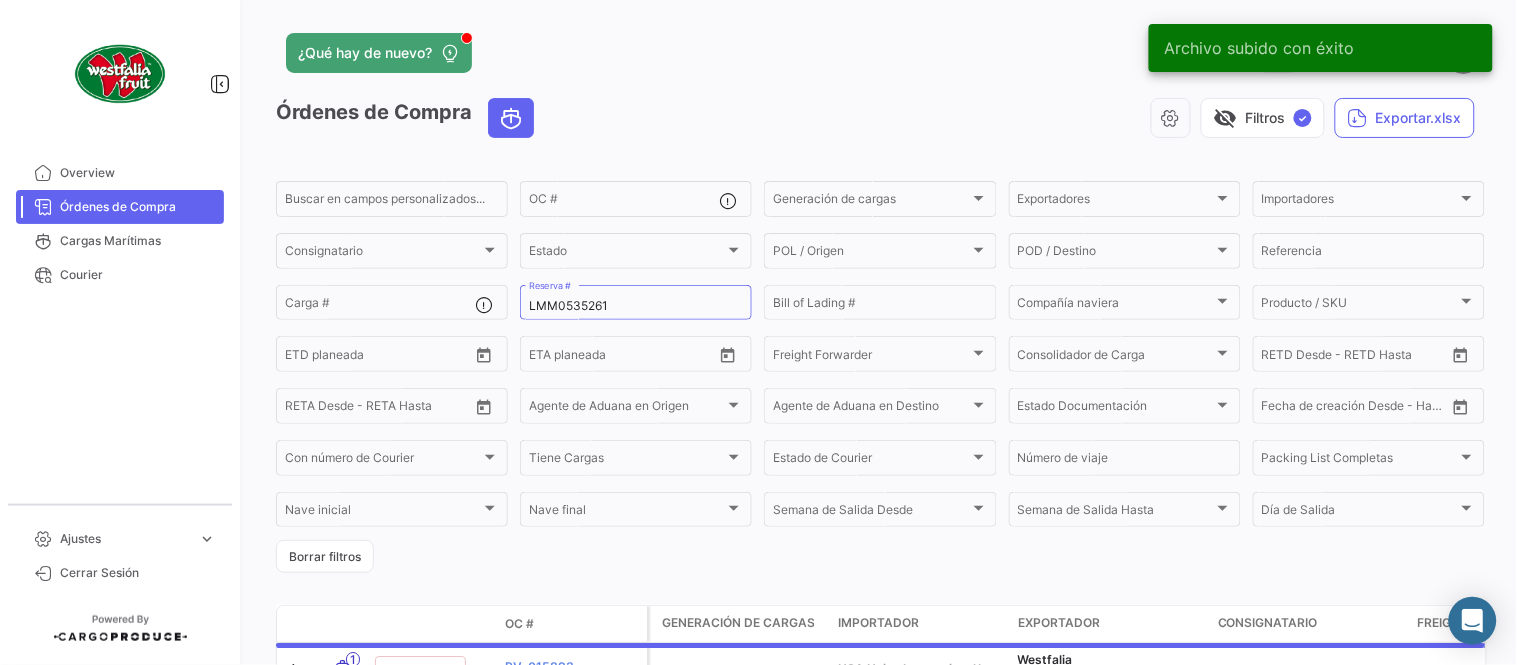 click on "visibility_off   Filtros  ✓  Exportar.xlsx" 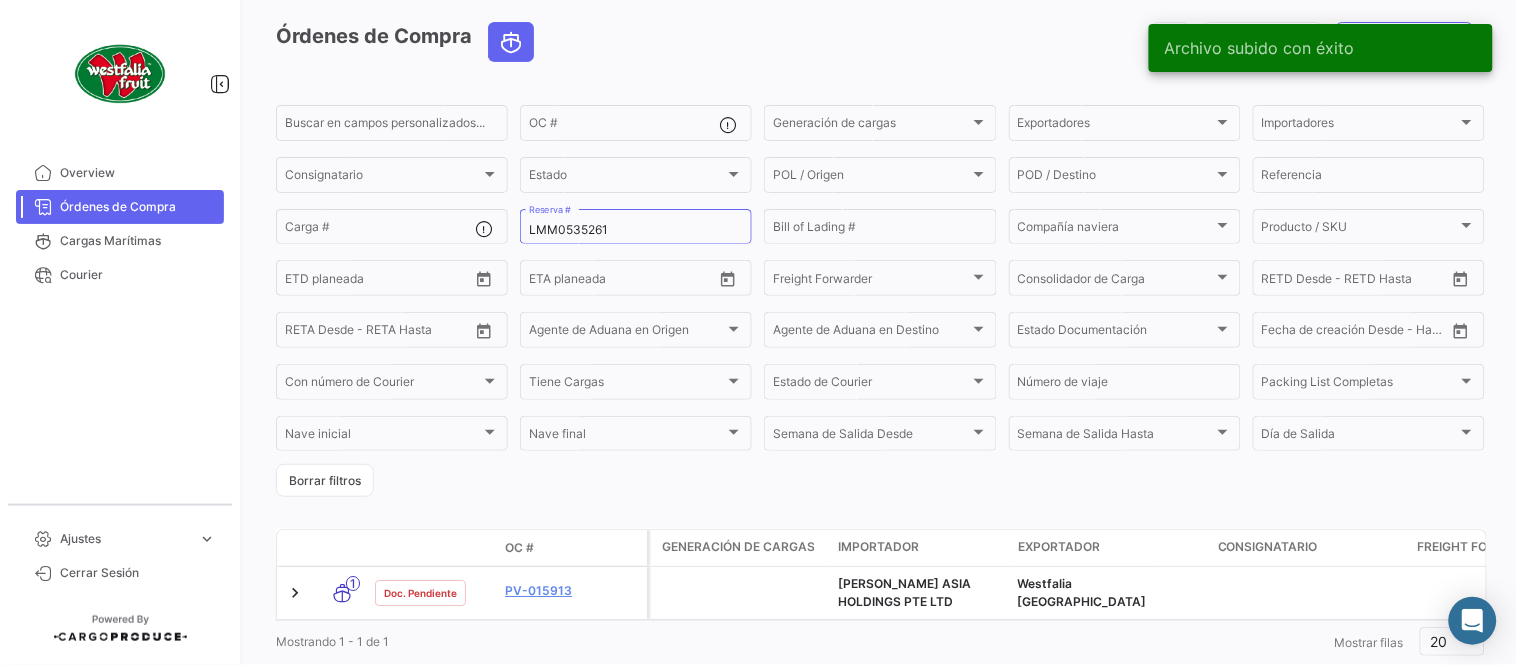 scroll, scrollTop: 136, scrollLeft: 0, axis: vertical 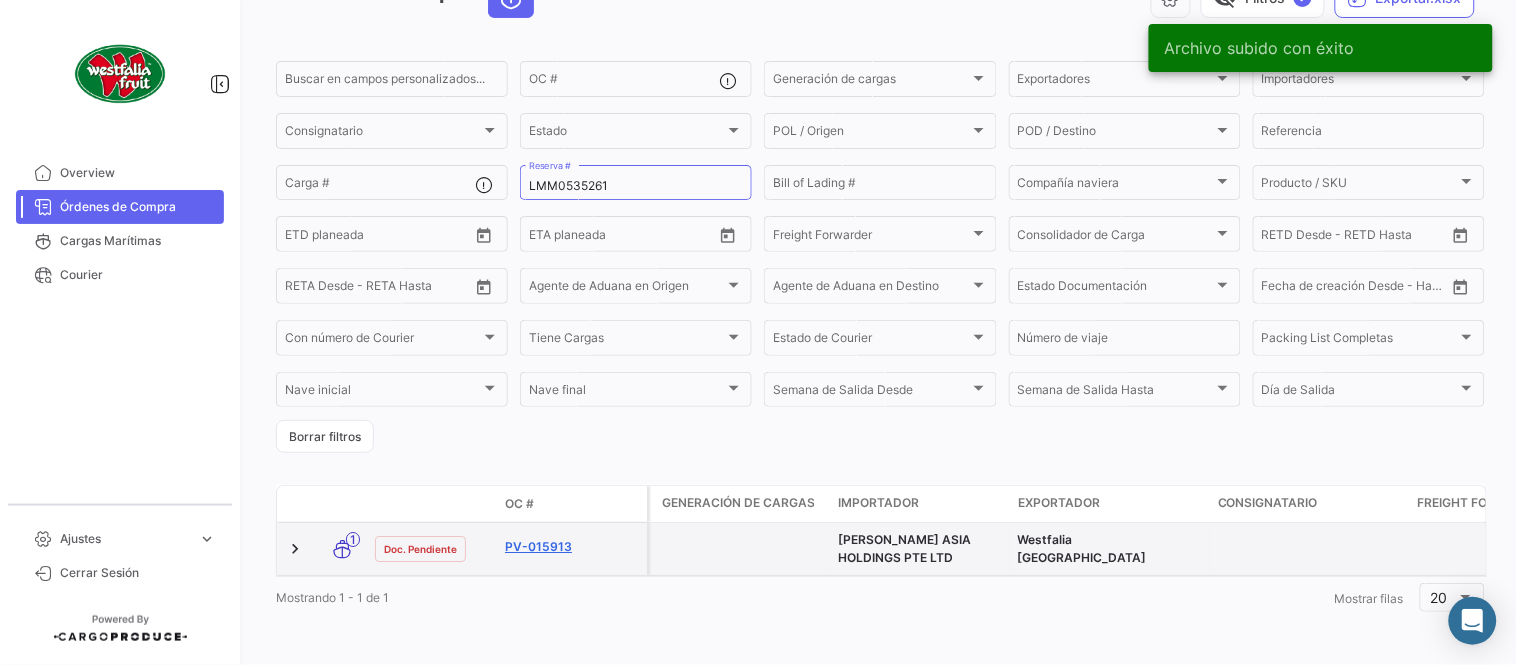 click on "PV-015913" 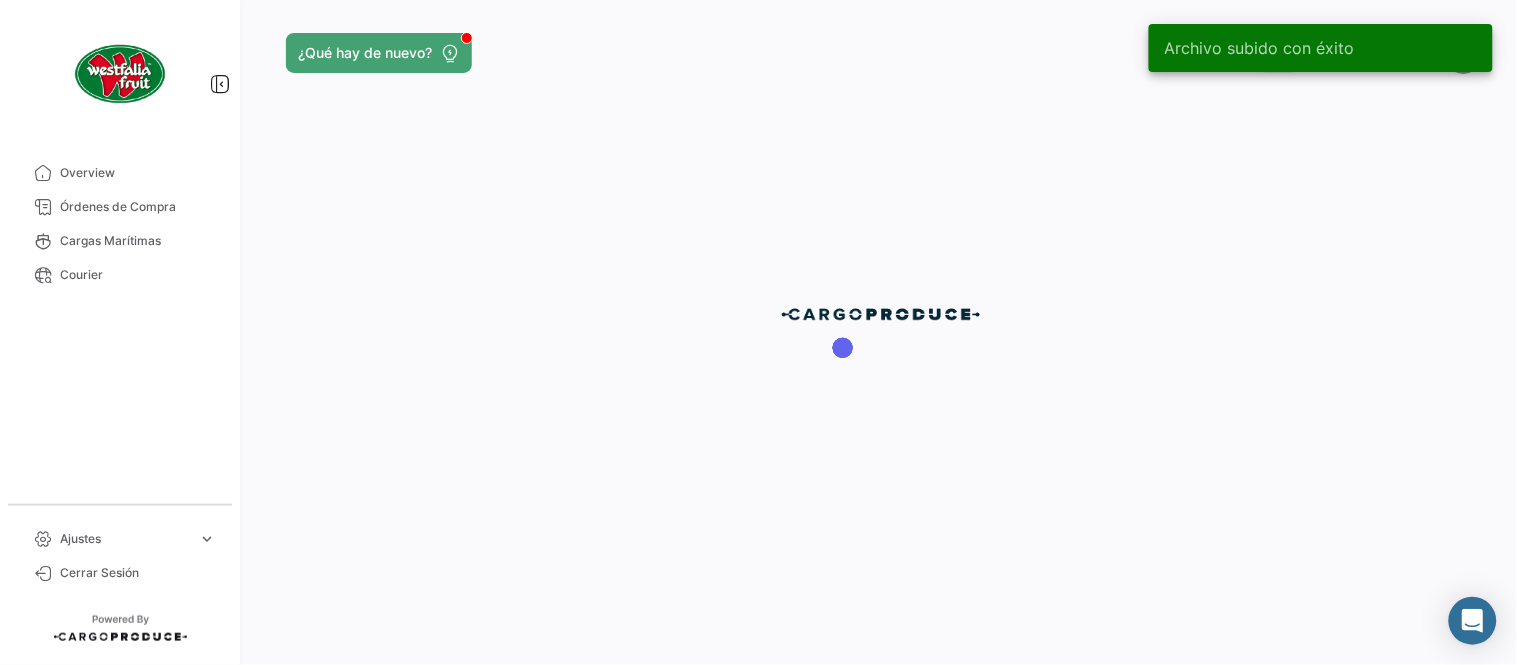 scroll, scrollTop: 0, scrollLeft: 0, axis: both 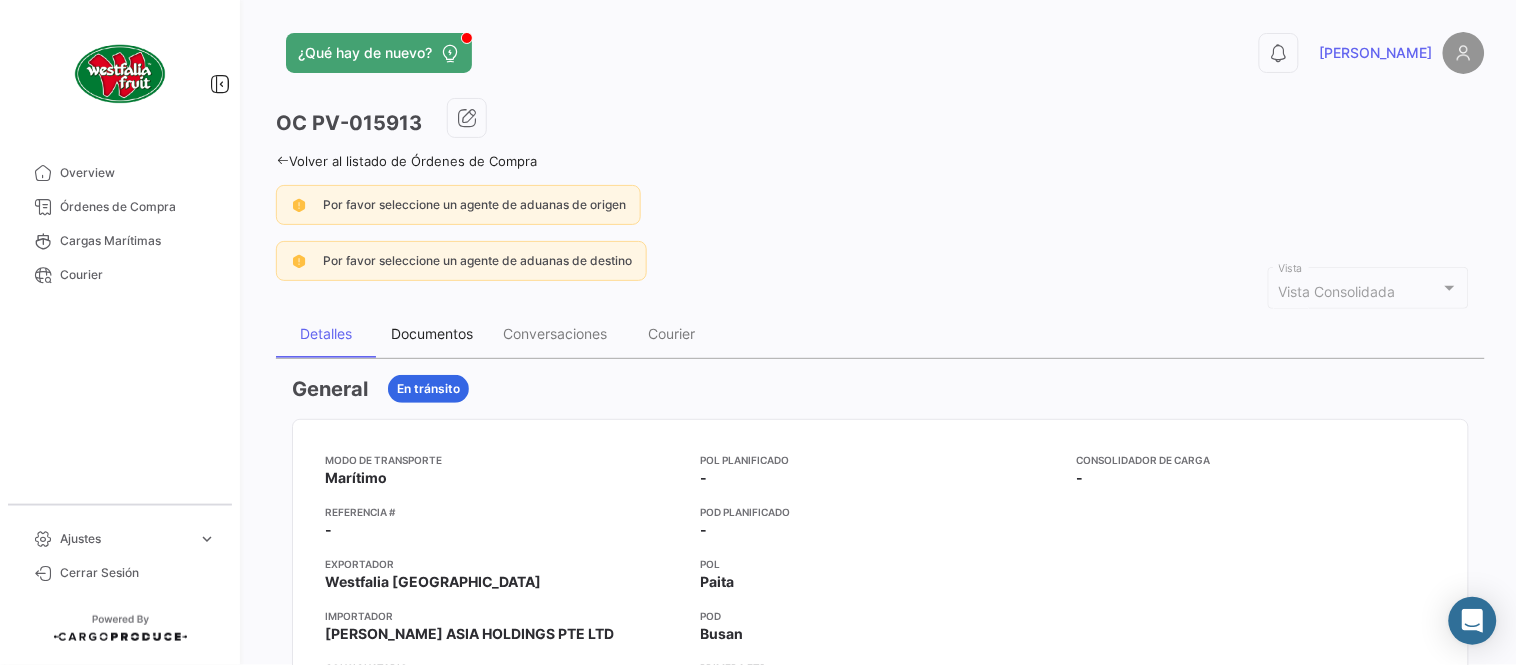 click on "Documentos" at bounding box center [432, 333] 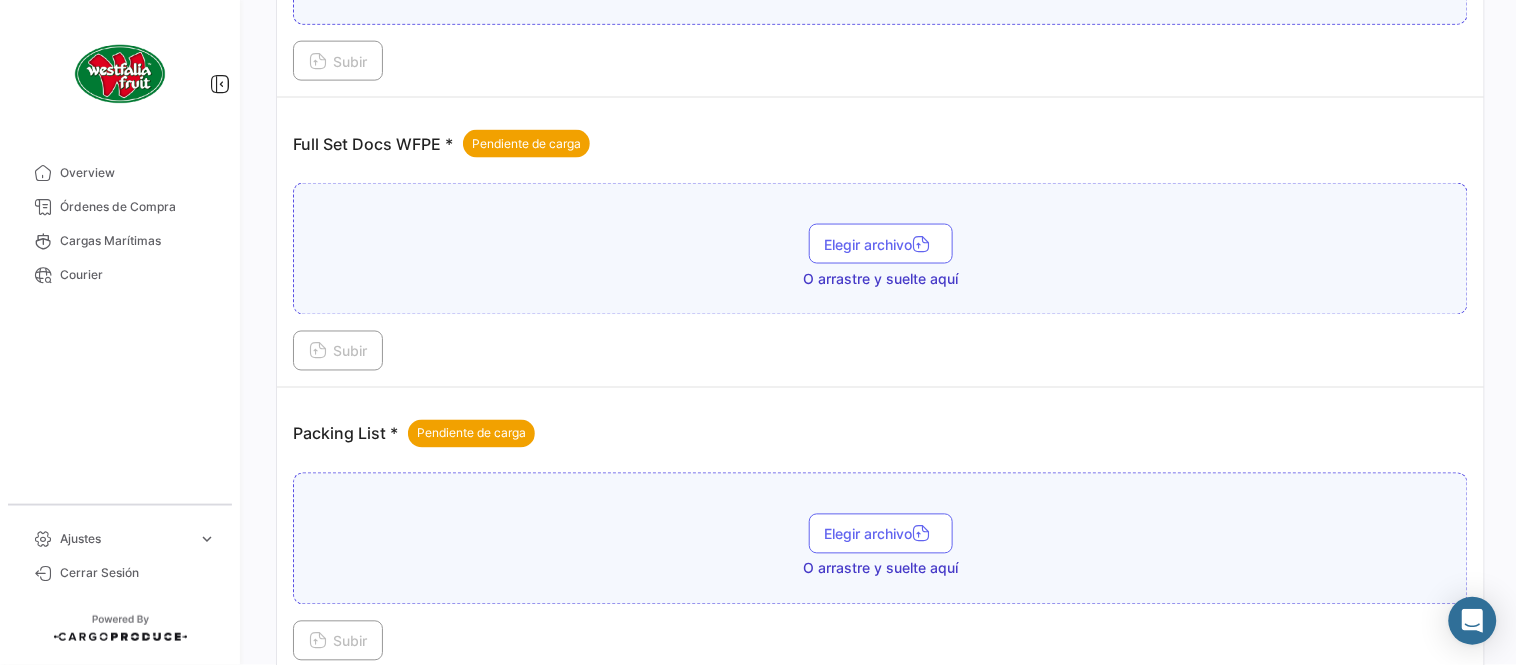 scroll, scrollTop: 806, scrollLeft: 0, axis: vertical 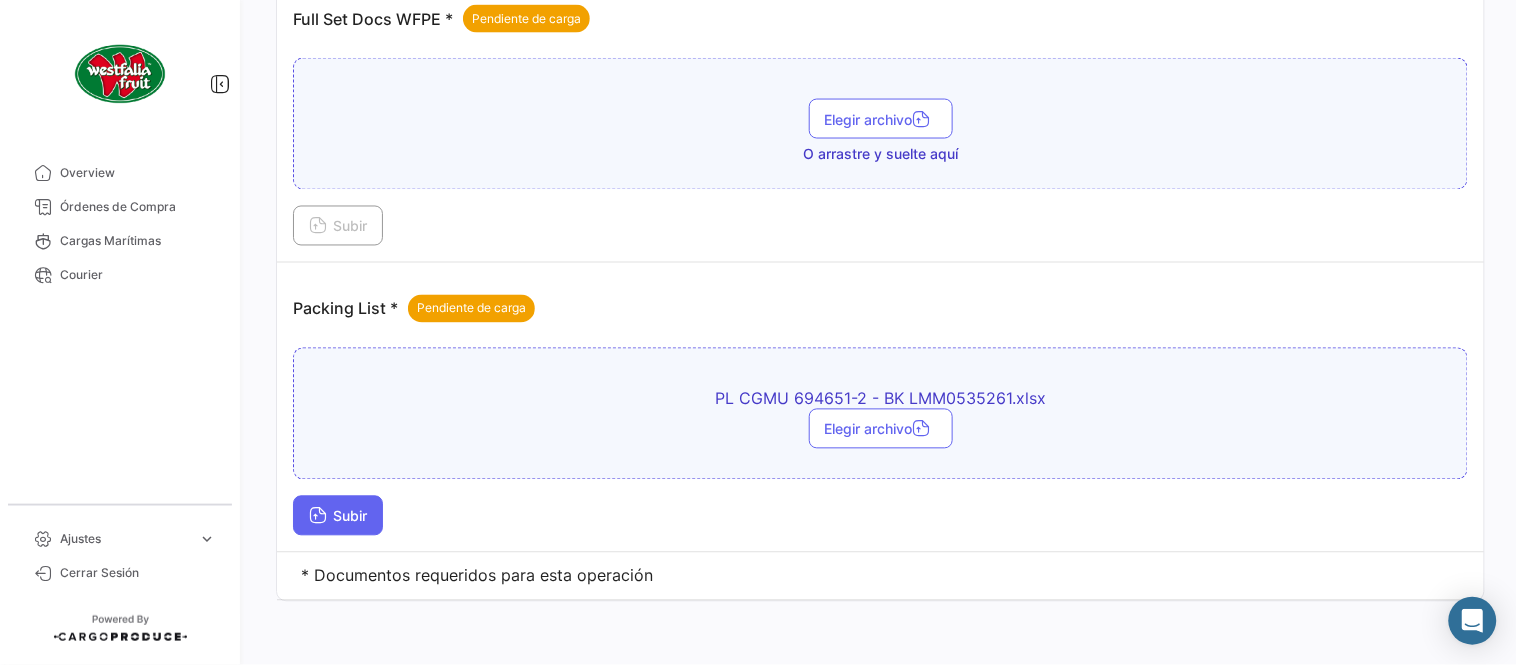 click on "Subir" at bounding box center (338, 516) 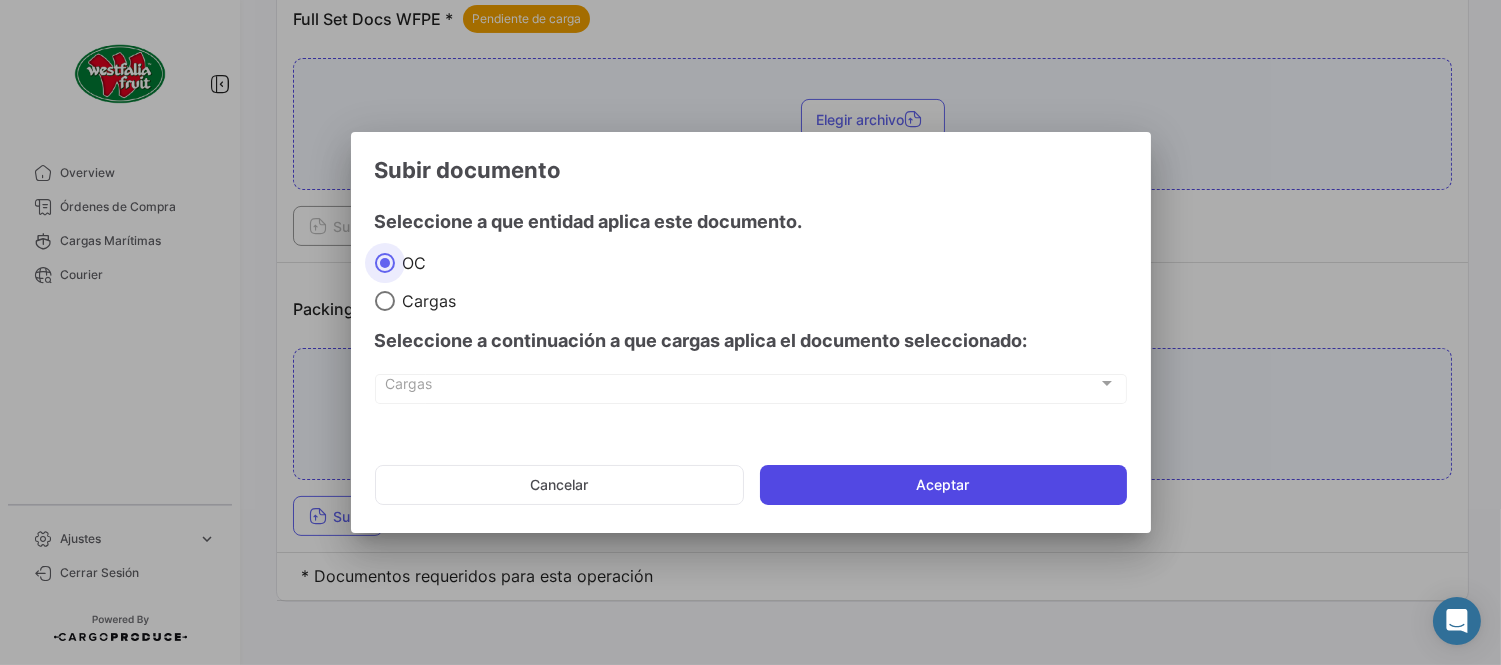 click on "Aceptar" 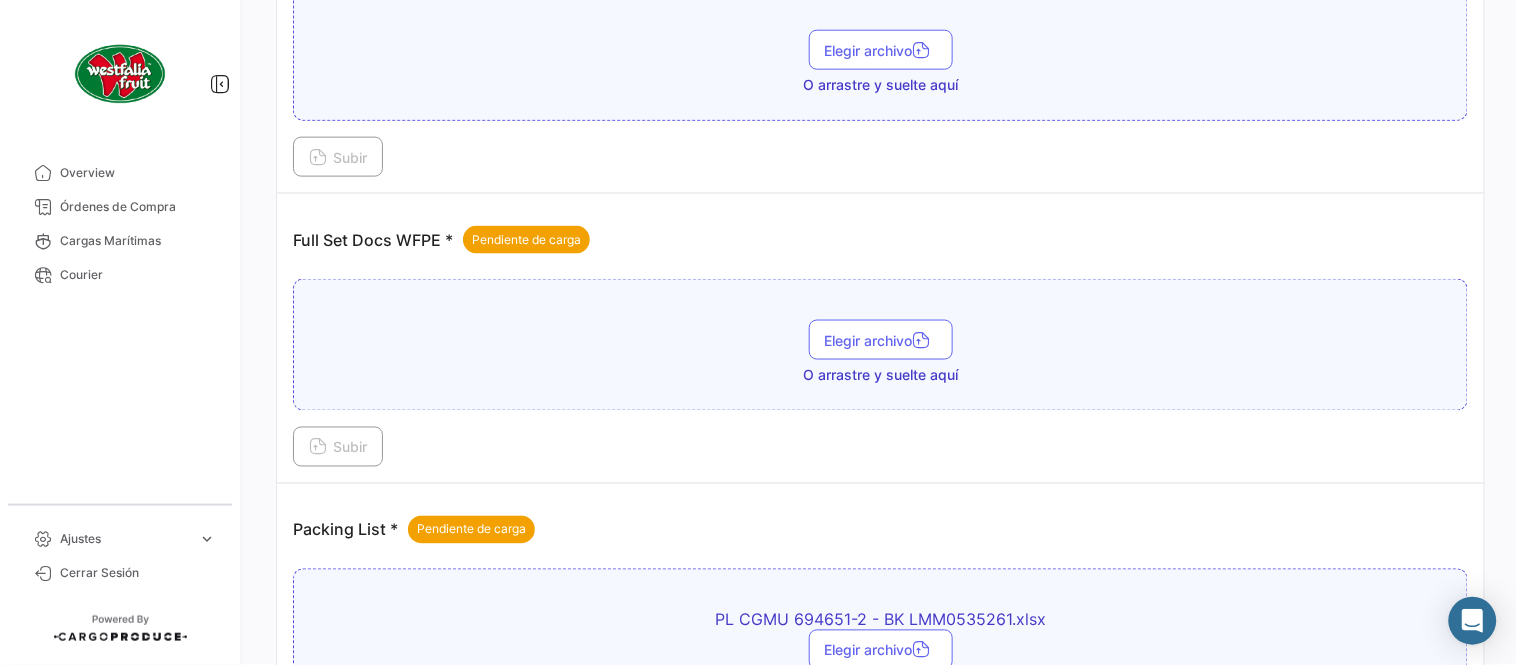 scroll, scrollTop: 584, scrollLeft: 0, axis: vertical 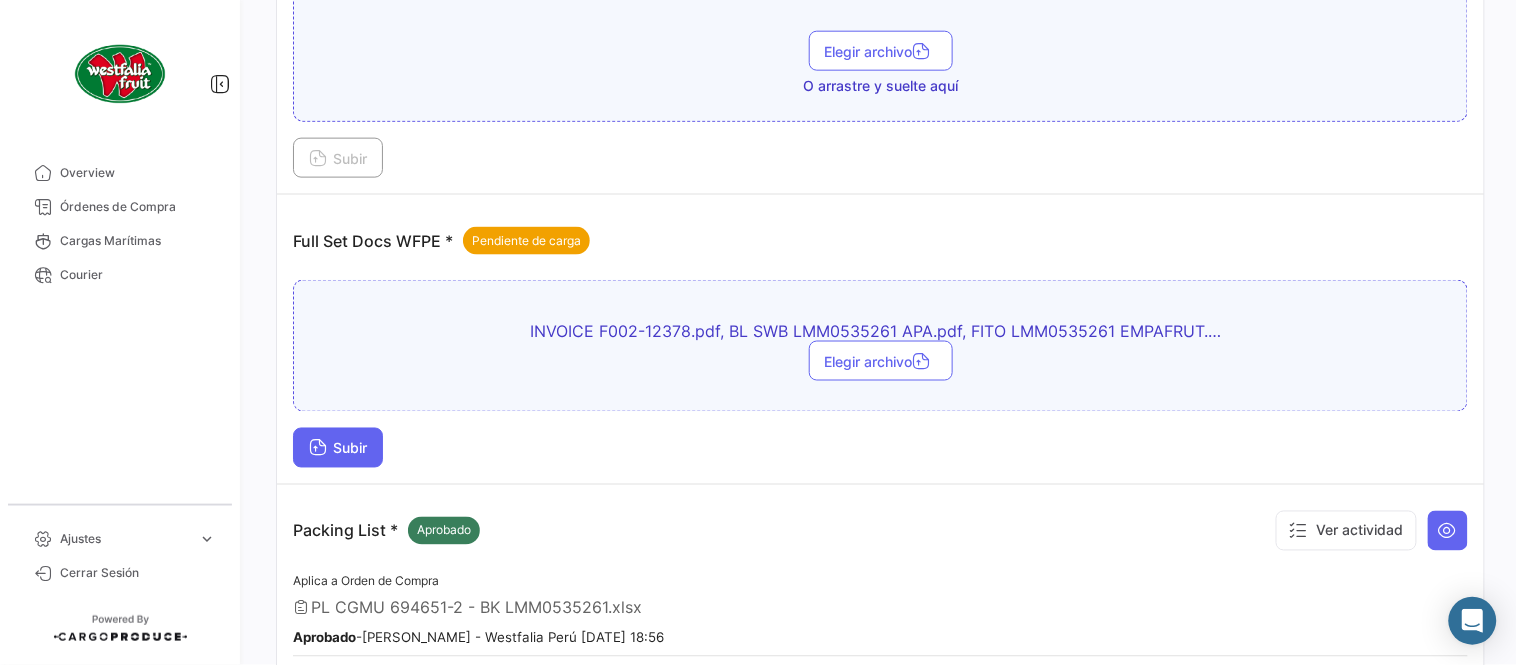 click on "Subir" at bounding box center (338, 448) 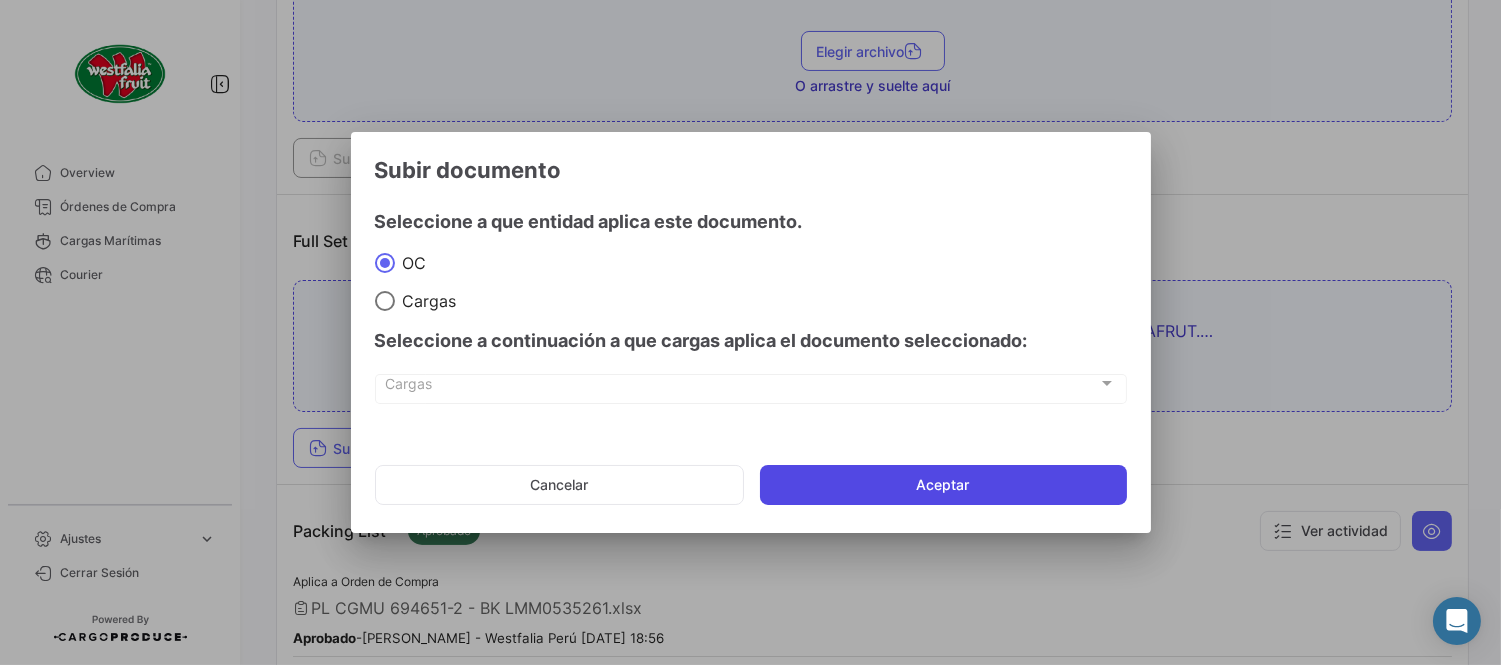 click on "Aceptar" 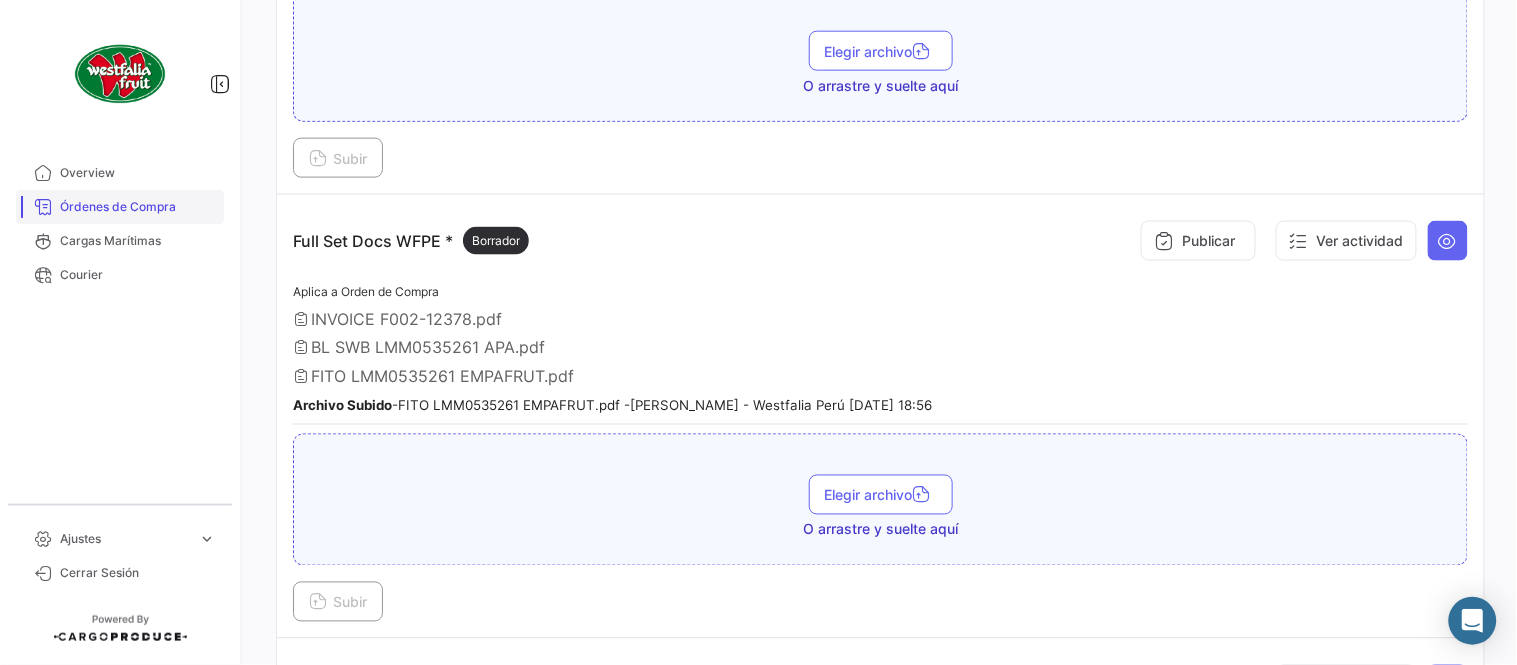 click on "Órdenes de Compra" at bounding box center (138, 207) 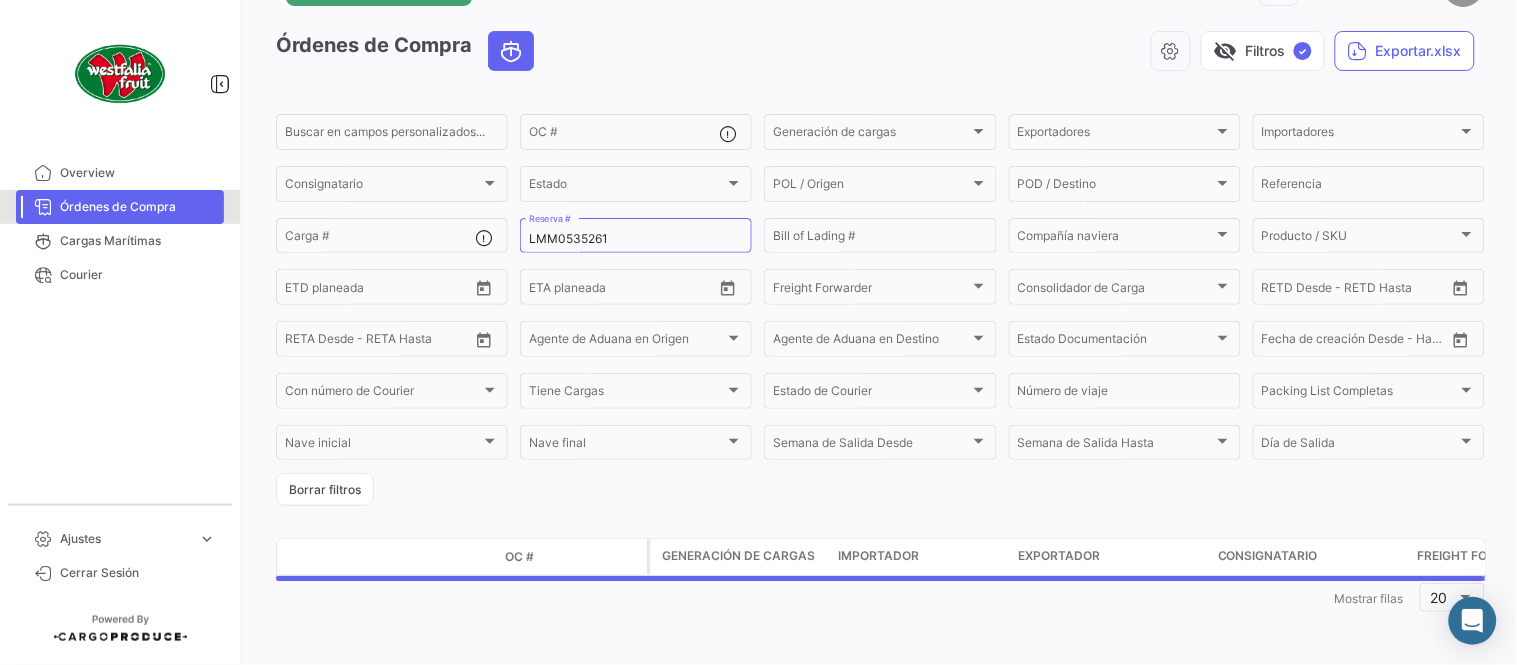 scroll, scrollTop: 0, scrollLeft: 0, axis: both 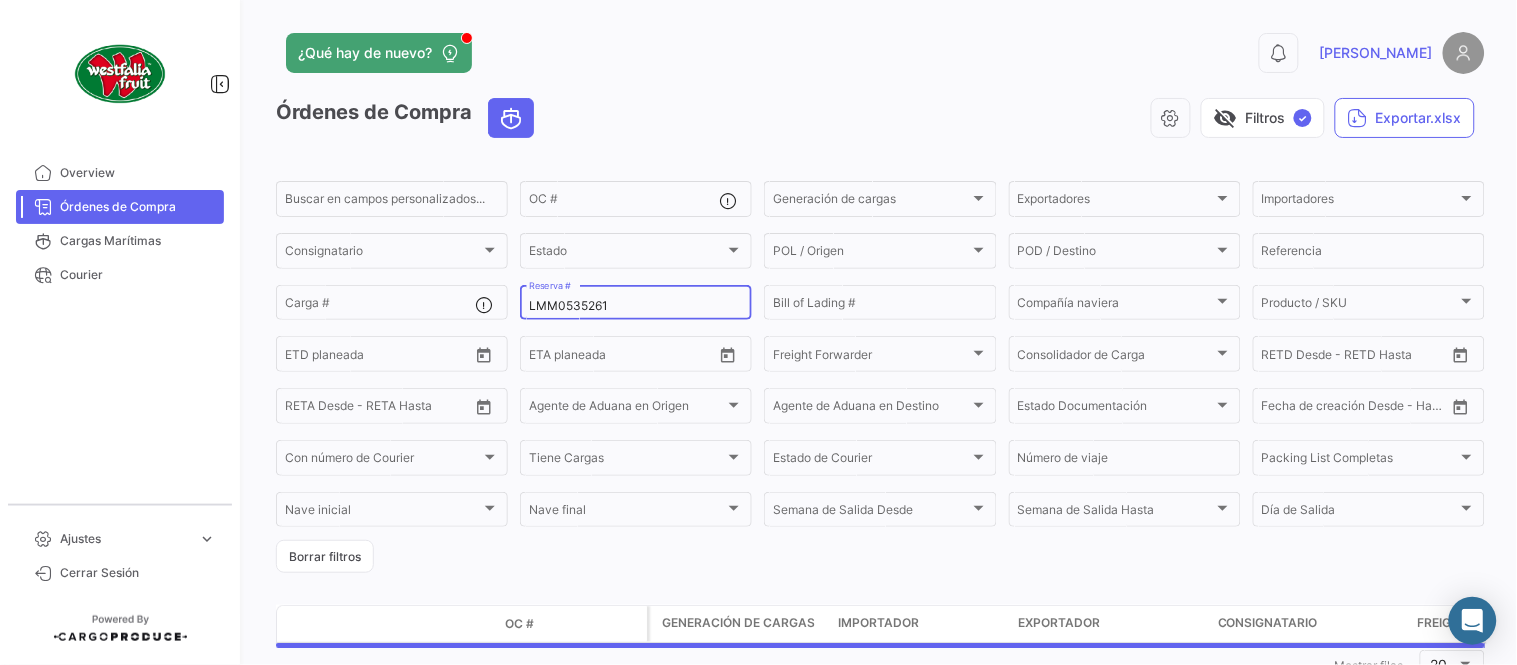 click on "LMM0535261" at bounding box center [636, 306] 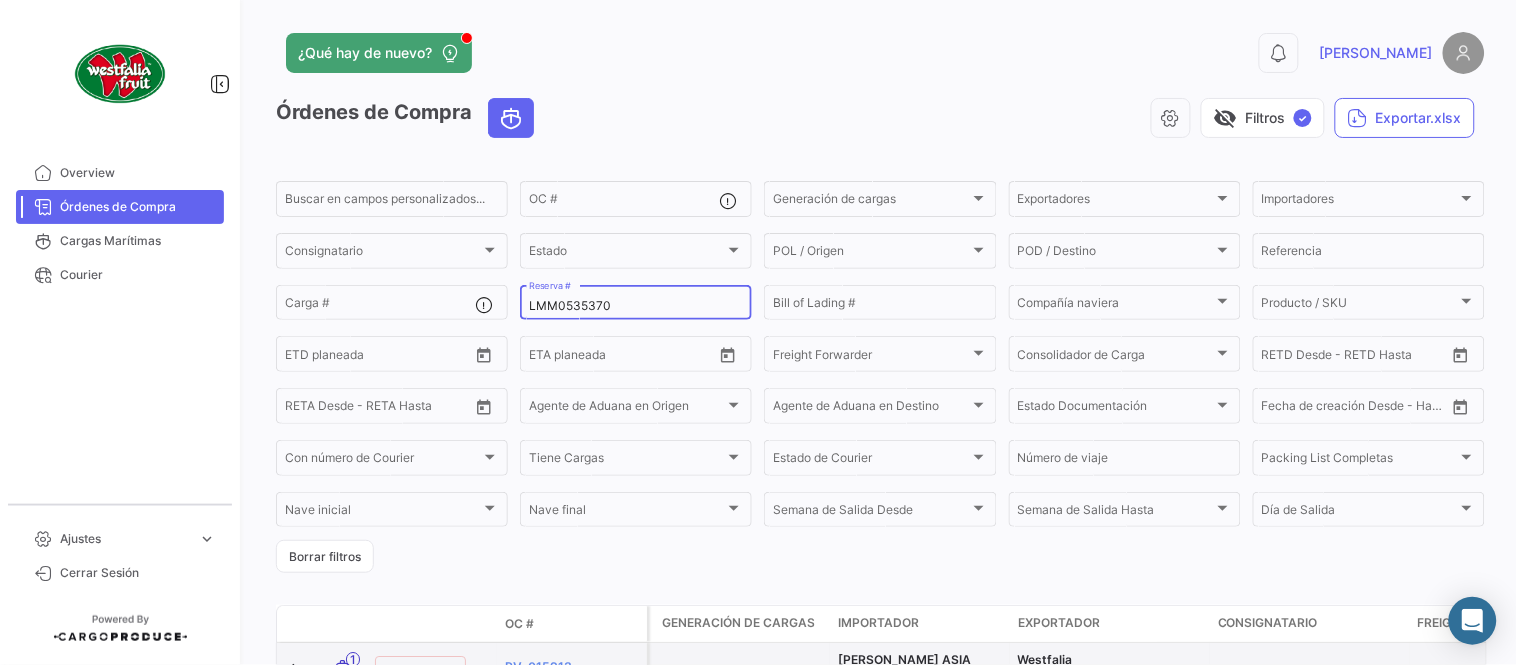 type on "LMM0535370" 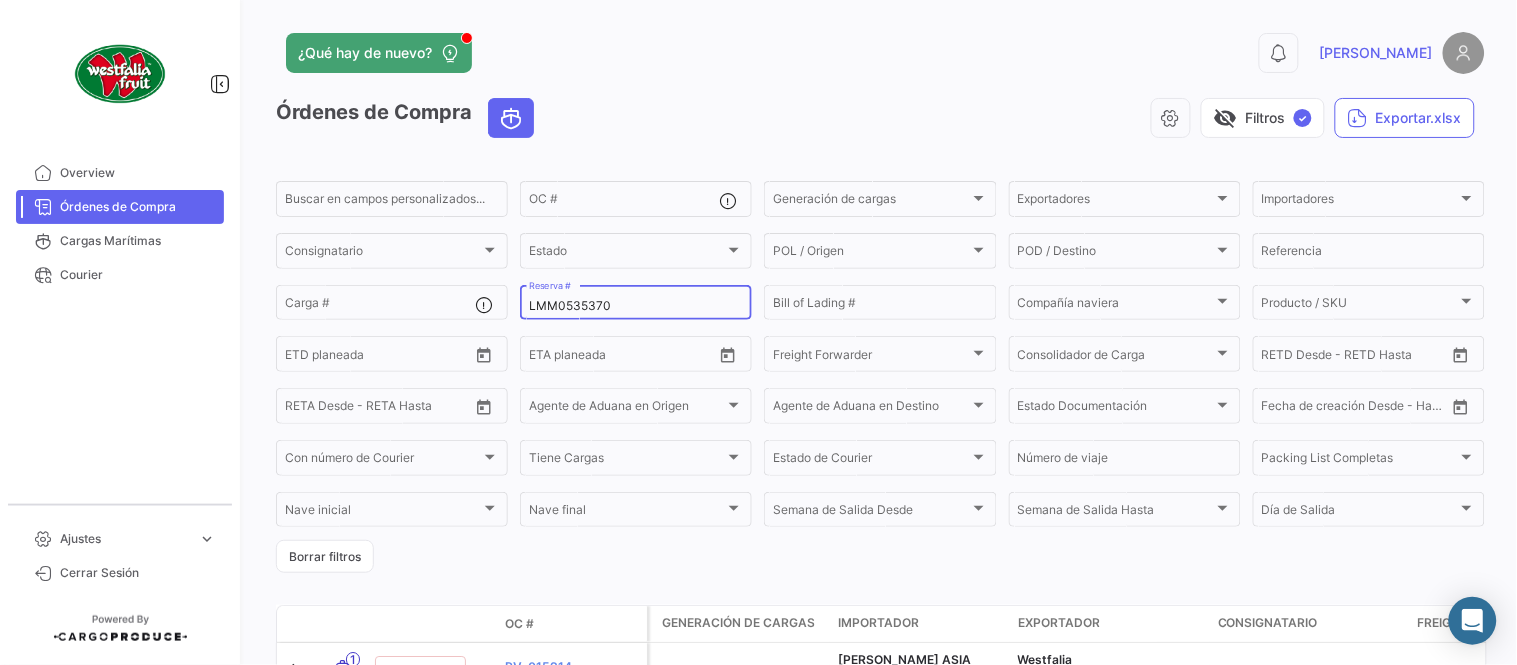 drag, startPoint x: 890, startPoint y: 83, endPoint x: 703, endPoint y: 166, distance: 204.59227 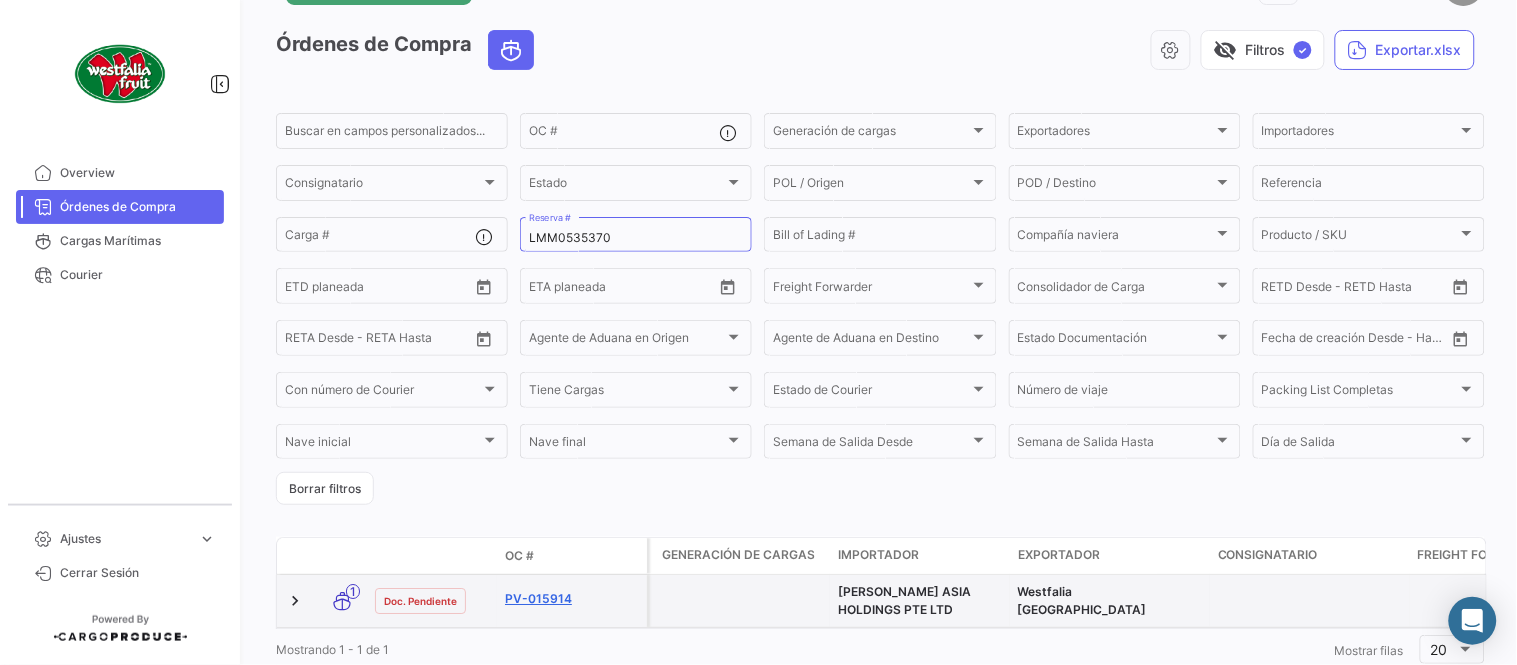 scroll, scrollTop: 136, scrollLeft: 0, axis: vertical 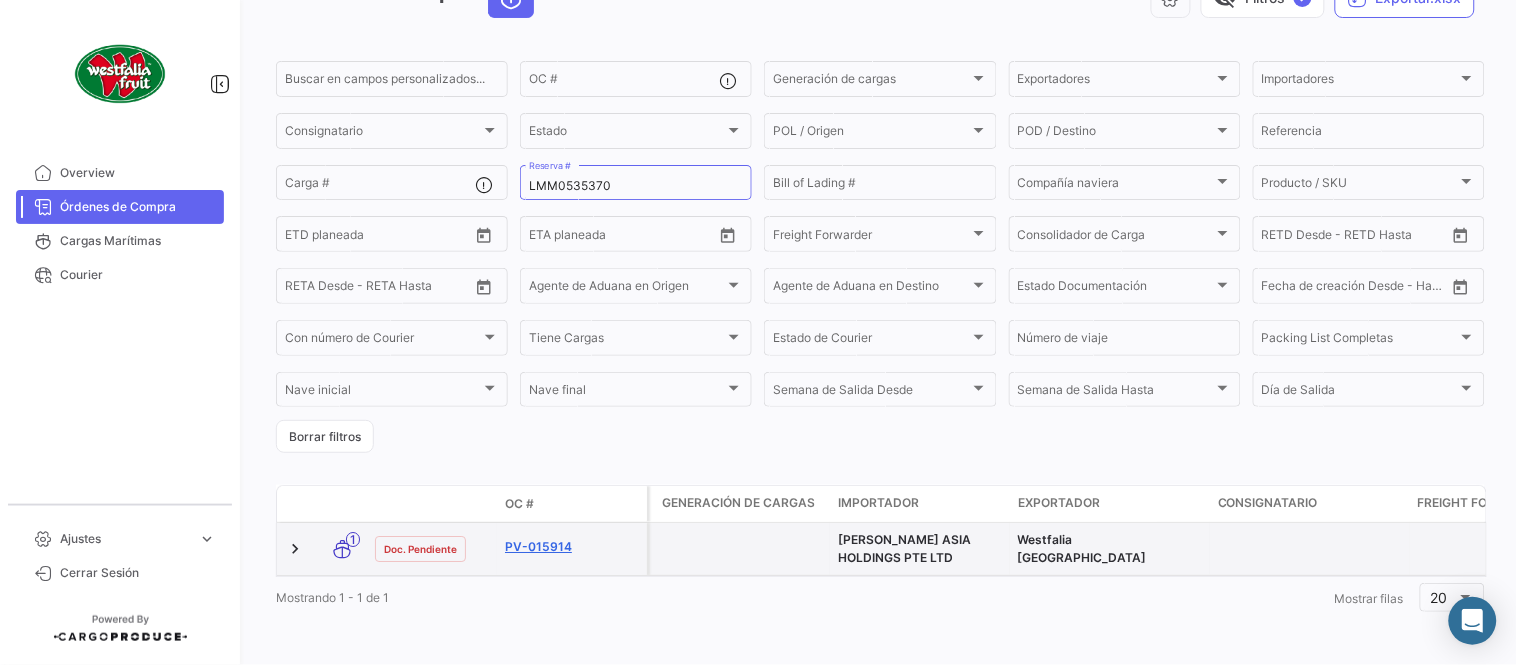 click on "PV-015914" 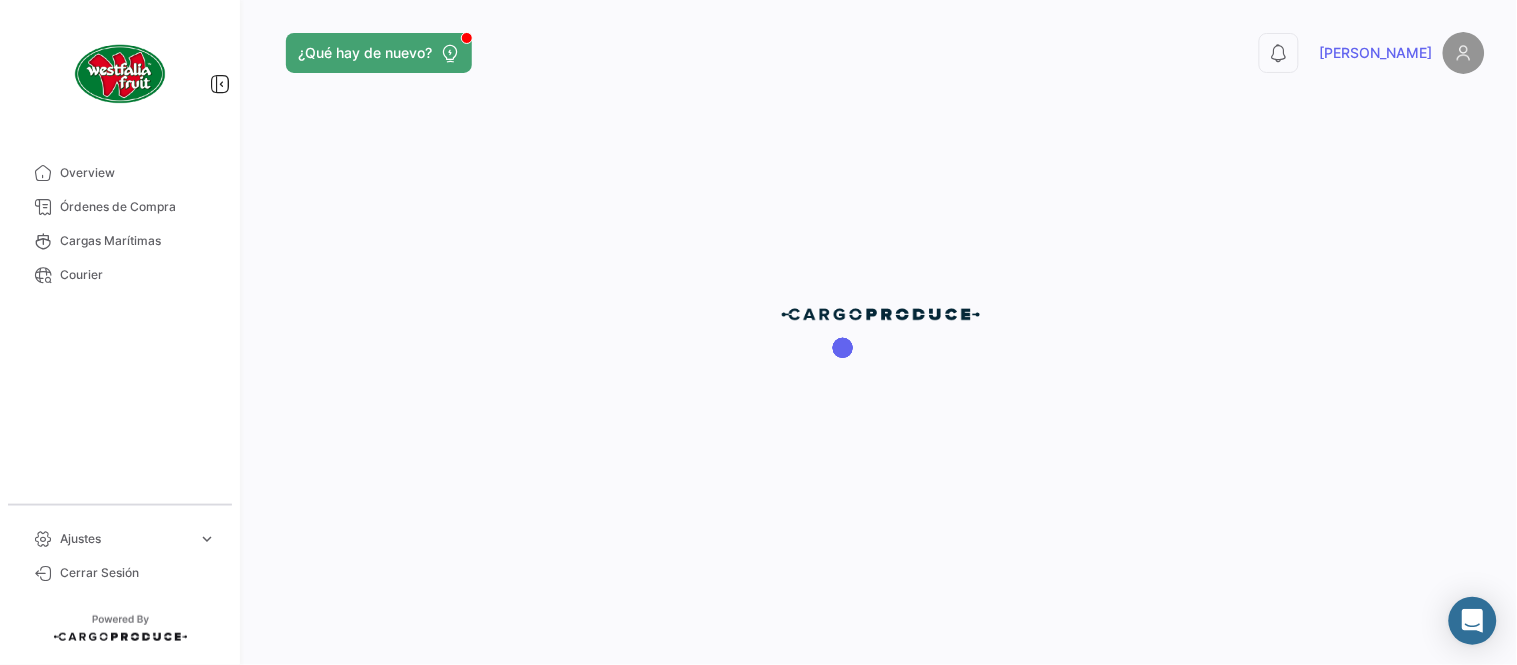 scroll, scrollTop: 0, scrollLeft: 0, axis: both 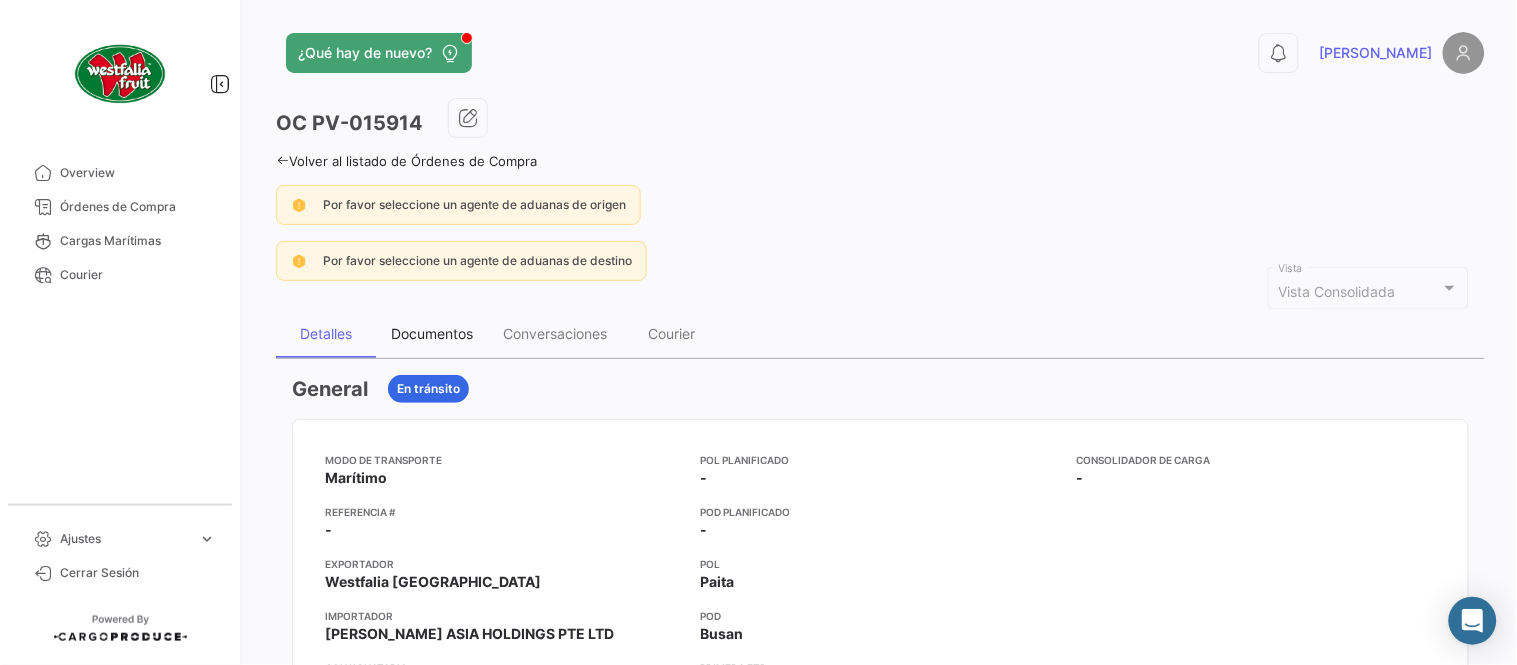 click on "Documentos" at bounding box center (432, 333) 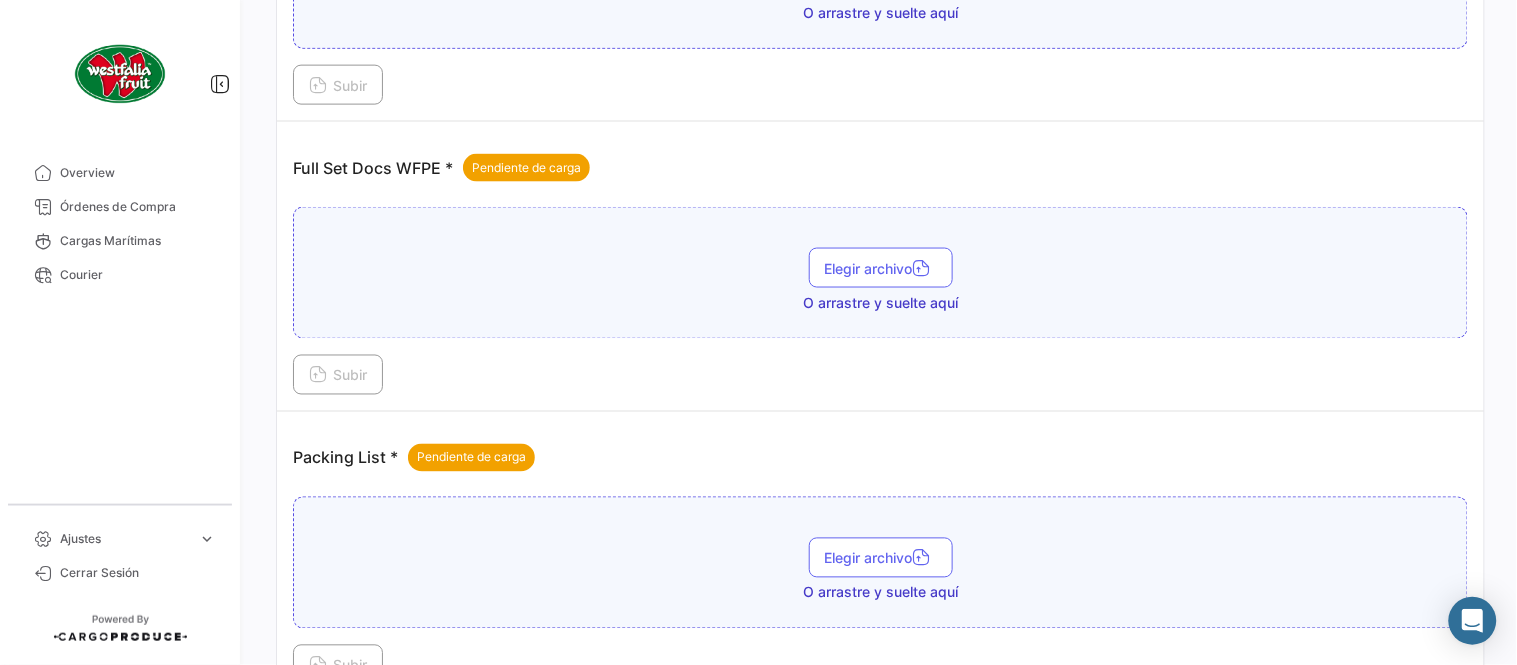 scroll, scrollTop: 806, scrollLeft: 0, axis: vertical 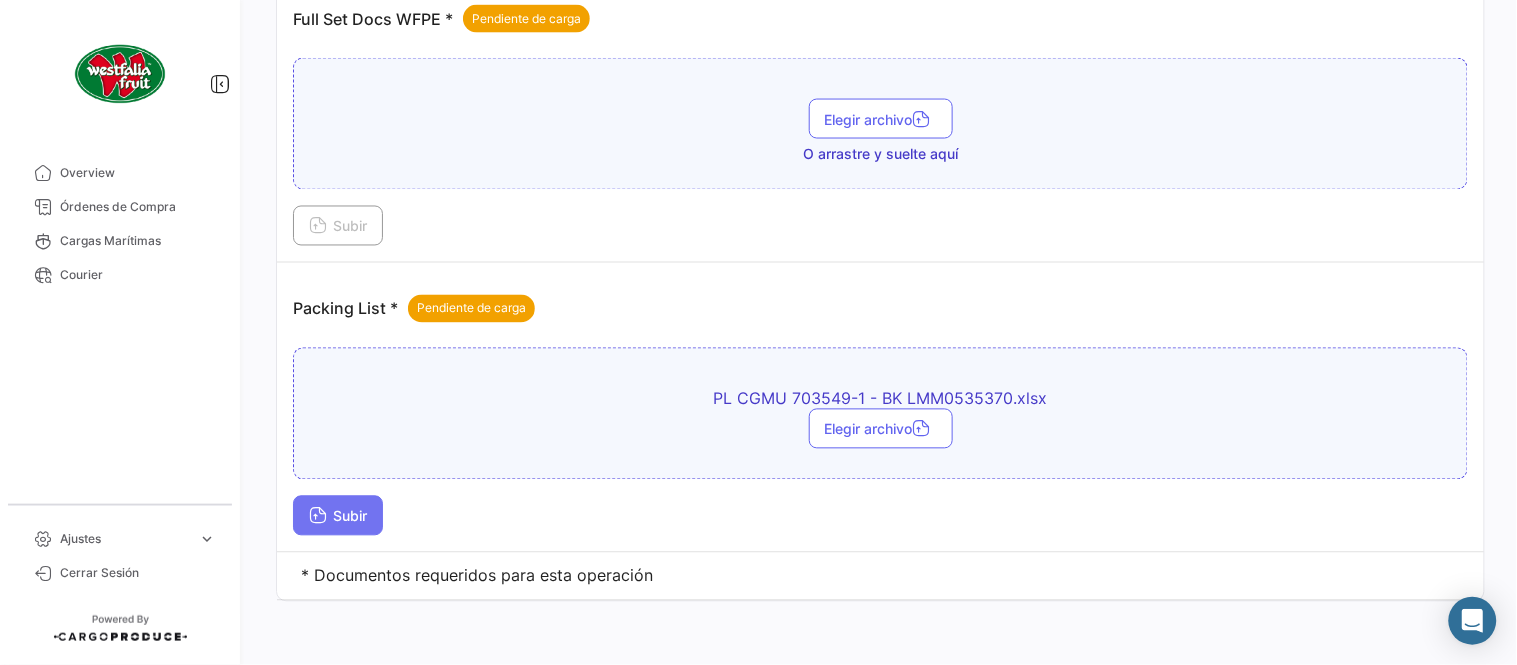 click on "Subir" at bounding box center (338, 516) 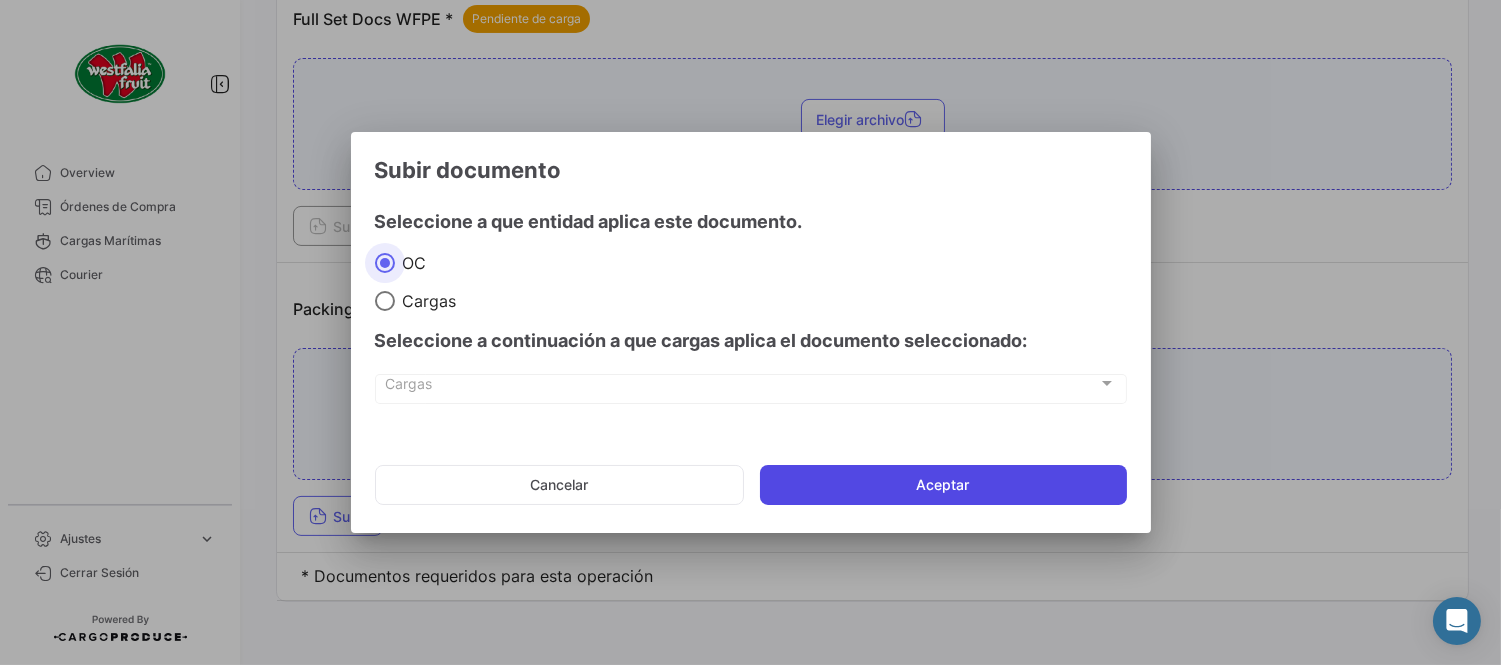 click on "Aceptar" 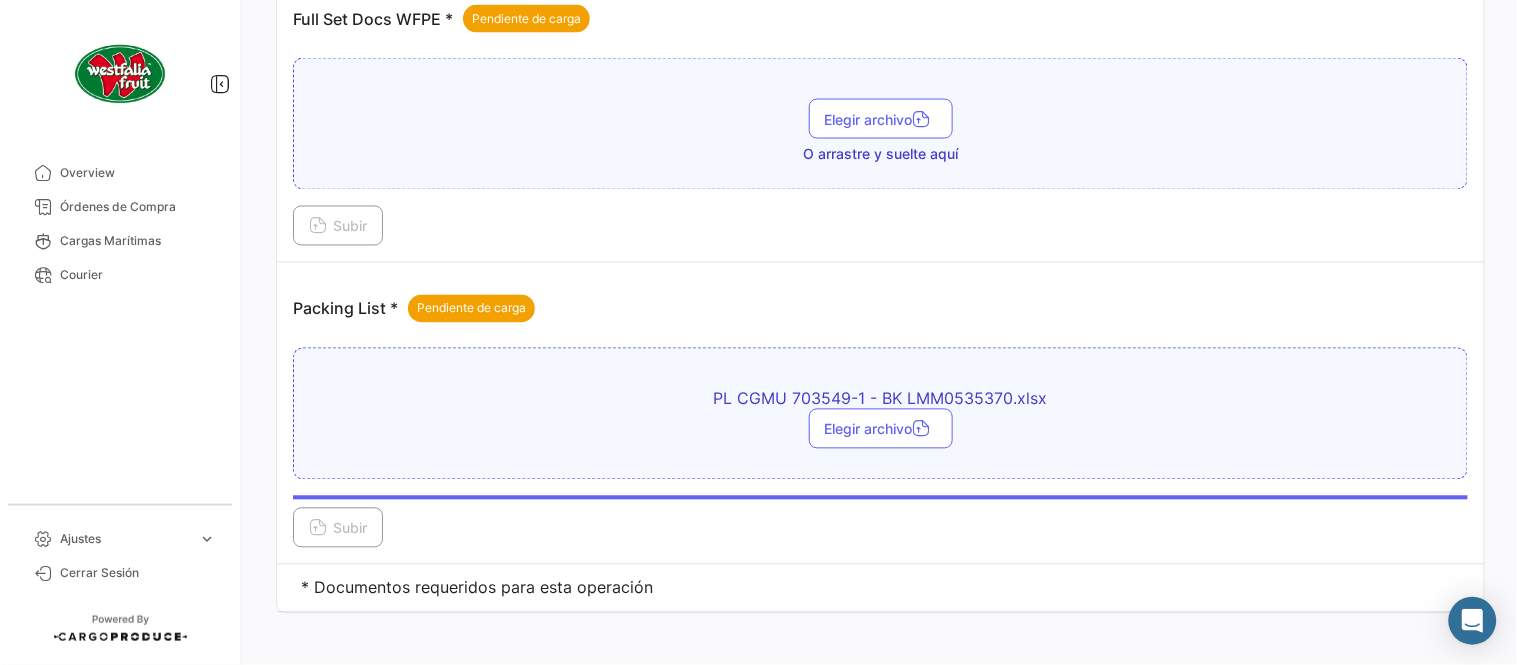 scroll, scrollTop: 584, scrollLeft: 0, axis: vertical 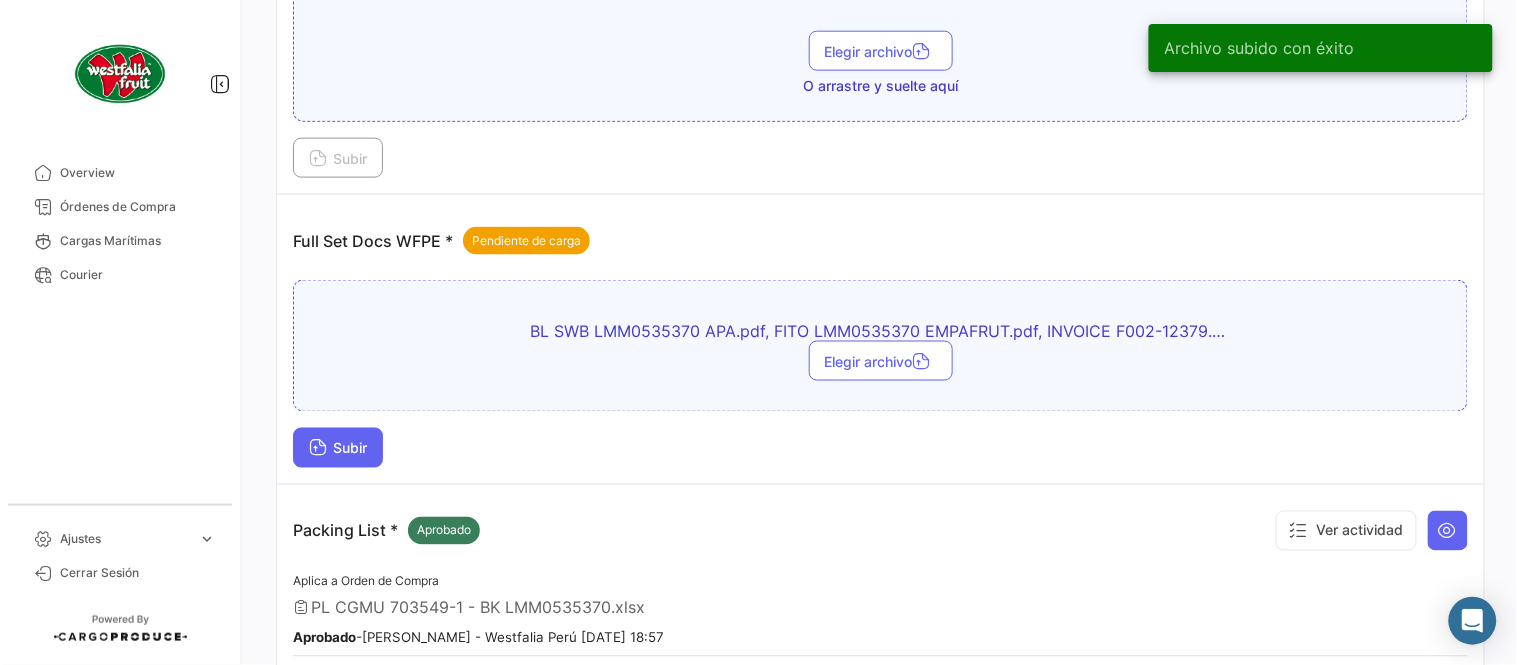click on "Subir" at bounding box center (338, 448) 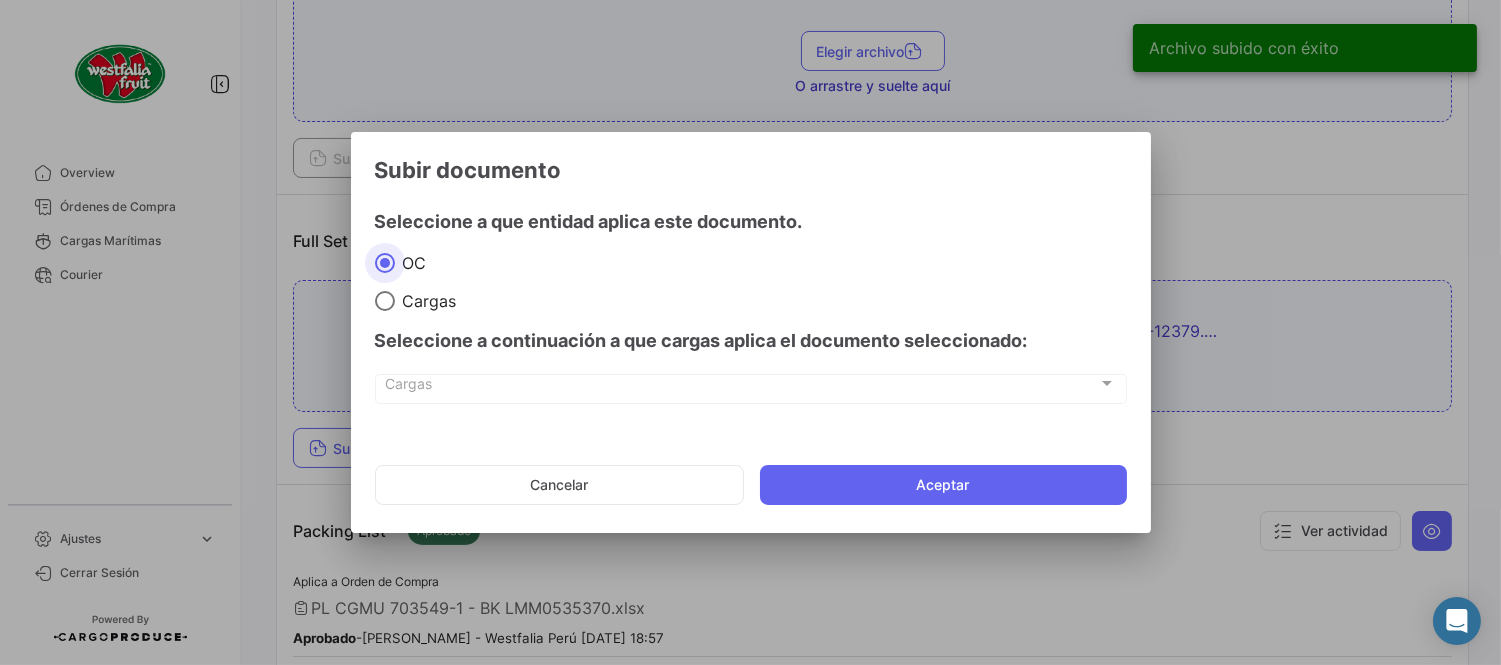 click on "Cancelar   Aceptar" 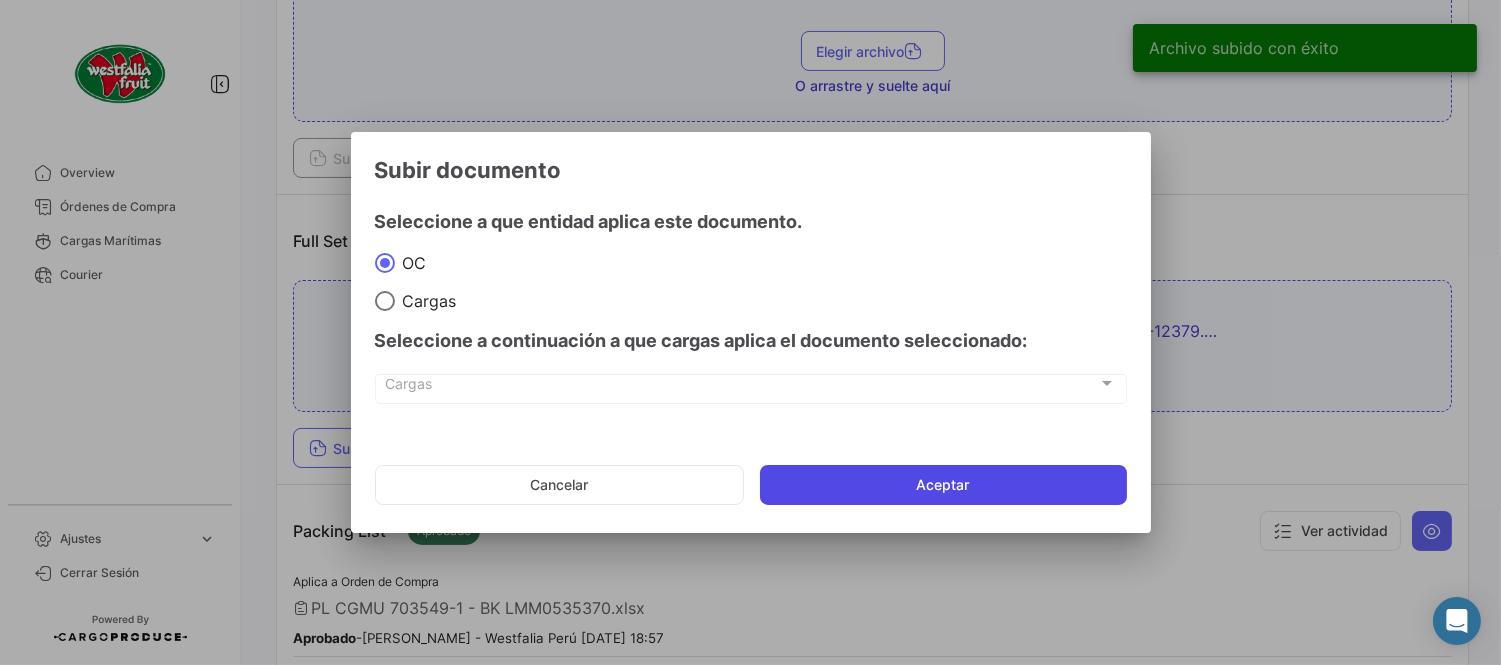 click on "Aceptar" 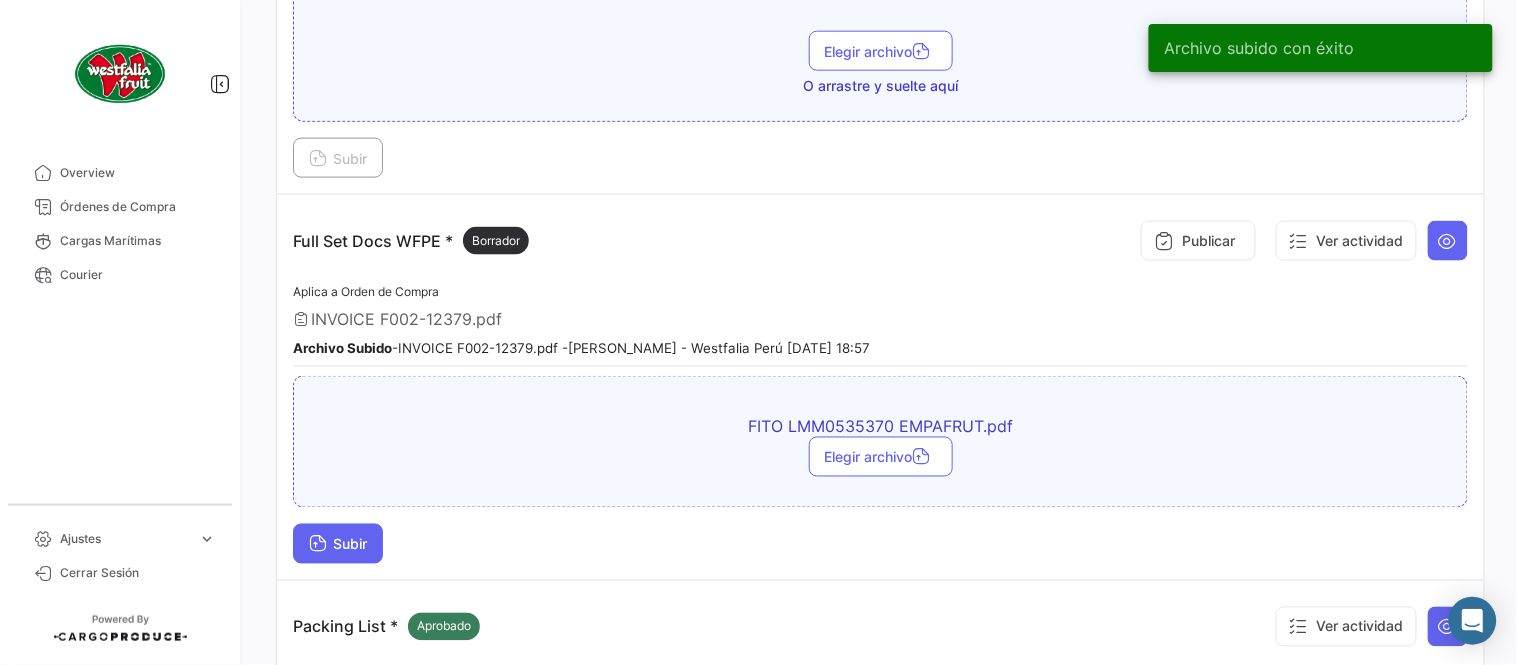 click on "Subir" at bounding box center [338, 544] 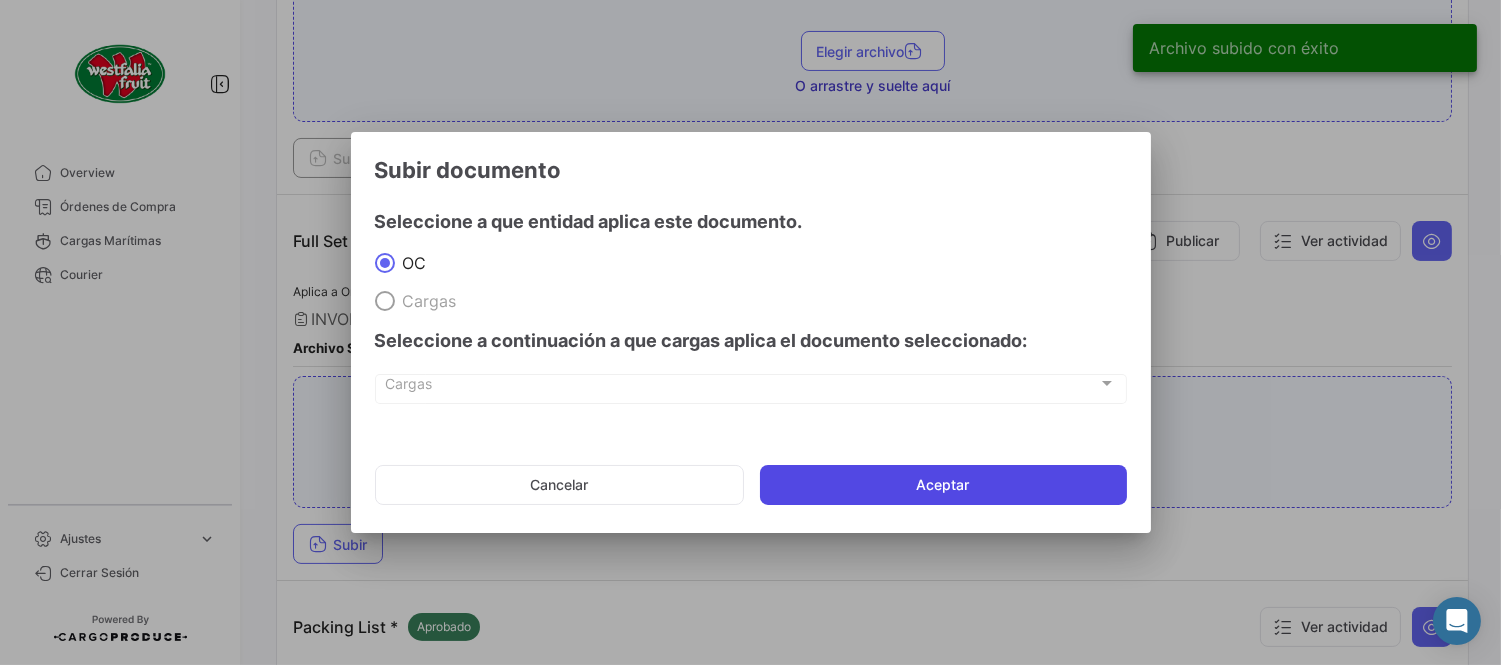 click on "Aceptar" 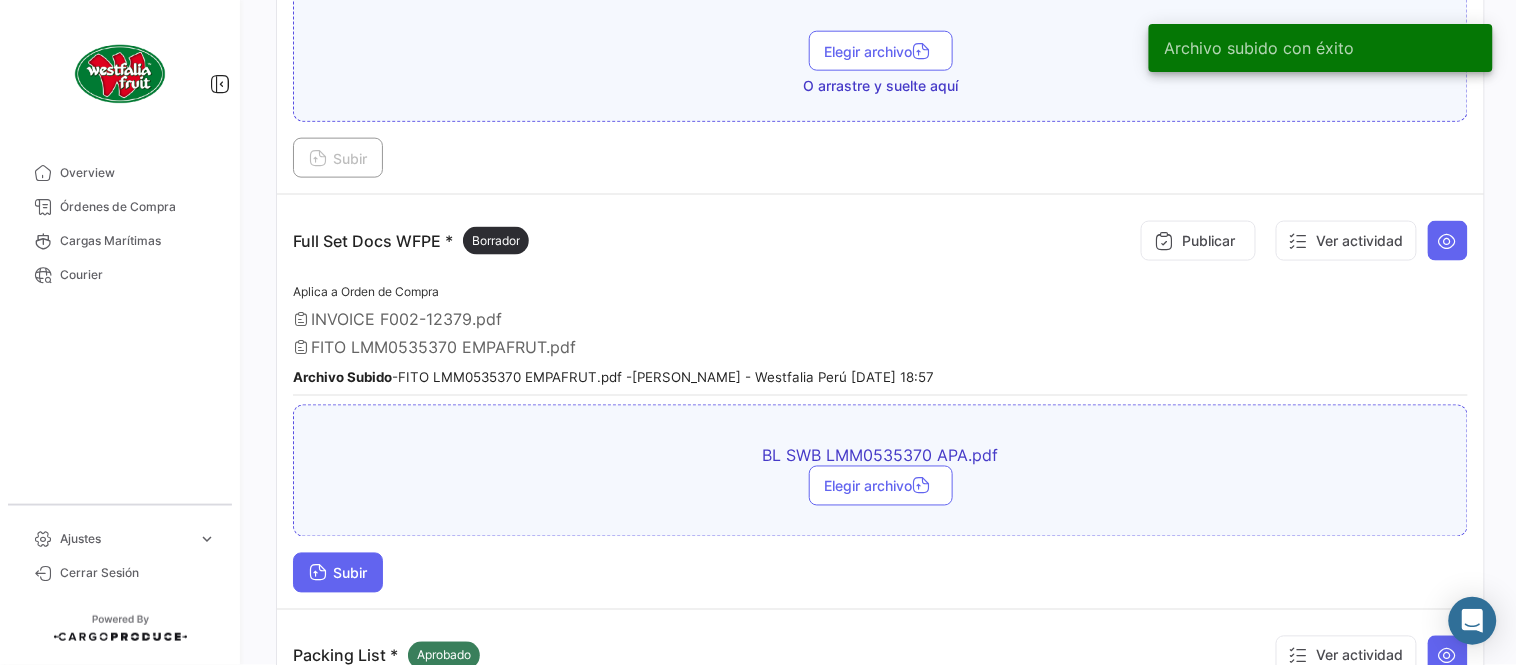 click on "Subir" at bounding box center [338, 573] 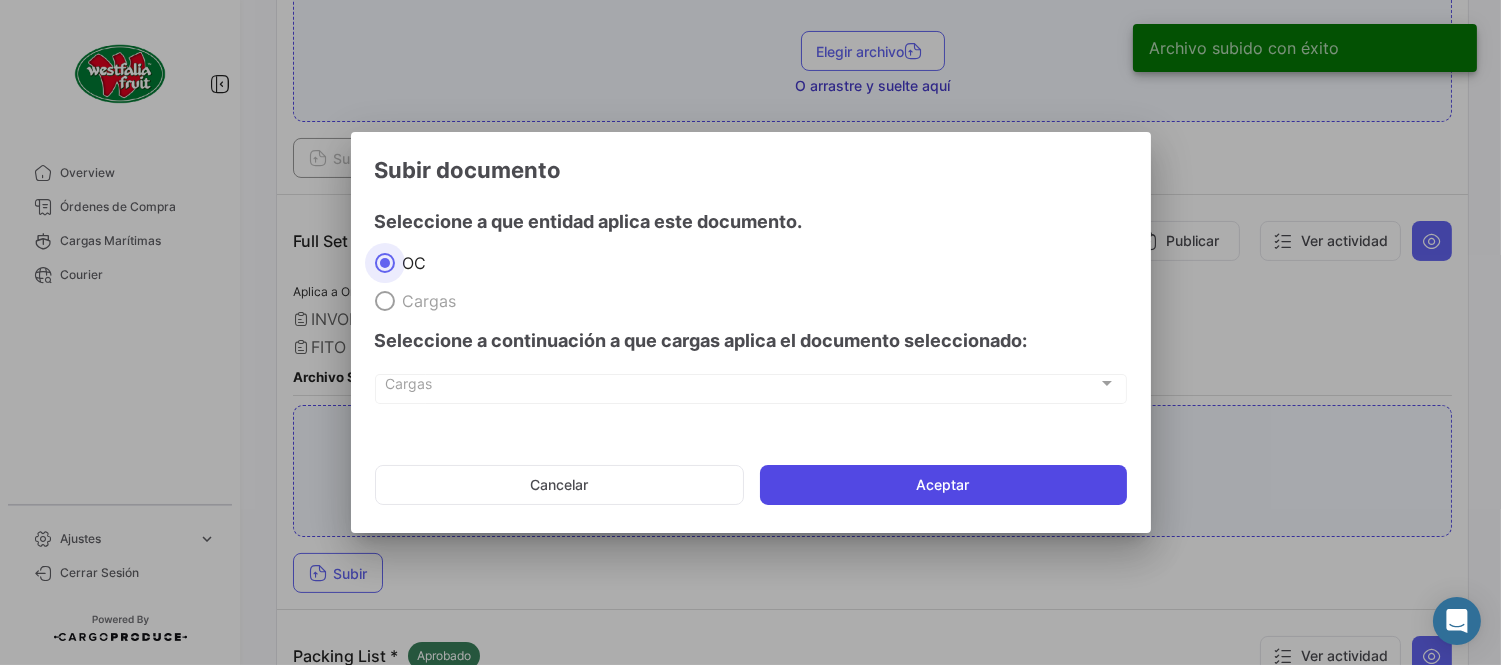 click on "Aceptar" 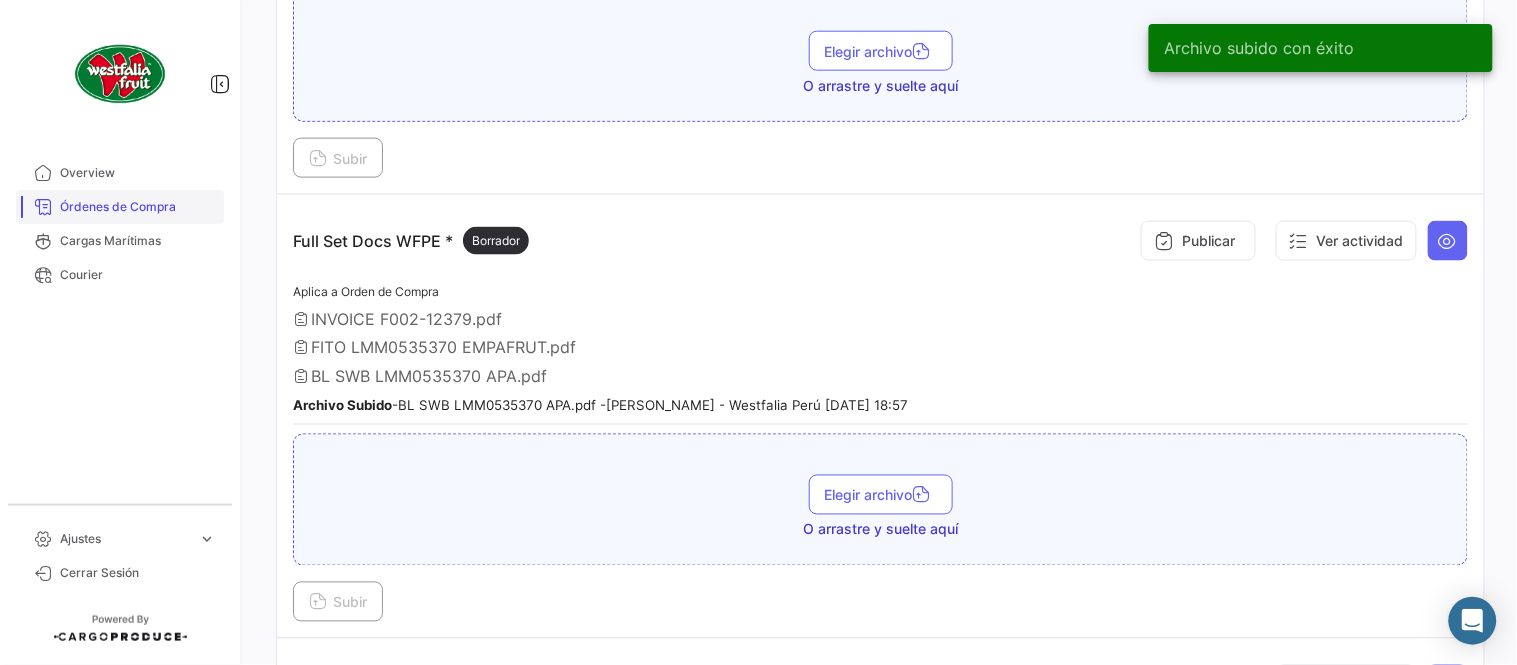 click on "Órdenes de Compra" at bounding box center [138, 207] 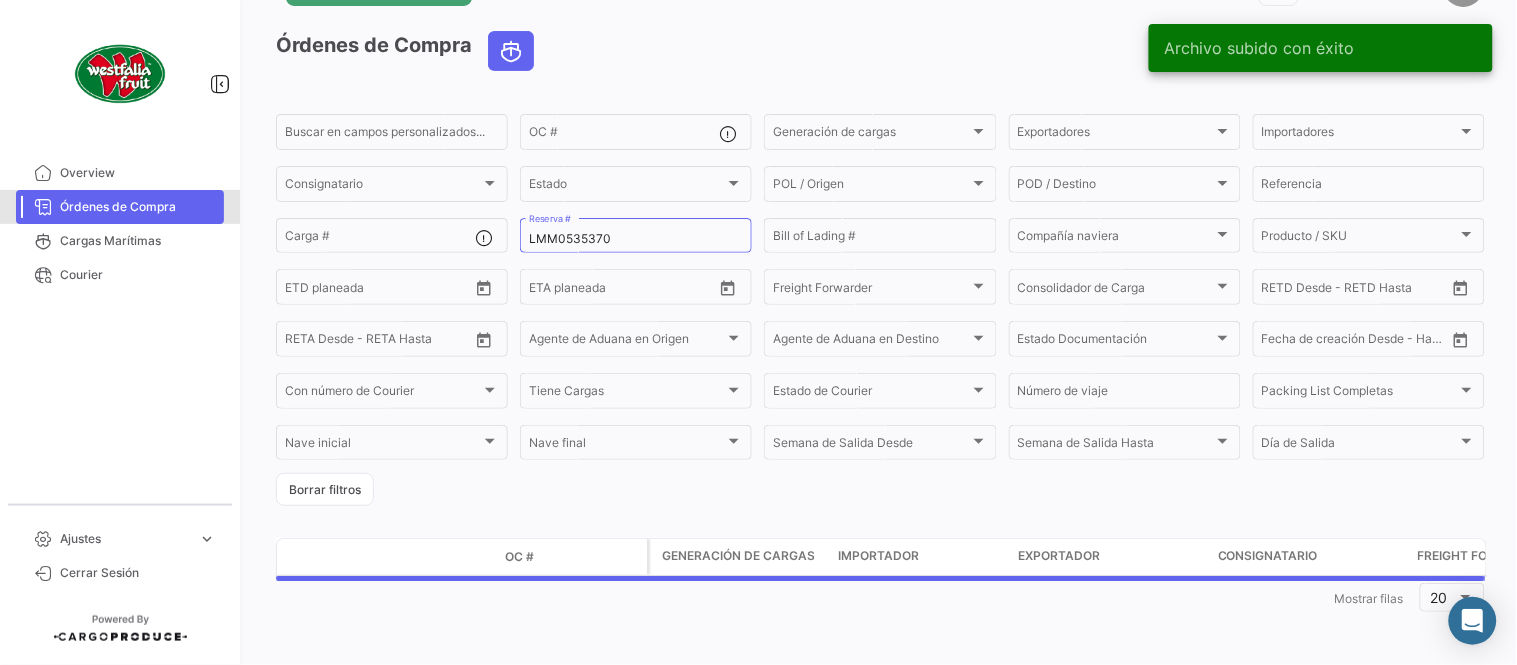 scroll, scrollTop: 0, scrollLeft: 0, axis: both 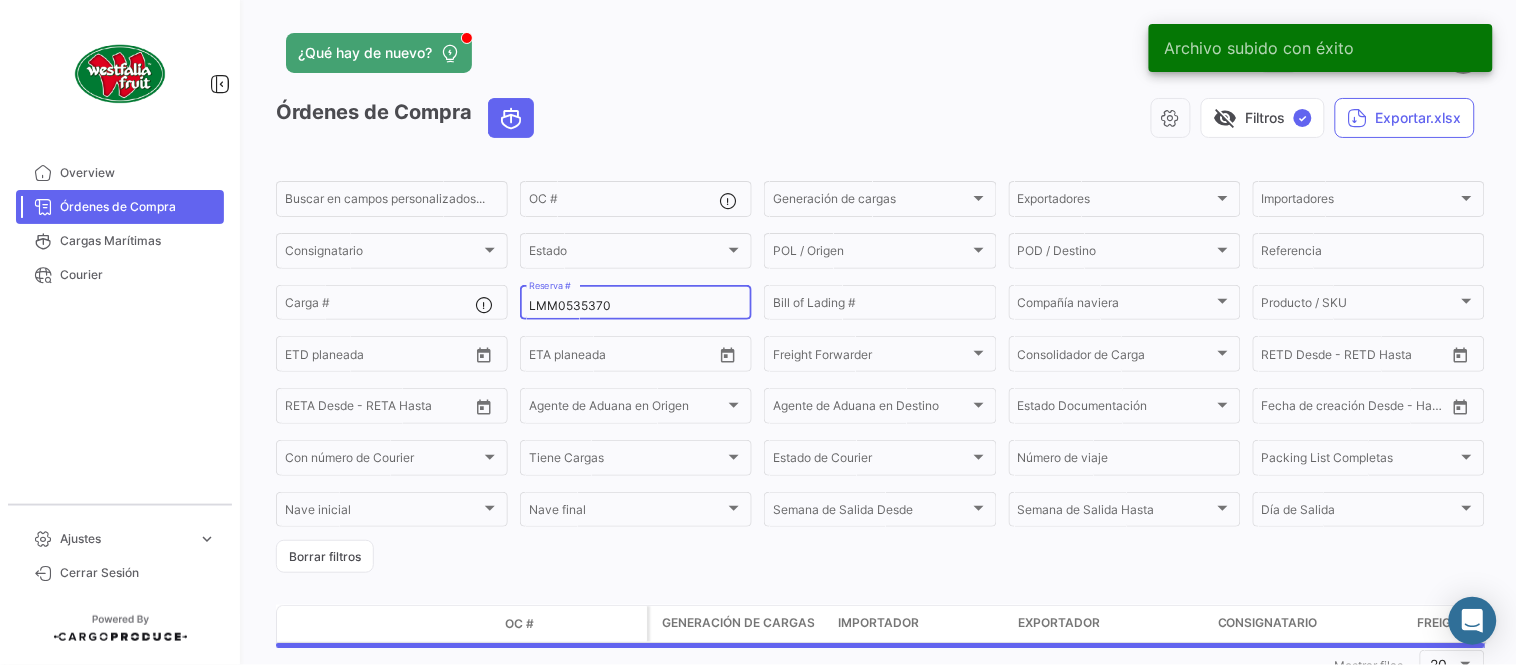 click on "LMM0535370" at bounding box center (636, 306) 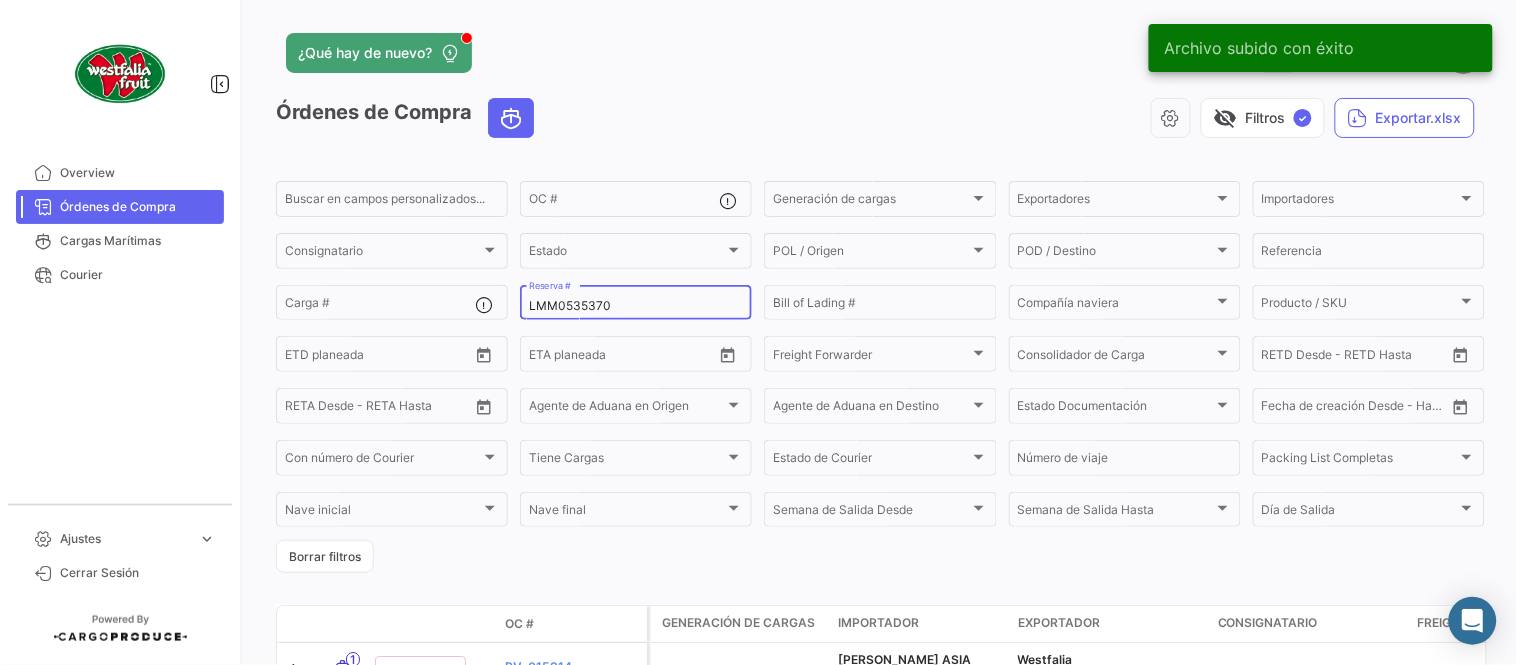 paste on "689" 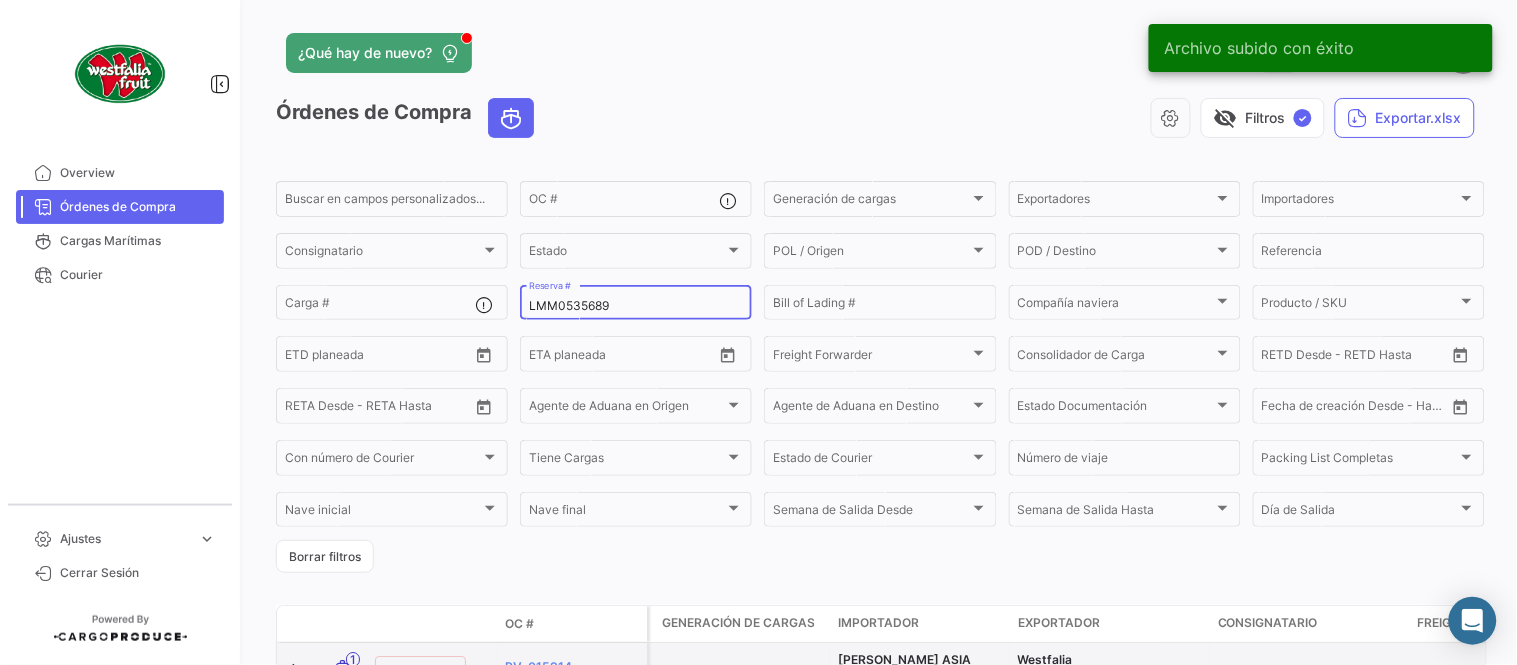 type on "LMM0535689" 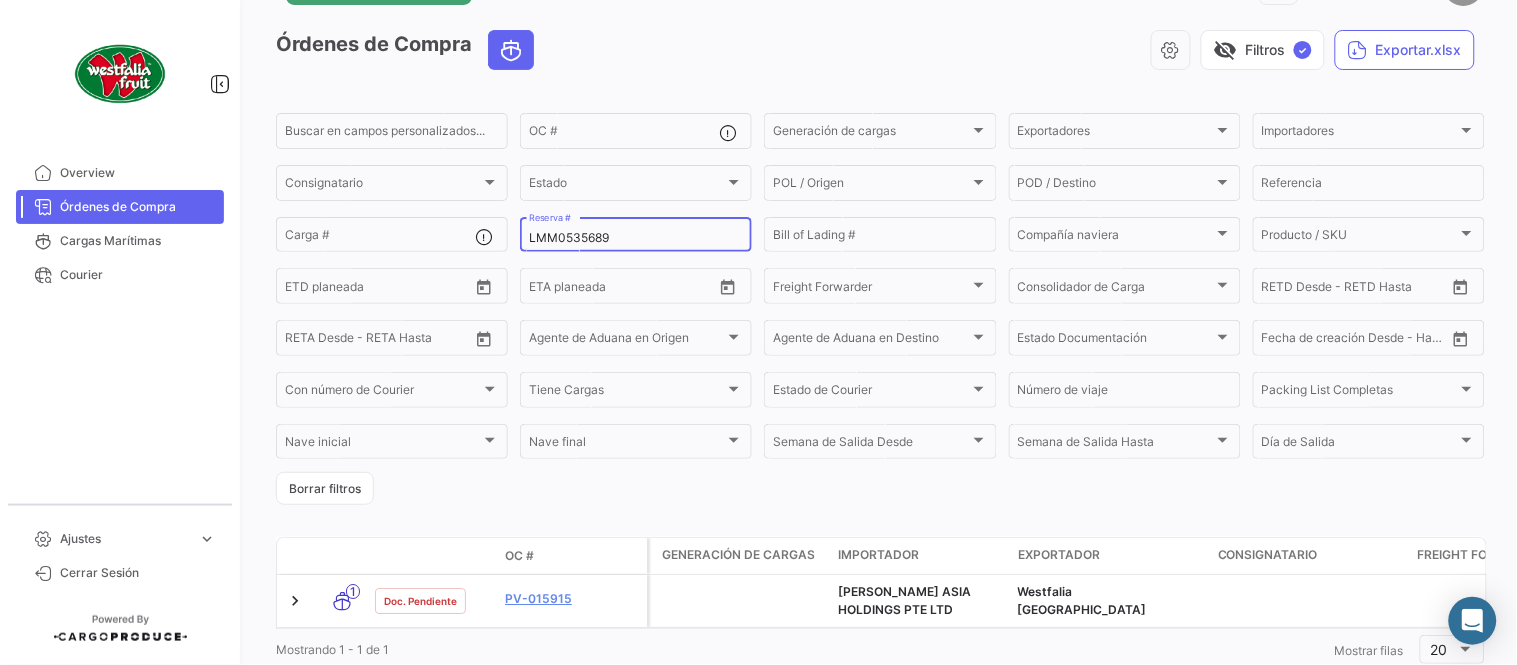 scroll, scrollTop: 136, scrollLeft: 0, axis: vertical 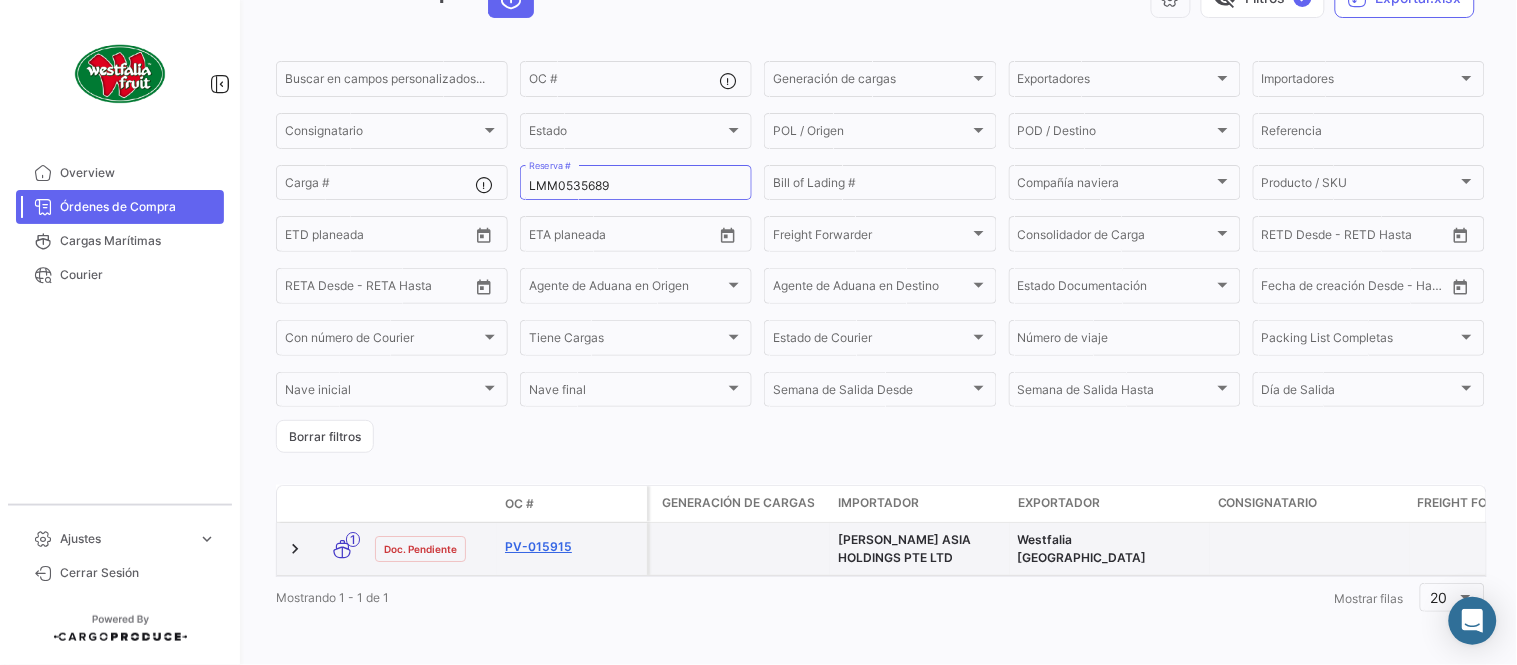 click on "PV-015915" 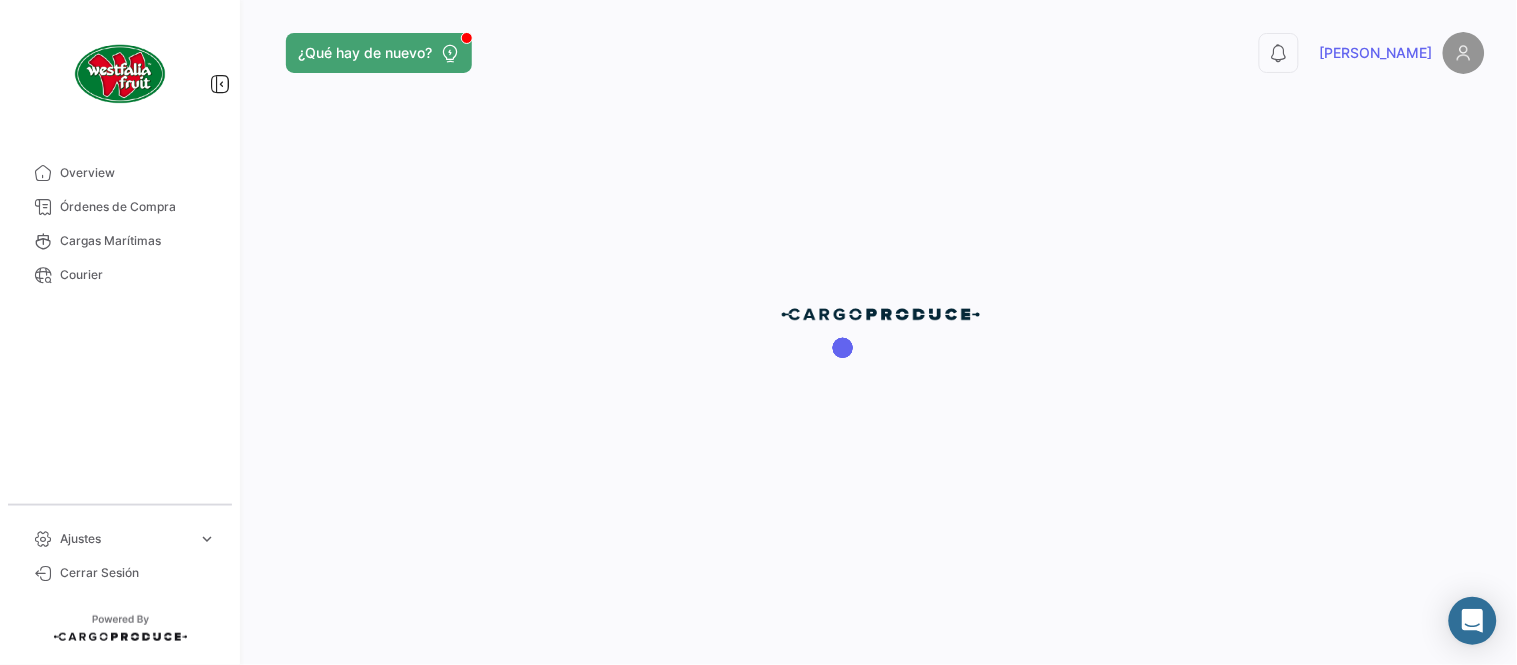 scroll, scrollTop: 0, scrollLeft: 0, axis: both 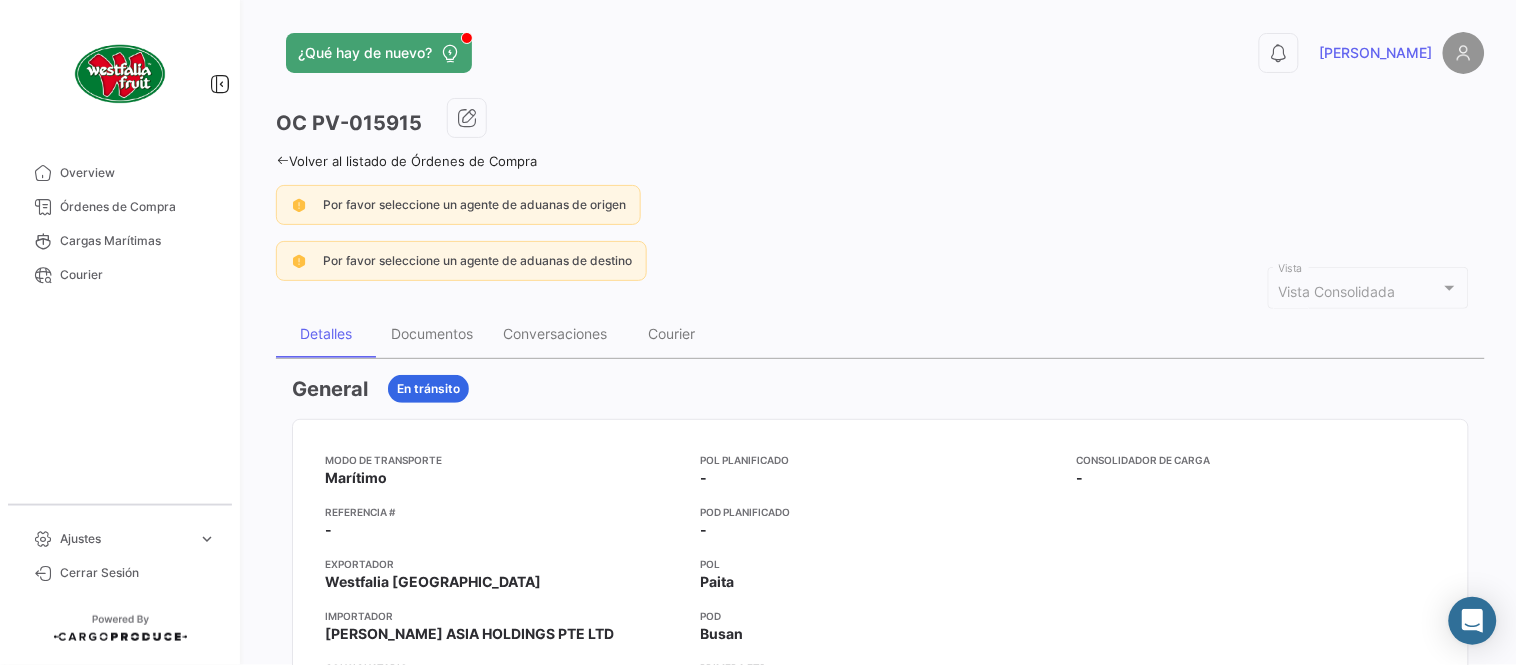drag, startPoint x: 886, startPoint y: 105, endPoint x: 806, endPoint y: 165, distance: 100 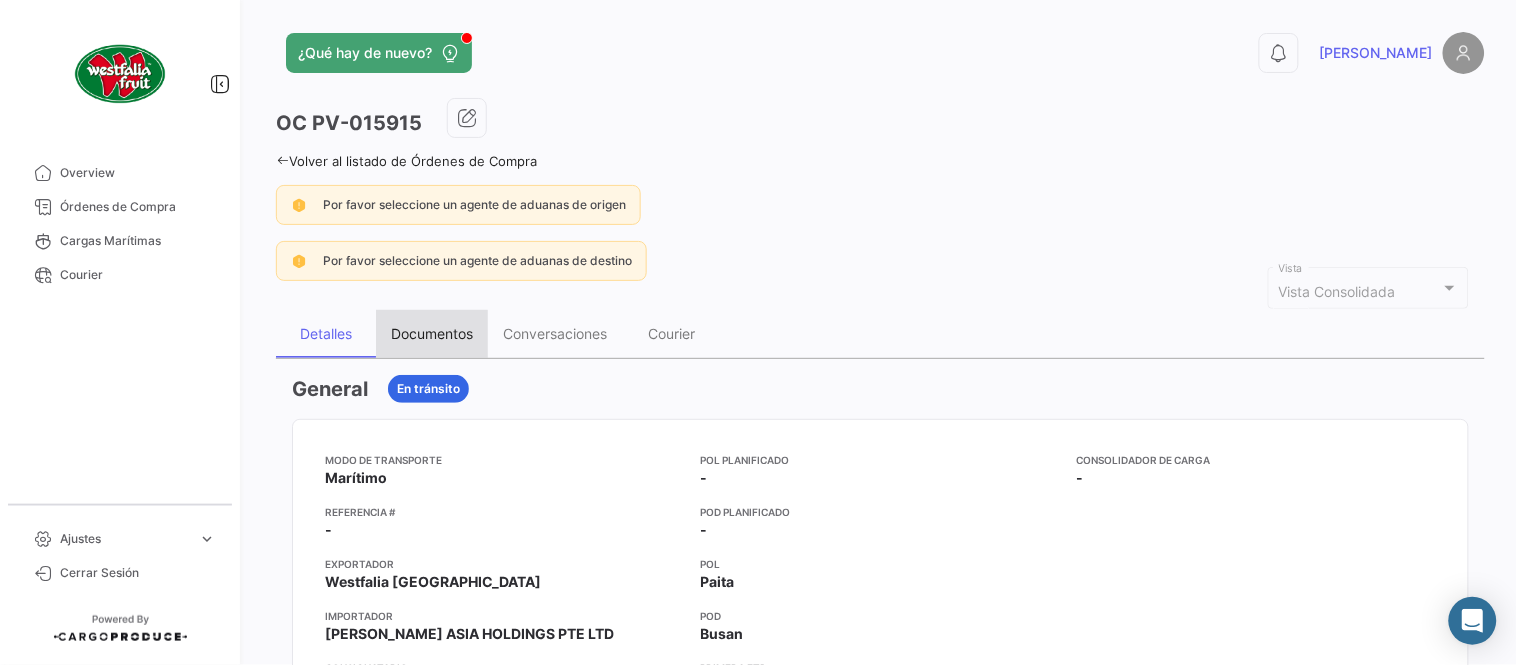 click on "Documentos" at bounding box center (432, 333) 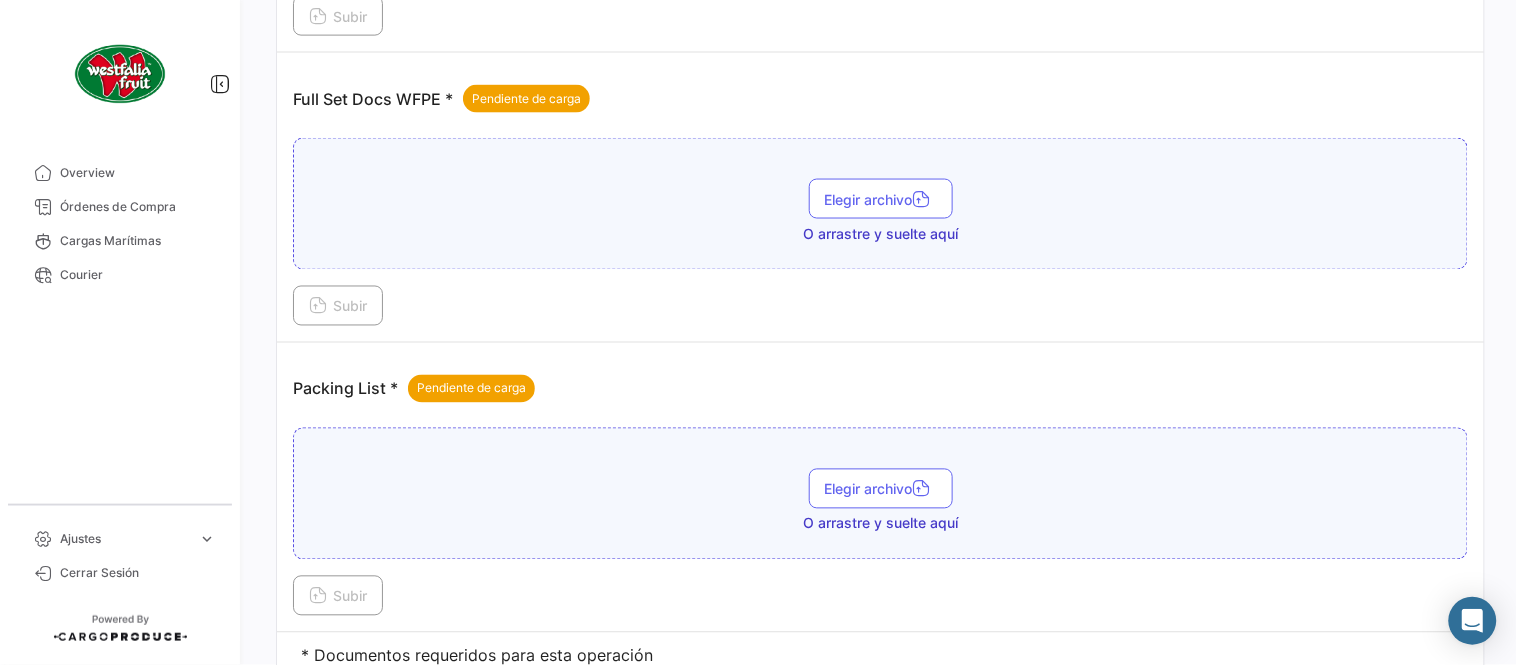 scroll, scrollTop: 806, scrollLeft: 0, axis: vertical 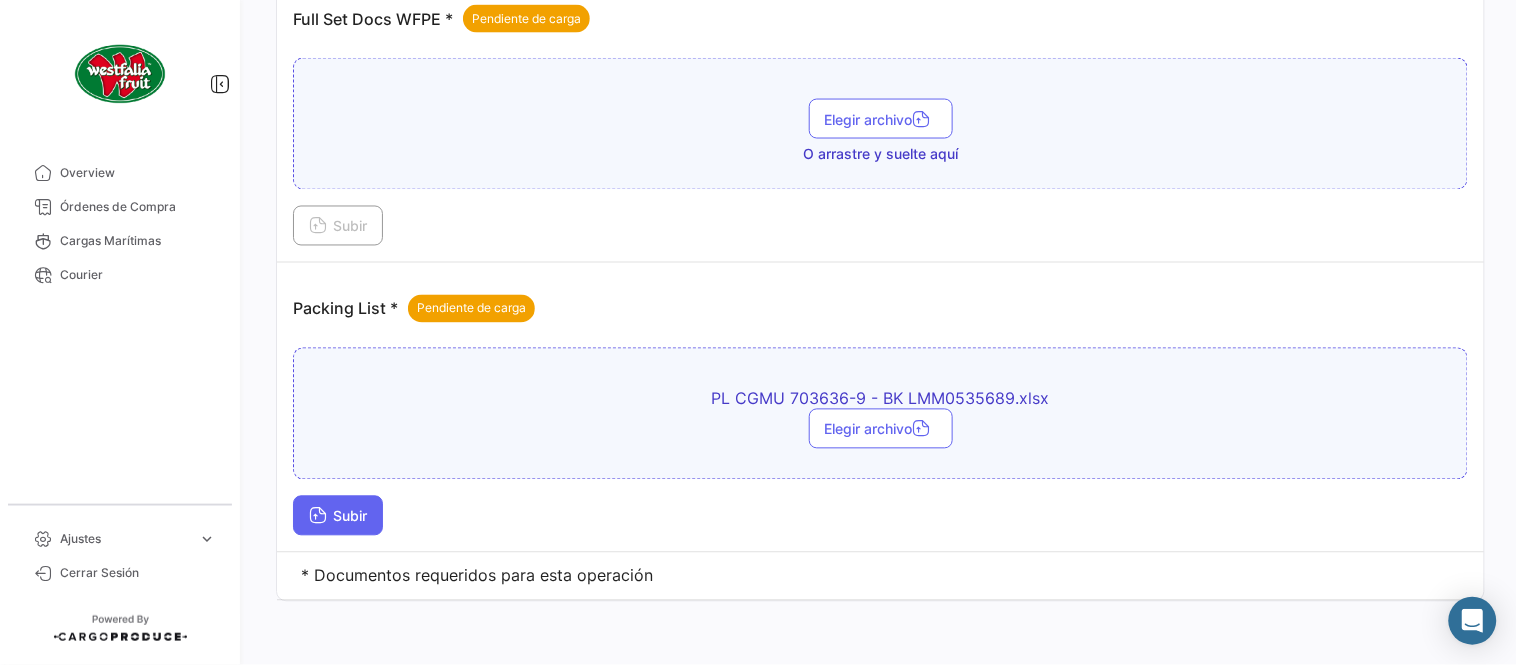 click on "Subir" at bounding box center (338, 516) 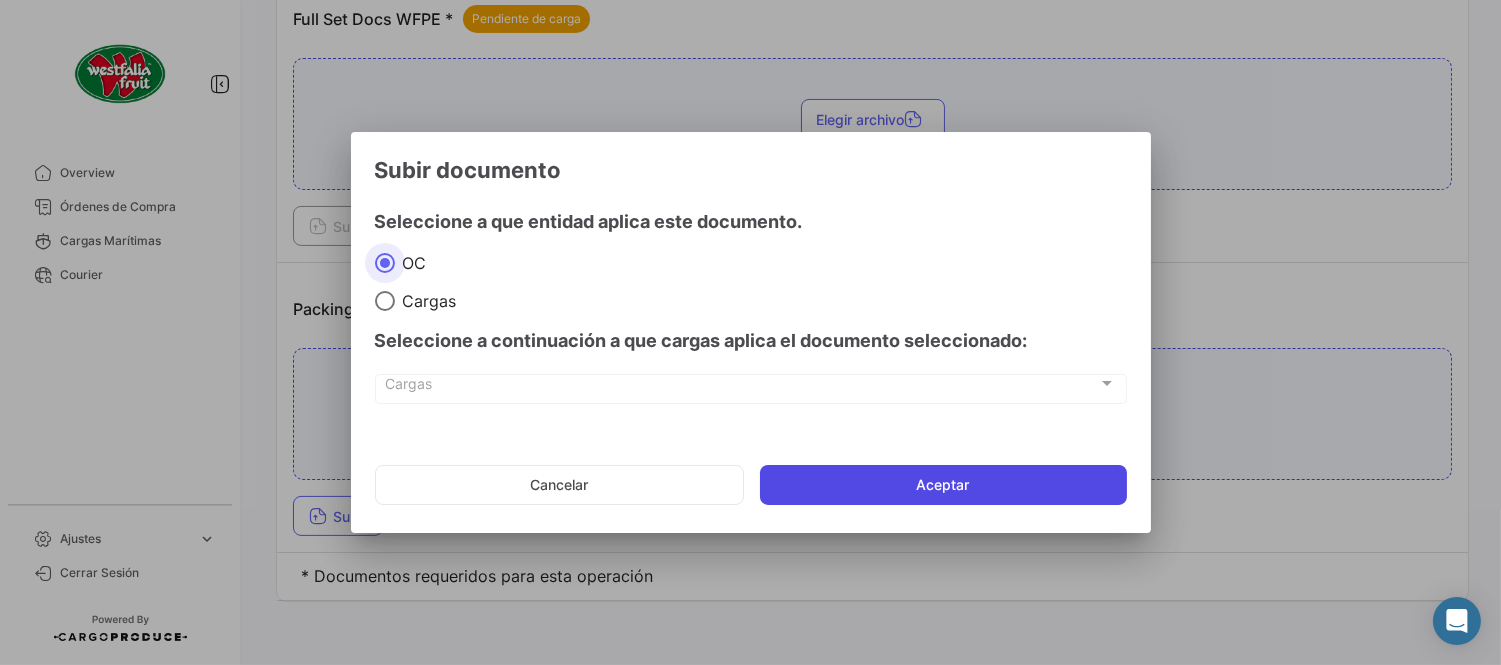 click on "Aceptar" 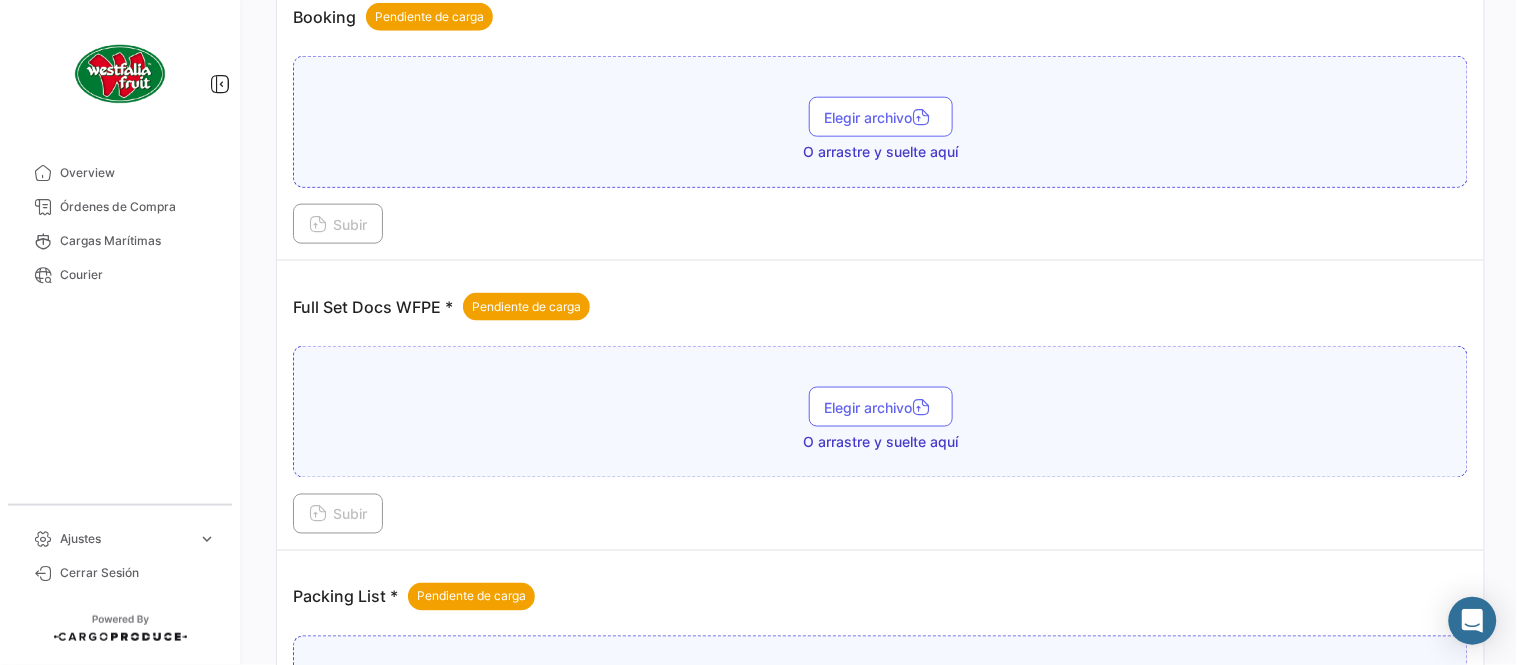 scroll, scrollTop: 473, scrollLeft: 0, axis: vertical 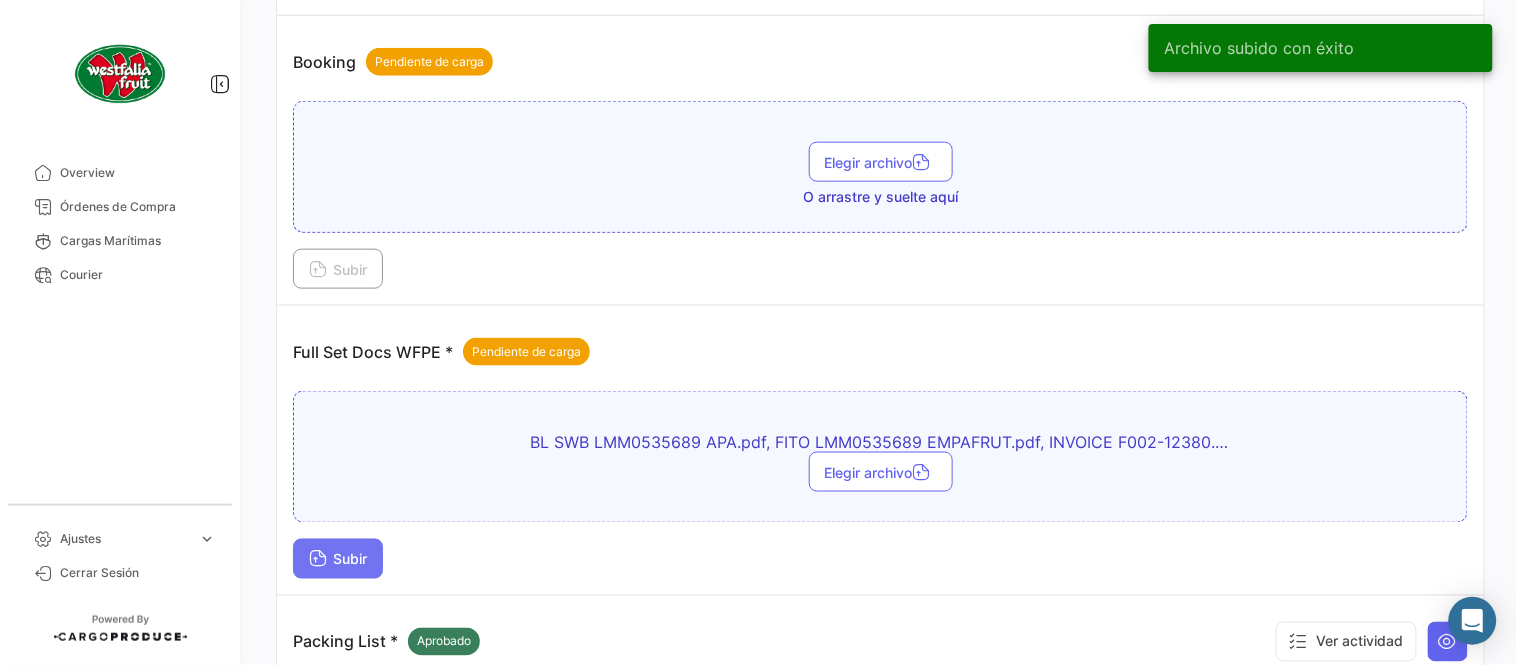 click on "Subir" at bounding box center [338, 559] 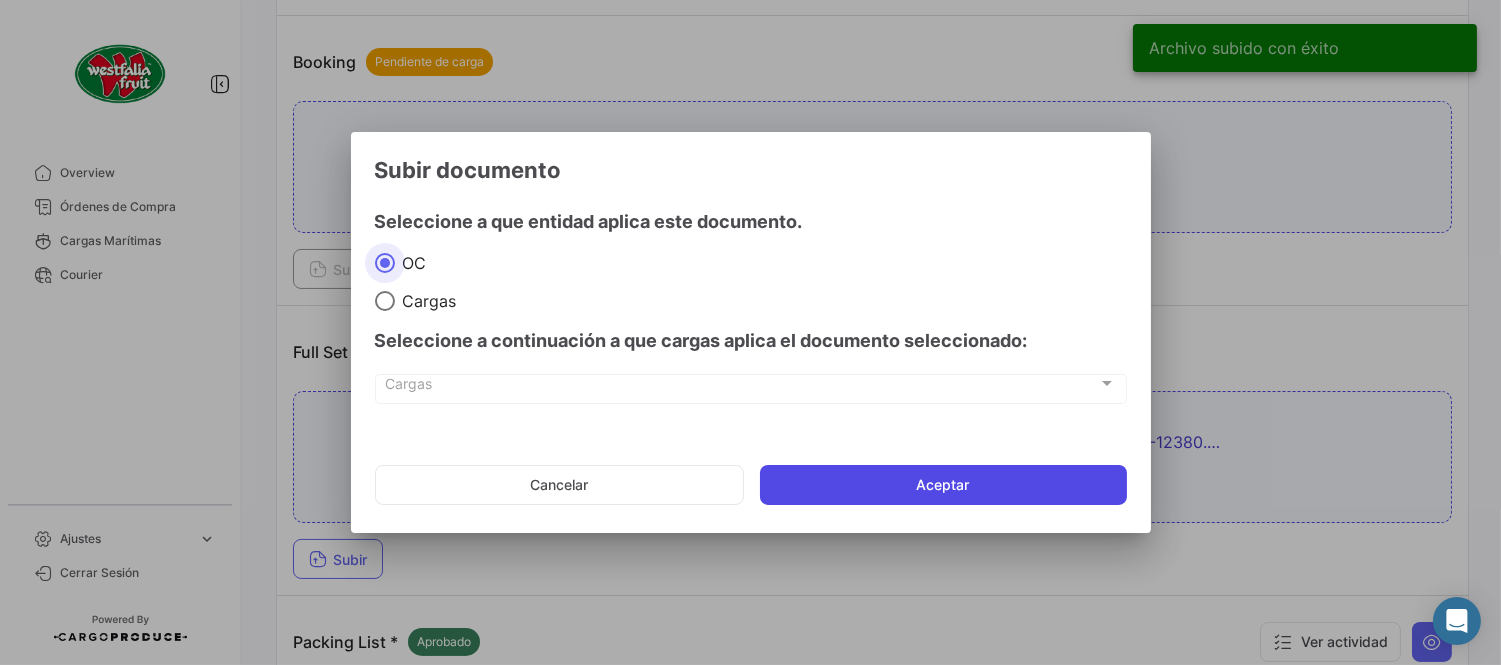 click on "Aceptar" 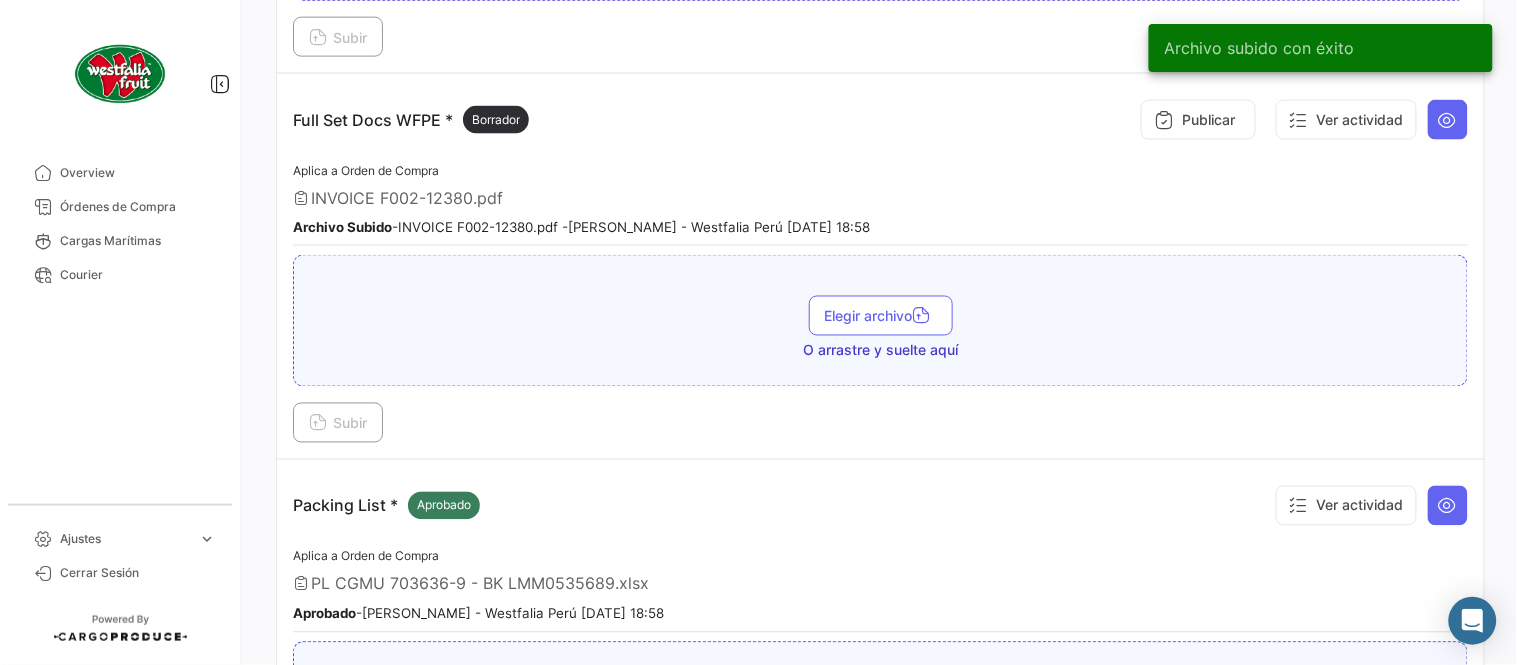 scroll, scrollTop: 695, scrollLeft: 0, axis: vertical 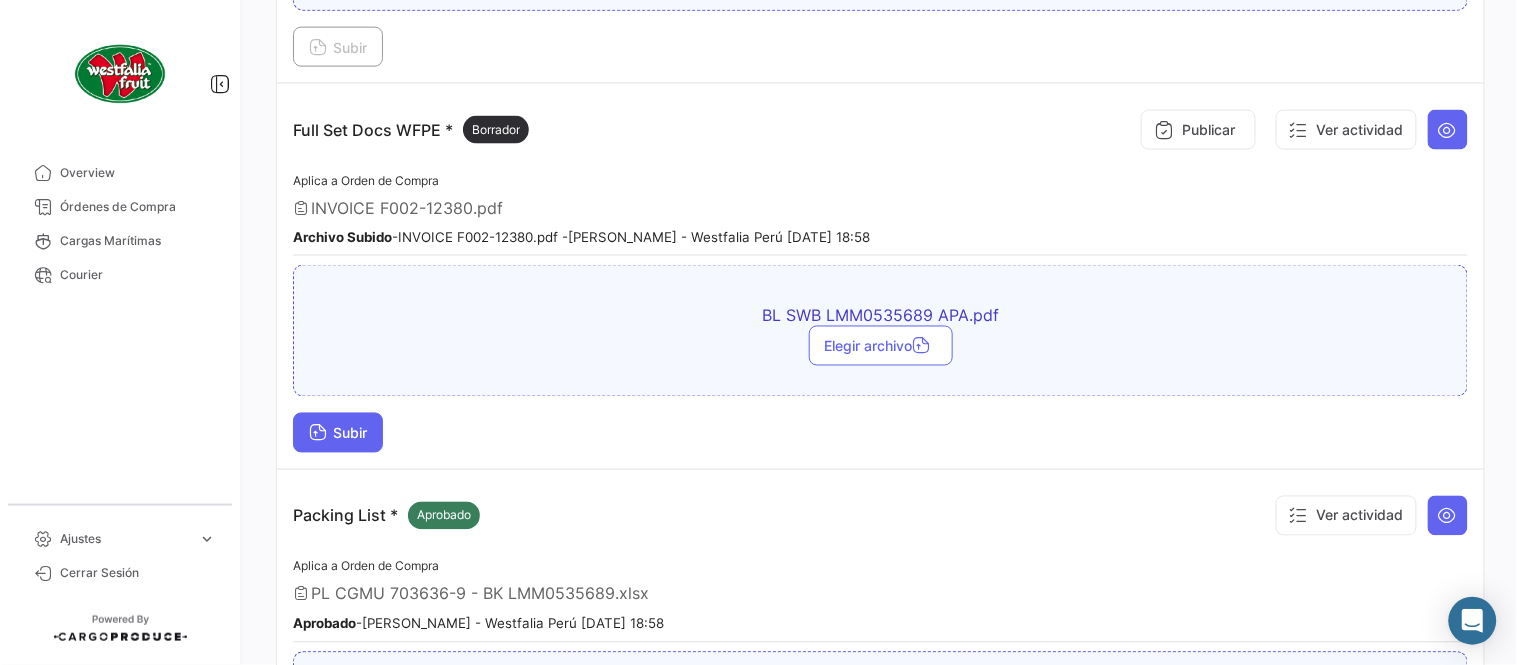 click on "Subir" at bounding box center [338, 433] 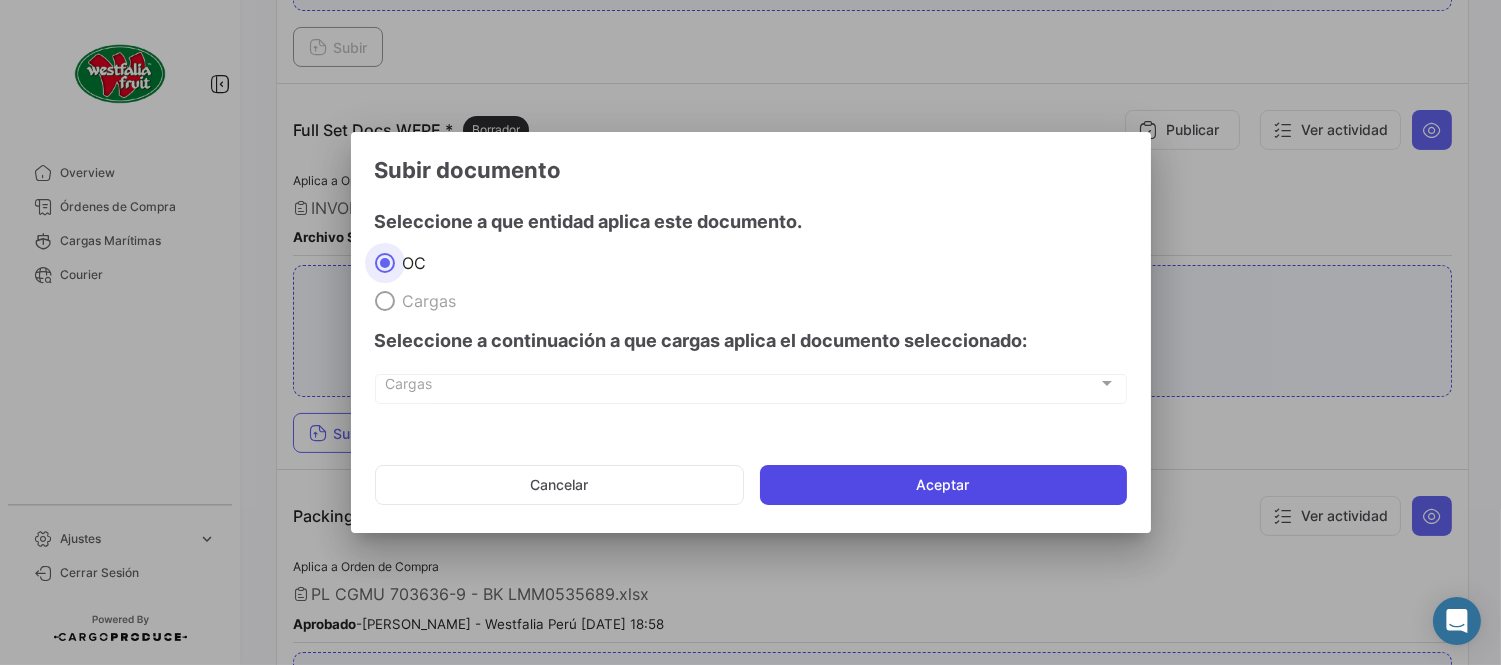 click on "Aceptar" 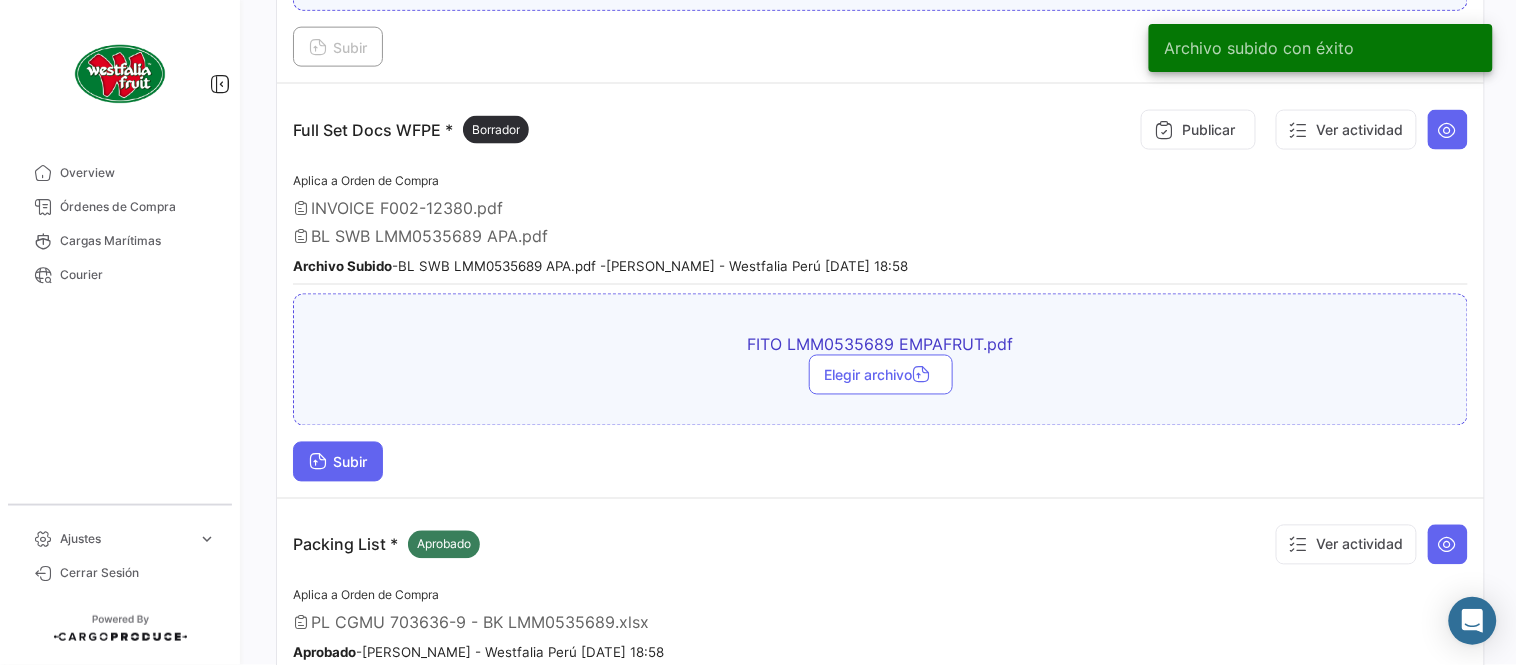 click on "Subir" at bounding box center [338, 462] 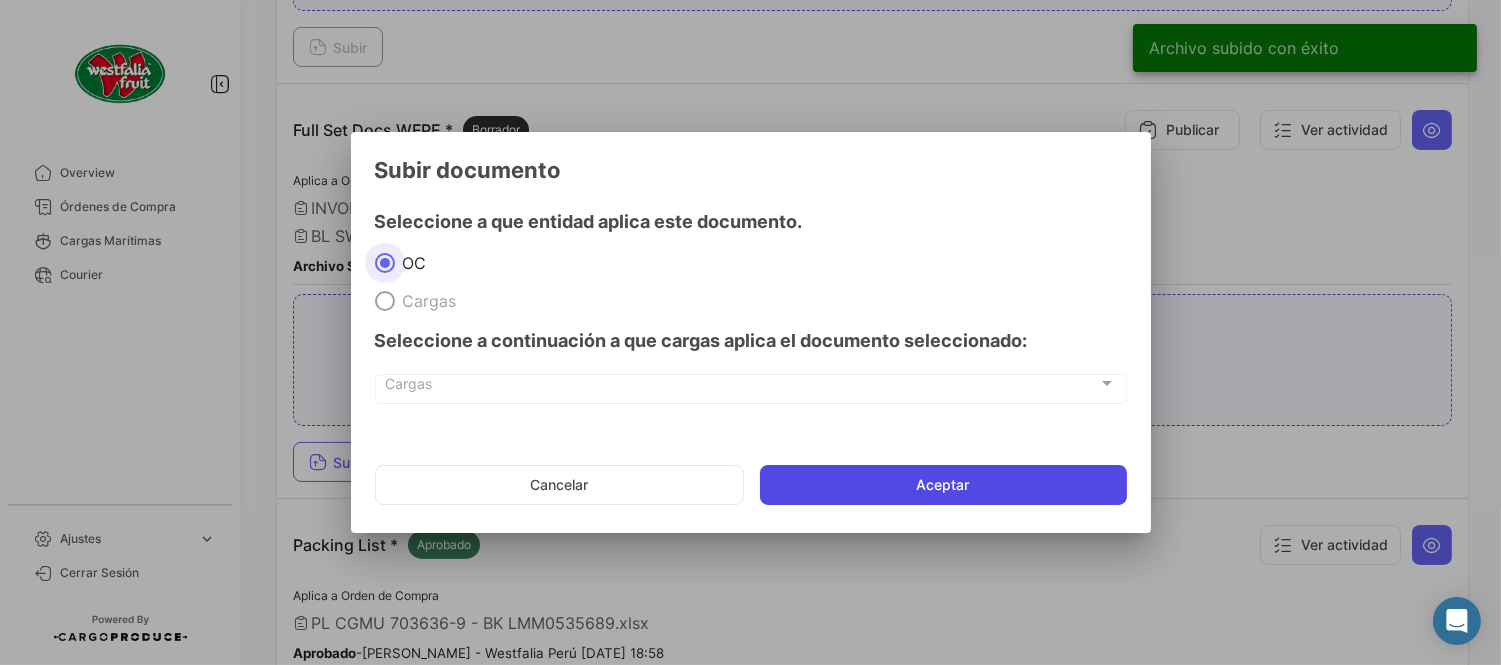 click on "Aceptar" 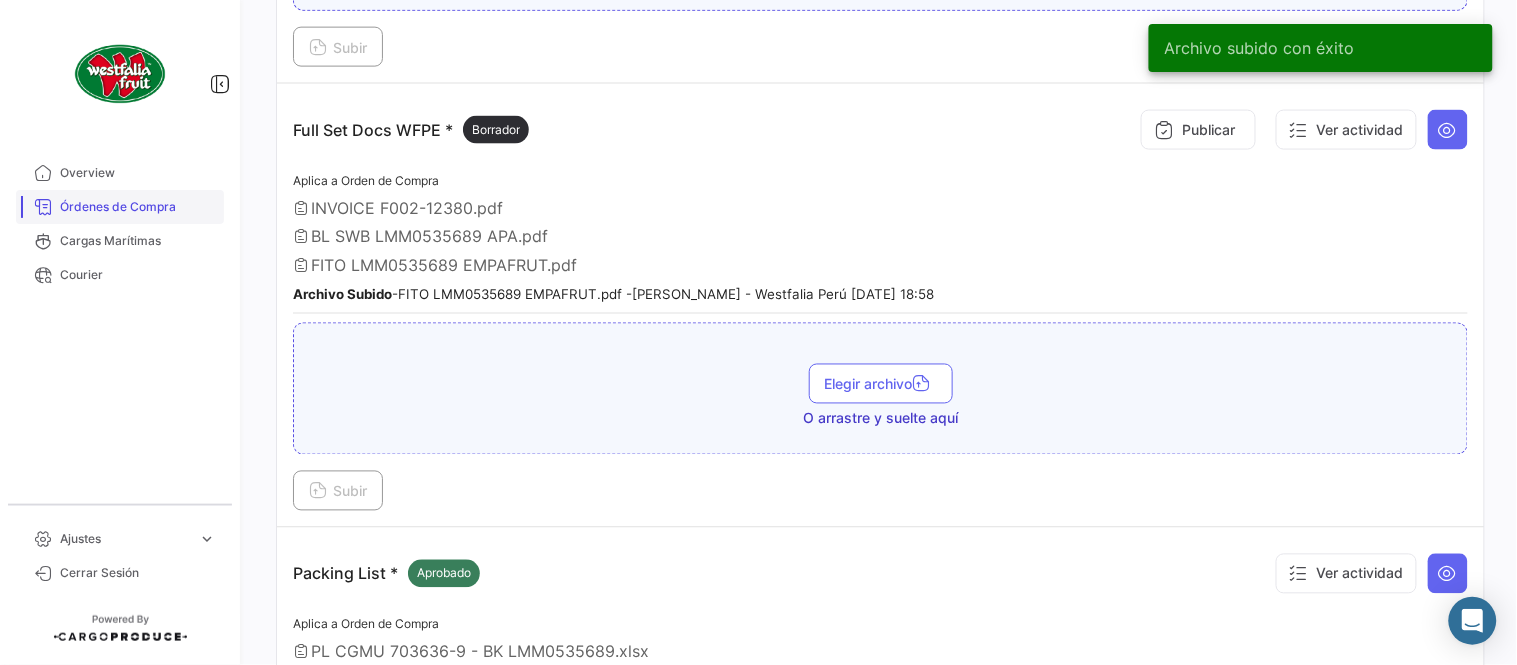 click on "Órdenes de Compra" at bounding box center [120, 207] 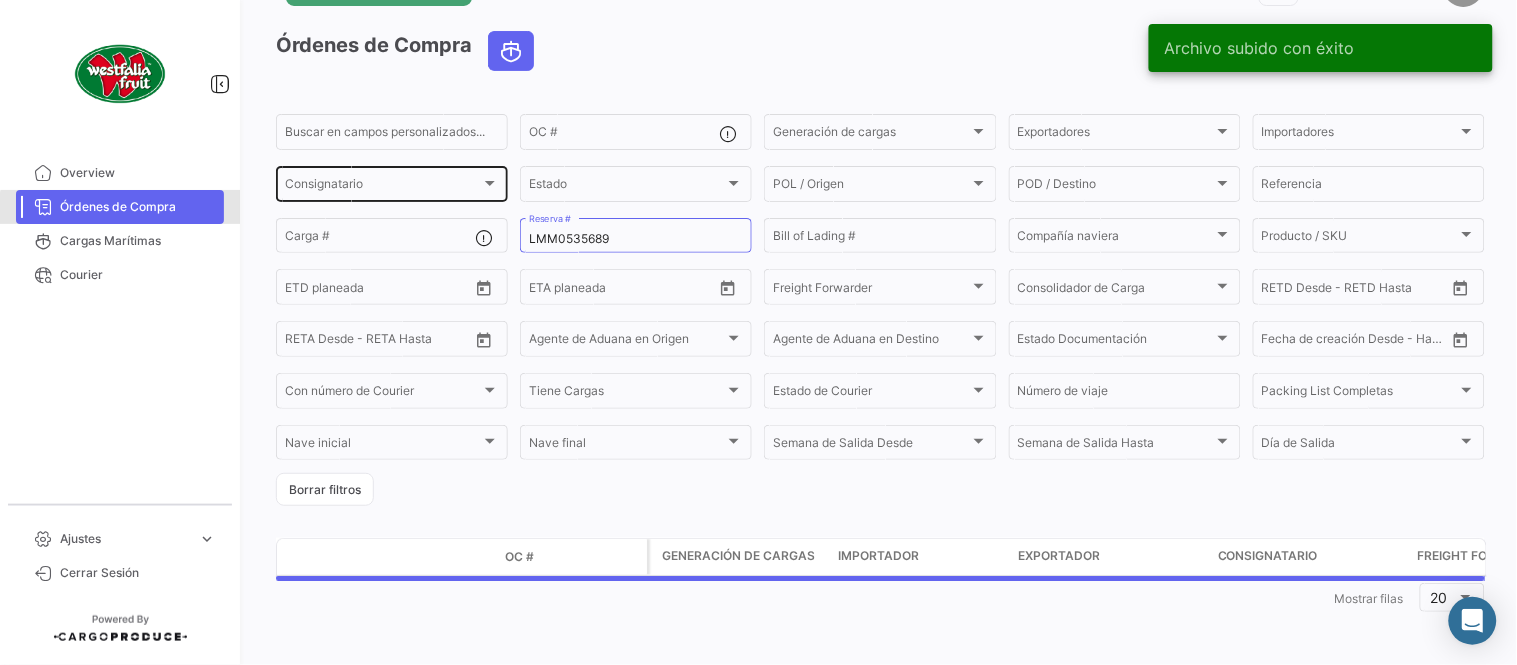 scroll, scrollTop: 0, scrollLeft: 0, axis: both 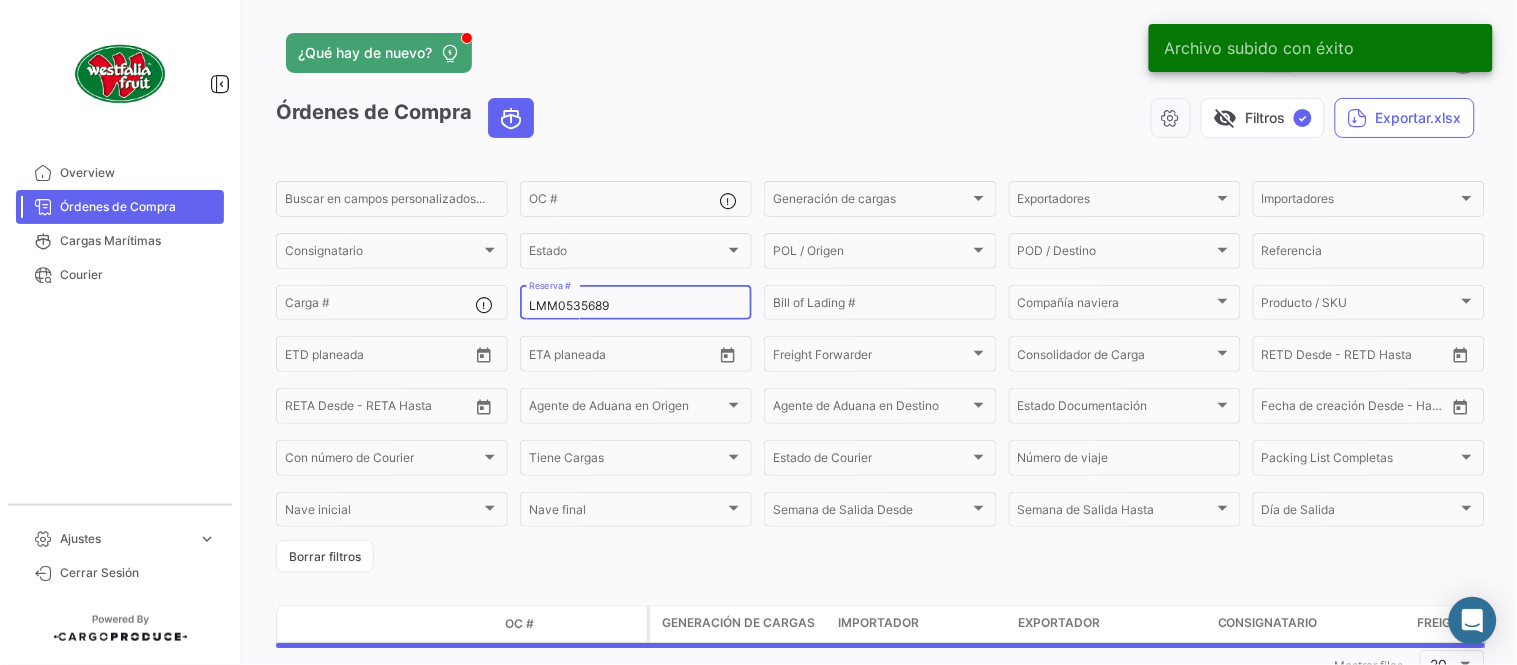 click on "LMM0535689" at bounding box center (636, 306) 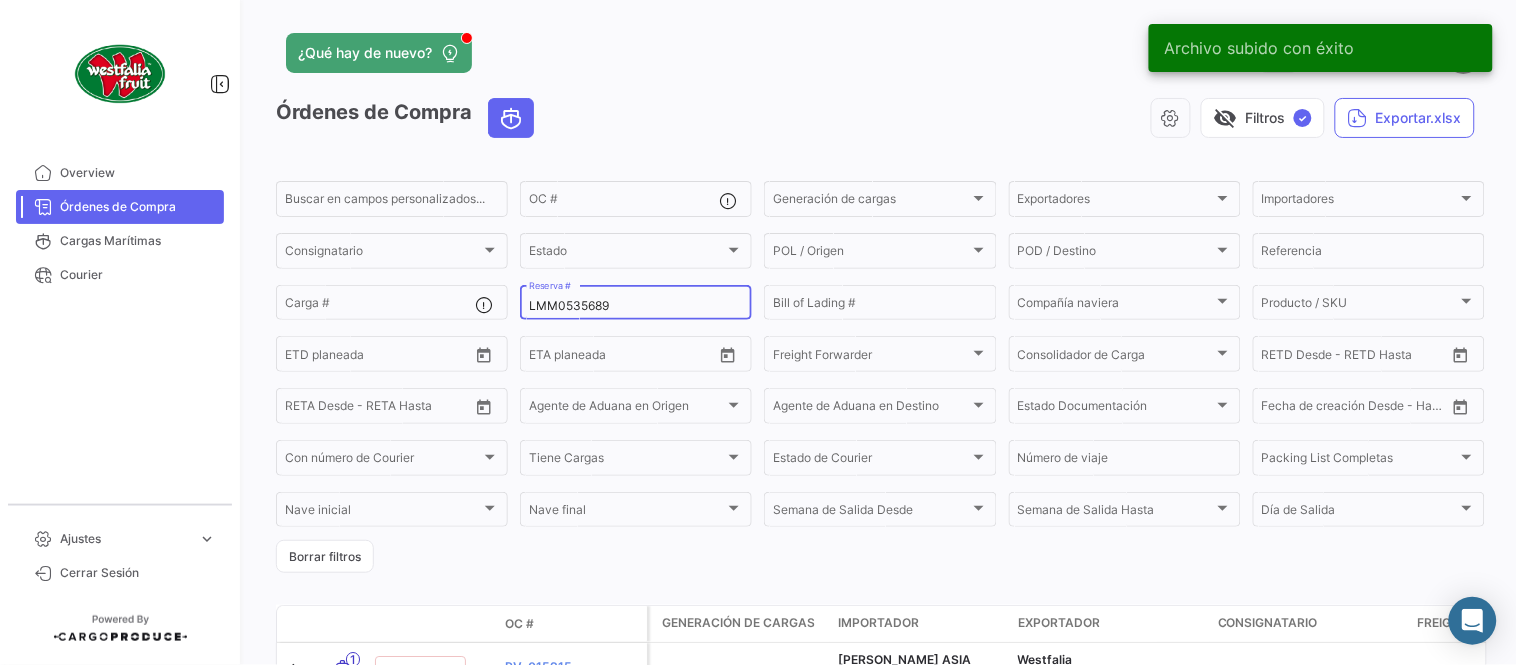 click on "LMM0535689" at bounding box center [636, 306] 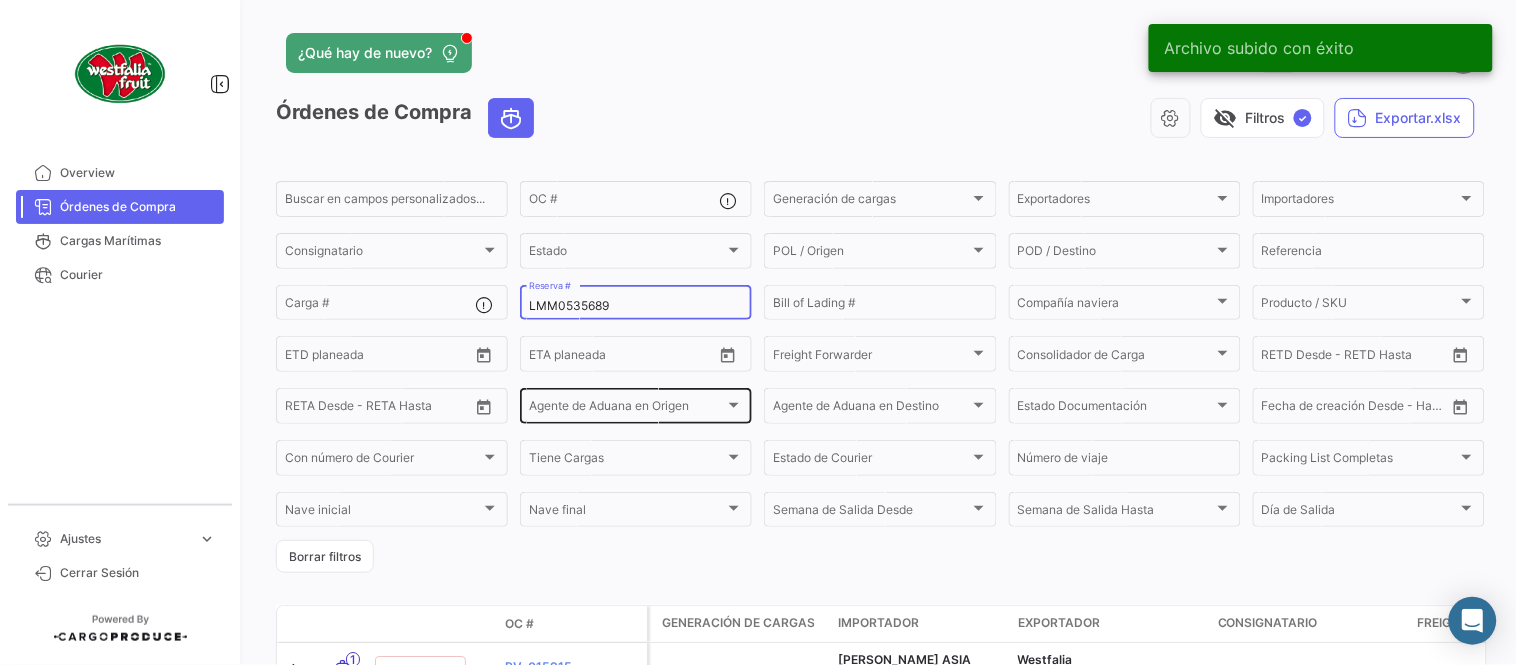 paste on "36" 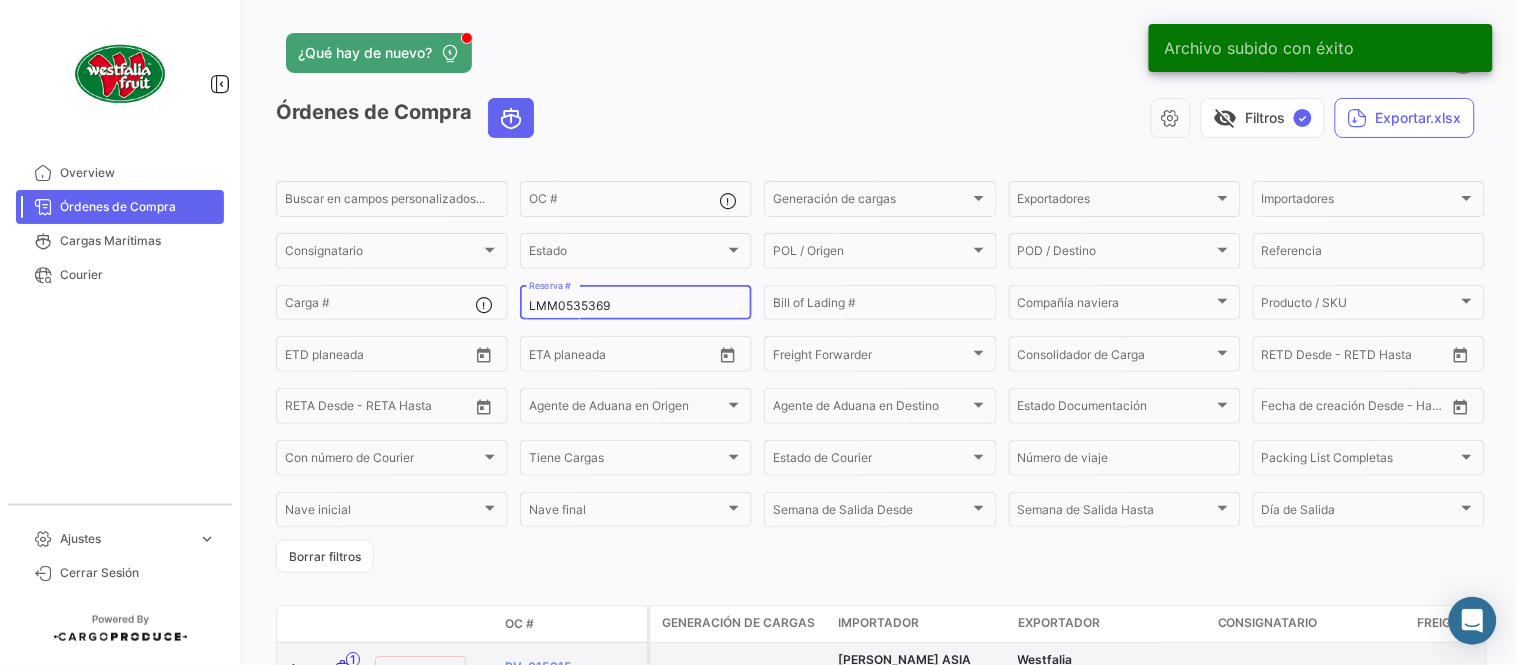 type on "LMM0535369" 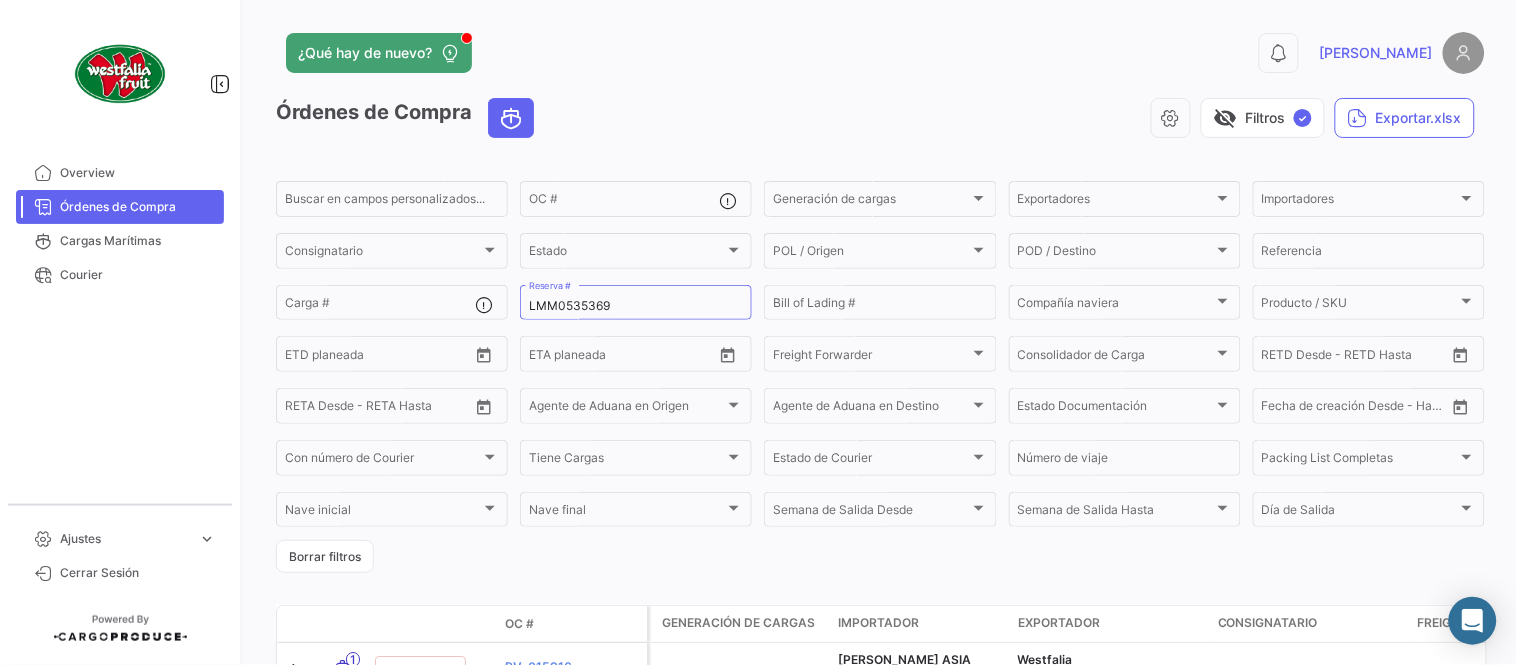 click on "¿Qué hay de nuevo?  0  [PERSON_NAME] de Compra   visibility_off   Filtros  ✓  Exportar.xlsx  Buscar en [PERSON_NAME] personalizados...  OC #  Generación [PERSON_NAME] Generación [PERSON_NAME] Exportadores Exportadores Importadores Importadores Consignatario Consignatario Estado Estado POL / Origen  POL / Origen  POD / Destino POD / Destino  Referencia  Carga # LMM0535369 Reserva # Bill of Lading # Compañía naviera Compañía naviera Producto / SKU Producto / SKU Desde –  ETD planeada  Desde –  ETA planeada  Freight Forwarder Freight Forwarder Consolidador de Carga Consolidador de Carga Desde –  RETD Desde - RETD Hasta  Desde –  [PERSON_NAME] Desde - [PERSON_NAME] Hasta  Agente de Aduana en Origen Agente de Aduana en Origen Agente de Aduana en Destino Agente de Aduana en Destino Estado Documentación Estado Documentación Desde –  Fecha de creación Desde - Hasta  Con número de Courier Con número de Courier Tiene Cargas Tiene Cargas Estado de Courier Estado de Courier Número de viaje Packing List Completas [PERSON_NAME] final" 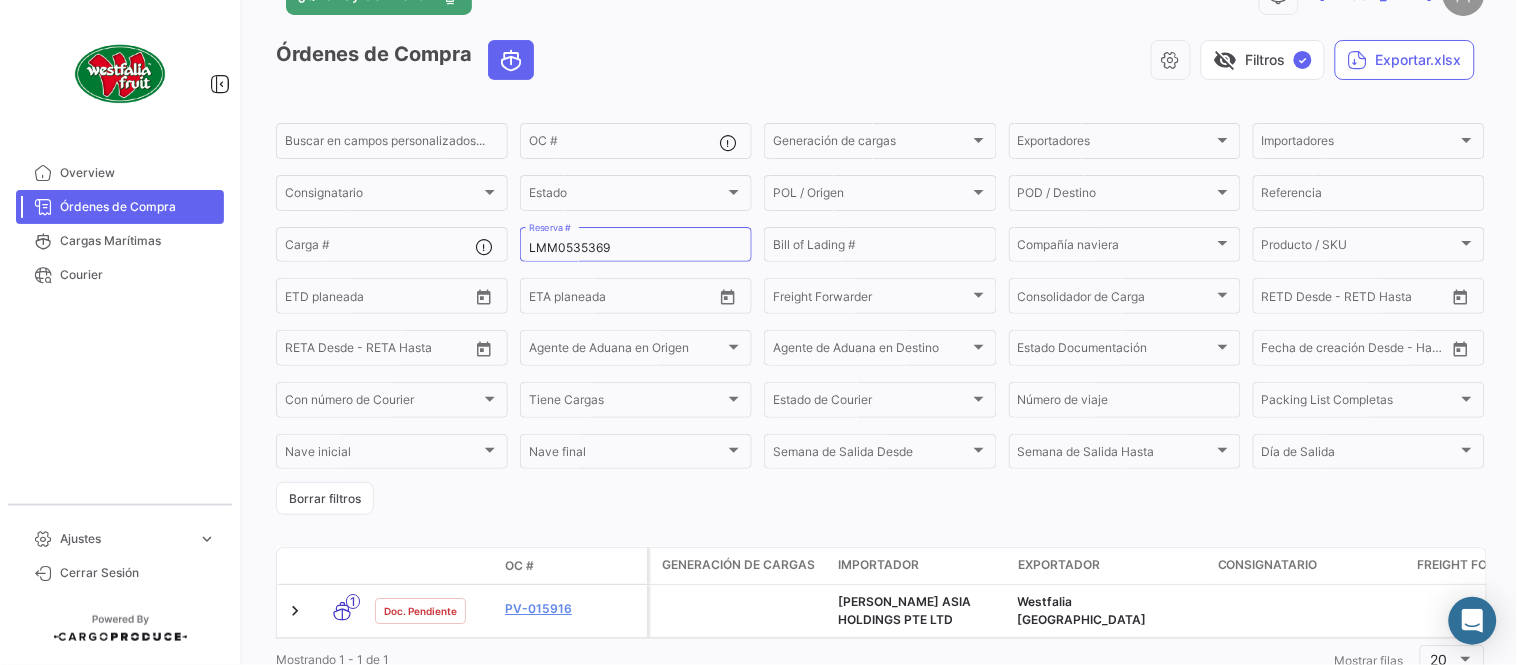 scroll, scrollTop: 136, scrollLeft: 0, axis: vertical 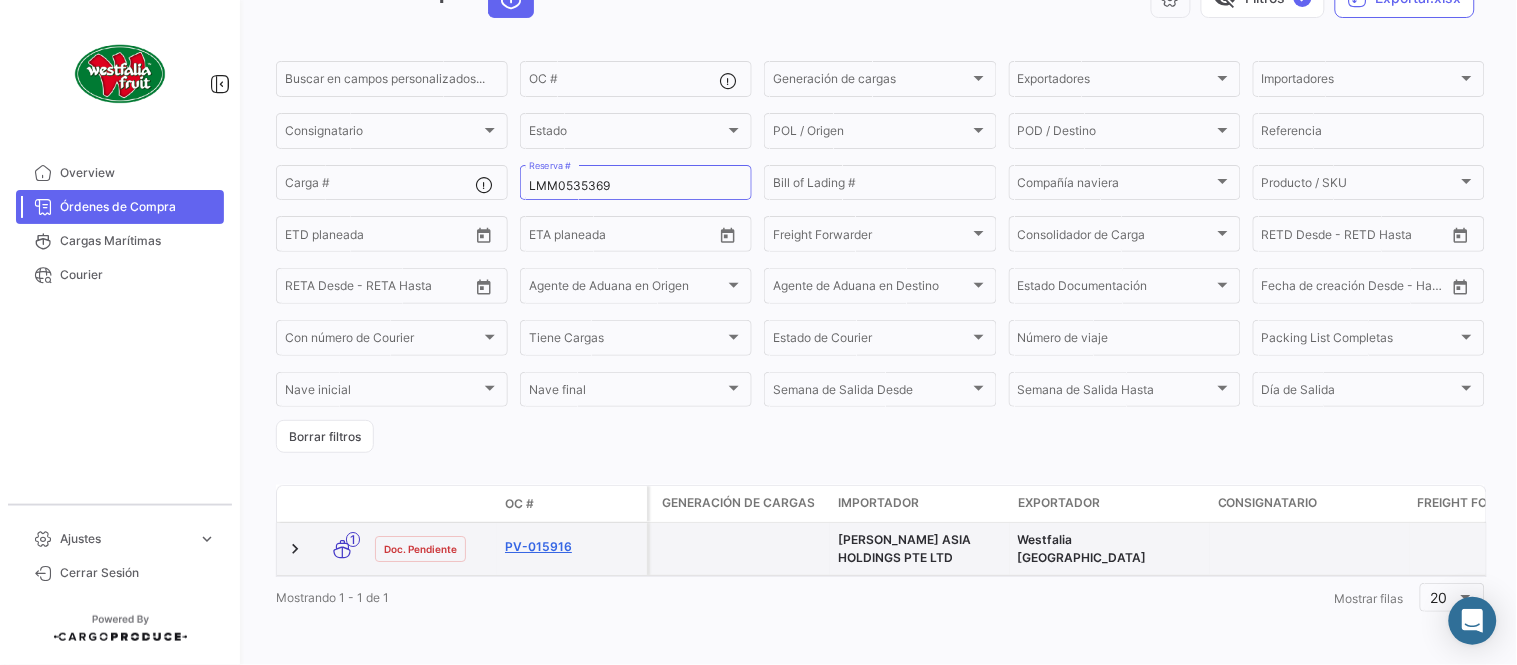 click on "PV-015916" 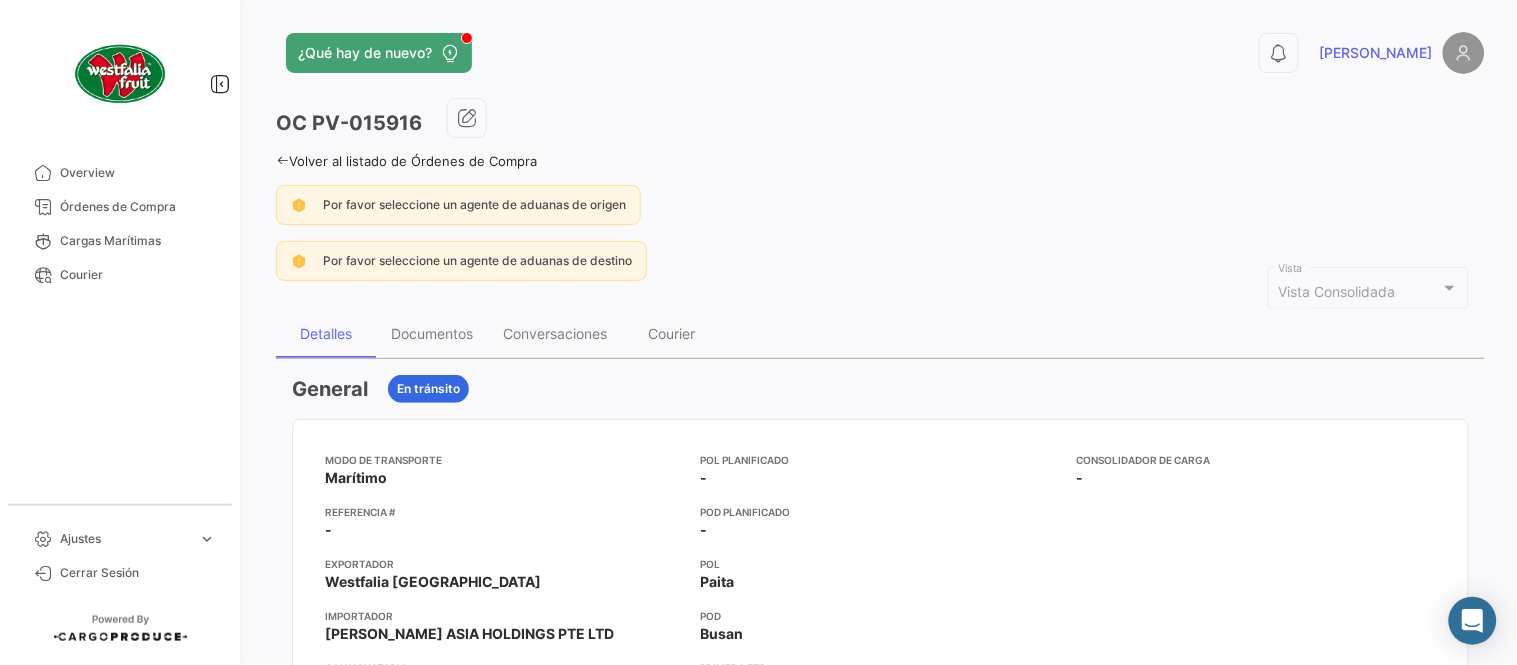 drag, startPoint x: 975, startPoint y: 203, endPoint x: 475, endPoint y: 335, distance: 517.13055 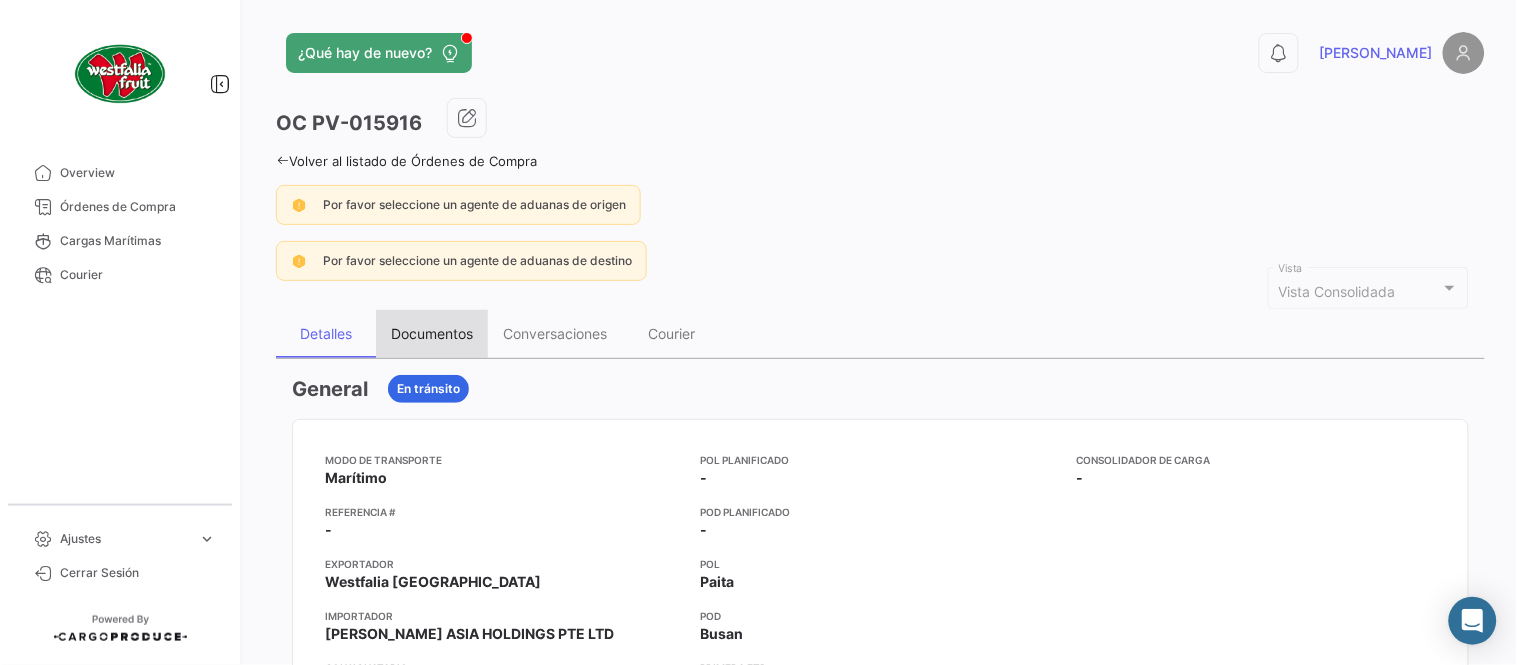click on "Documentos" at bounding box center [432, 334] 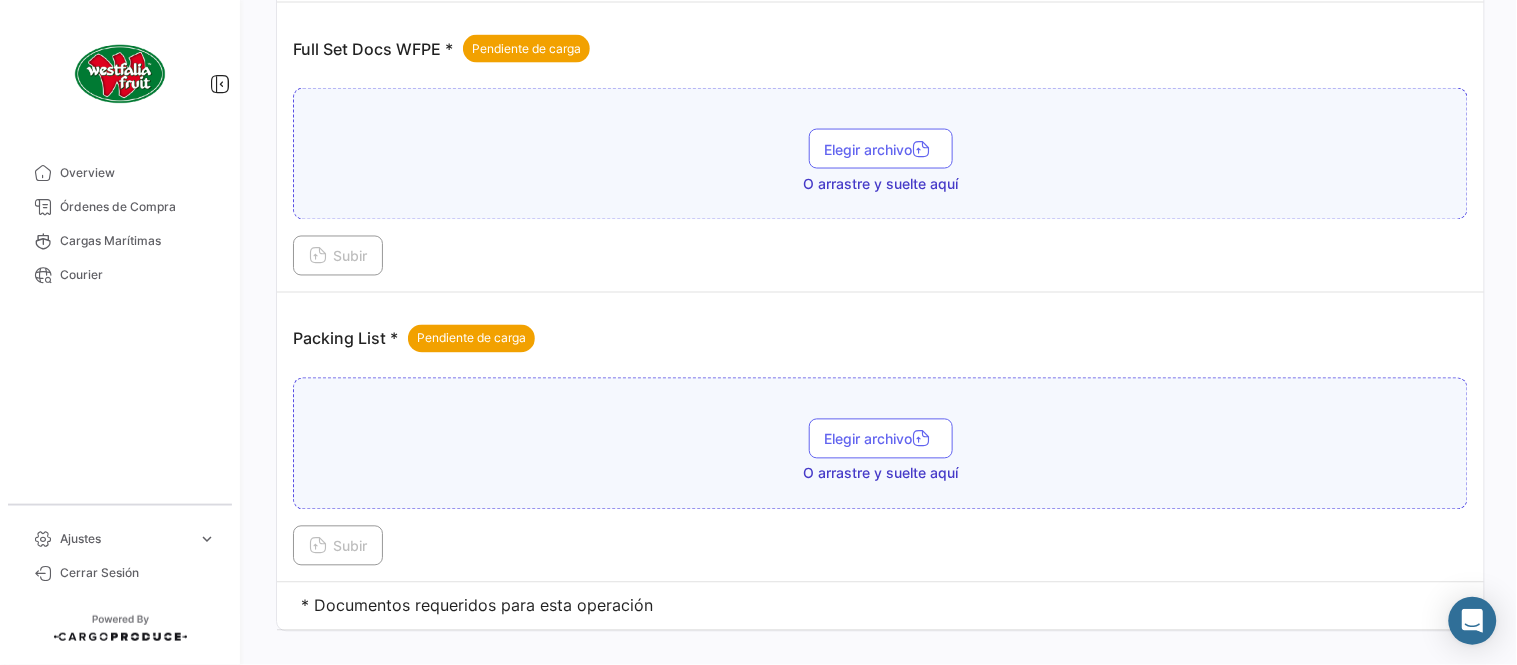 scroll, scrollTop: 806, scrollLeft: 0, axis: vertical 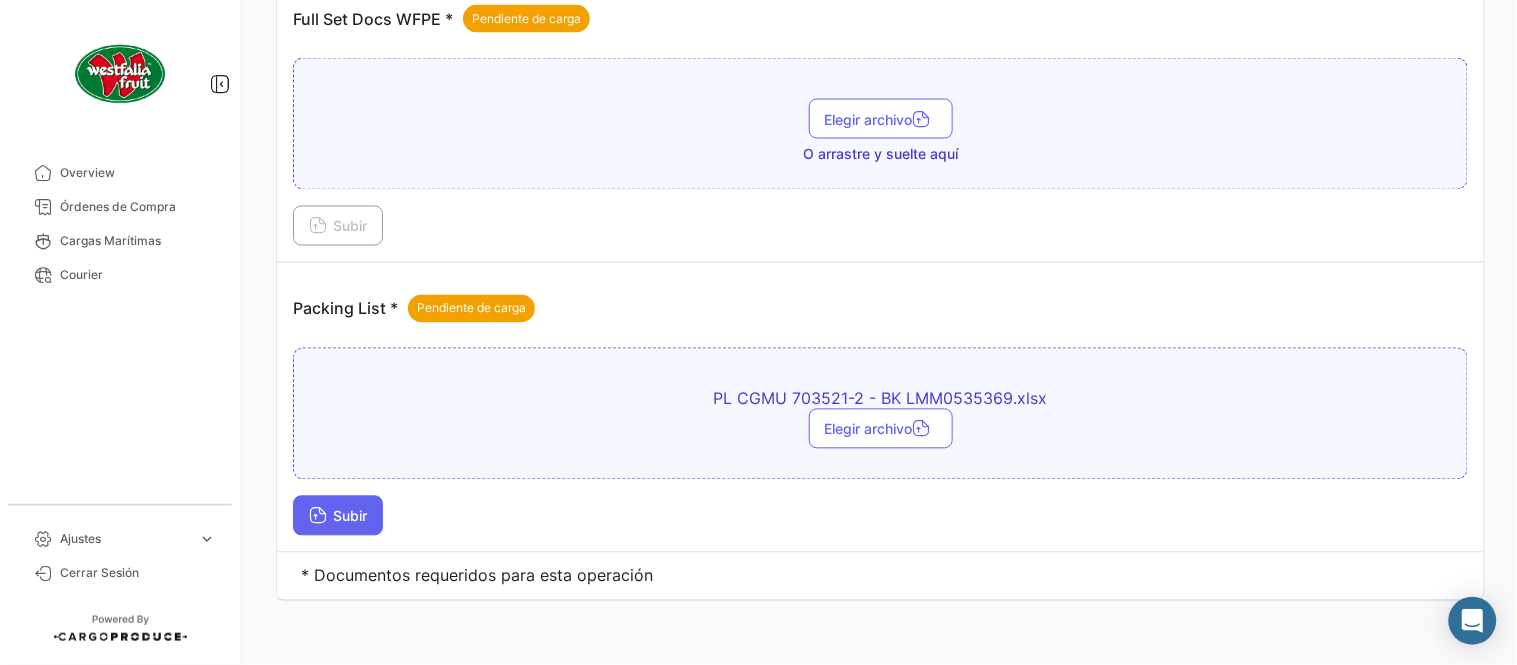 click on "Subir" at bounding box center [338, 516] 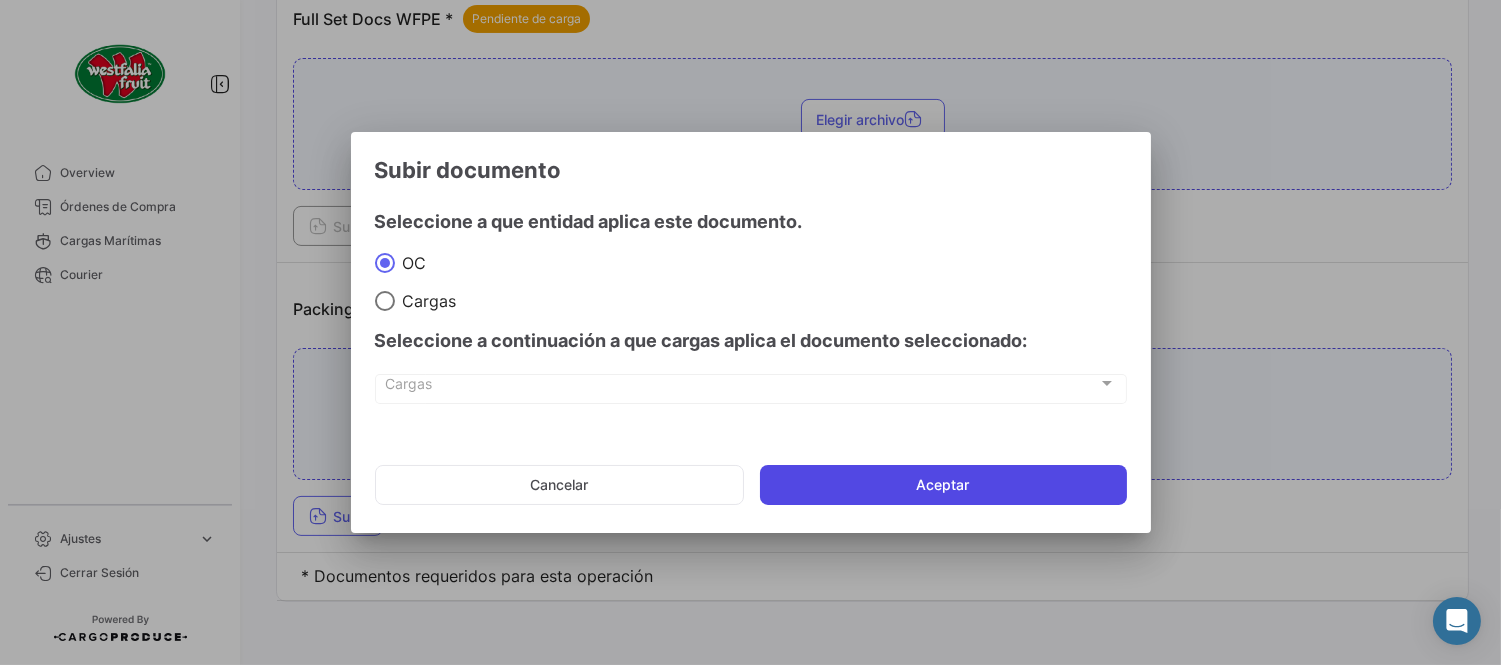 click on "Aceptar" 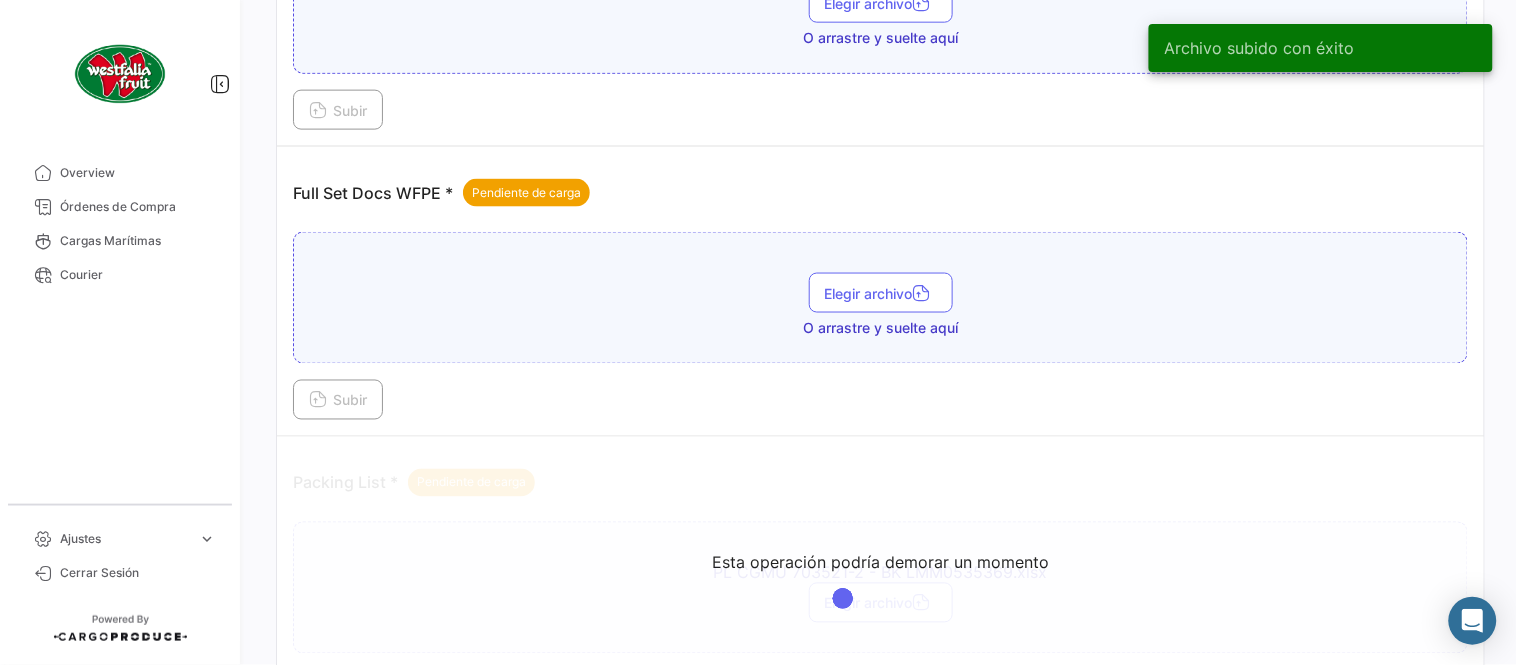 scroll, scrollTop: 584, scrollLeft: 0, axis: vertical 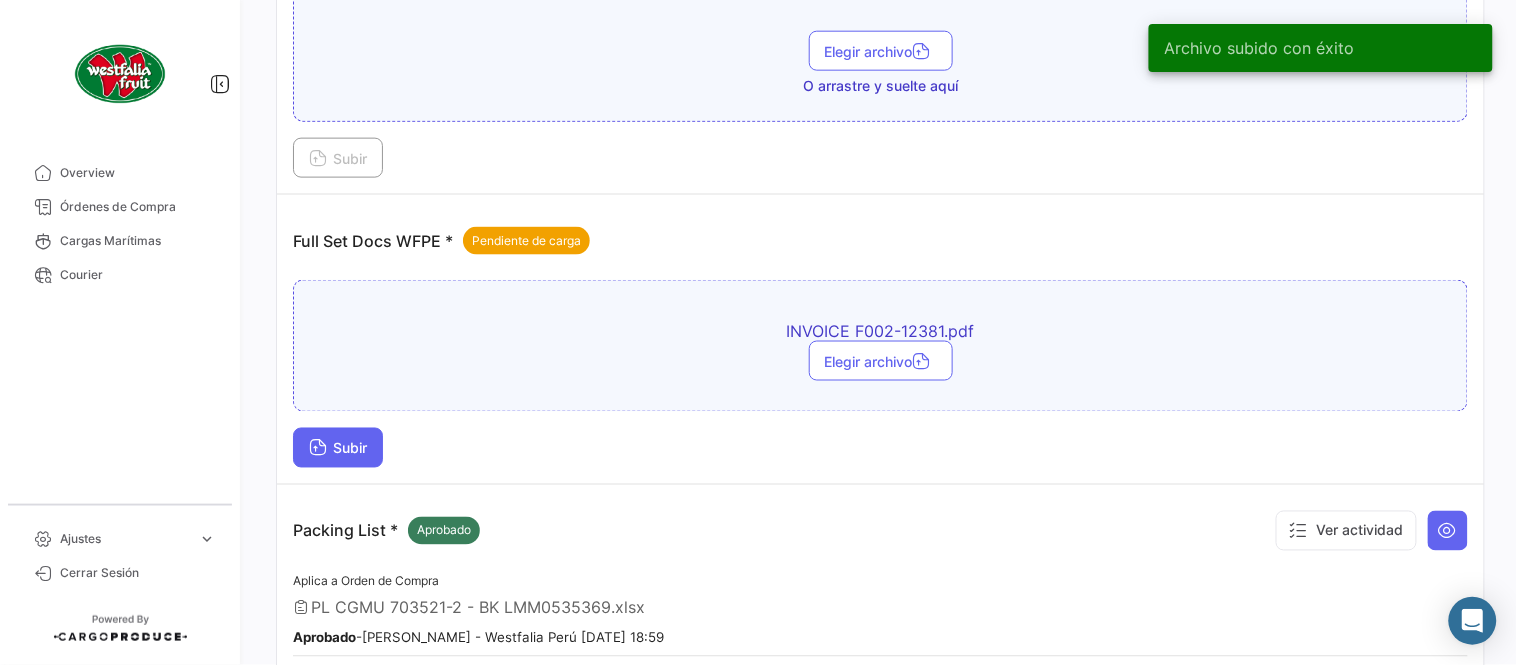click on "Subir" at bounding box center (338, 448) 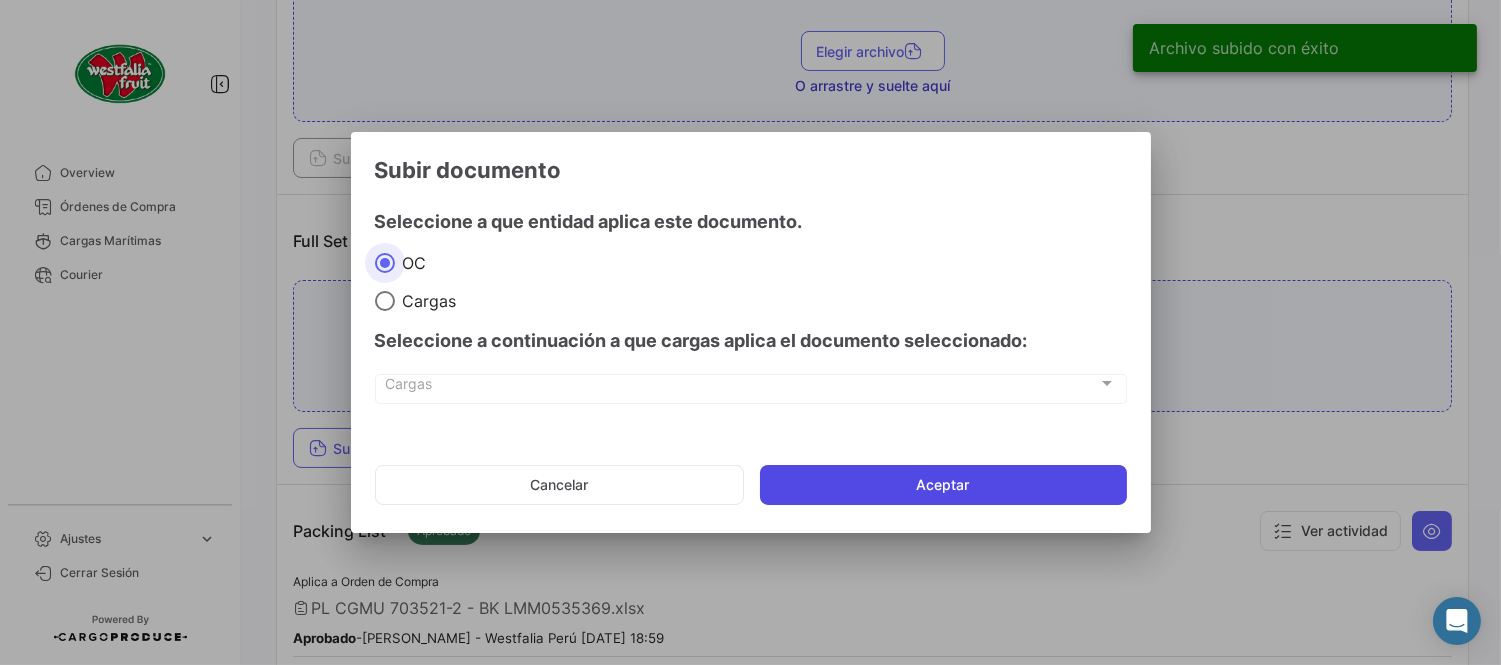 click on "Aceptar" 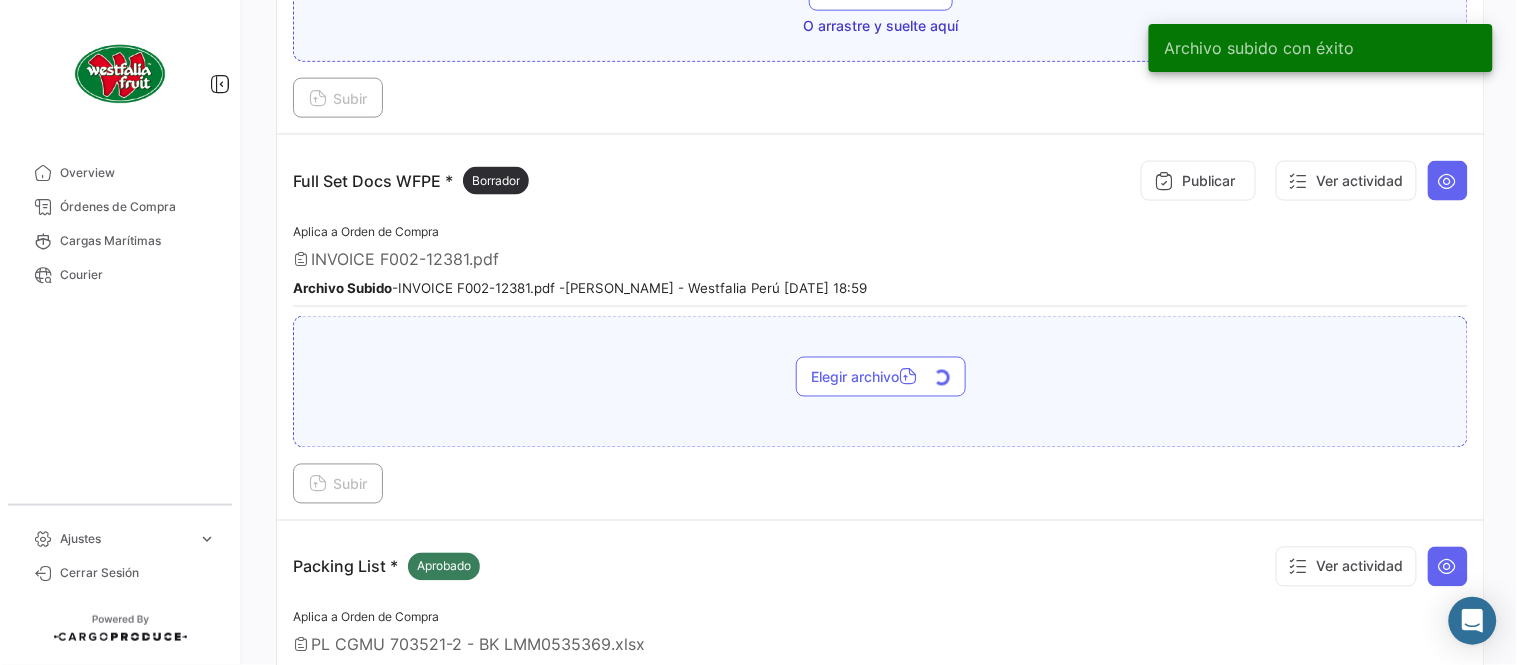 scroll, scrollTop: 695, scrollLeft: 0, axis: vertical 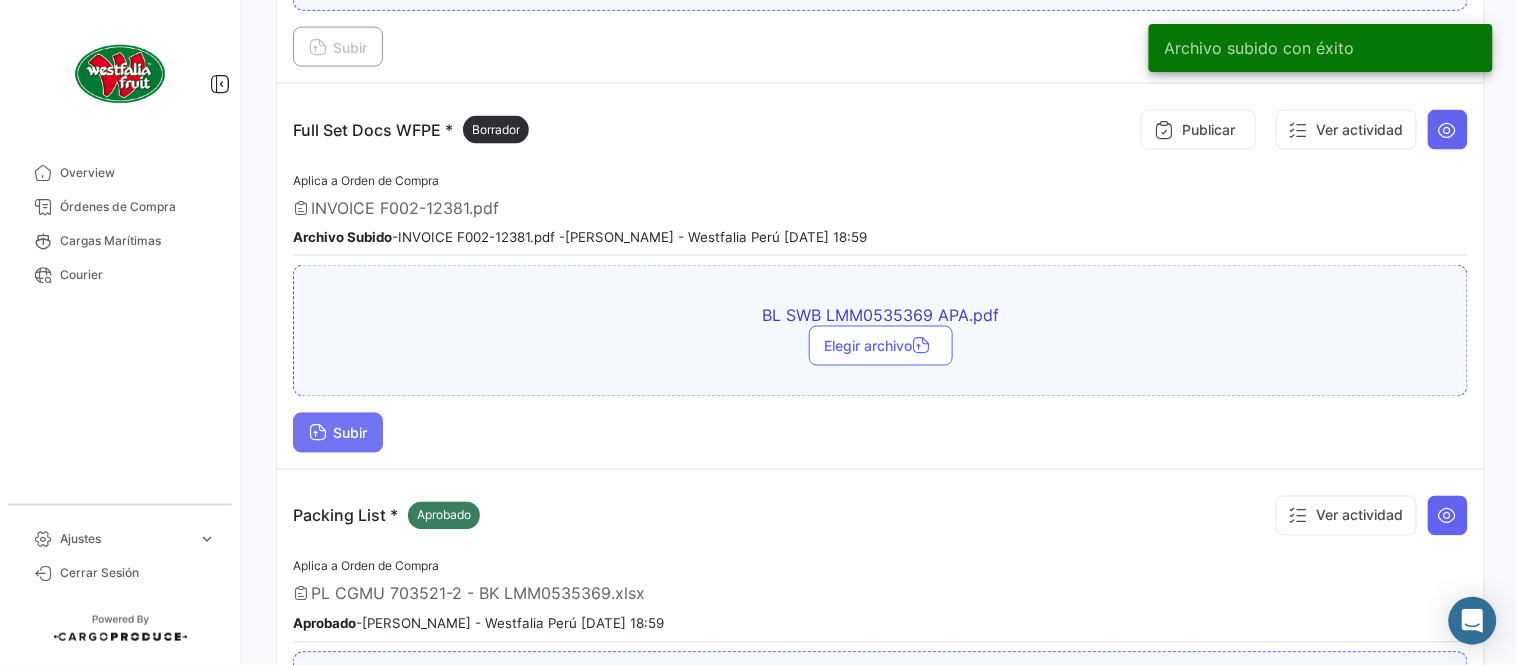 click on "Subir" at bounding box center [338, 433] 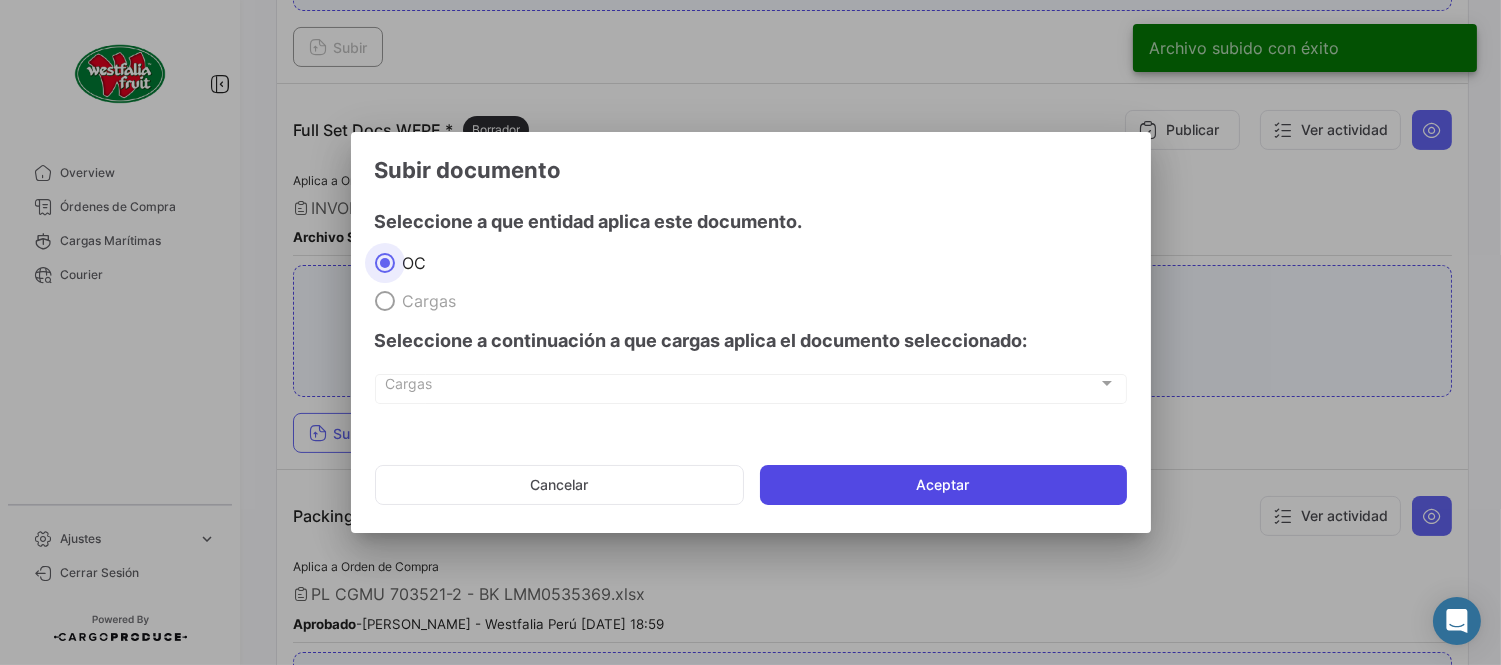 drag, startPoint x: 1010, startPoint y: 487, endPoint x: 992, endPoint y: 500, distance: 22.203604 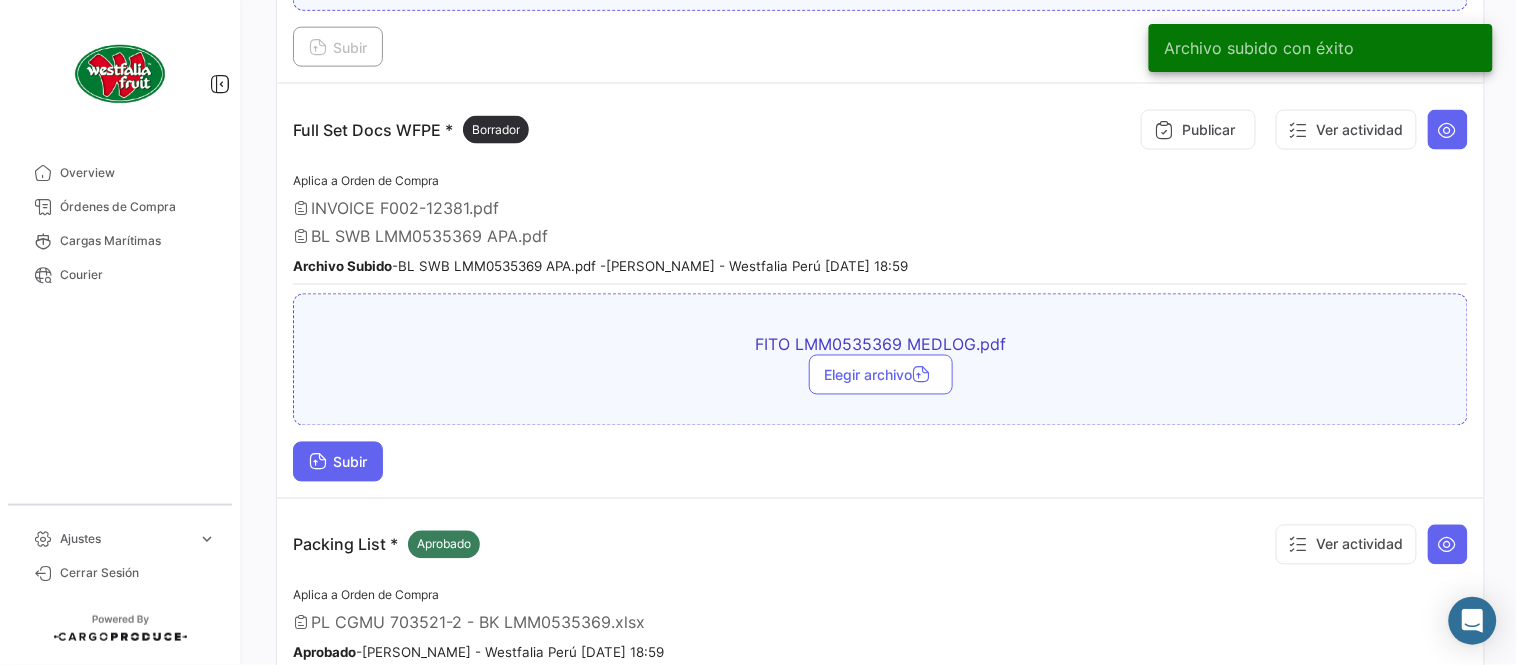 click on "Subir" at bounding box center [338, 462] 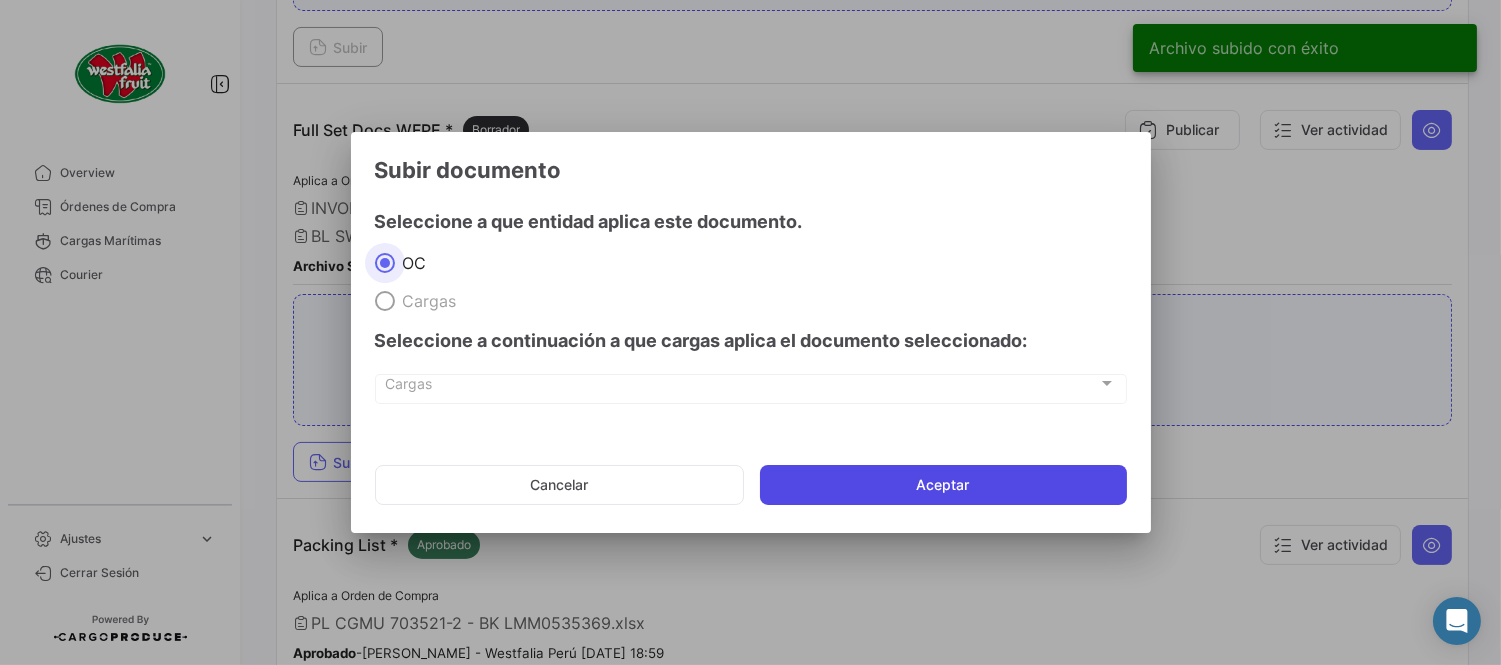 click on "Aceptar" 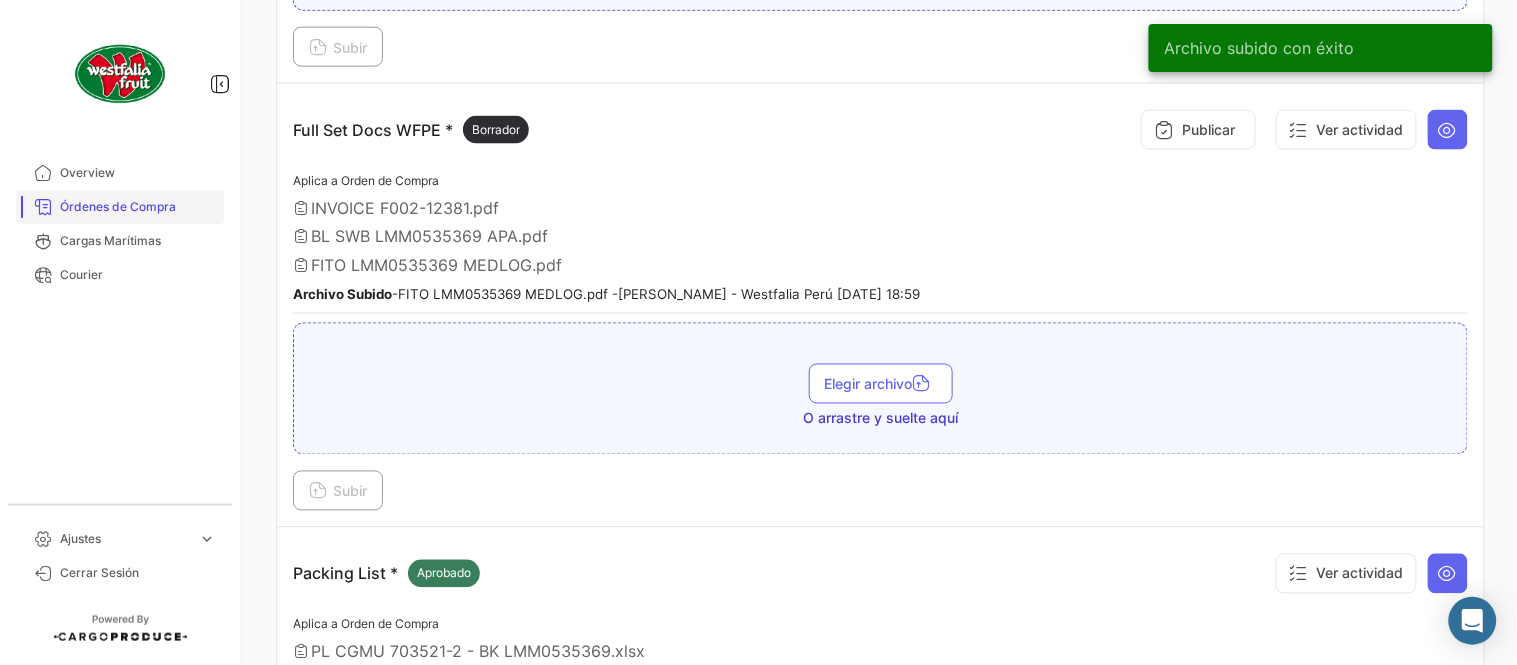 click on "Órdenes de Compra" at bounding box center [138, 207] 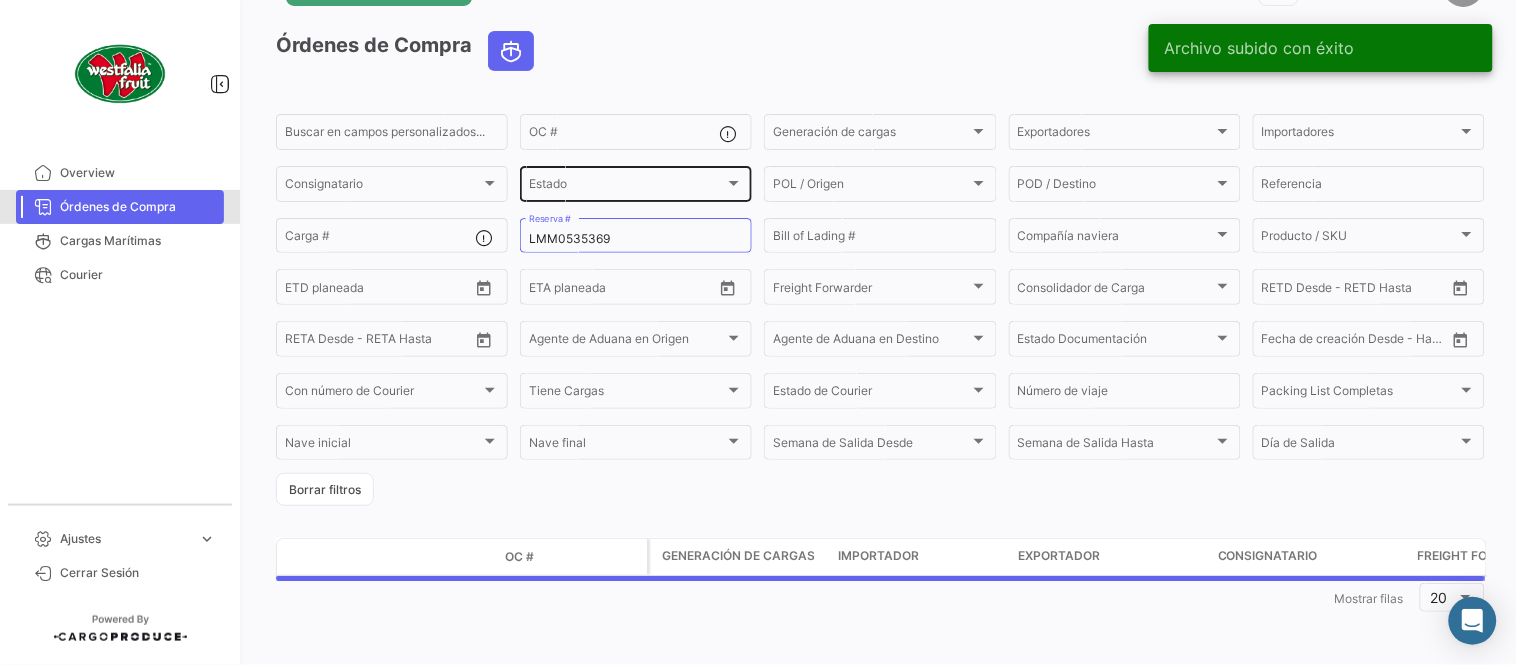 scroll, scrollTop: 0, scrollLeft: 0, axis: both 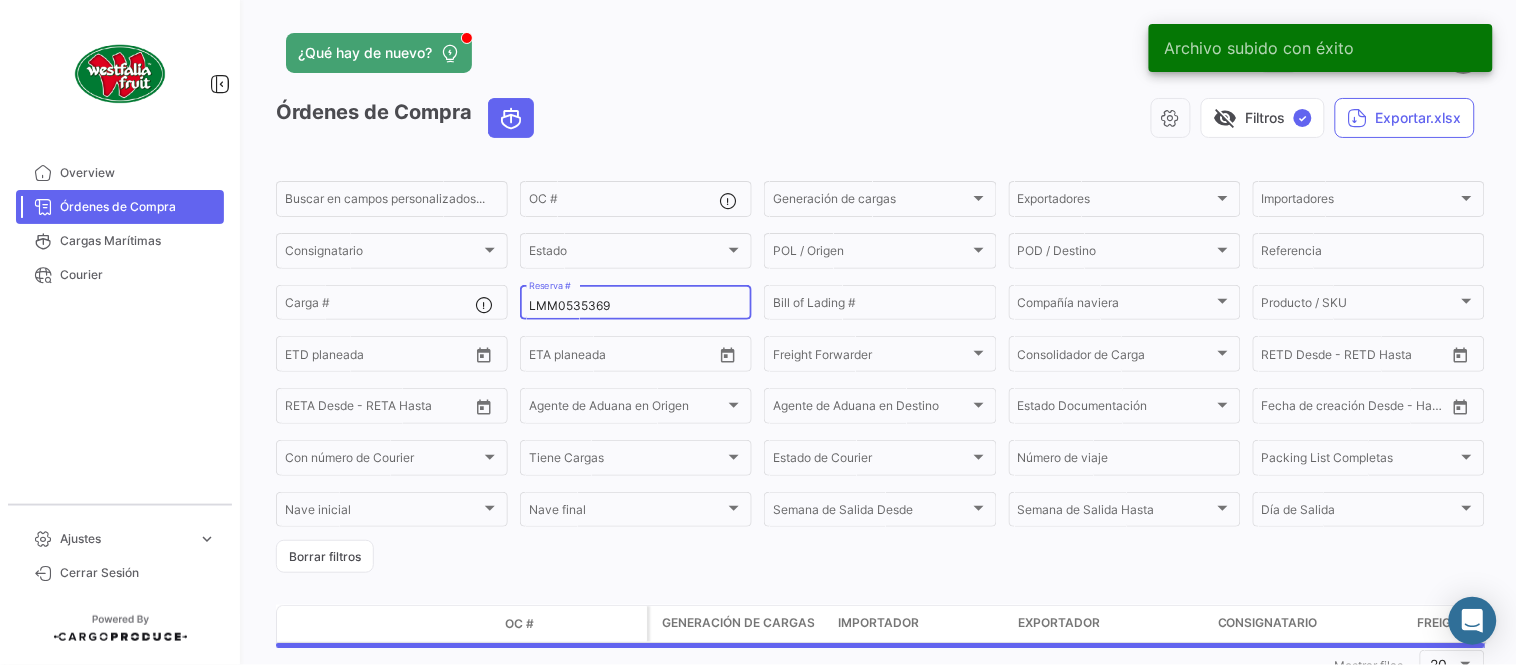 click on "LMM0535369" at bounding box center (636, 306) 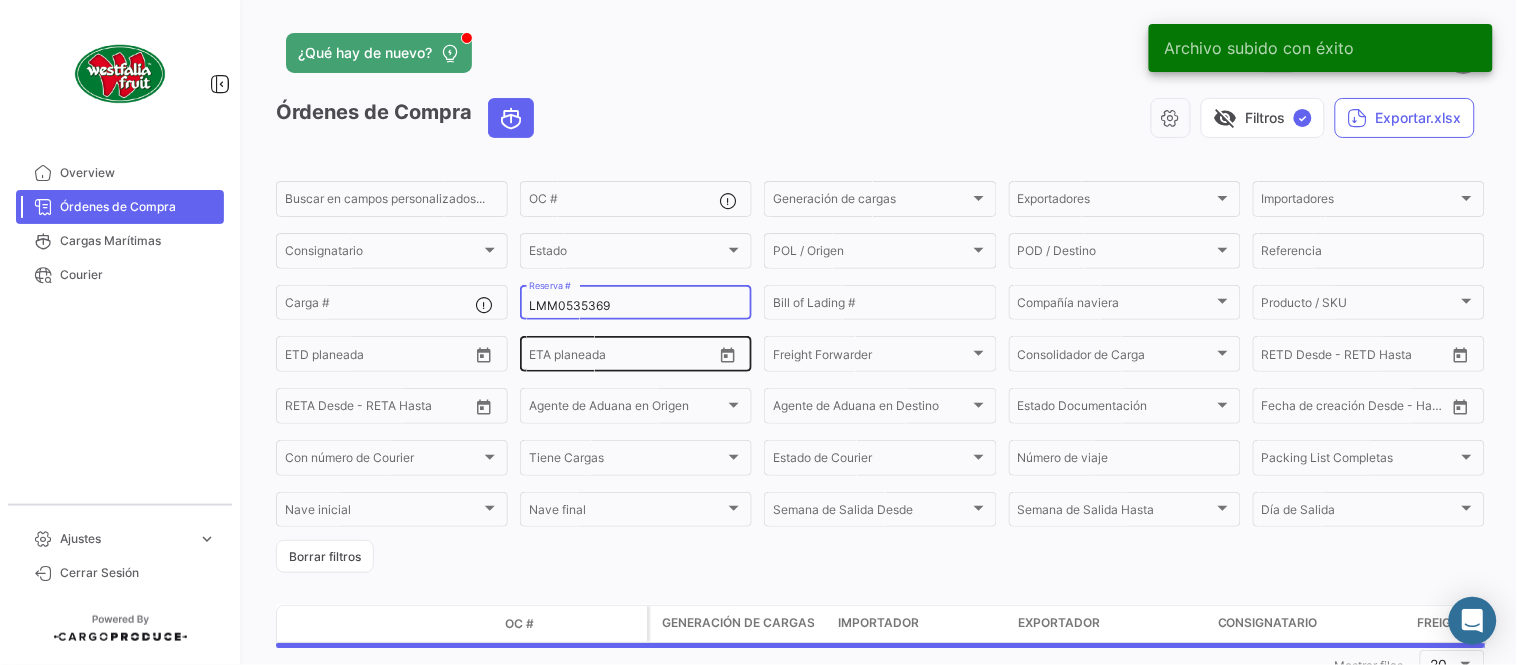 paste on "262" 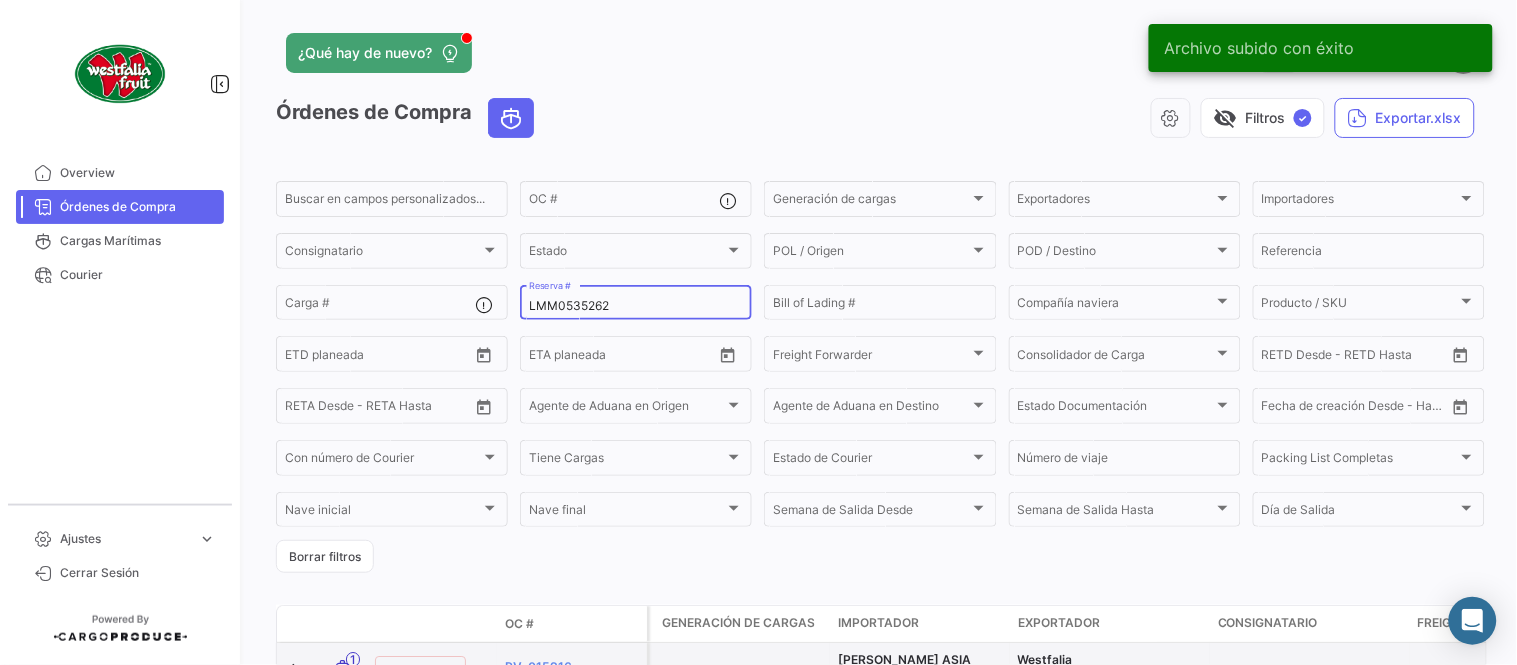type on "LMM0535262" 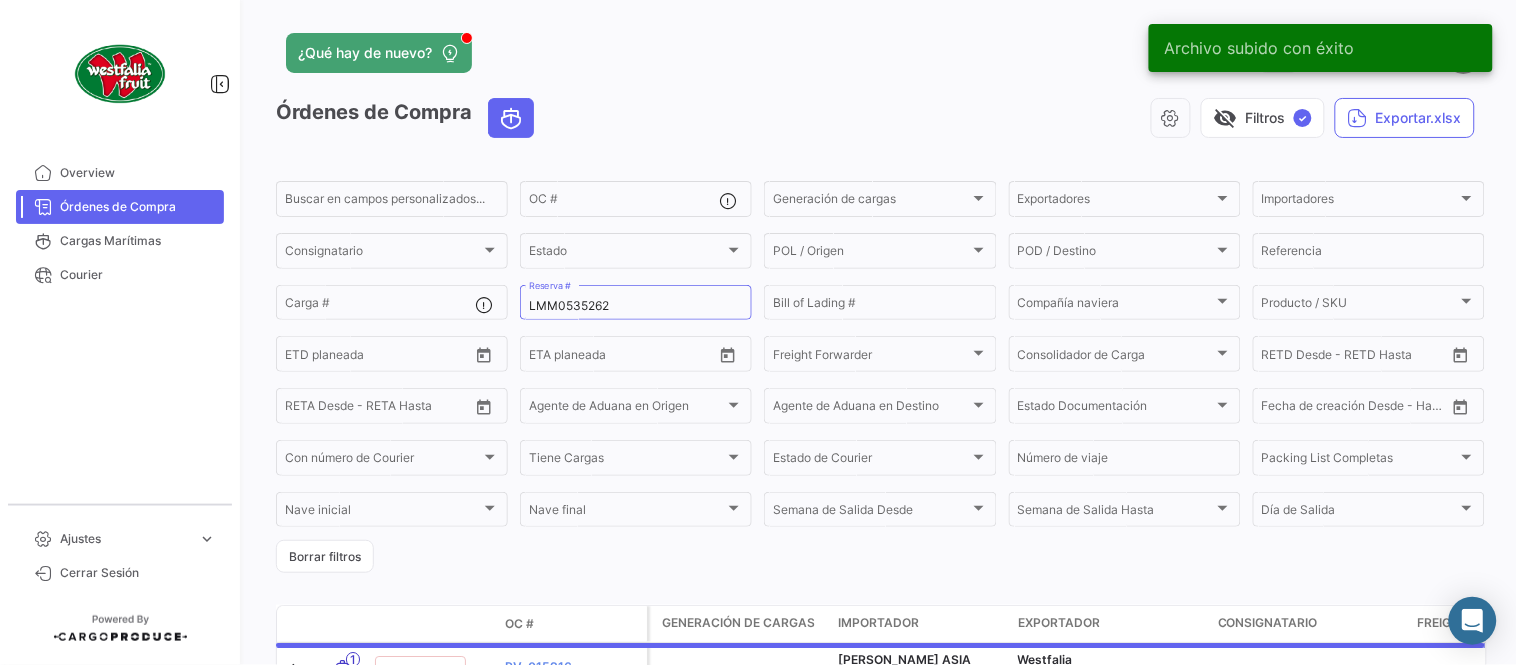 click on "¿Qué hay de nuevo?" 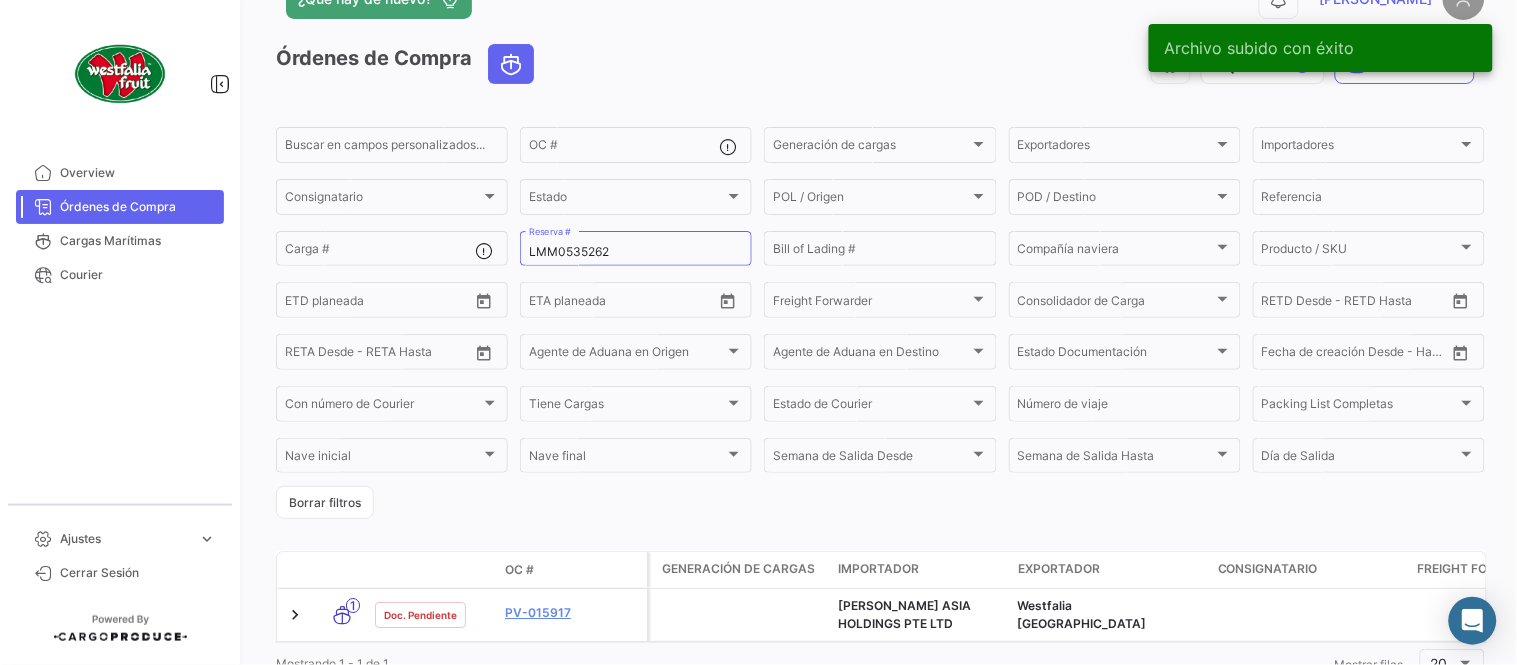 scroll, scrollTop: 136, scrollLeft: 0, axis: vertical 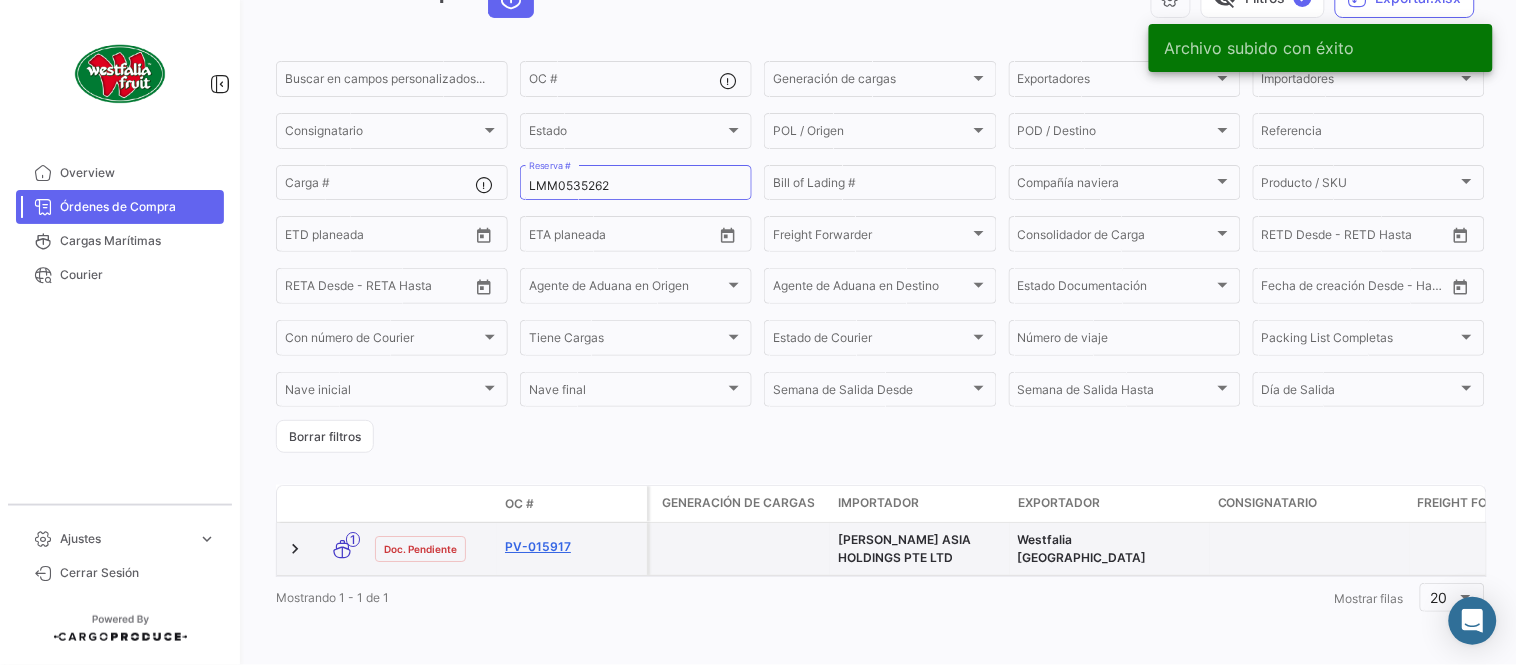 click on "PV-015917" 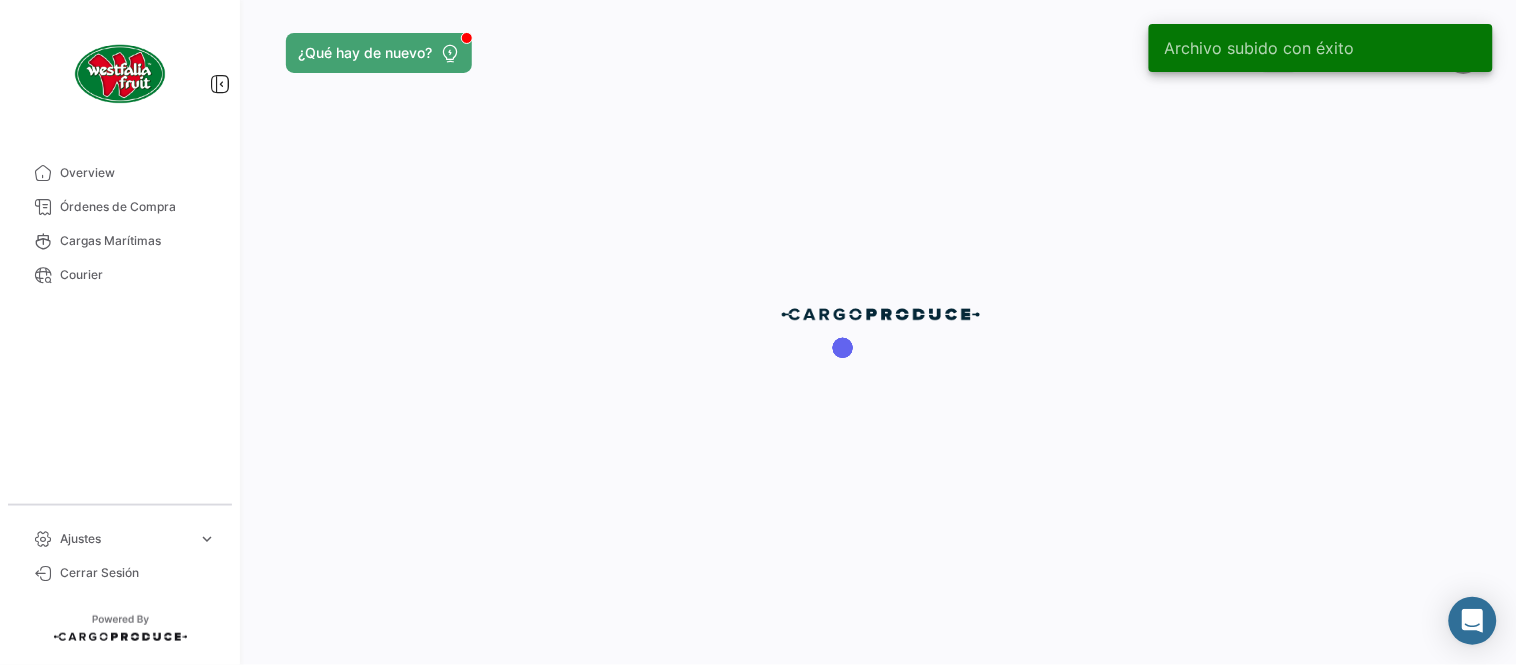 scroll, scrollTop: 0, scrollLeft: 0, axis: both 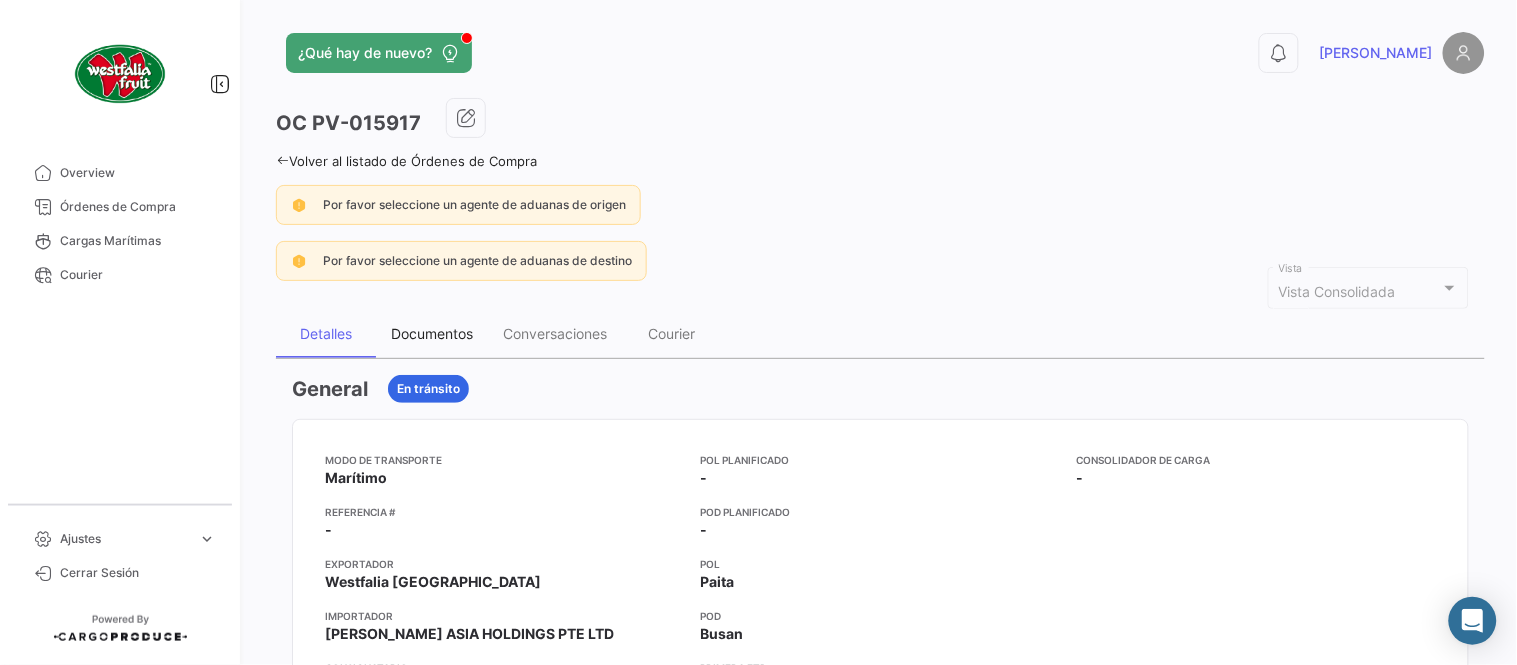 click on "Documentos" at bounding box center [432, 333] 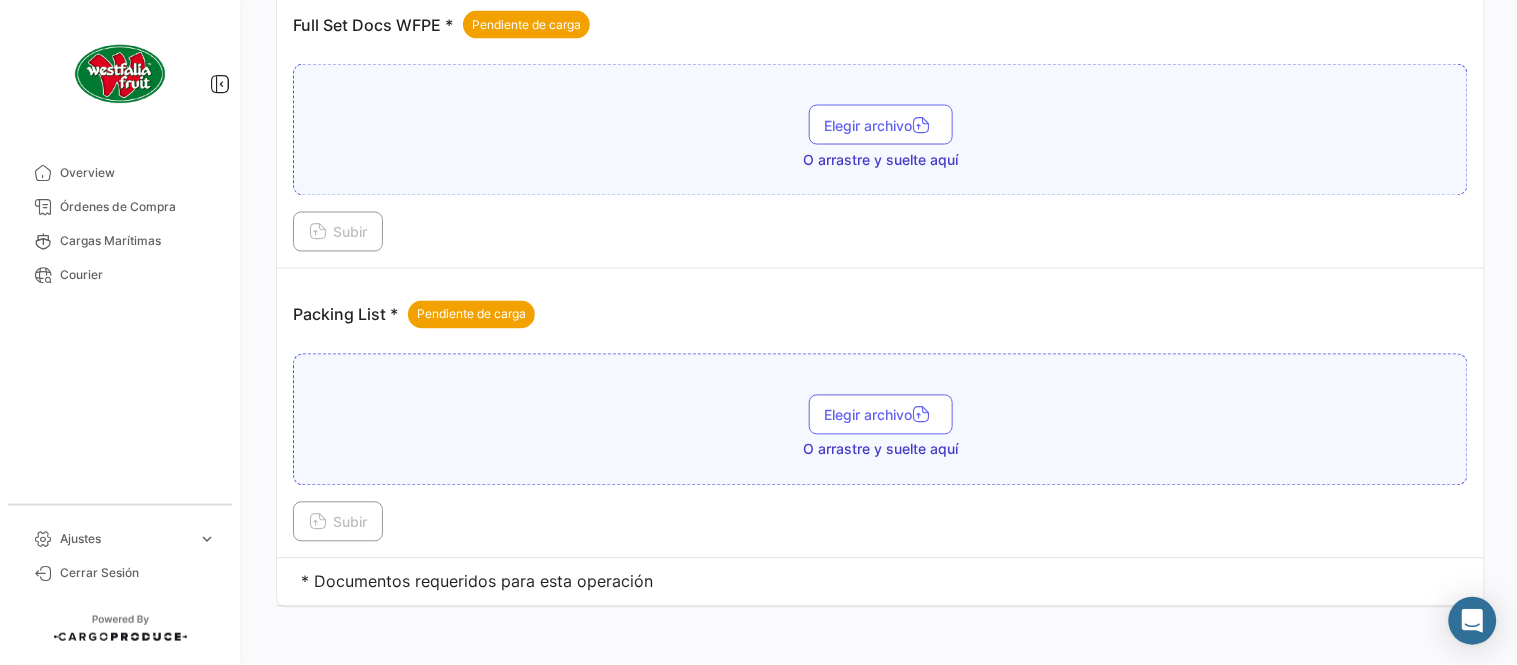 scroll, scrollTop: 806, scrollLeft: 0, axis: vertical 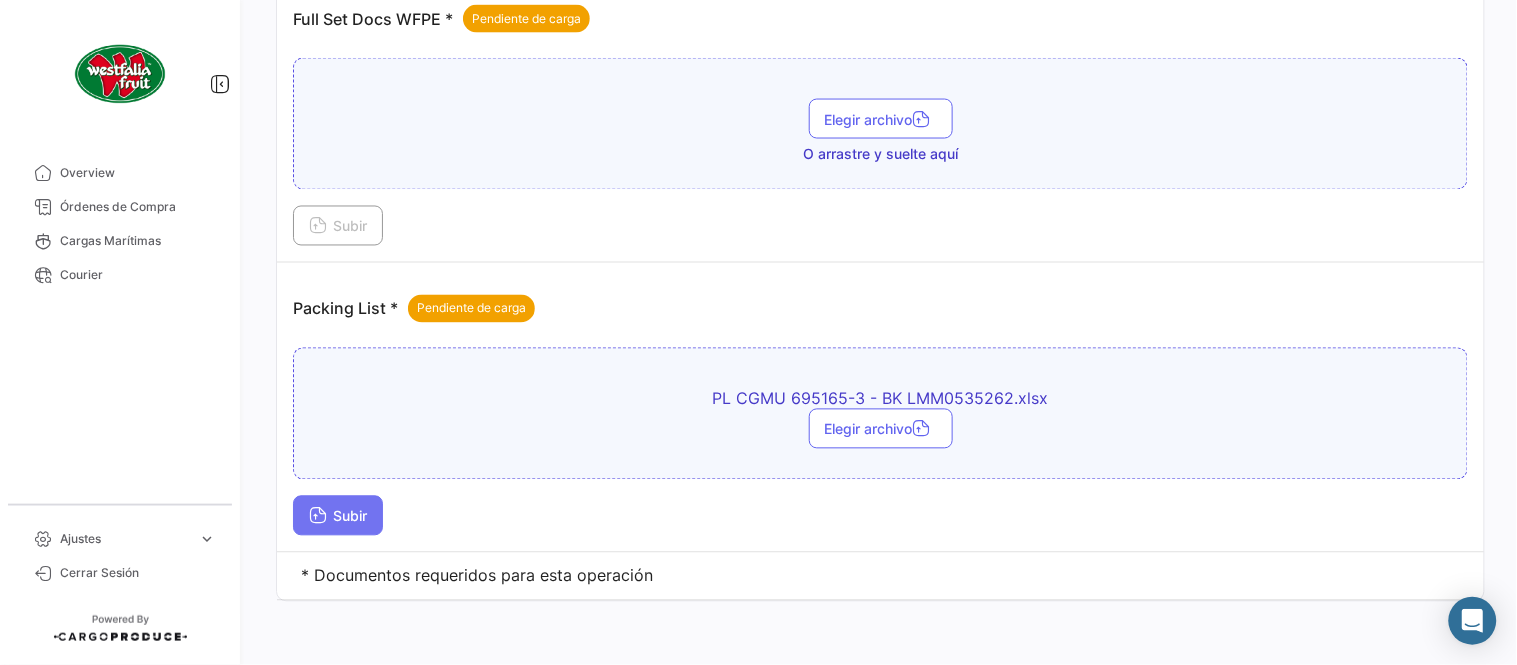 click on "Subir" at bounding box center [338, 516] 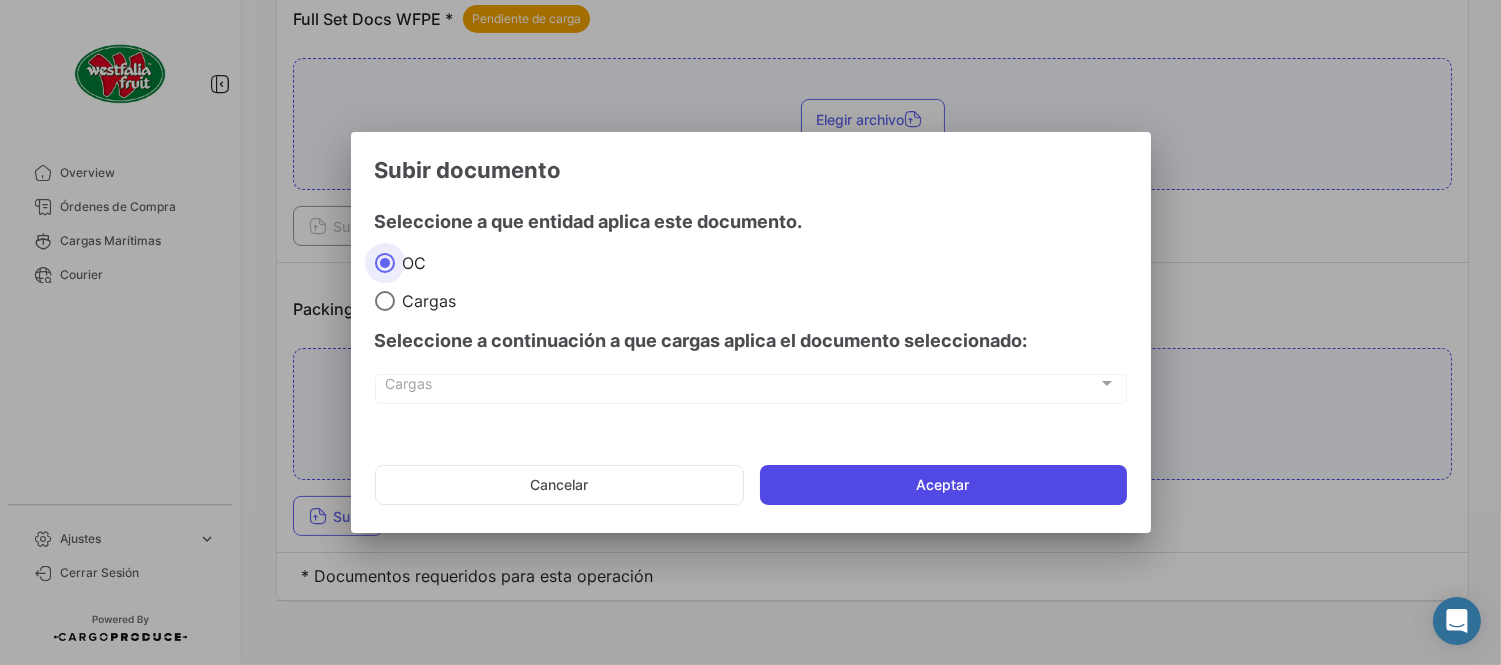 click on "Aceptar" 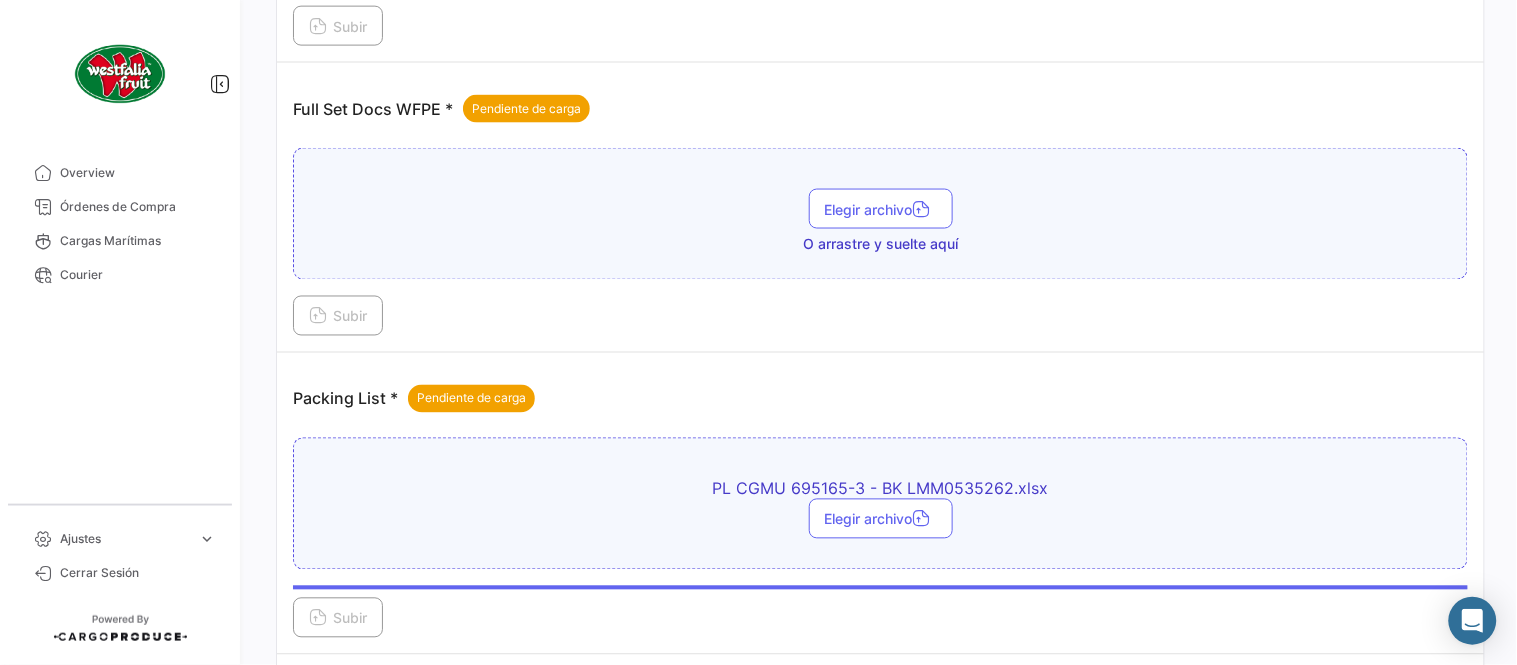 scroll, scrollTop: 584, scrollLeft: 0, axis: vertical 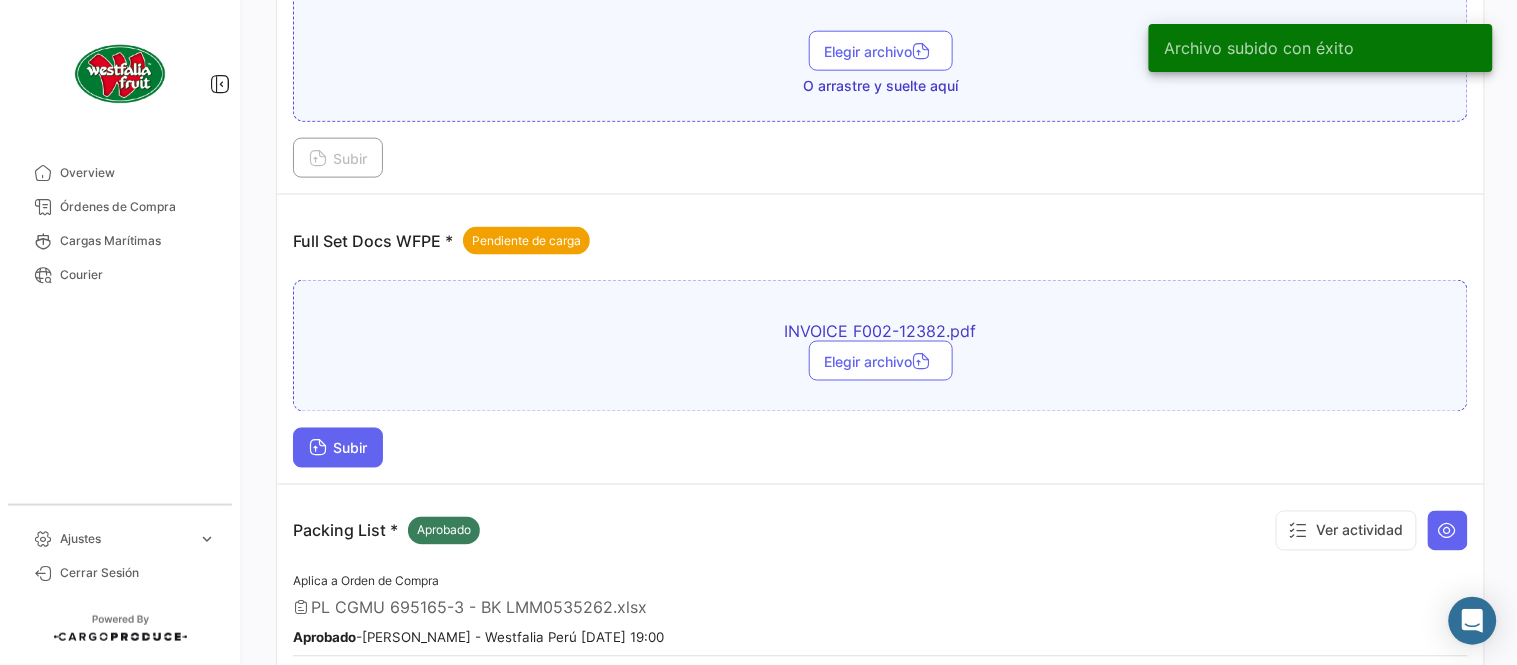 click on "Subir" at bounding box center [338, 448] 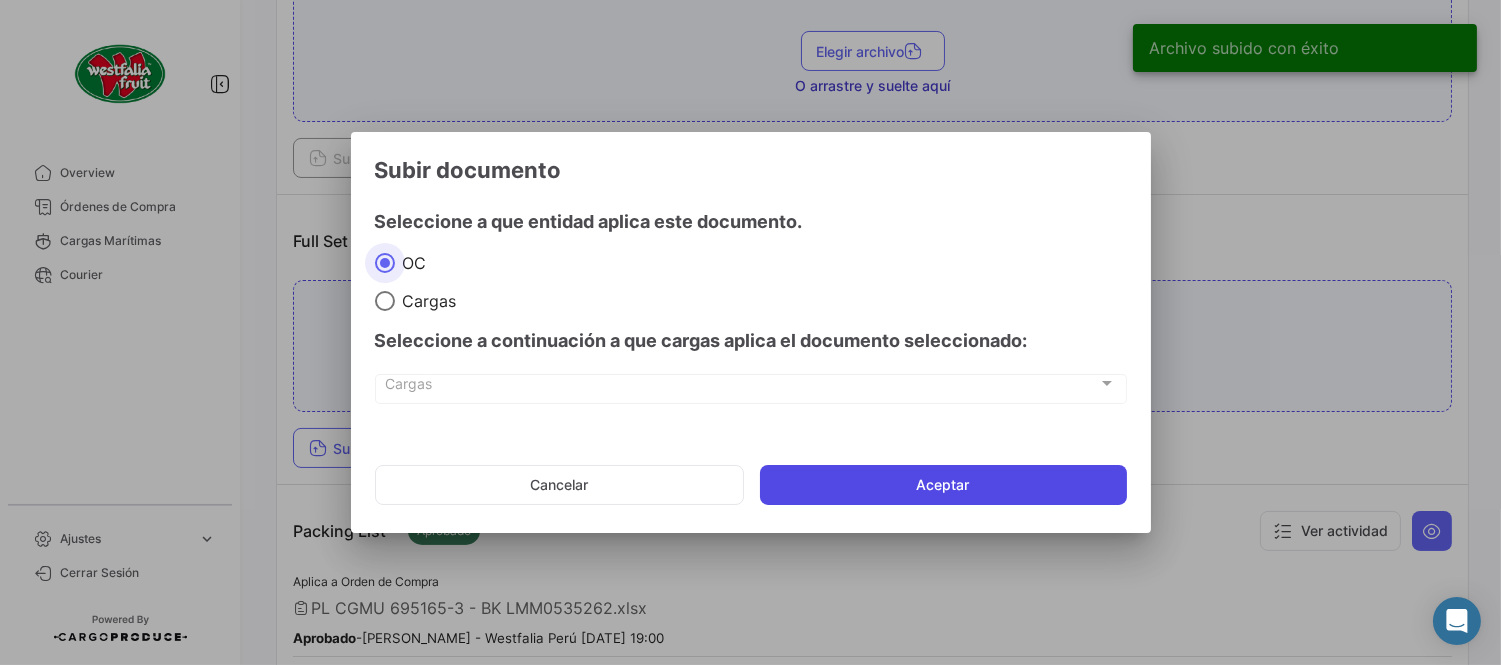 click on "Aceptar" 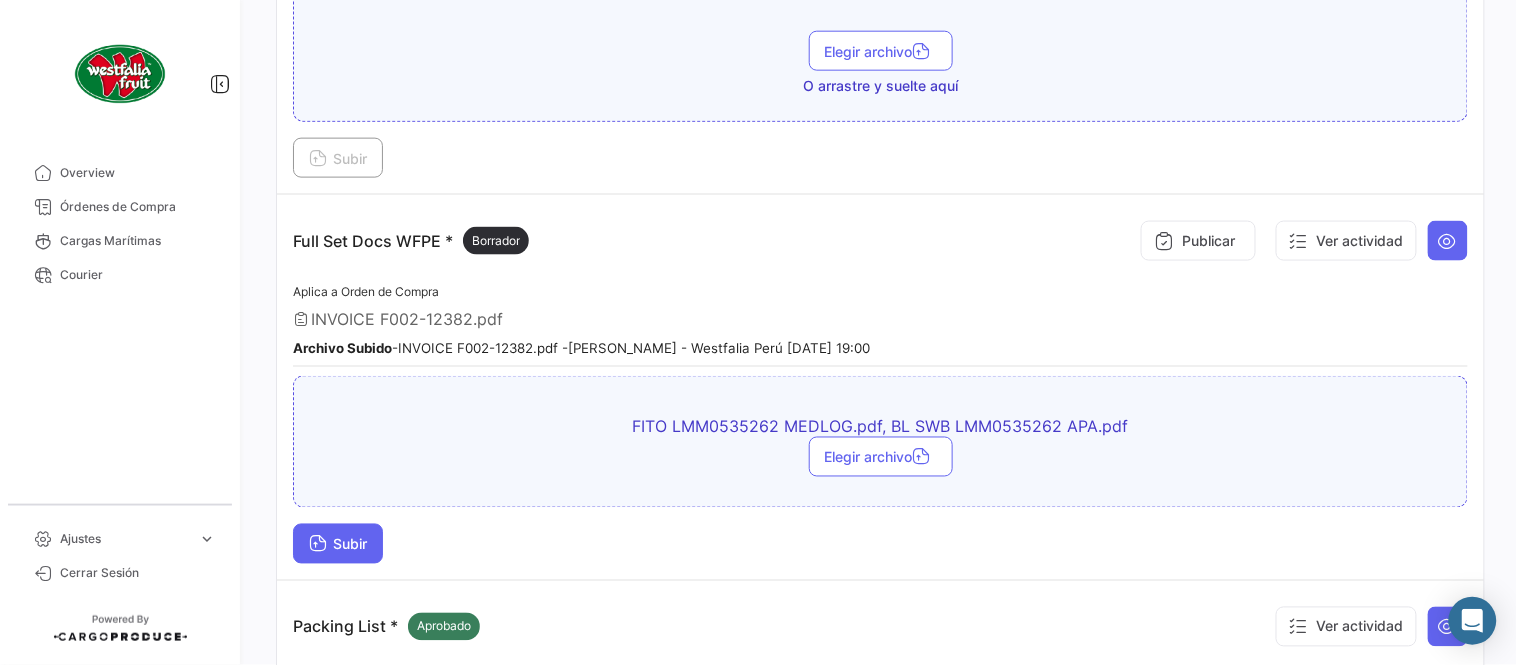 click on "Subir" at bounding box center [338, 544] 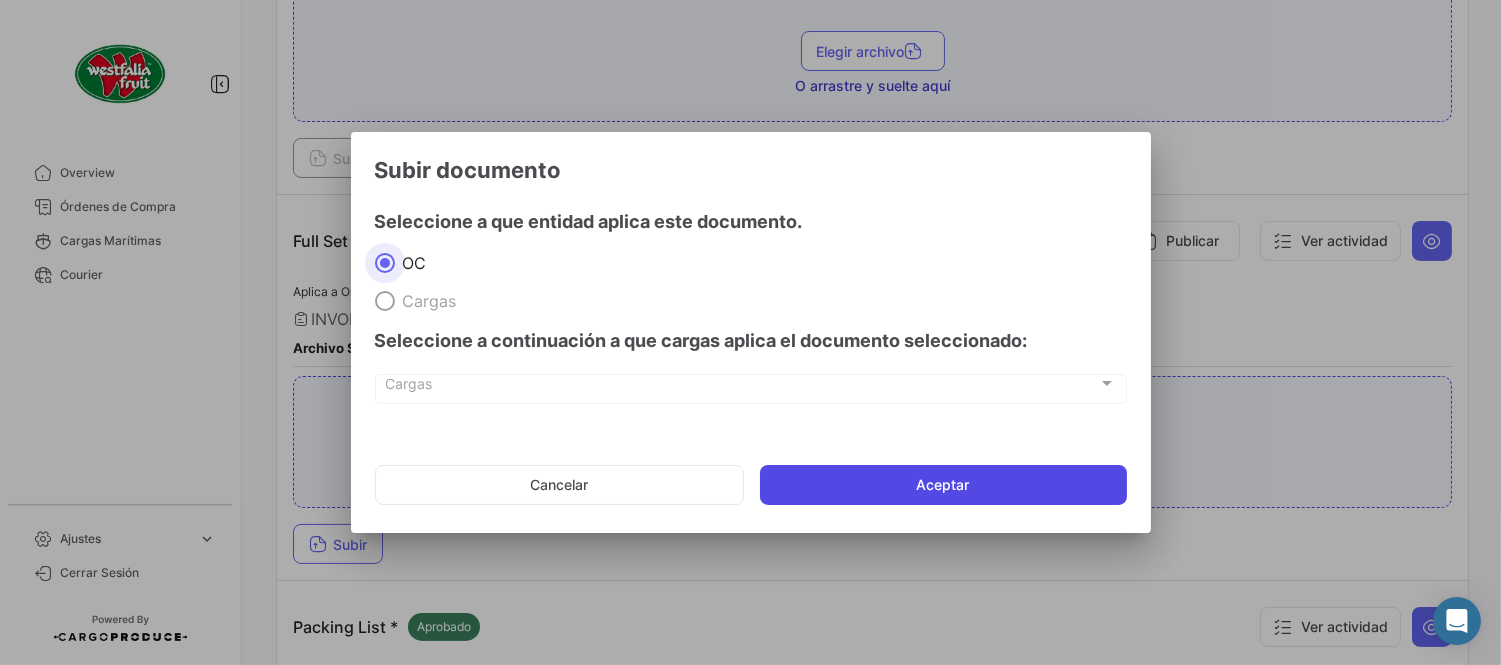 click on "Aceptar" 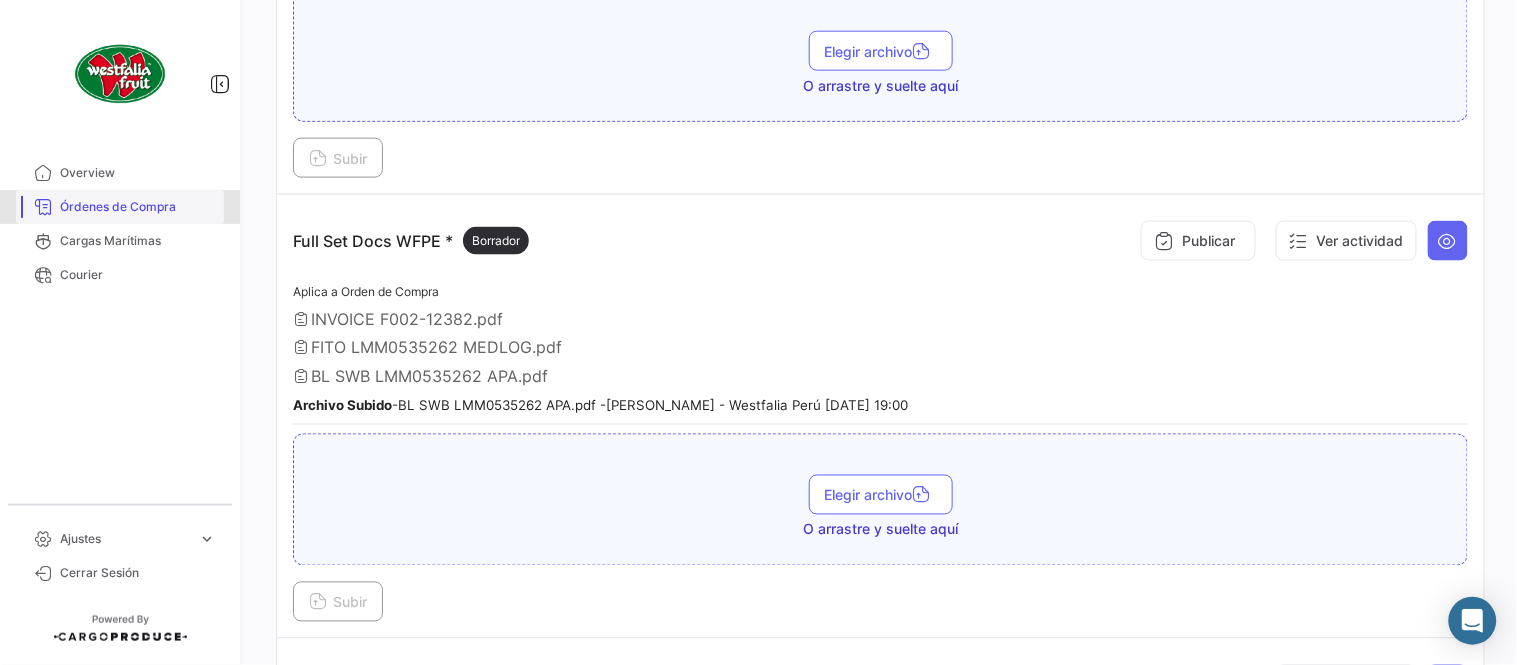click on "Órdenes de Compra" at bounding box center [138, 207] 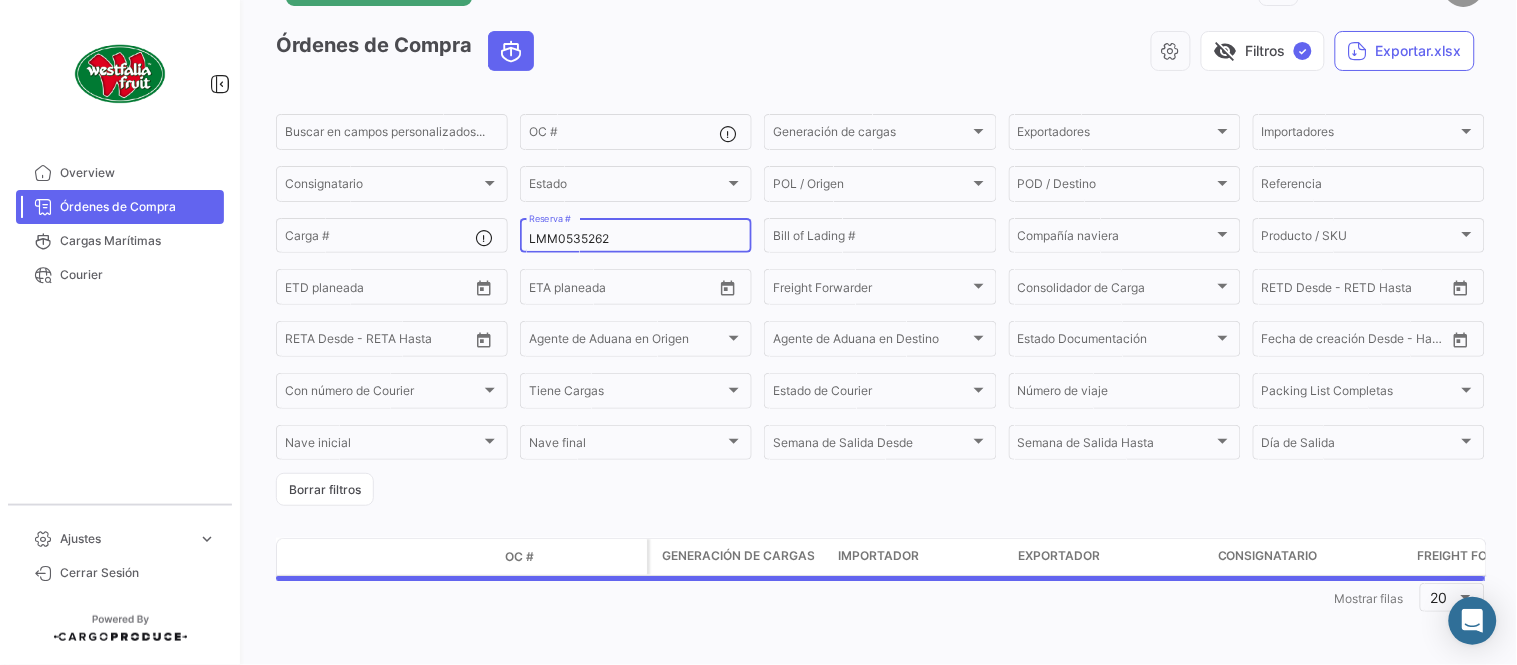scroll, scrollTop: 0, scrollLeft: 0, axis: both 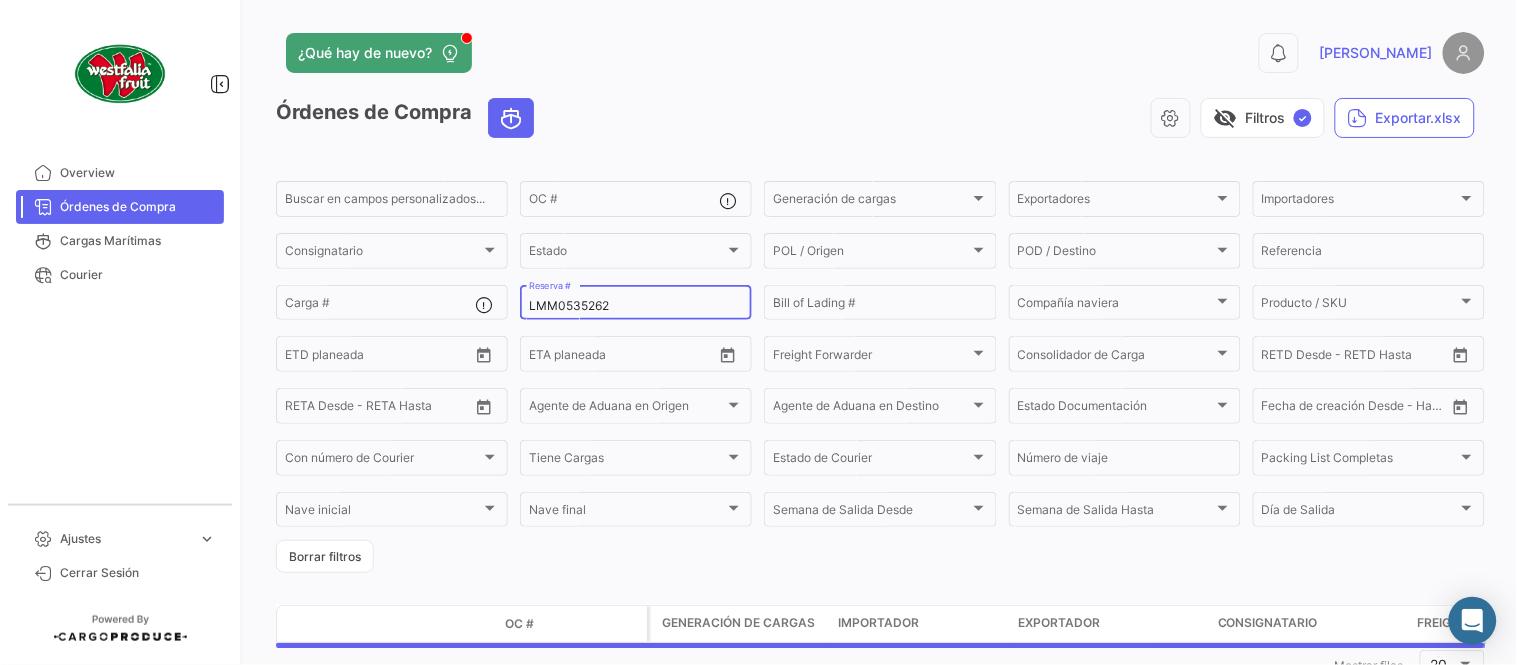 click on "LMM0535262" at bounding box center [636, 306] 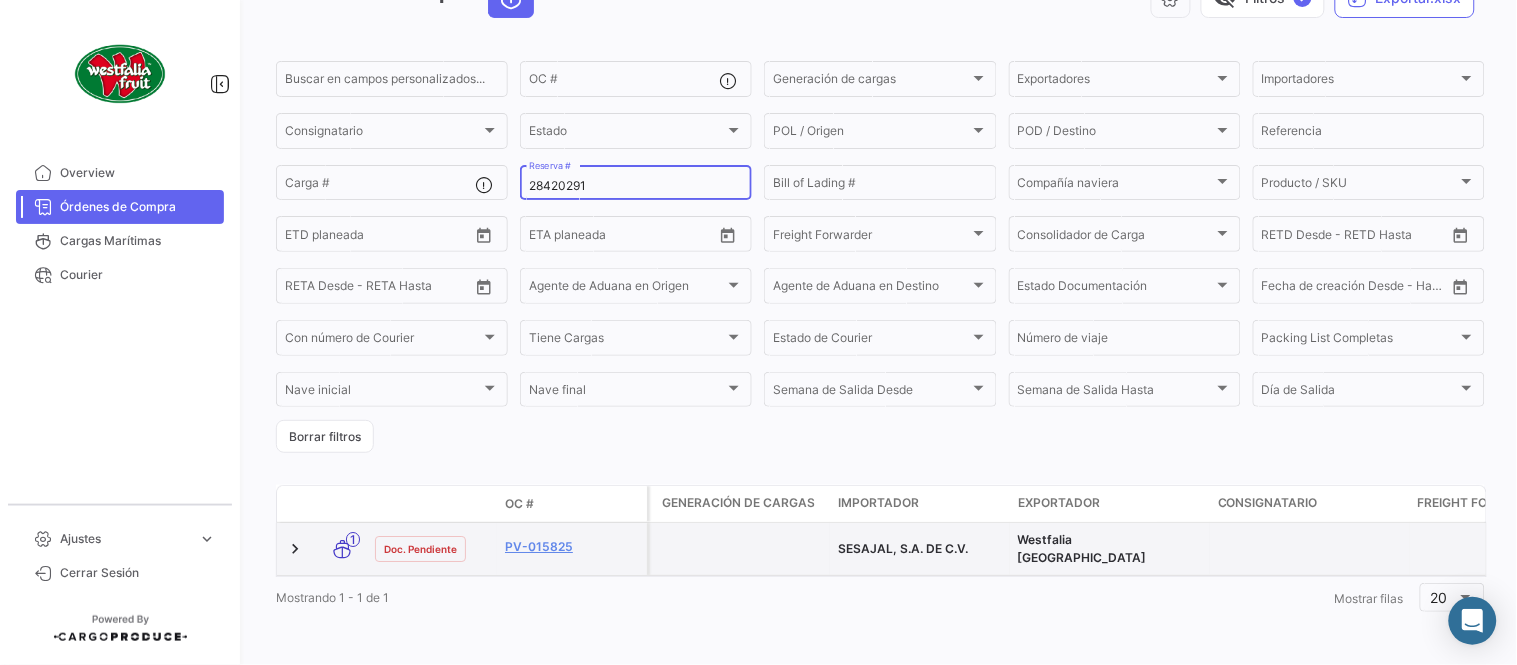 scroll, scrollTop: 128, scrollLeft: 0, axis: vertical 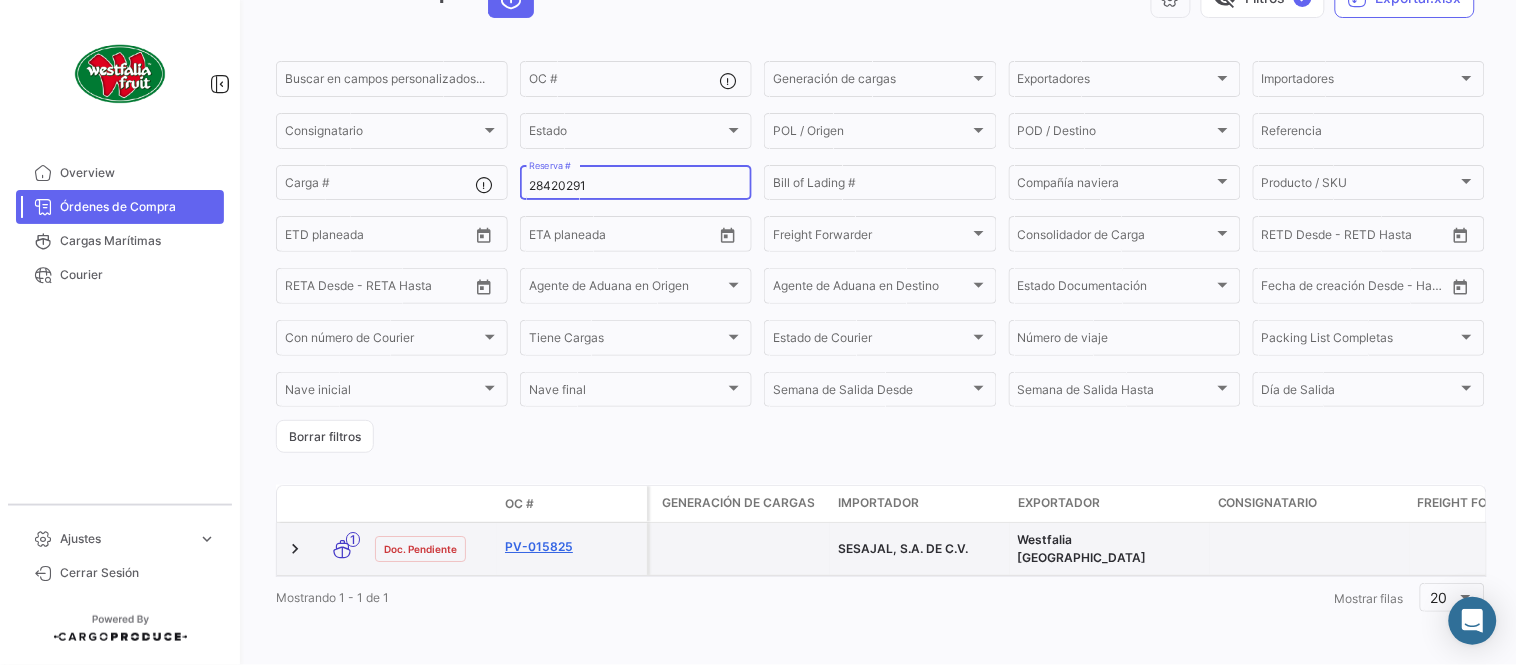 type on "28420291" 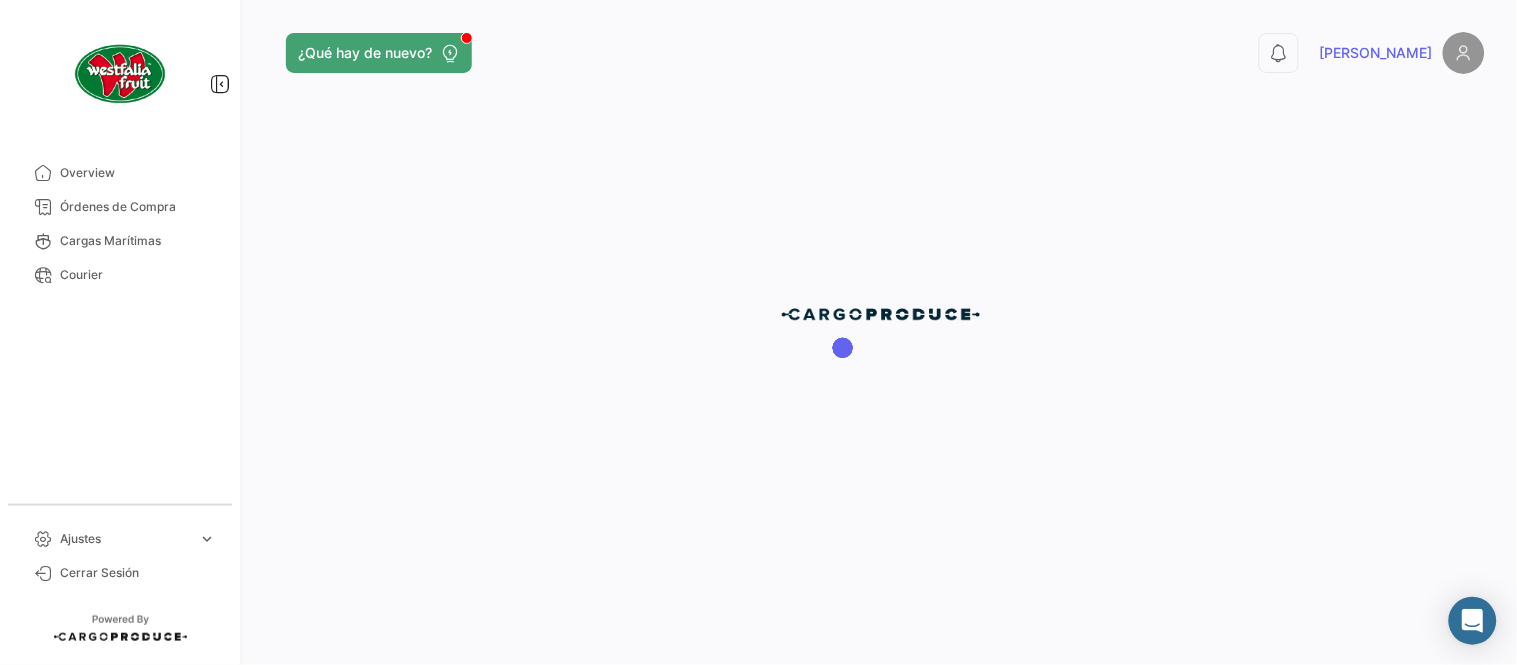 scroll, scrollTop: 0, scrollLeft: 0, axis: both 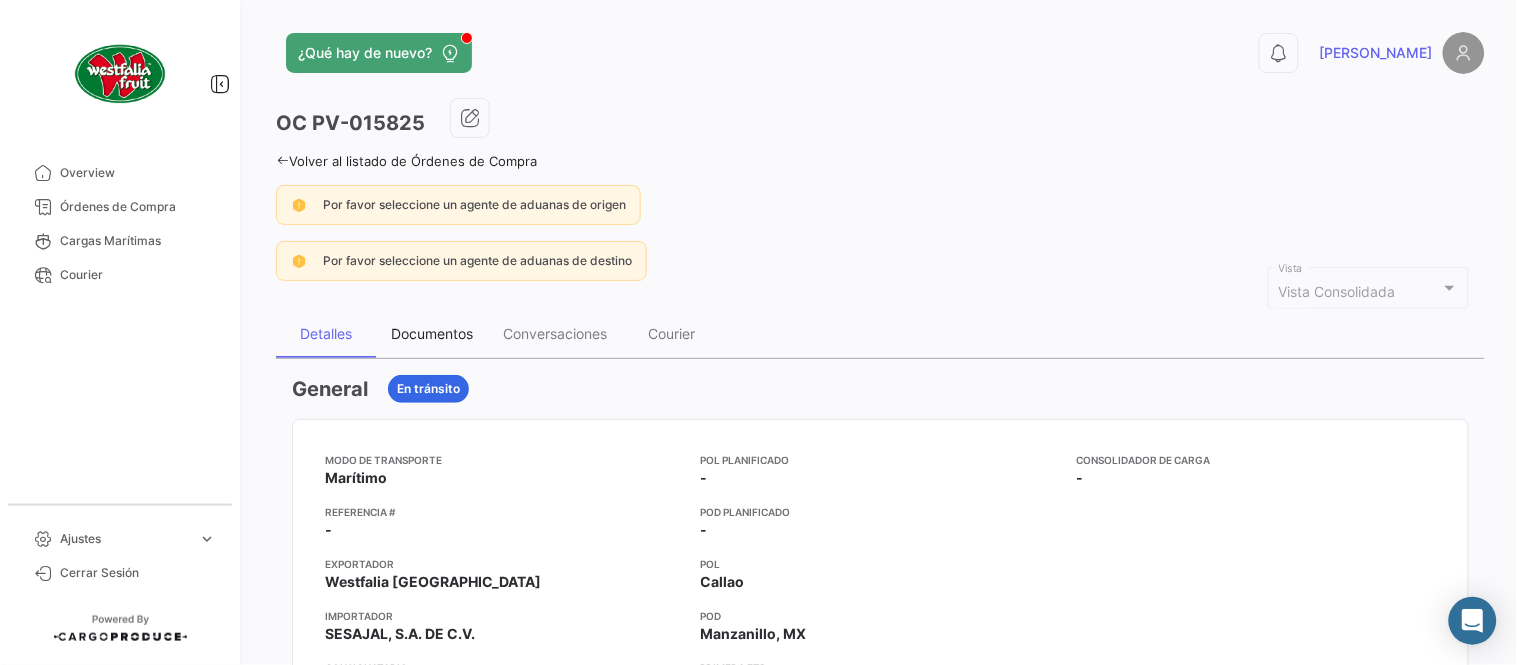 click on "Documentos" at bounding box center [432, 333] 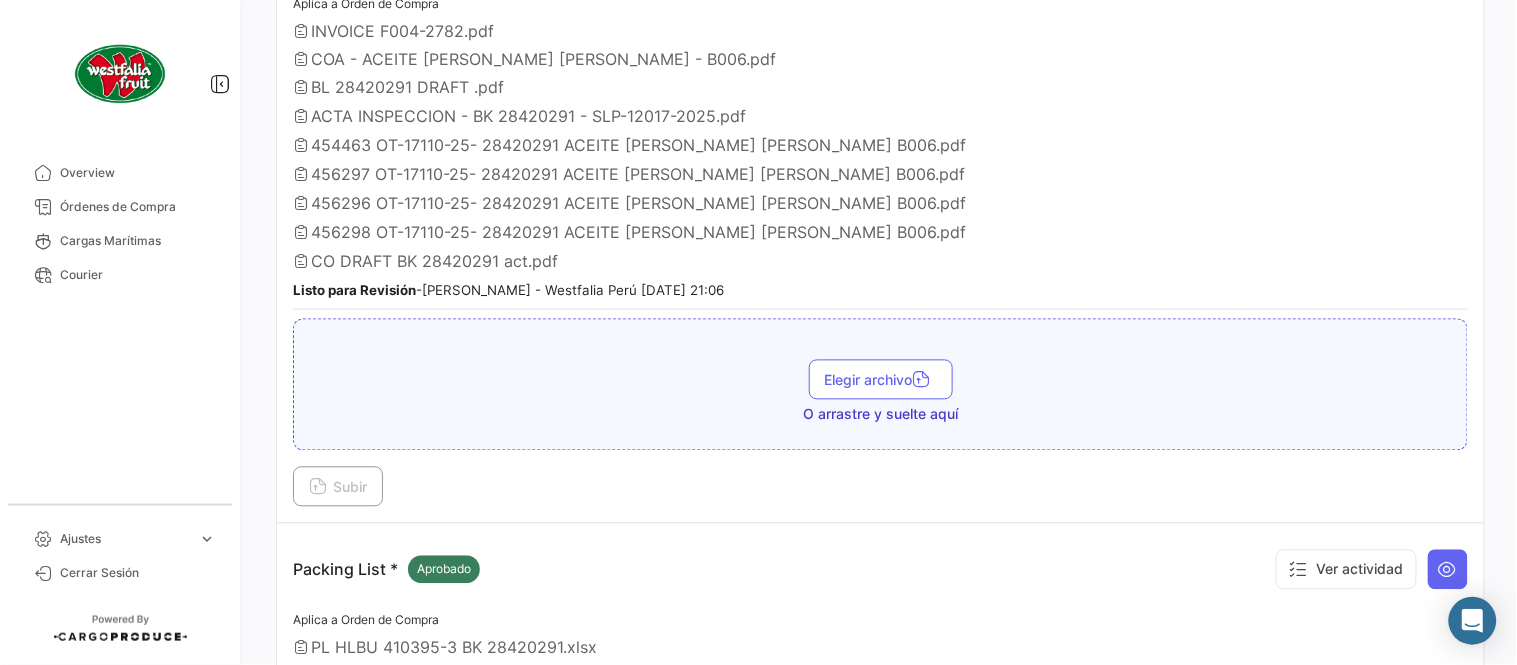 scroll, scrollTop: 777, scrollLeft: 0, axis: vertical 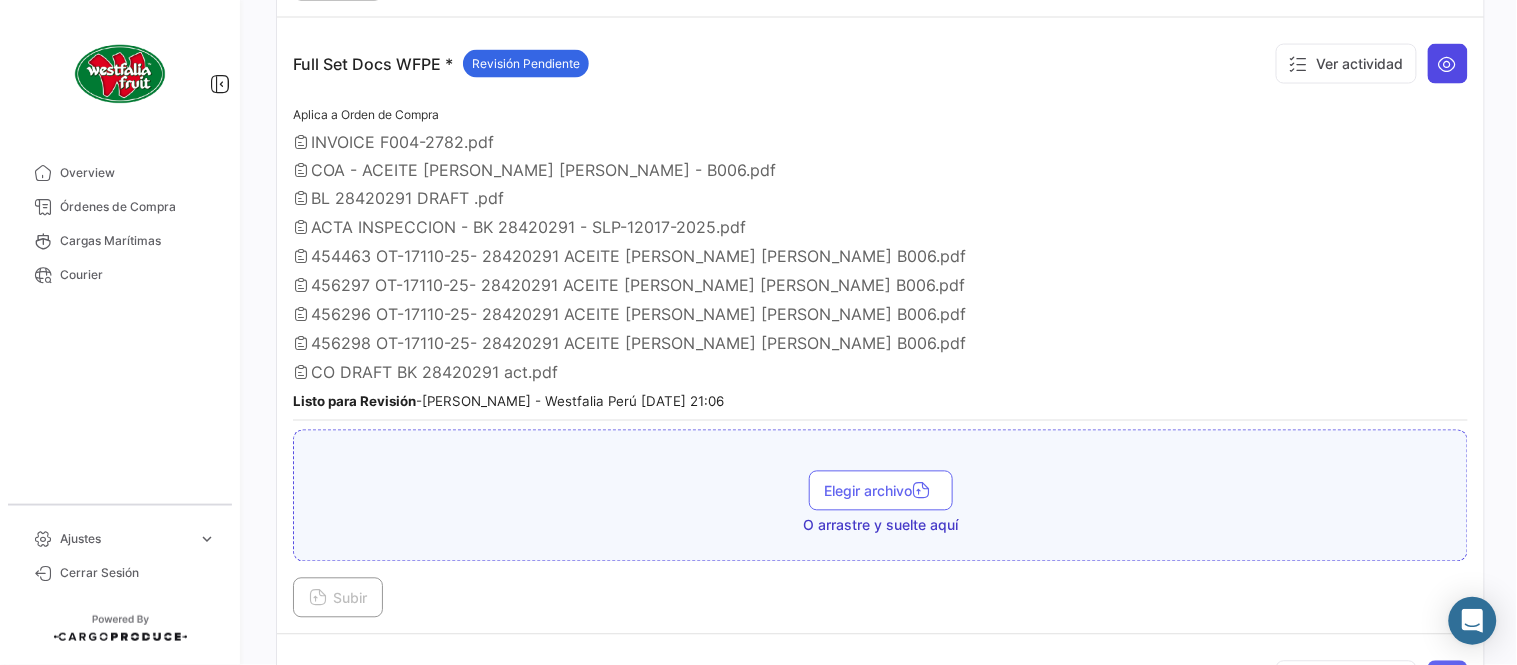 click at bounding box center [1448, 64] 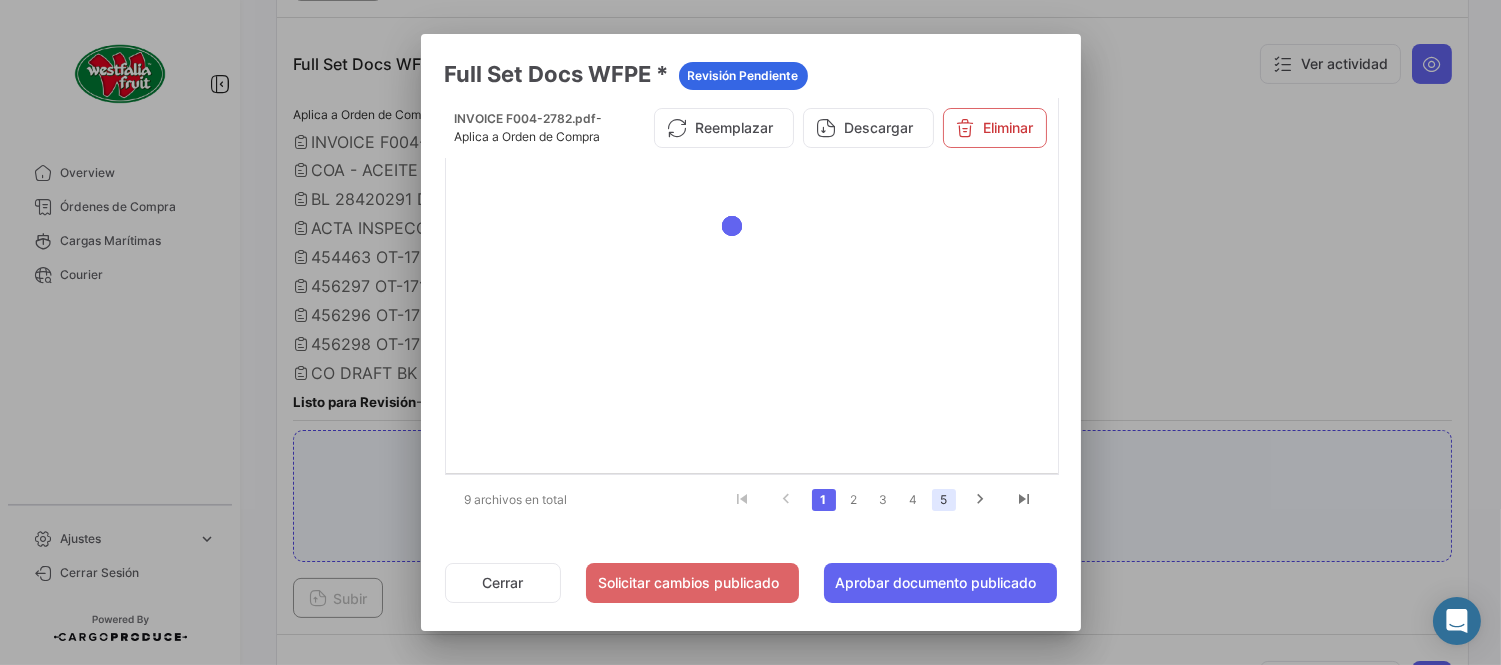 click on "5" 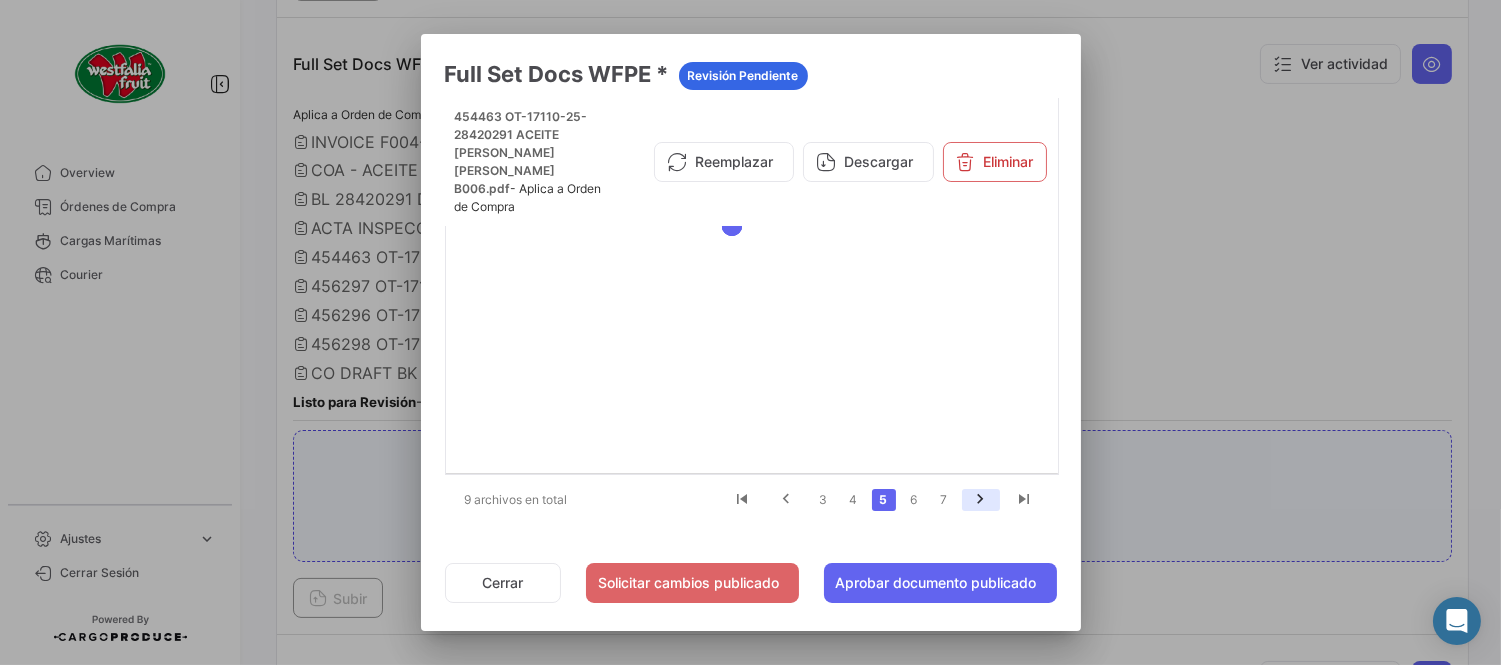 click 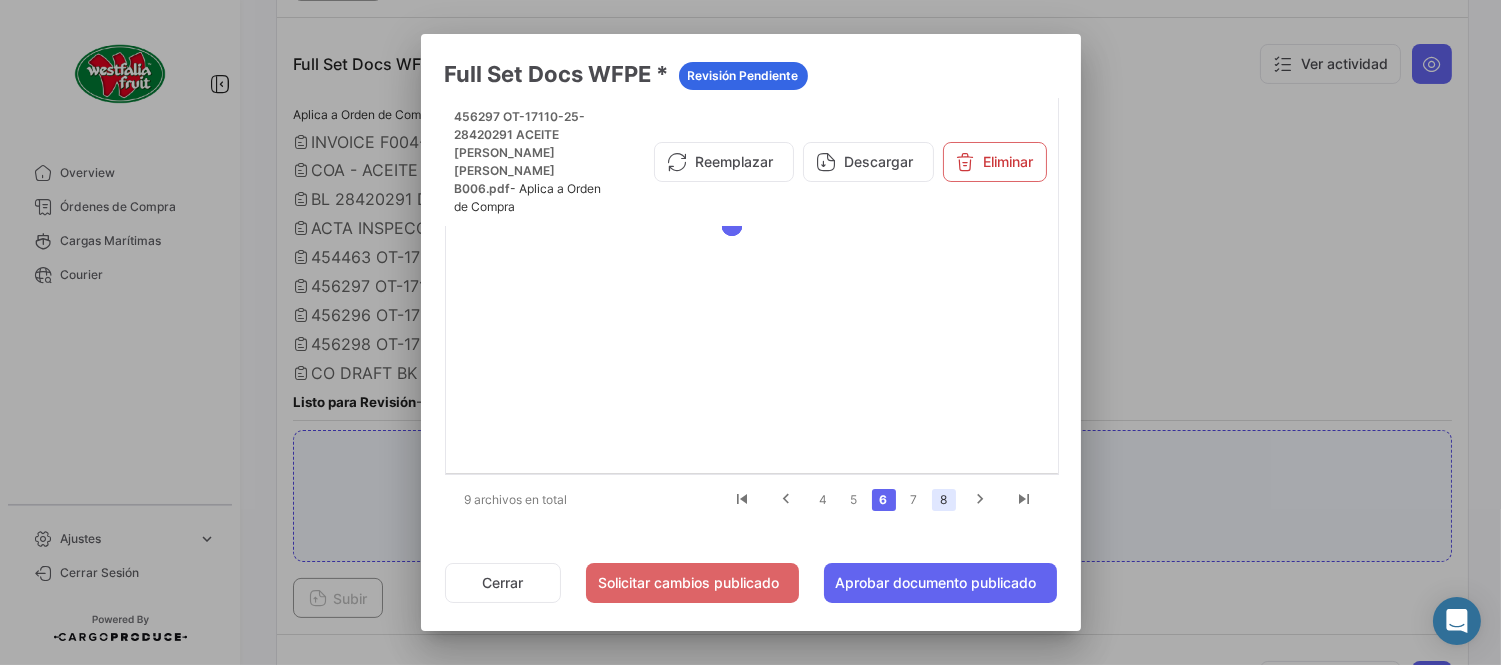 click on "8" 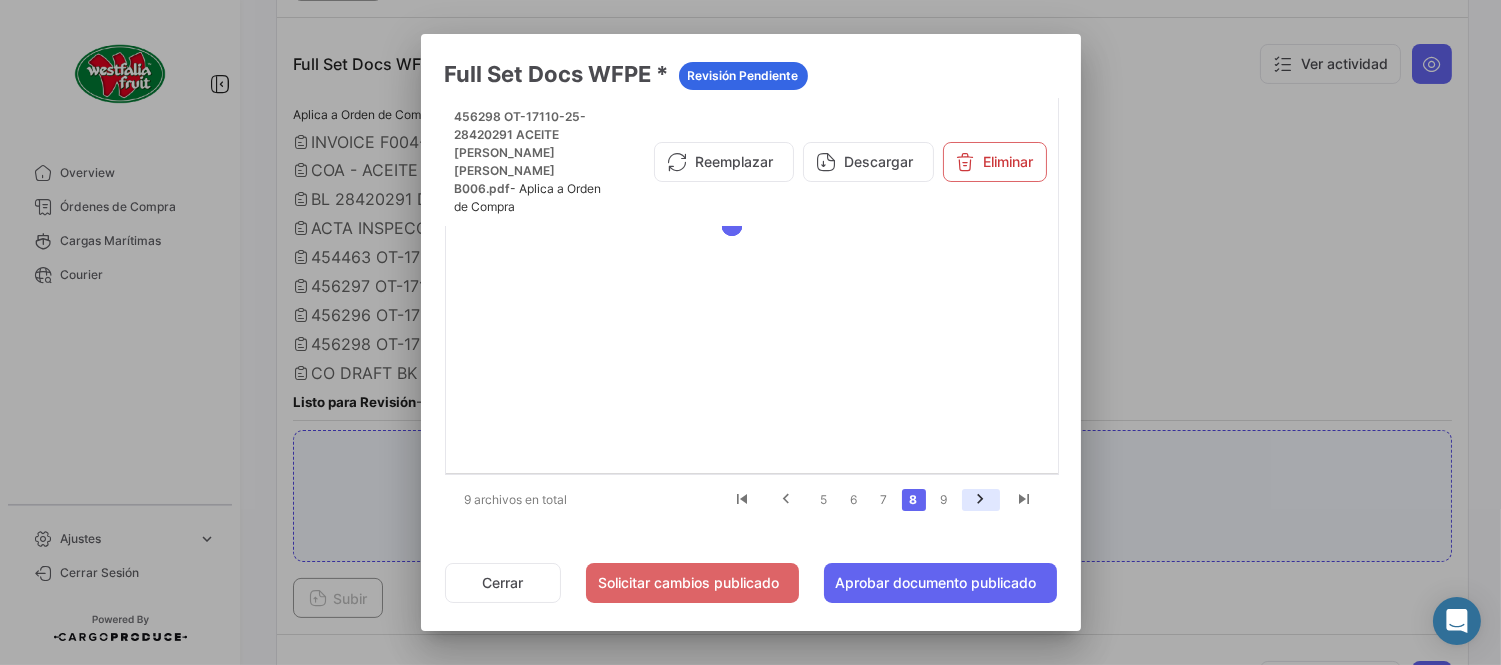 click 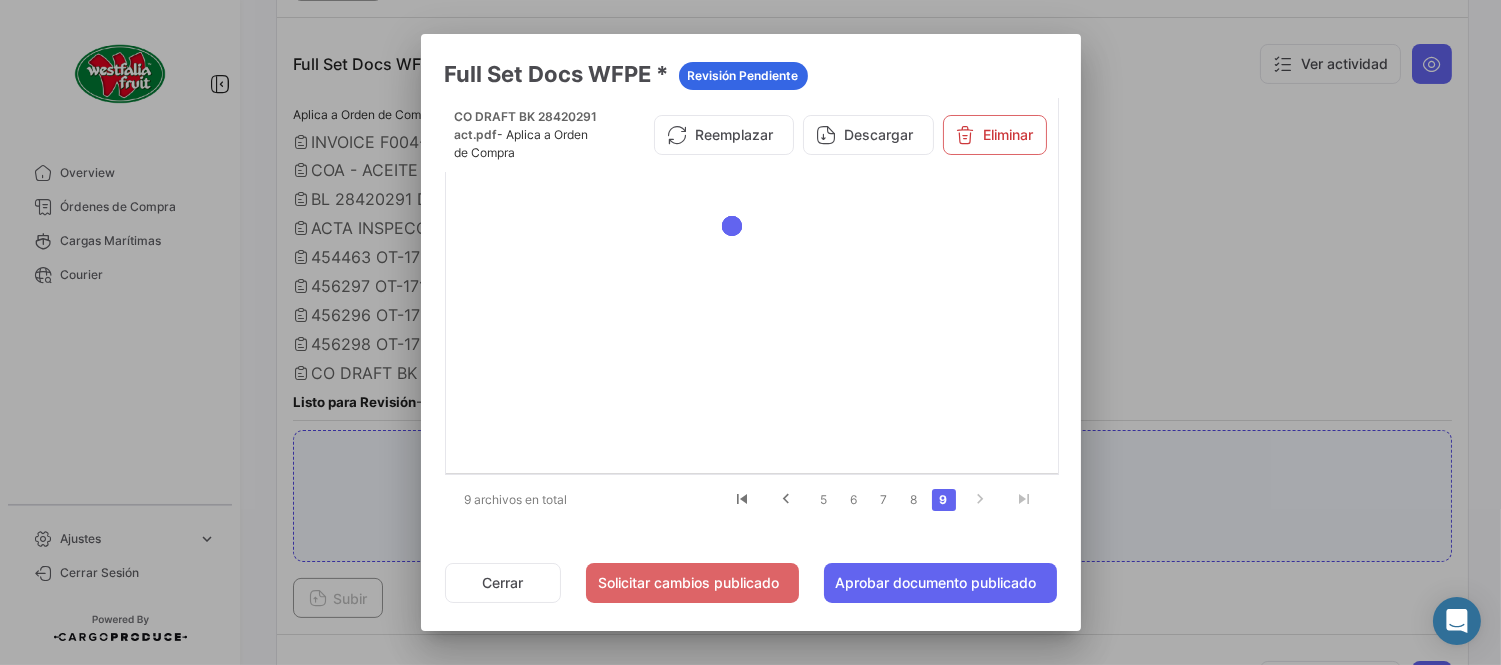 click 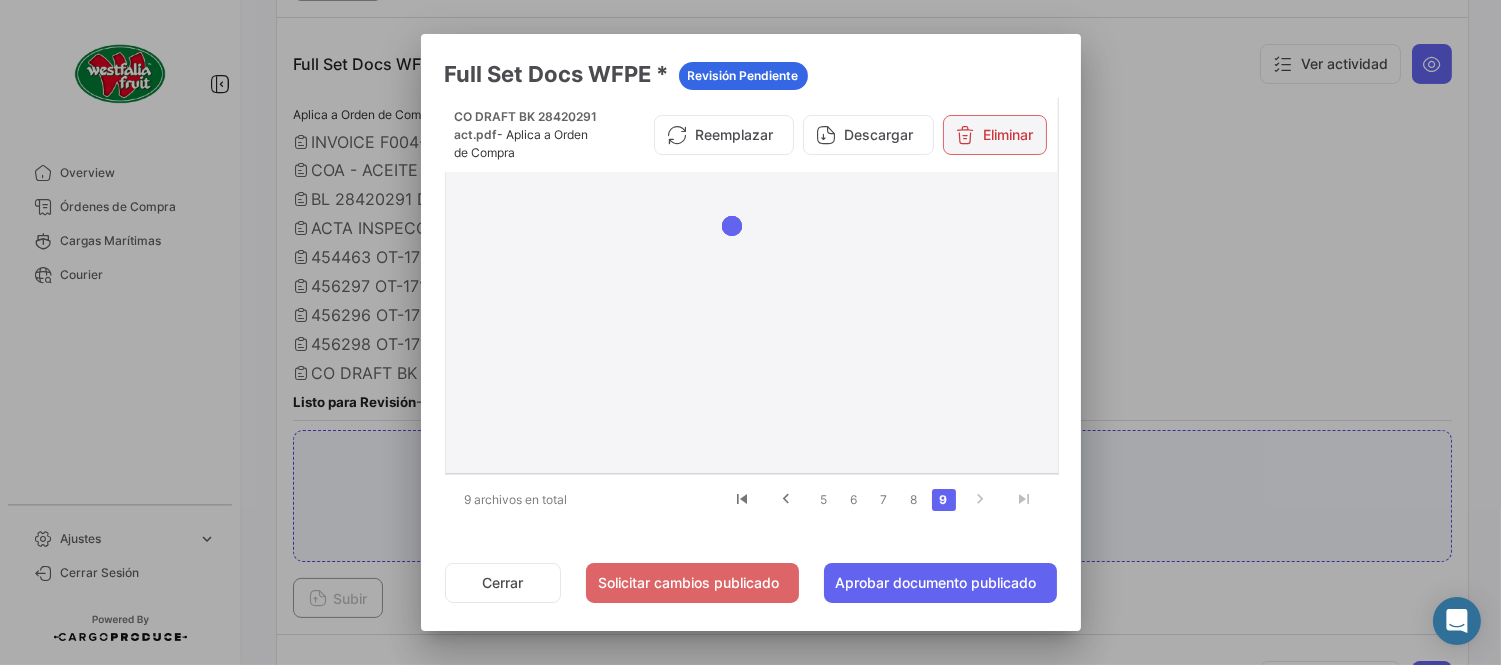 click on "Eliminar" at bounding box center [995, 135] 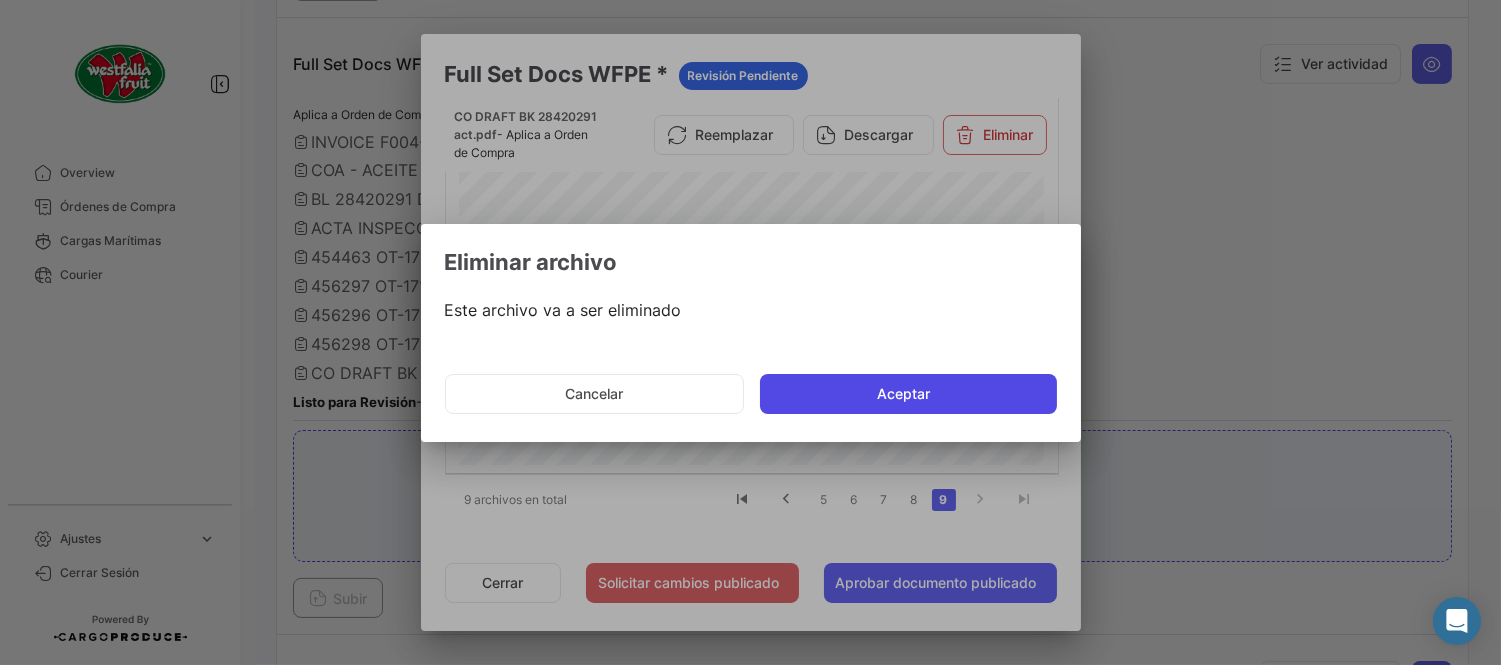 click on "Aceptar" 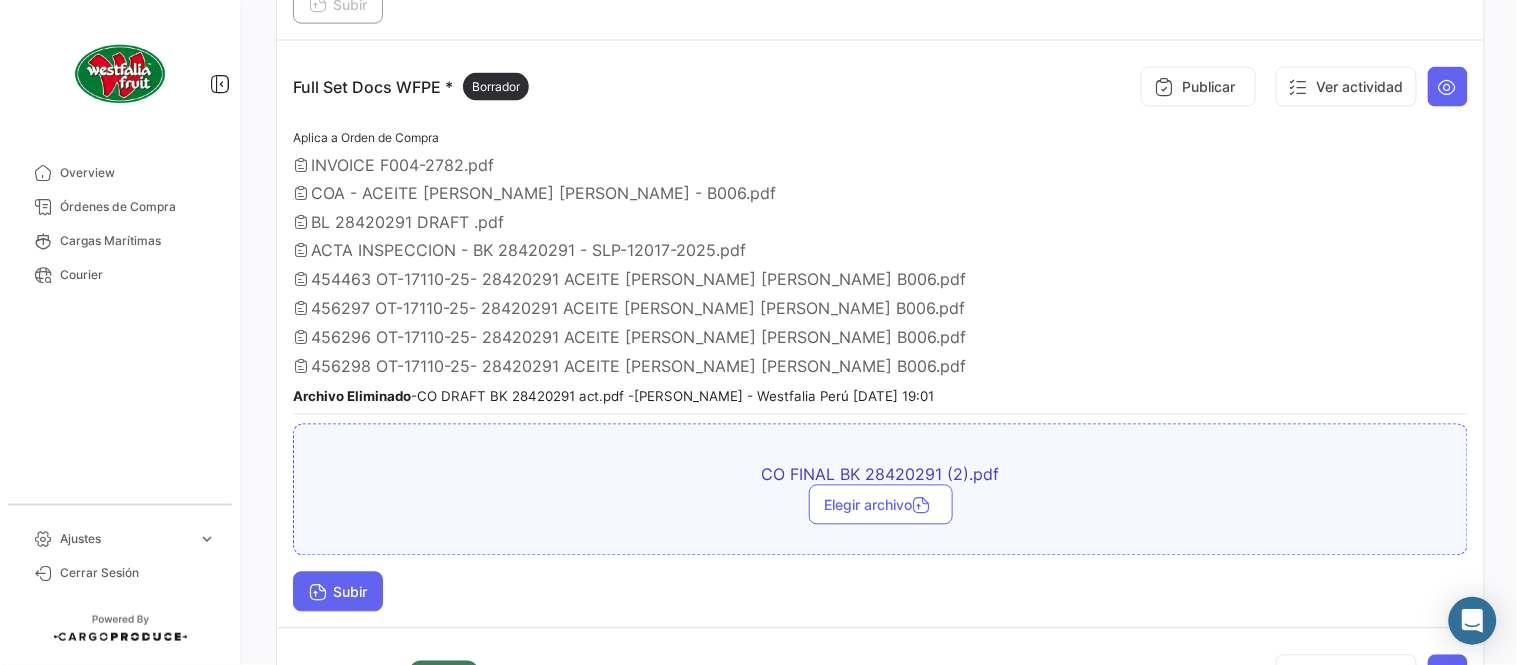 scroll, scrollTop: 777, scrollLeft: 0, axis: vertical 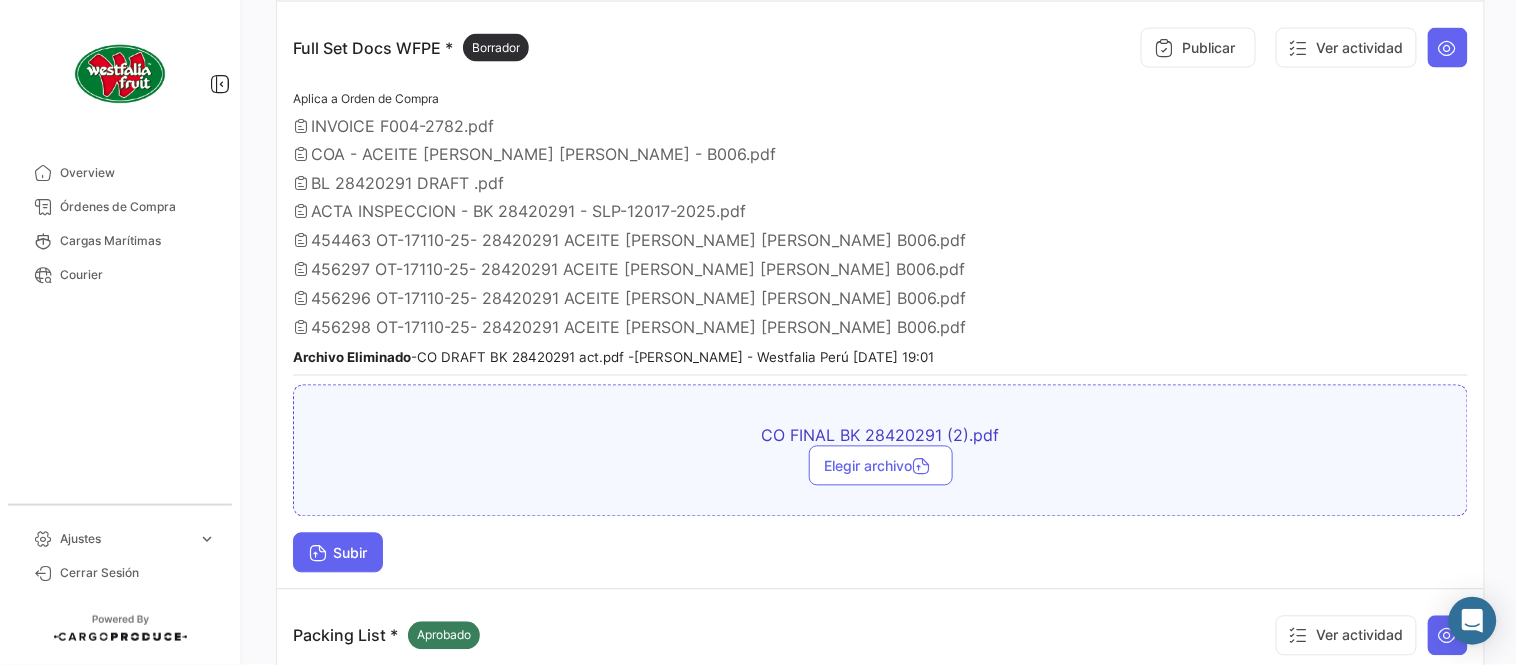 click on "Subir" at bounding box center (338, 553) 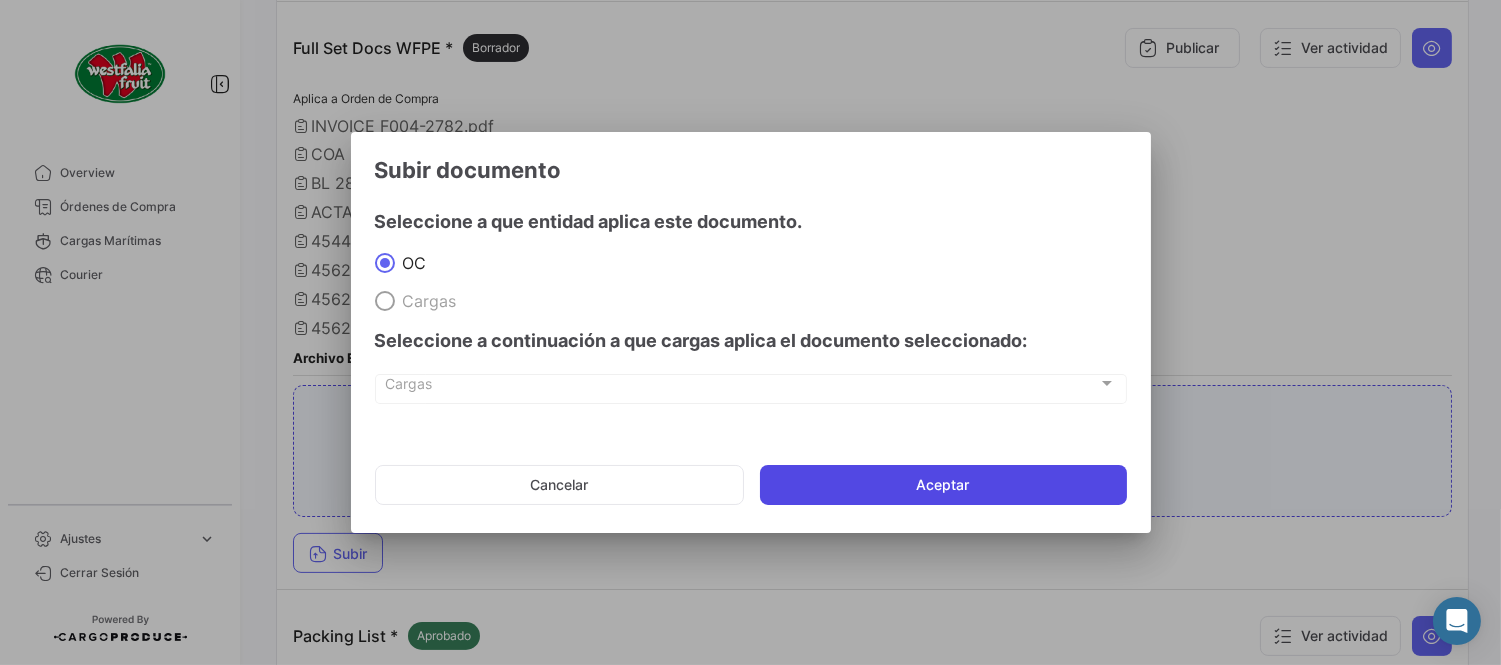 click on "Aceptar" 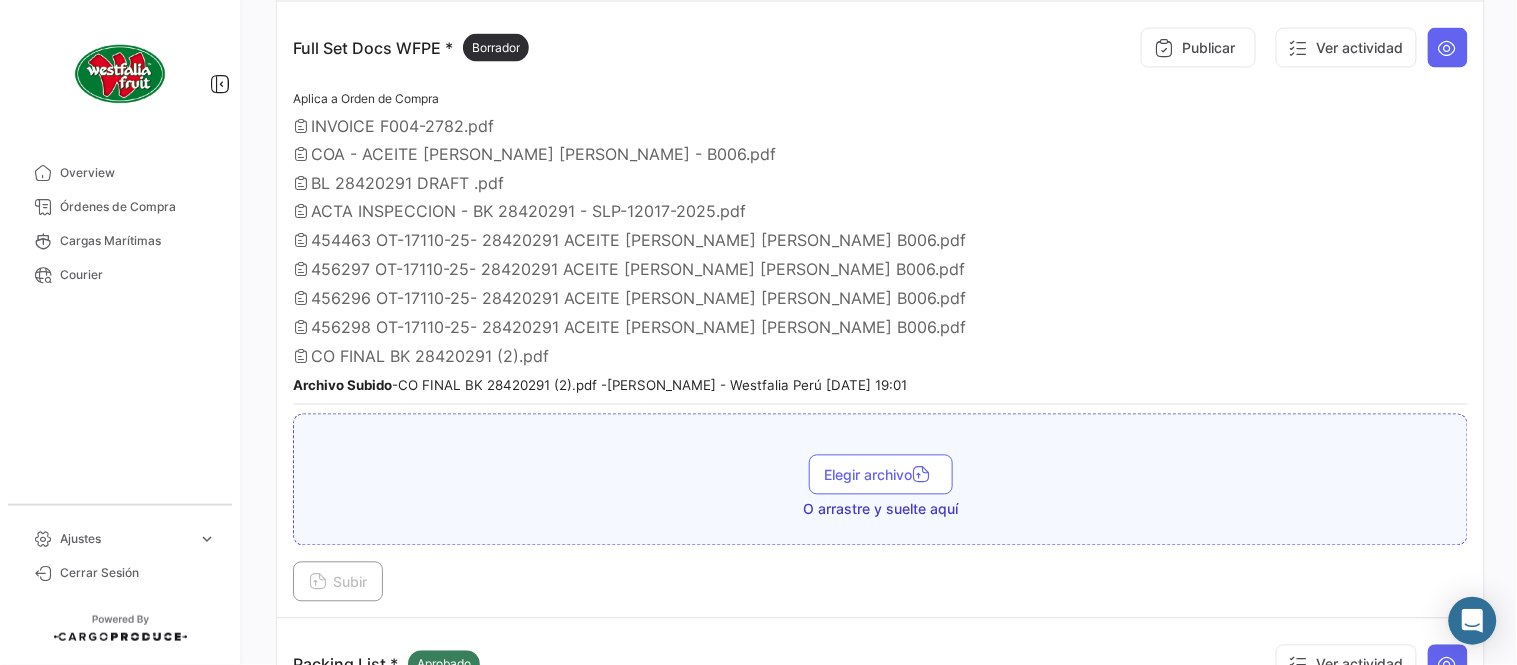 drag, startPoint x: 1183, startPoint y: 296, endPoint x: 1133, endPoint y: 327, distance: 58.830265 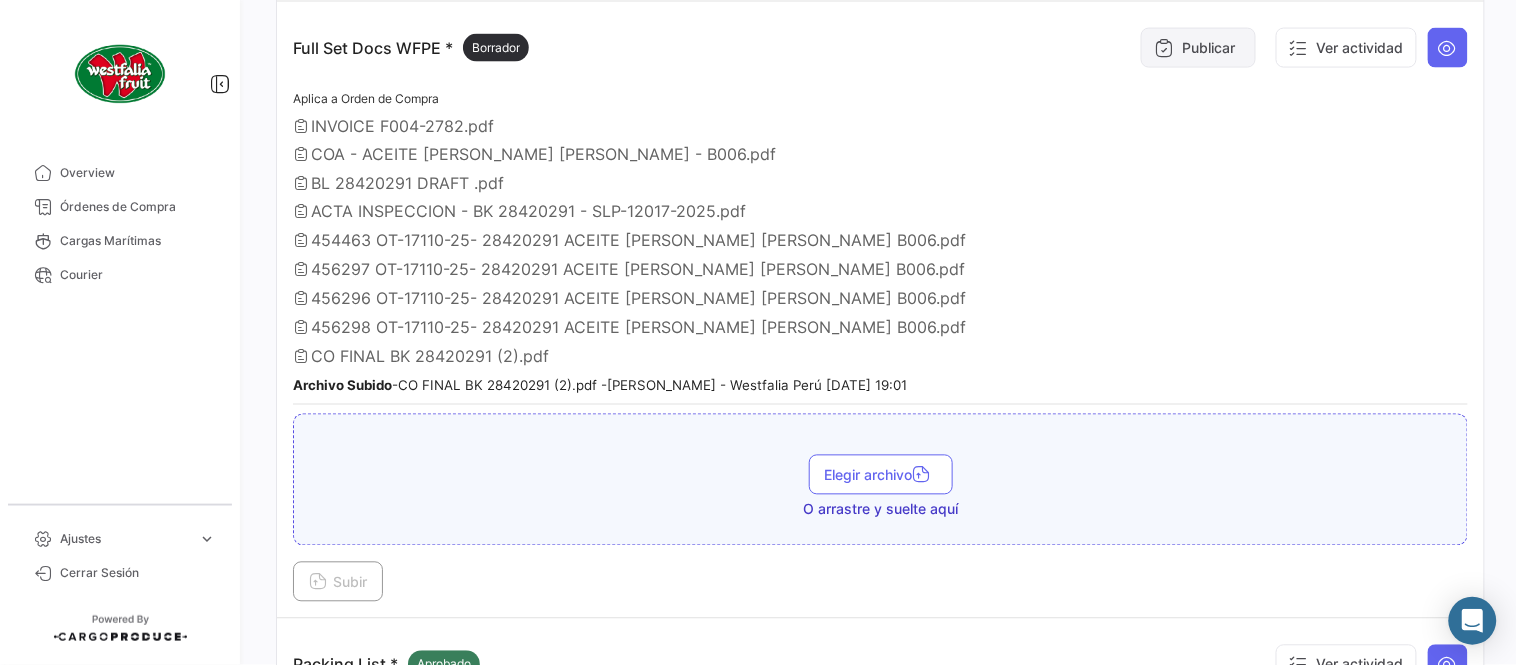 click on "Publicar" at bounding box center (1198, 48) 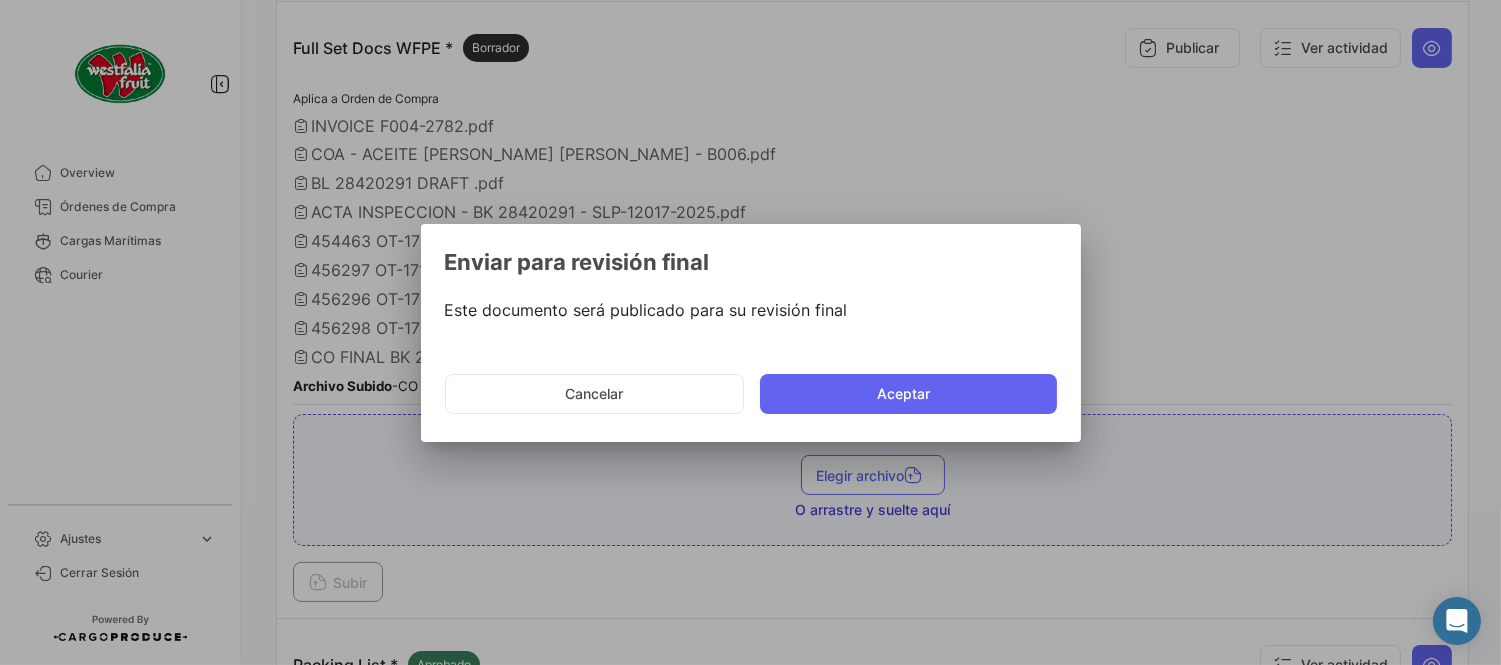 drag, startPoint x: 1012, startPoint y: 390, endPoint x: 1087, endPoint y: 541, distance: 168.60011 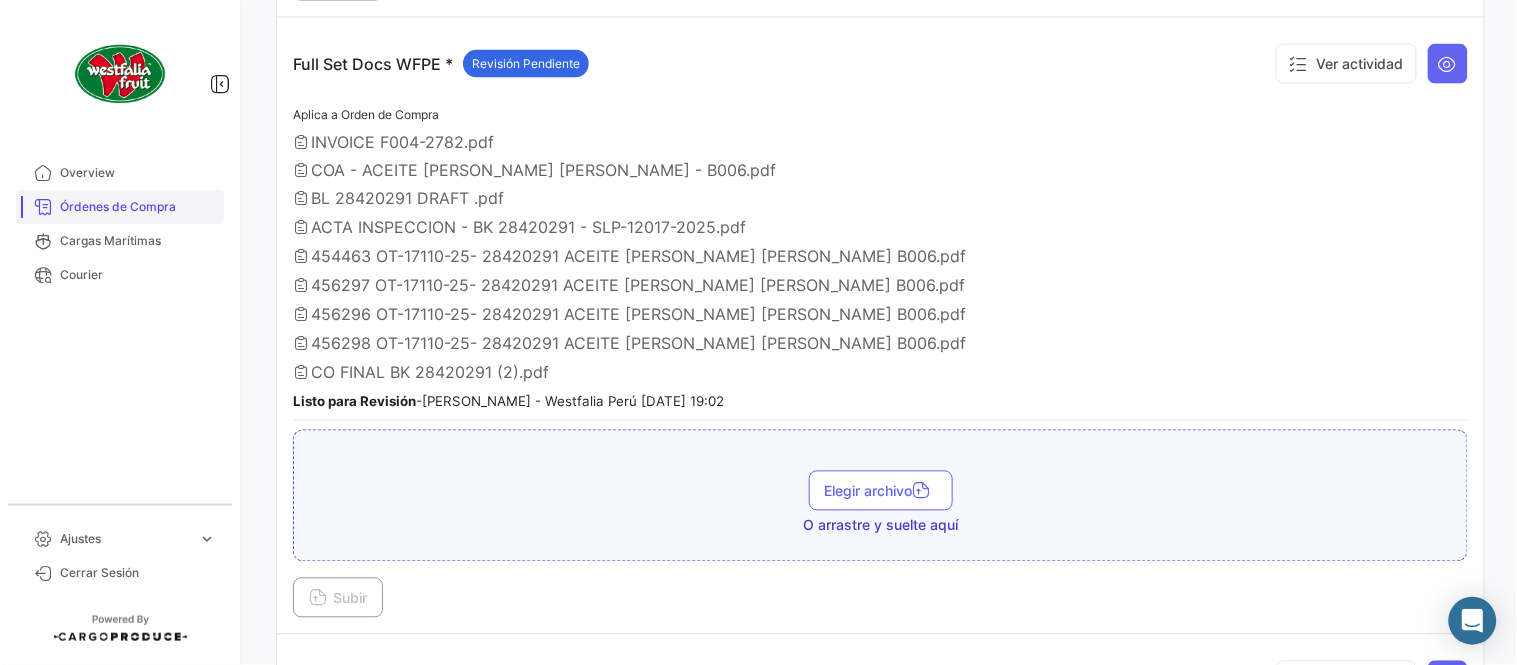 click on "Órdenes de Compra" at bounding box center [138, 207] 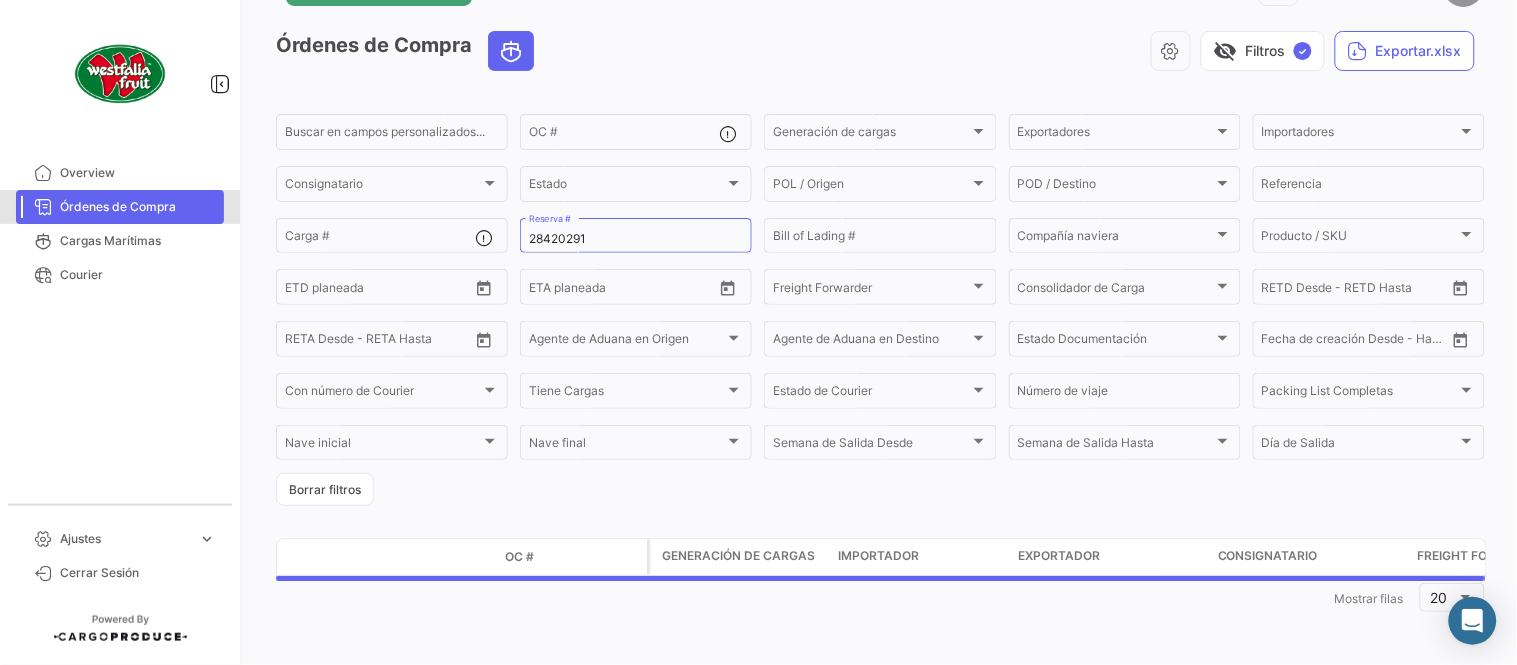 scroll, scrollTop: 0, scrollLeft: 0, axis: both 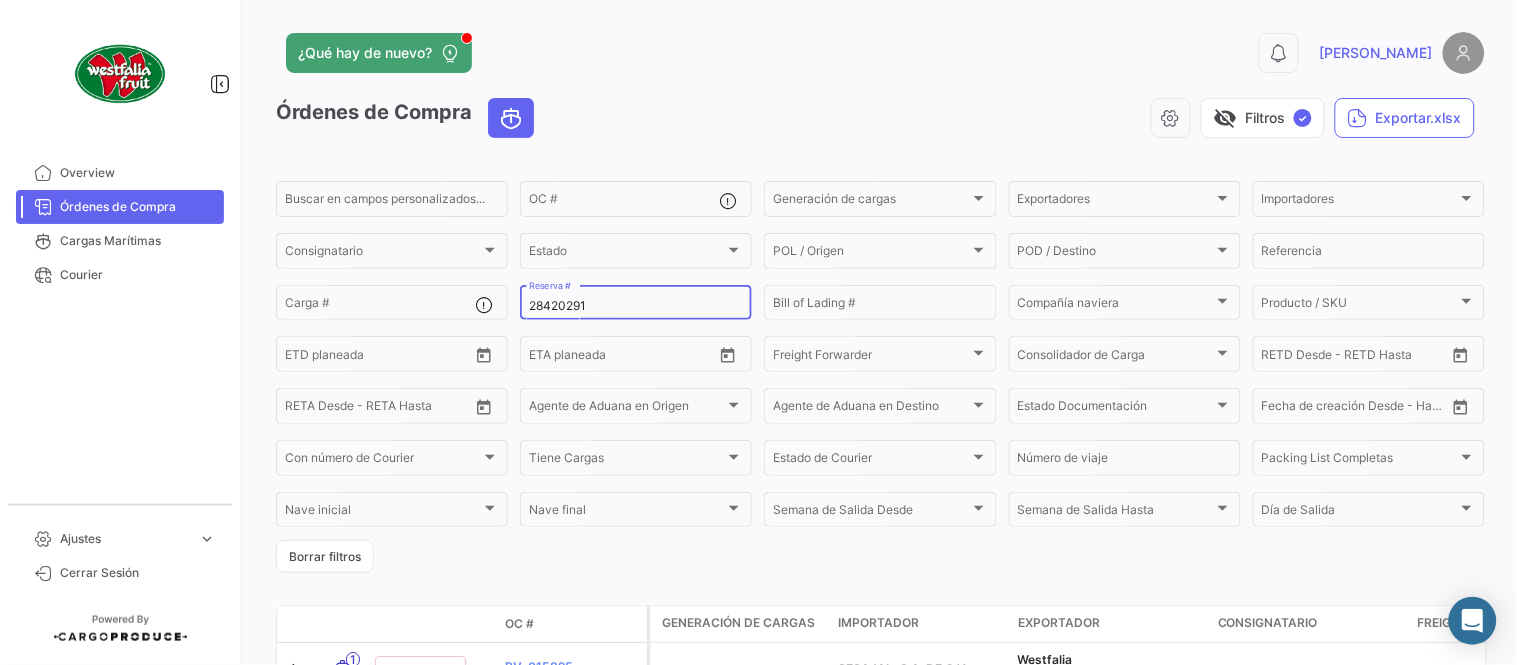 click on "28420291" at bounding box center [636, 306] 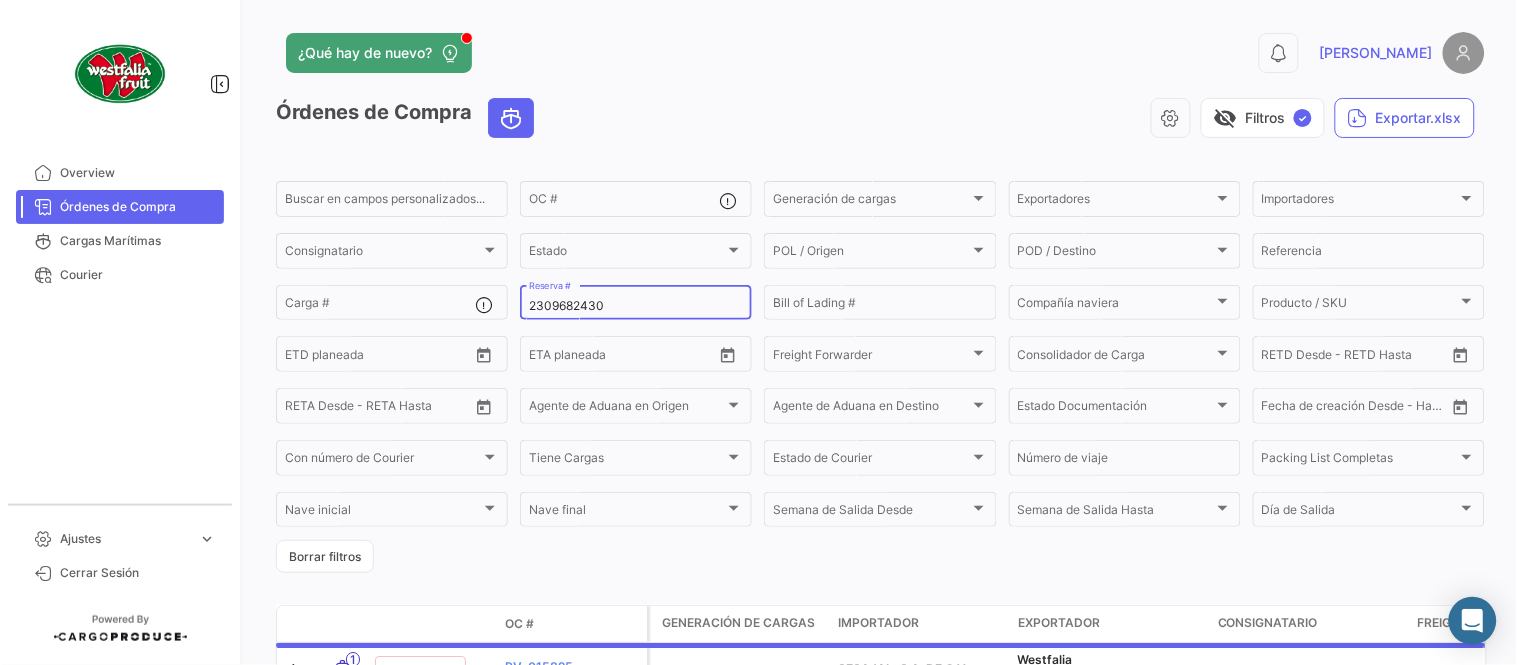 scroll, scrollTop: 111, scrollLeft: 0, axis: vertical 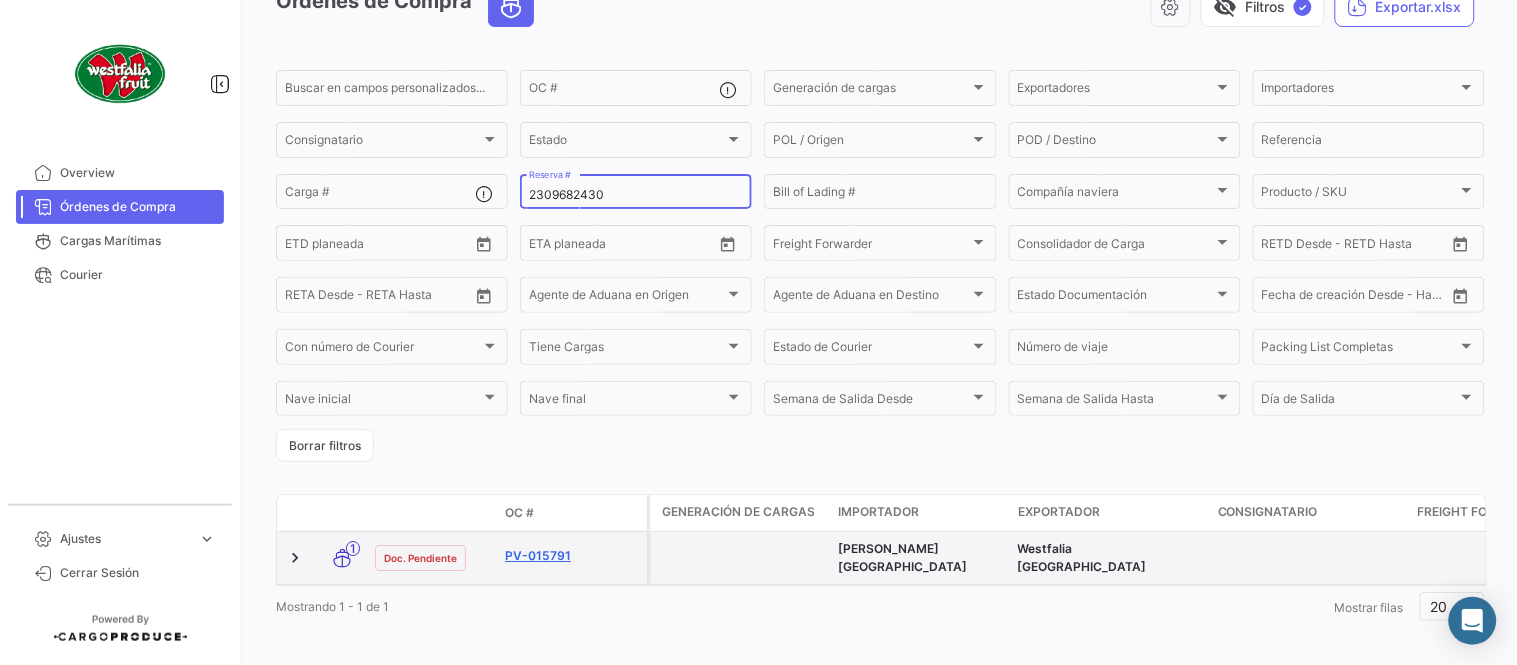 type on "2309682430" 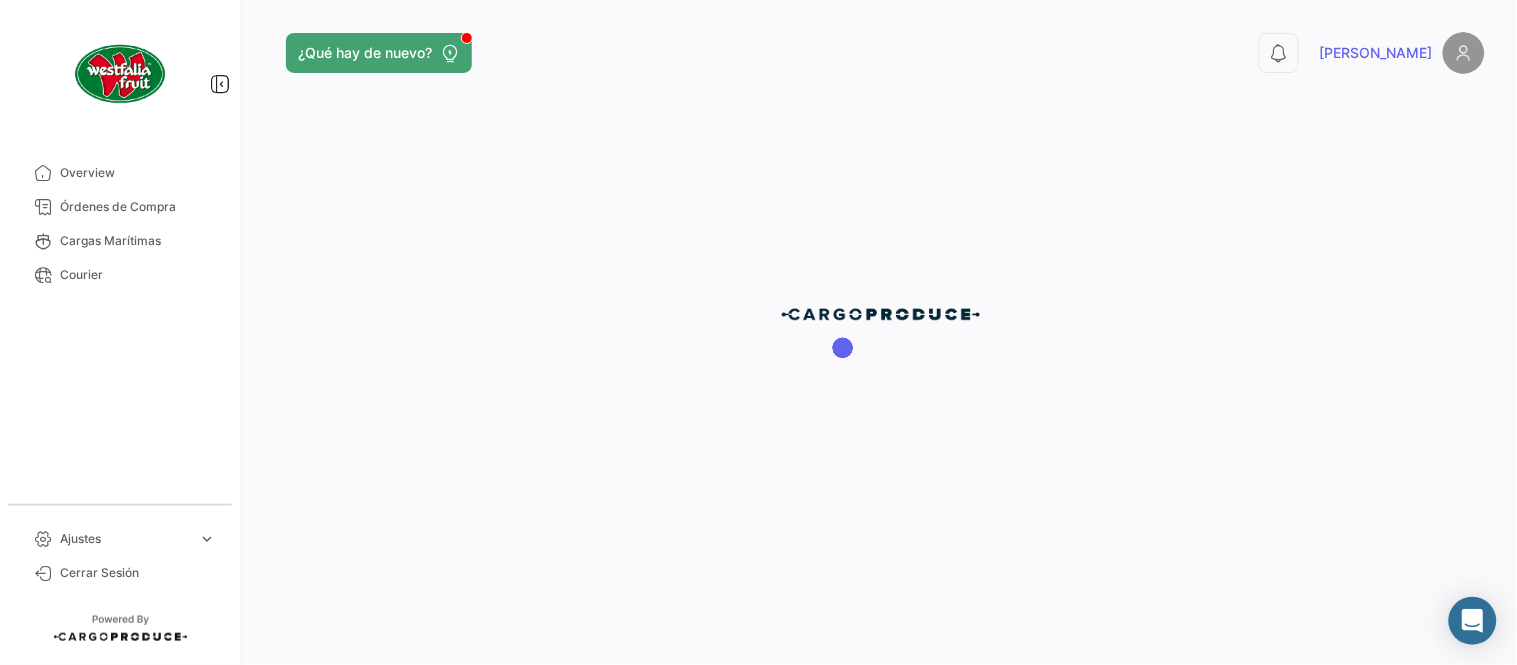 scroll, scrollTop: 0, scrollLeft: 0, axis: both 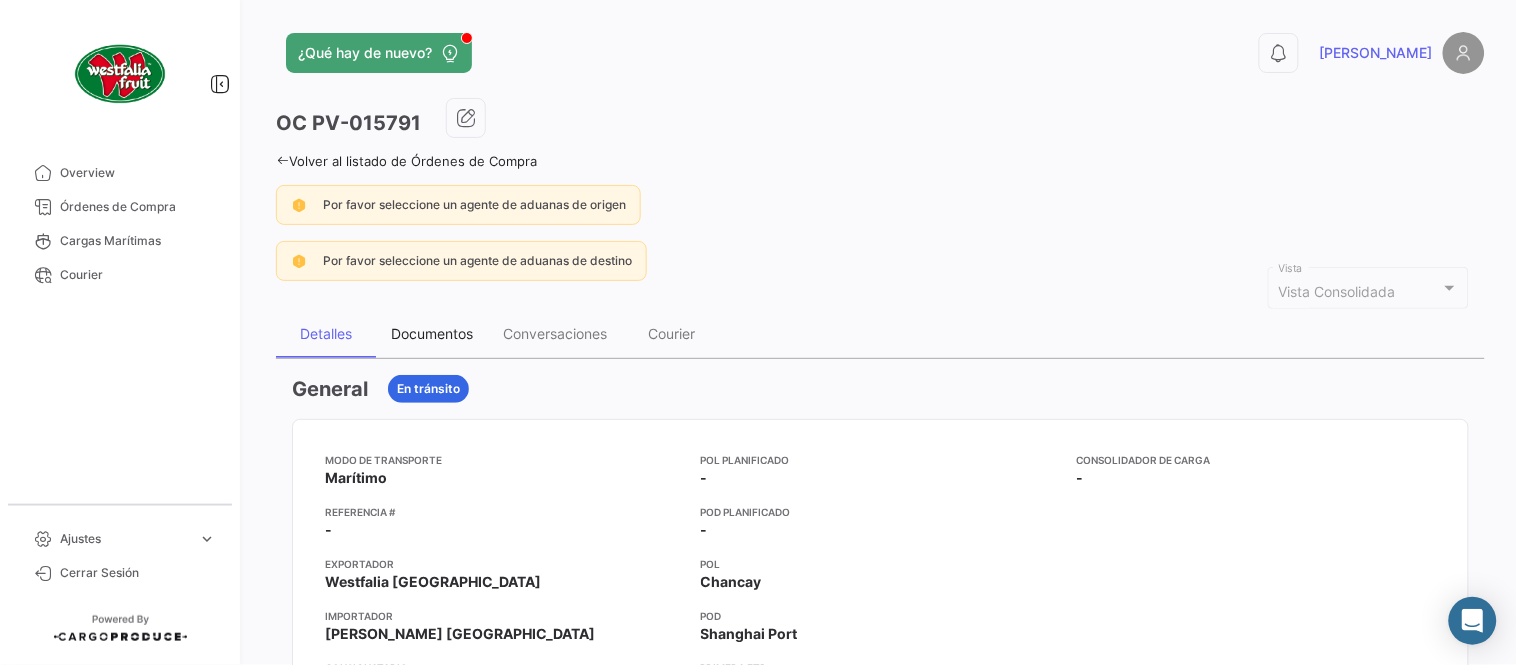 click on "Documentos" at bounding box center [432, 333] 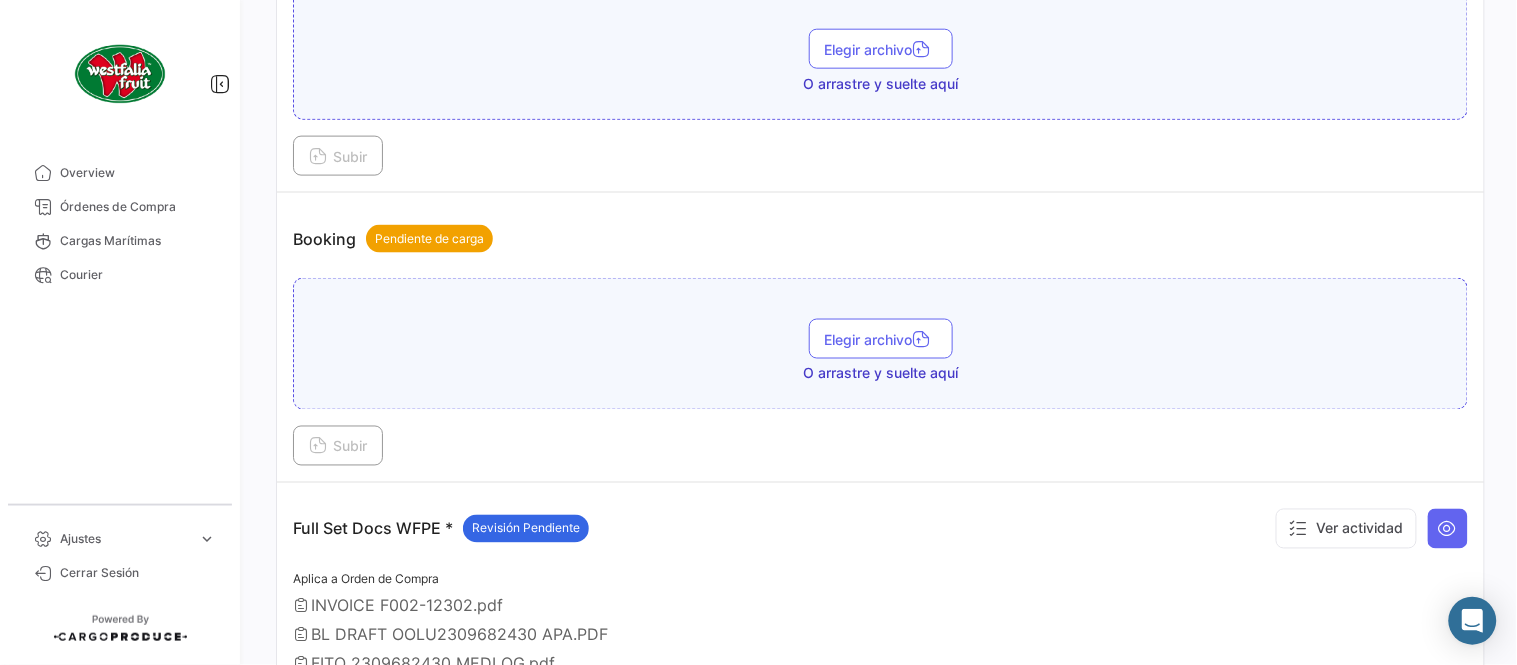 scroll, scrollTop: 887, scrollLeft: 0, axis: vertical 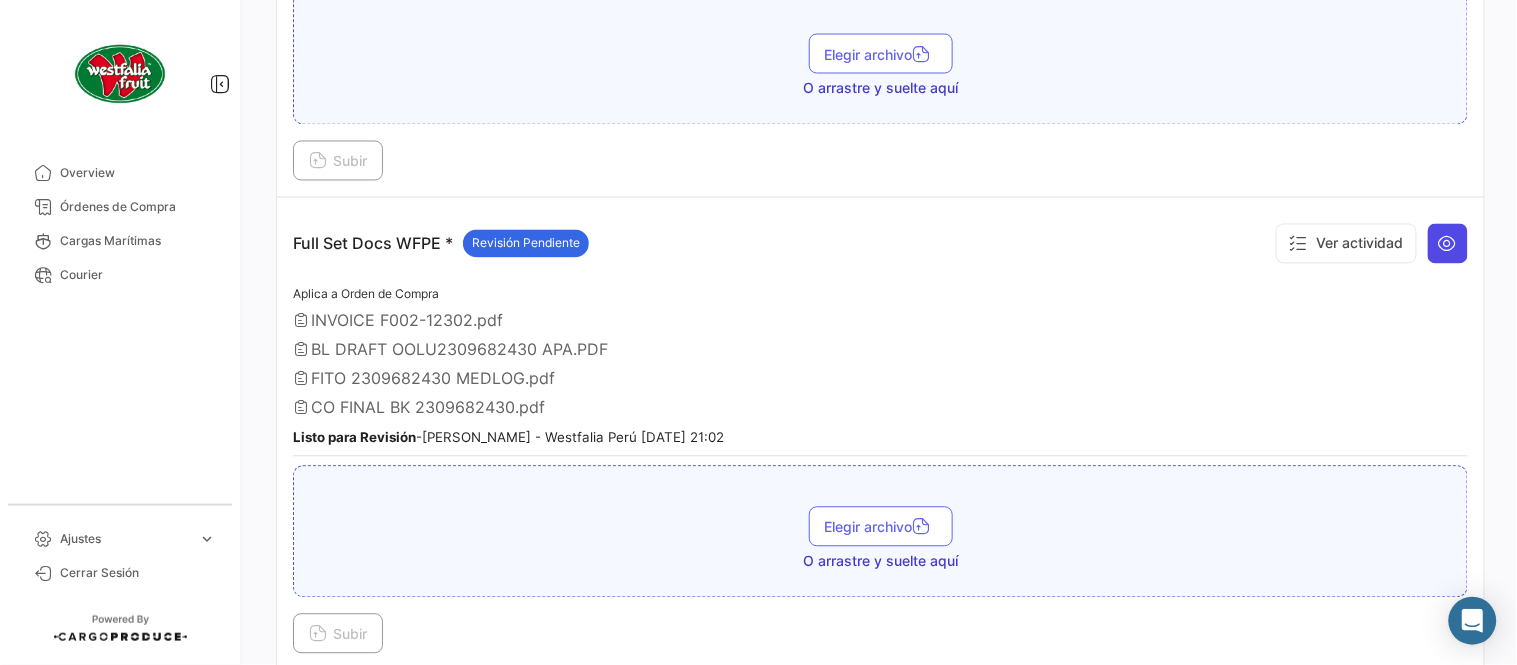 click at bounding box center (1448, 244) 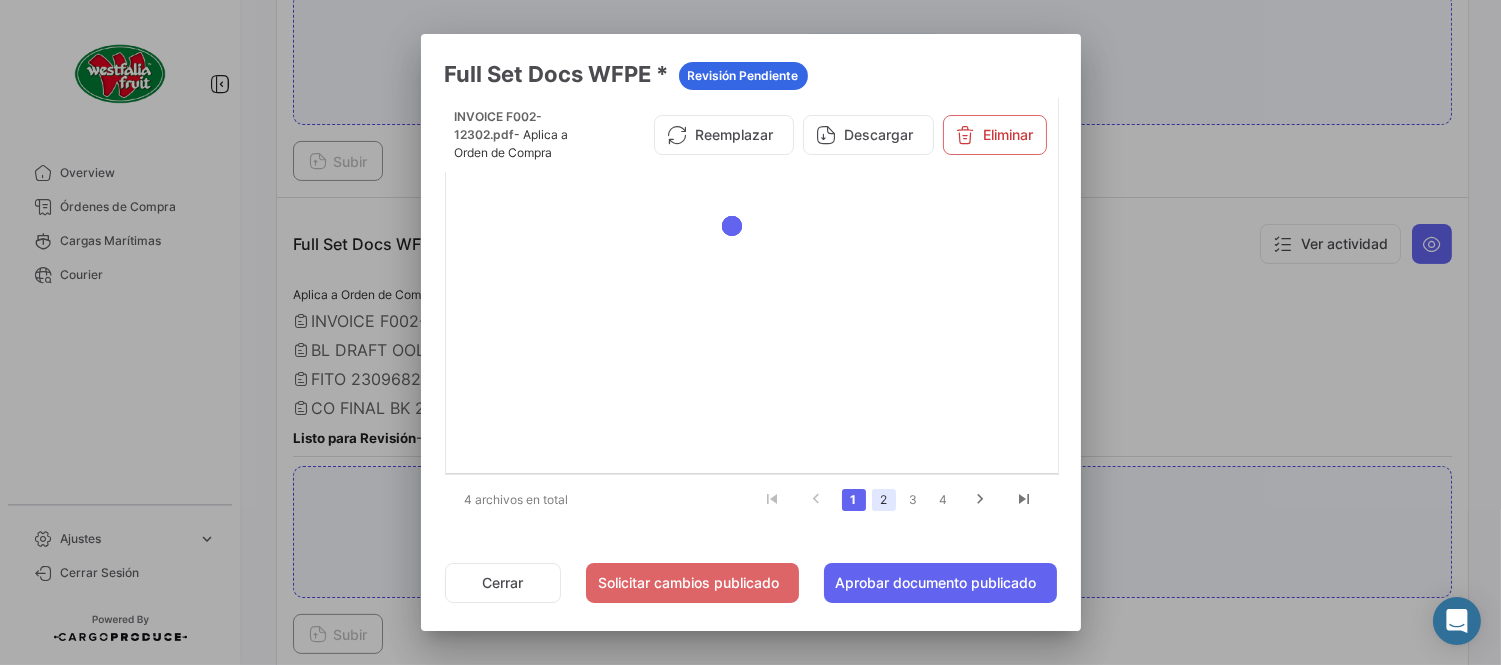 click on "2" 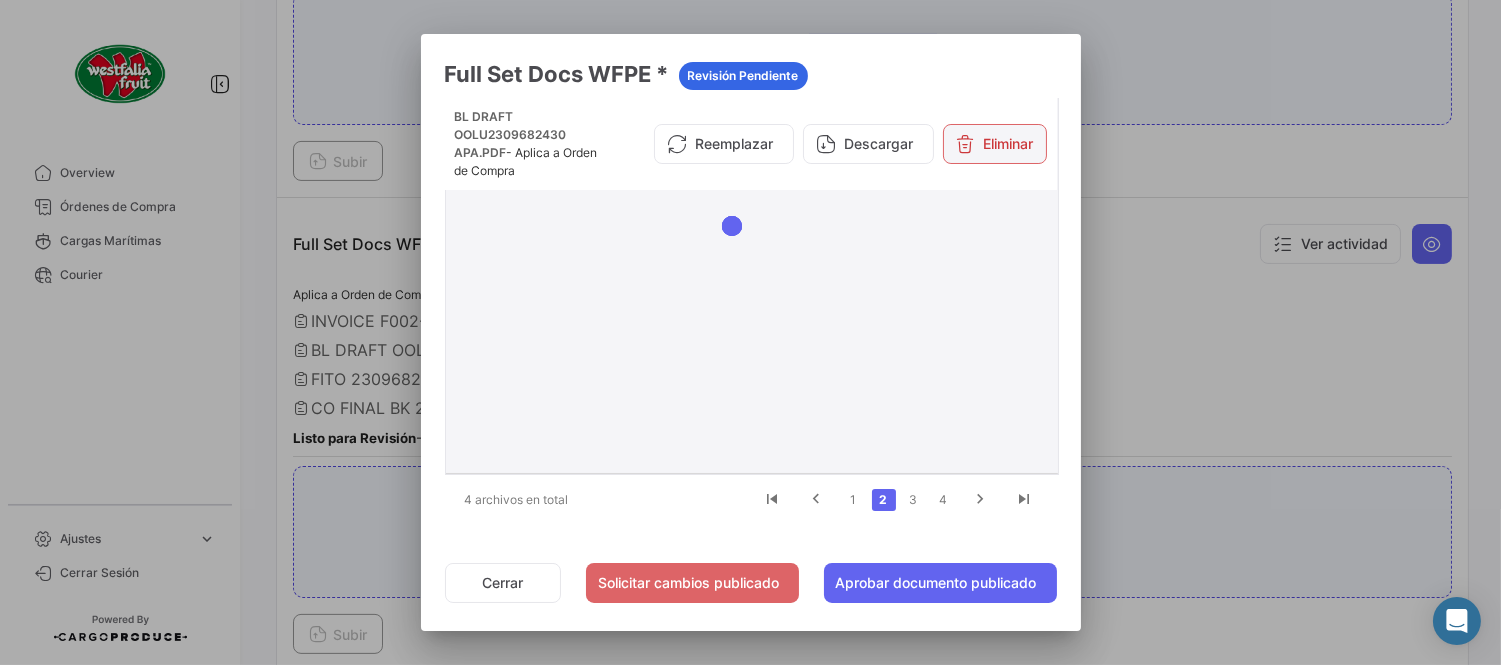 click on "Eliminar" at bounding box center [995, 144] 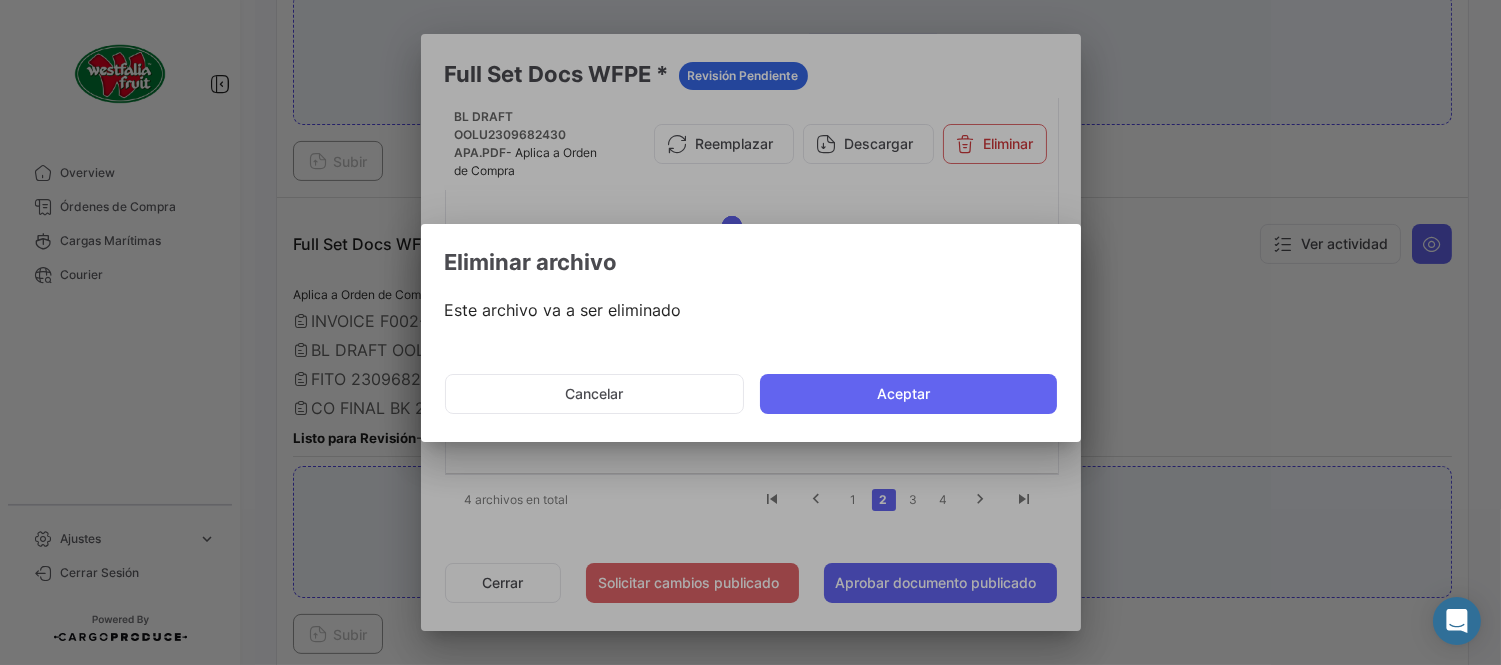 click on "Cancelar   Aceptar" 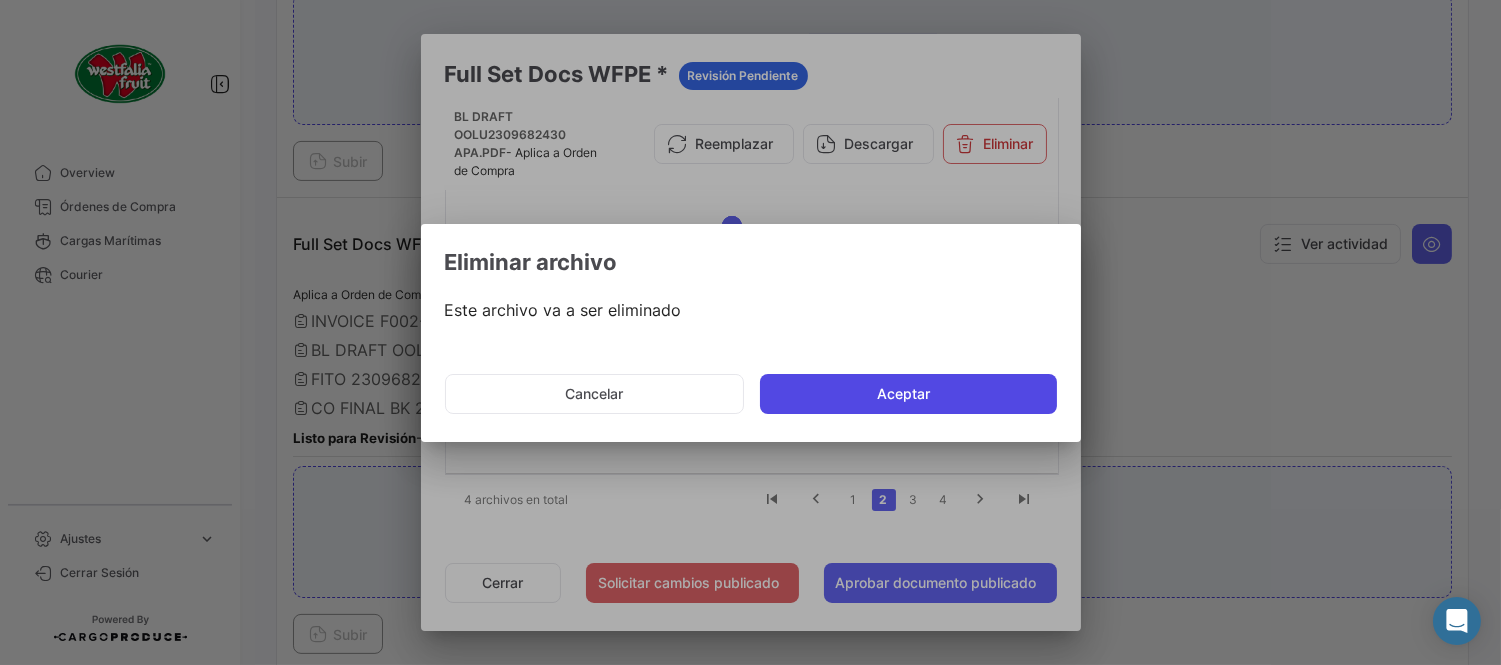 click on "Aceptar" 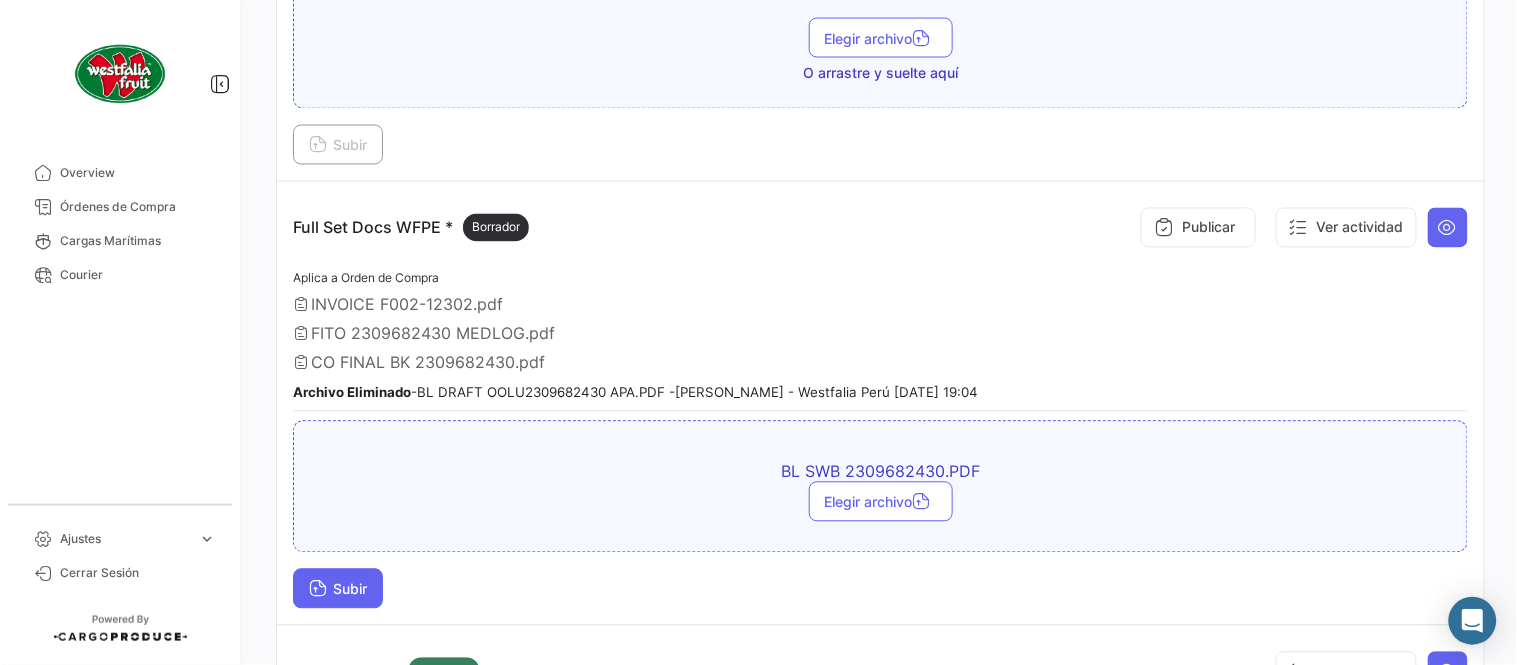 click on "Subir" at bounding box center [338, 589] 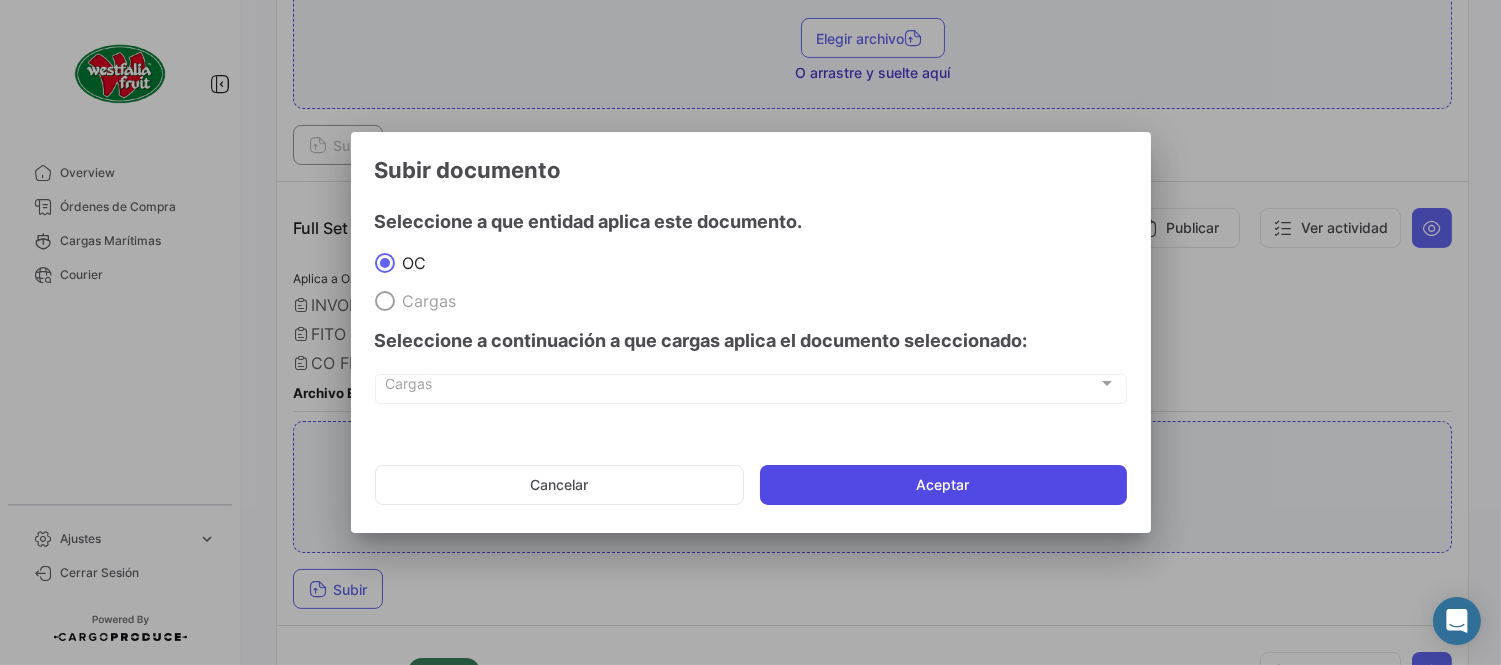 click on "Aceptar" 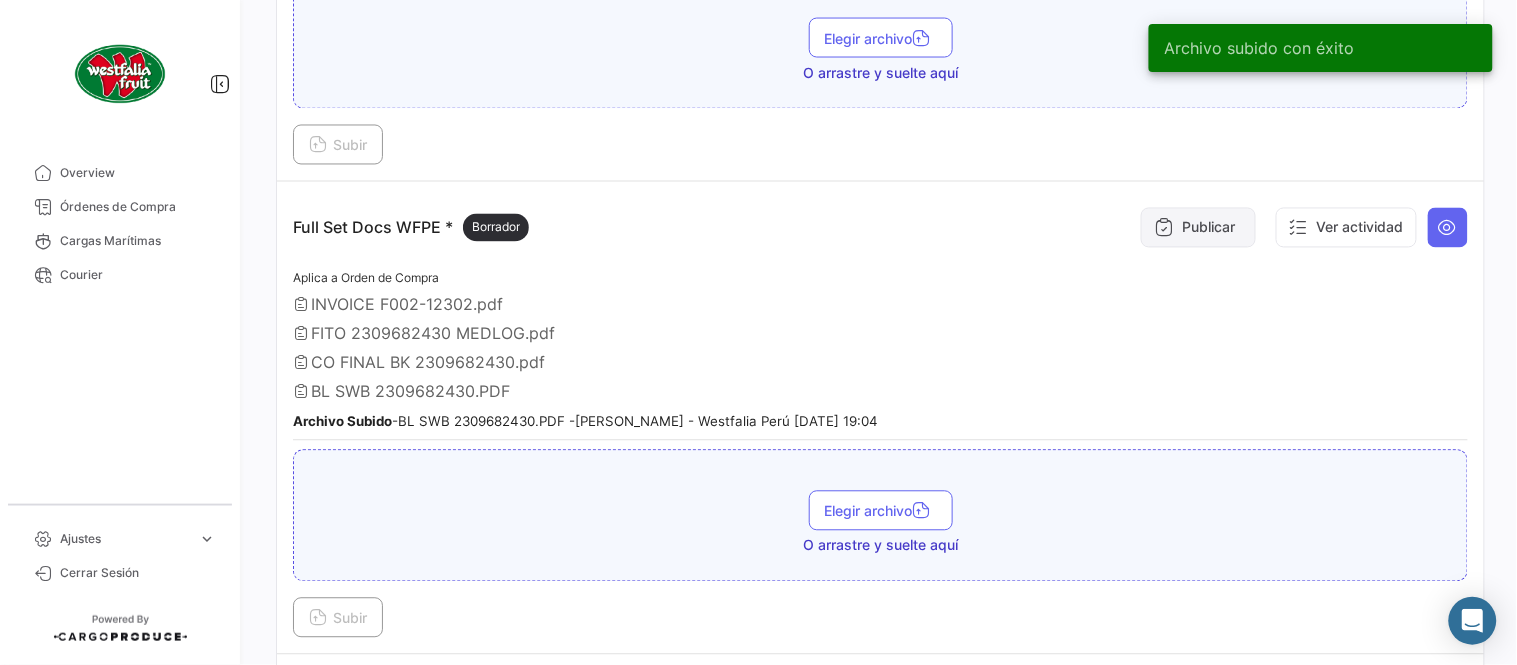 click on "Publicar" at bounding box center (1198, 228) 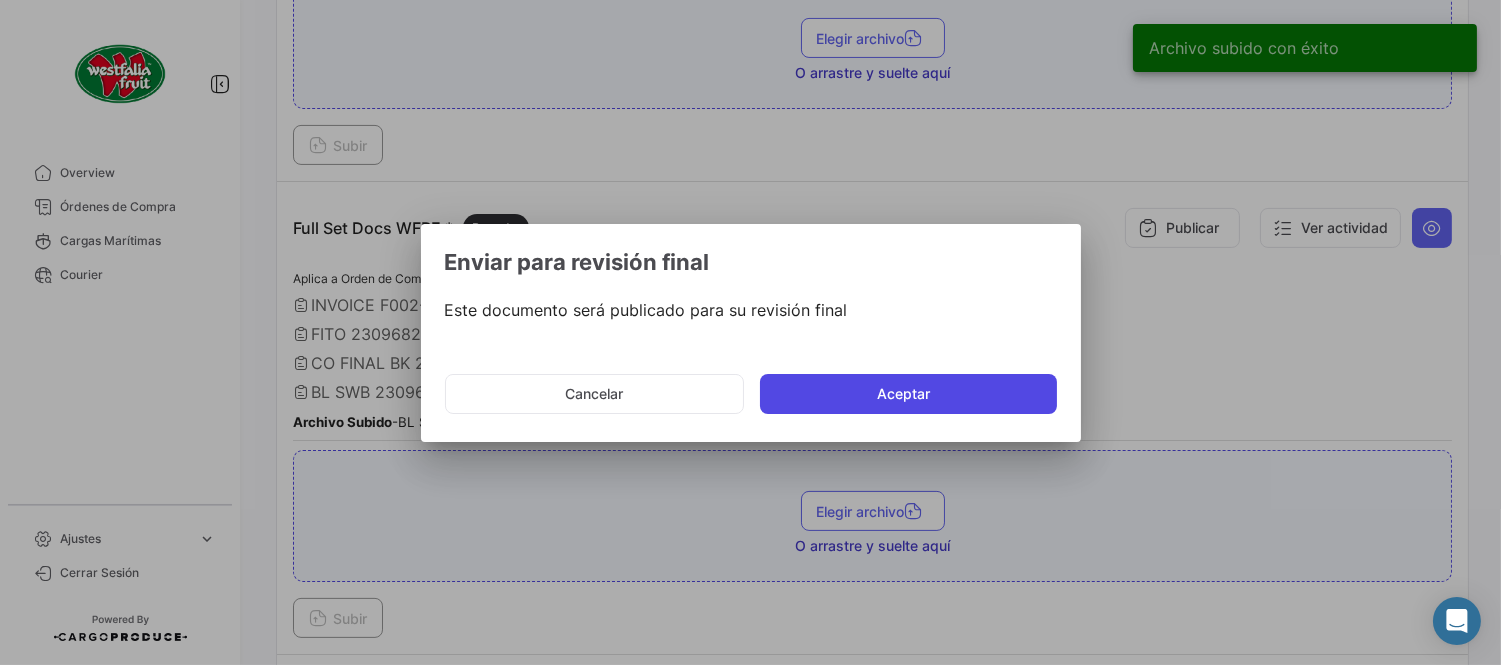 click on "Aceptar" 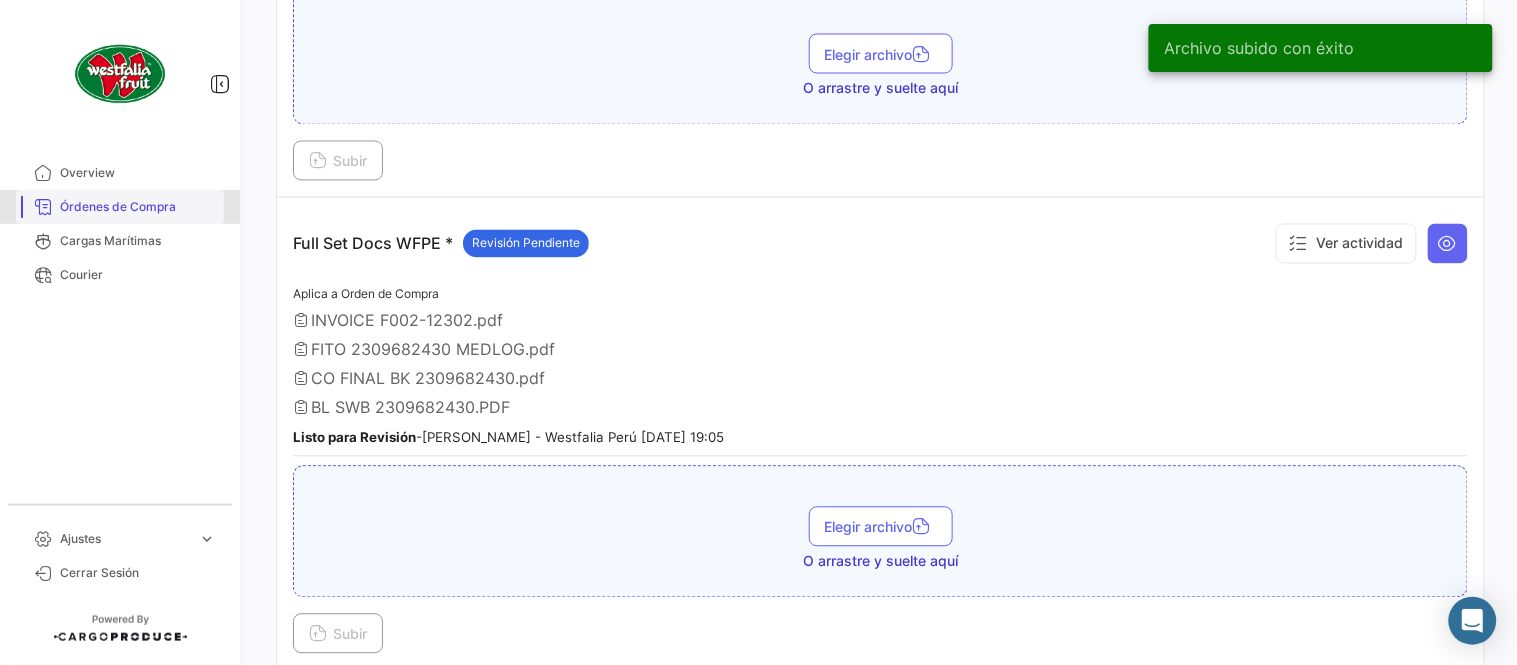 click on "Órdenes de Compra" at bounding box center (138, 207) 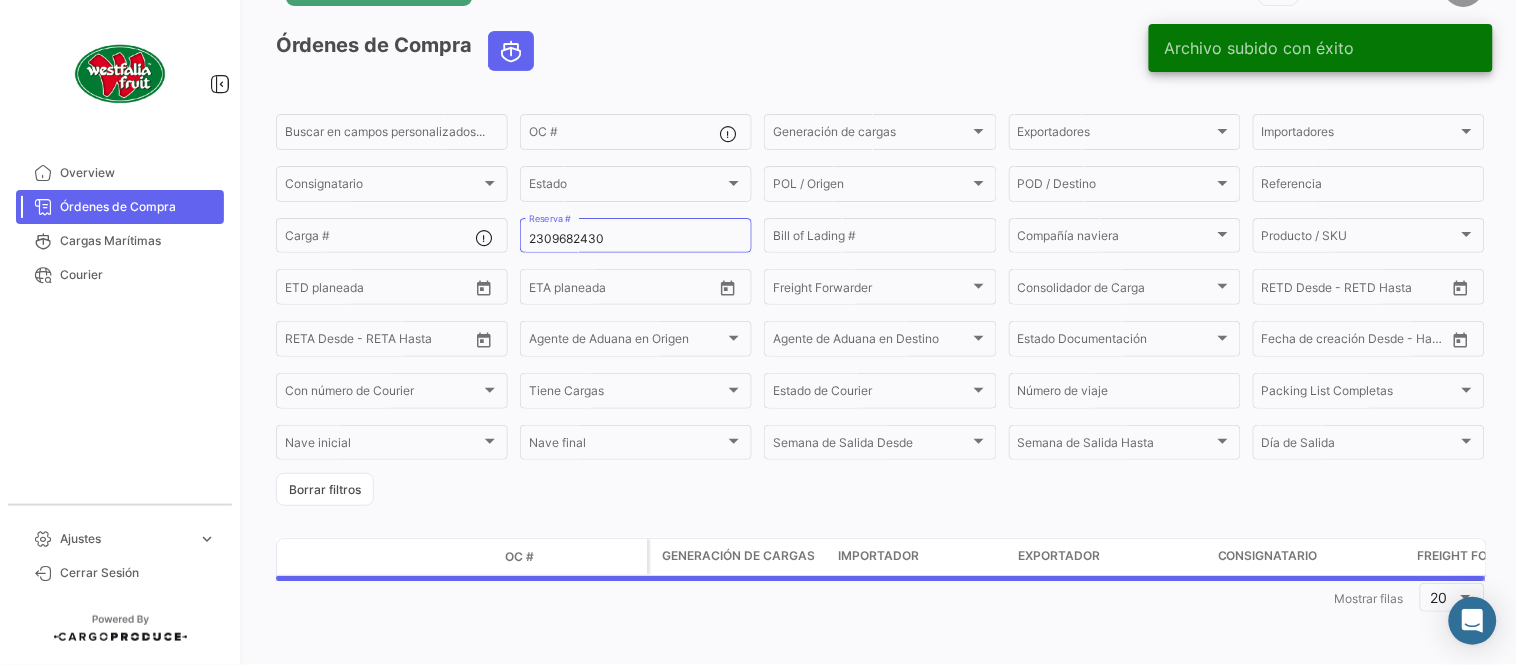 scroll, scrollTop: 0, scrollLeft: 0, axis: both 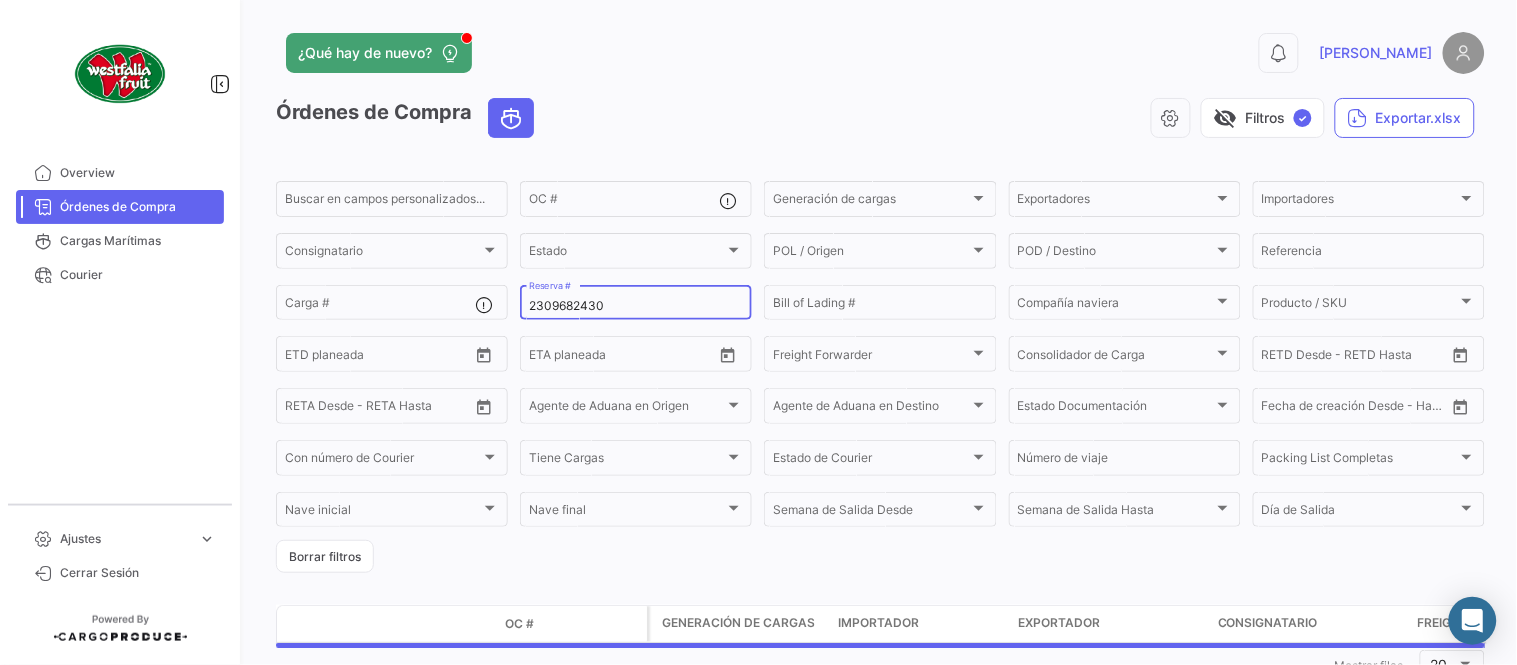 click on "2309682430" at bounding box center (636, 306) 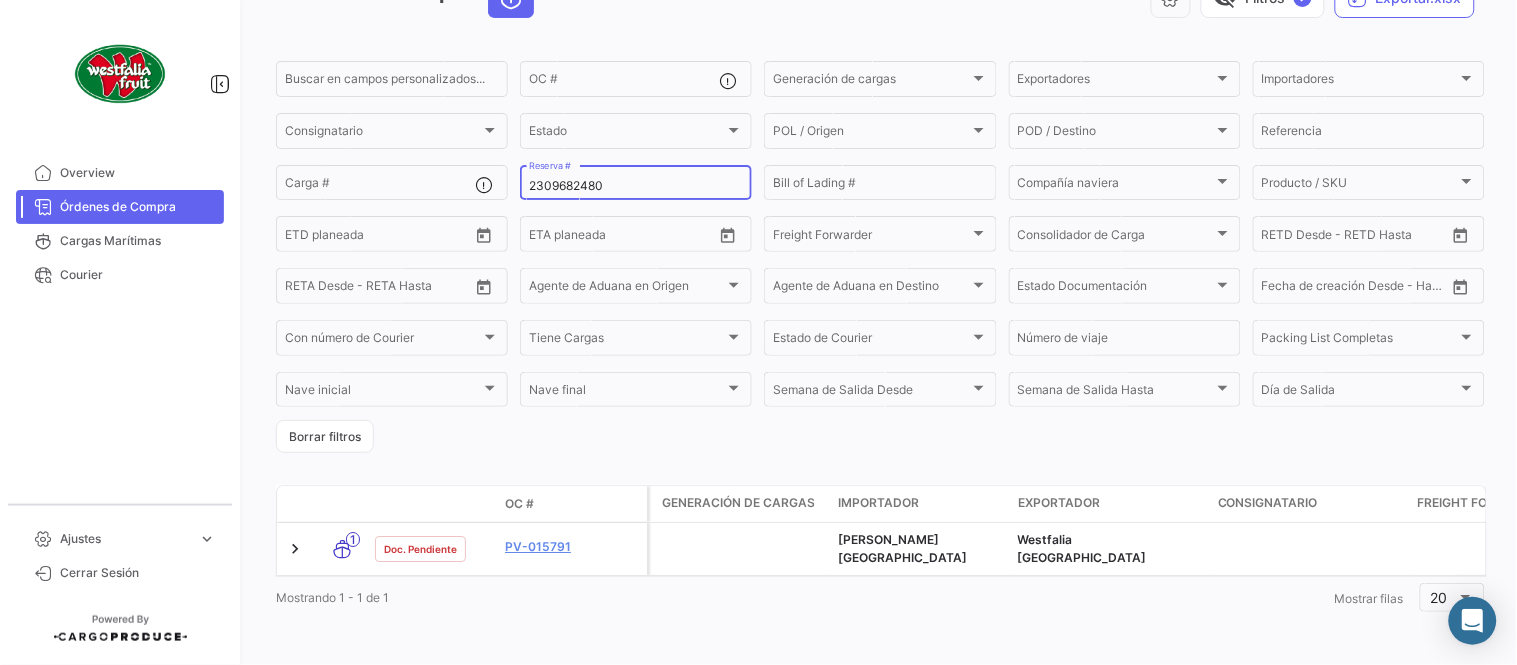 scroll, scrollTop: 128, scrollLeft: 0, axis: vertical 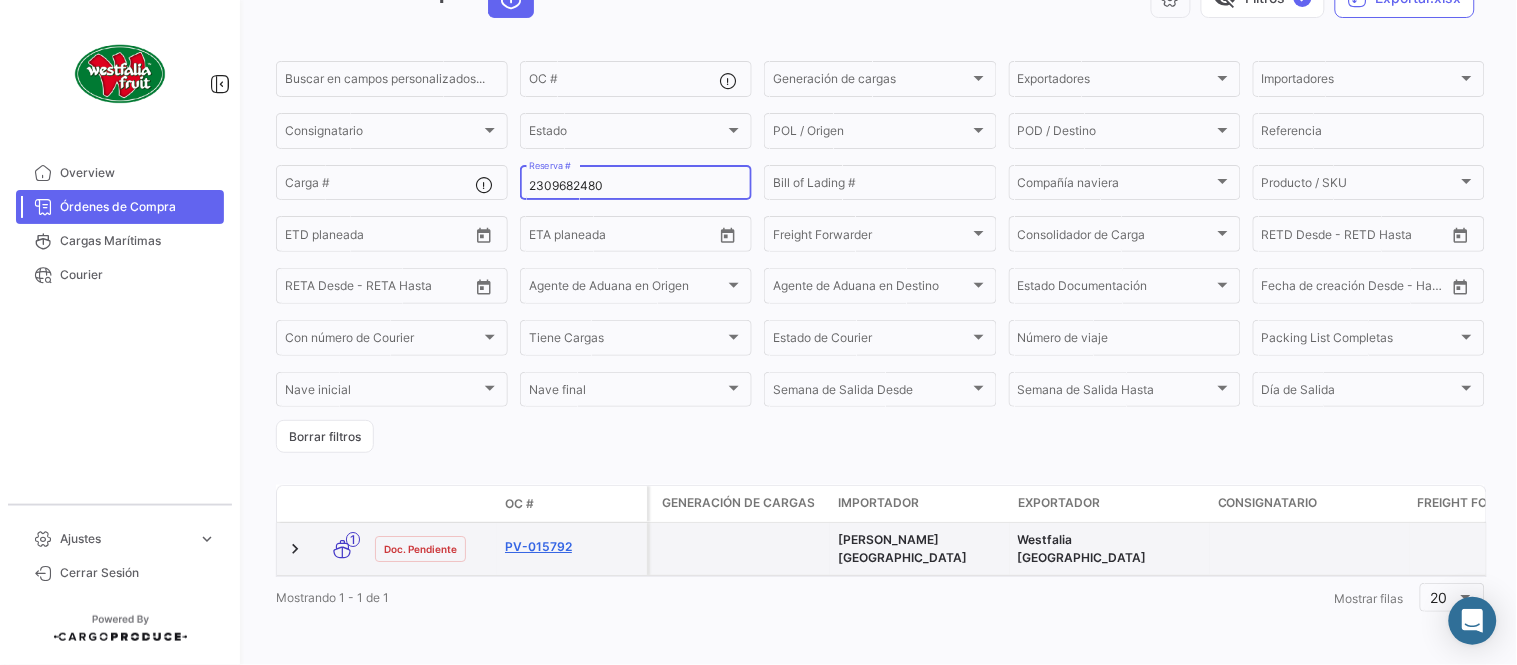type on "2309682480" 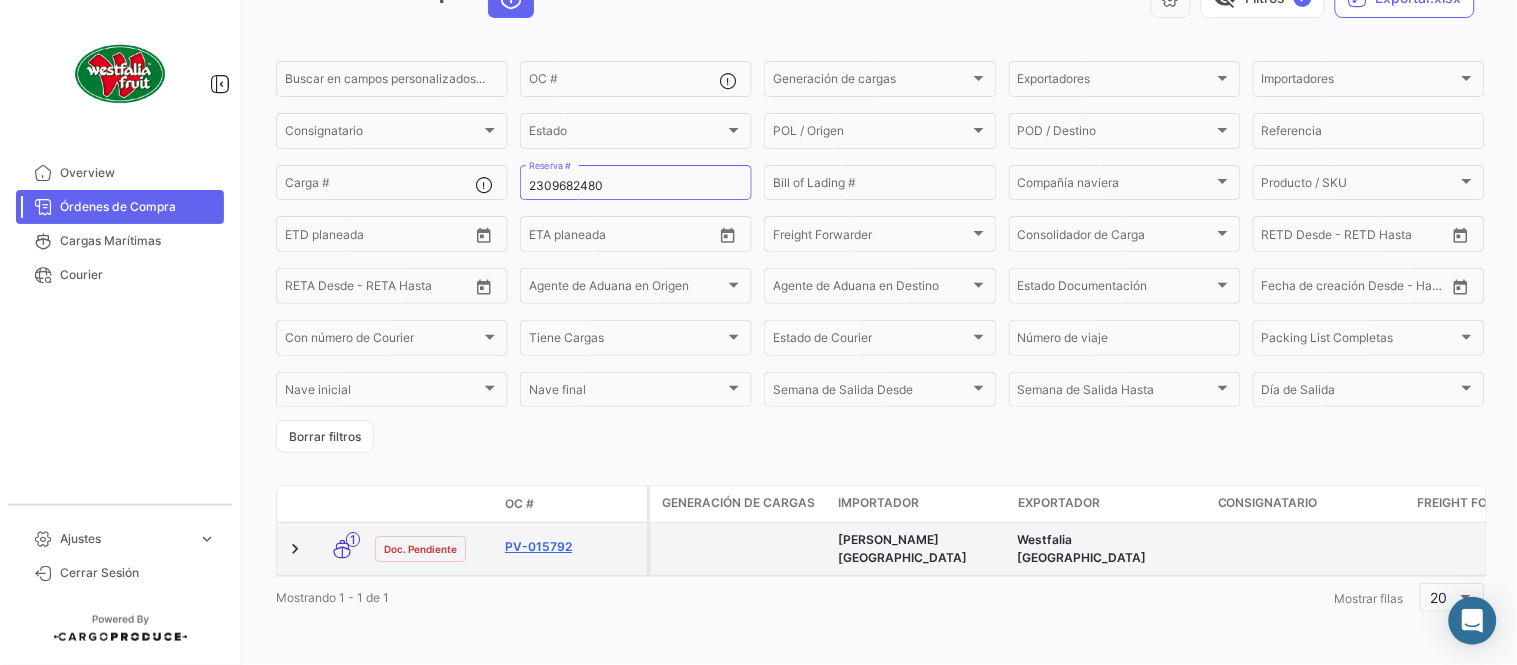 click on "PV-015792" 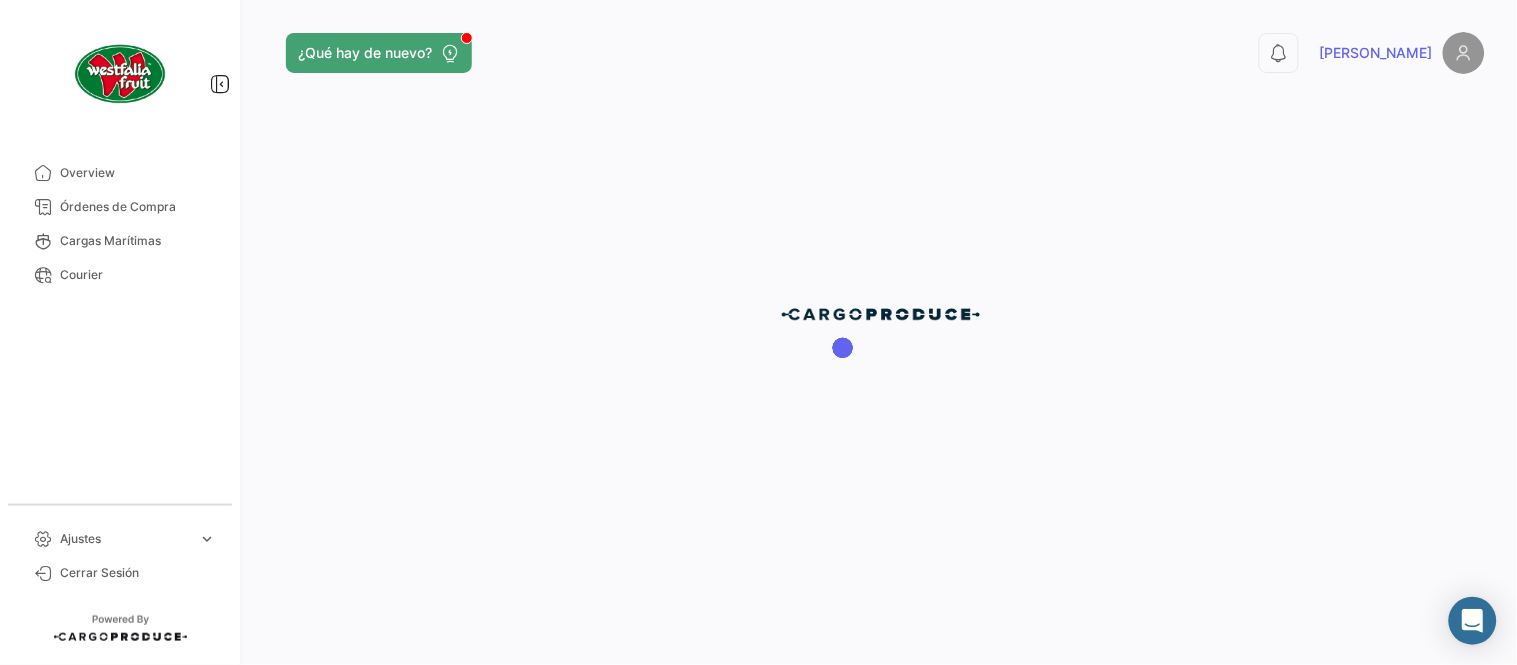scroll, scrollTop: 0, scrollLeft: 0, axis: both 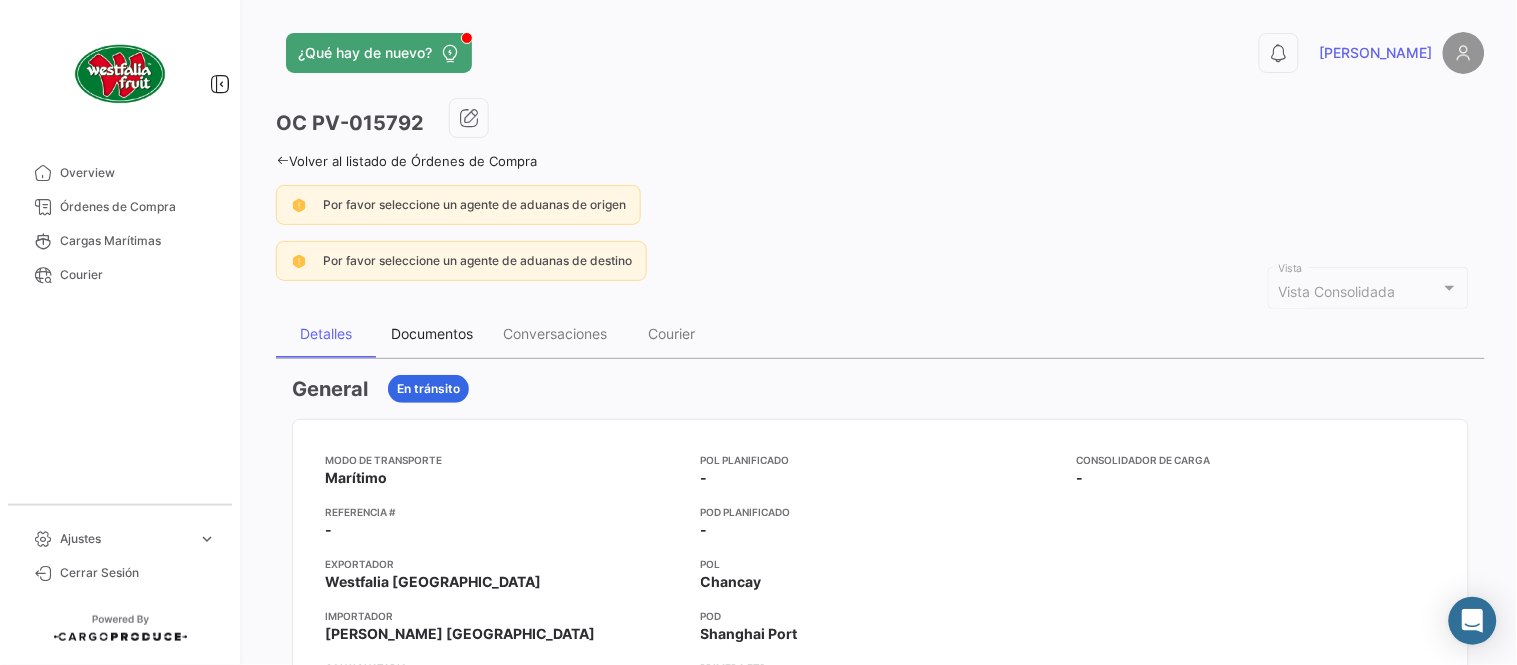 click on "Documentos" at bounding box center [432, 333] 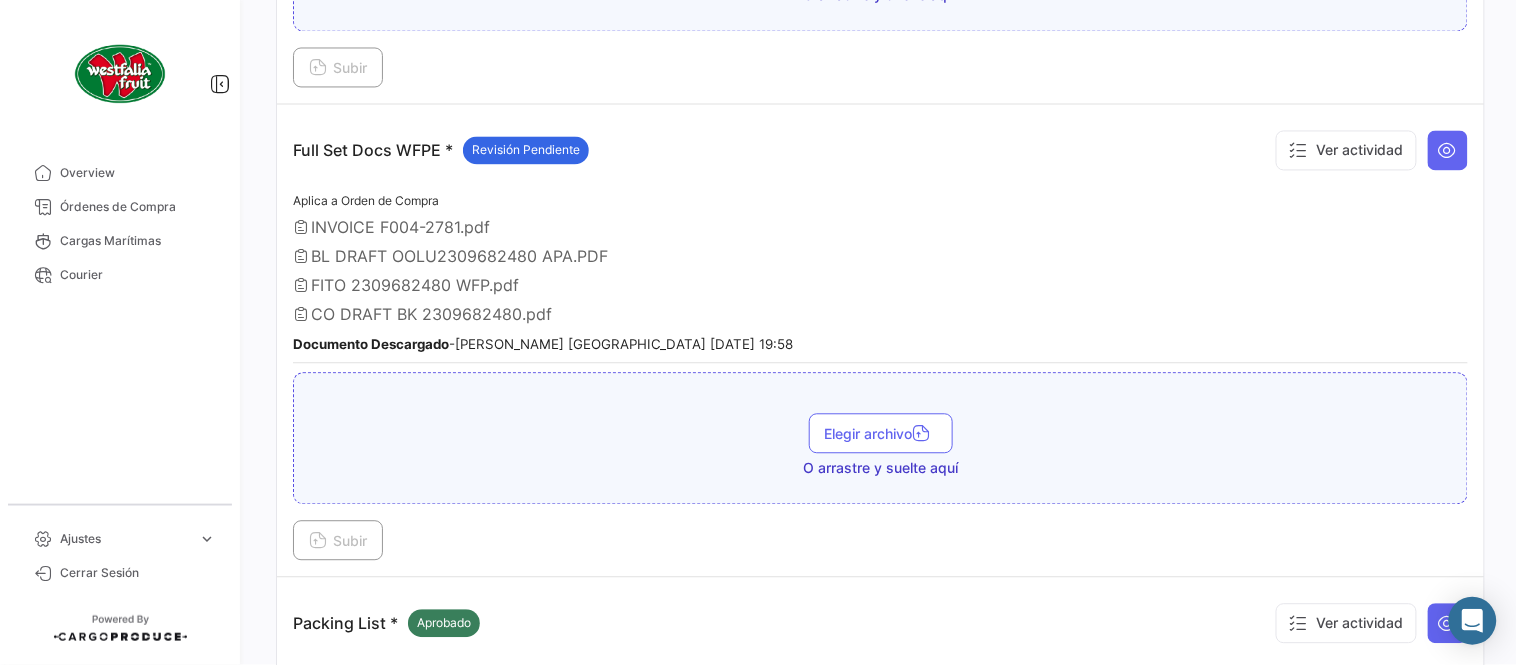 scroll, scrollTop: 998, scrollLeft: 0, axis: vertical 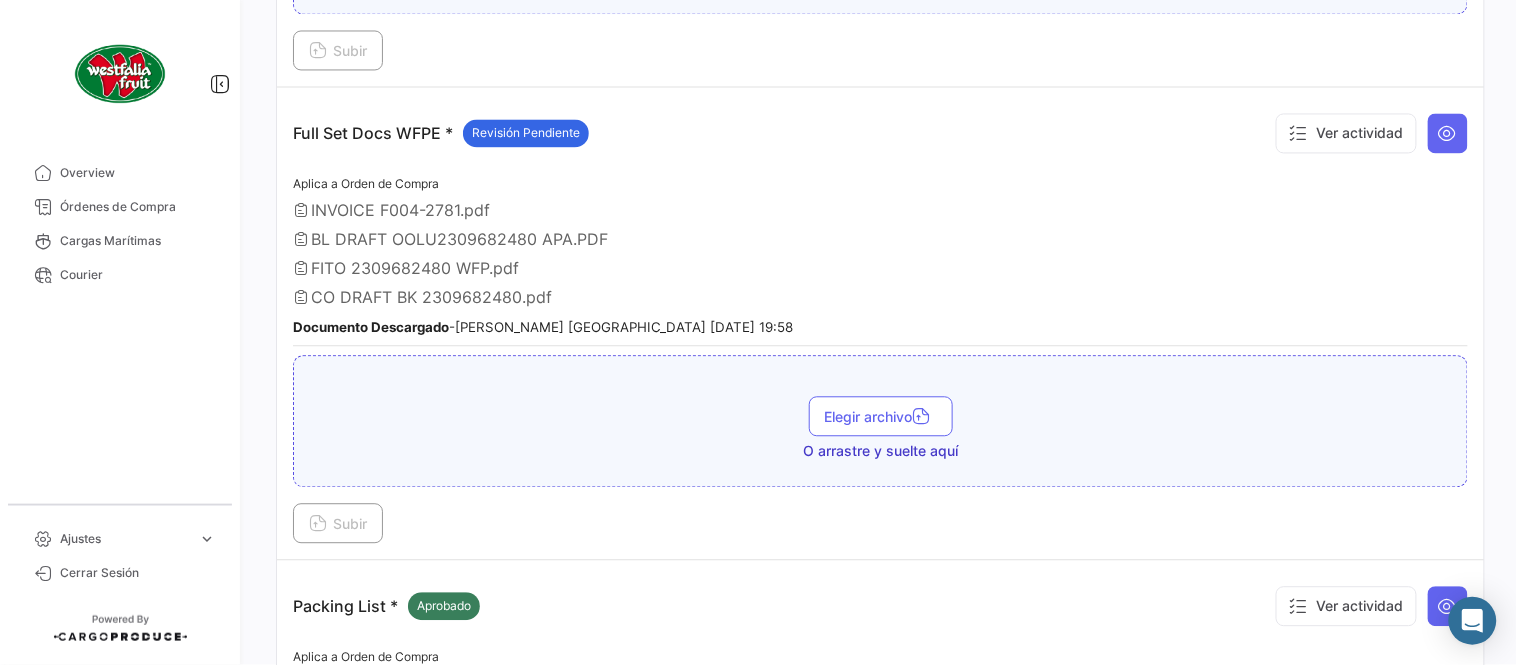 drag, startPoint x: 1105, startPoint y: 172, endPoint x: 1417, endPoint y: 166, distance: 312.05768 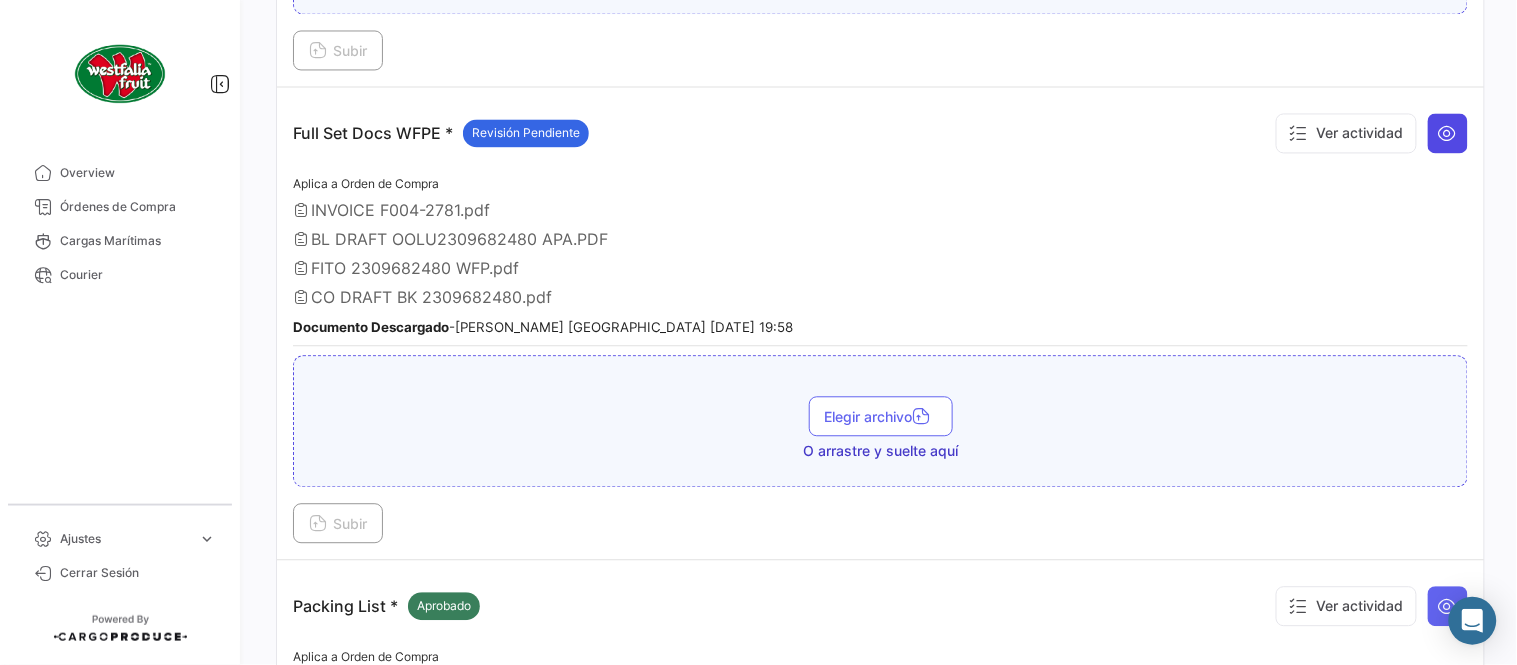click at bounding box center (1448, 133) 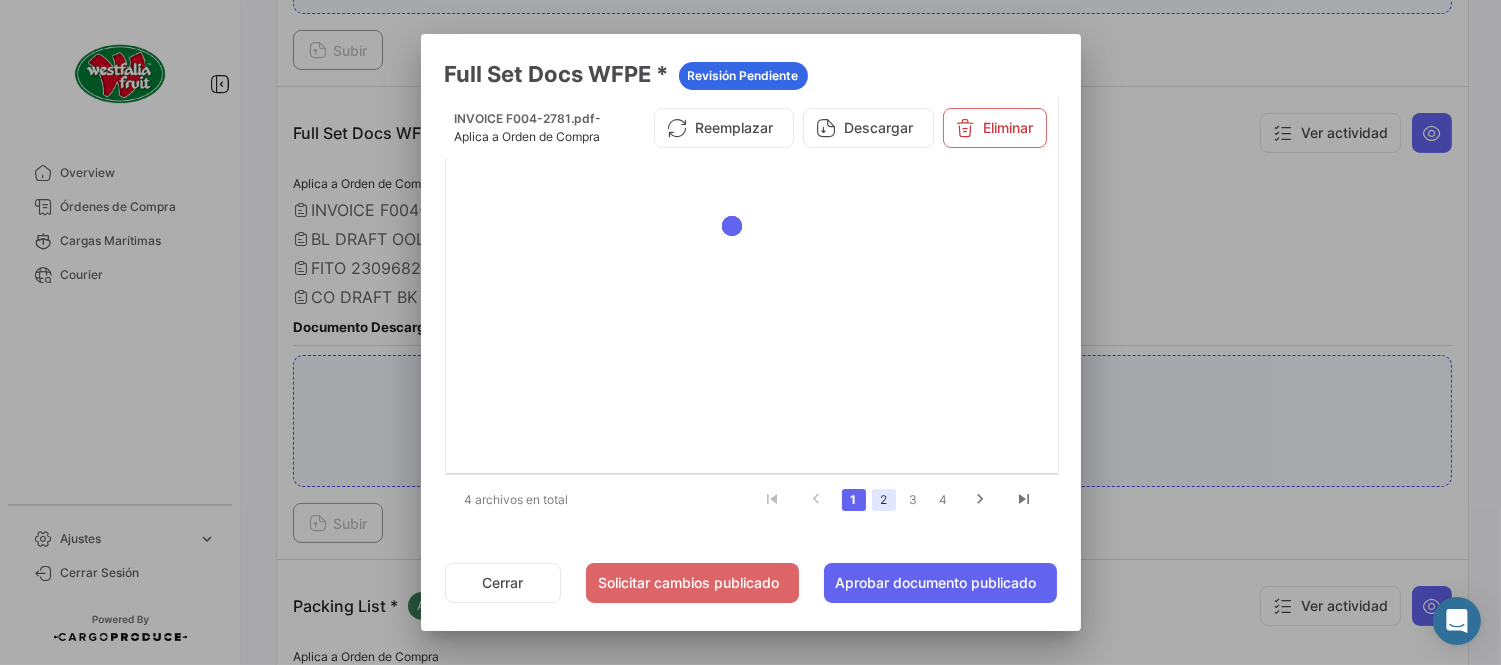 click on "2" 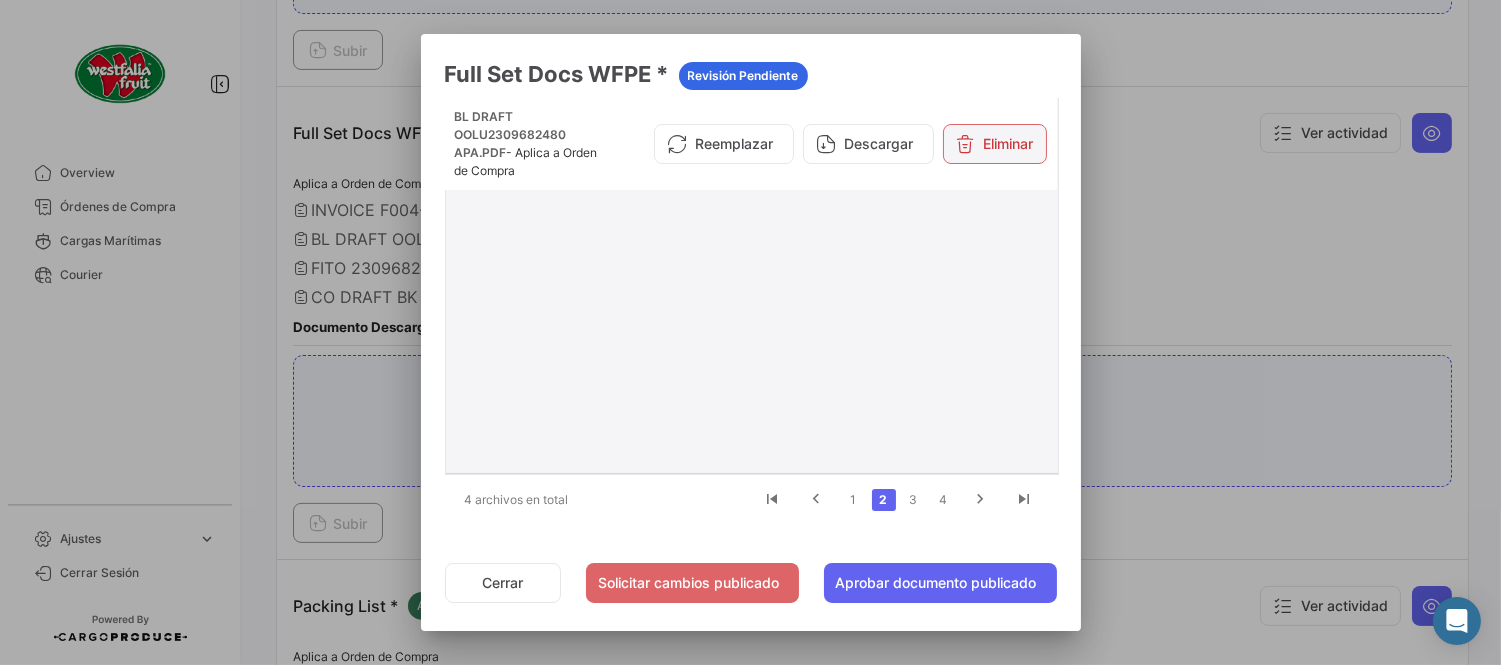 click on "Eliminar" at bounding box center (995, 144) 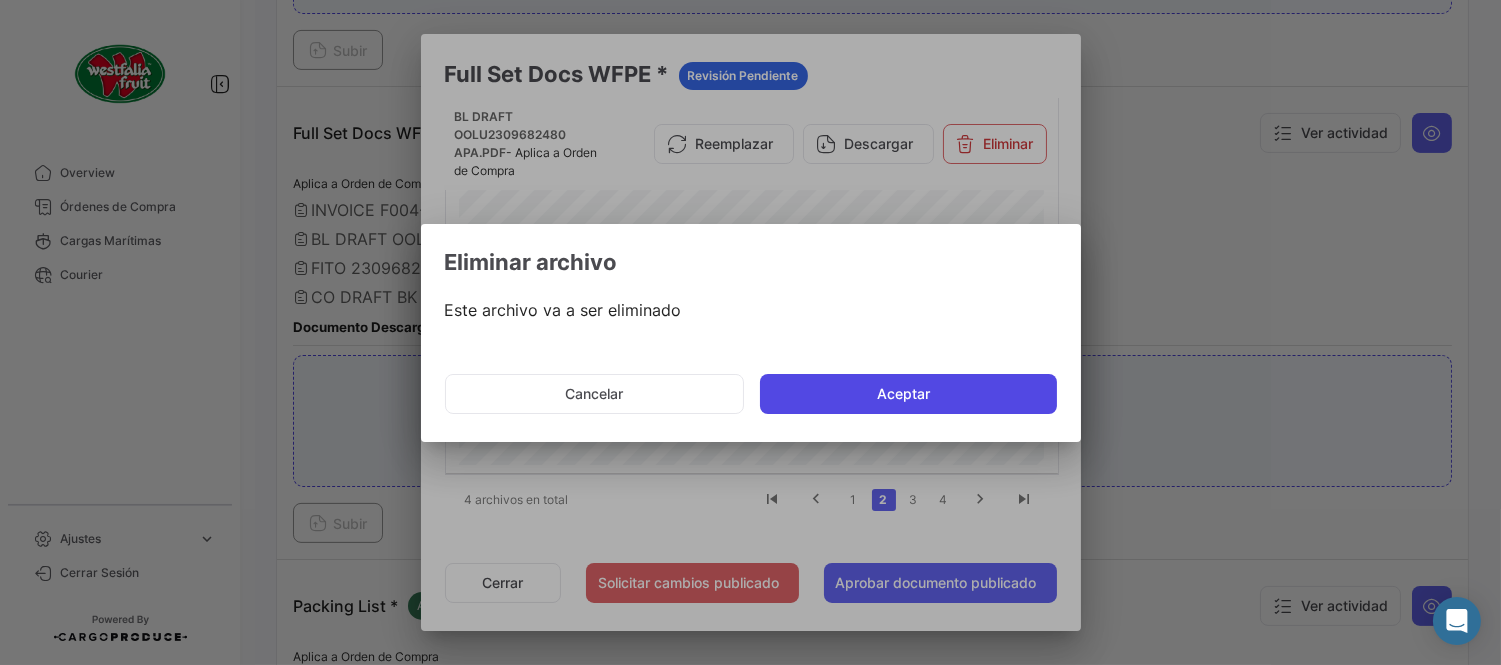 click on "Aceptar" 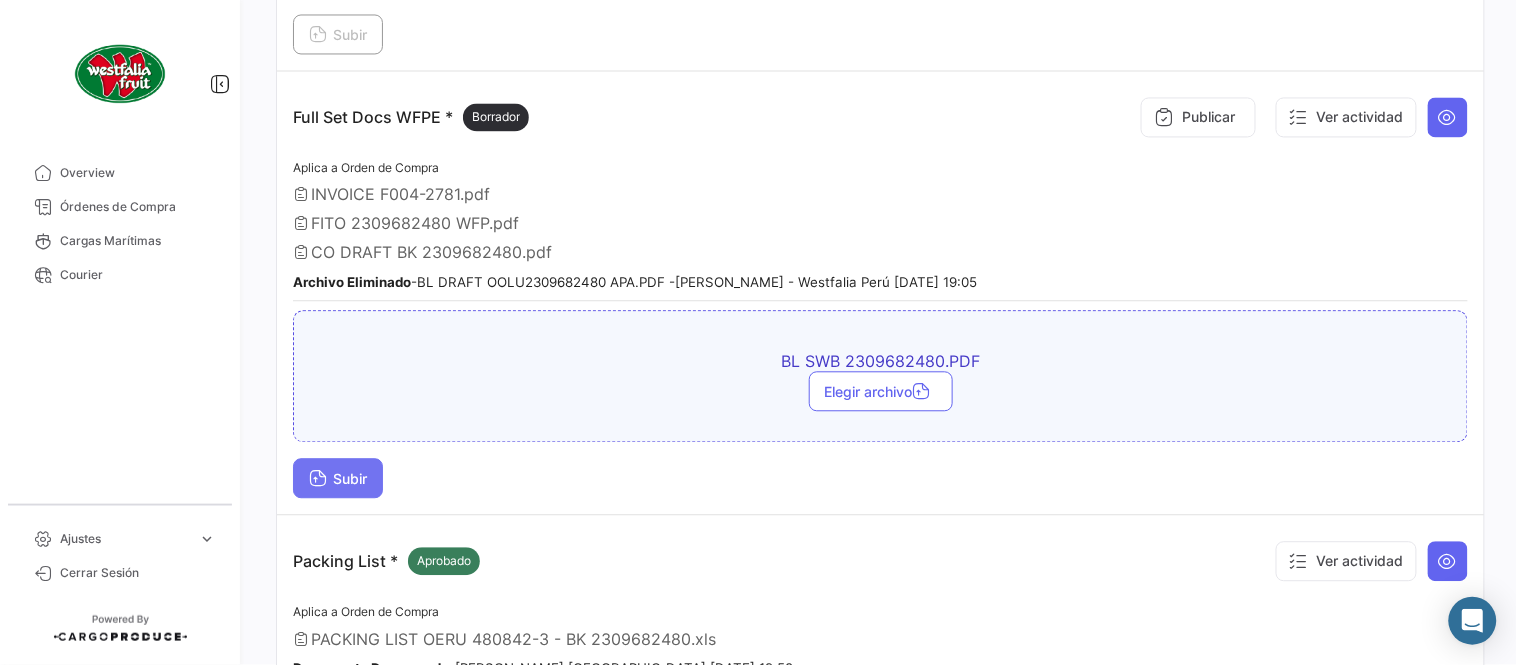 click on "Subir" at bounding box center (338, 478) 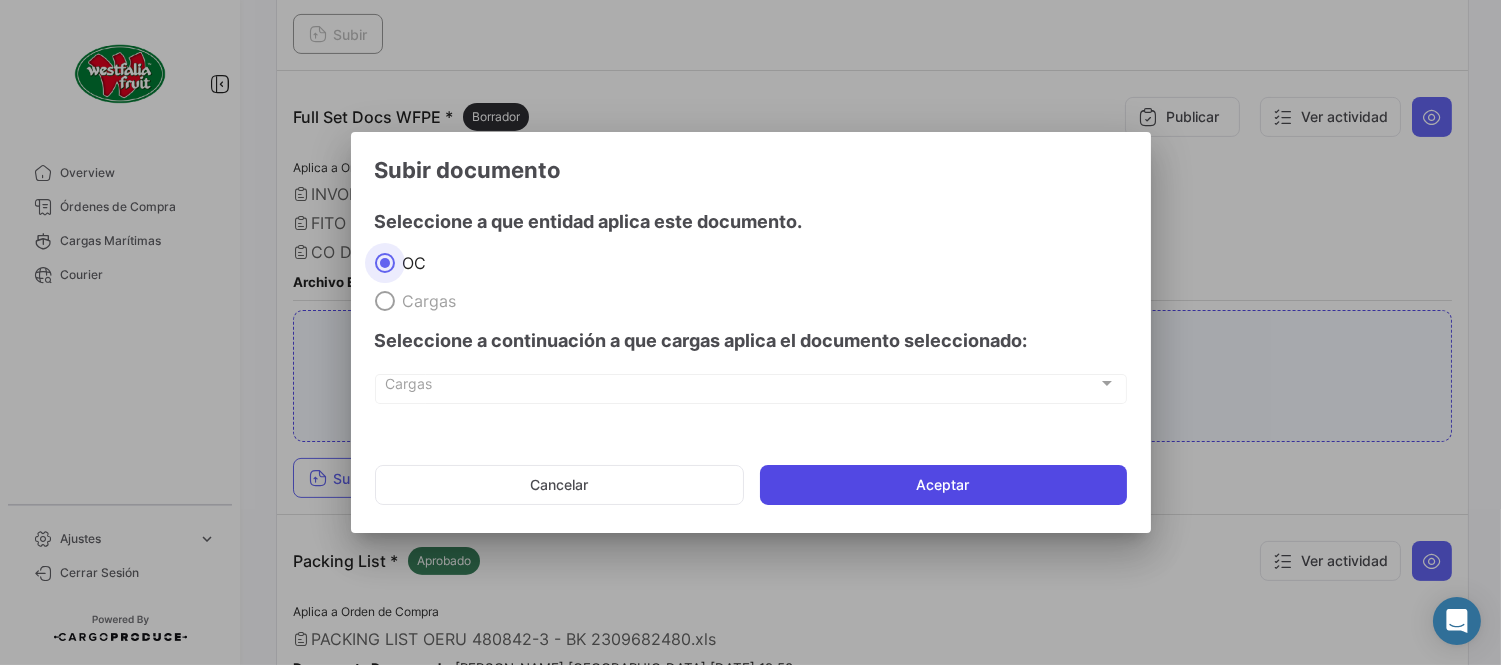 click on "Aceptar" 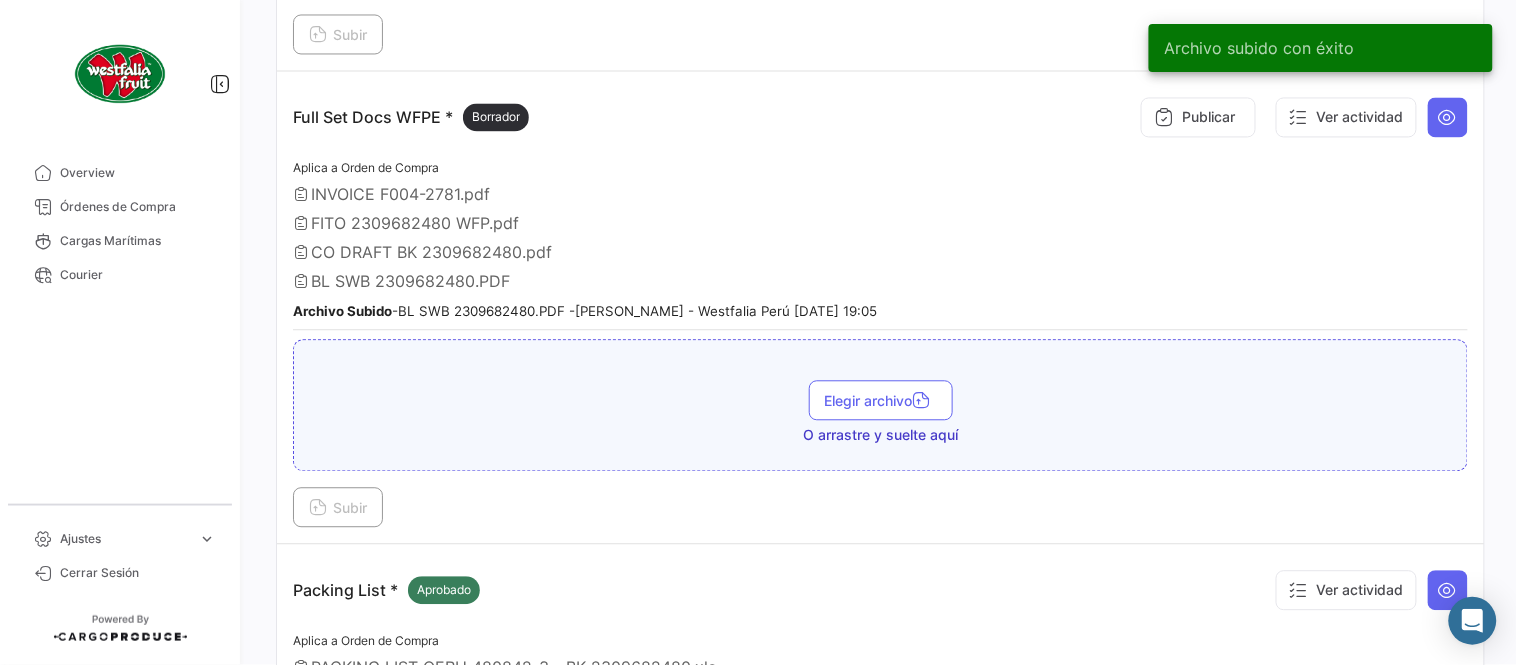 click at bounding box center (1448, 117) 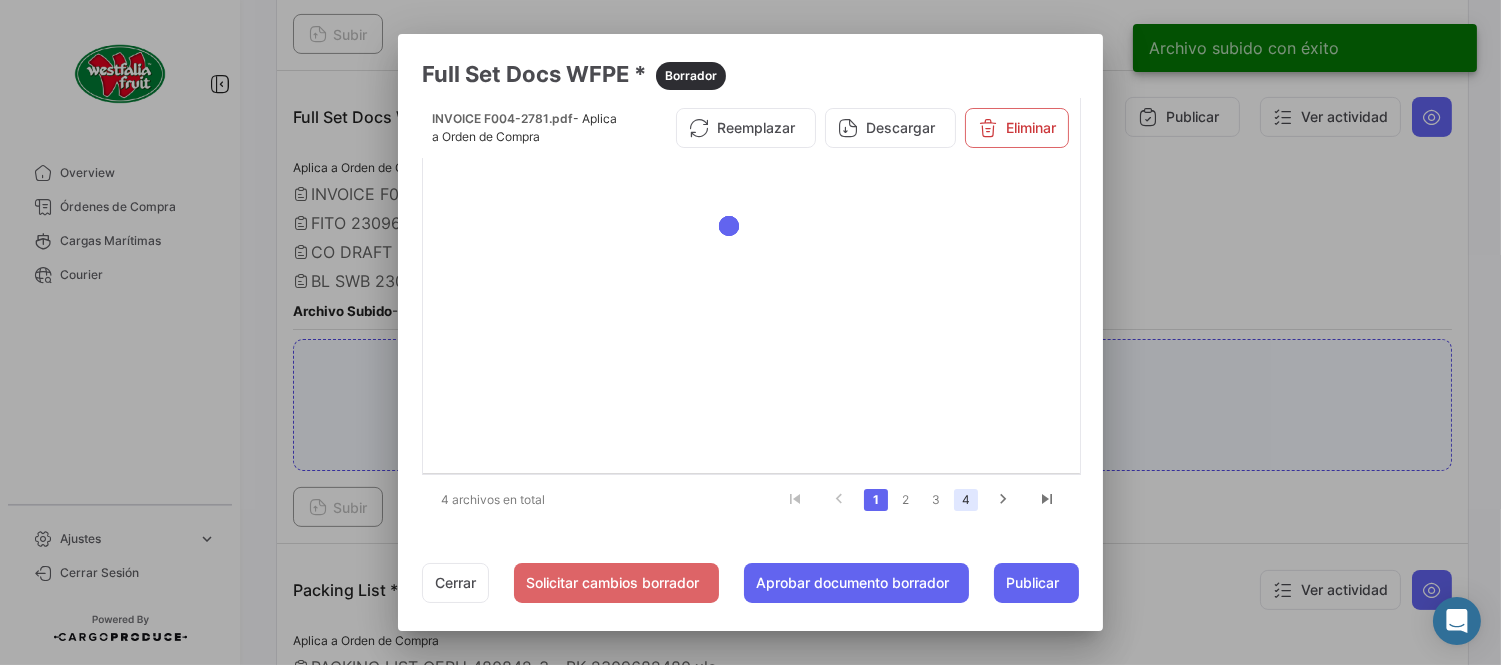 click on "4" 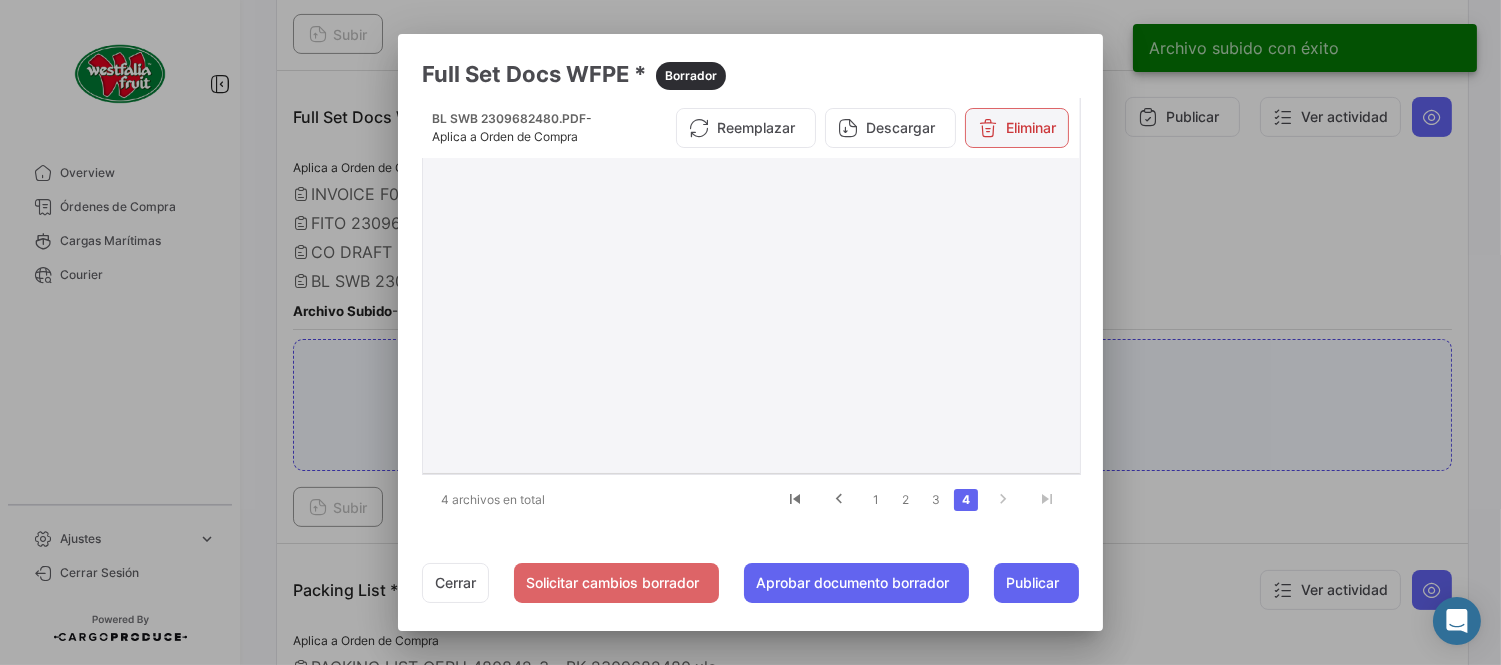 click on "Eliminar" at bounding box center [1017, 128] 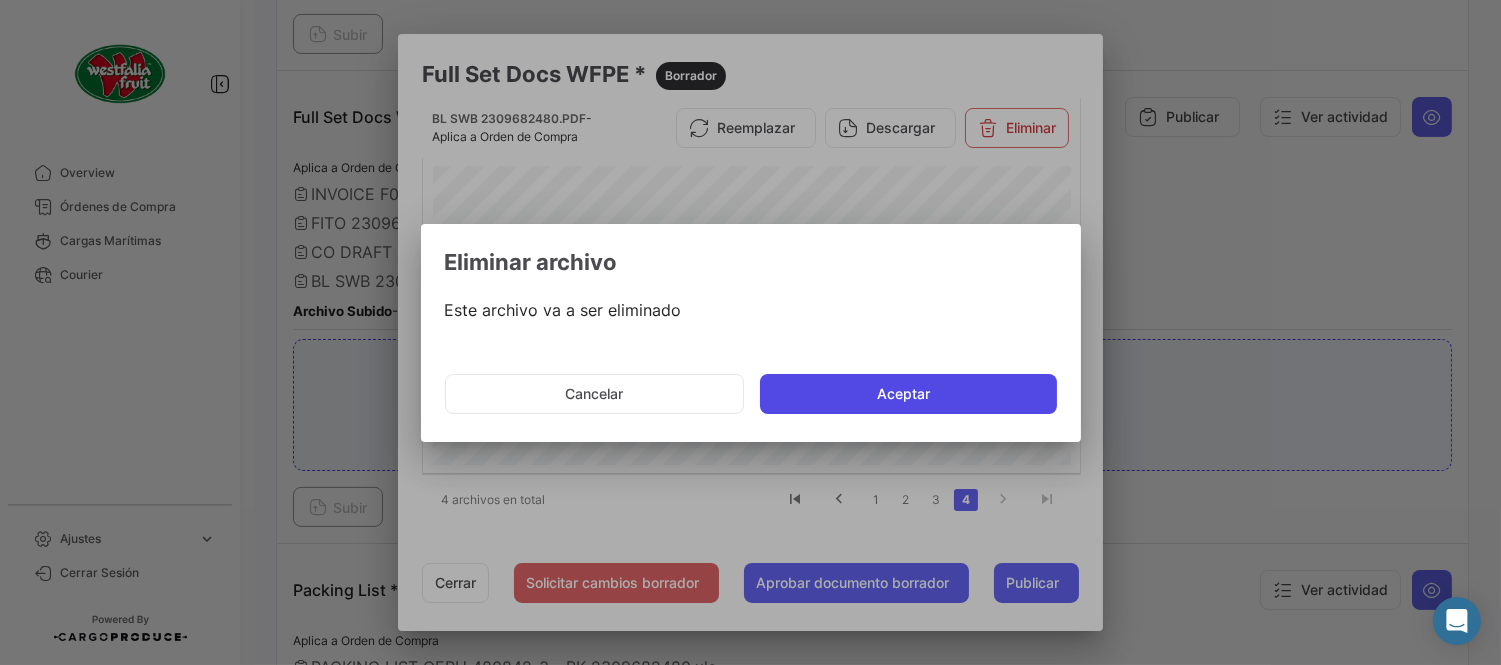 click on "Aceptar" 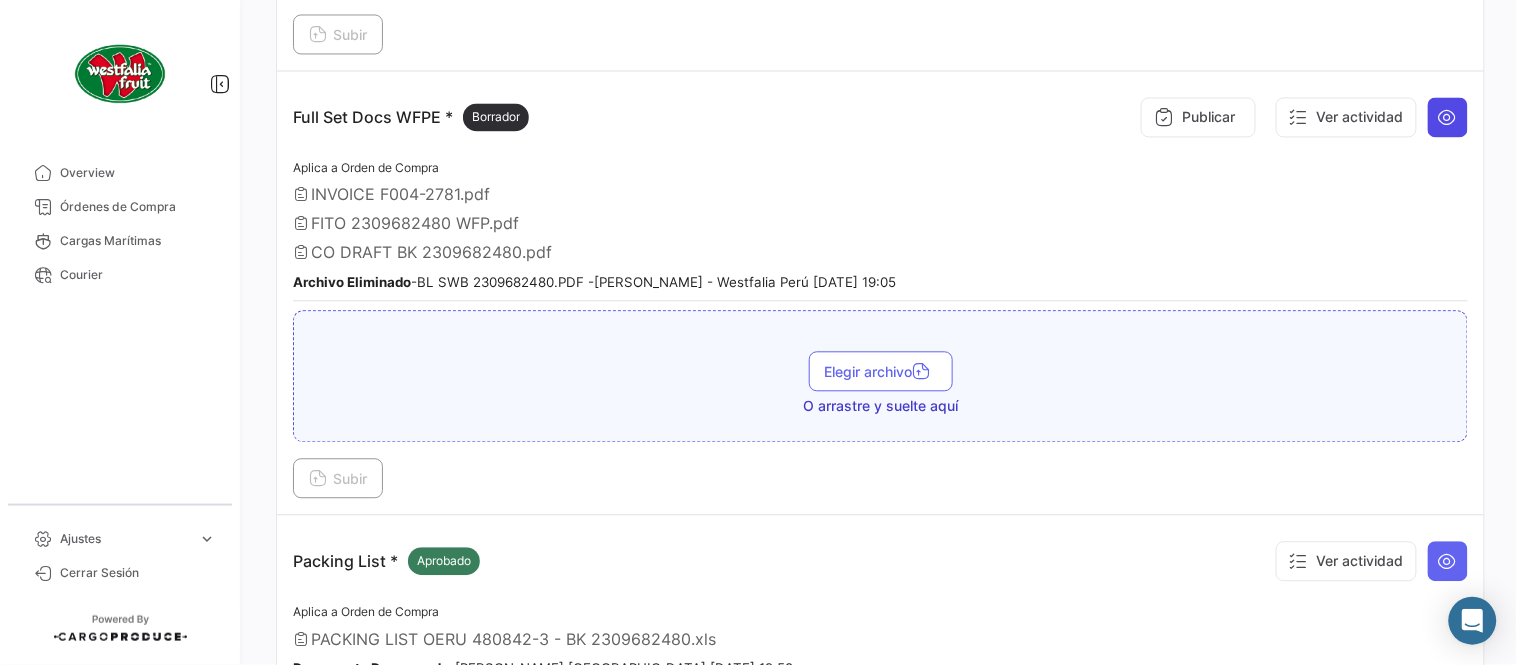 click at bounding box center (1448, 117) 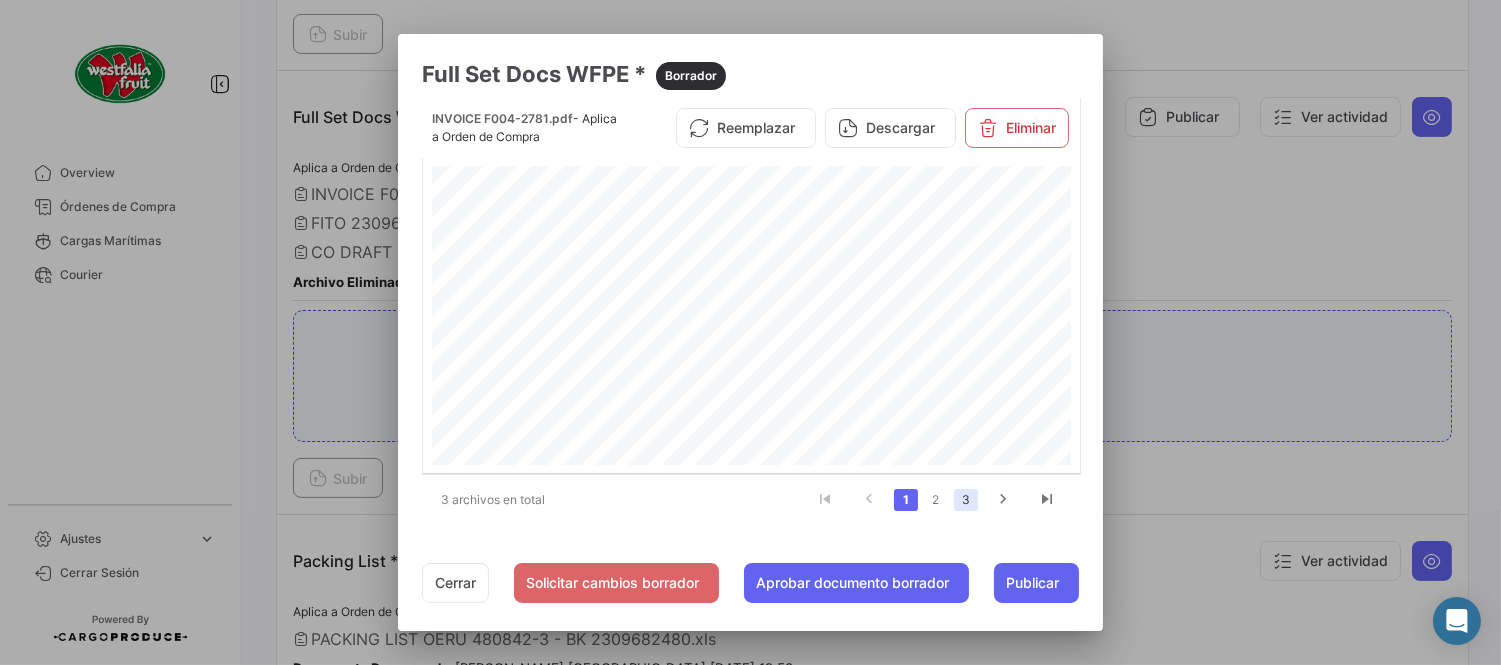 click on "3" 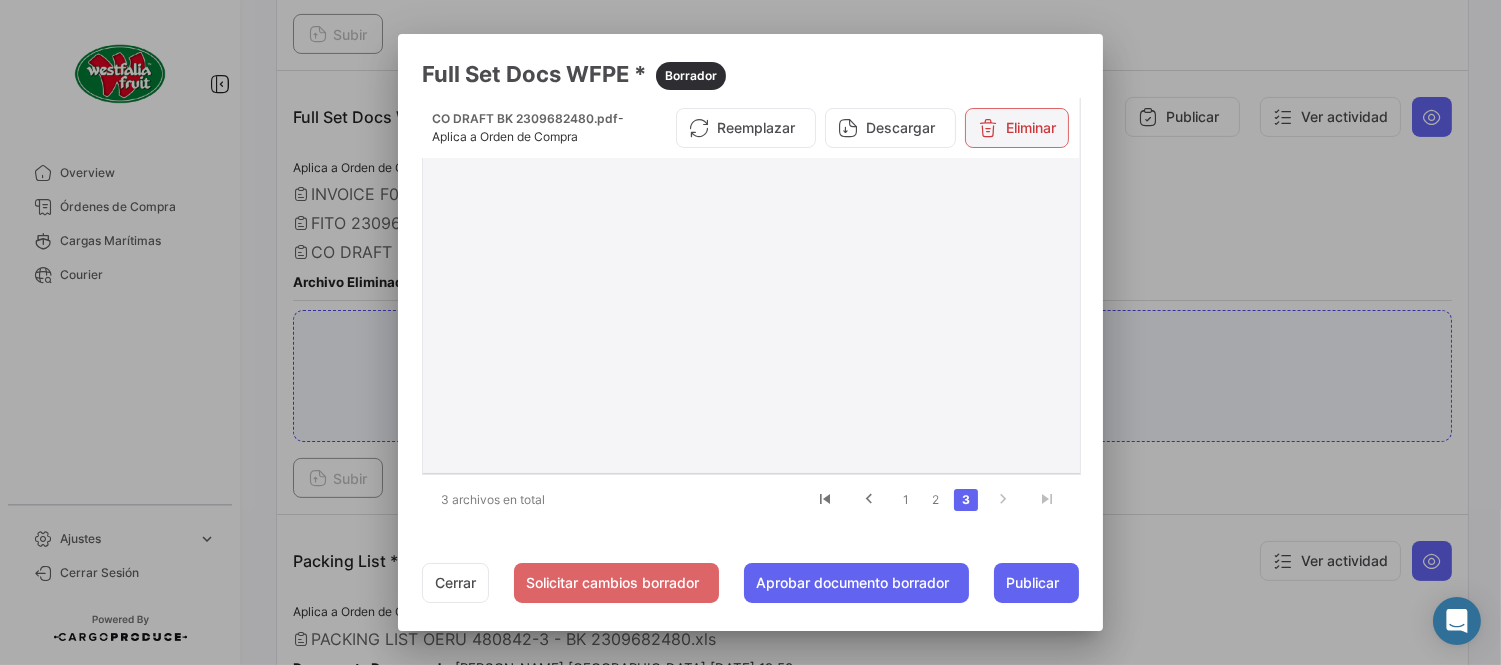 click on "Eliminar" at bounding box center (1017, 128) 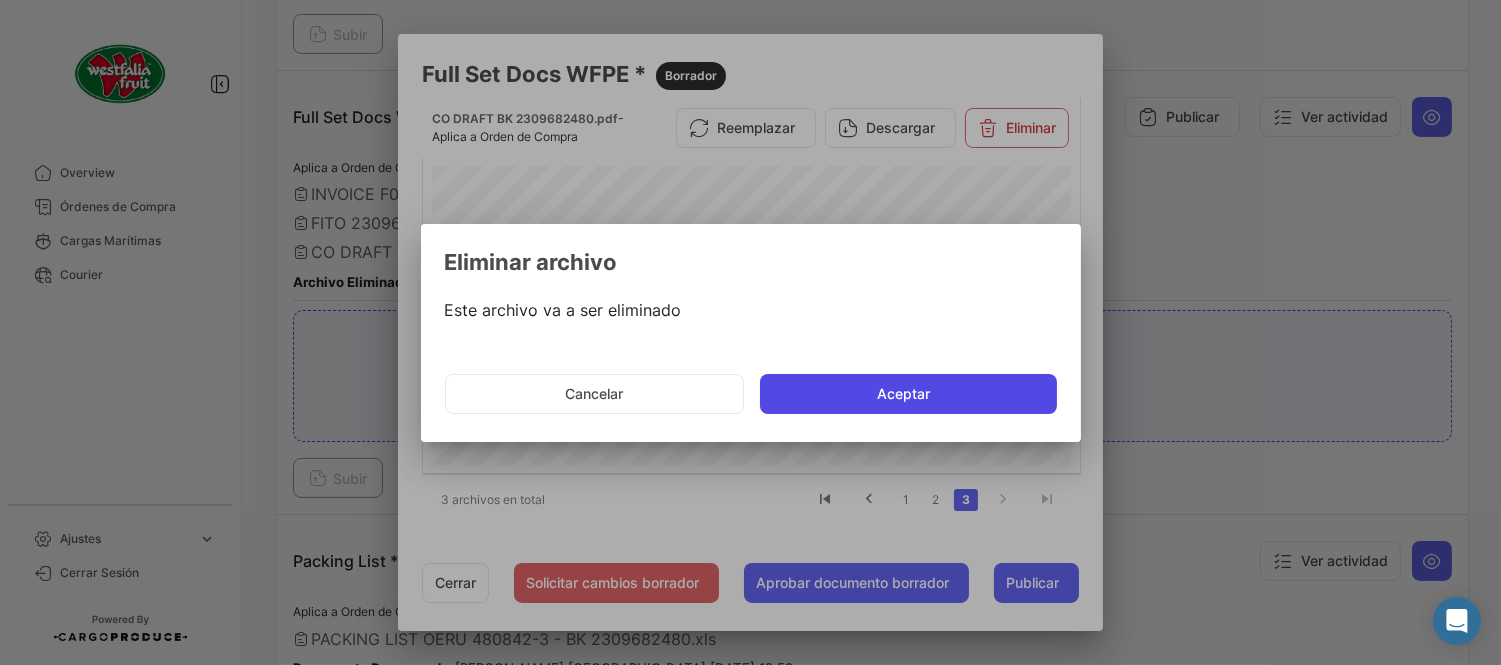 click on "Aceptar" 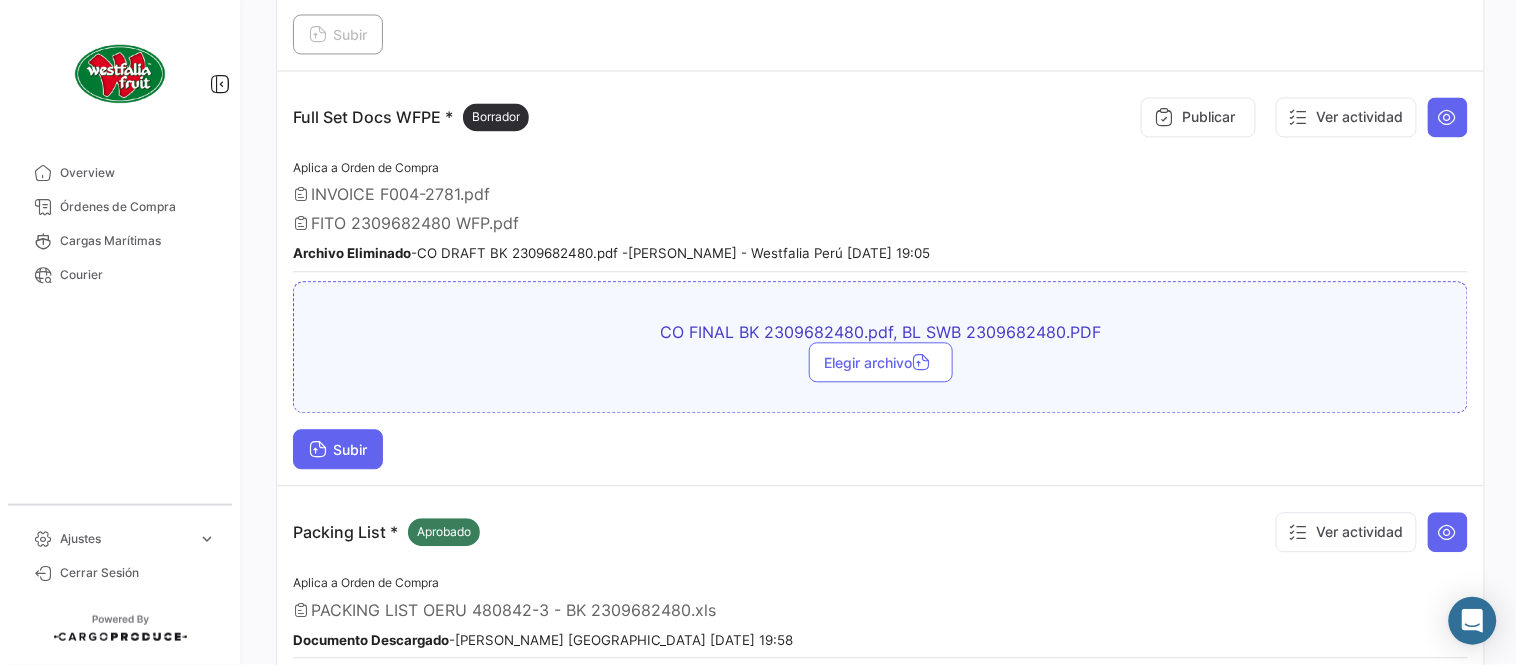 click on "Subir" at bounding box center [338, 449] 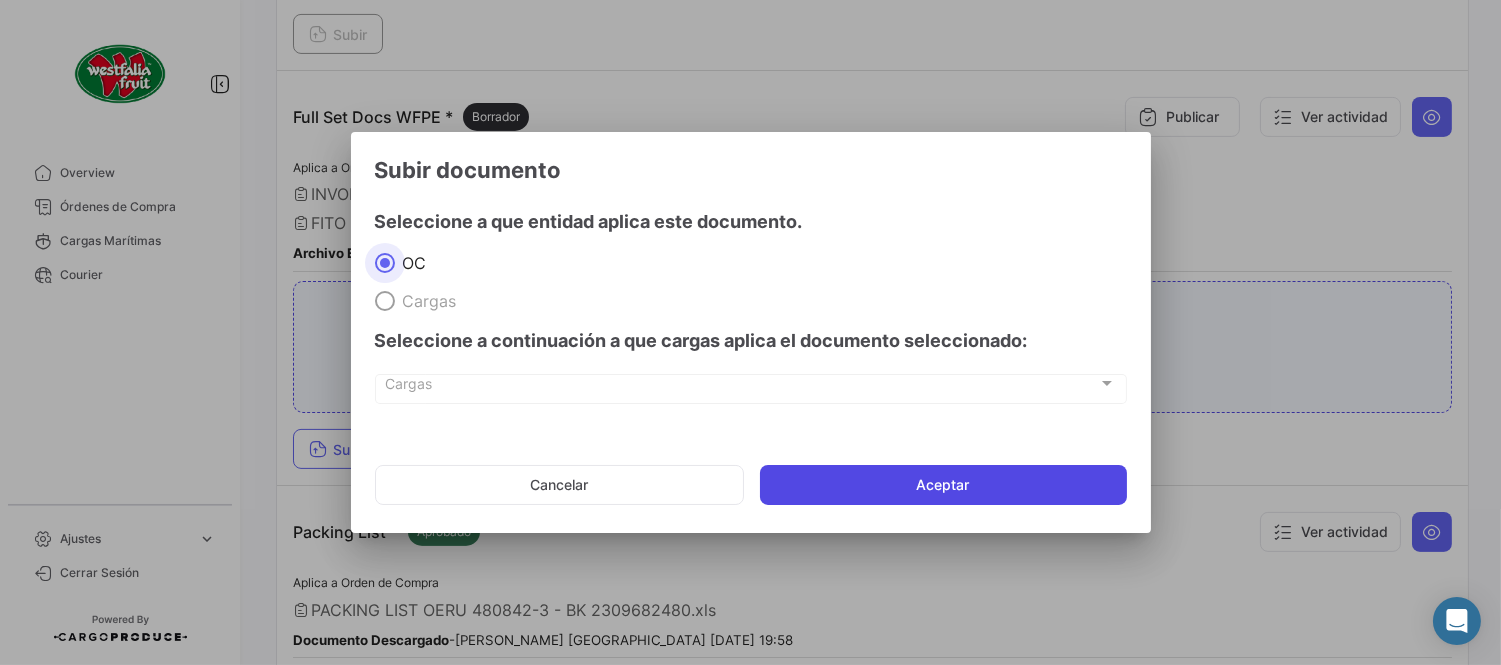 click on "Aceptar" 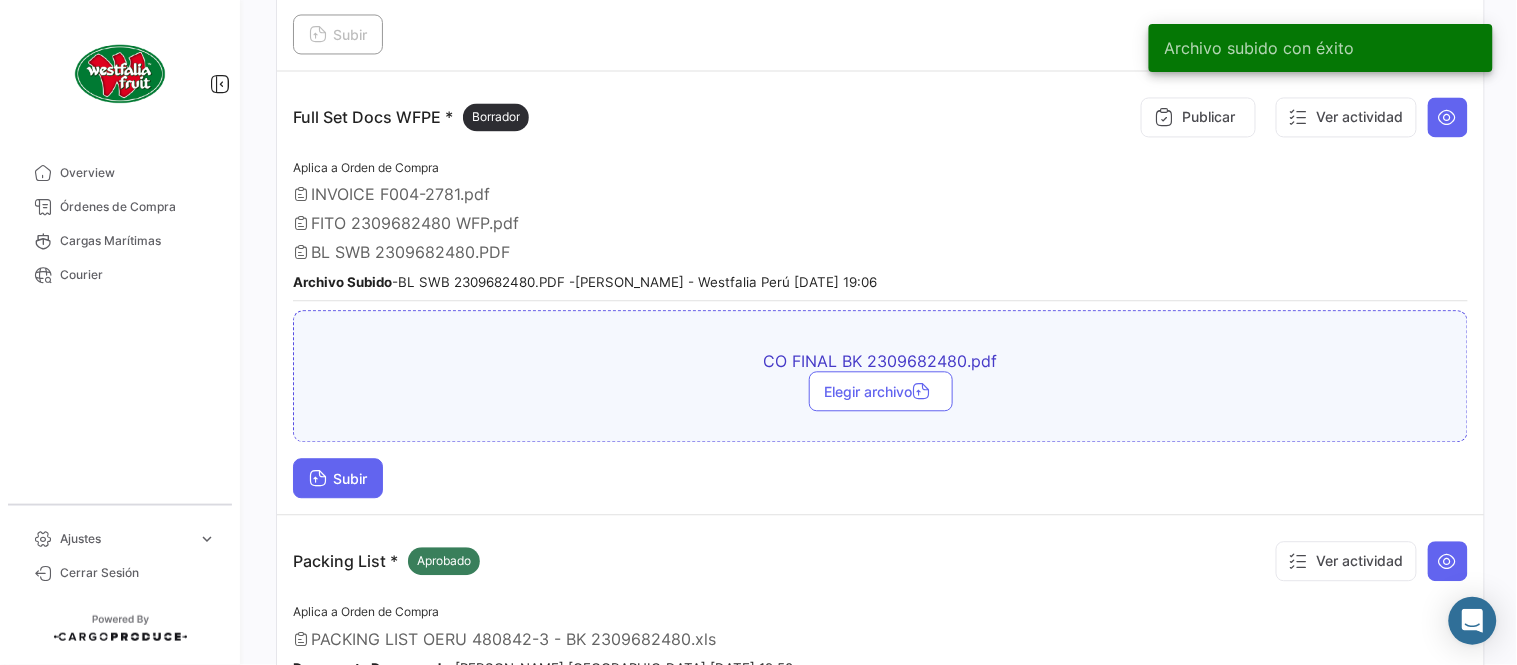 click on "Subir" at bounding box center (338, 478) 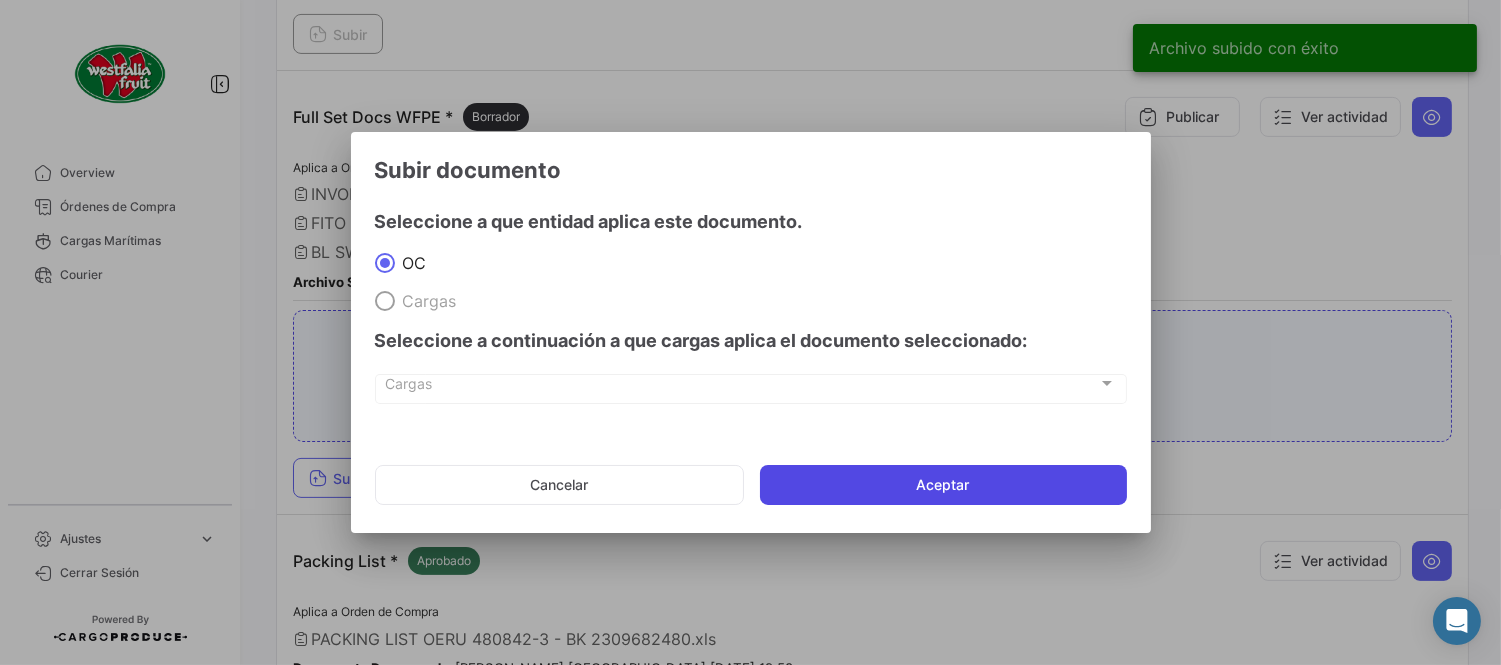 click on "Aceptar" 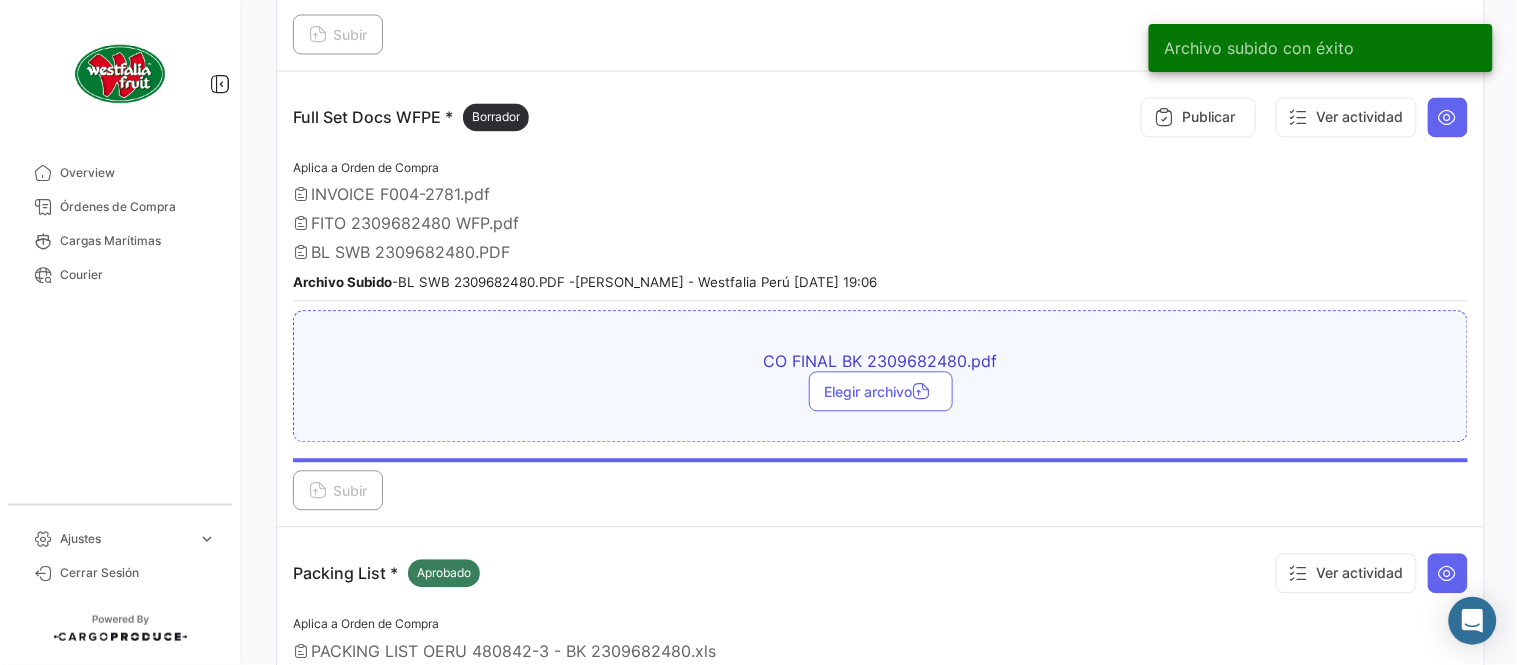 scroll, scrollTop: 887, scrollLeft: 0, axis: vertical 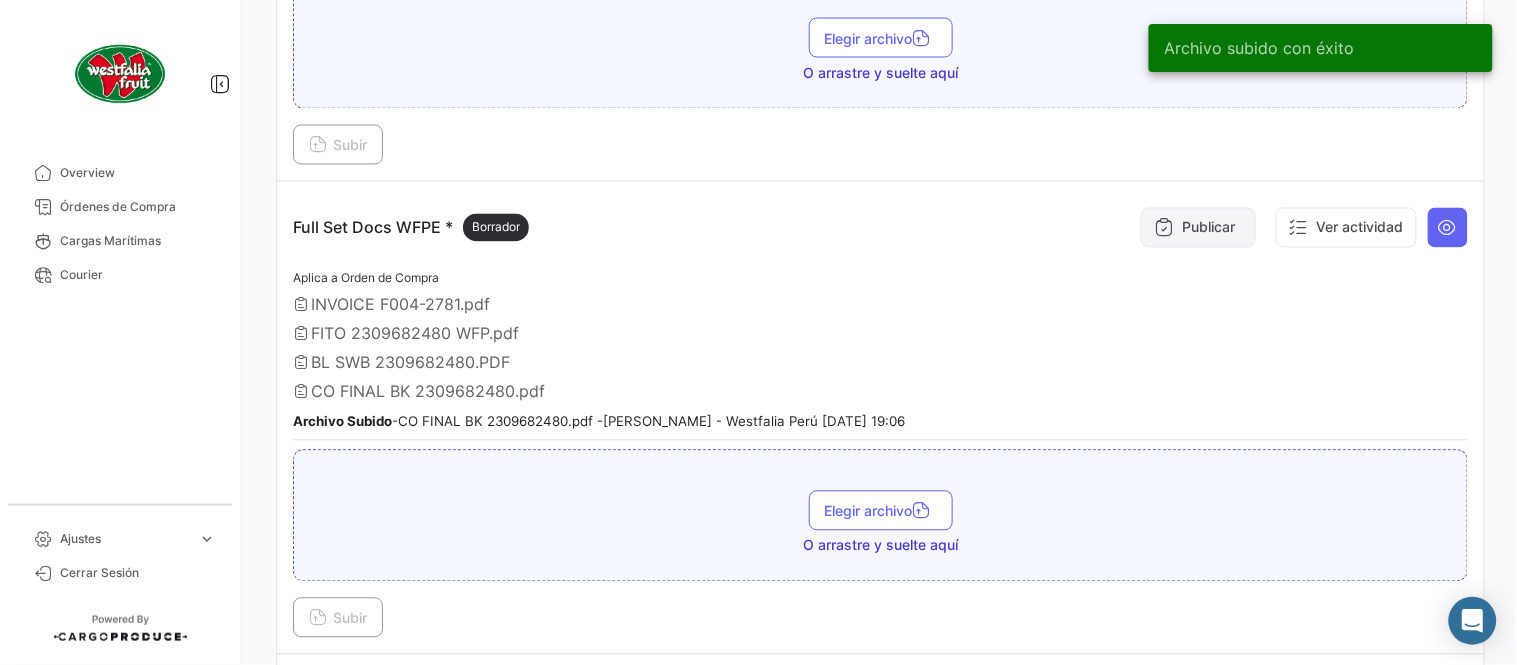 click on "Publicar" at bounding box center (1198, 228) 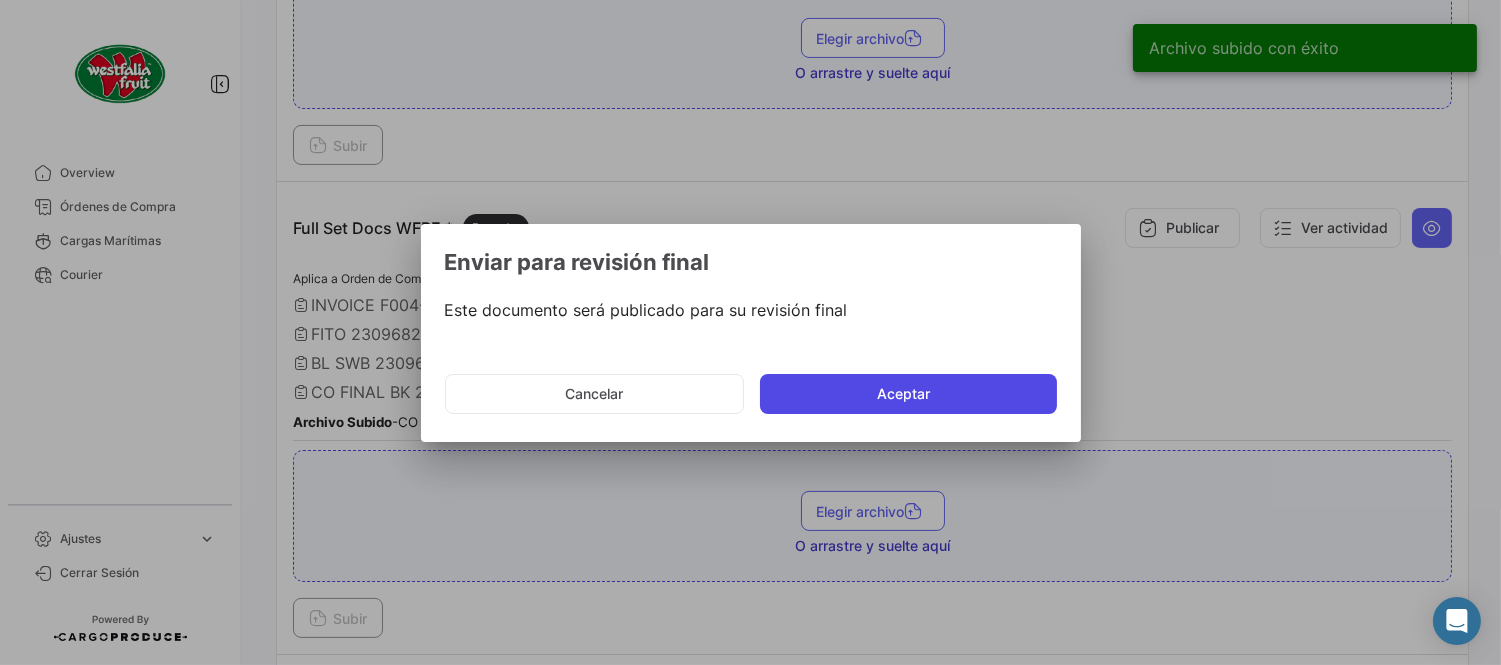 click on "Aceptar" 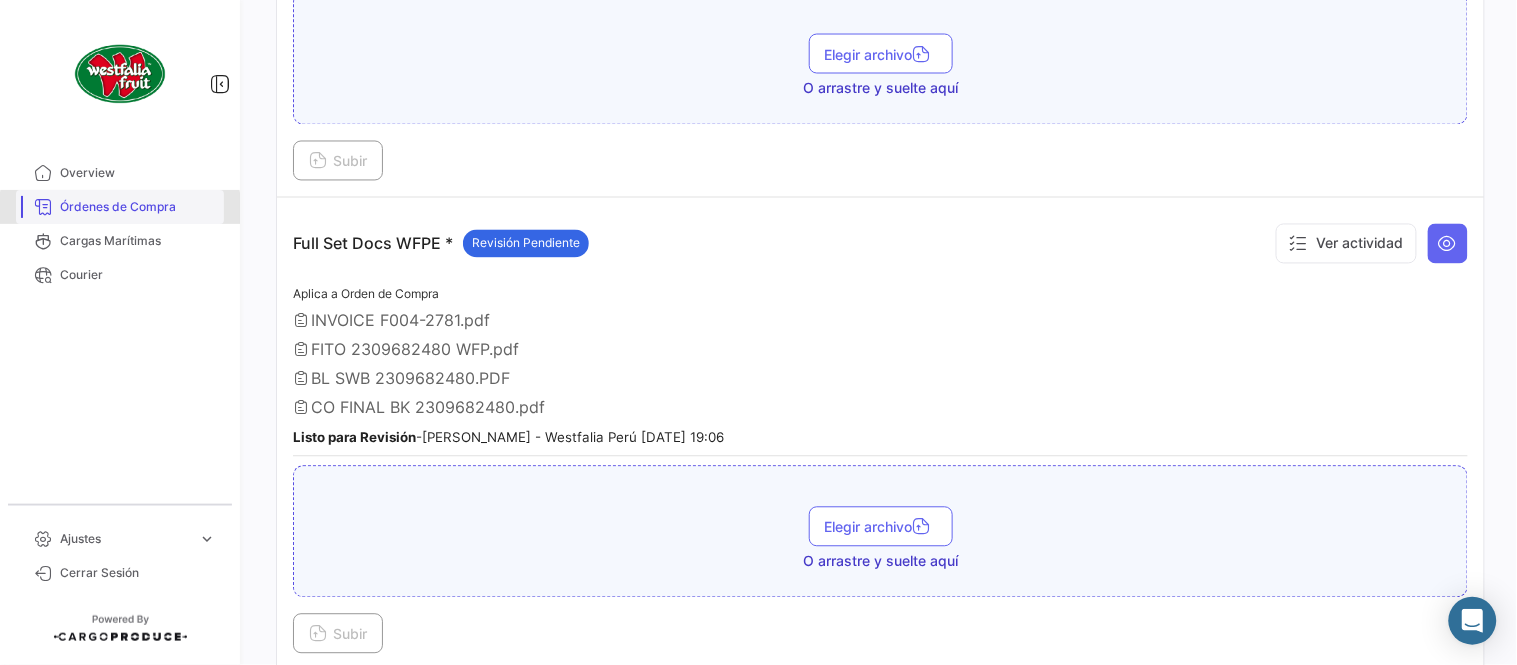 click on "Órdenes de Compra" at bounding box center [138, 207] 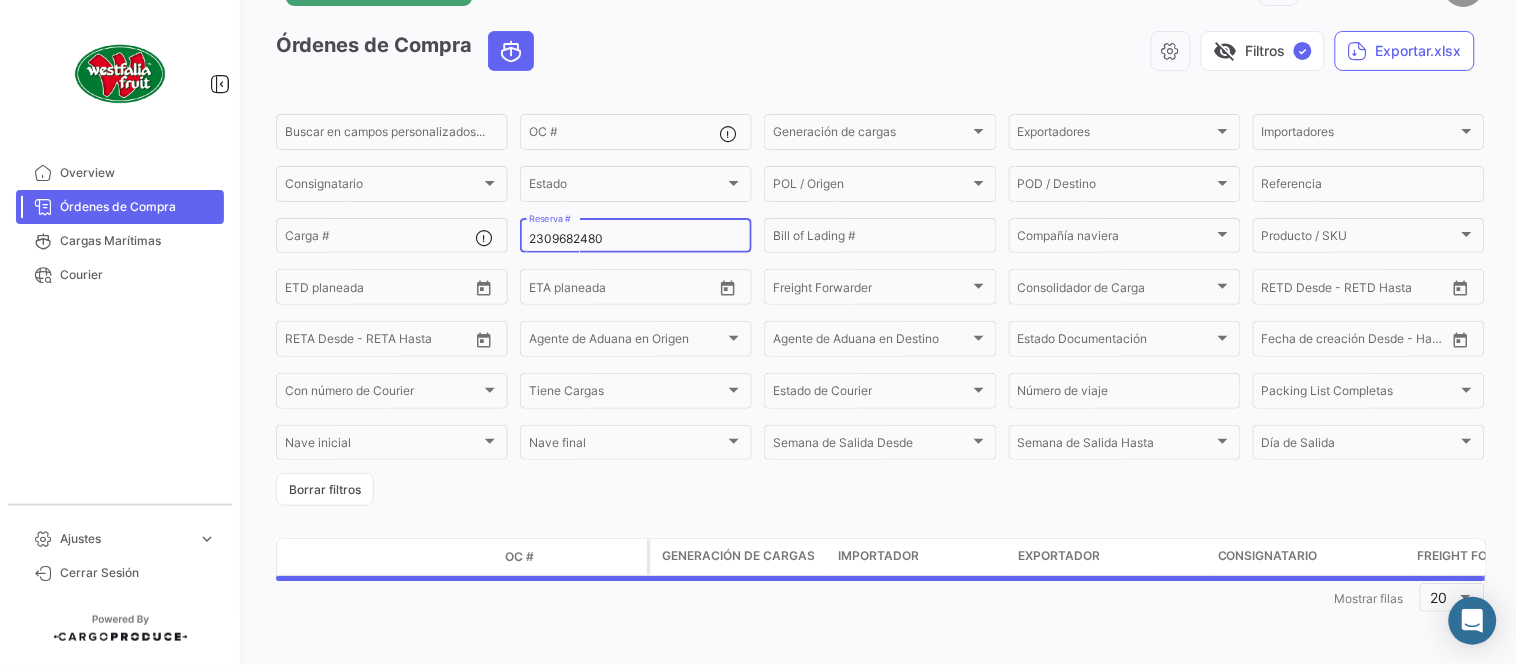 scroll, scrollTop: 0, scrollLeft: 0, axis: both 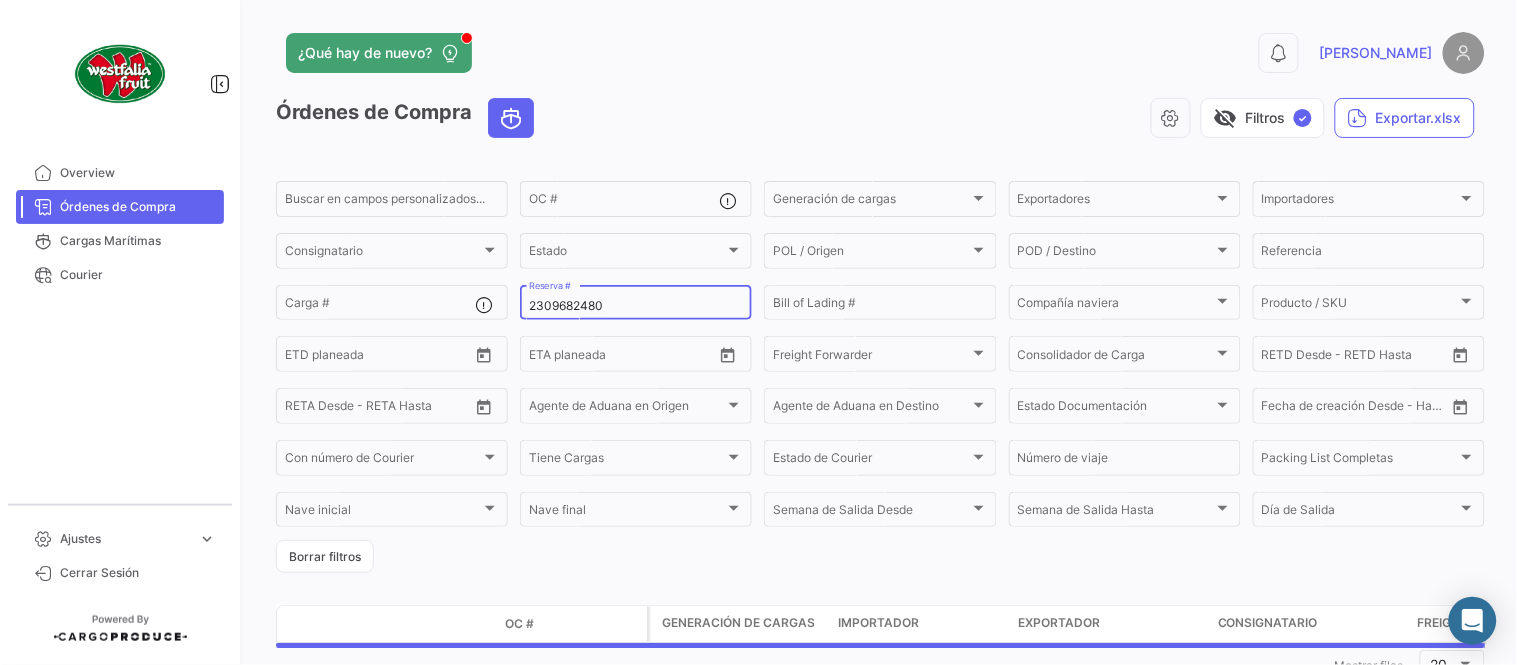 click on "2309682480" at bounding box center [636, 306] 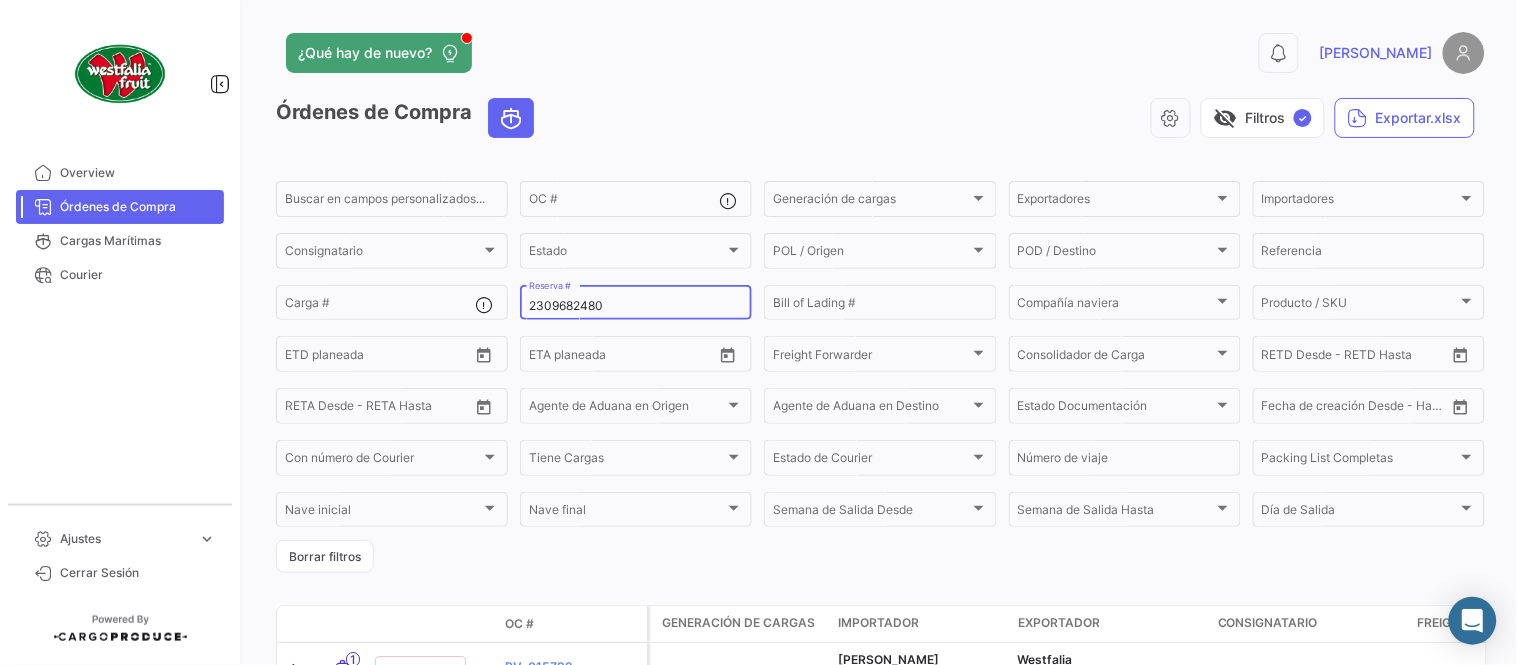 paste on "2" 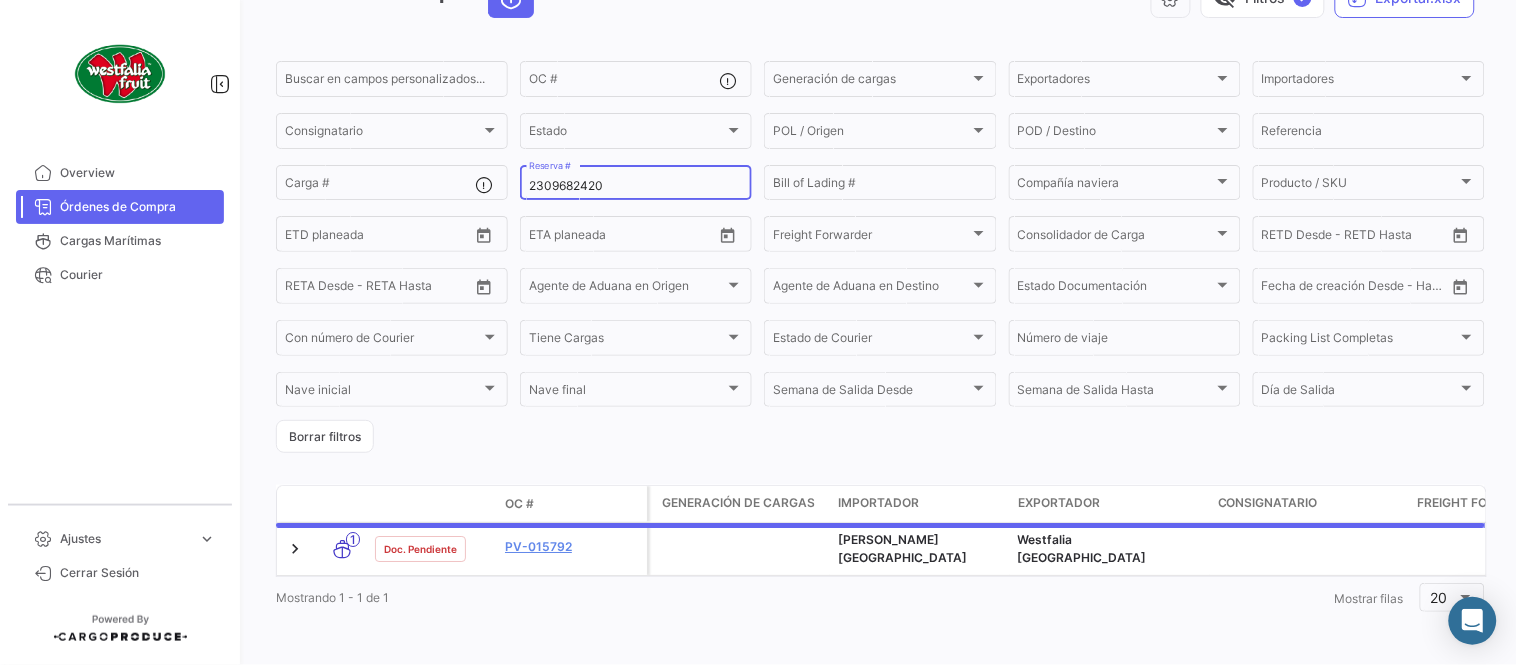 scroll, scrollTop: 128, scrollLeft: 0, axis: vertical 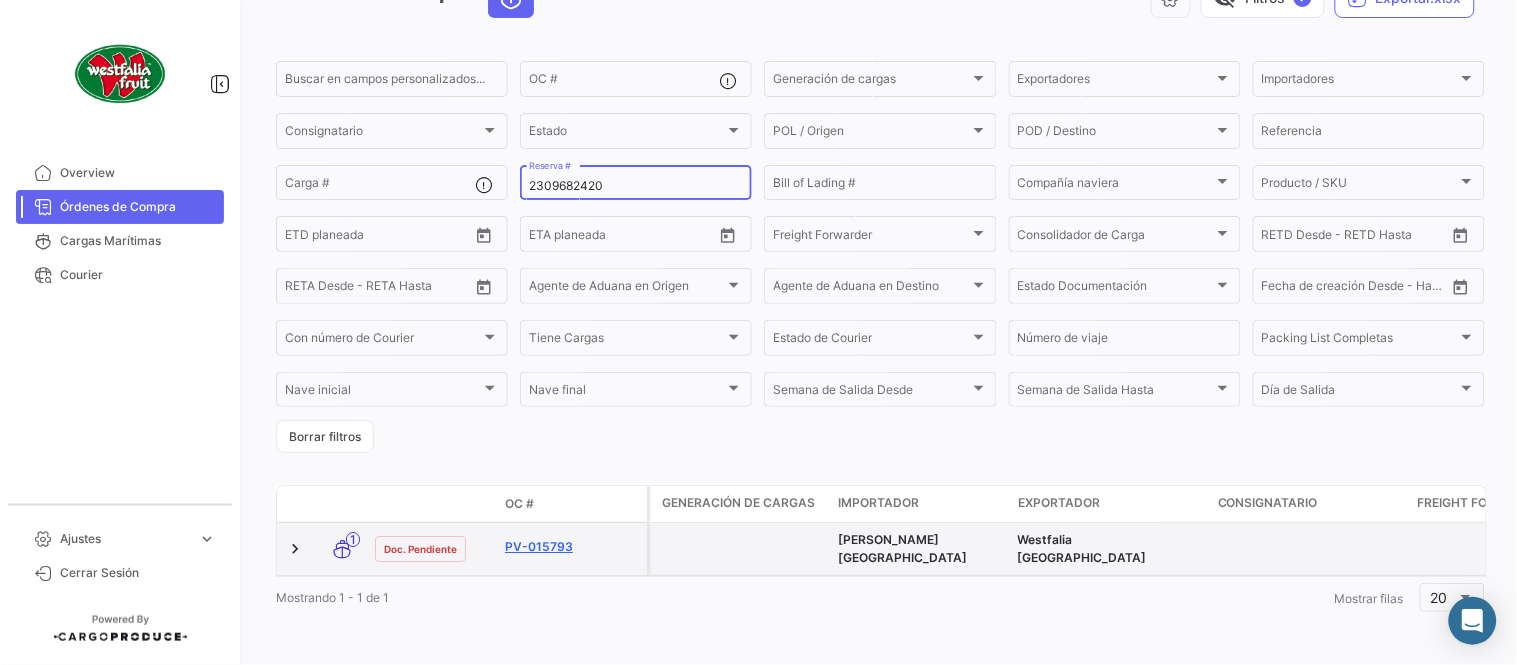 click on "PV-015793" 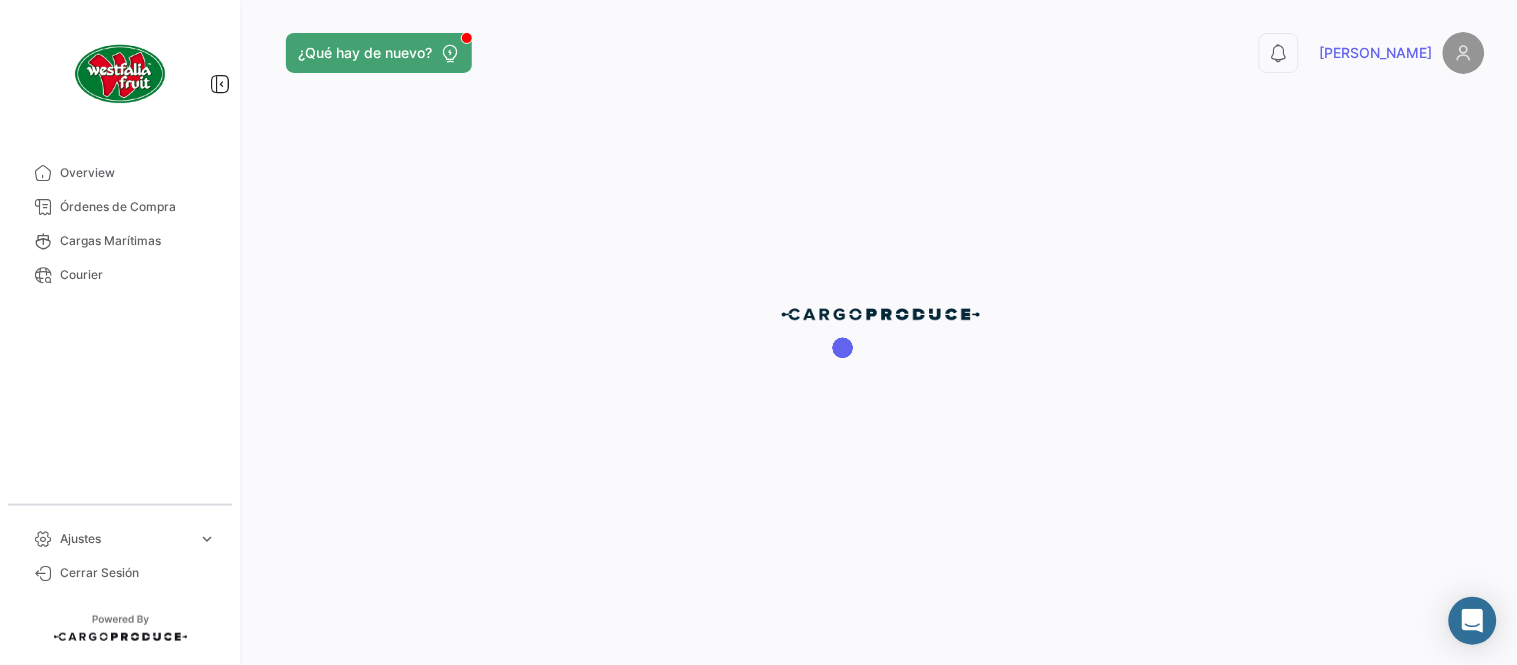 scroll, scrollTop: 0, scrollLeft: 0, axis: both 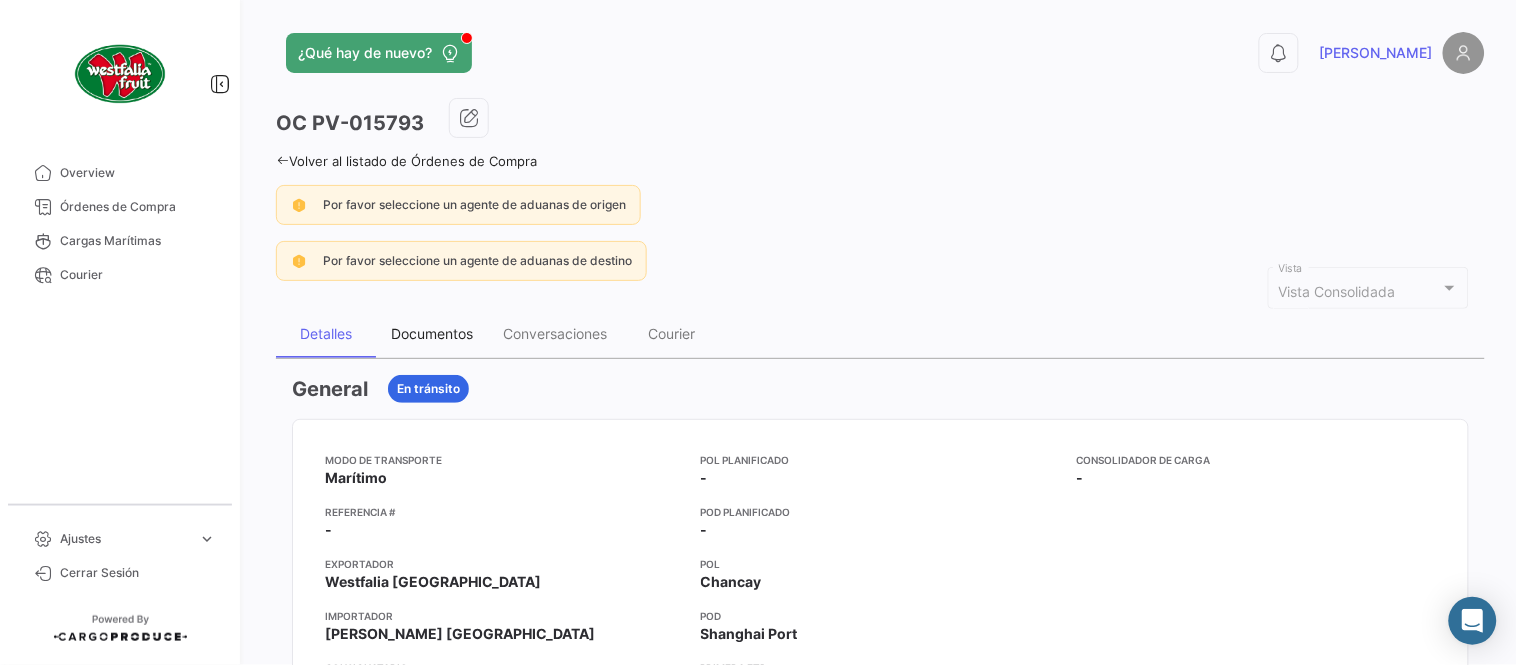 click on "Documentos" at bounding box center (432, 334) 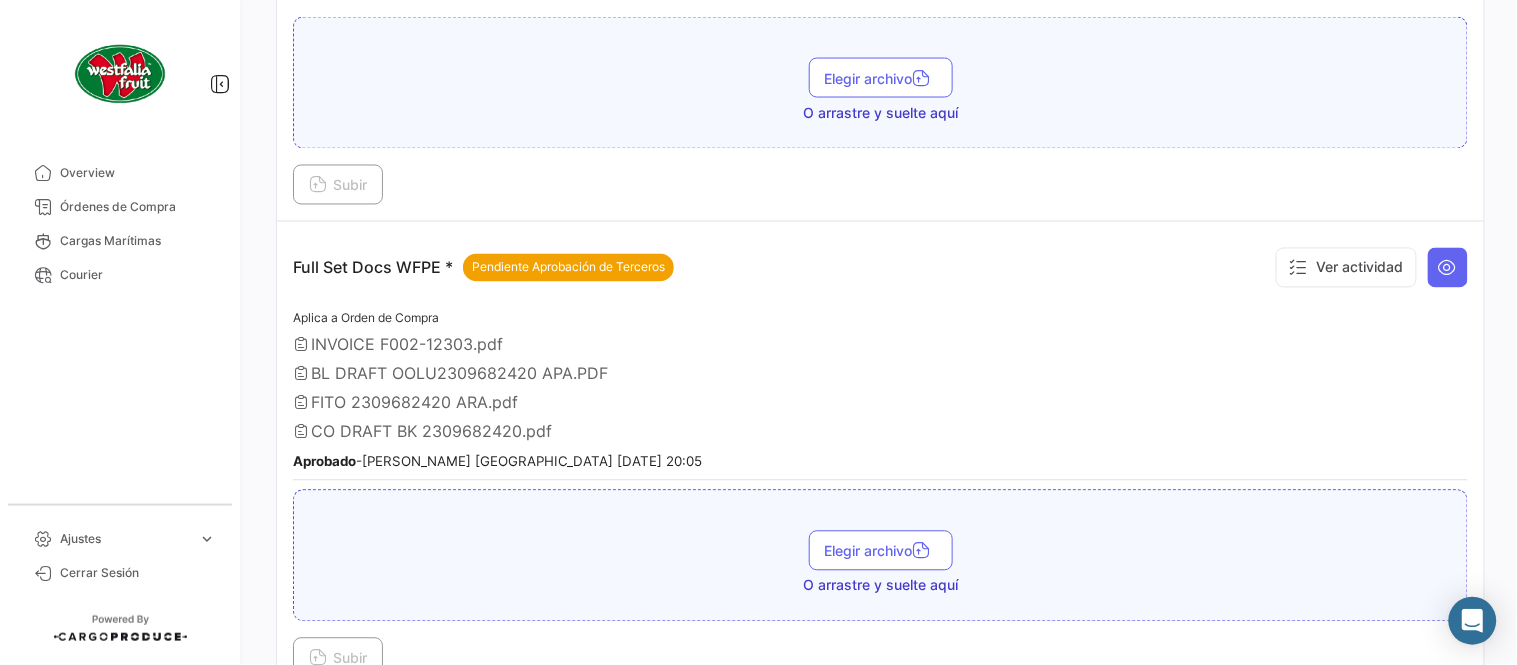 scroll, scrollTop: 888, scrollLeft: 0, axis: vertical 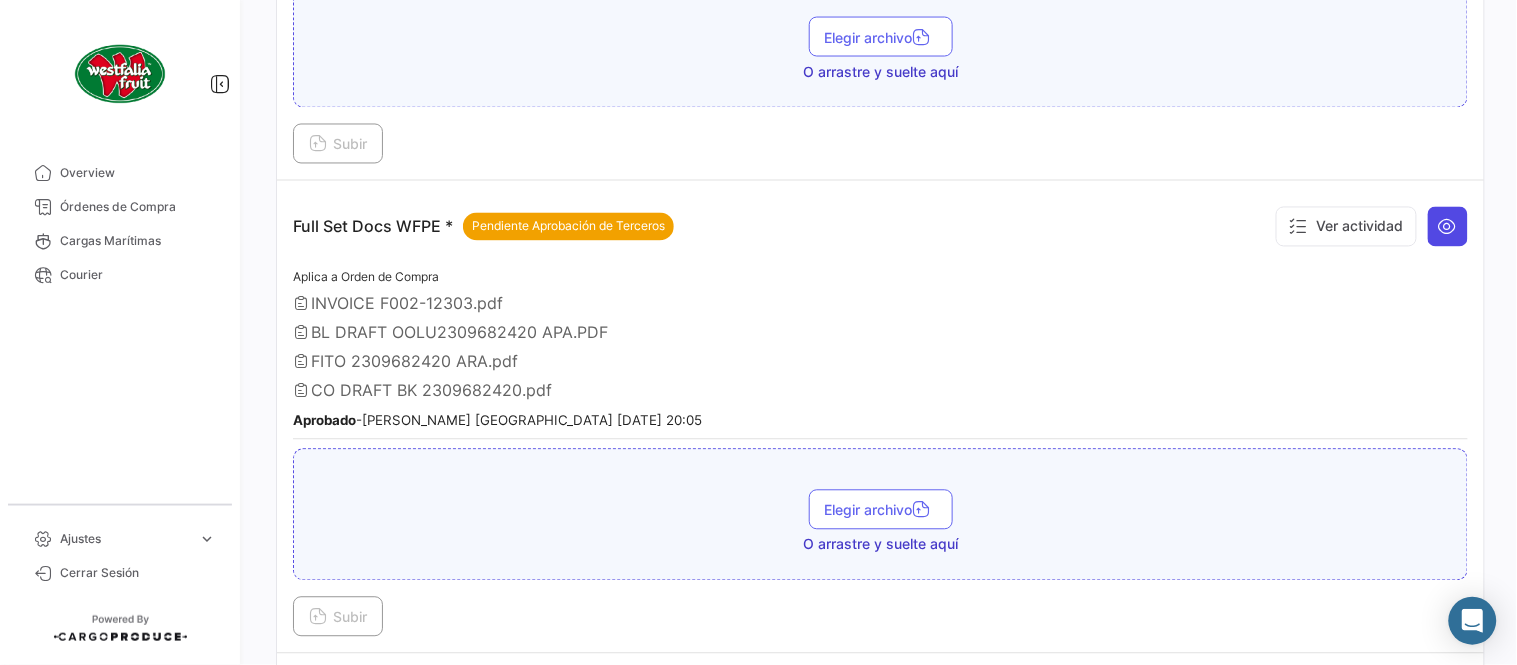click at bounding box center (1448, 227) 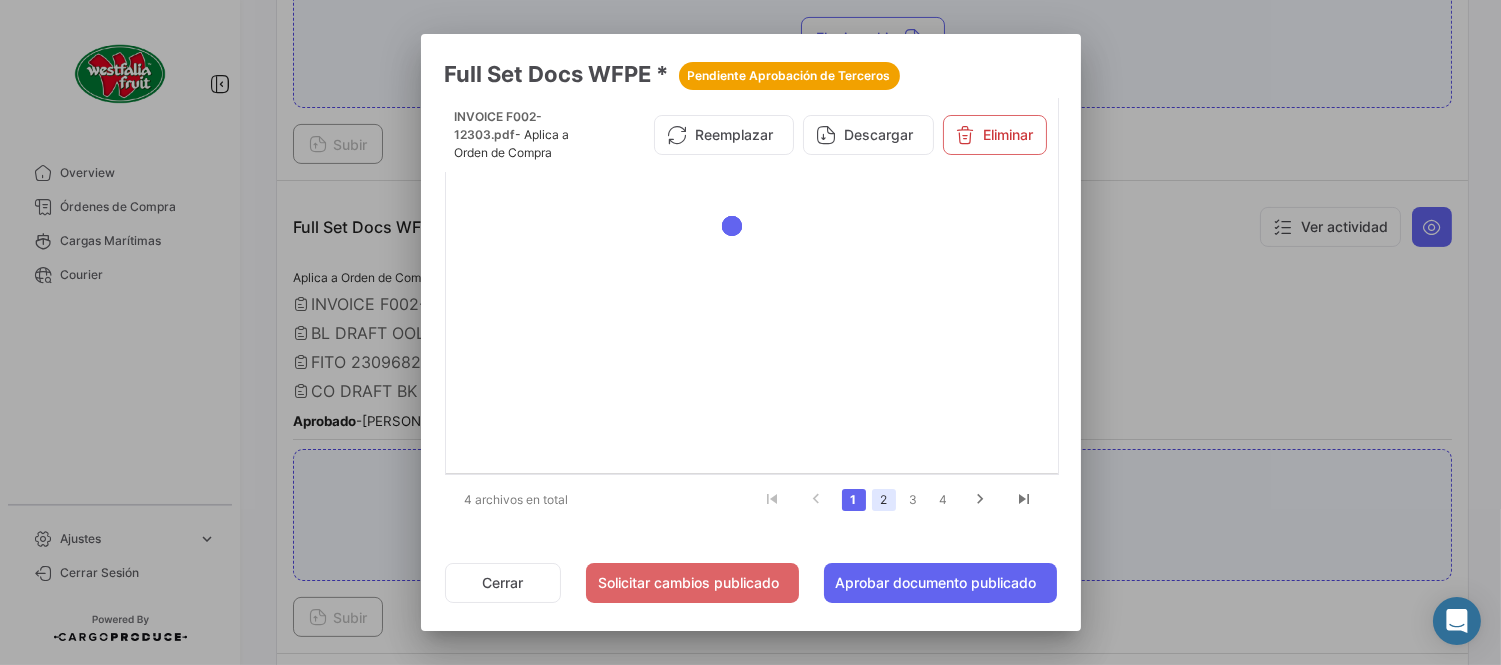 click on "2" 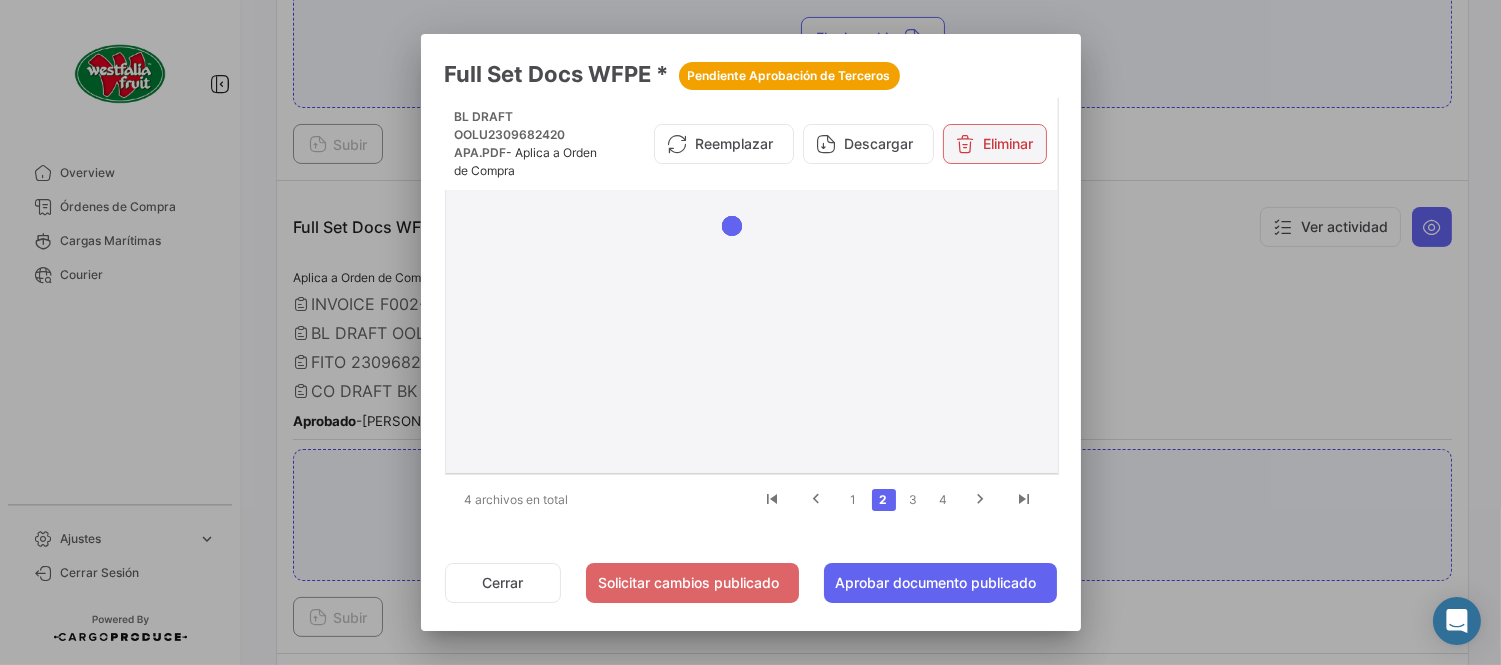 click on "Eliminar" at bounding box center [995, 144] 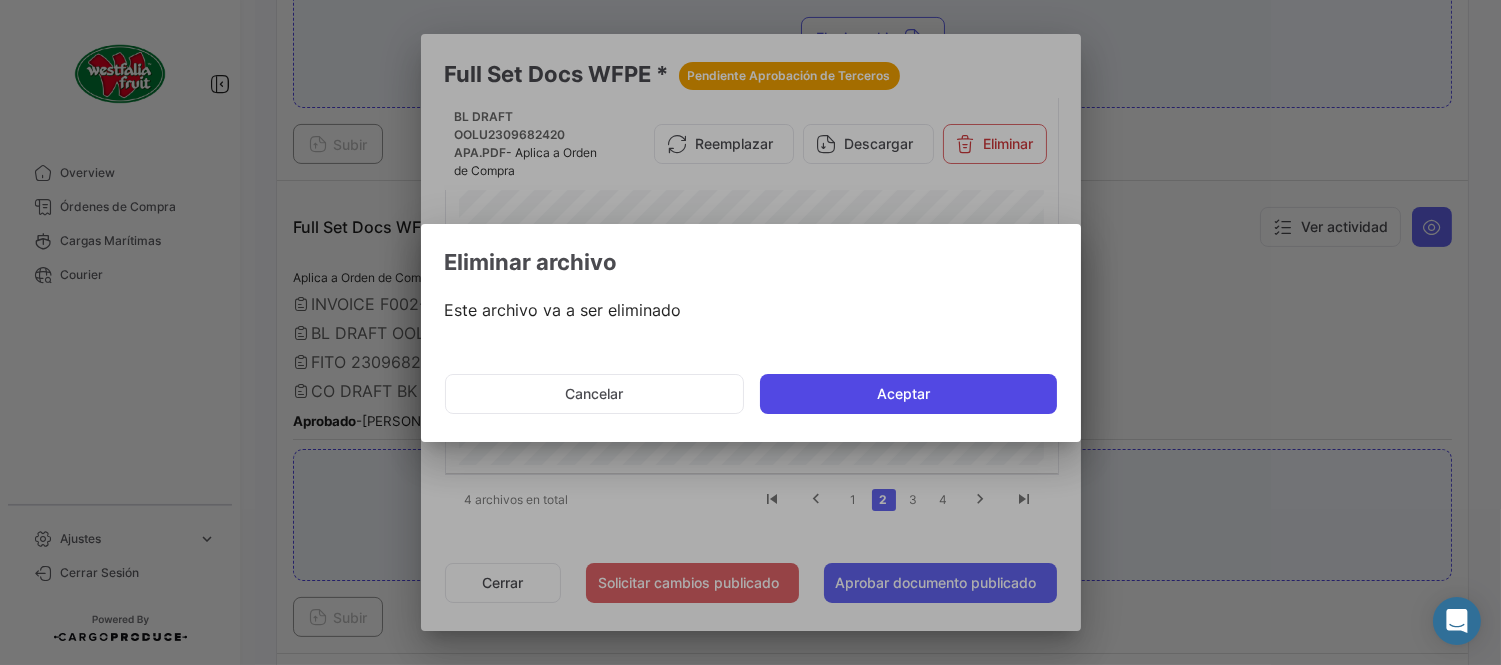 drag, startPoint x: 946, startPoint y: 391, endPoint x: 937, endPoint y: 383, distance: 12.0415945 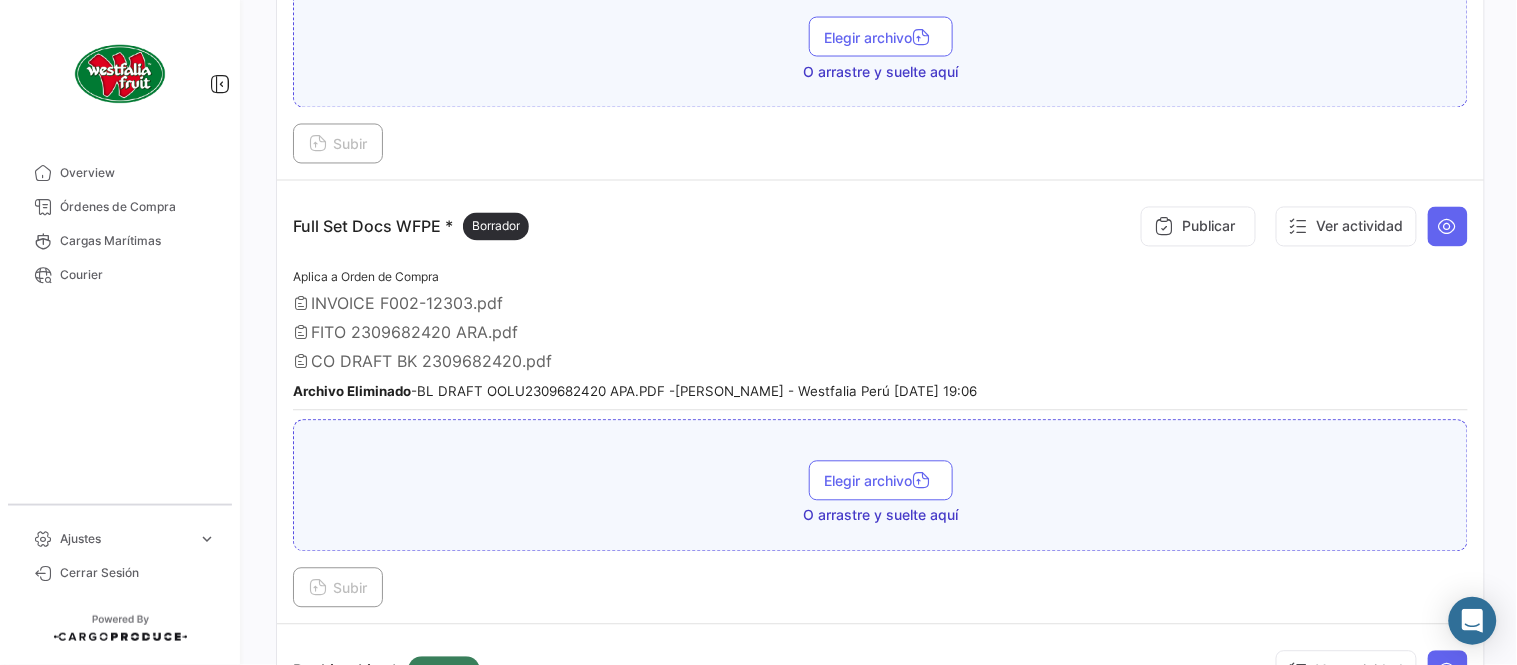 click at bounding box center [1448, 227] 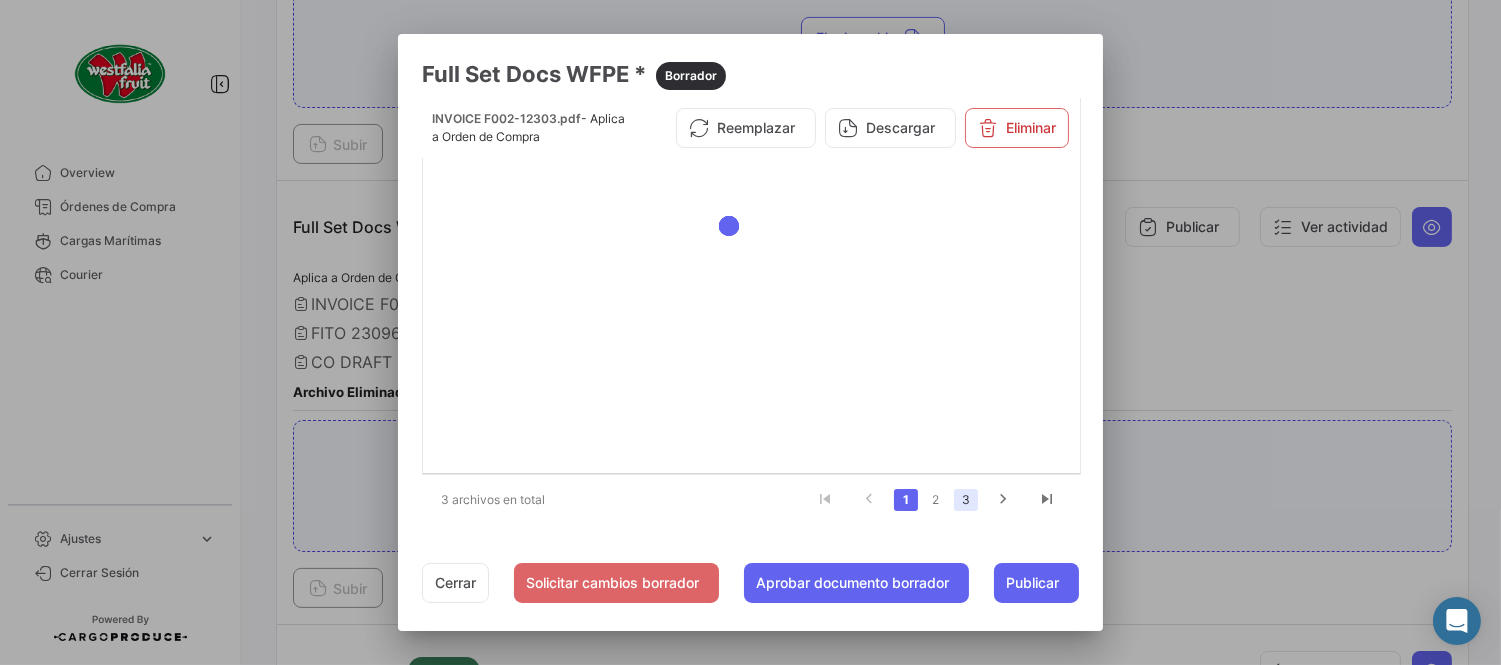 click on "3" 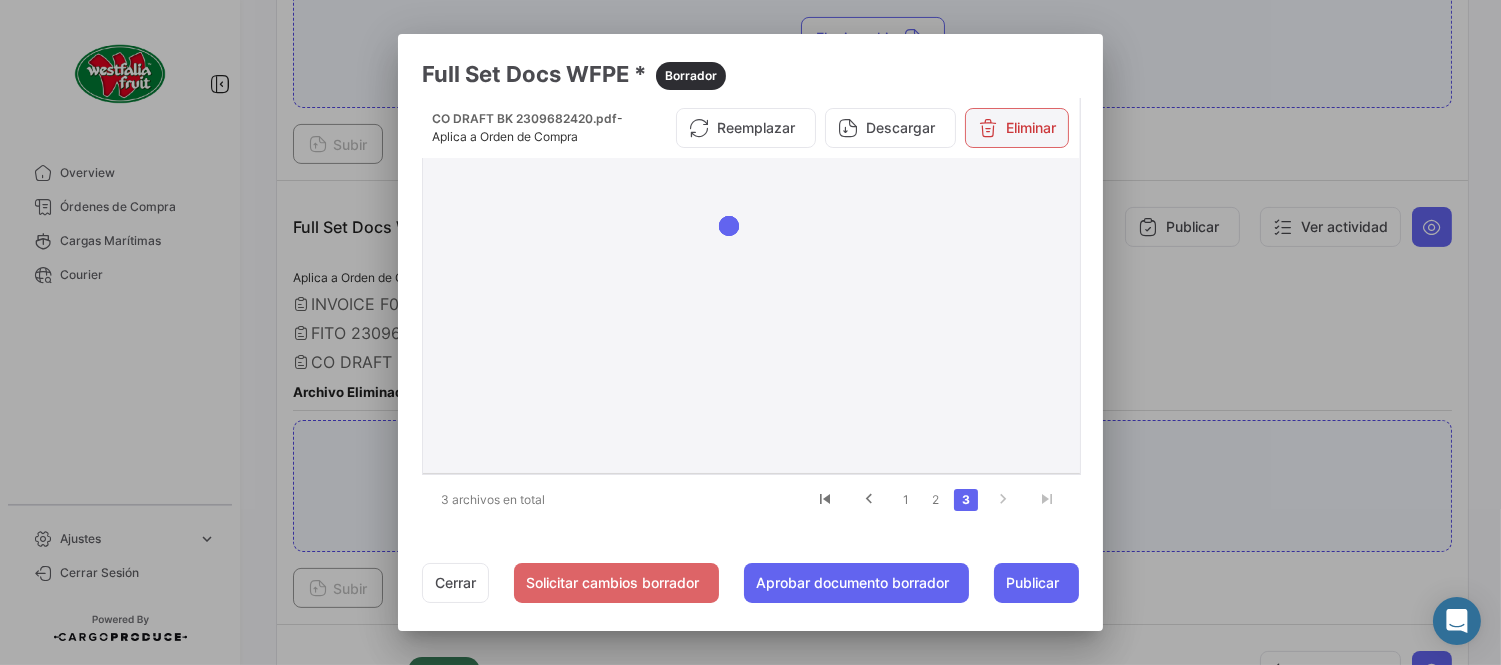 click on "Eliminar" at bounding box center (1017, 128) 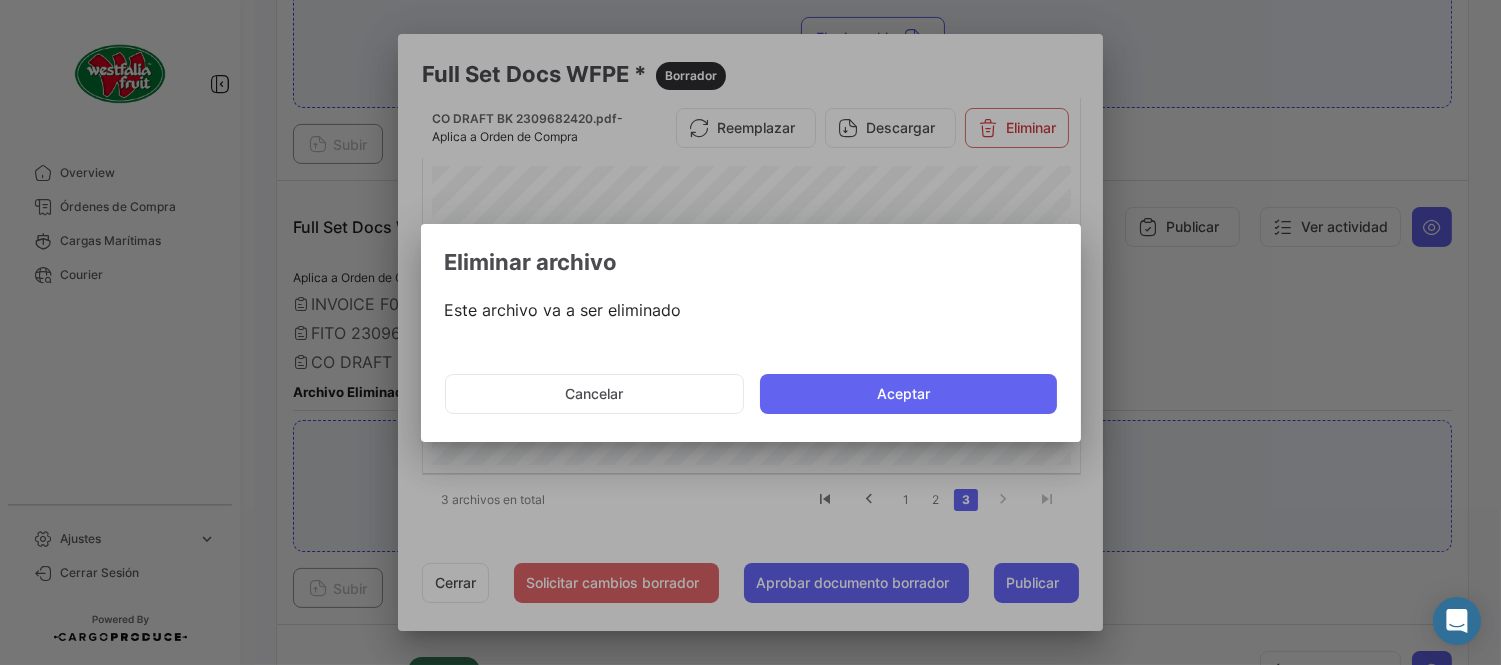 drag, startPoint x: 946, startPoint y: 400, endPoint x: 933, endPoint y: 405, distance: 13.928389 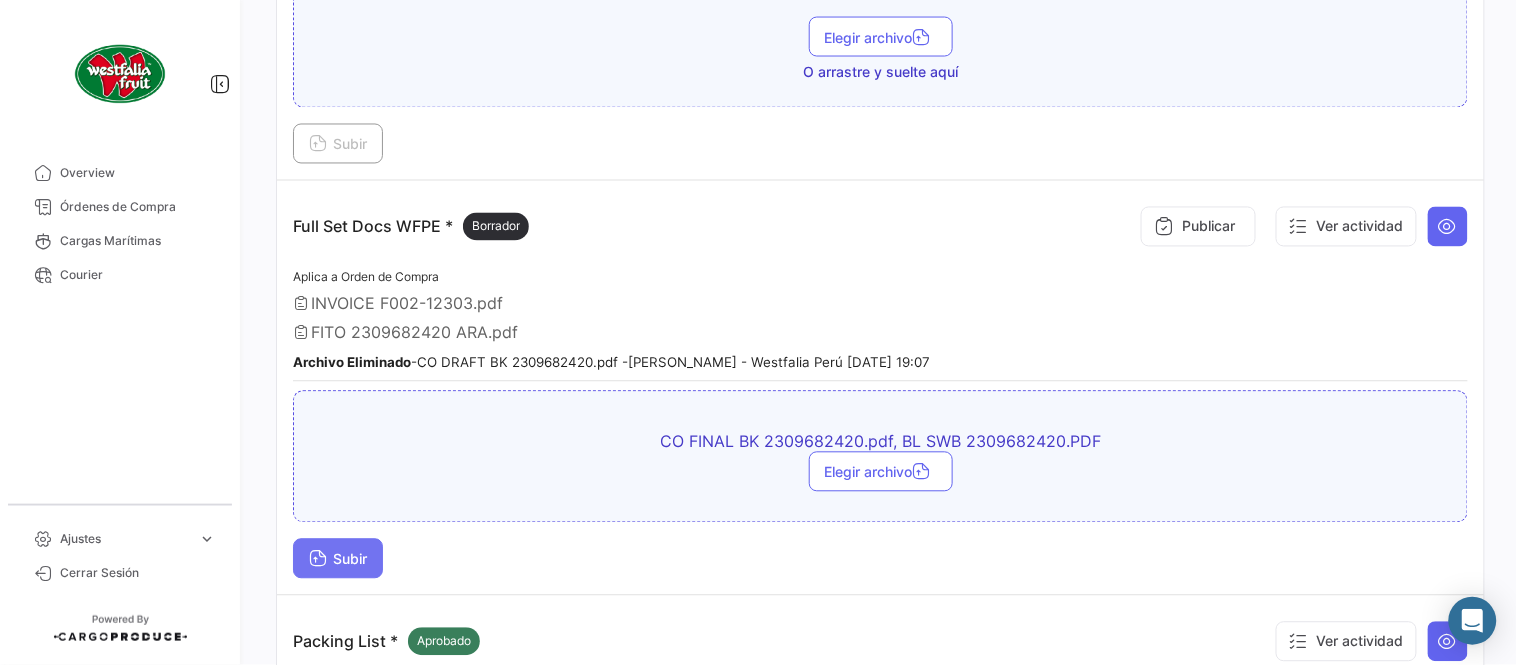 click on "Subir" at bounding box center [338, 559] 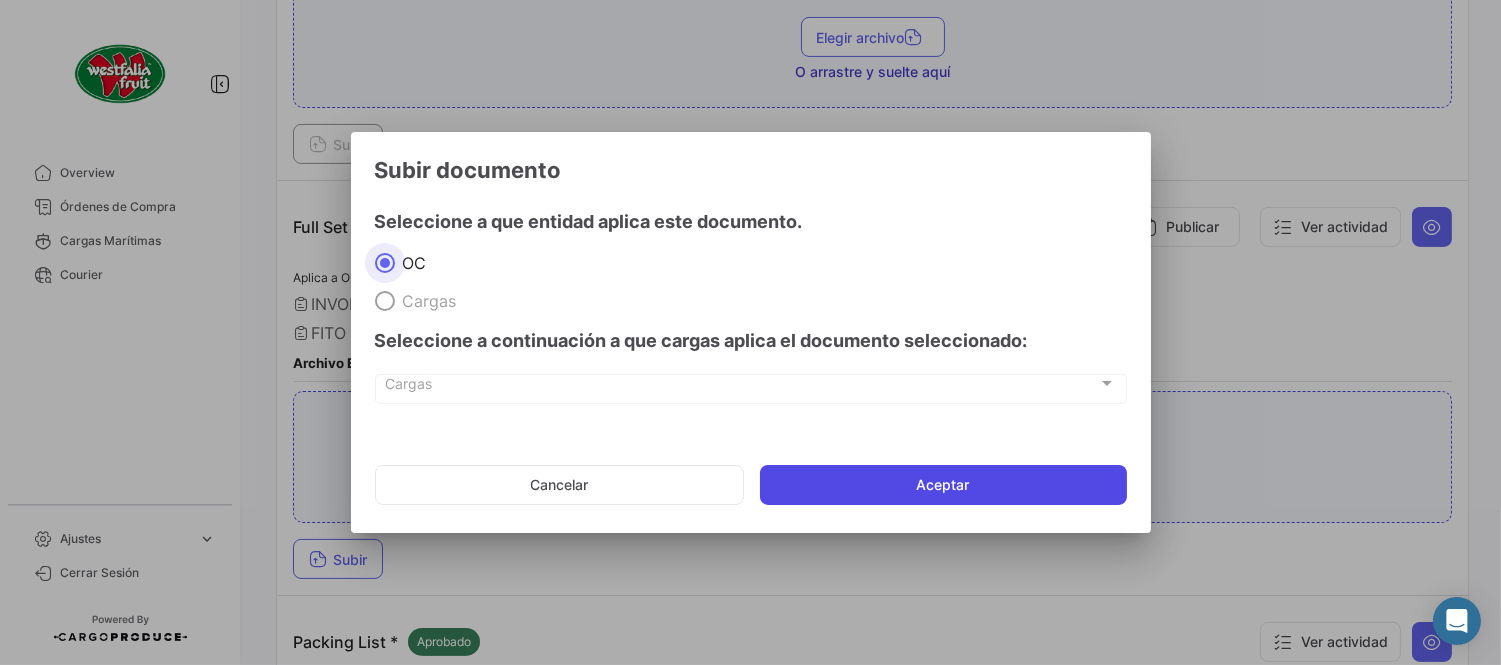 click on "Aceptar" 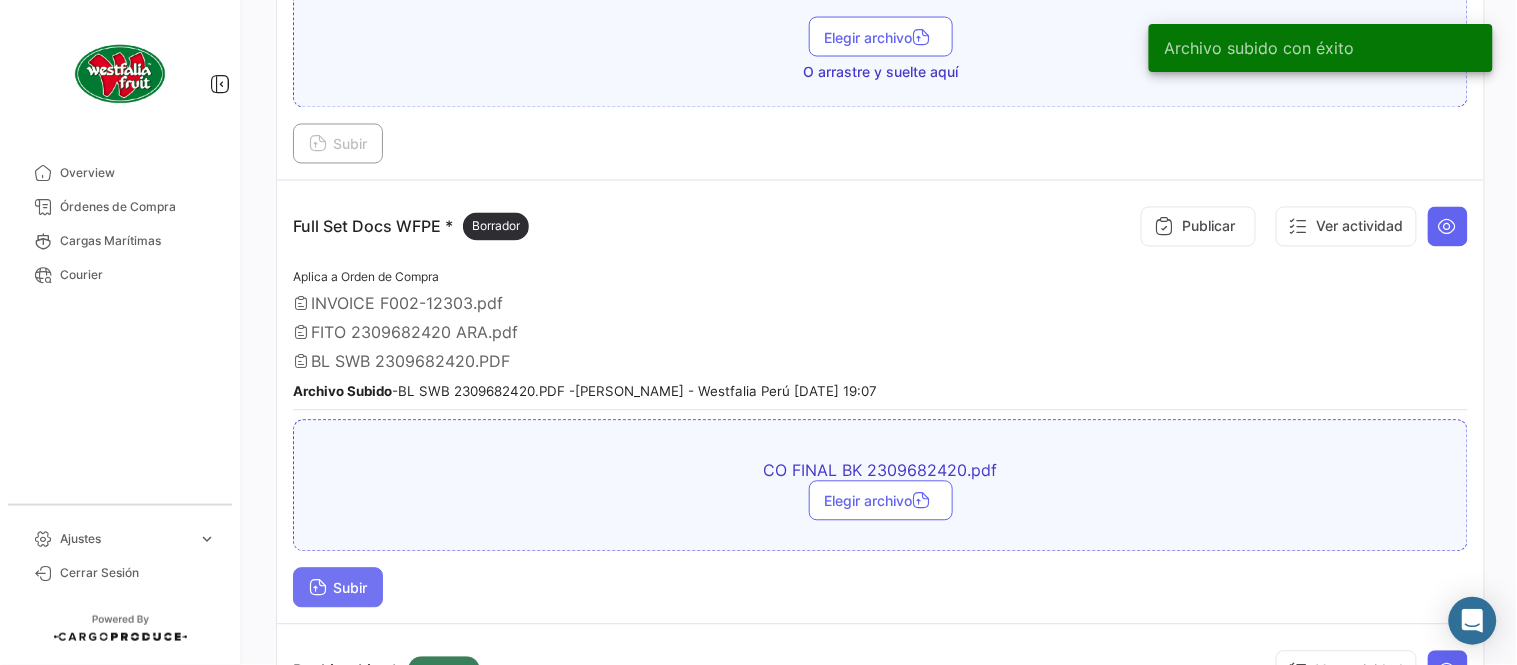 click on "Subir" at bounding box center [338, 588] 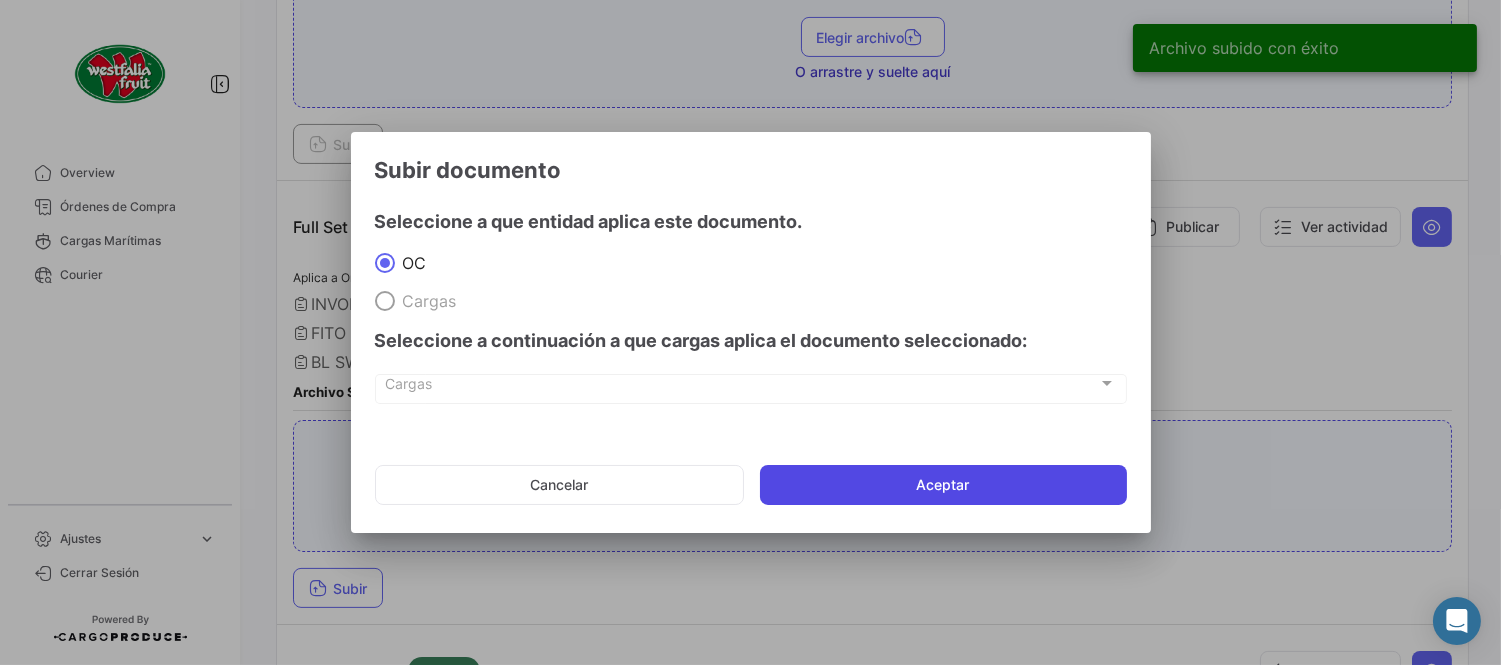 click on "Aceptar" 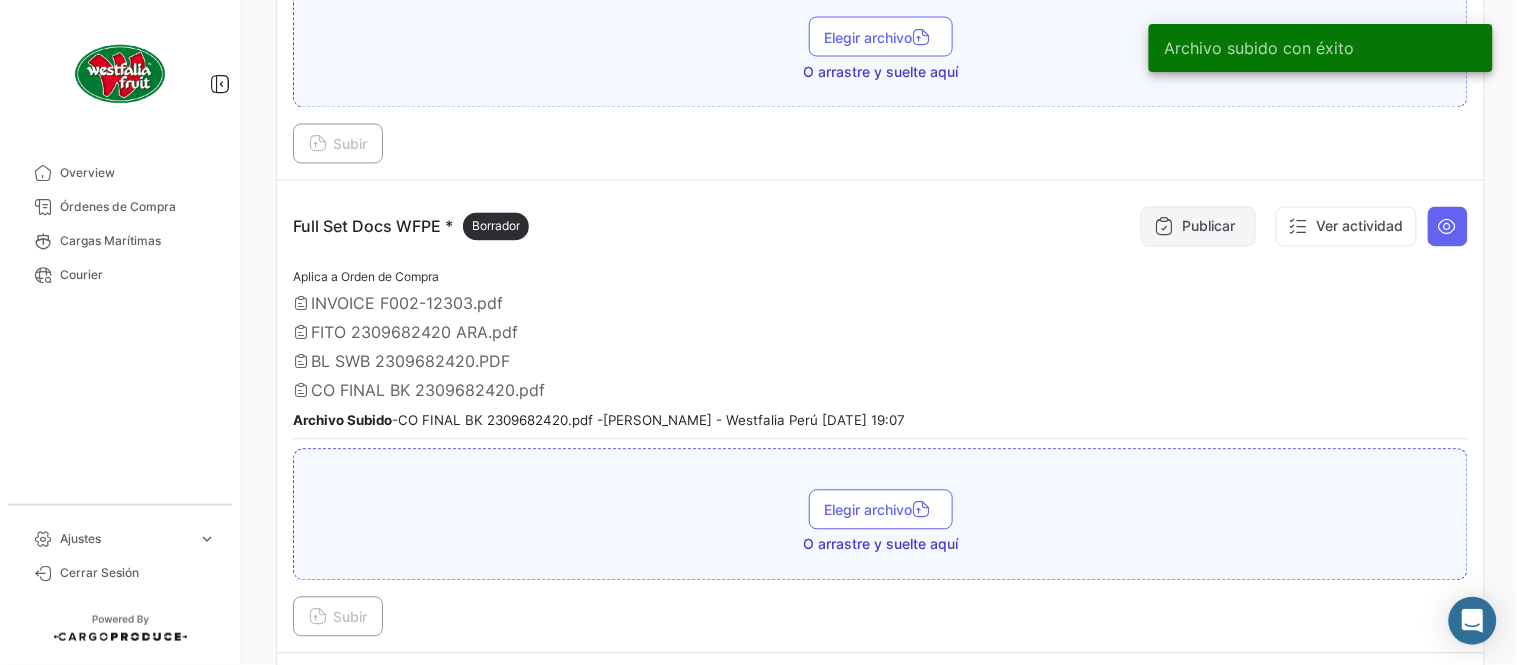 click on "Publicar" at bounding box center [1198, 227] 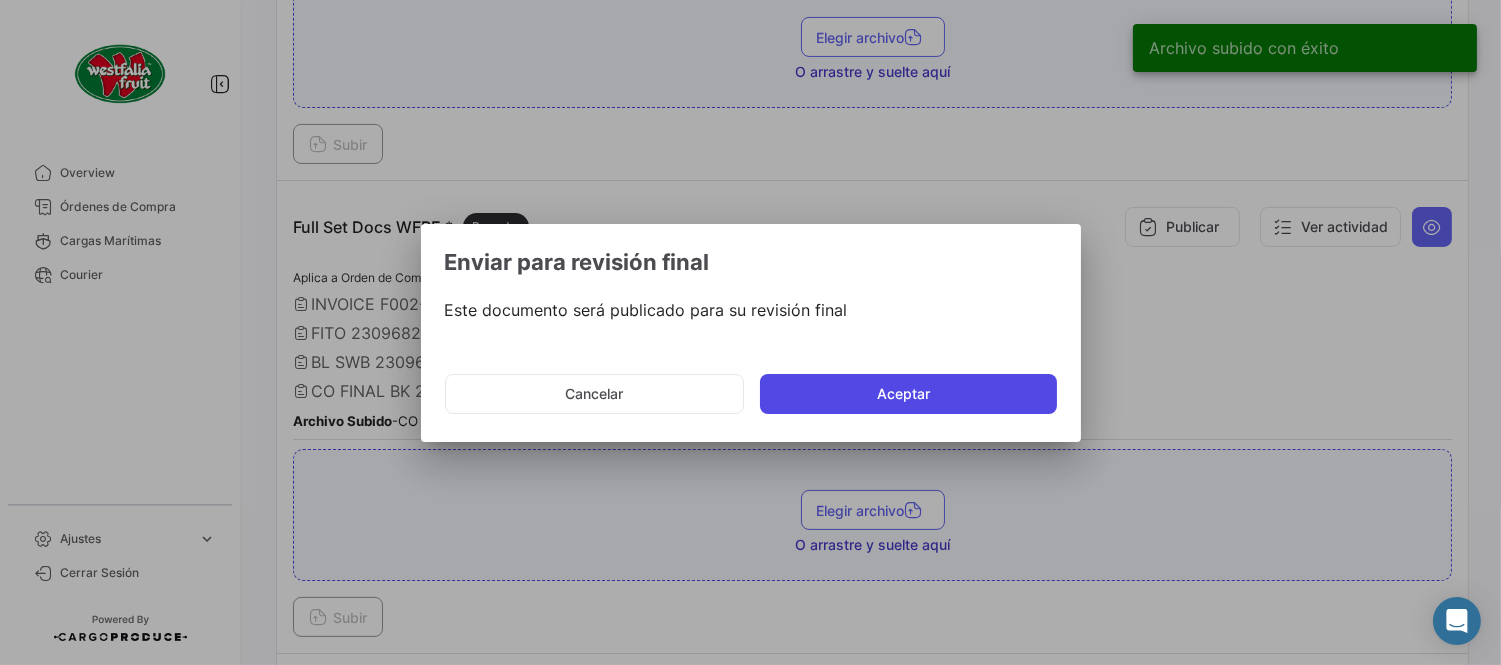 click on "Aceptar" 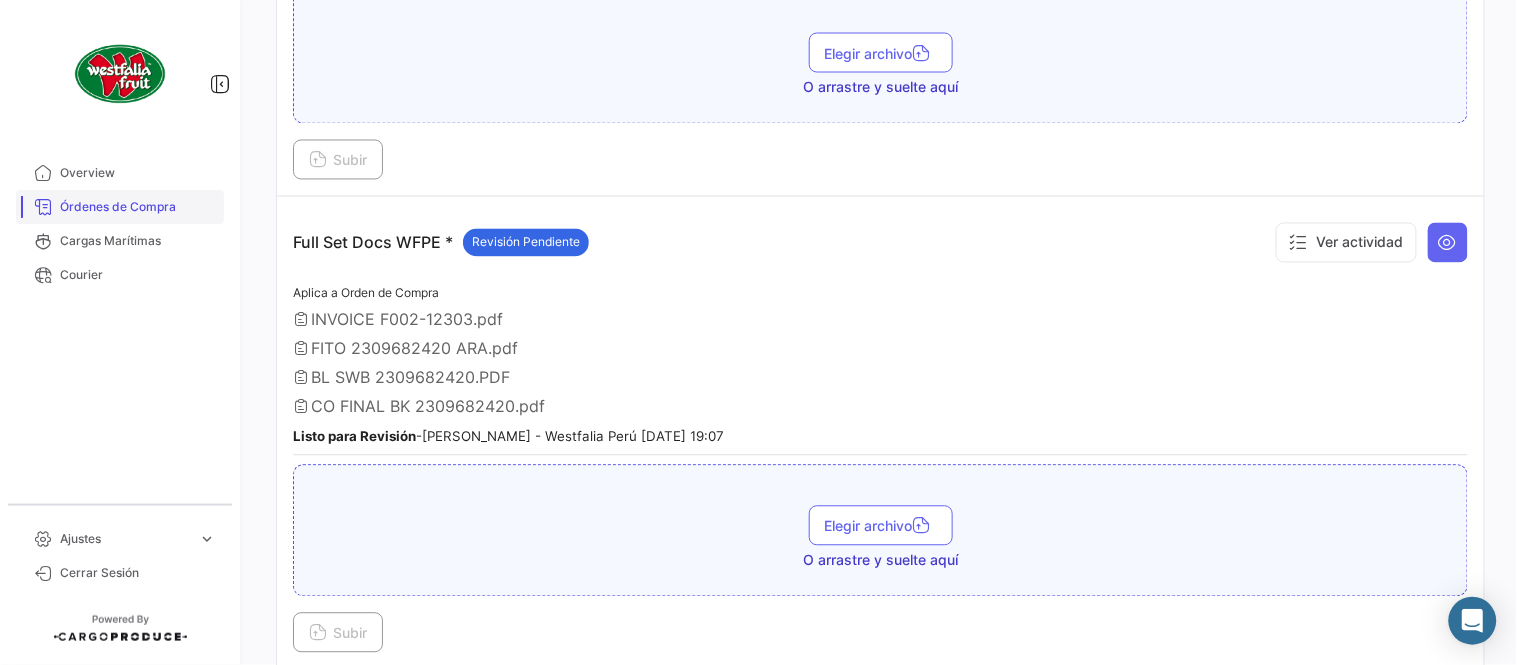 click on "Órdenes de Compra" at bounding box center (138, 207) 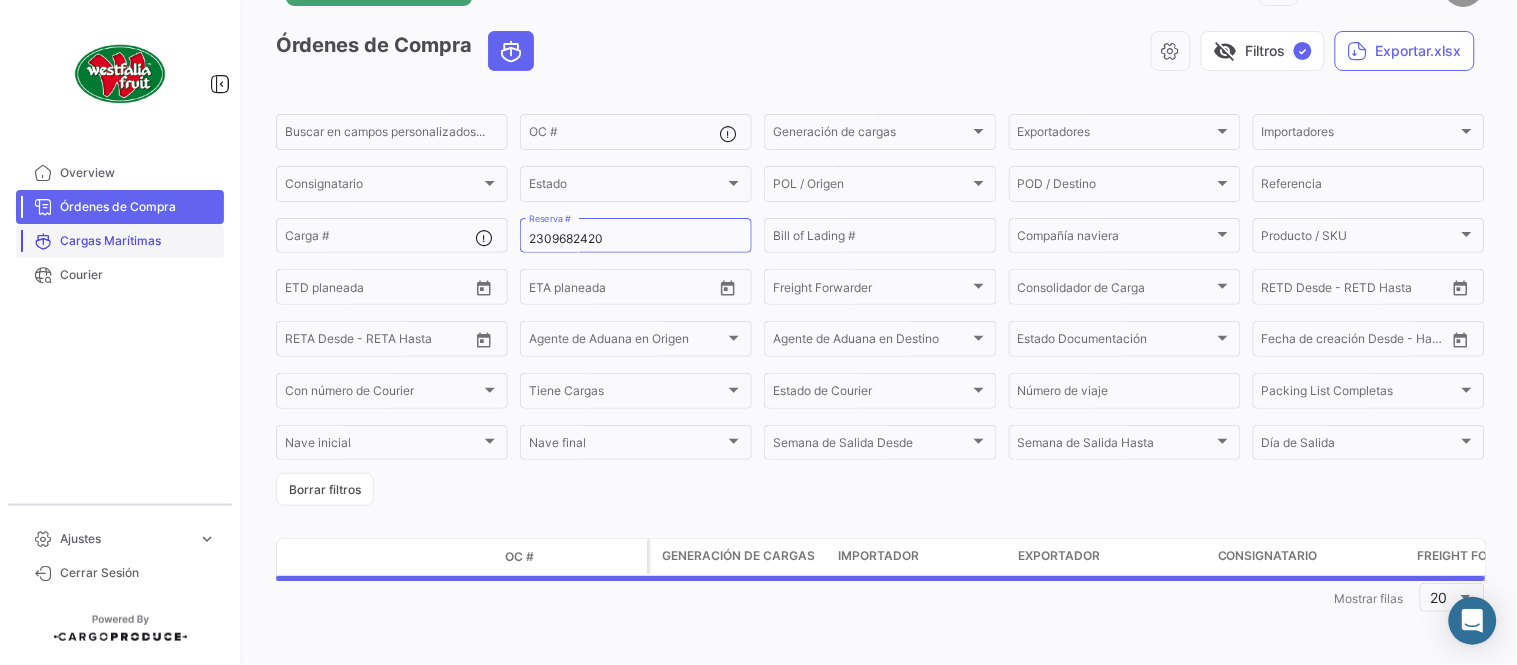 scroll, scrollTop: 0, scrollLeft: 0, axis: both 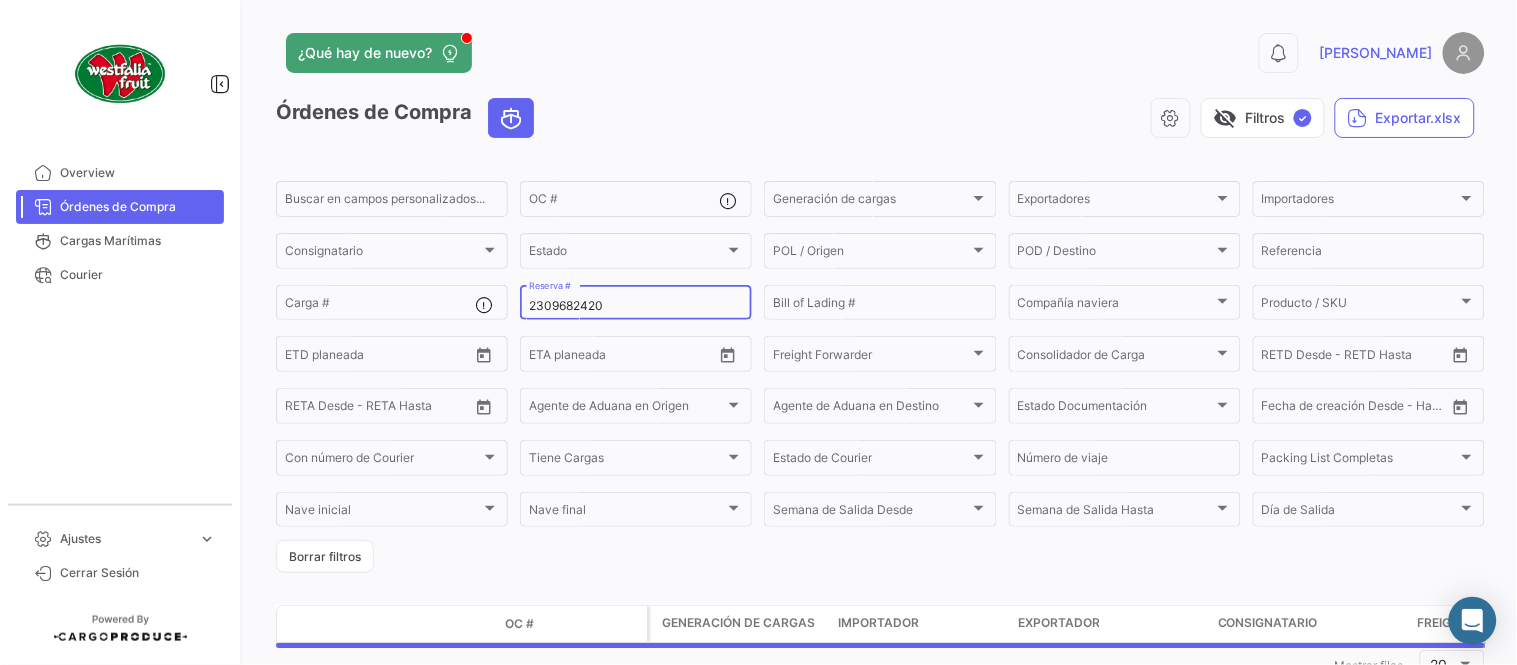 click on "2309682420 Reserva #" 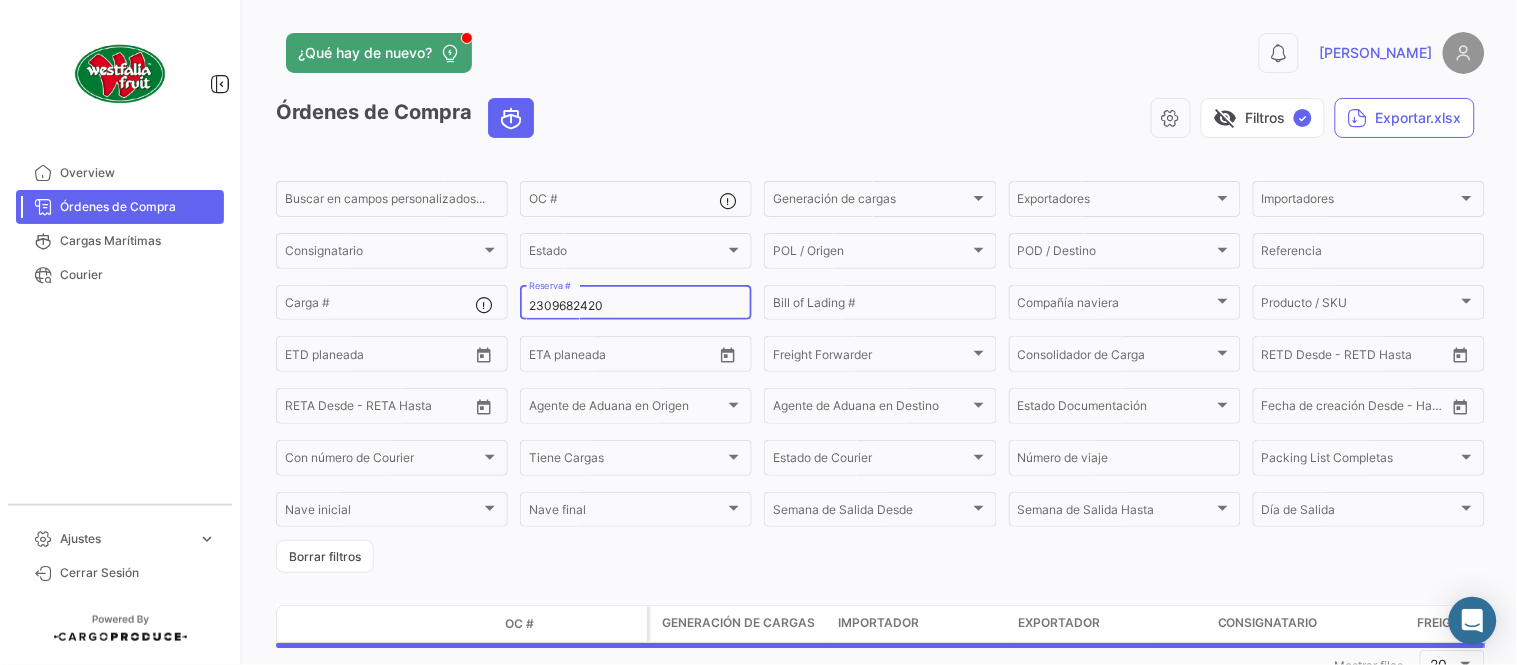 click on "2309682420 Reserva #" 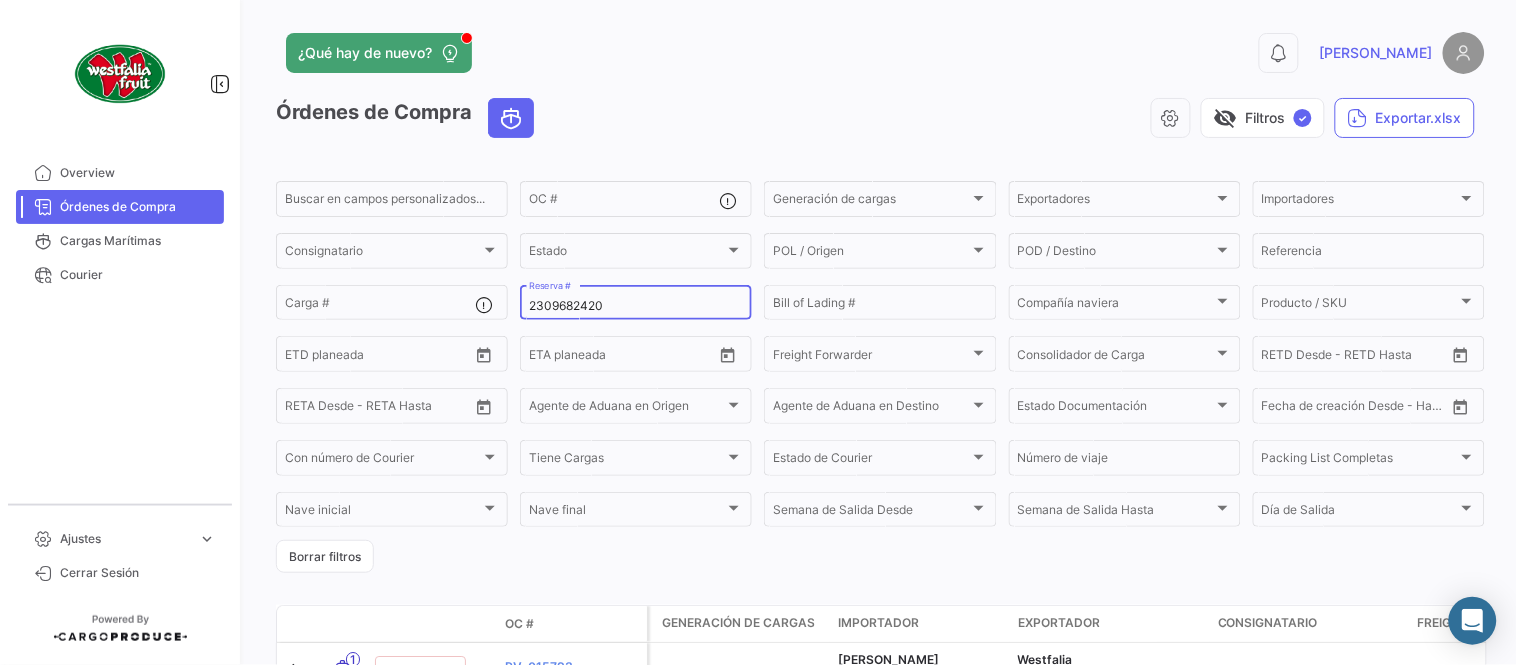 click on "2309682420 Reserva #" 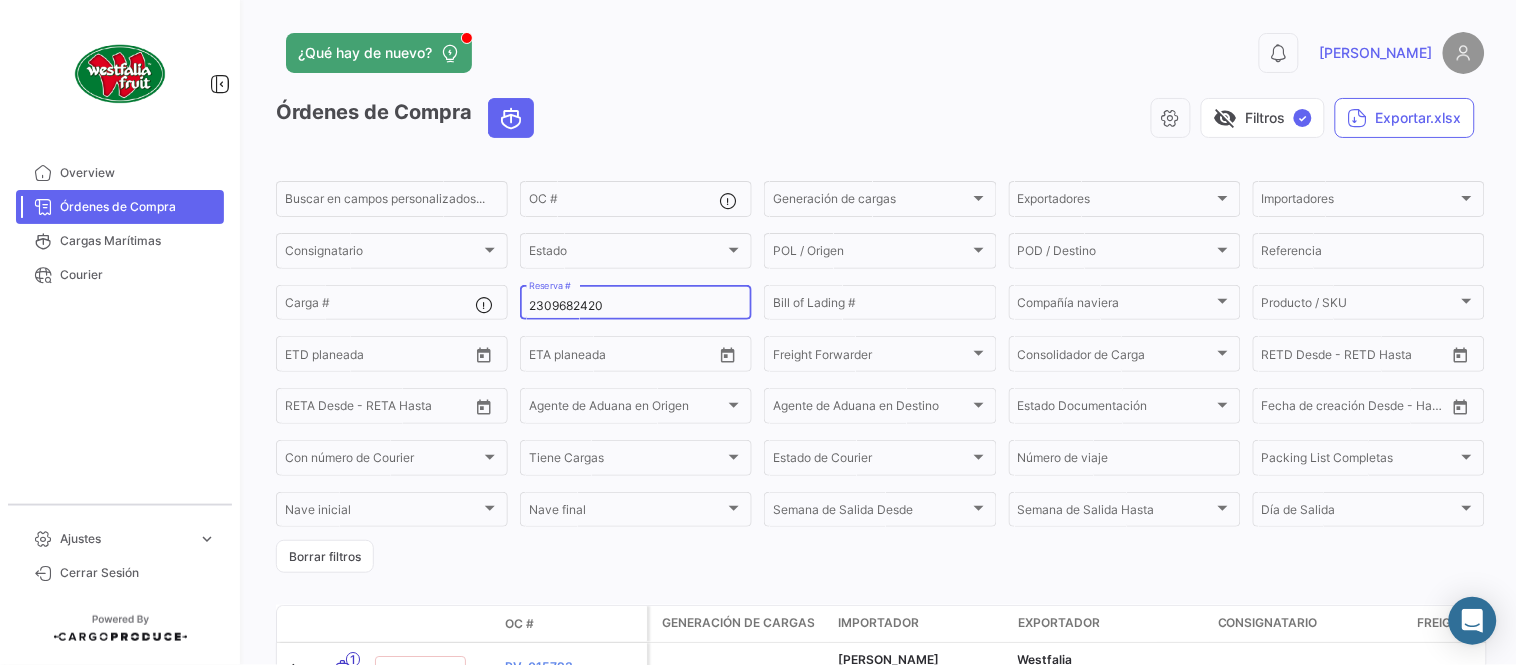 click on "2309682420" at bounding box center (636, 306) 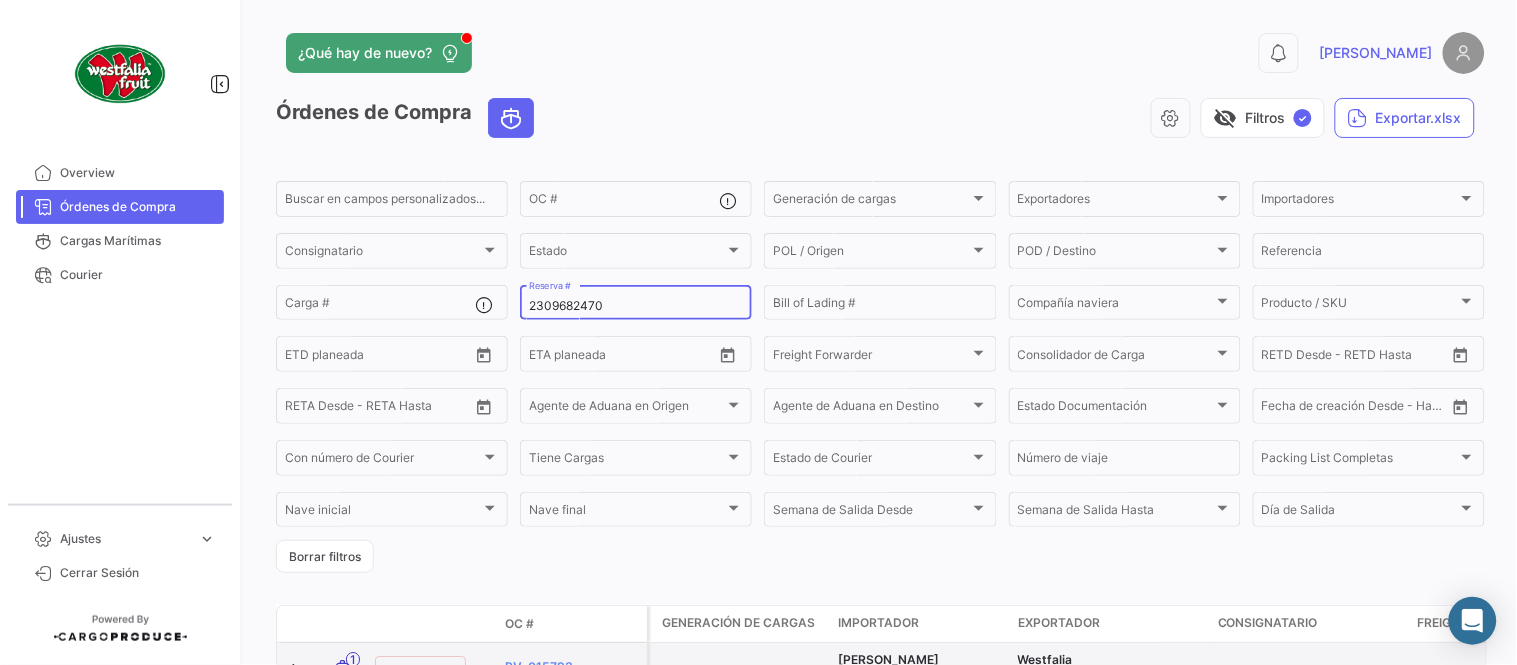 type on "2309682470" 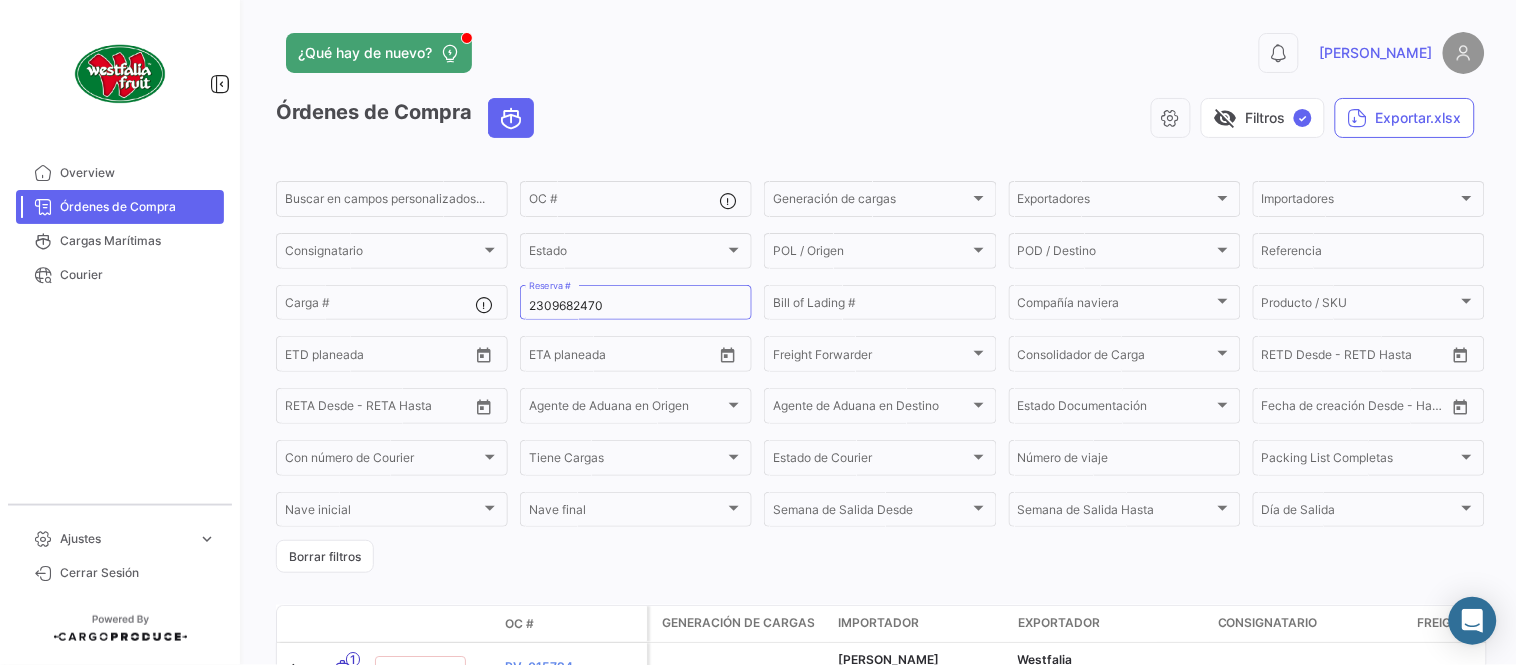 drag, startPoint x: 837, startPoint y: 92, endPoint x: 814, endPoint y: 93, distance: 23.021729 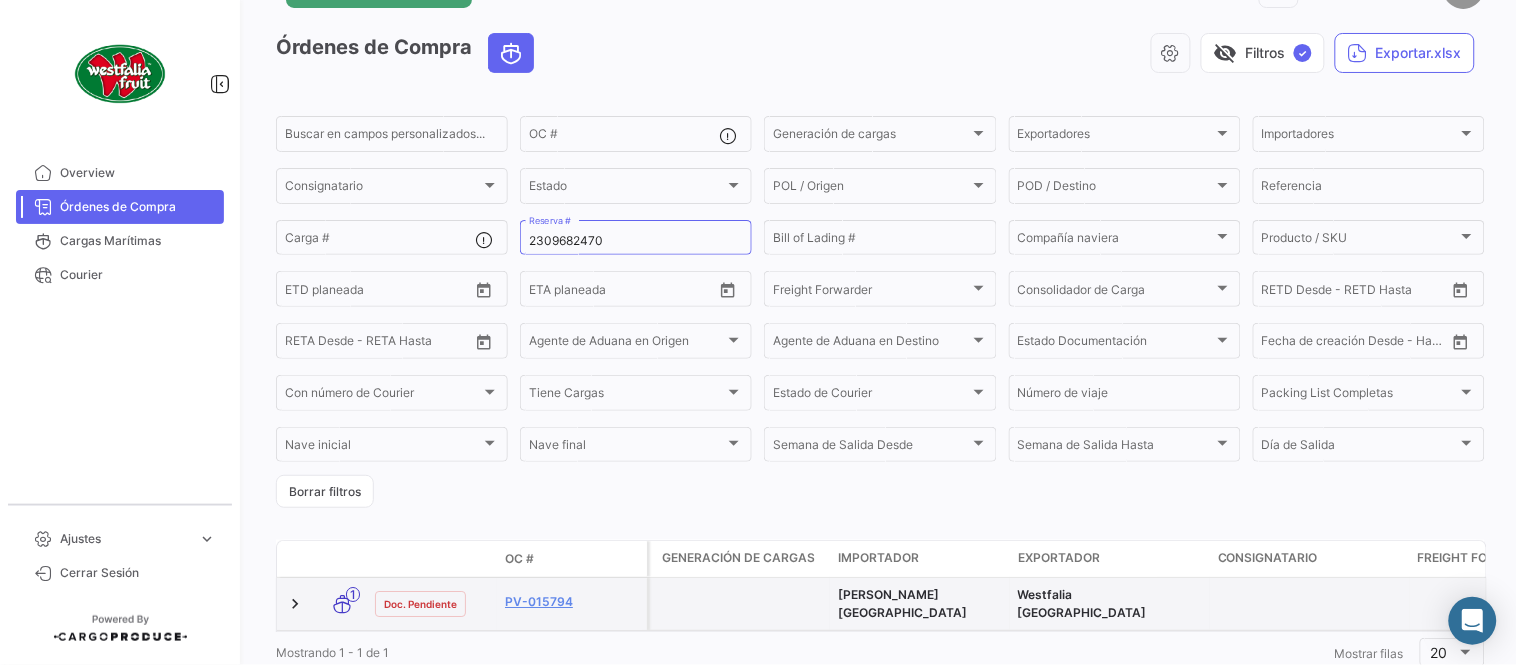 scroll, scrollTop: 128, scrollLeft: 0, axis: vertical 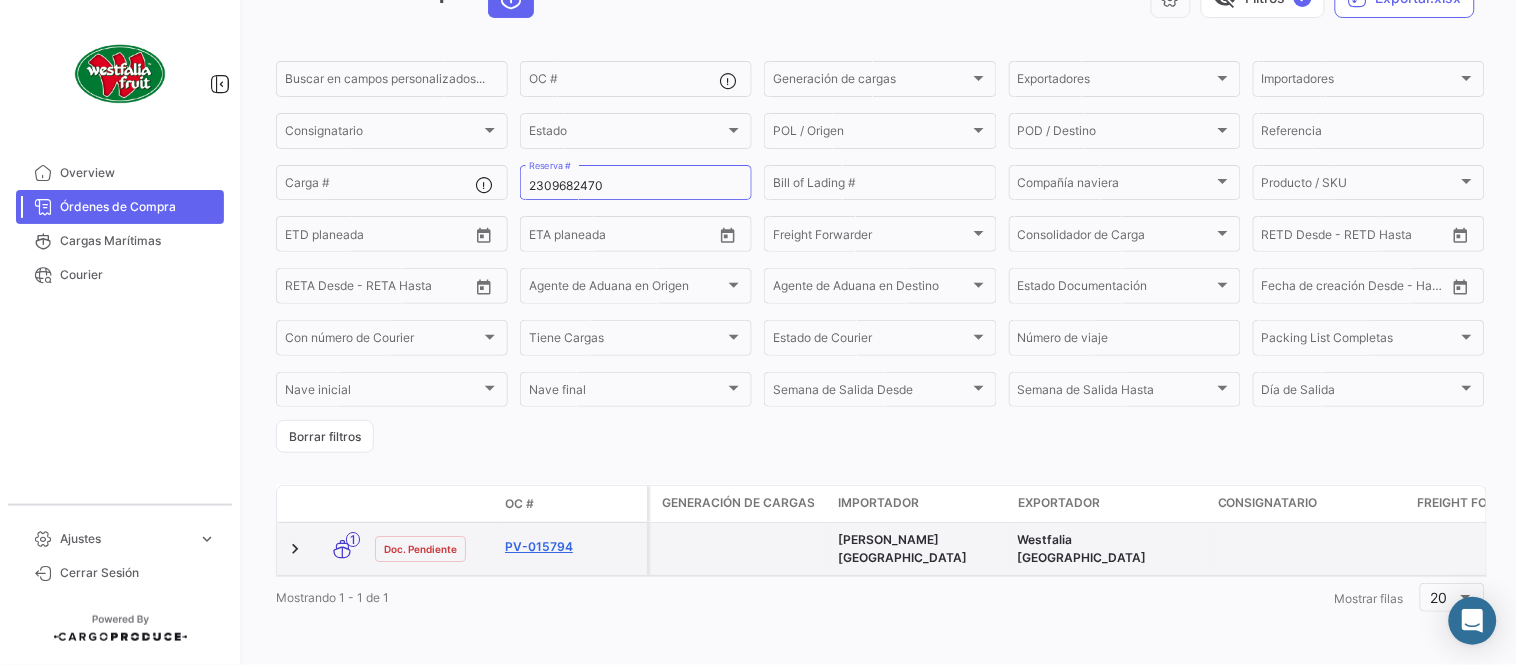 click on "PV-015794" 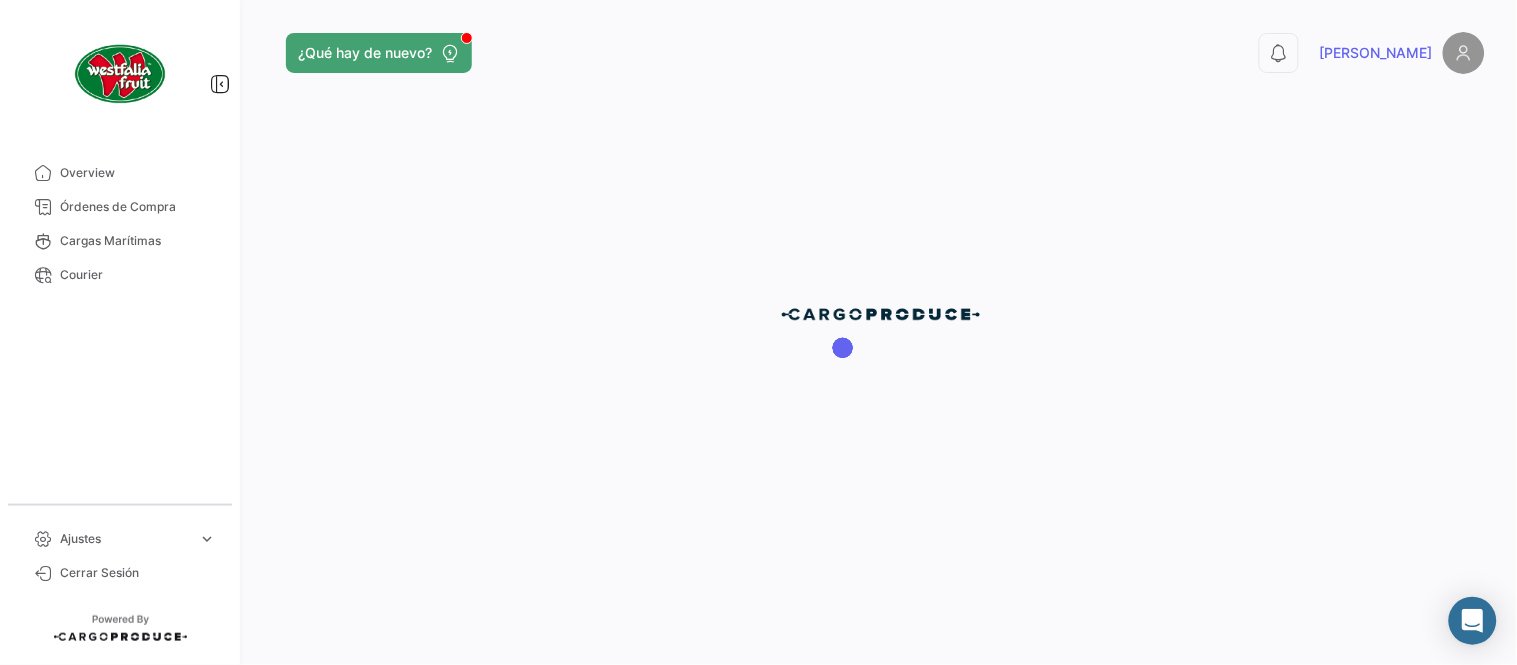 scroll, scrollTop: 0, scrollLeft: 0, axis: both 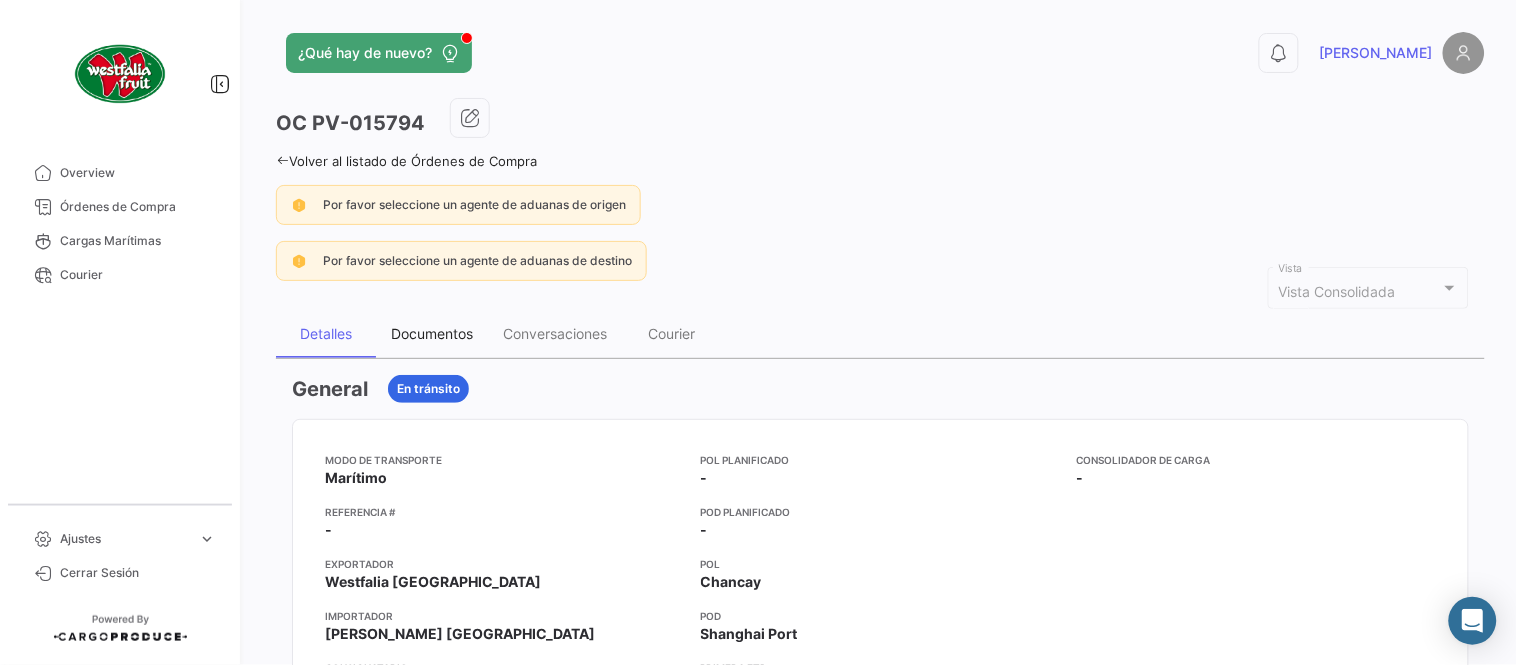 drag, startPoint x: 416, startPoint y: 323, endPoint x: 465, endPoint y: 343, distance: 52.924473 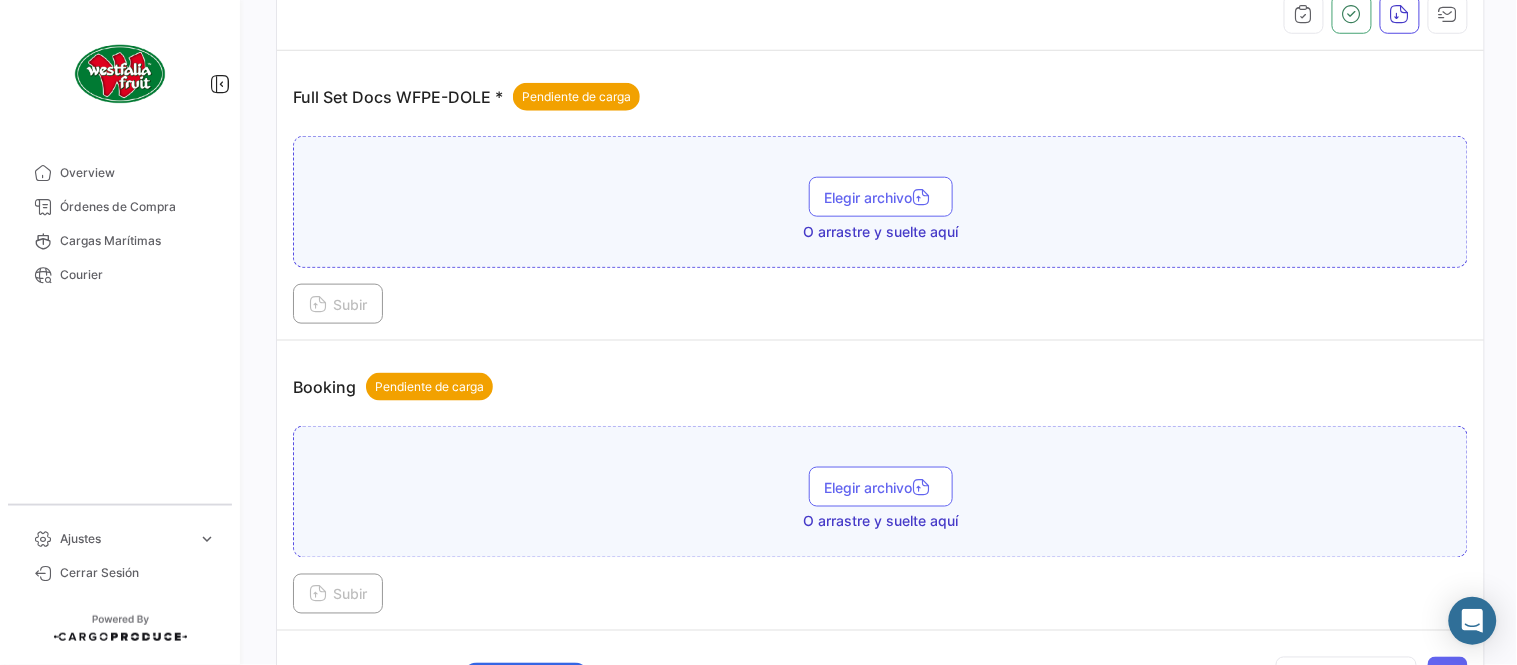 scroll, scrollTop: 887, scrollLeft: 0, axis: vertical 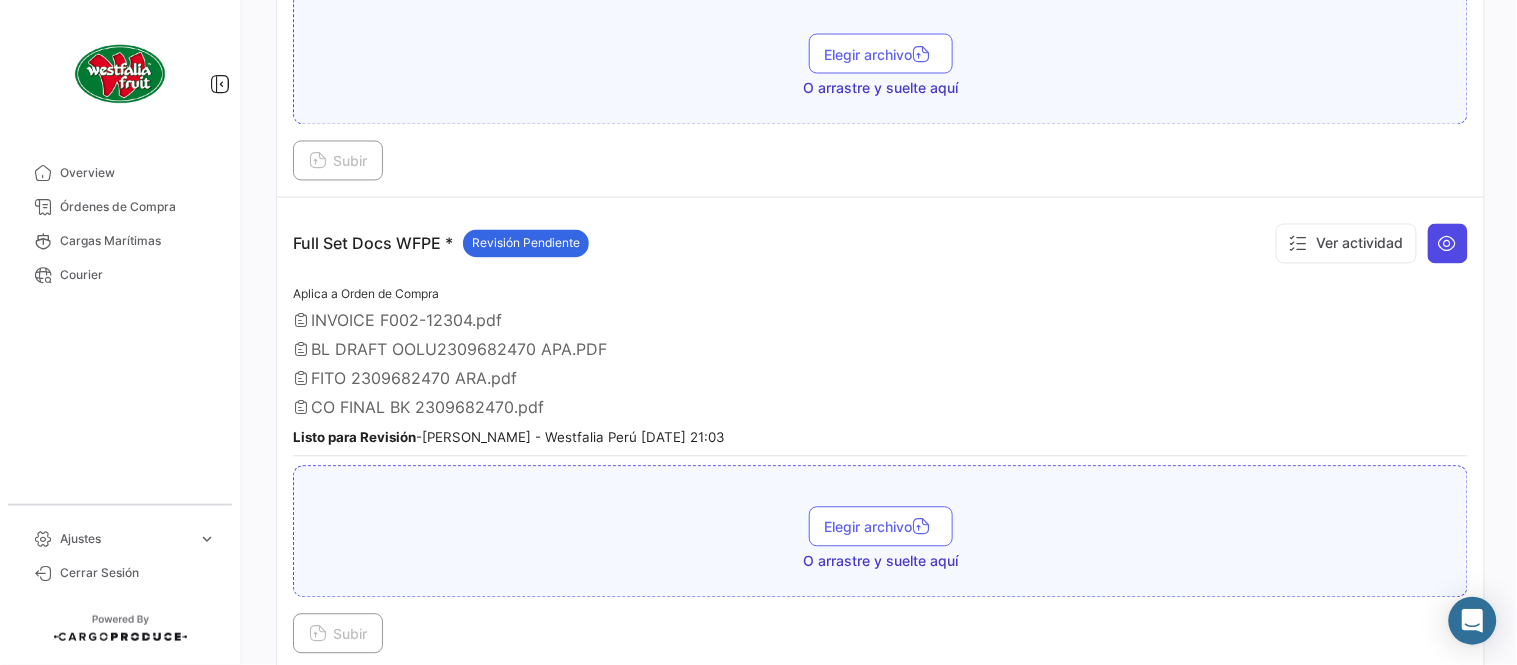click at bounding box center [1448, 244] 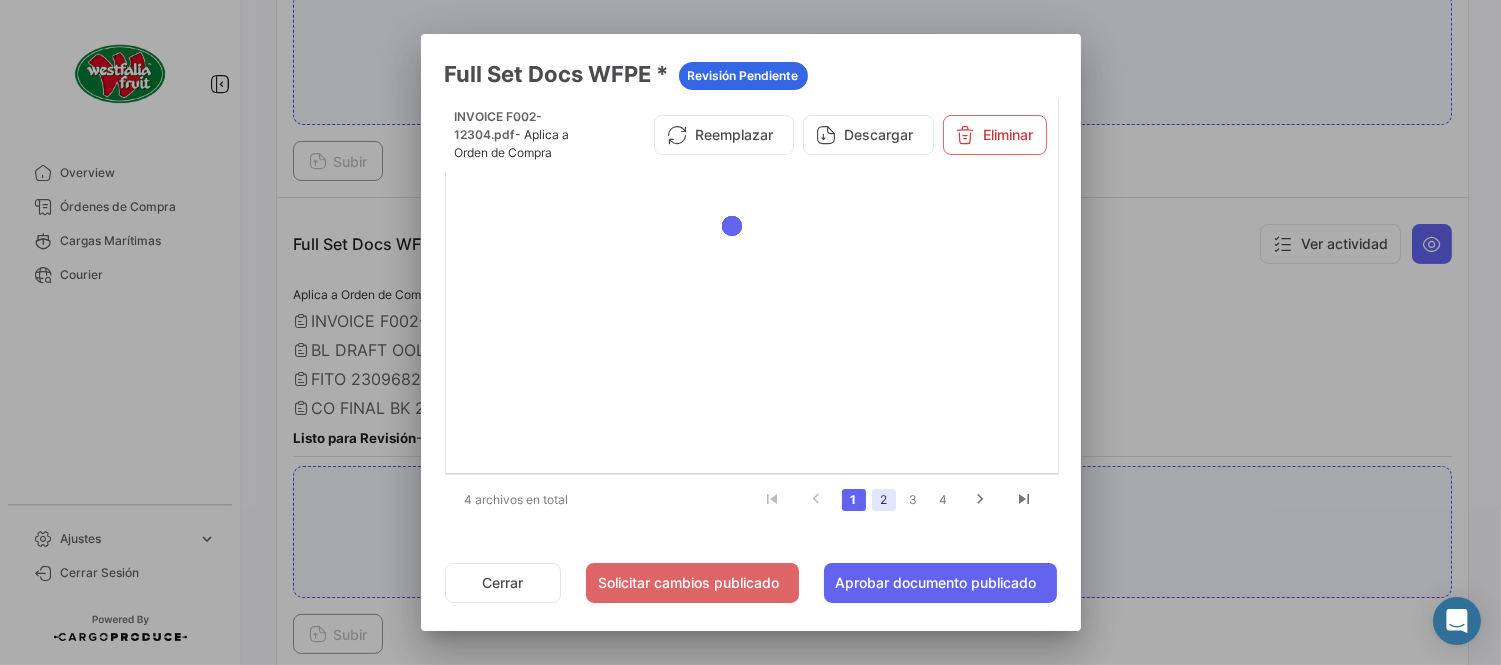 click on "2" 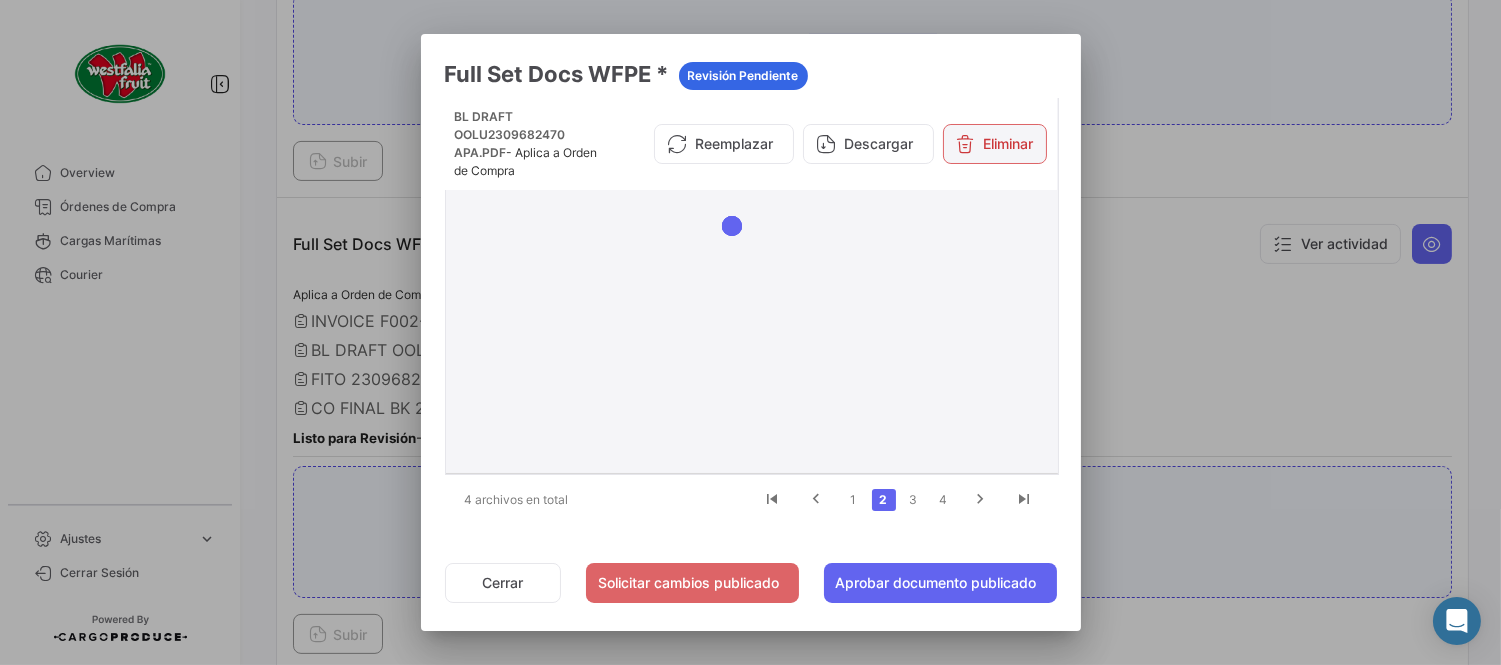 click on "Eliminar" at bounding box center [995, 144] 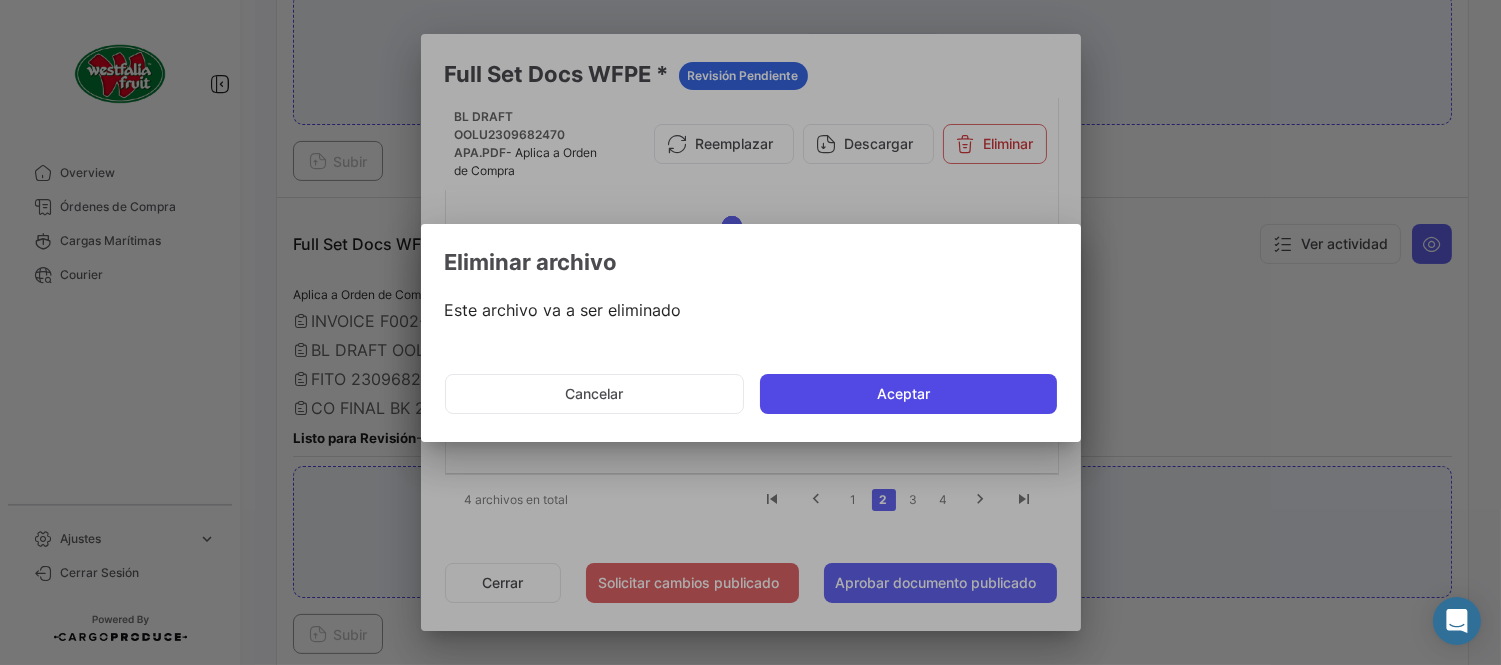 click on "Aceptar" 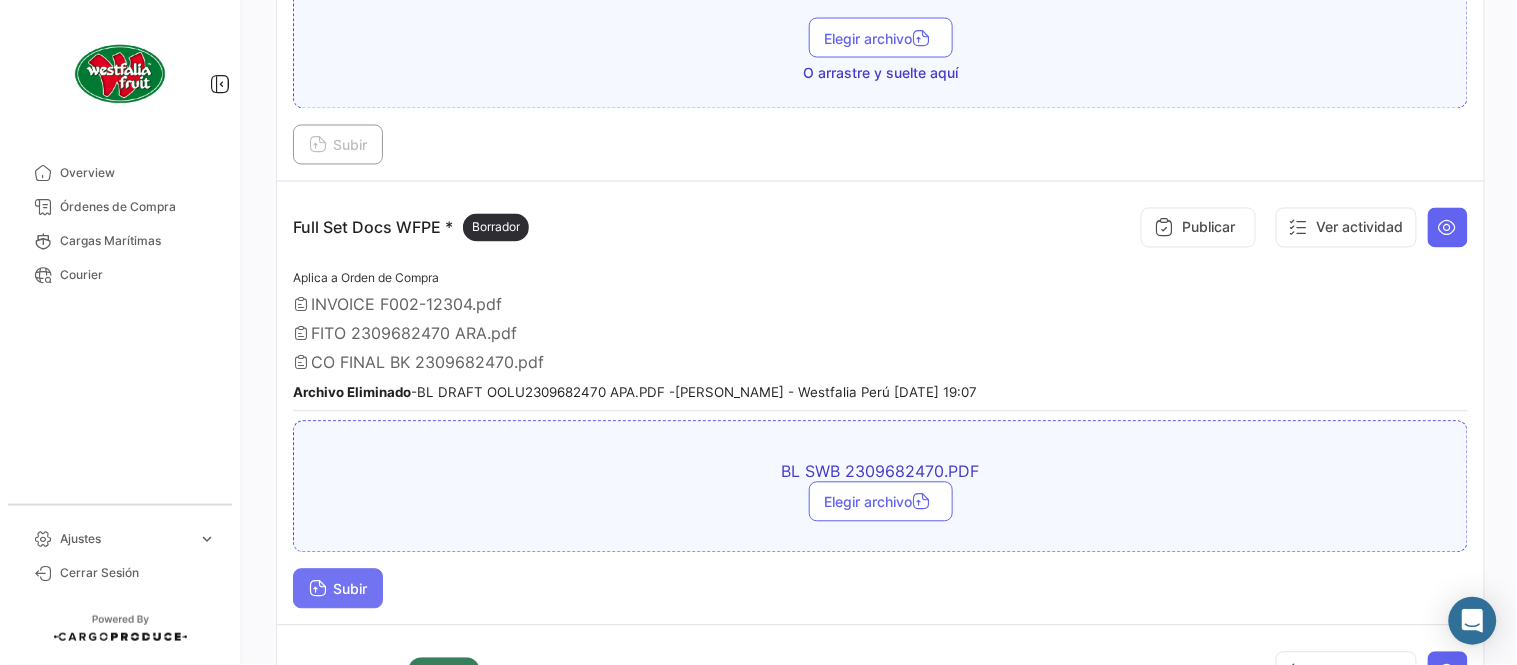 click on "Subir" at bounding box center [338, 589] 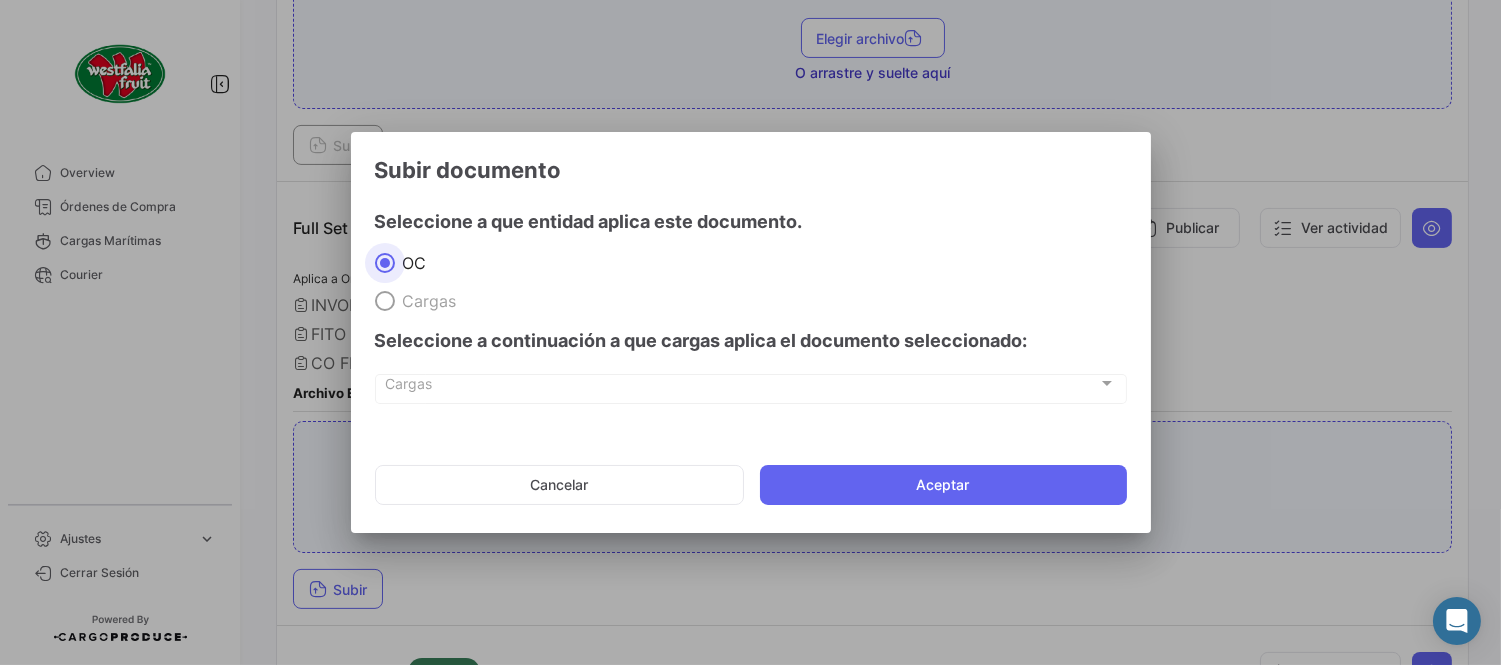 click on "Cancelar   Aceptar" 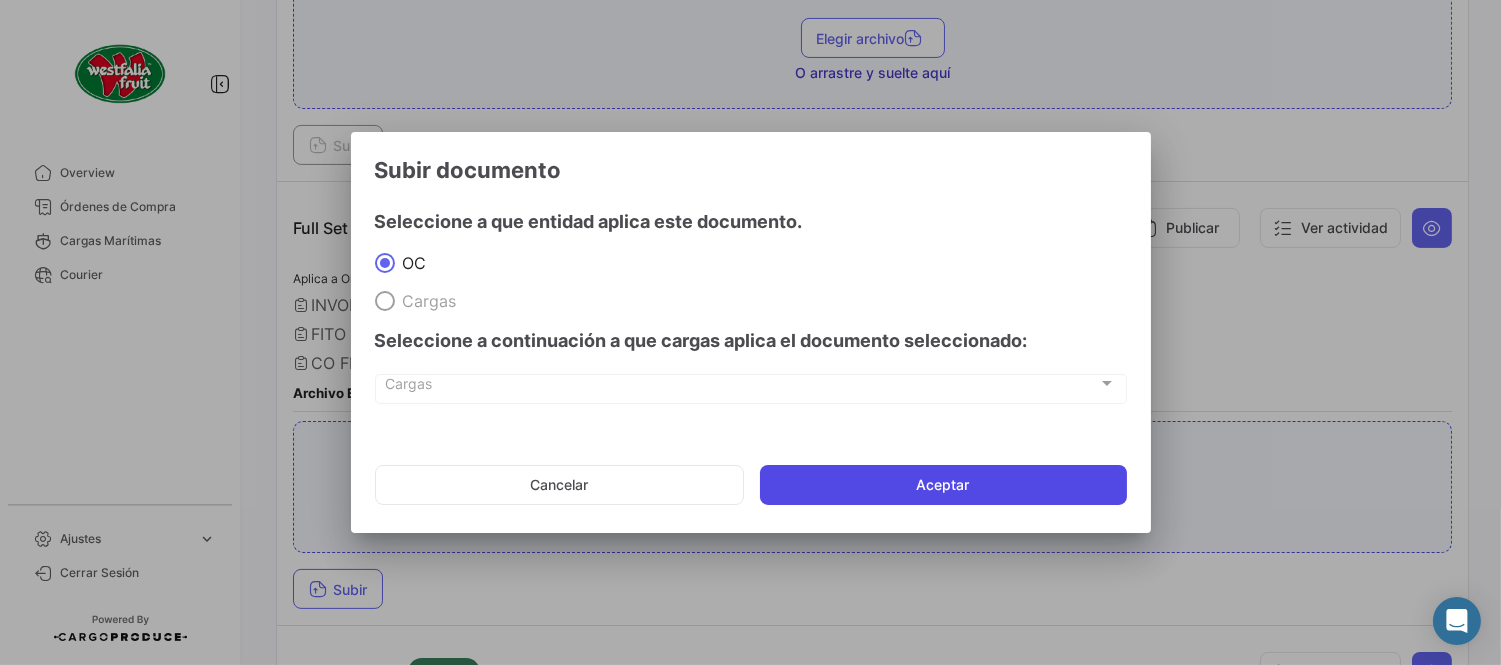 click on "Aceptar" 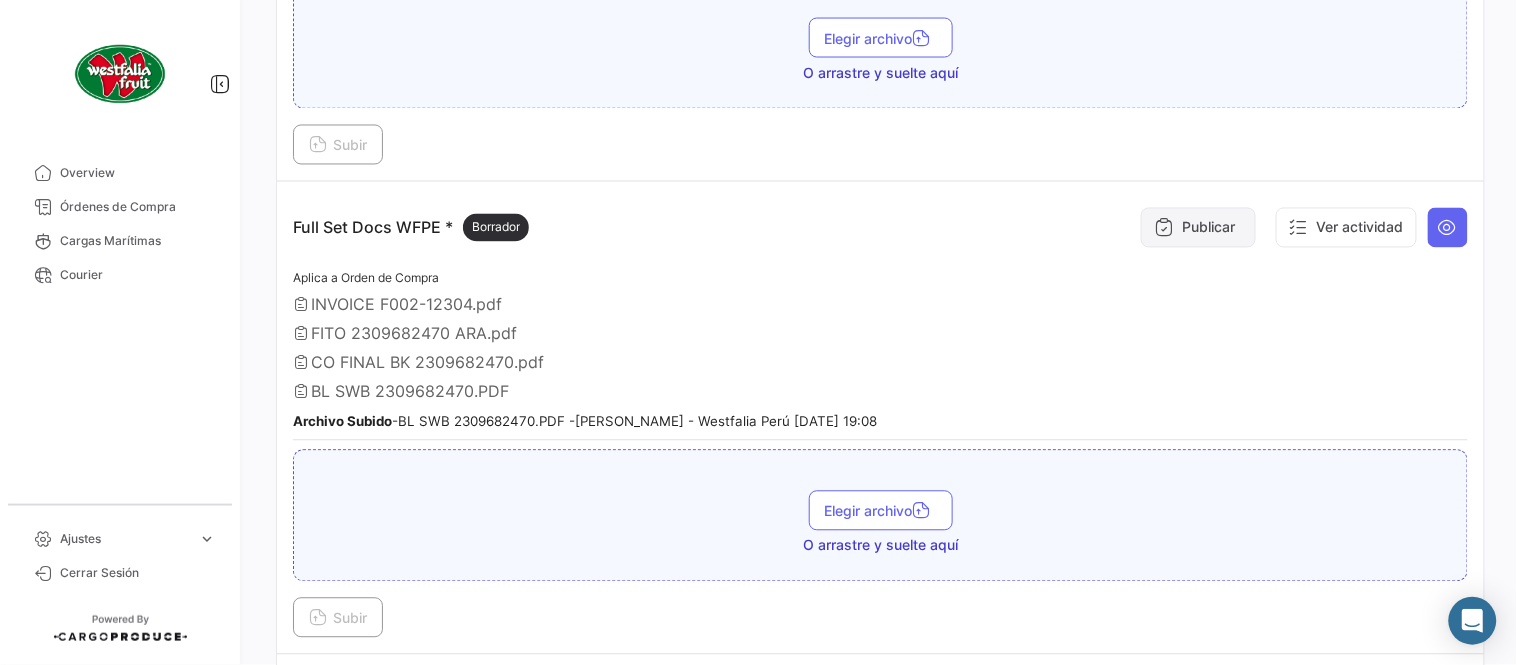 click on "Publicar" at bounding box center (1198, 228) 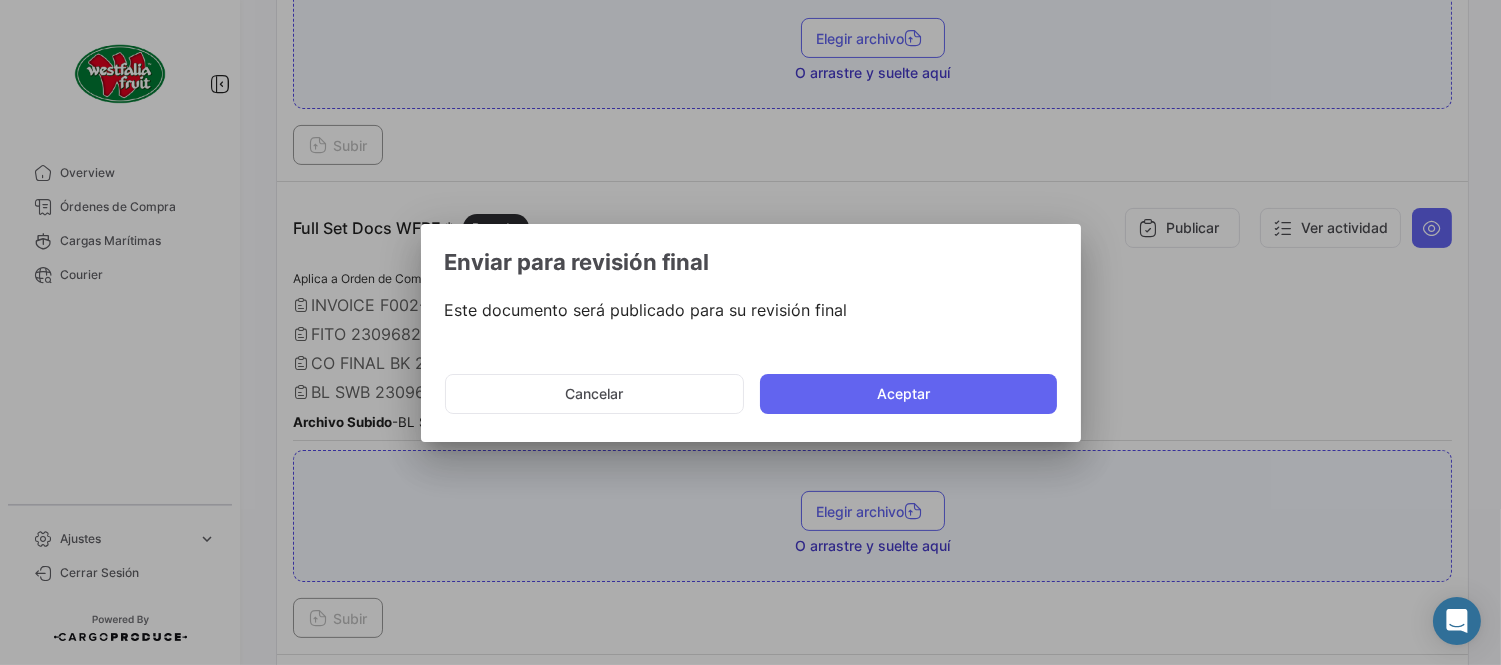 click on "Cancelar   Aceptar" 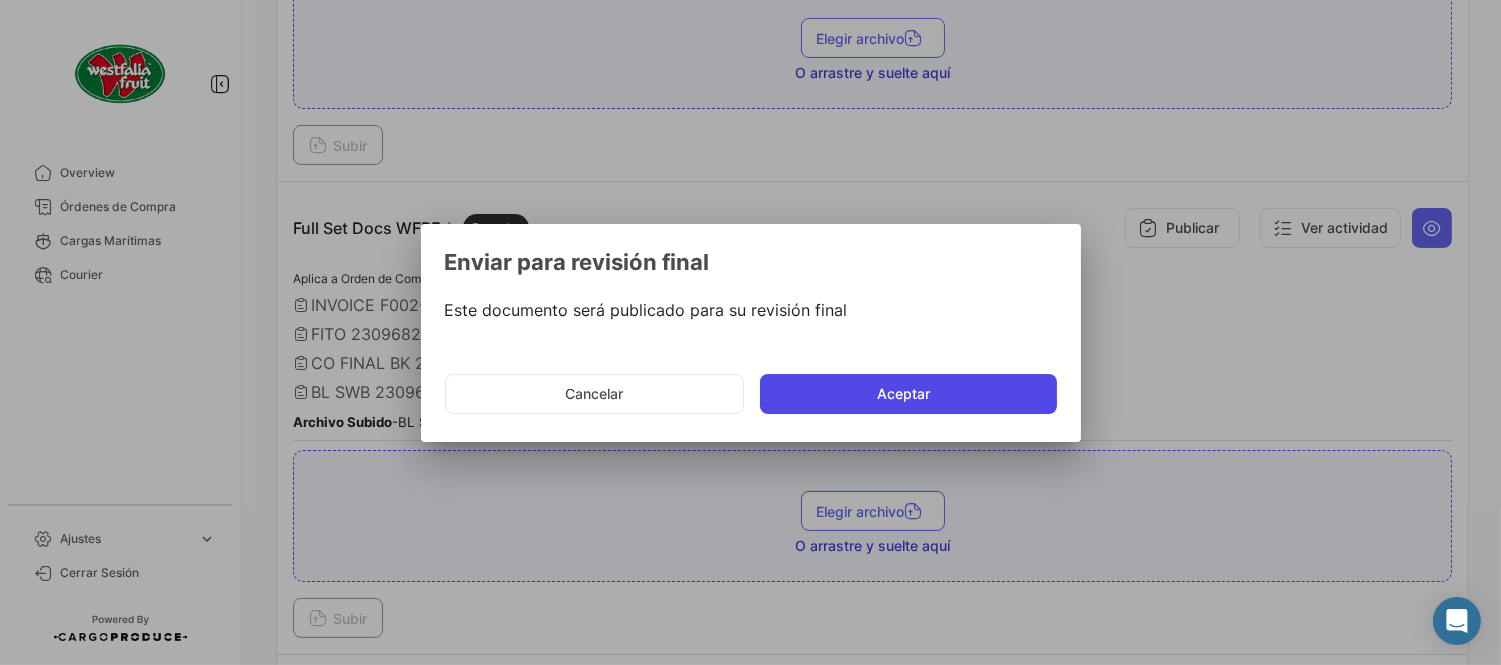 click on "Aceptar" 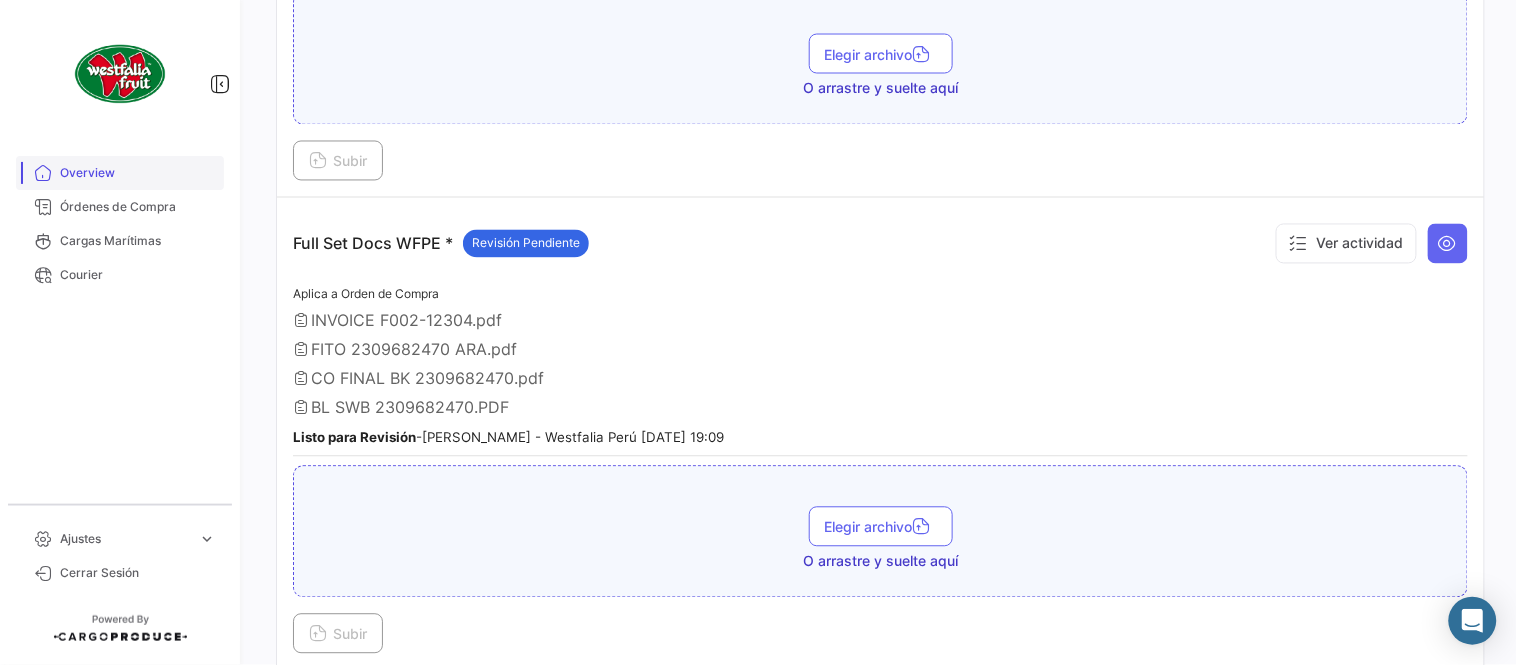 click on "Órdenes de Compra" at bounding box center [138, 207] 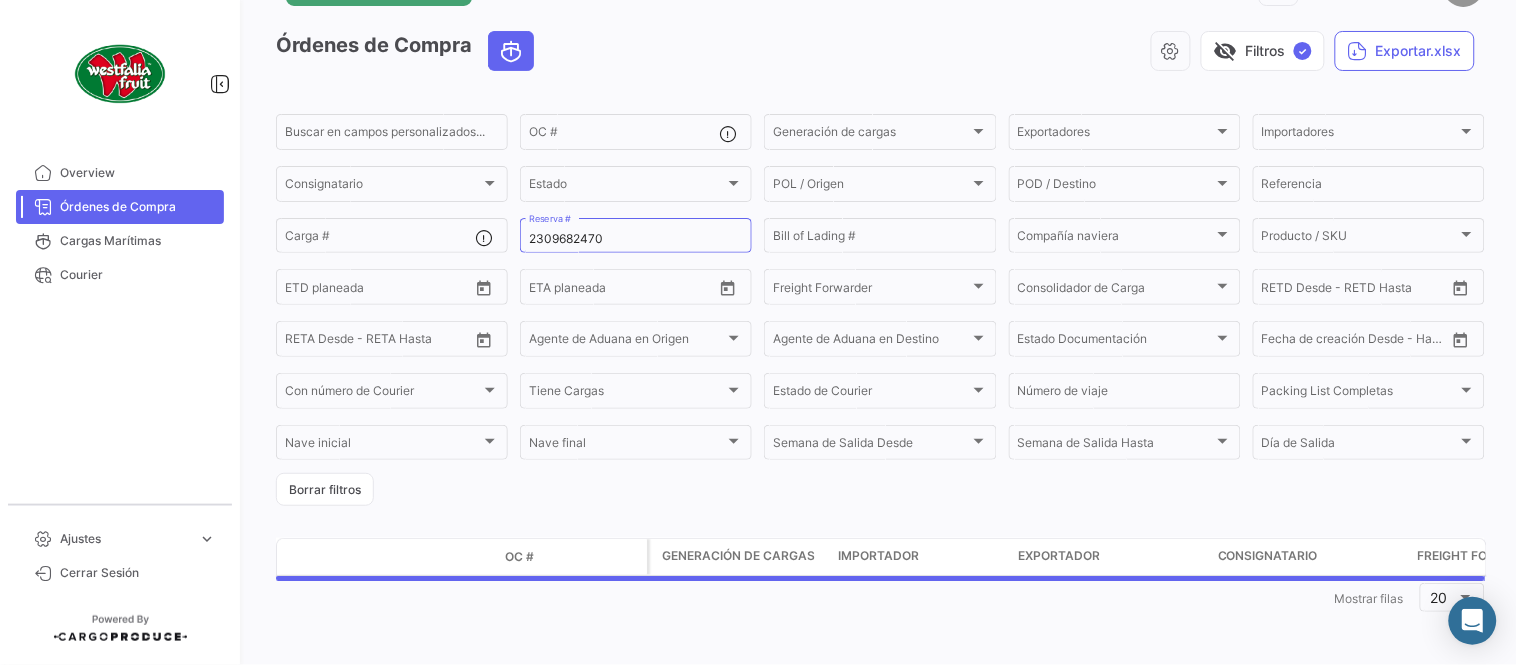 scroll, scrollTop: 0, scrollLeft: 0, axis: both 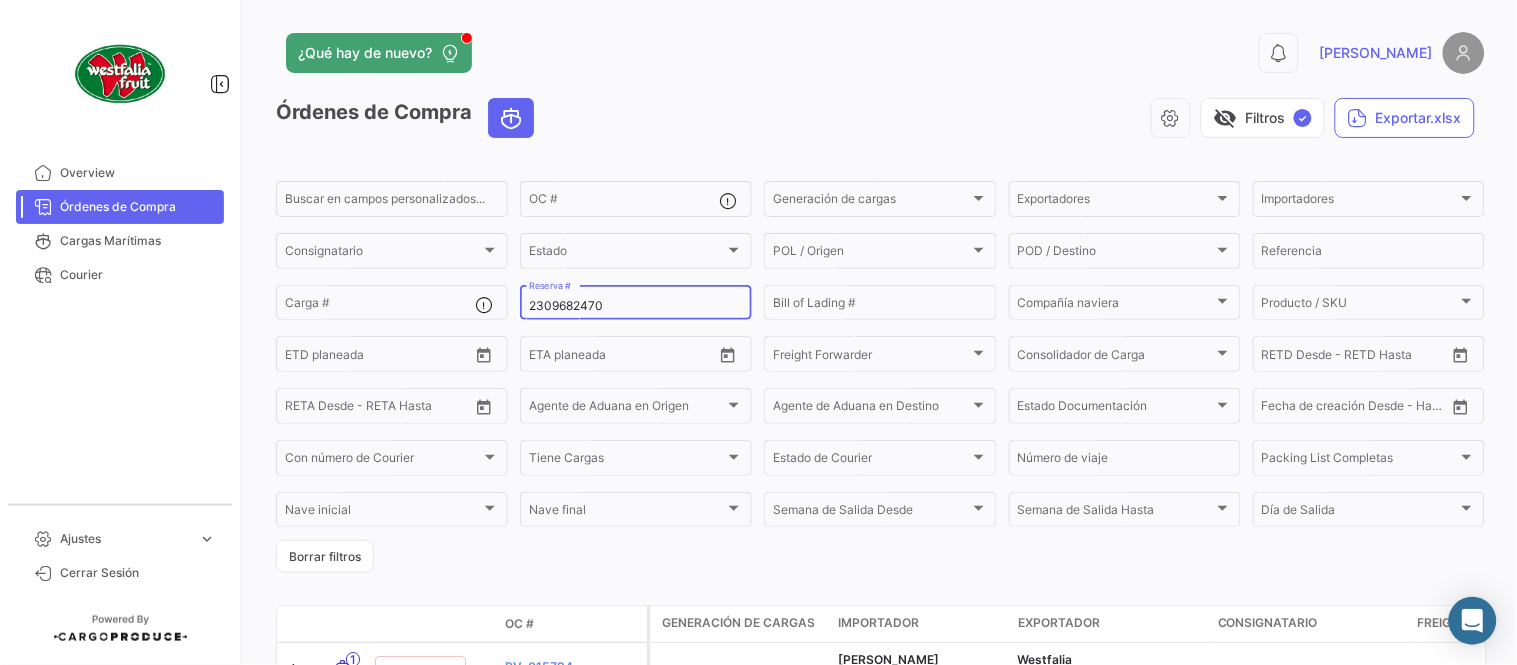 click on "2309682470" at bounding box center [636, 306] 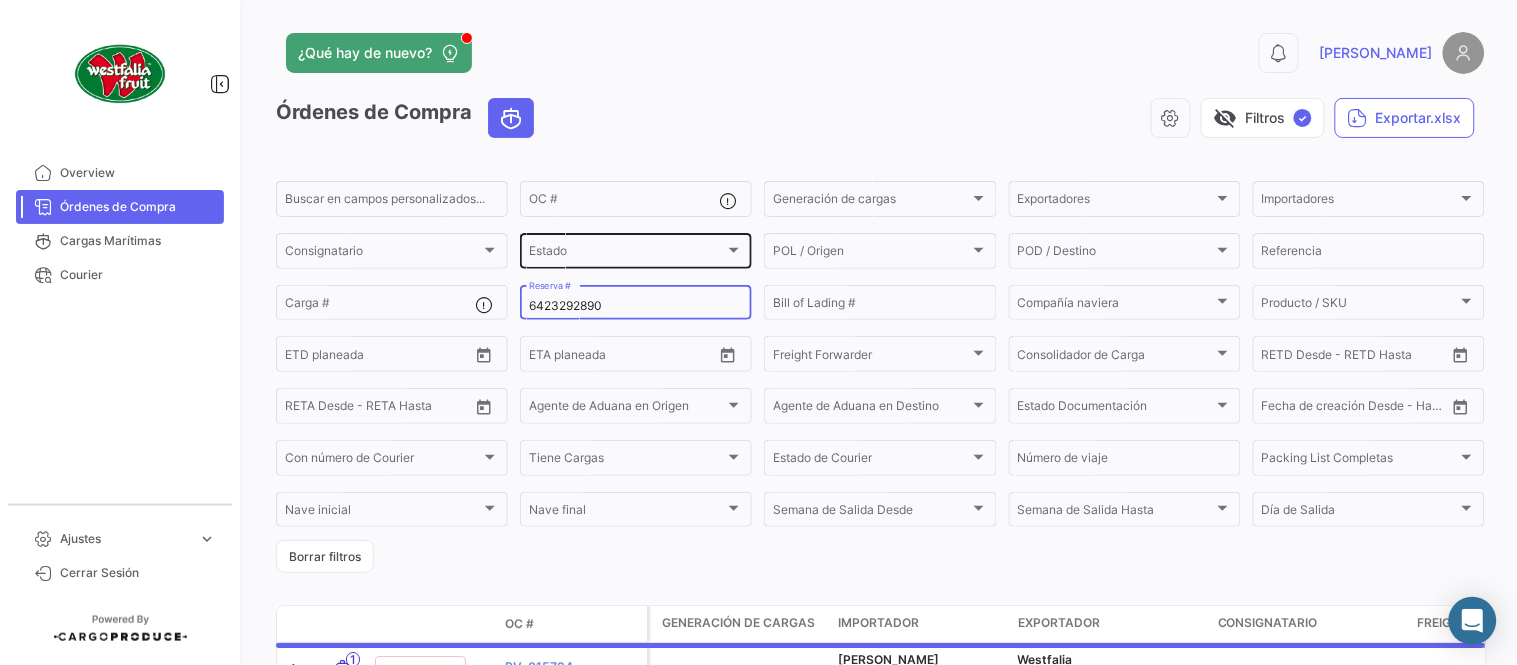 type on "6423292890" 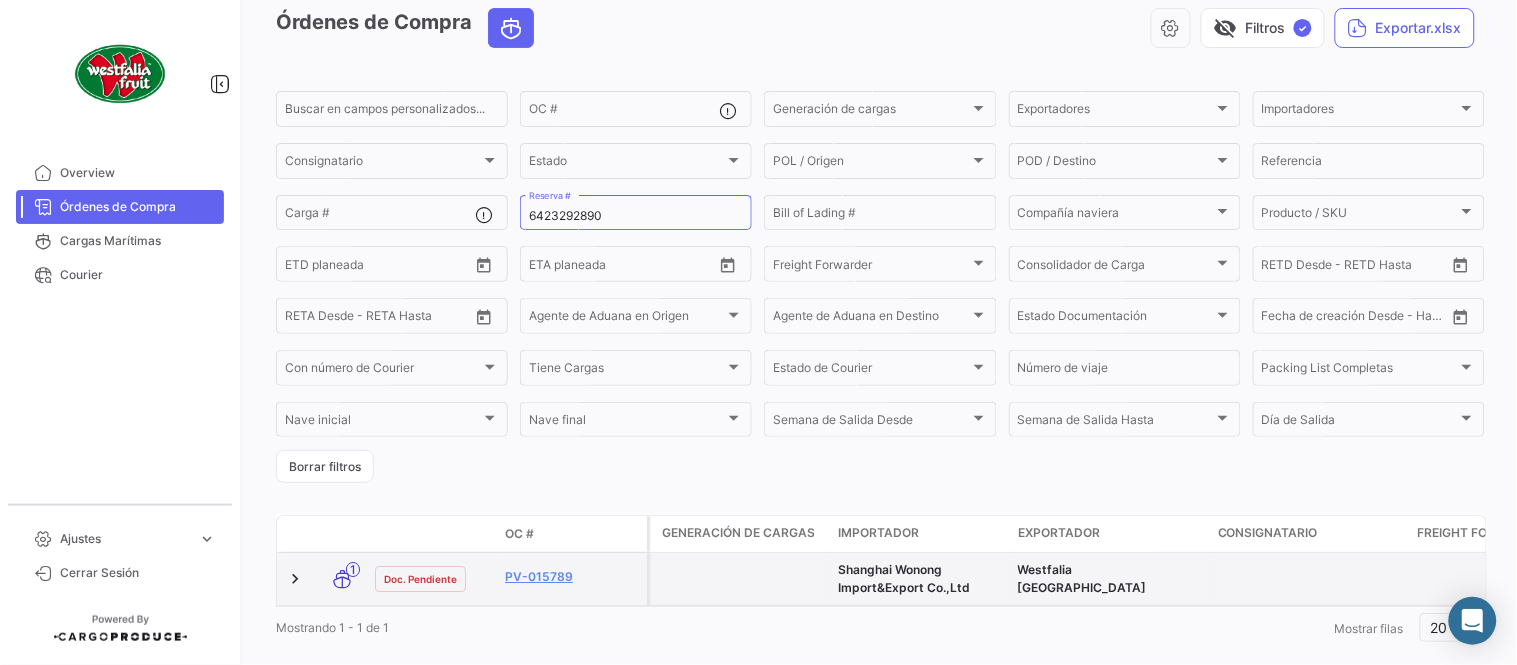 scroll, scrollTop: 136, scrollLeft: 0, axis: vertical 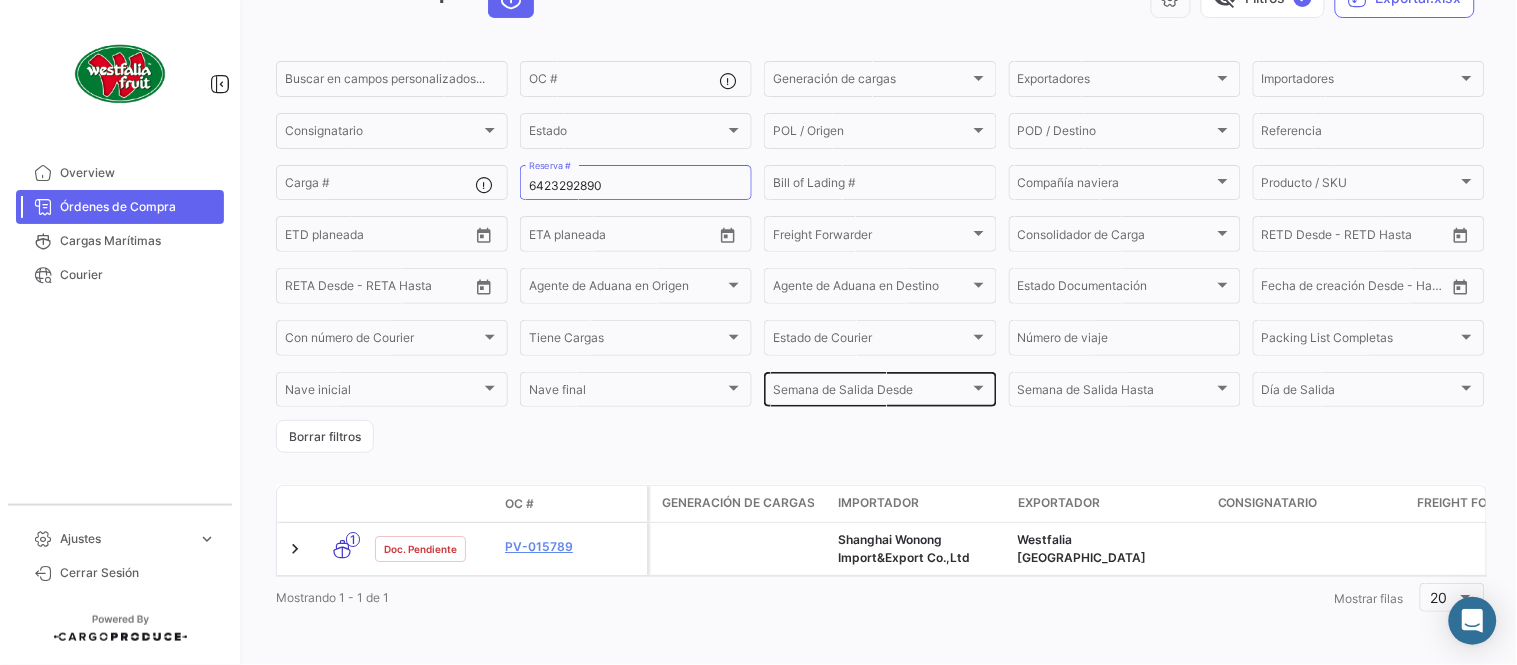 drag, startPoint x: 906, startPoint y: 412, endPoint x: 838, endPoint y: 382, distance: 74.323616 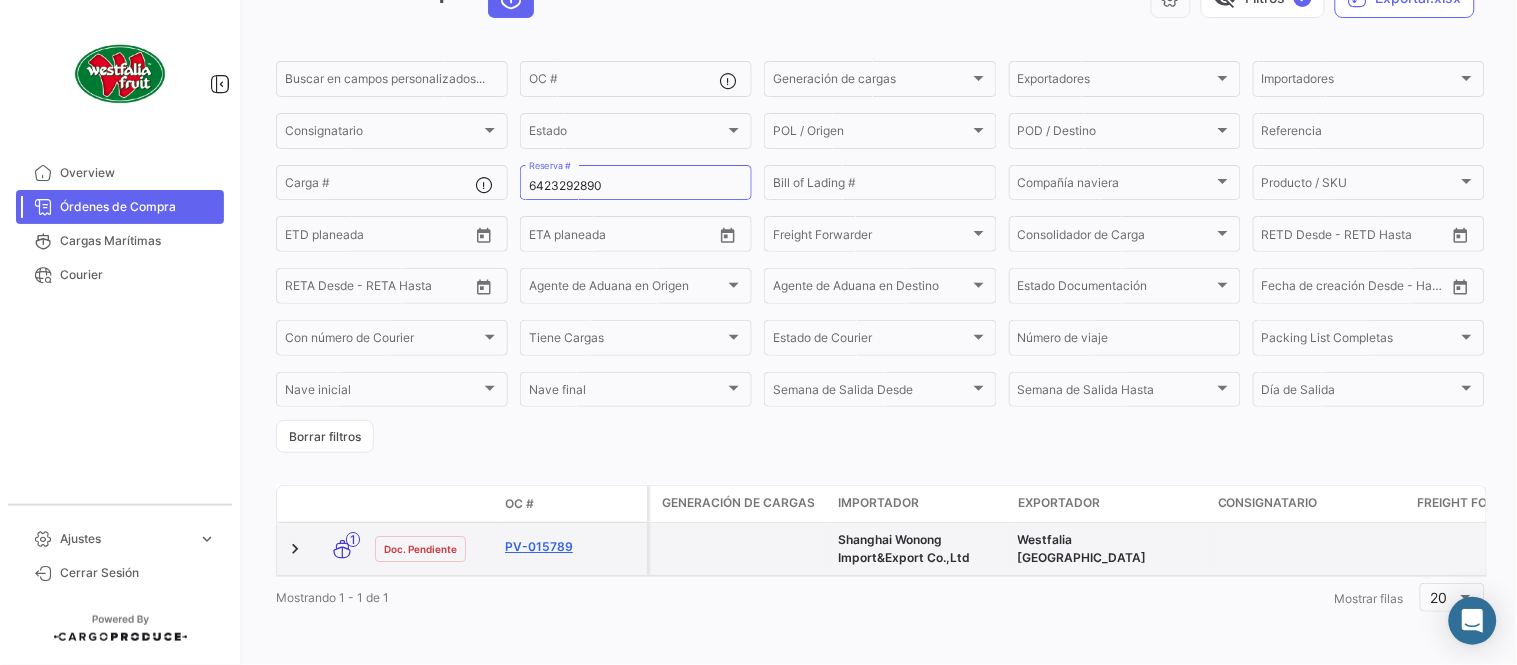 click on "PV-015789" 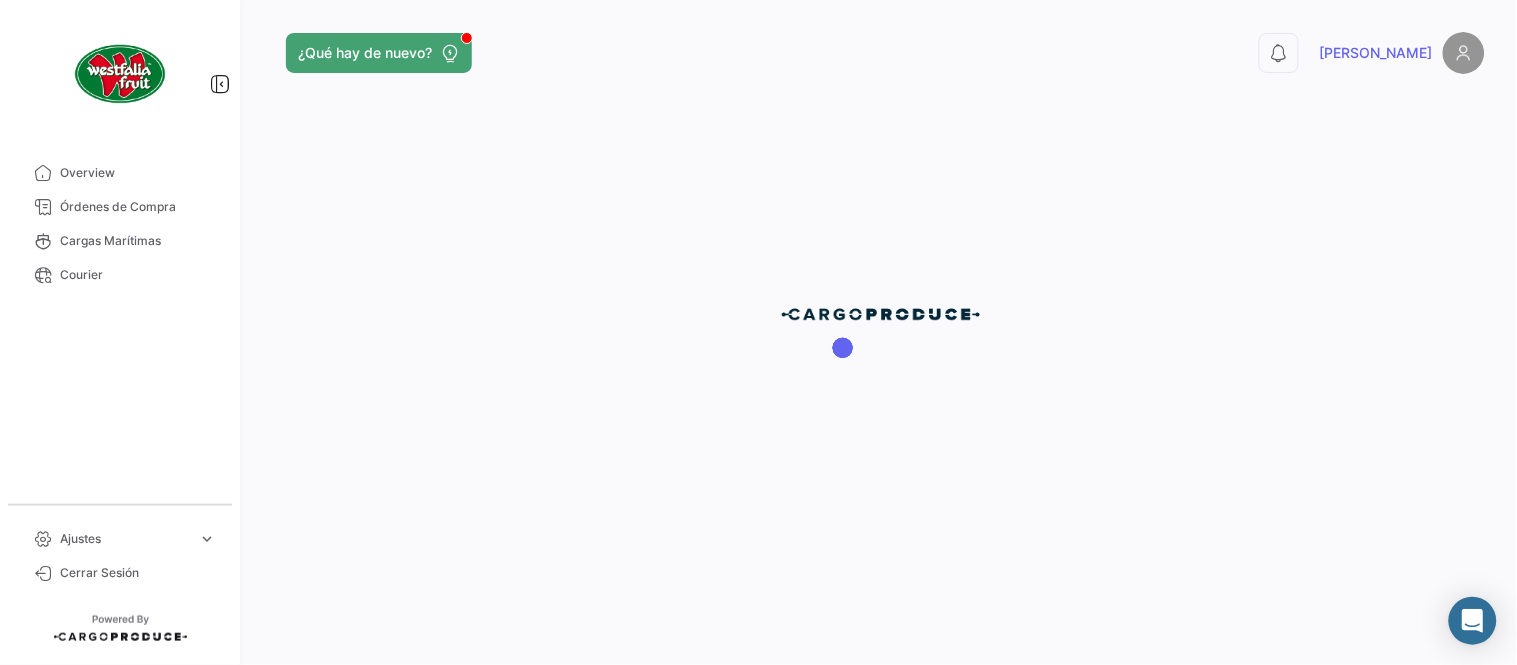 scroll, scrollTop: 0, scrollLeft: 0, axis: both 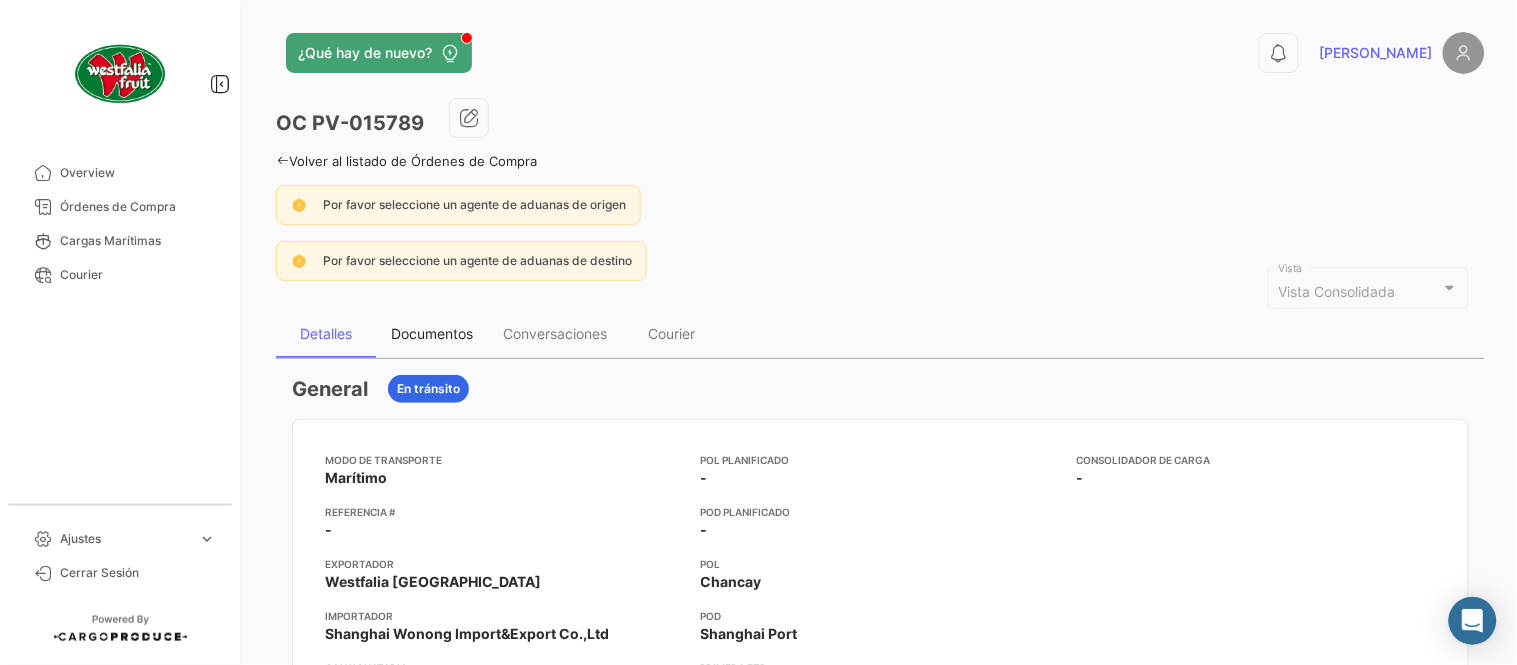 click on "Documentos" at bounding box center (432, 333) 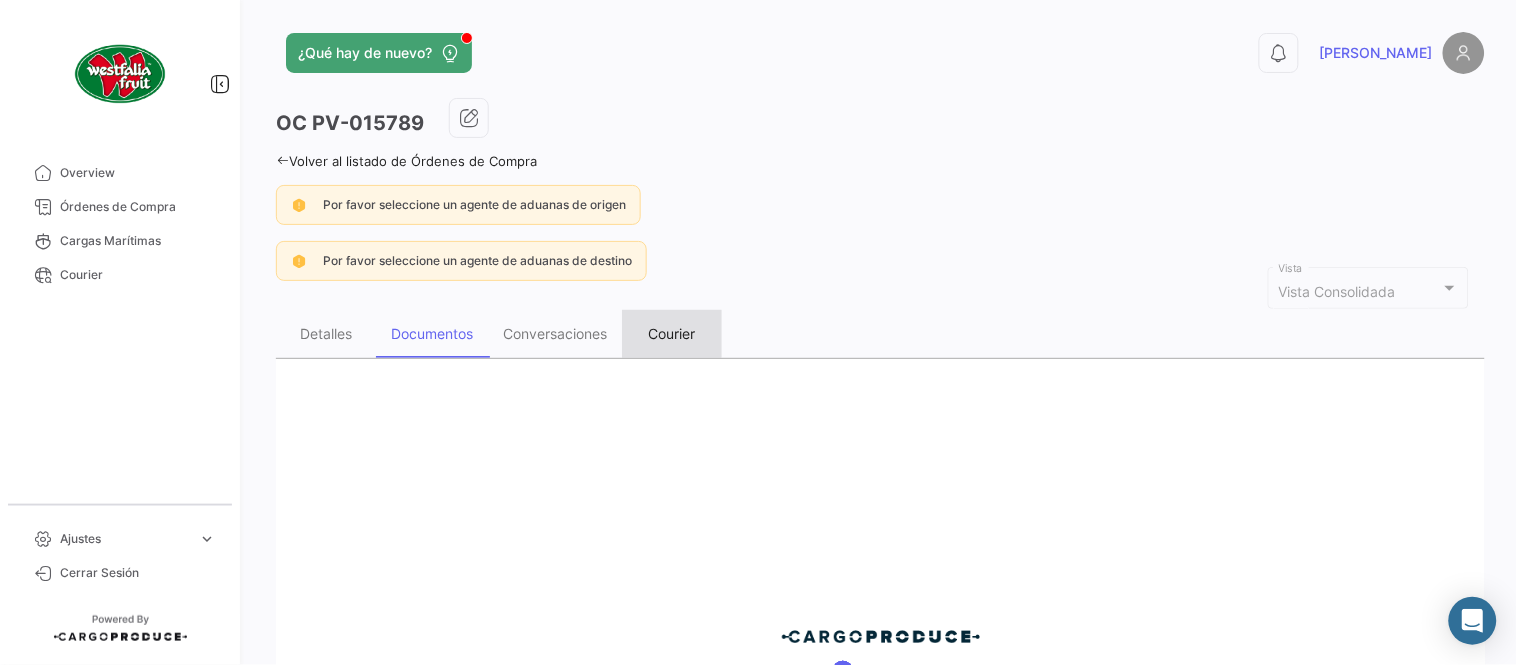 click on "Courier" at bounding box center [672, 334] 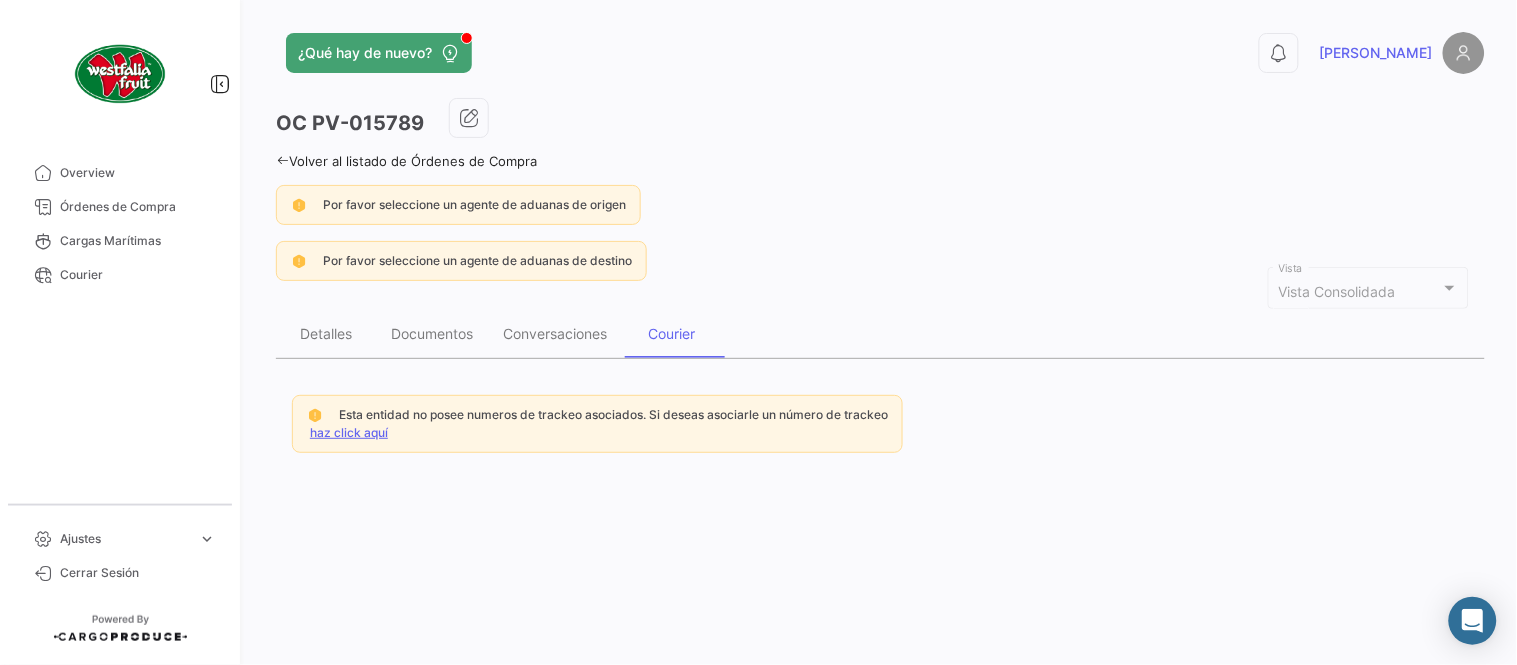 click on "haz click aquí" at bounding box center [349, 432] 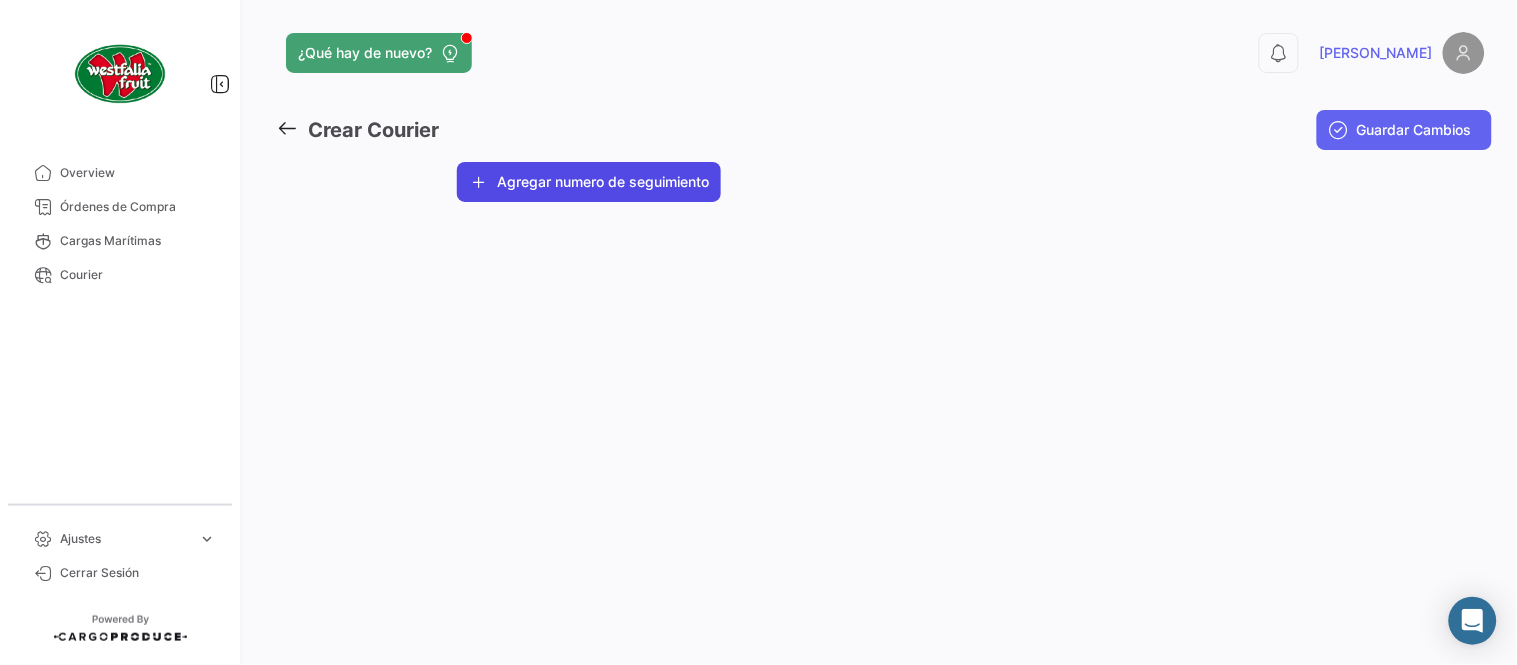 click on "Agregar numero de seguimiento" 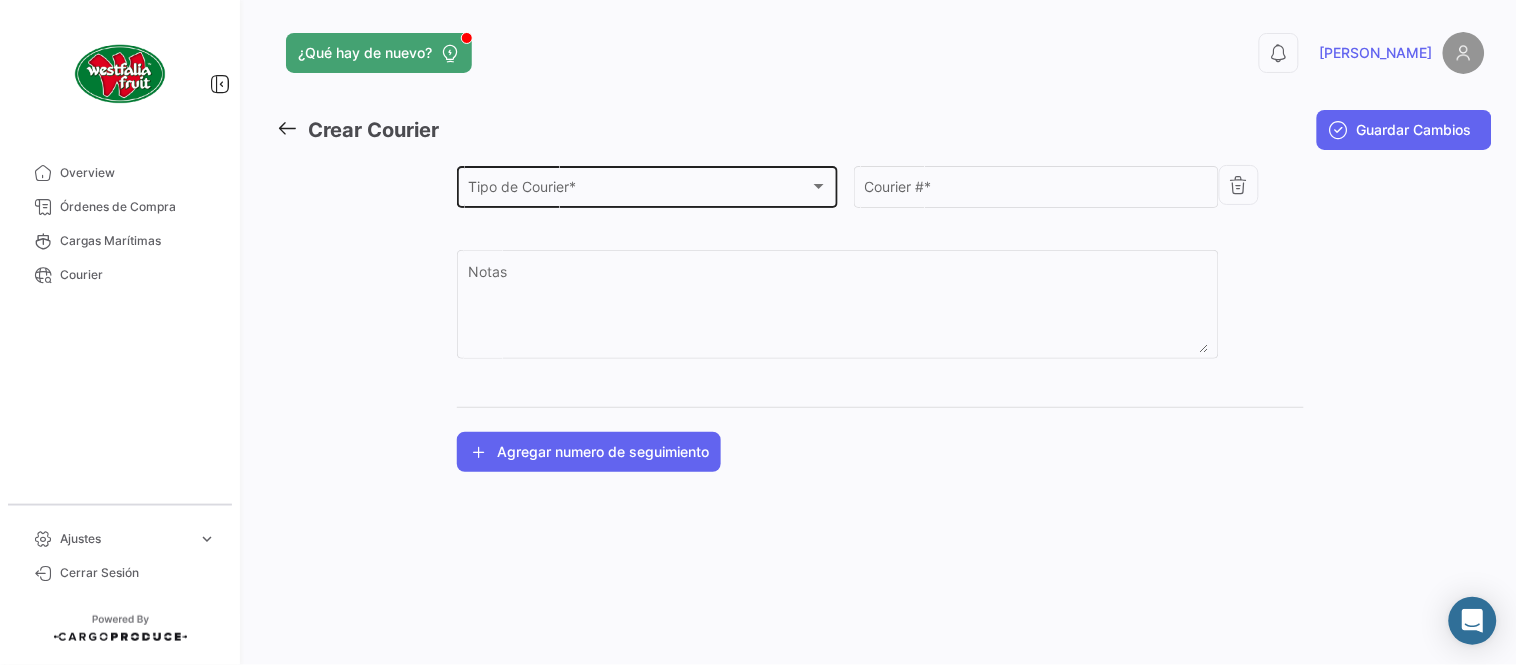 click on "Tipo de Courier *" at bounding box center (639, 190) 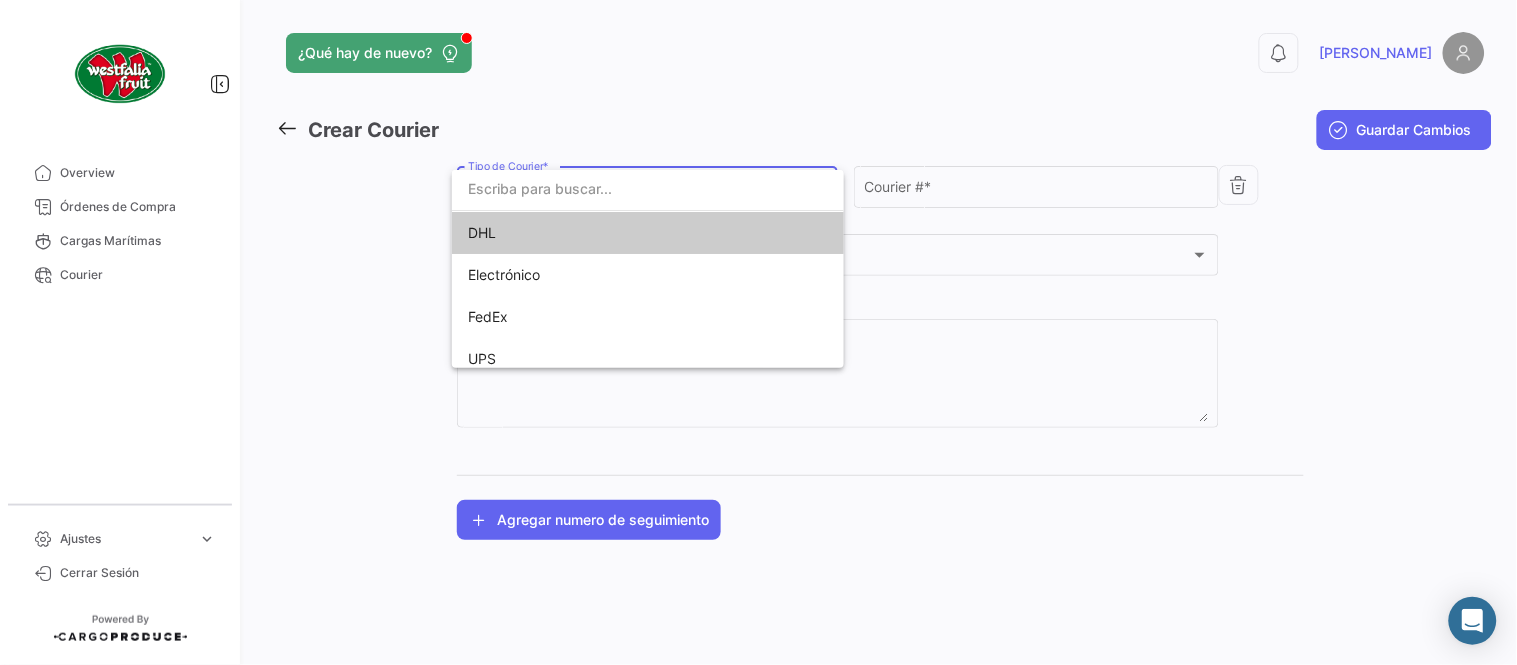 click on "DHL" at bounding box center [608, 233] 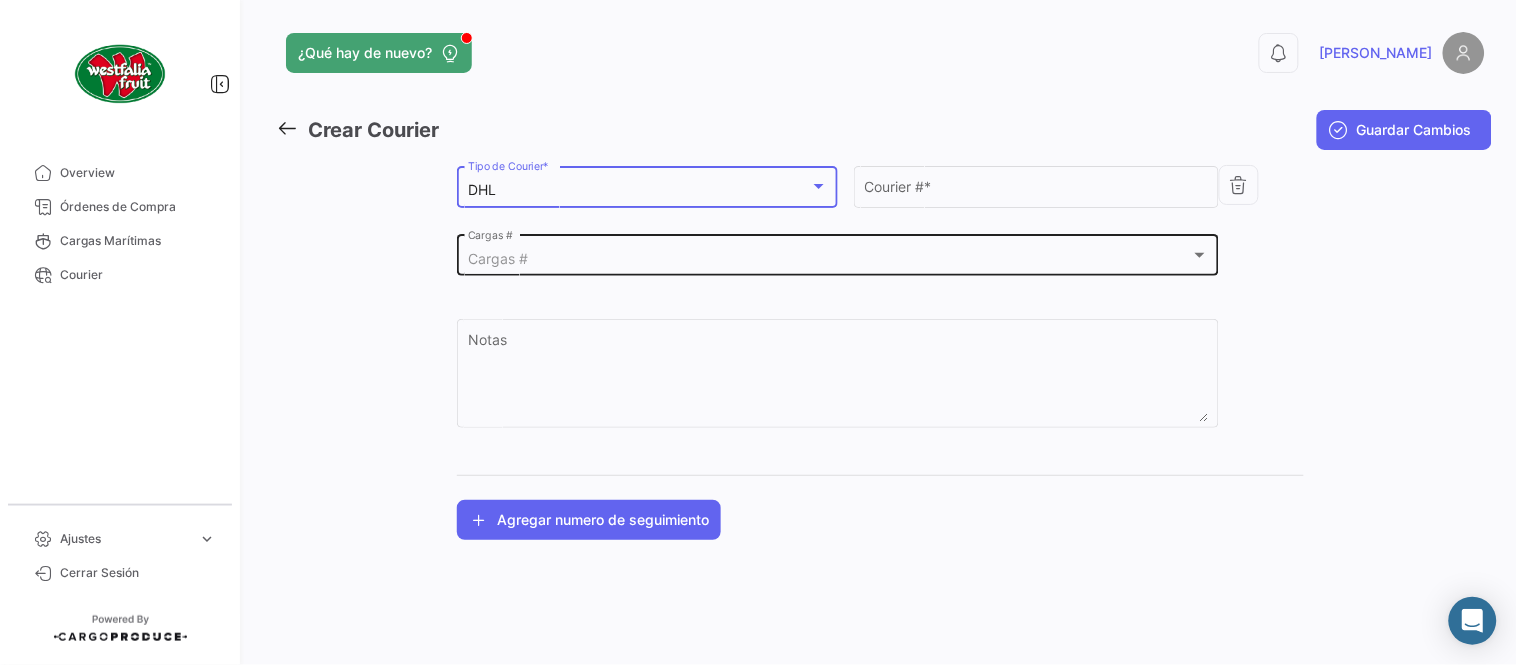 click on "Cargas #" at bounding box center (498, 258) 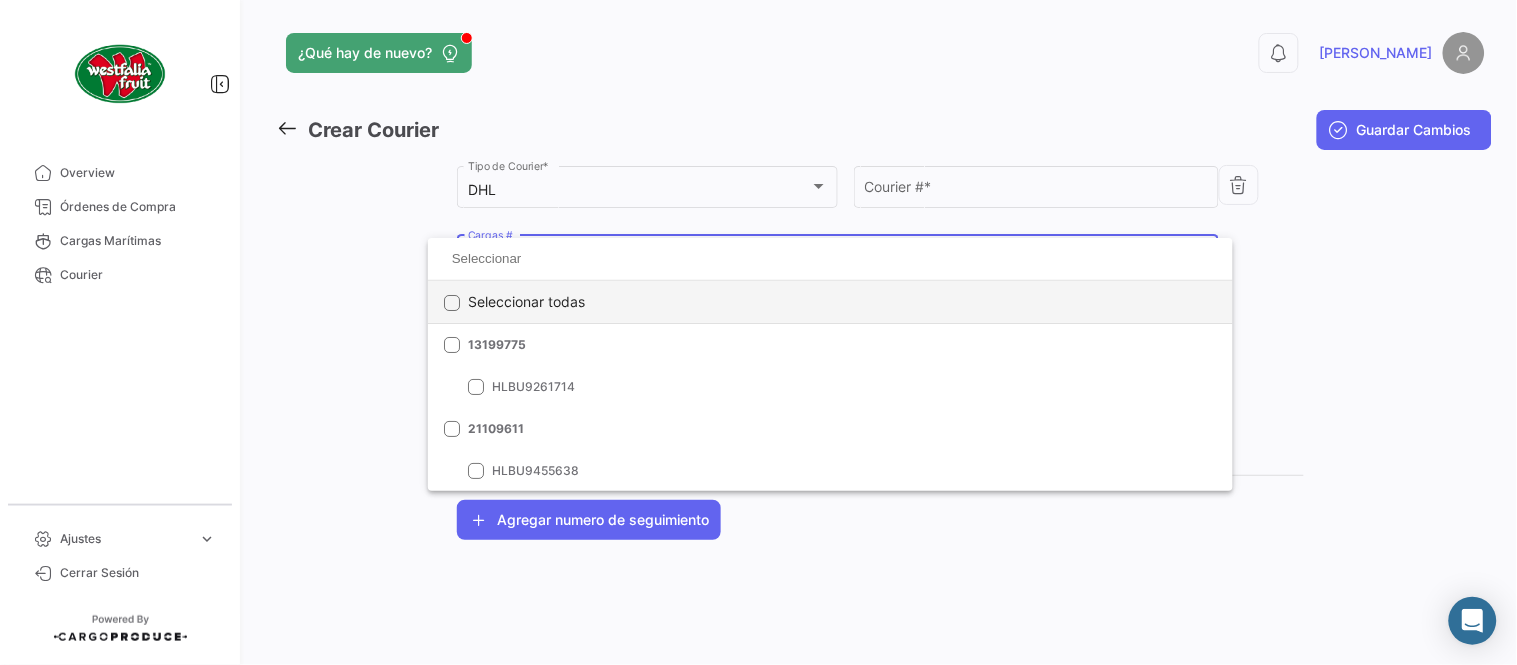 click on "Seleccionar todas" 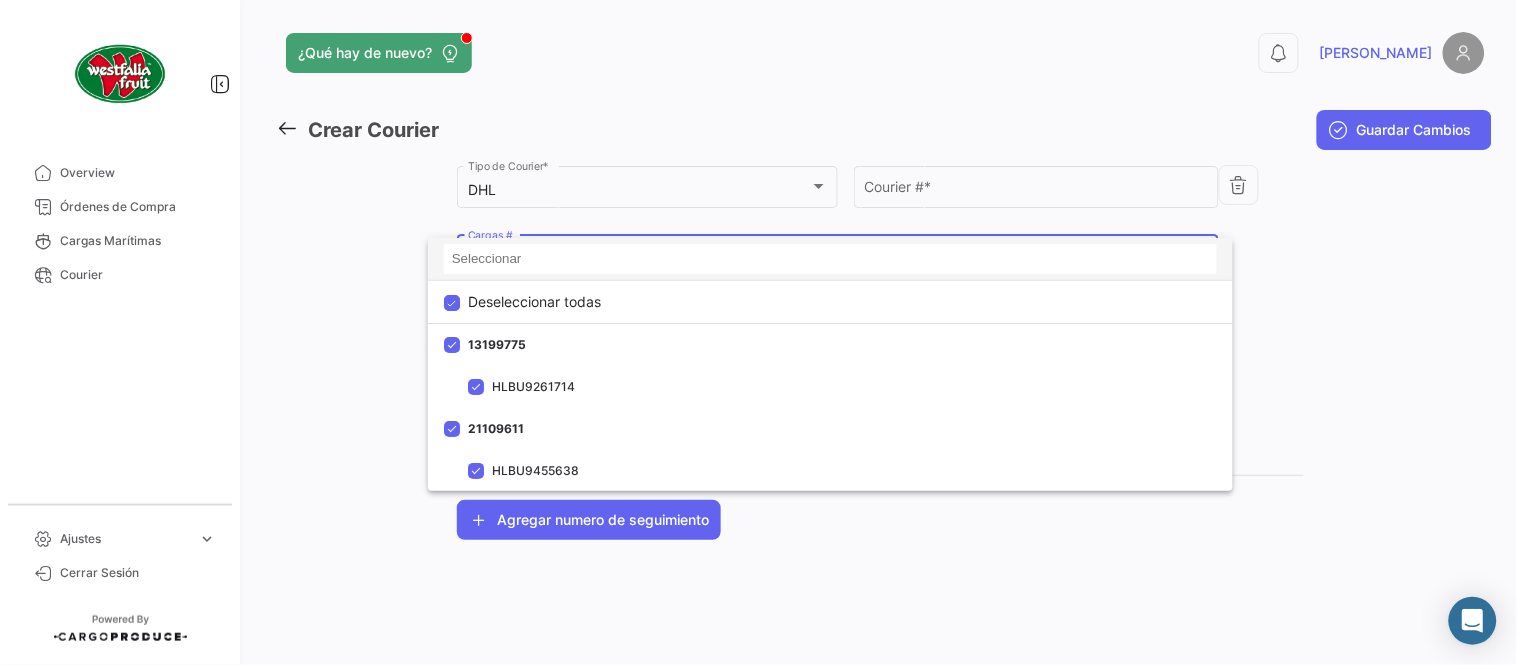 click at bounding box center [830, 259] 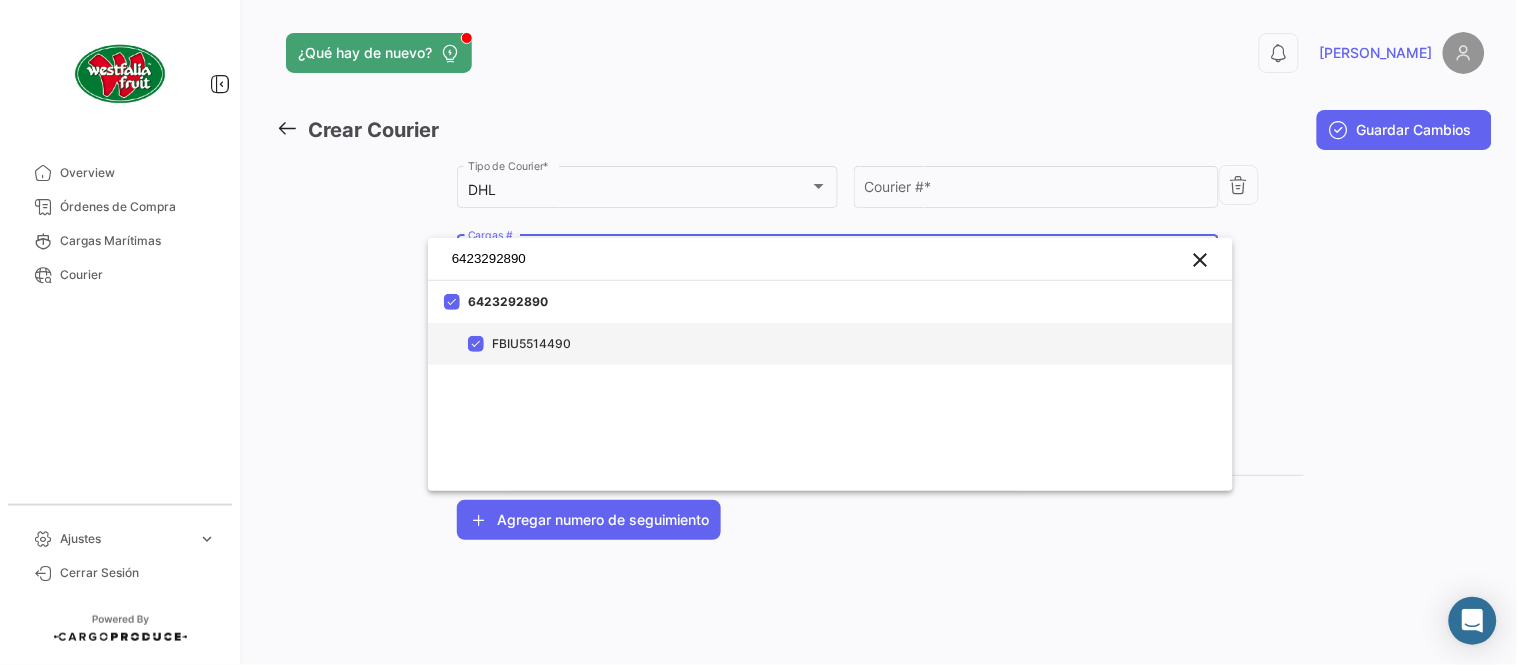 type on "6423292890" 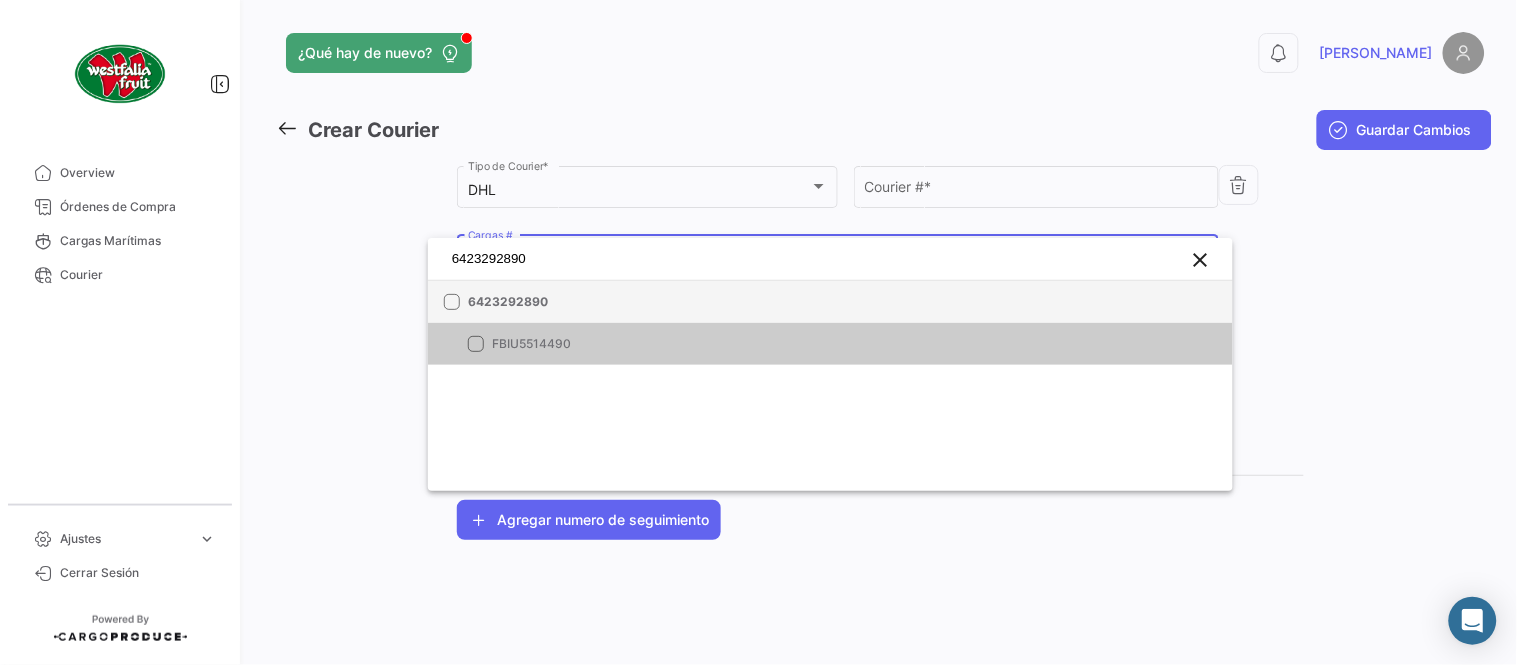 click on "6423292890" at bounding box center (608, 302) 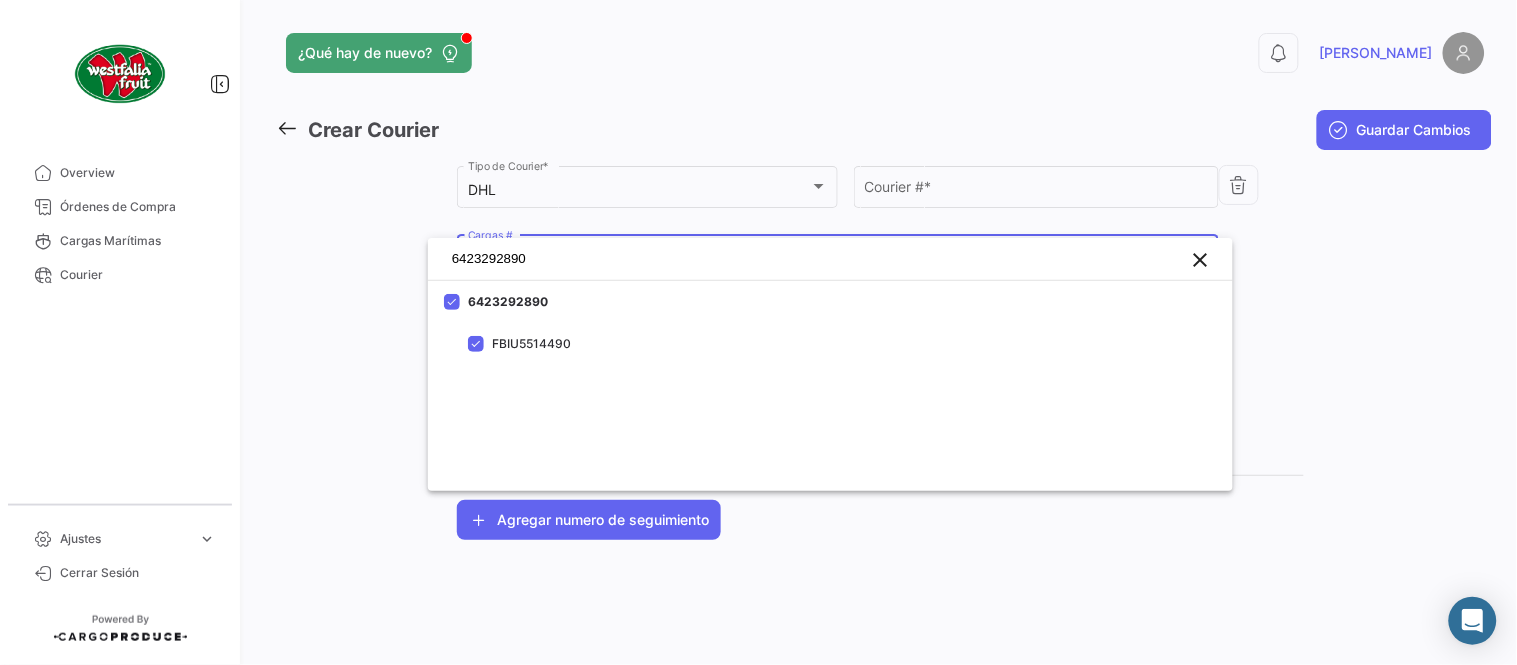 click at bounding box center (758, 332) 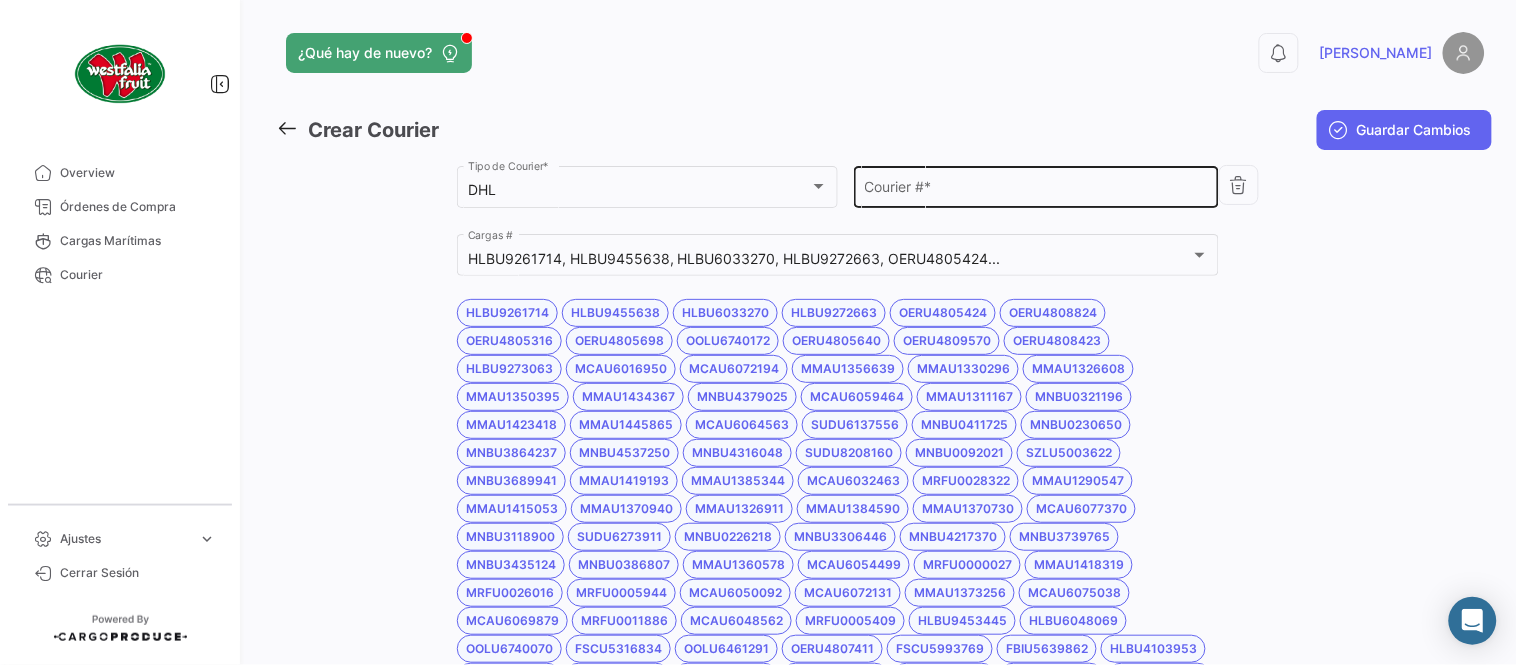 click on "Courier #  *" at bounding box center (1037, 190) 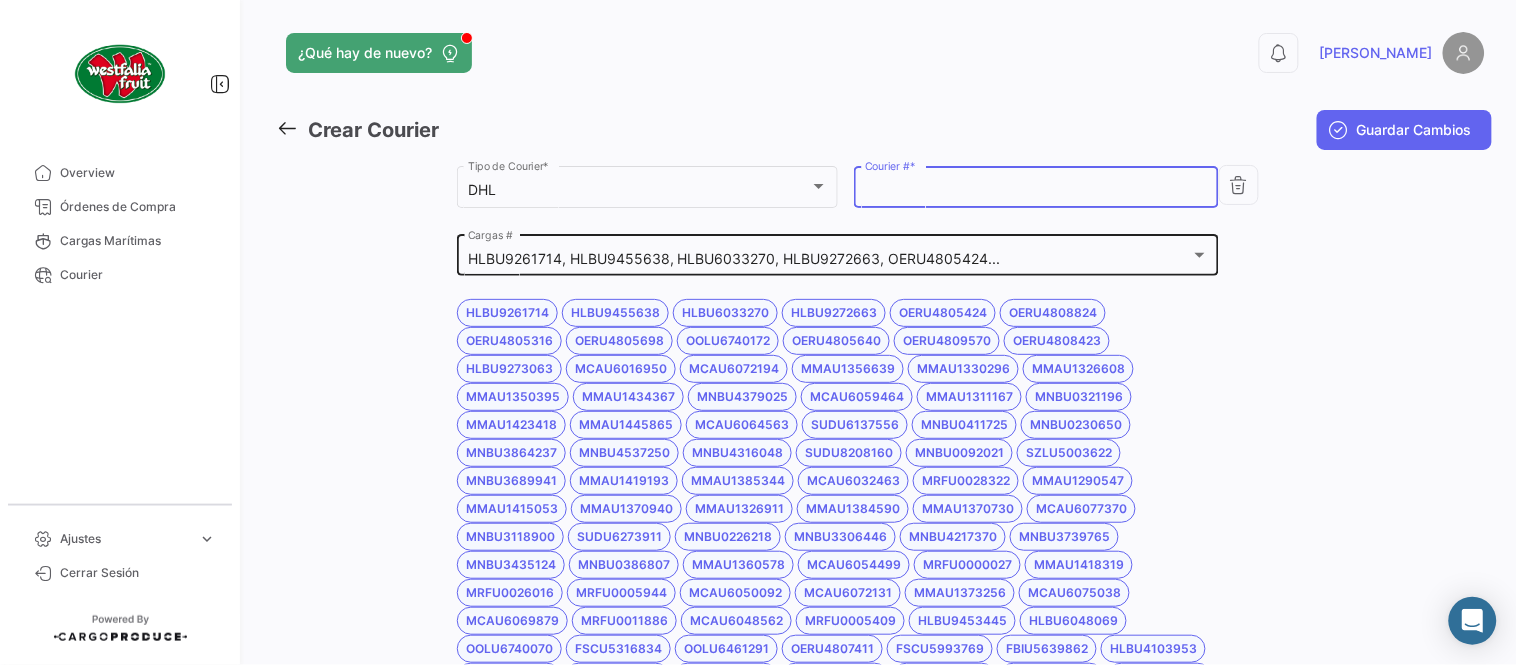 click at bounding box center (1200, 255) 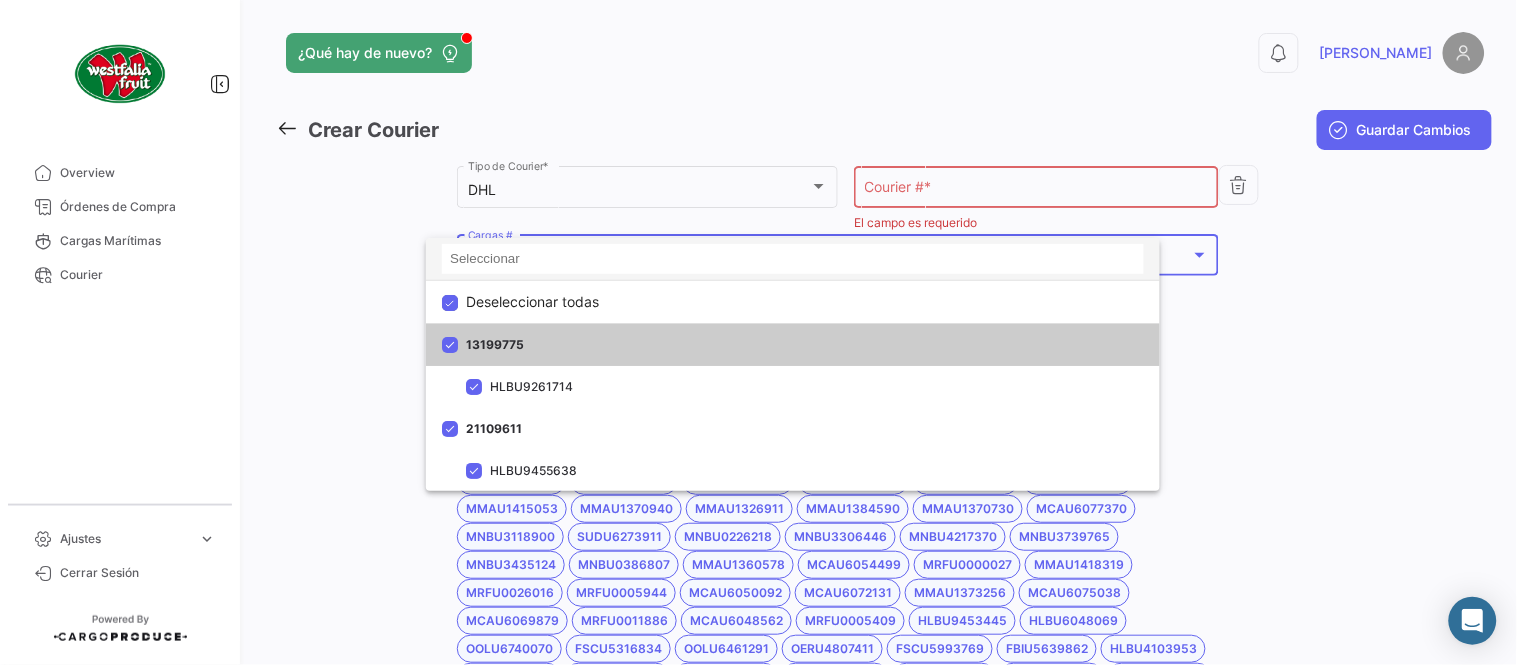 scroll, scrollTop: 42, scrollLeft: 0, axis: vertical 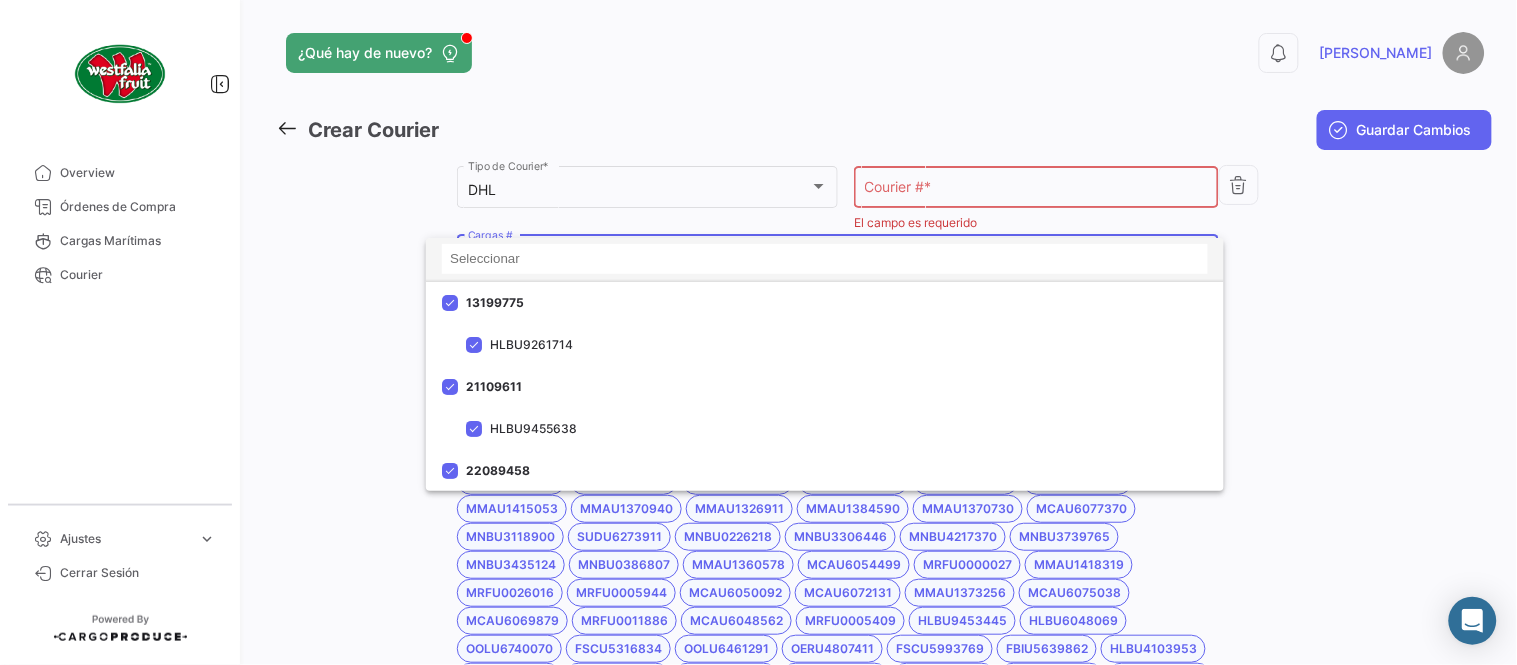 click at bounding box center (825, 259) 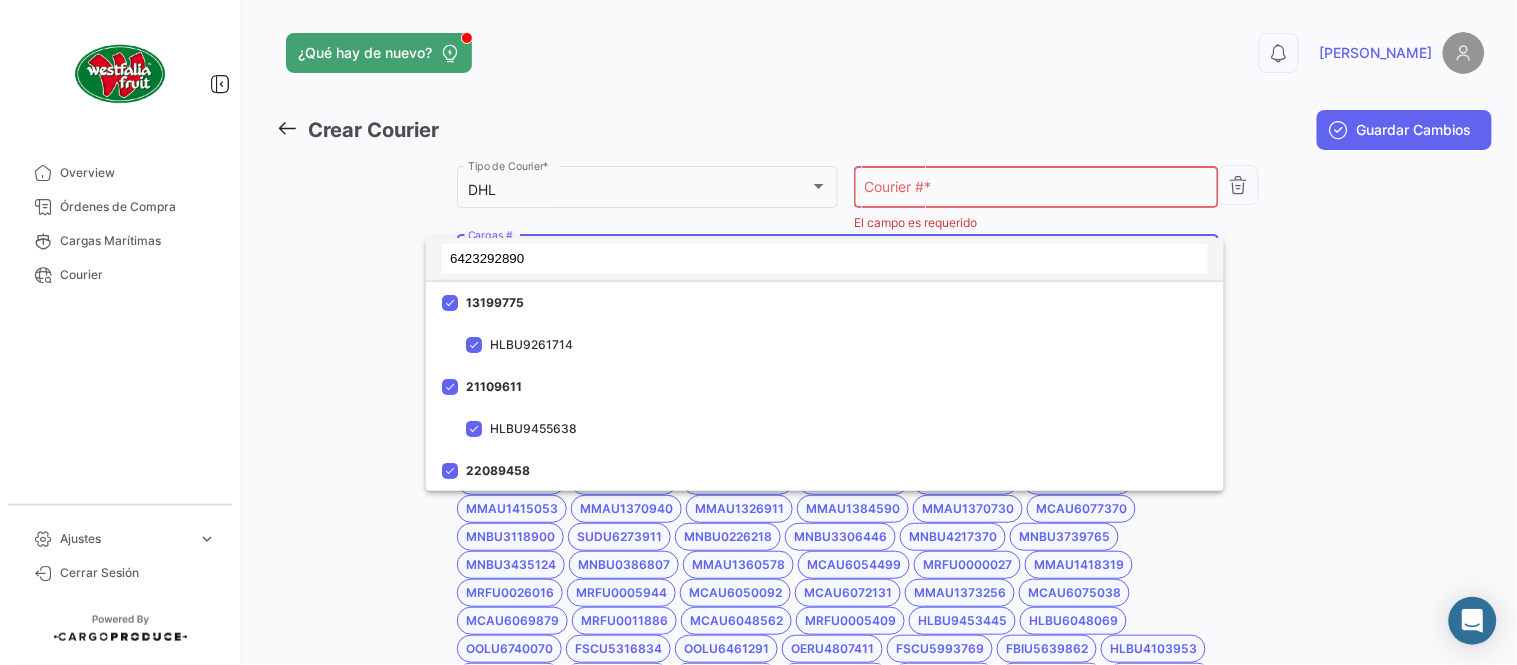 scroll, scrollTop: 0, scrollLeft: 0, axis: both 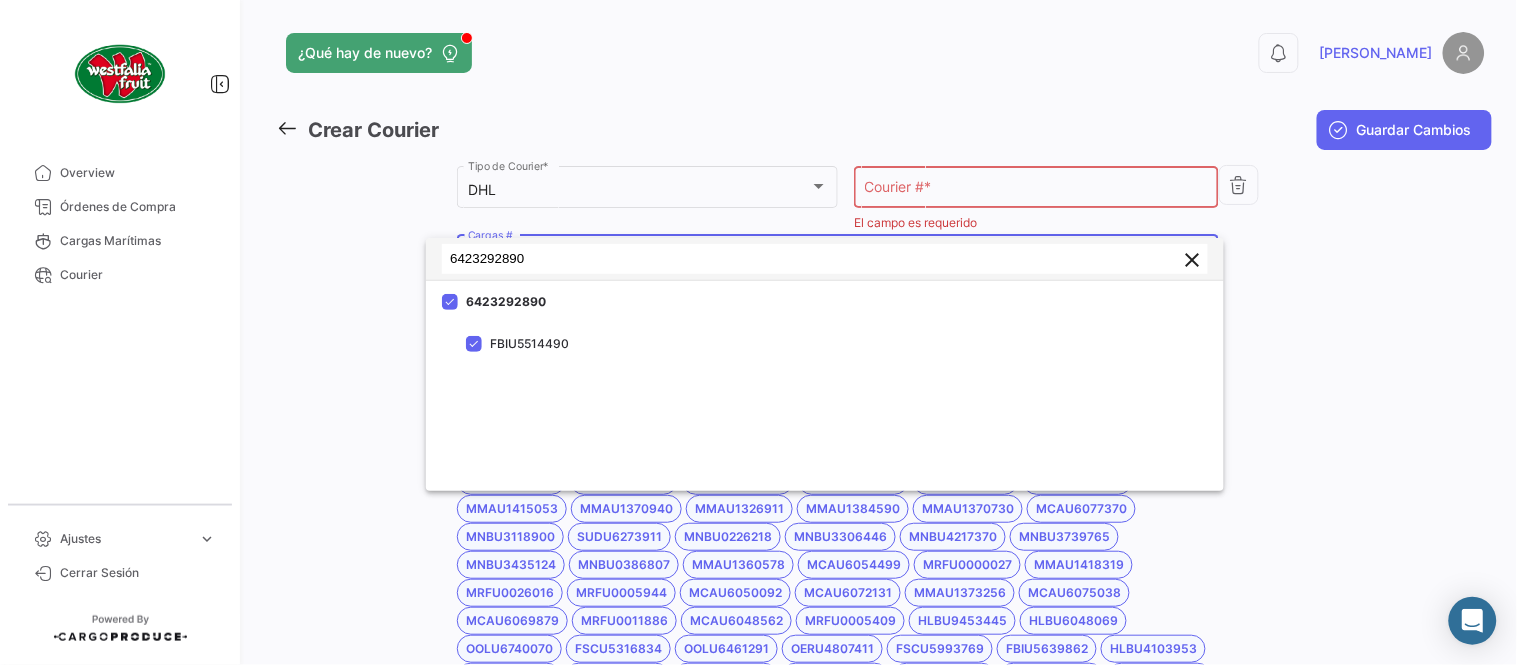 click on "6423292890" at bounding box center (825, 259) 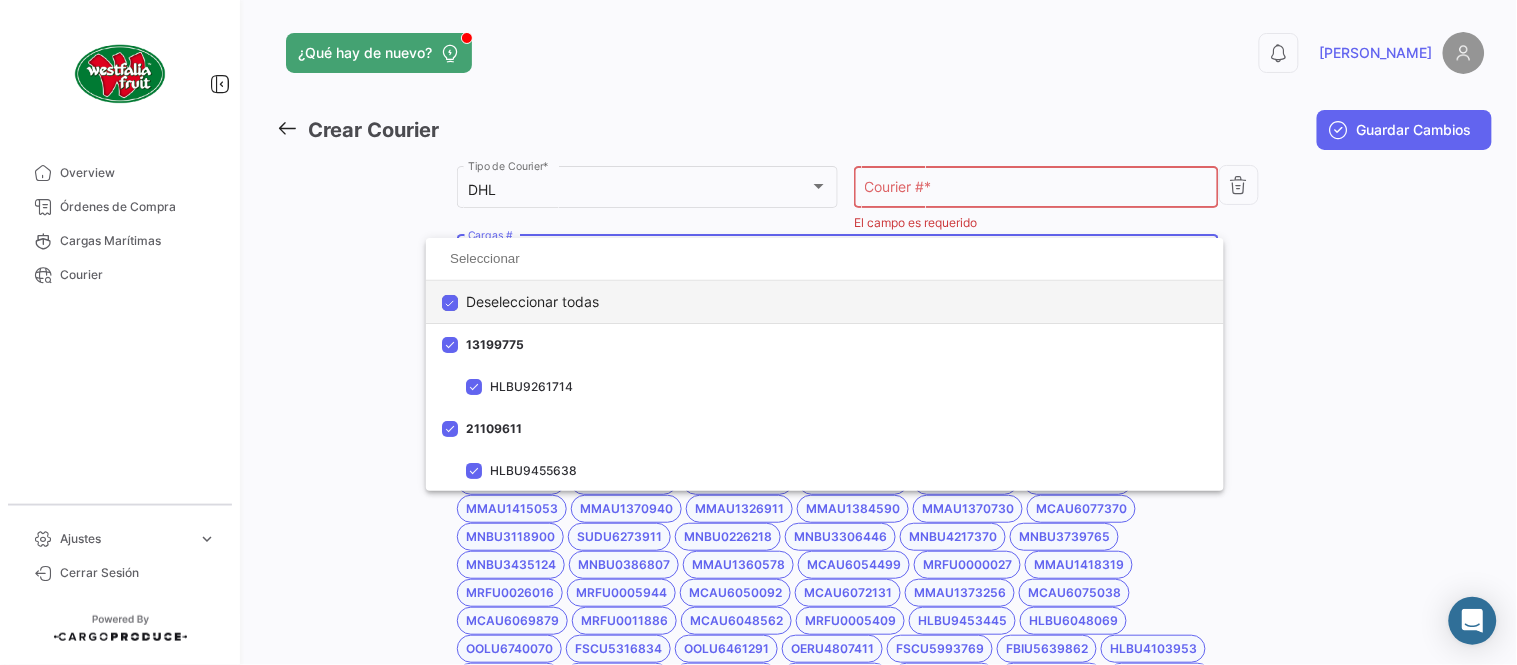 click on "Deseleccionar todas" 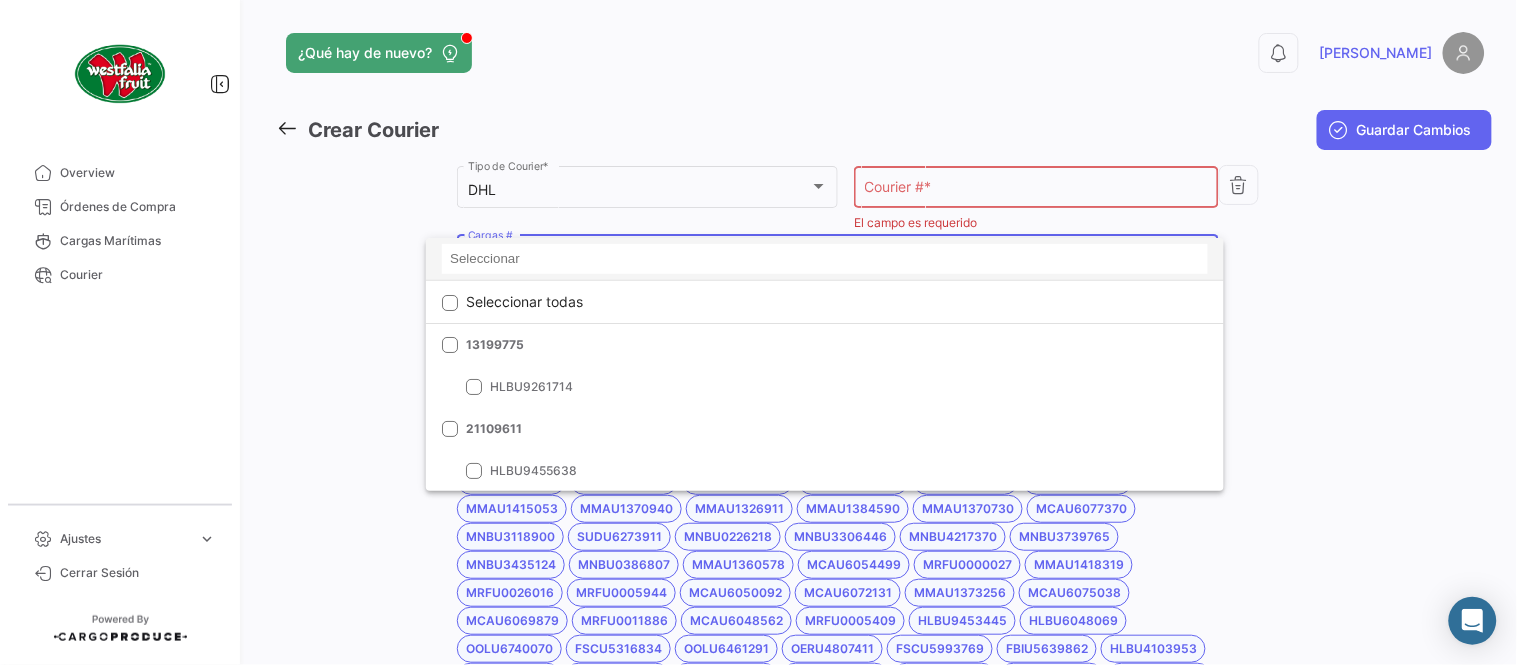 click at bounding box center [825, 259] 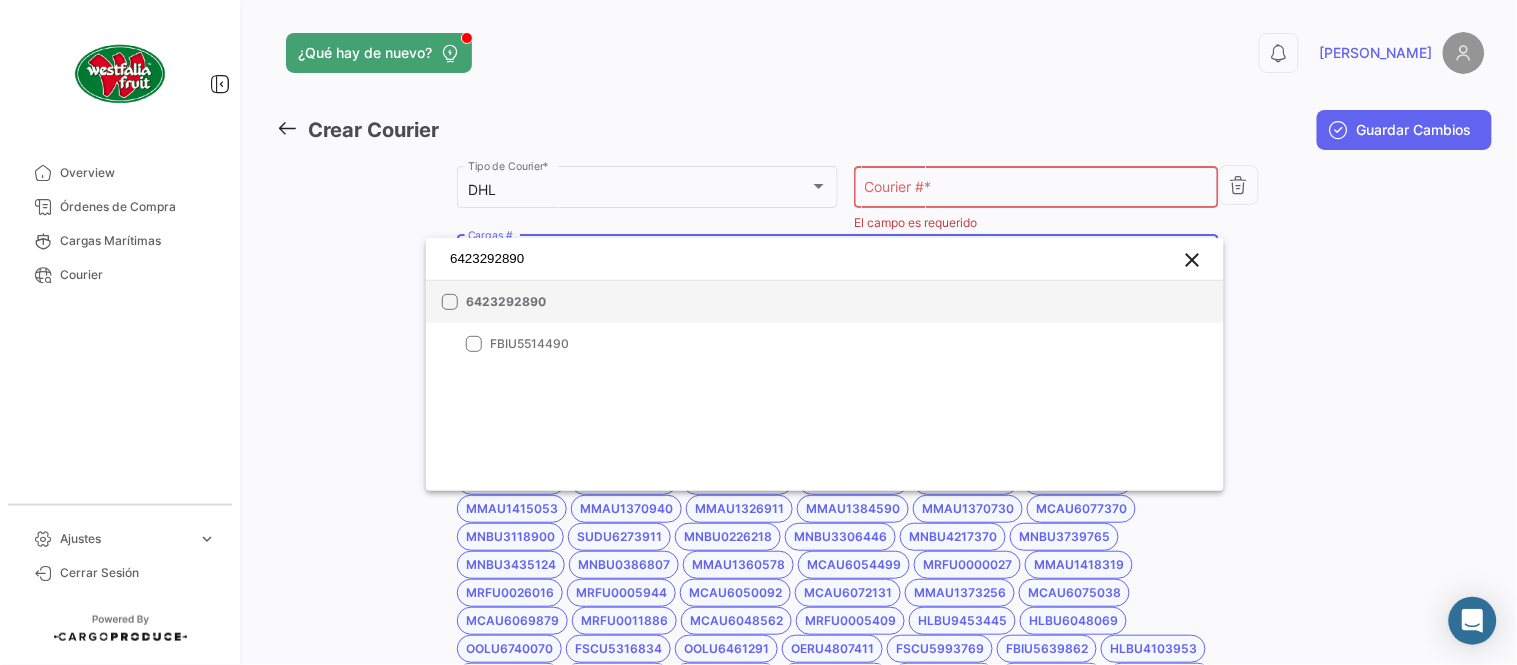 type on "6423292890" 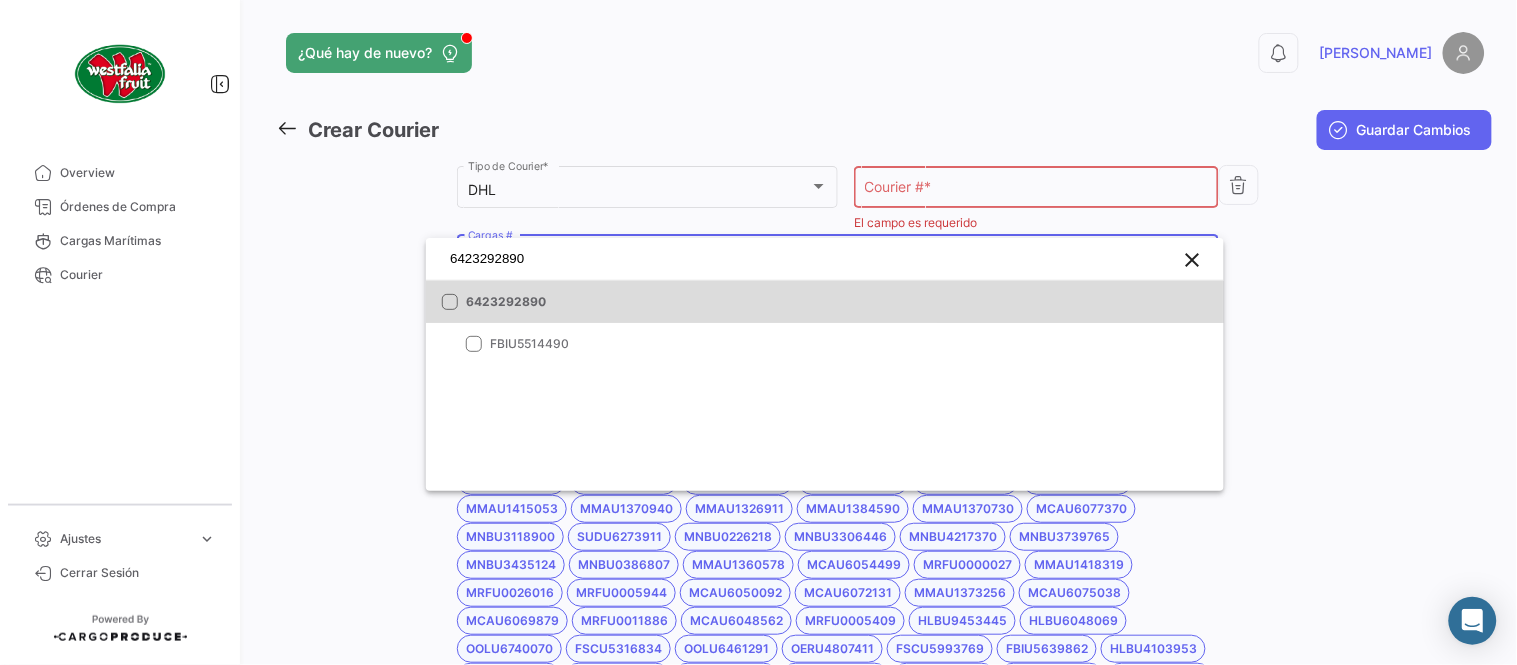 click on "6423292890" at bounding box center [606, 302] 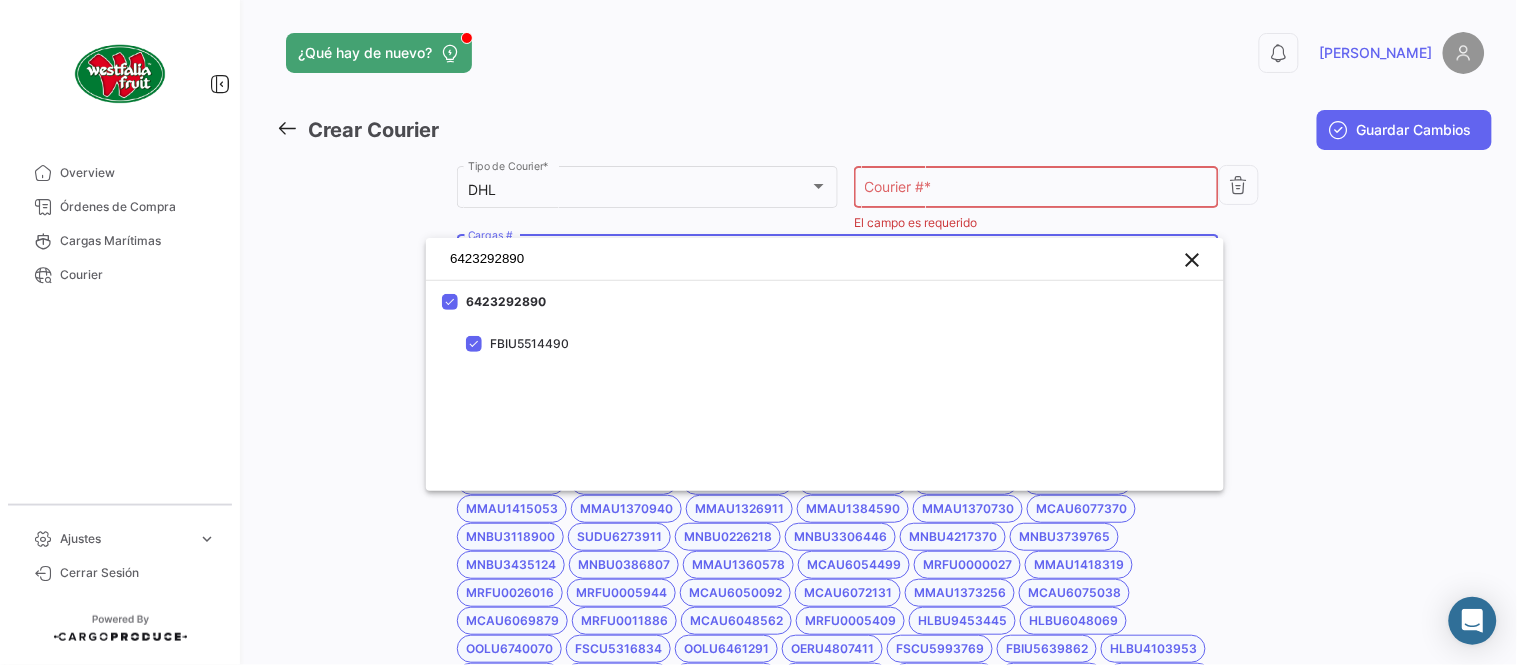 click at bounding box center [758, 332] 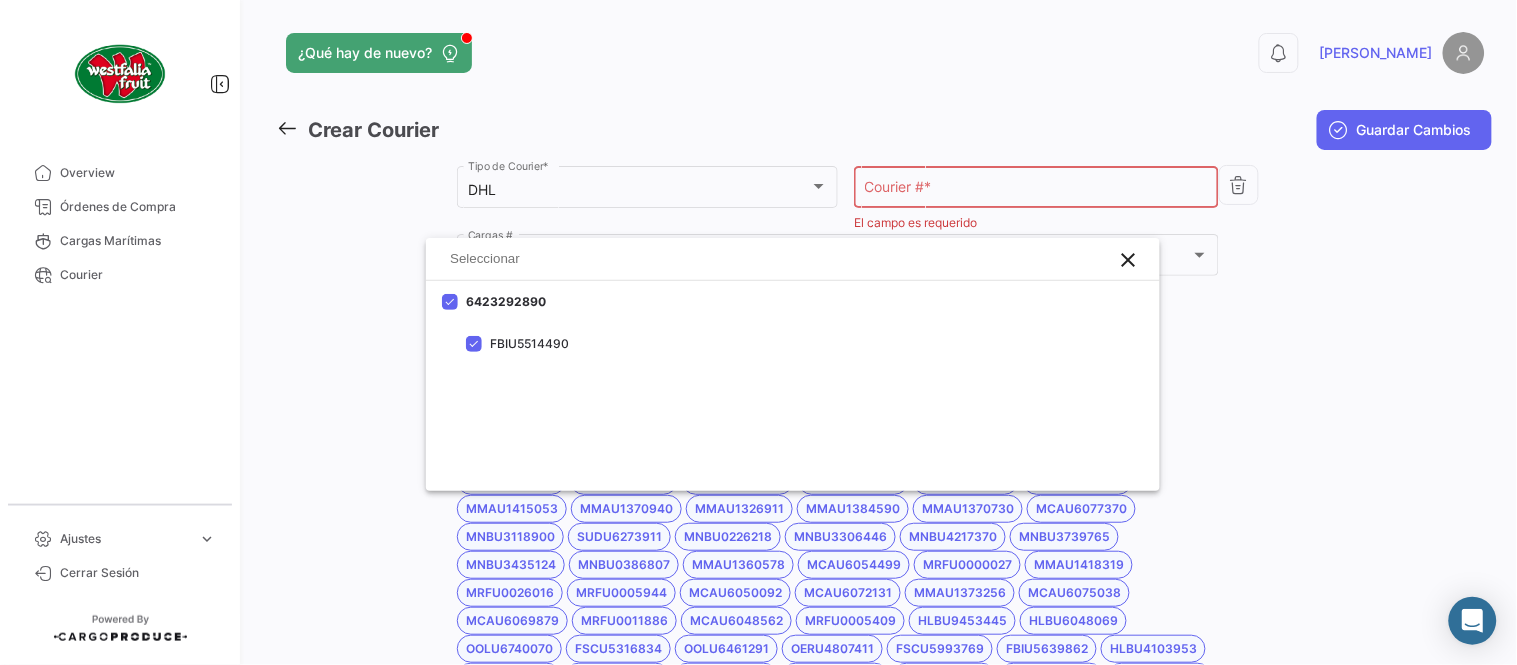 click on "Courier #  *" at bounding box center (1037, 190) 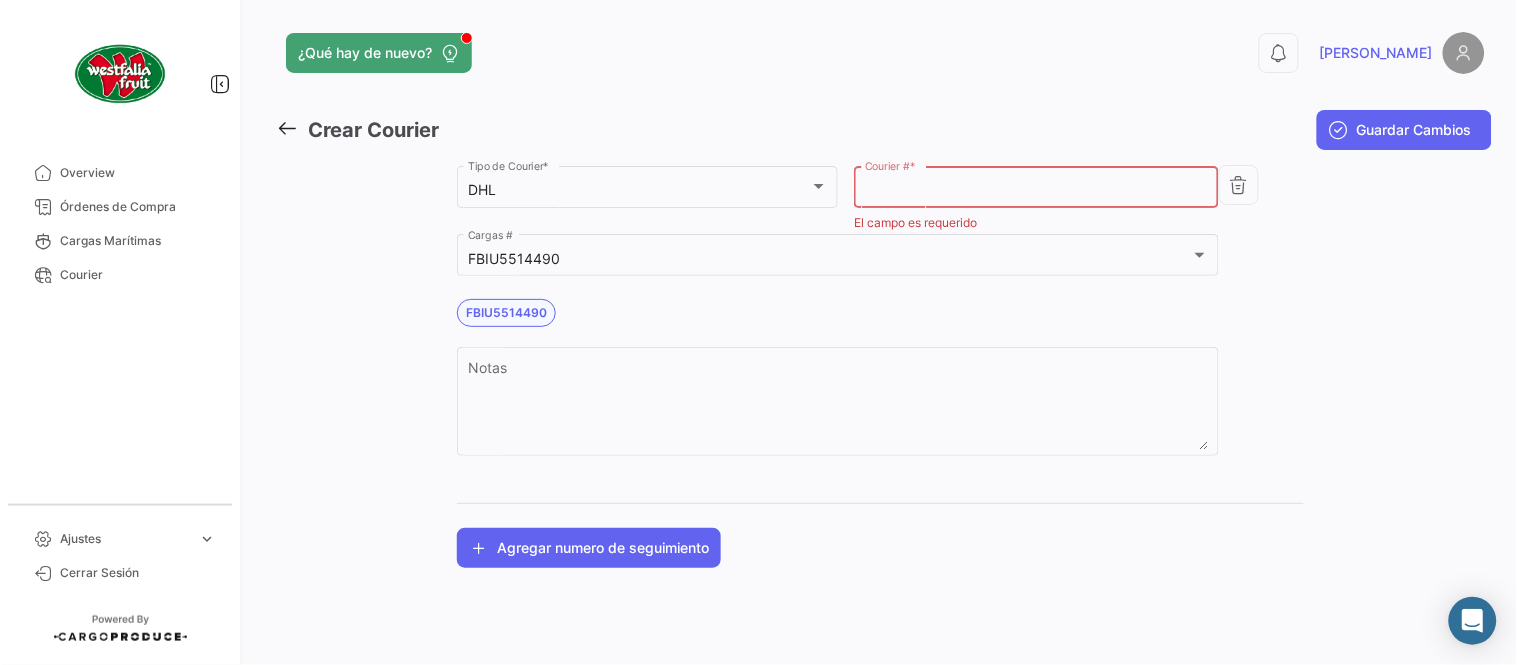 paste on "6388290090" 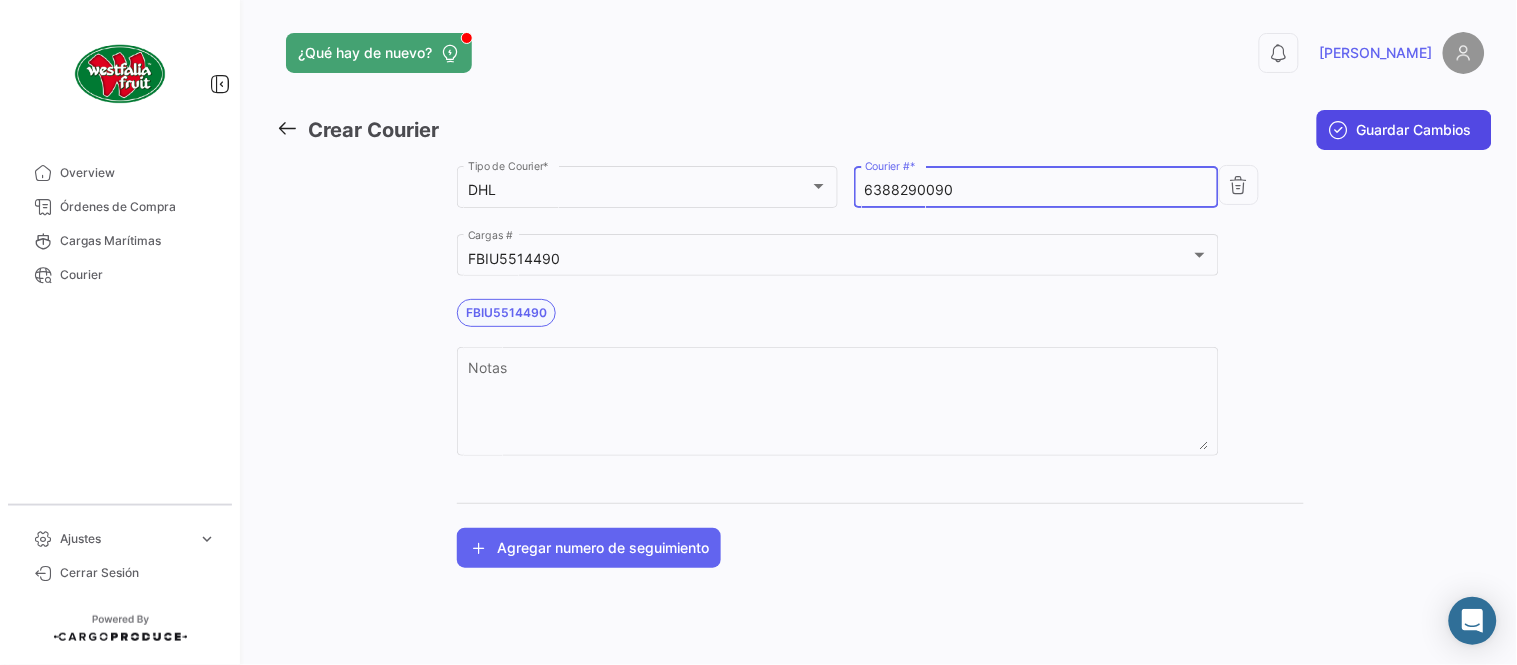 type on "6388290090" 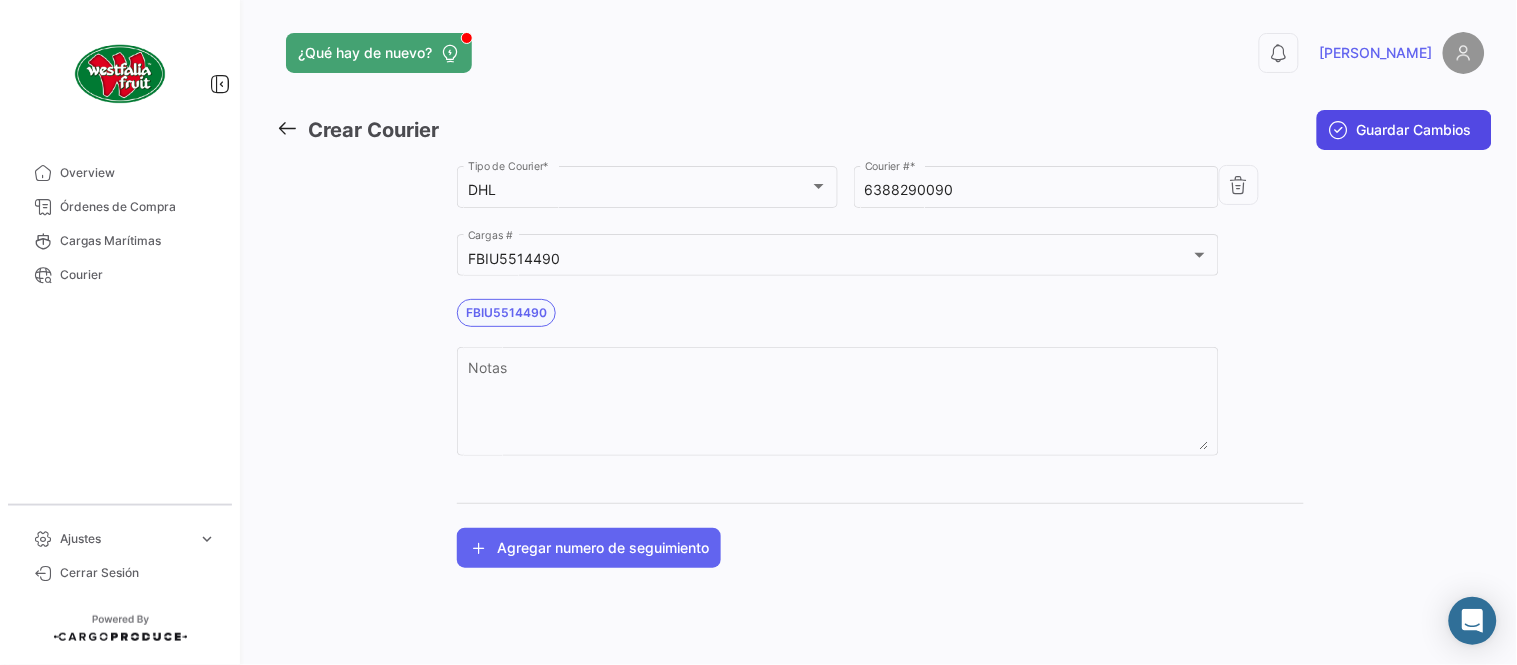 click on "Guardar Cambios" 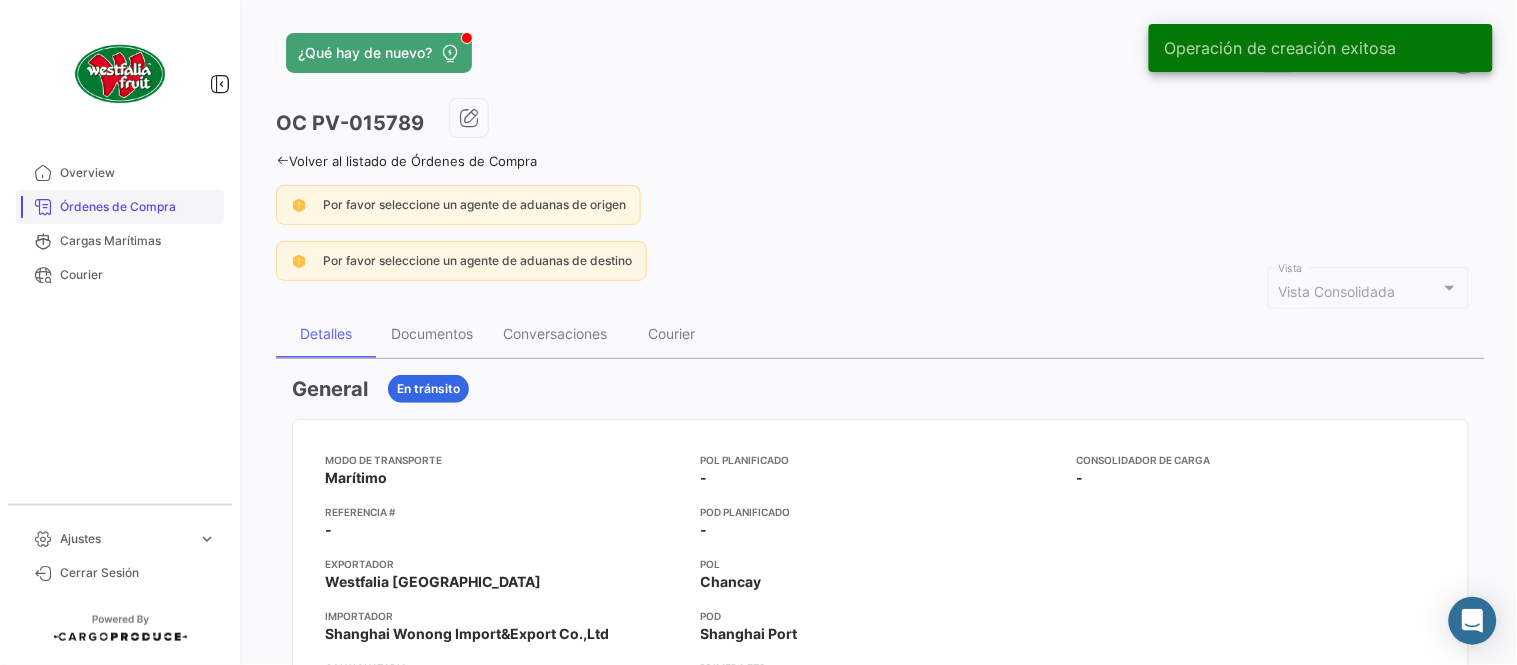 click on "Órdenes de Compra" at bounding box center [138, 207] 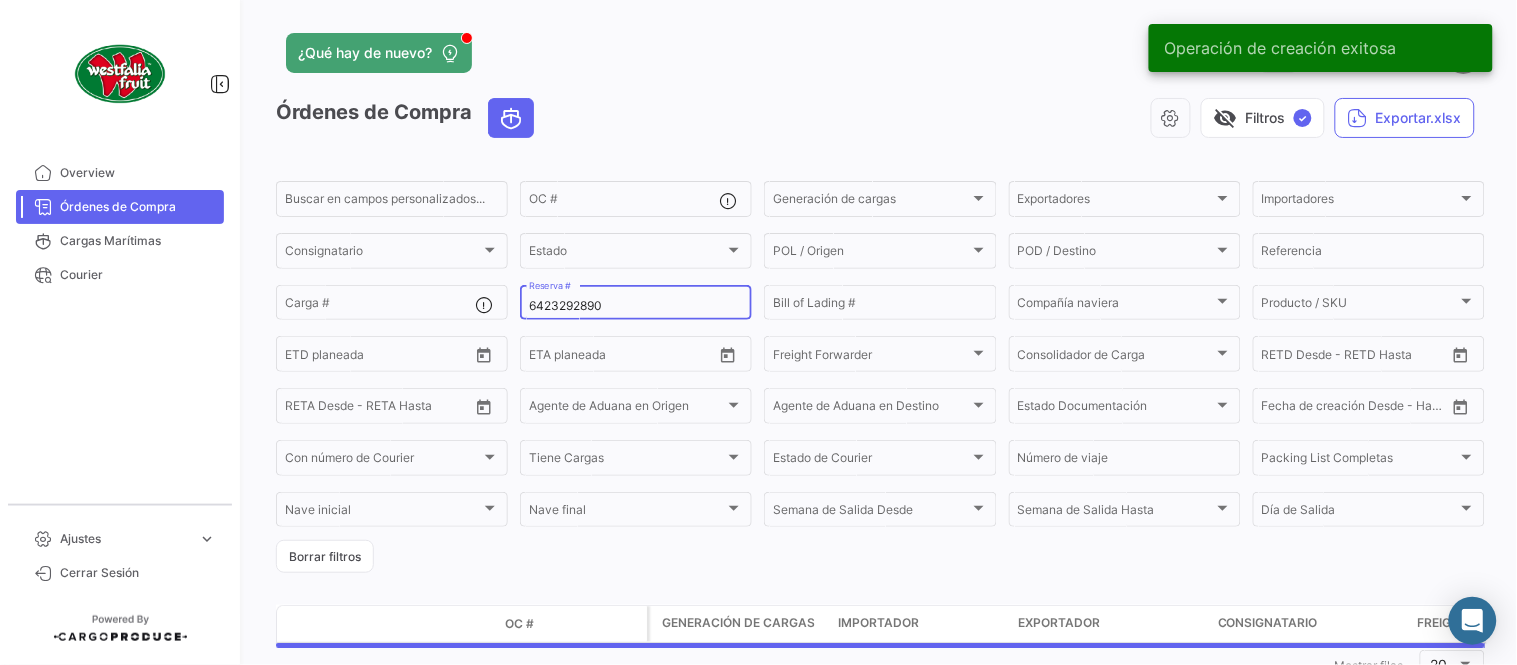 click on "6423292890 Reserva #" 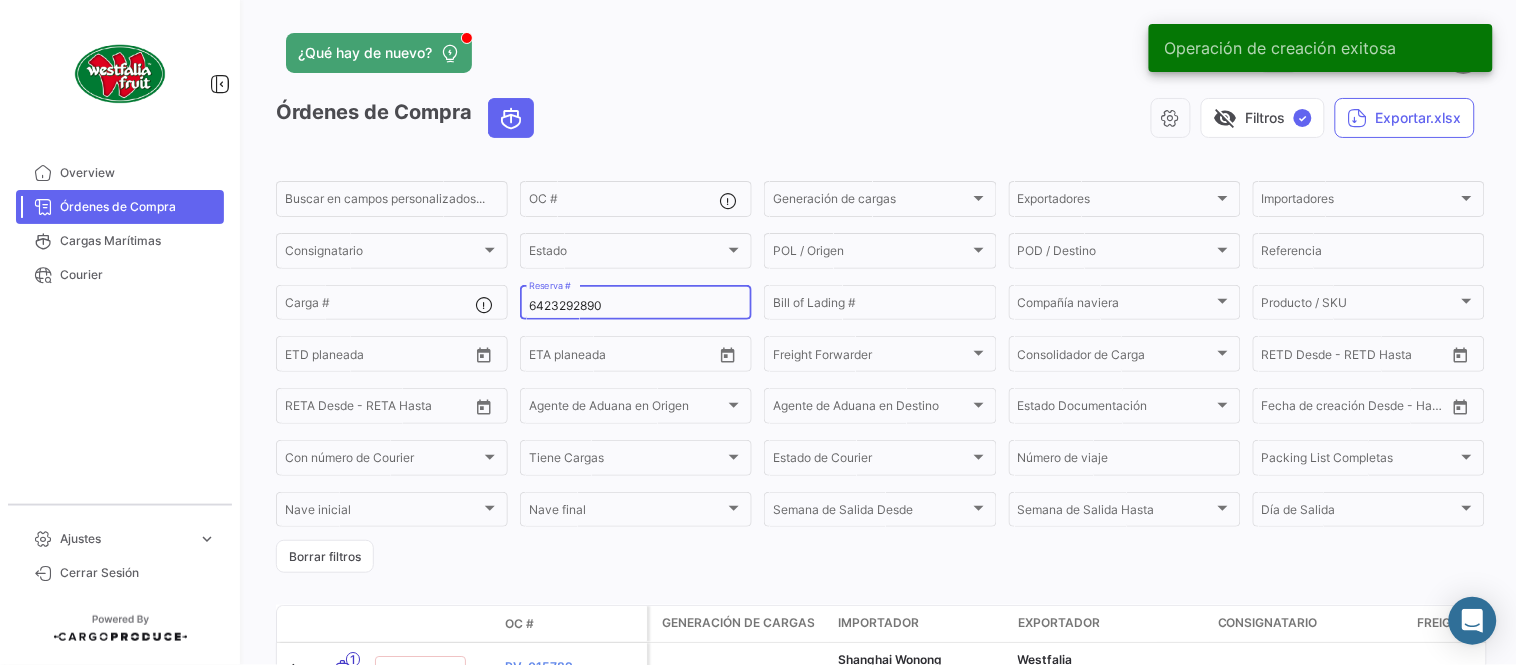 click on "6423292890" at bounding box center (636, 306) 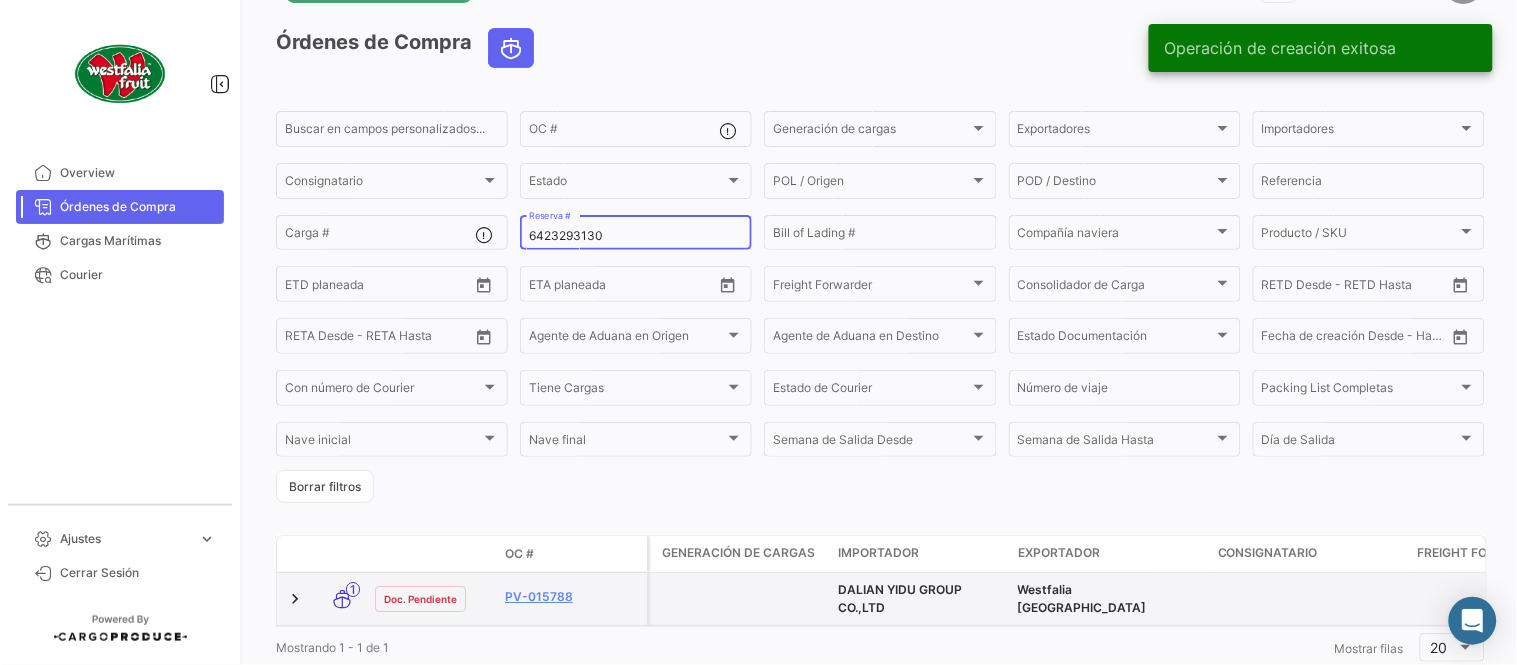 scroll, scrollTop: 136, scrollLeft: 0, axis: vertical 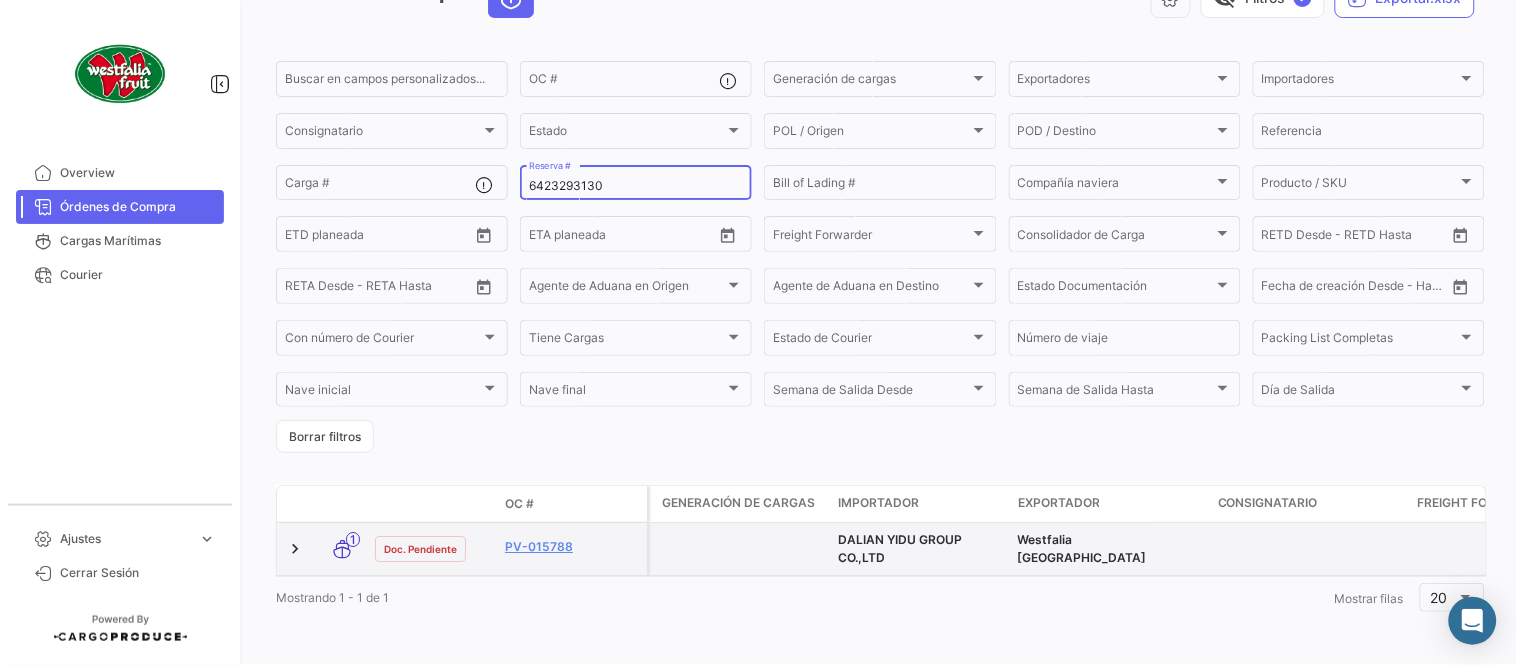 type on "6423293130" 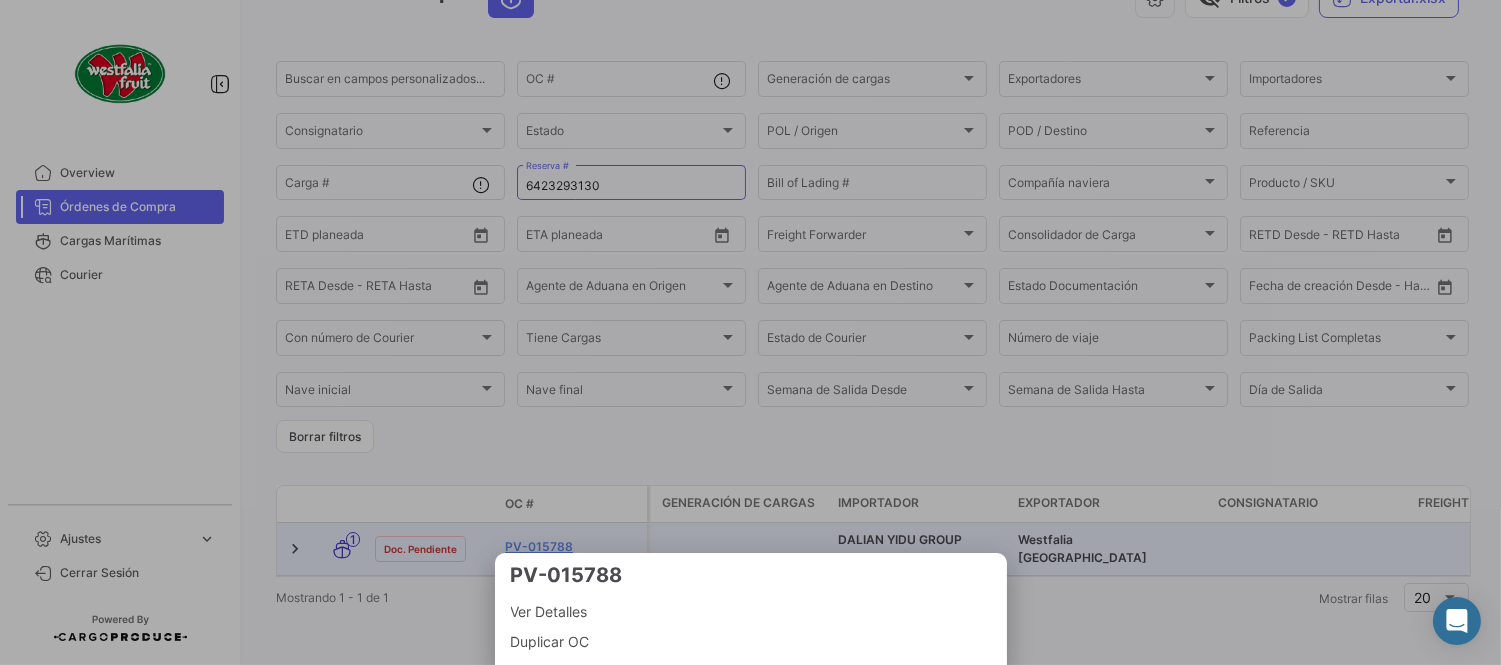 click at bounding box center [750, 332] 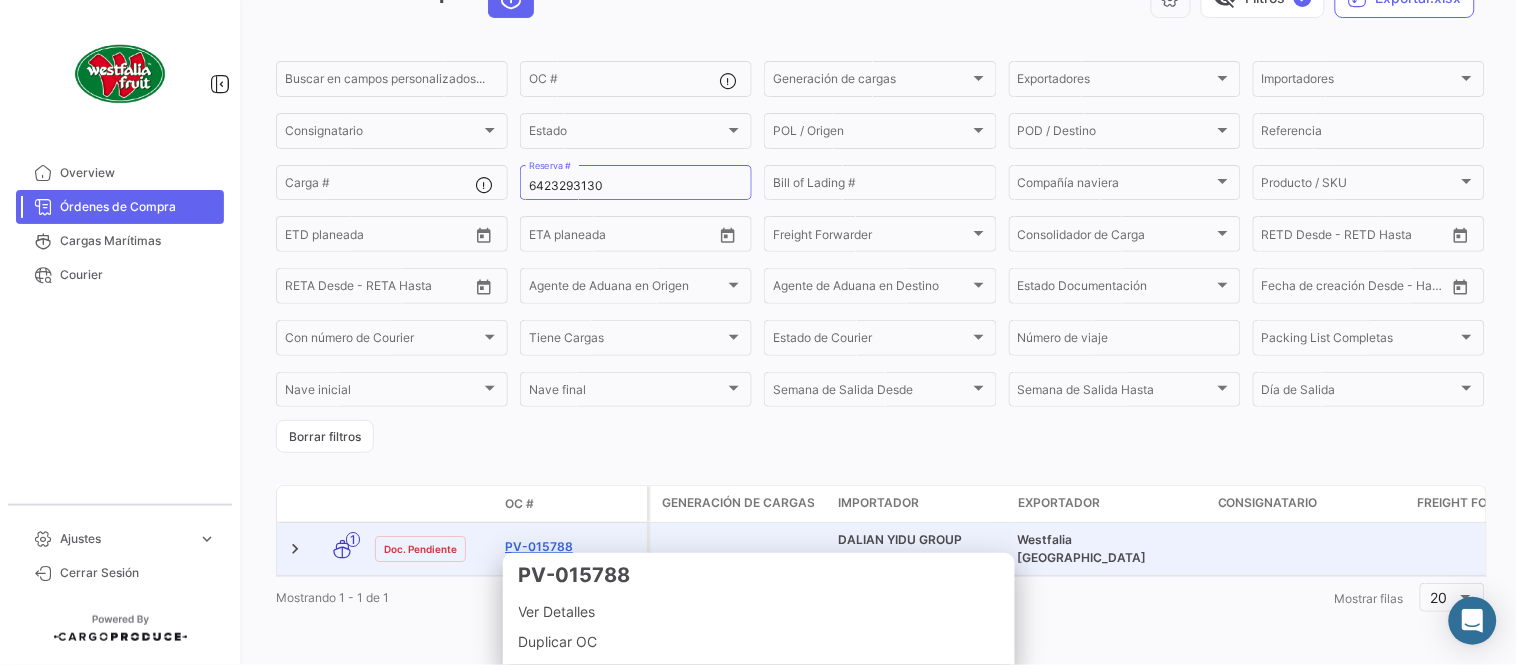 click on "PV-015788" 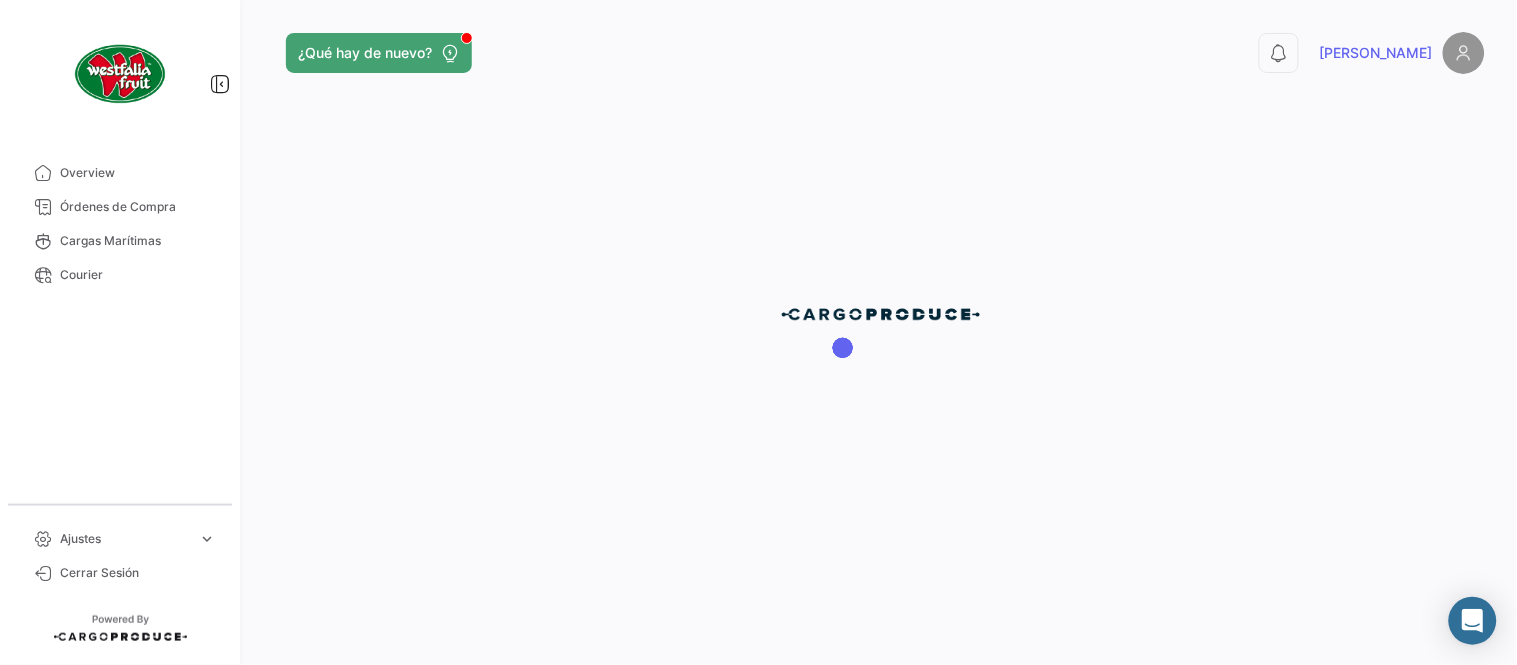 scroll, scrollTop: 0, scrollLeft: 0, axis: both 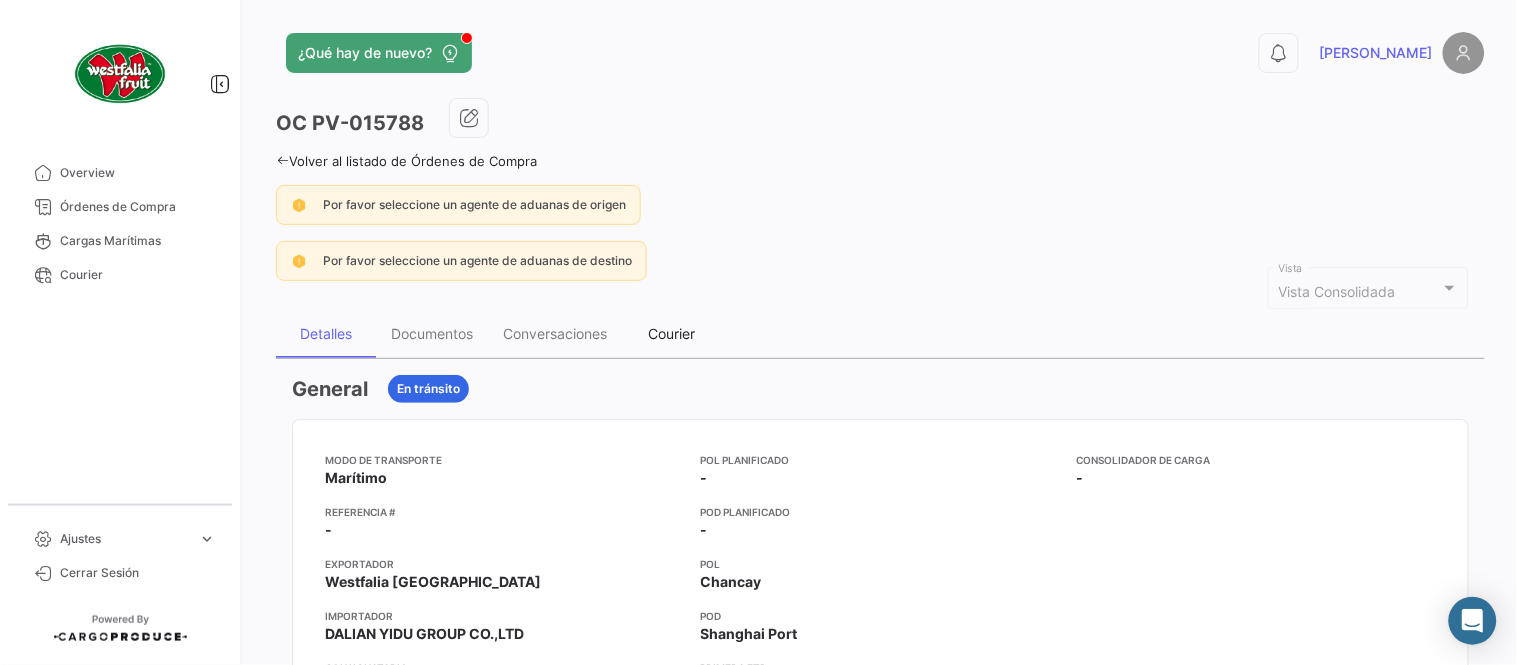 click on "Courier" at bounding box center [672, 333] 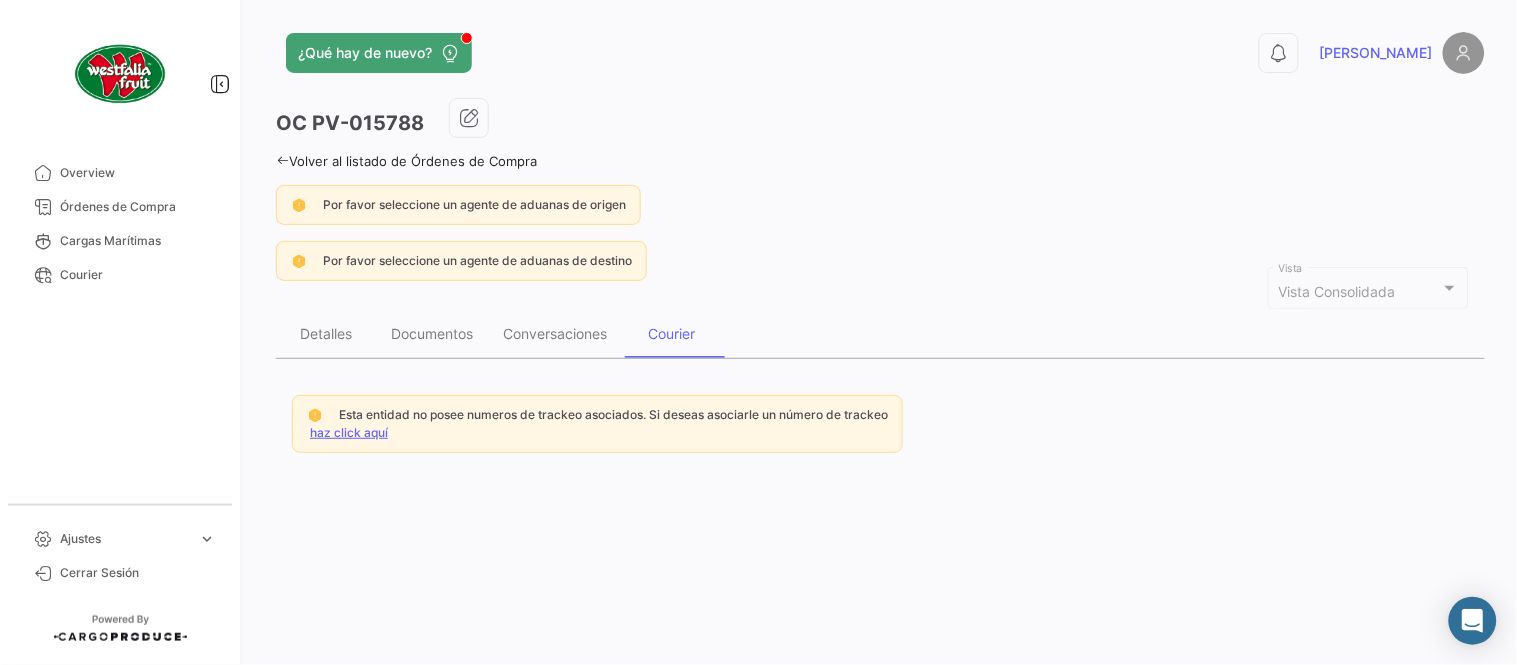 click on "haz click aquí" at bounding box center (349, 432) 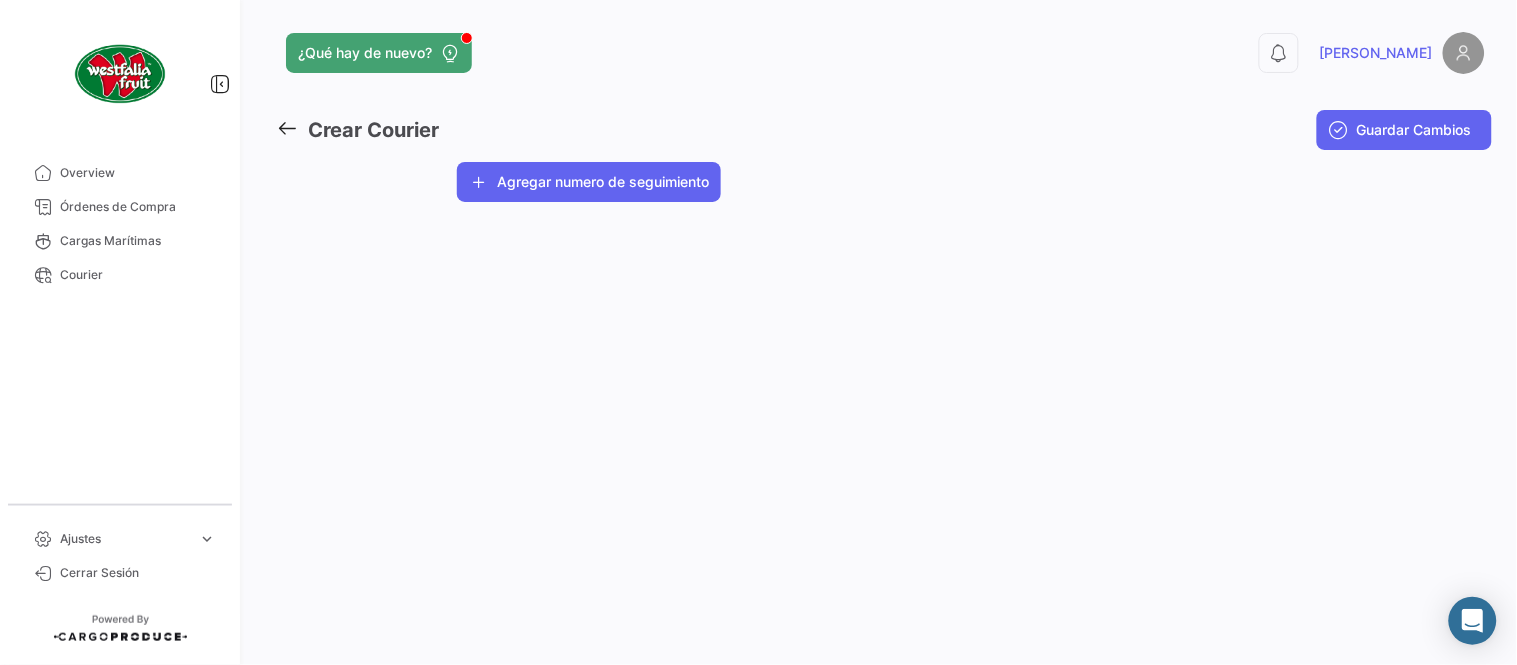 click on "Agregar numero de seguimiento" 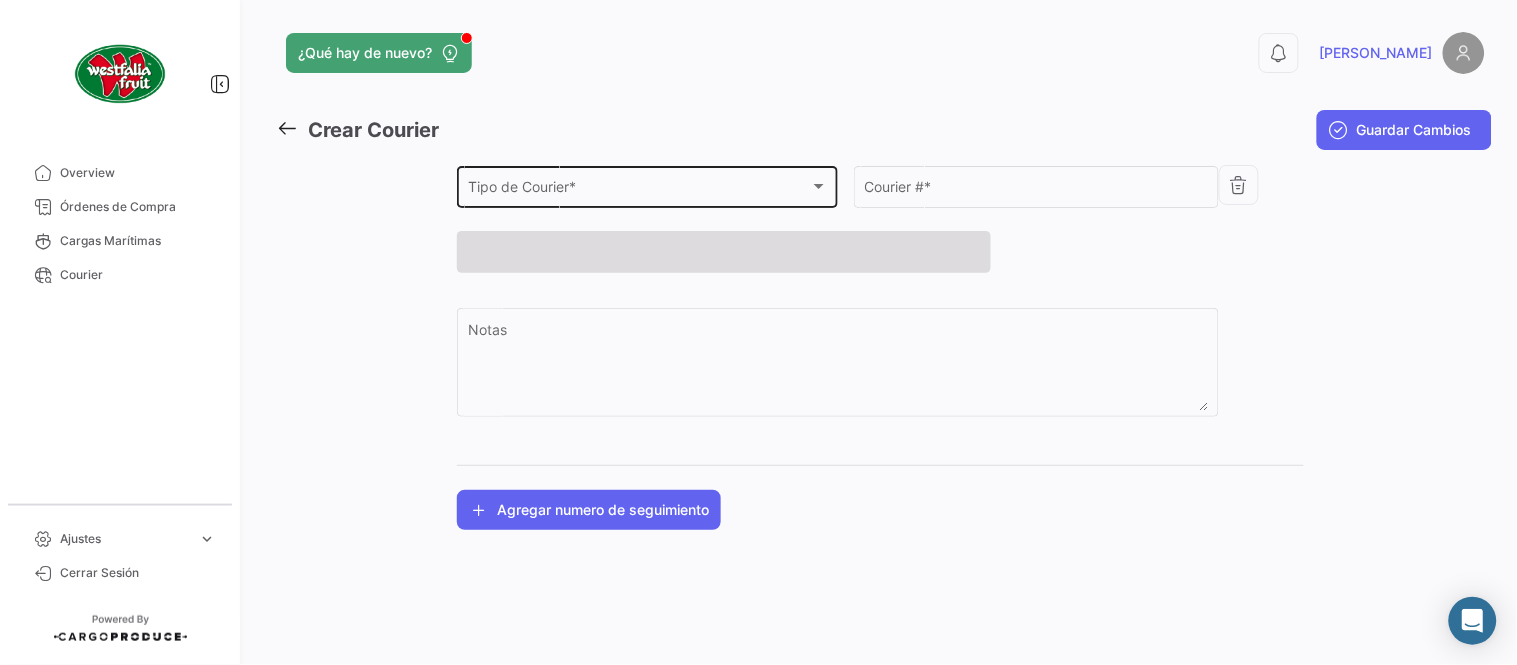 click on "Tipo de Courier *" at bounding box center [639, 190] 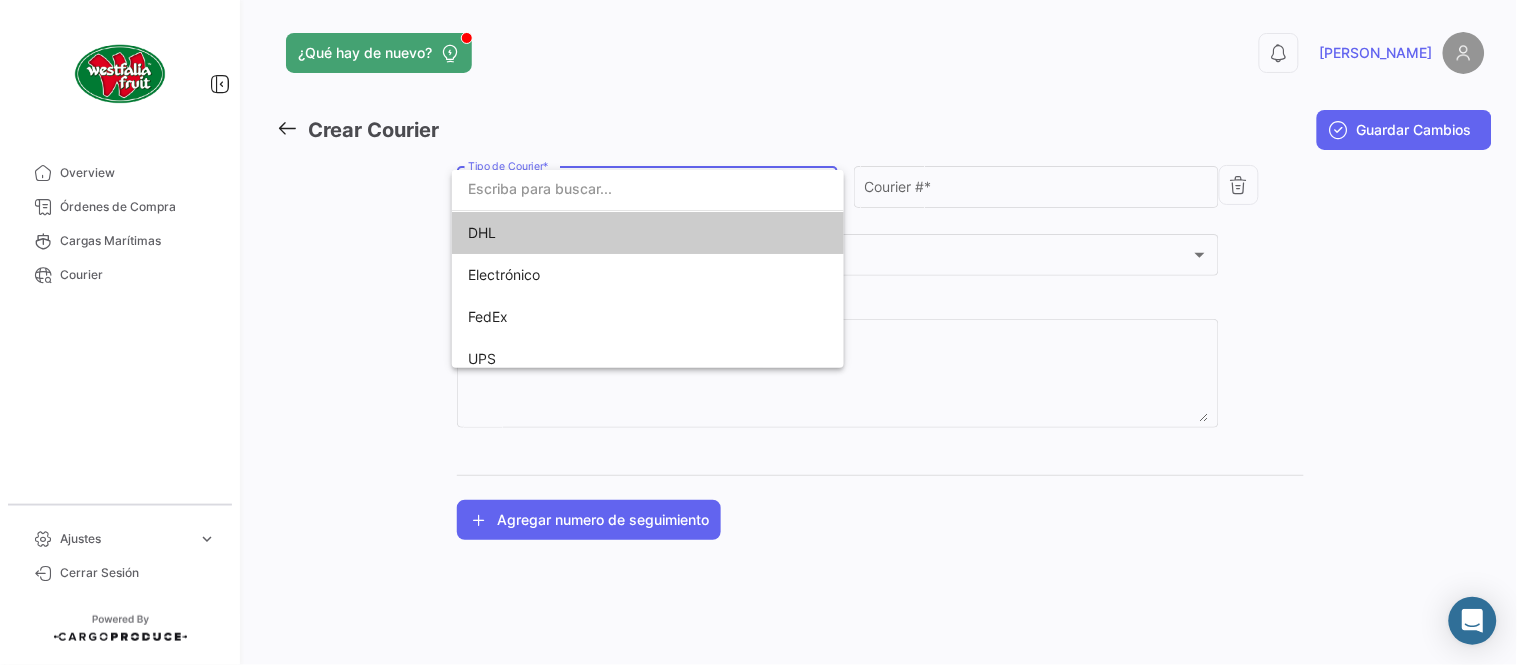 drag, startPoint x: 540, startPoint y: 228, endPoint x: 597, endPoint y: 223, distance: 57.21888 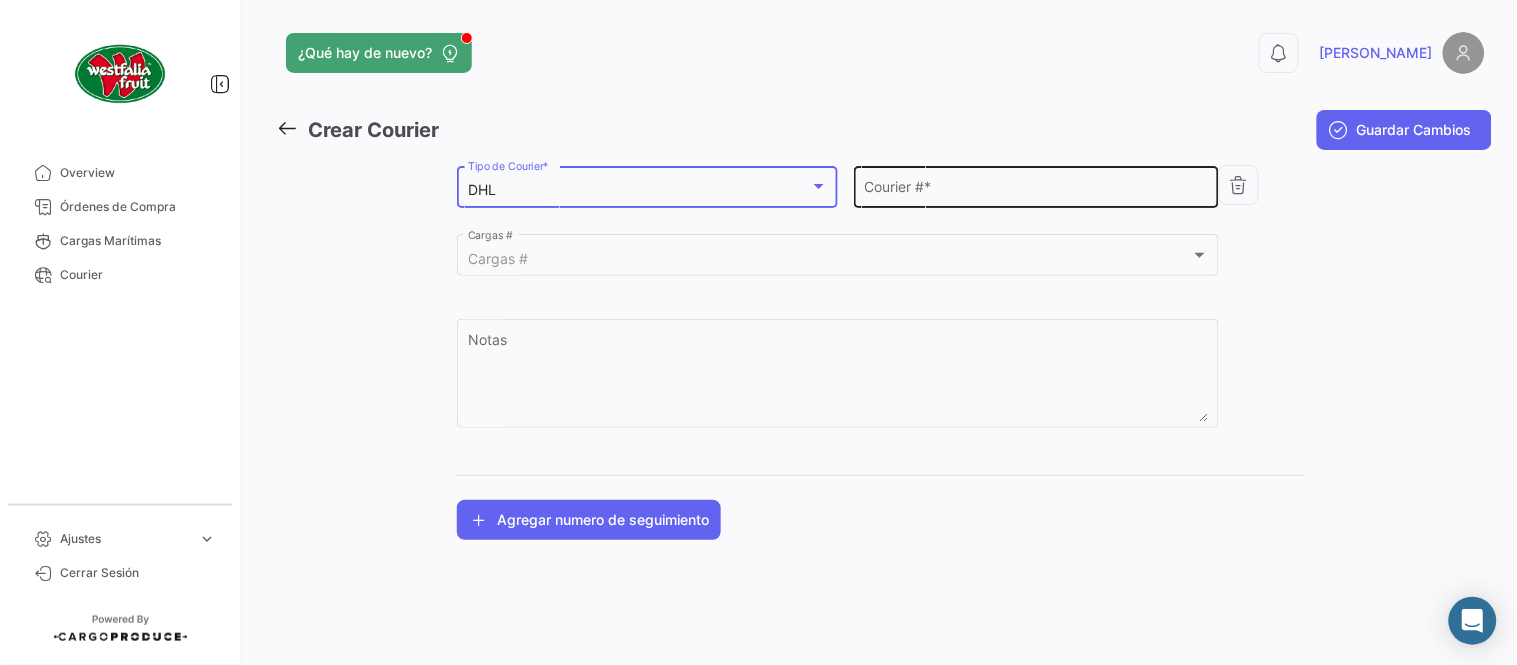 click on "Courier #  *" at bounding box center [1037, 190] 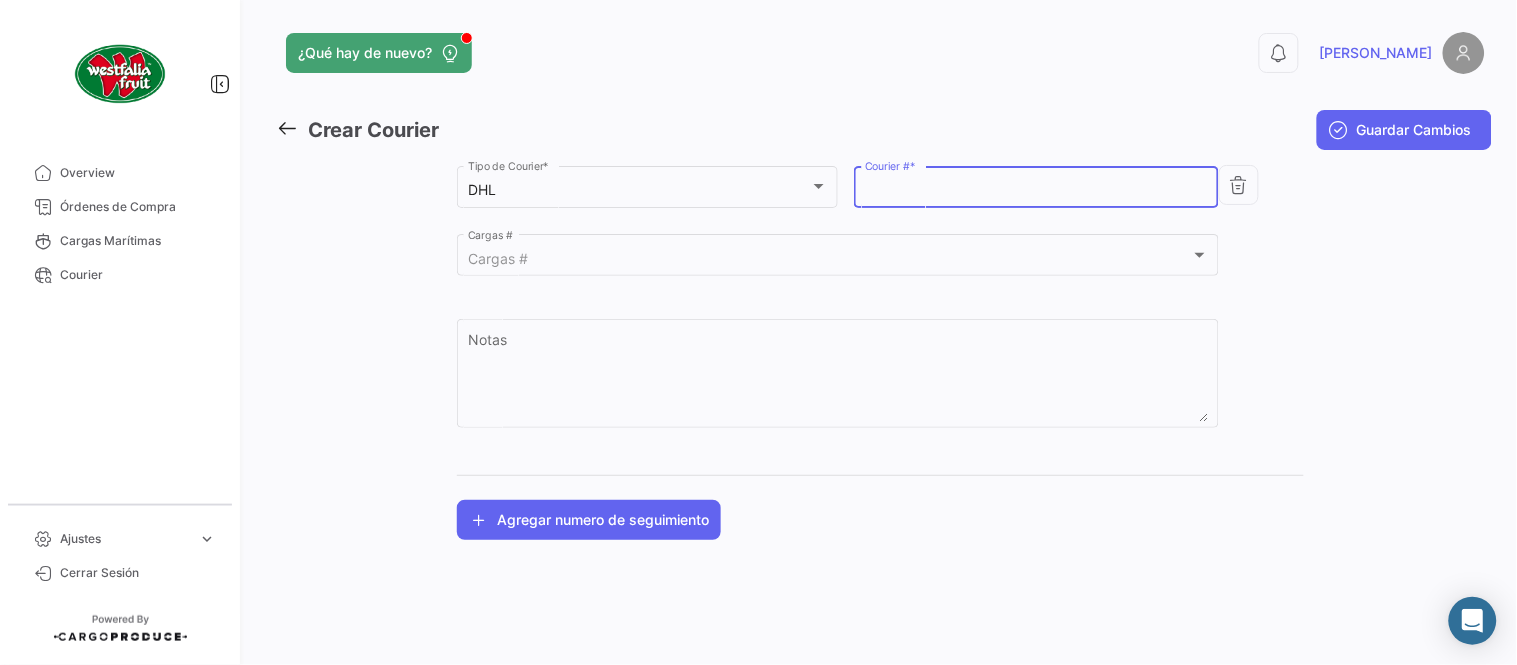 paste on "6423293130" 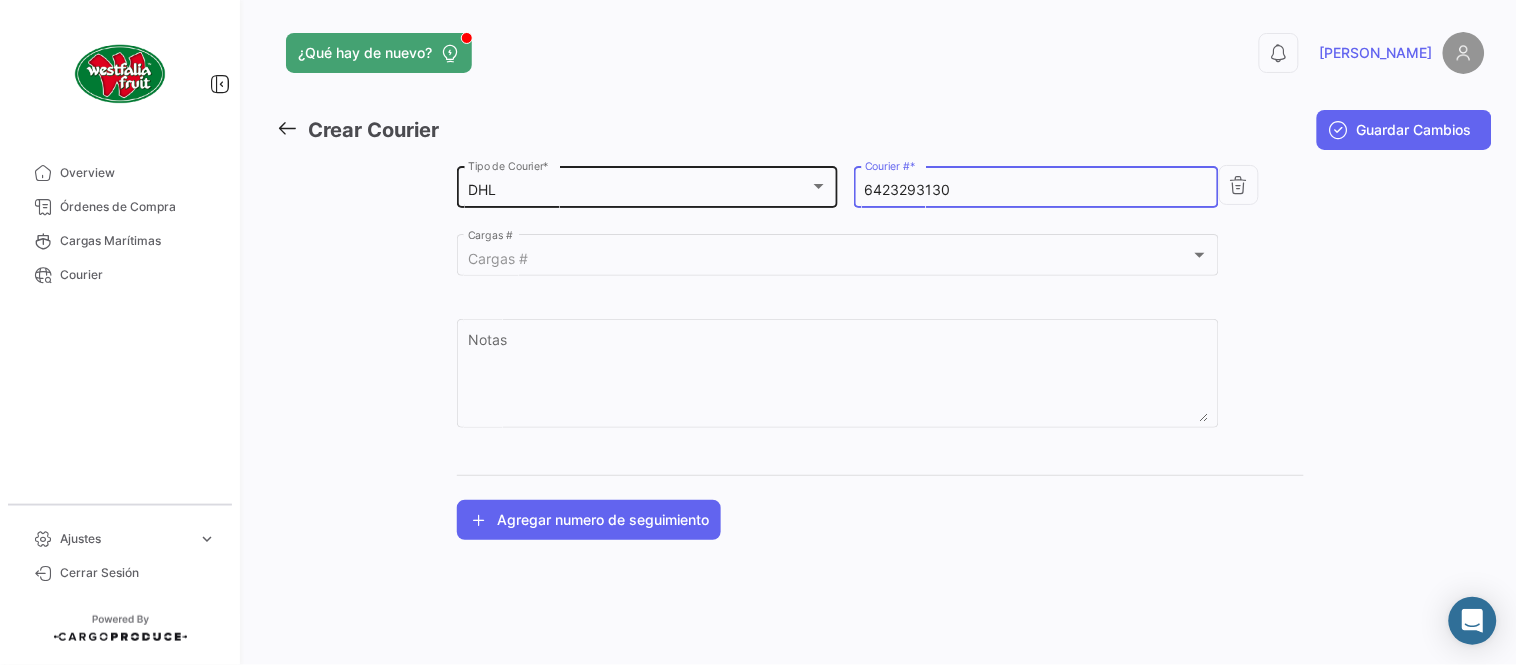 drag, startPoint x: 966, startPoint y: 190, endPoint x: 730, endPoint y: 192, distance: 236.00847 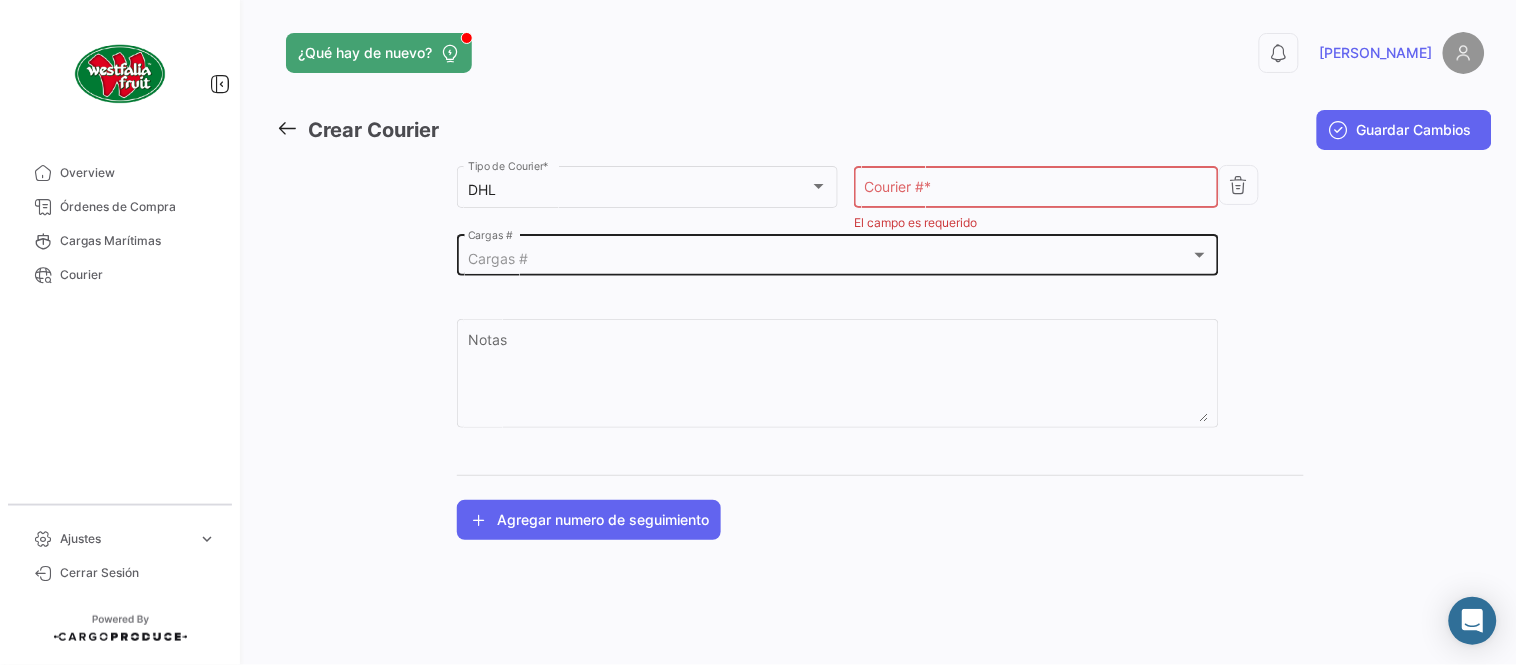 click on "Cargas #  Cargas #" 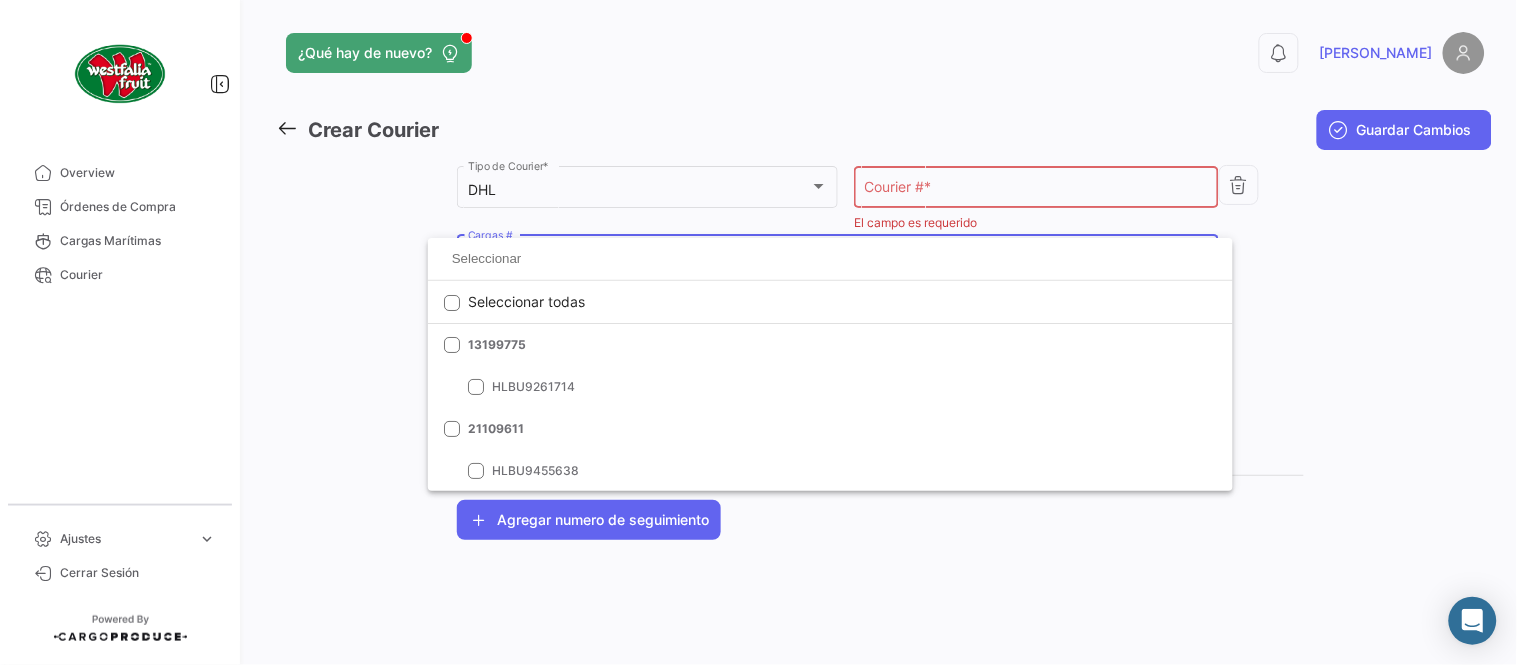 click at bounding box center [830, 259] 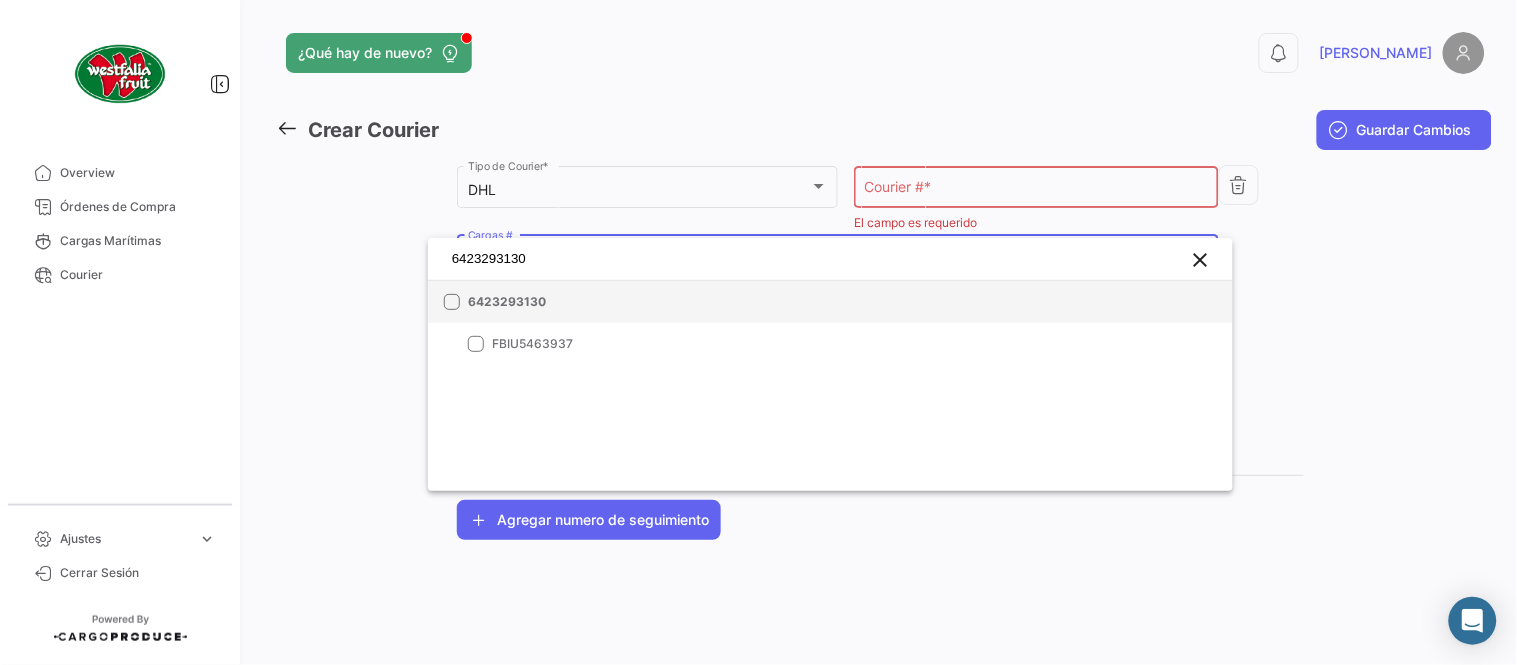 type on "6423293130" 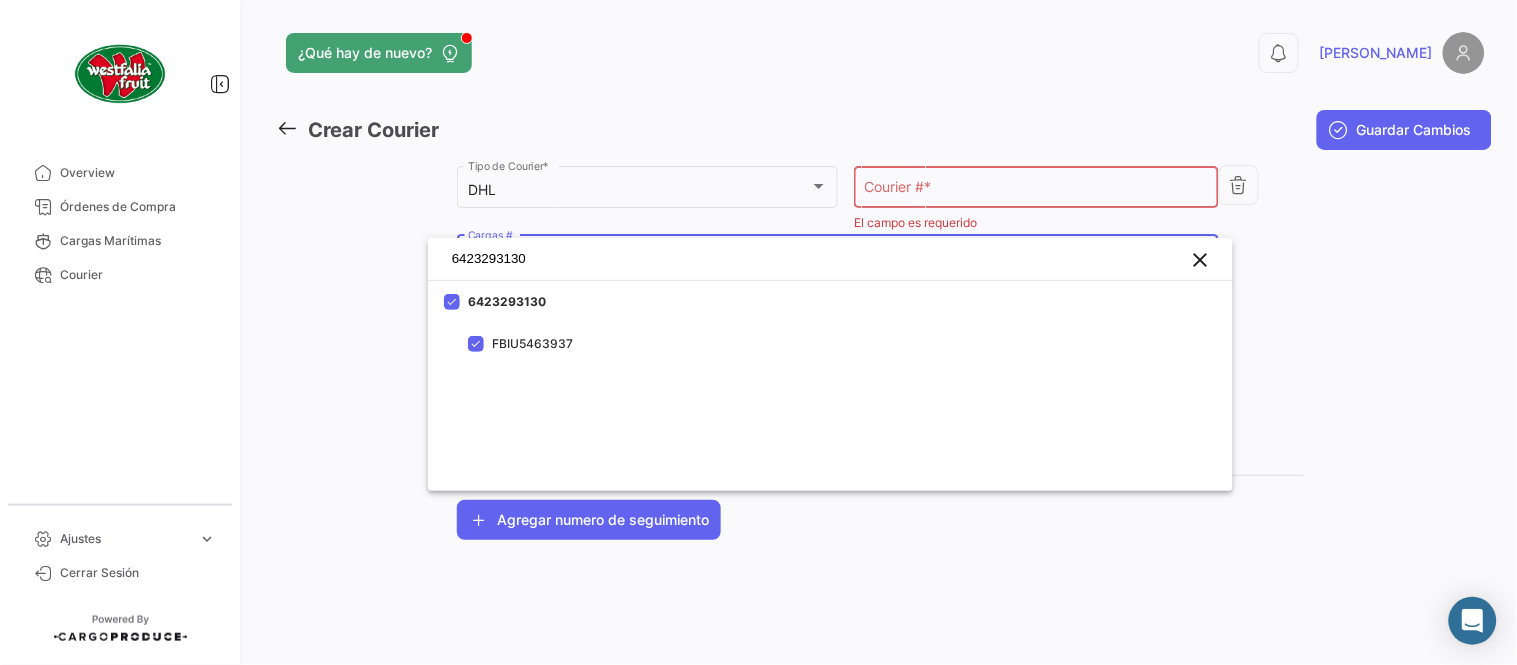 click at bounding box center [758, 332] 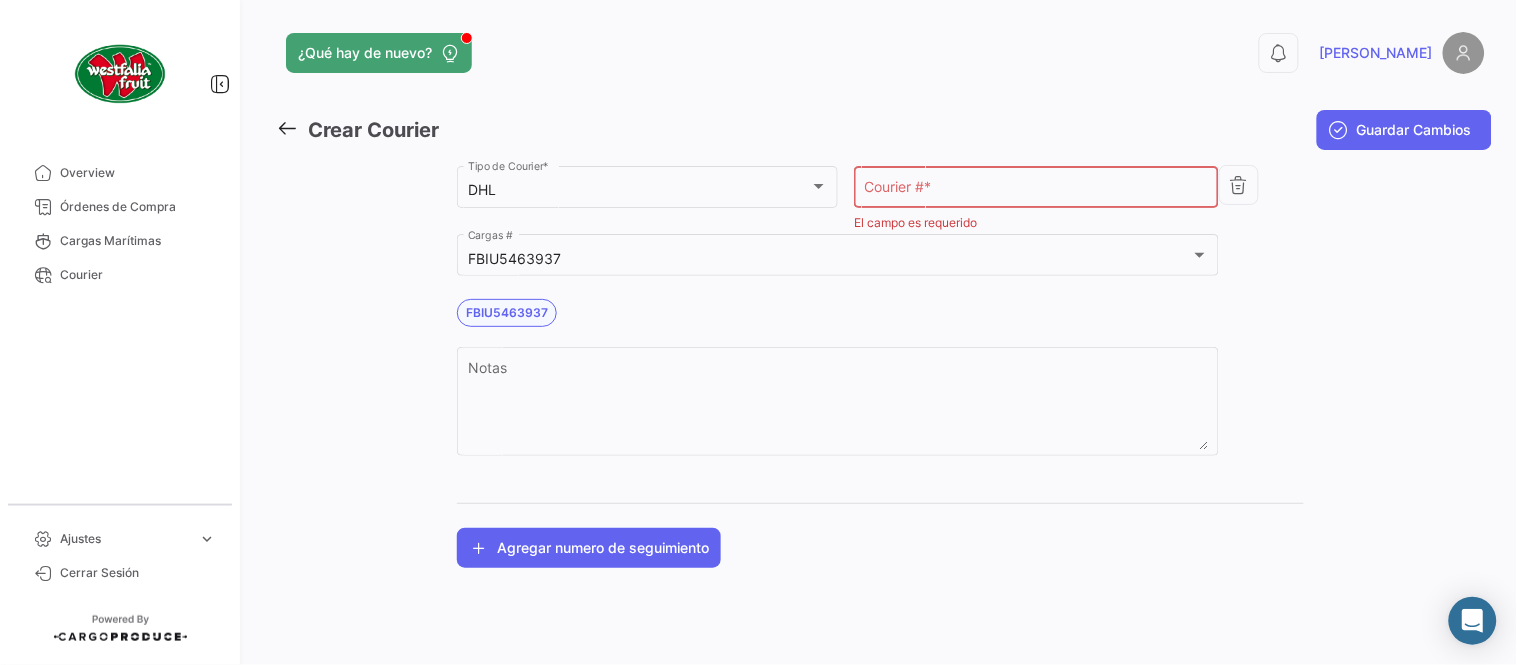 click on "Courier #  *" 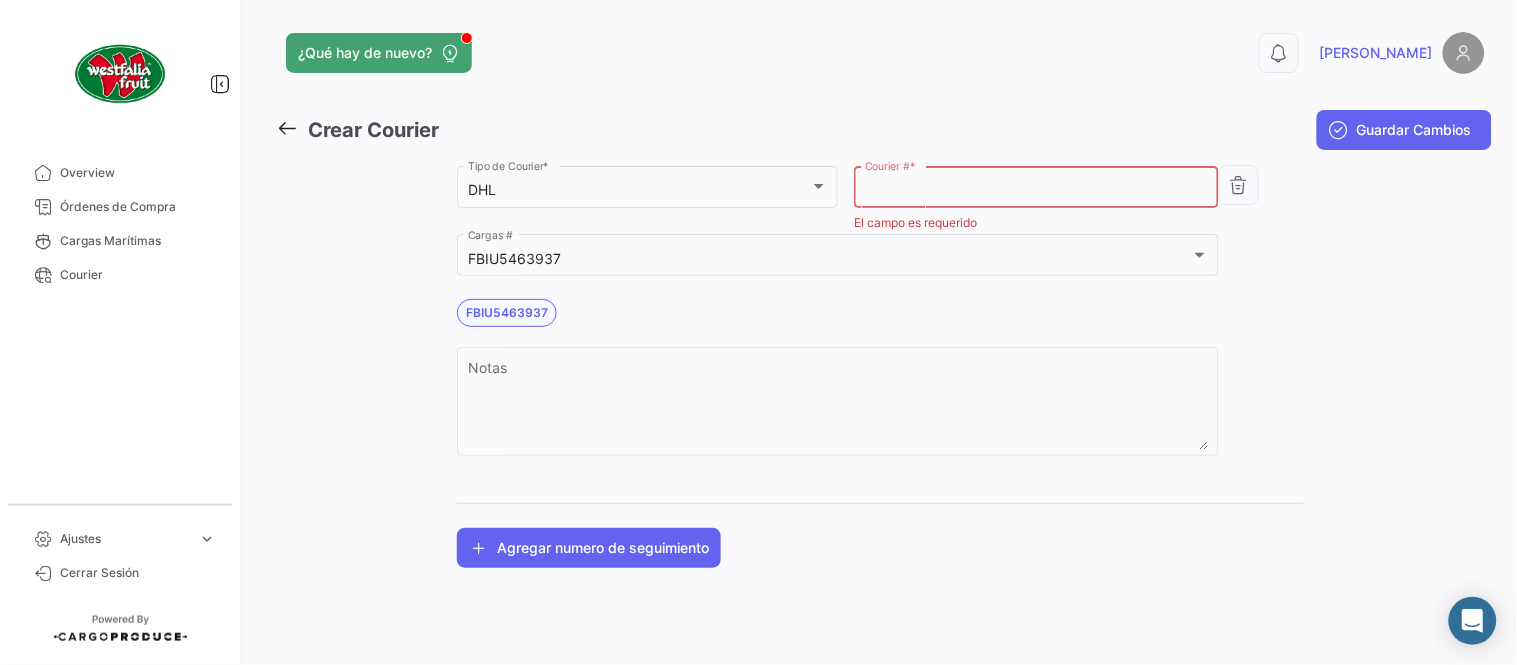 paste on "9243186260" 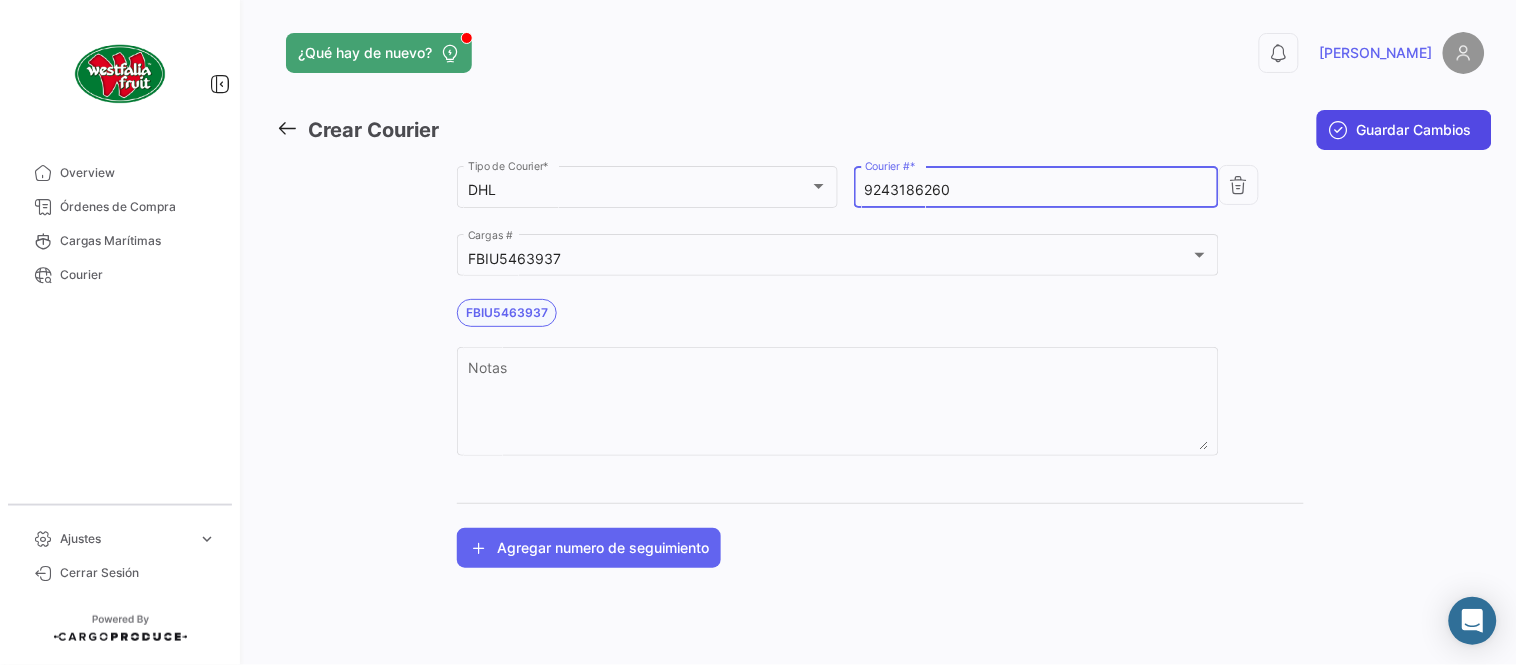 type on "9243186260" 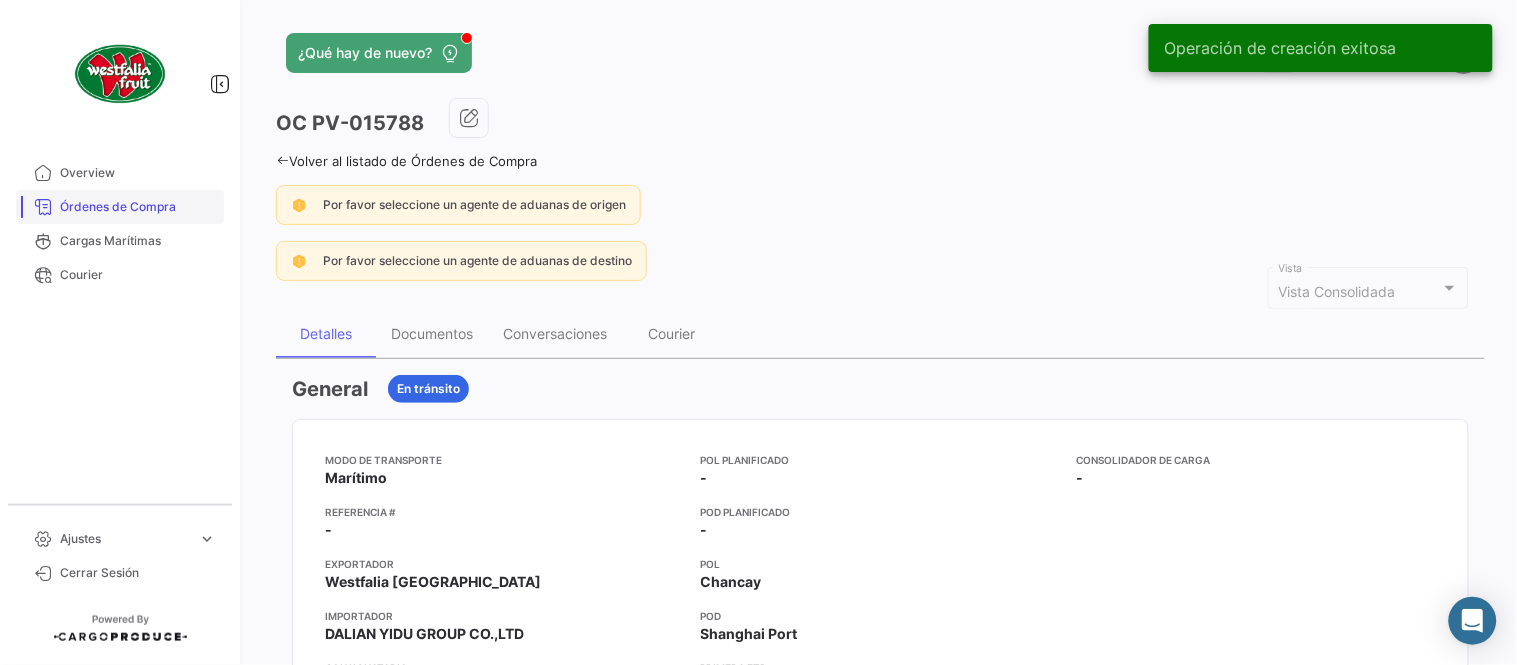 click on "Órdenes de Compra" at bounding box center (138, 207) 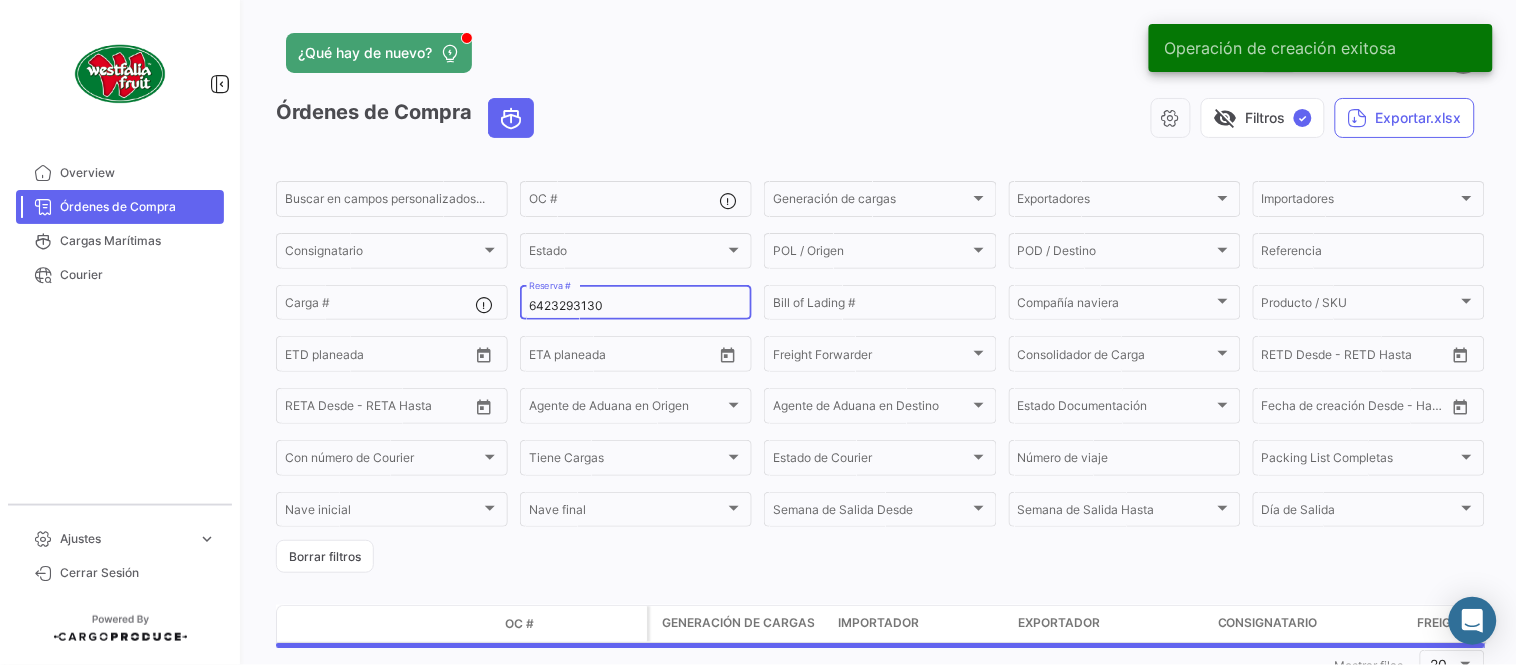 click on "6423293130" at bounding box center (636, 306) 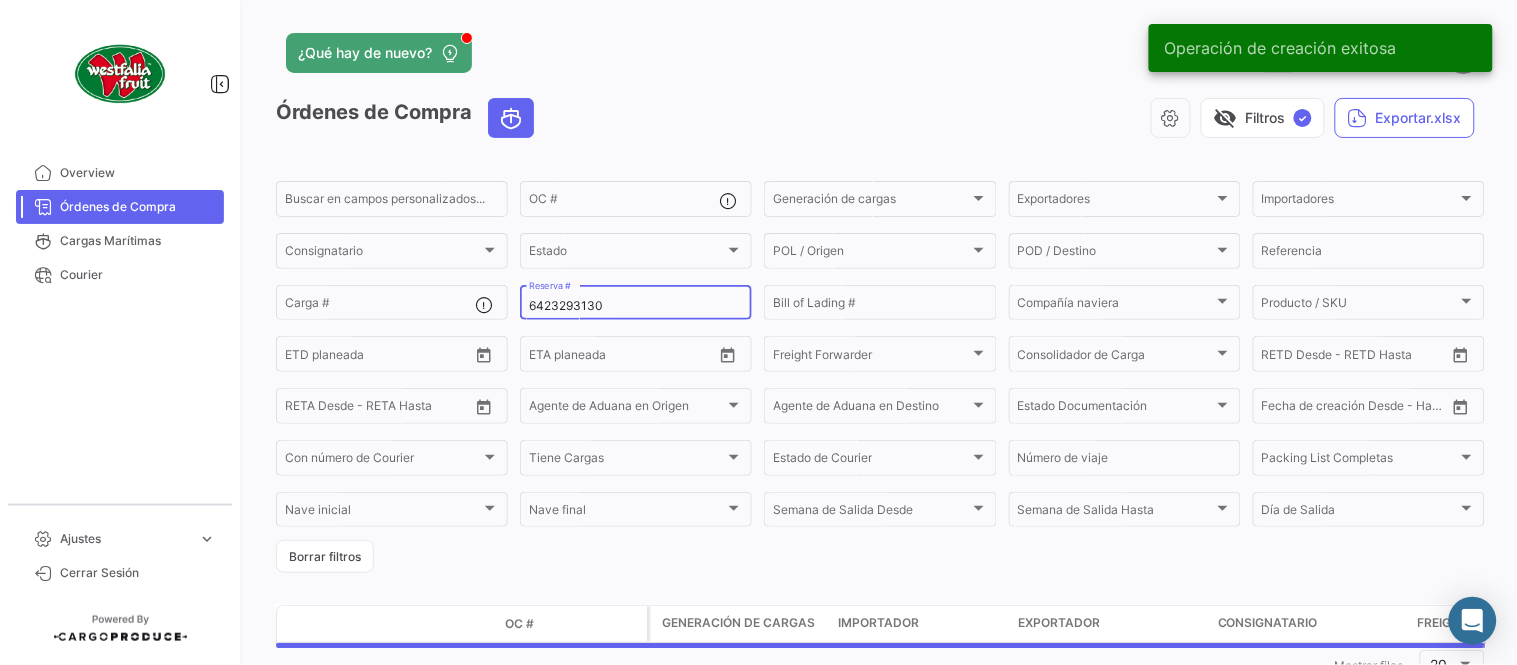 click on "6423293130" at bounding box center (636, 306) 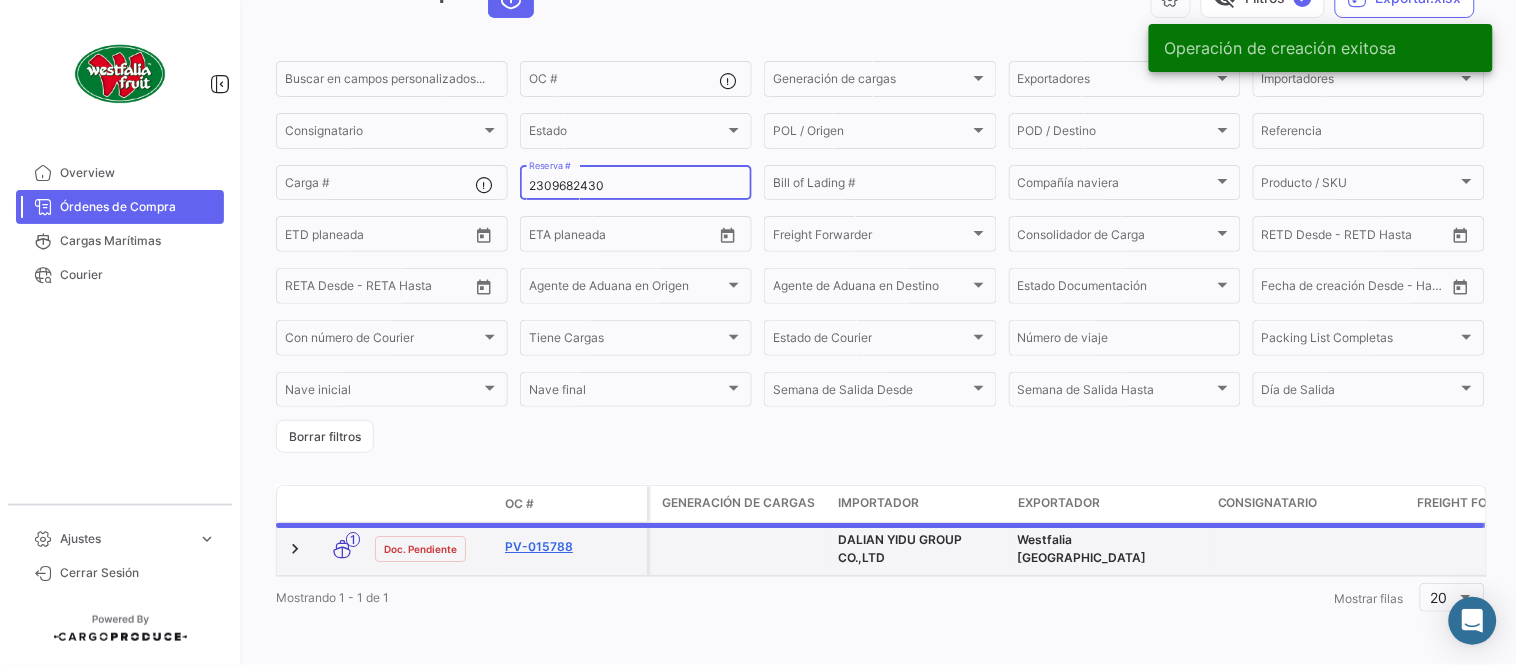 scroll, scrollTop: 128, scrollLeft: 0, axis: vertical 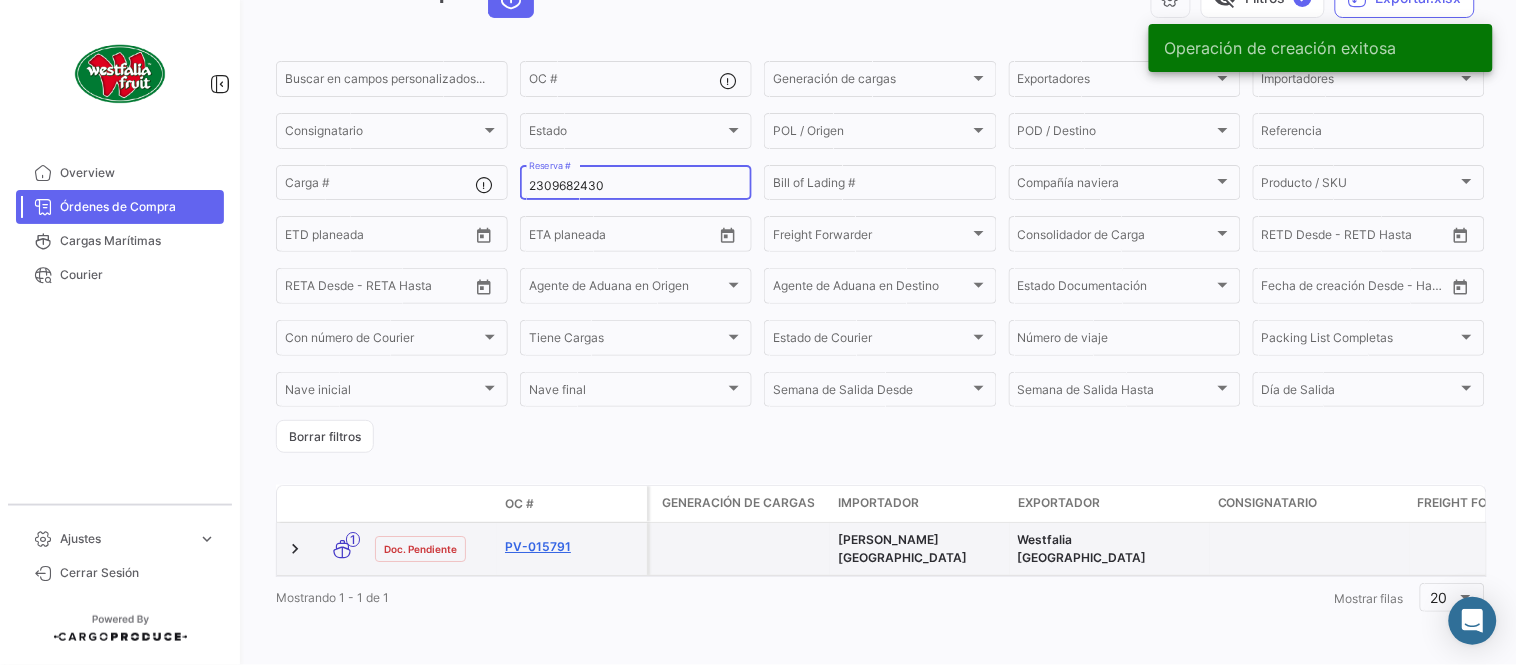 type on "2309682430" 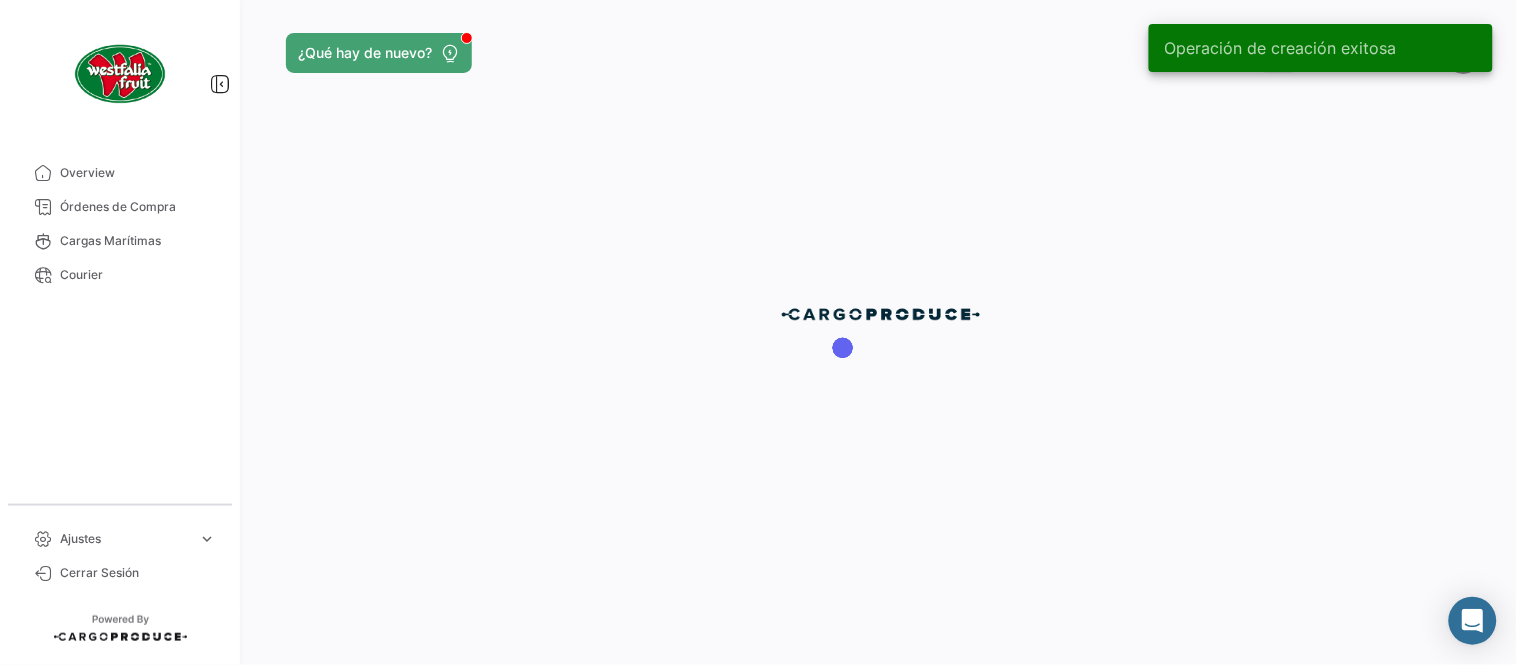 scroll, scrollTop: 0, scrollLeft: 0, axis: both 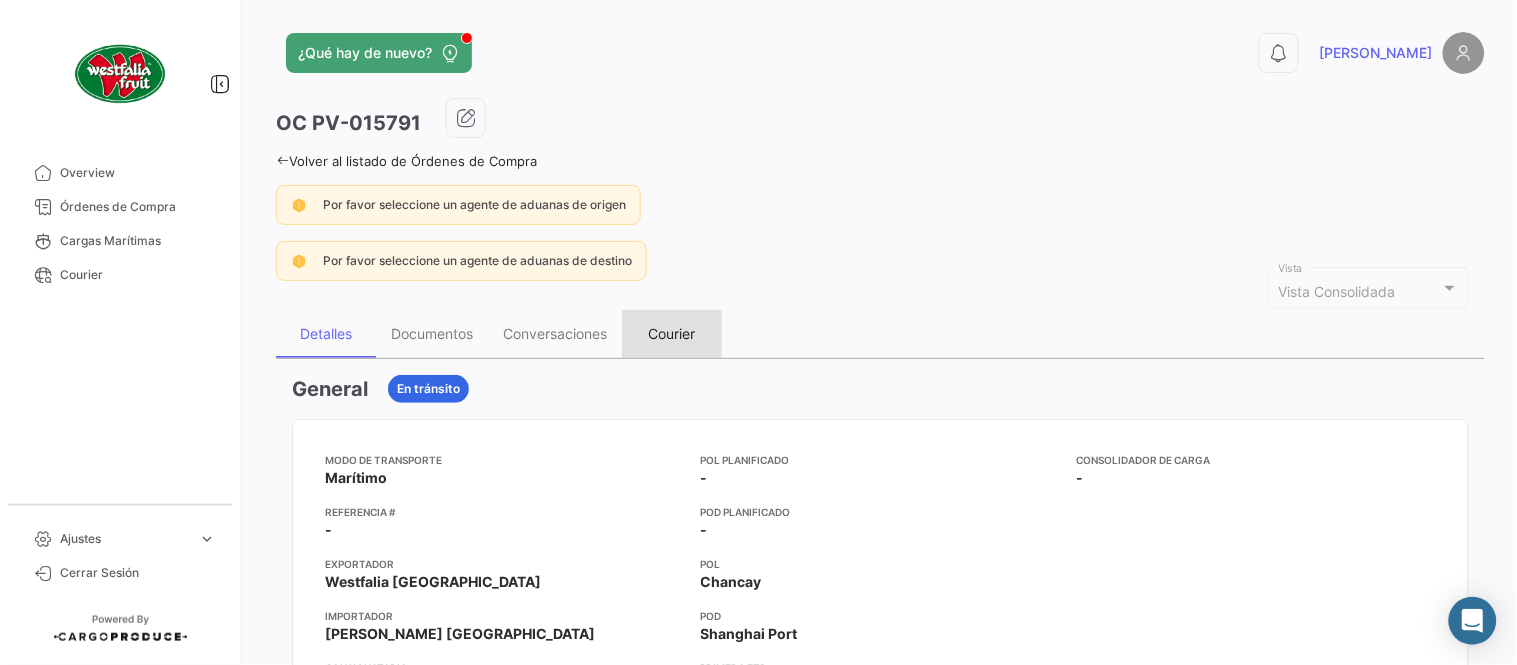 click on "Courier" at bounding box center (672, 333) 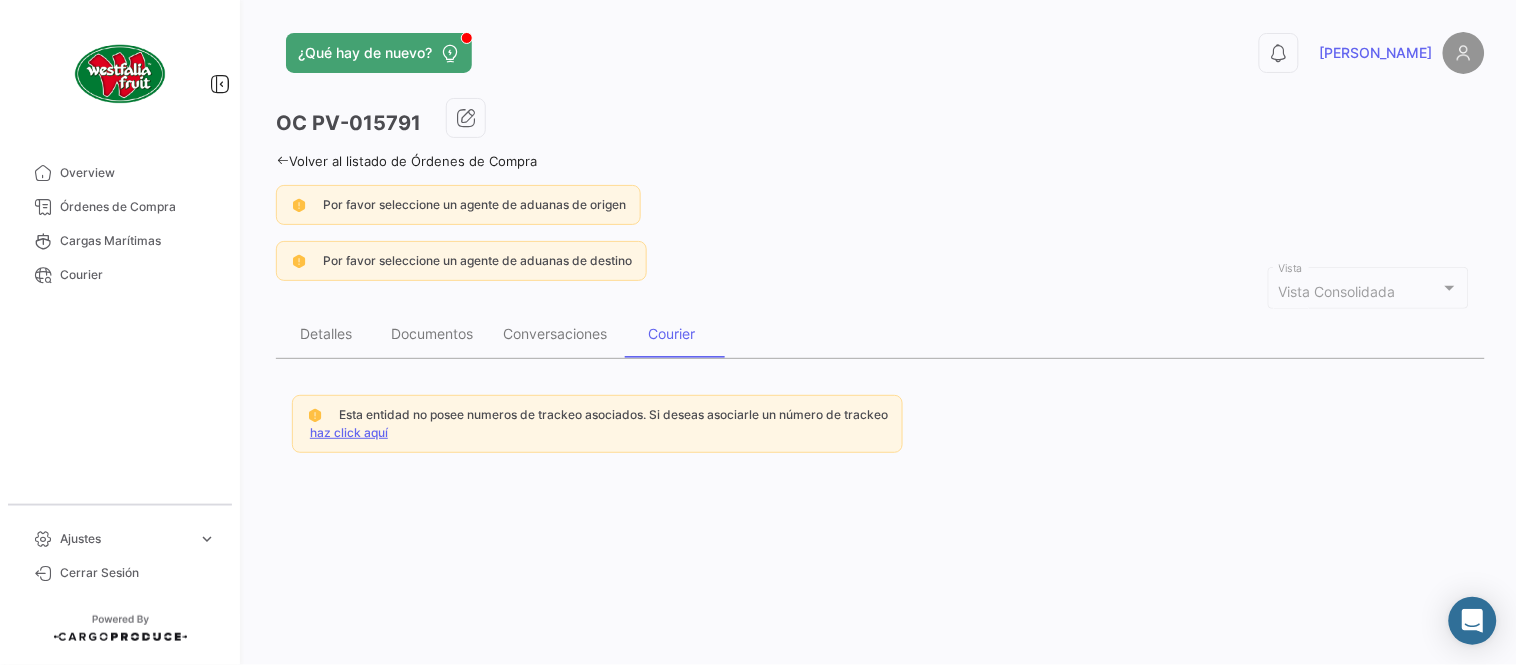 click on "haz click aquí" at bounding box center (349, 432) 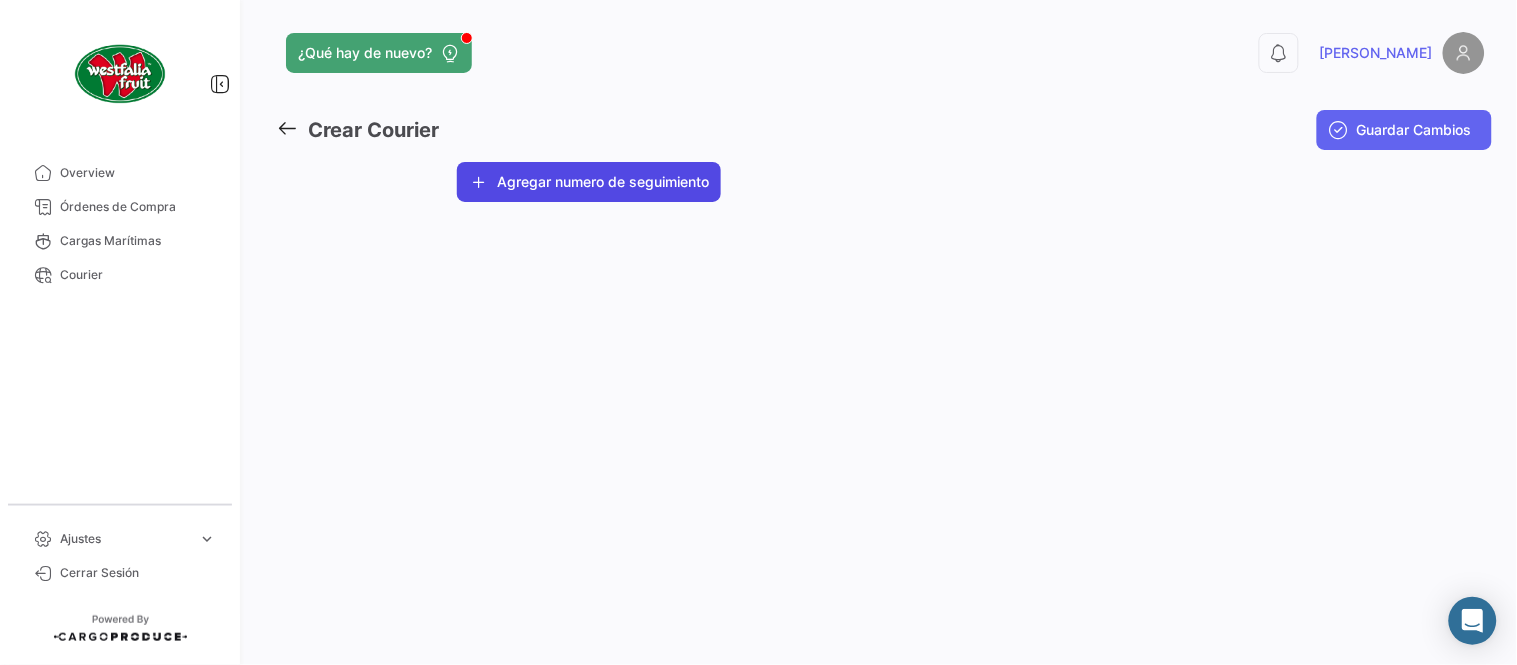 click on "Agregar numero de seguimiento" 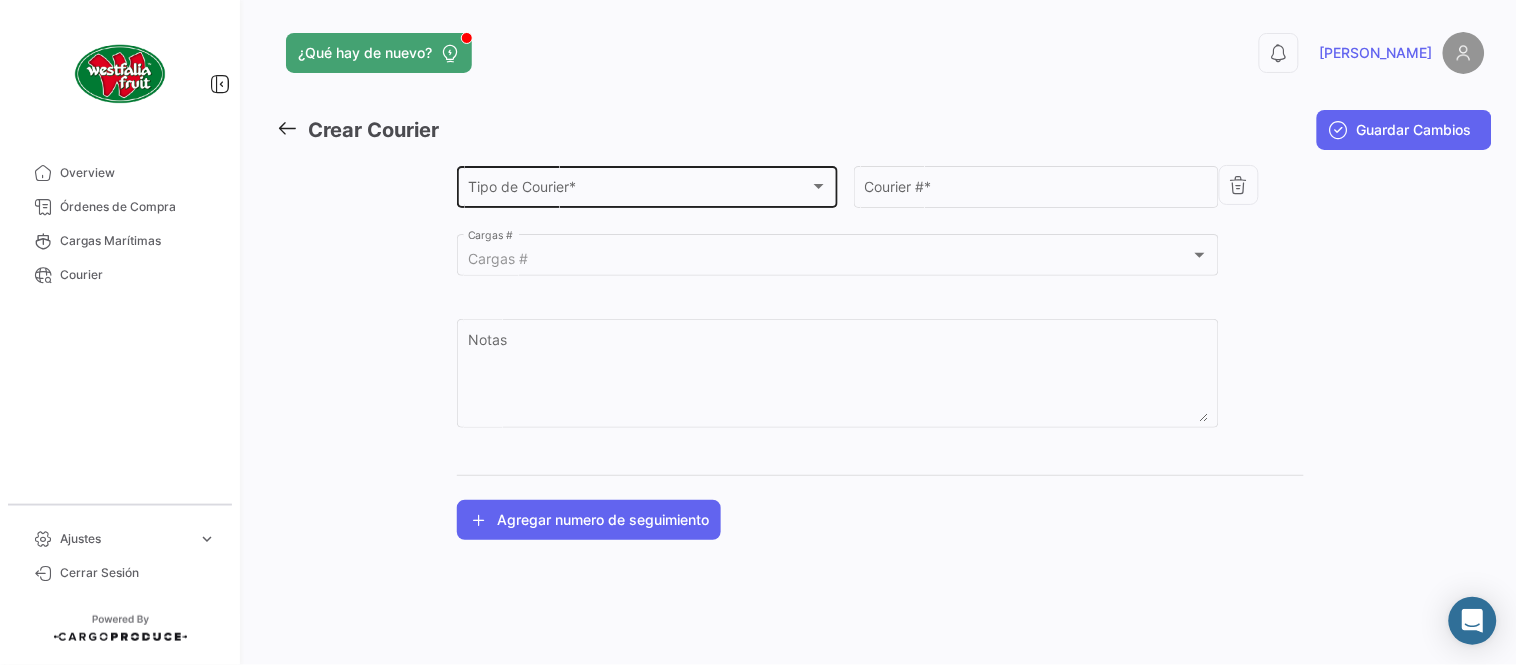 click on "Tipo de Courier *" at bounding box center [639, 190] 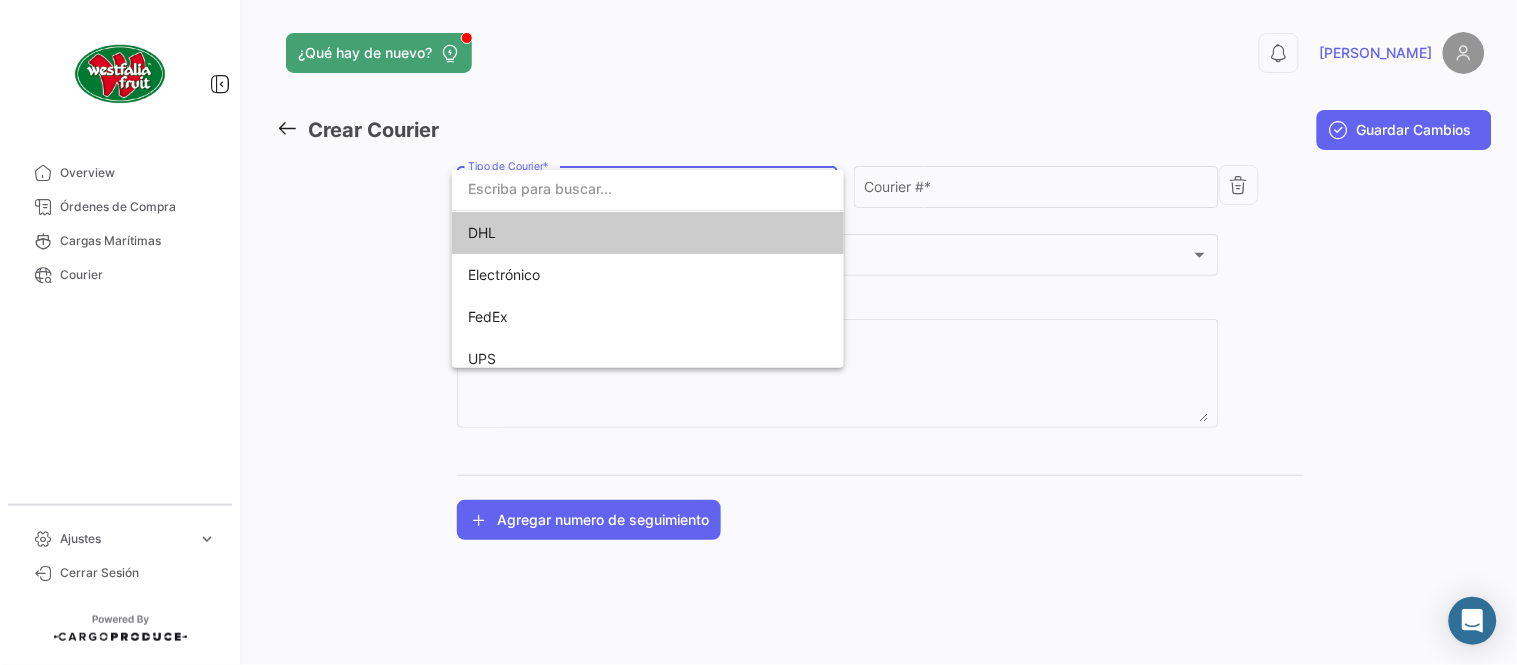 click on "DHL" at bounding box center [608, 233] 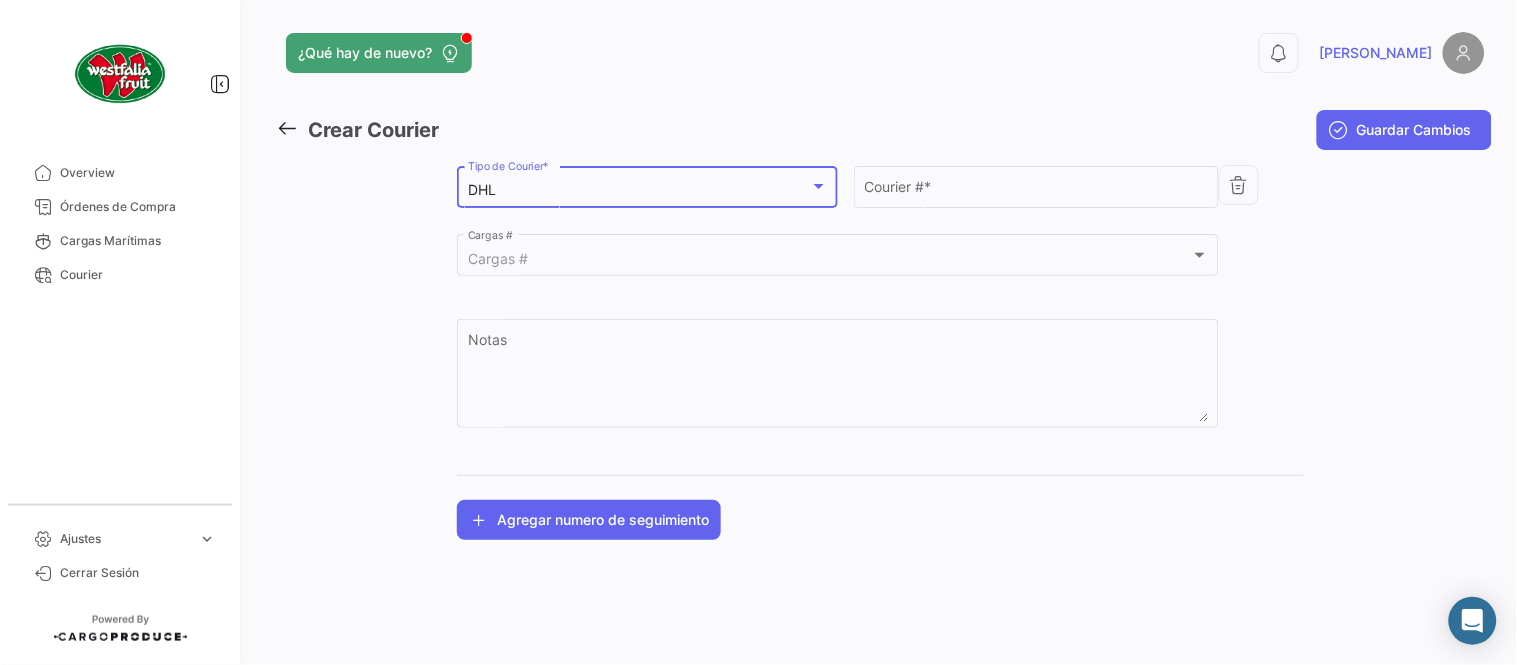 click on "DHL" at bounding box center [639, 190] 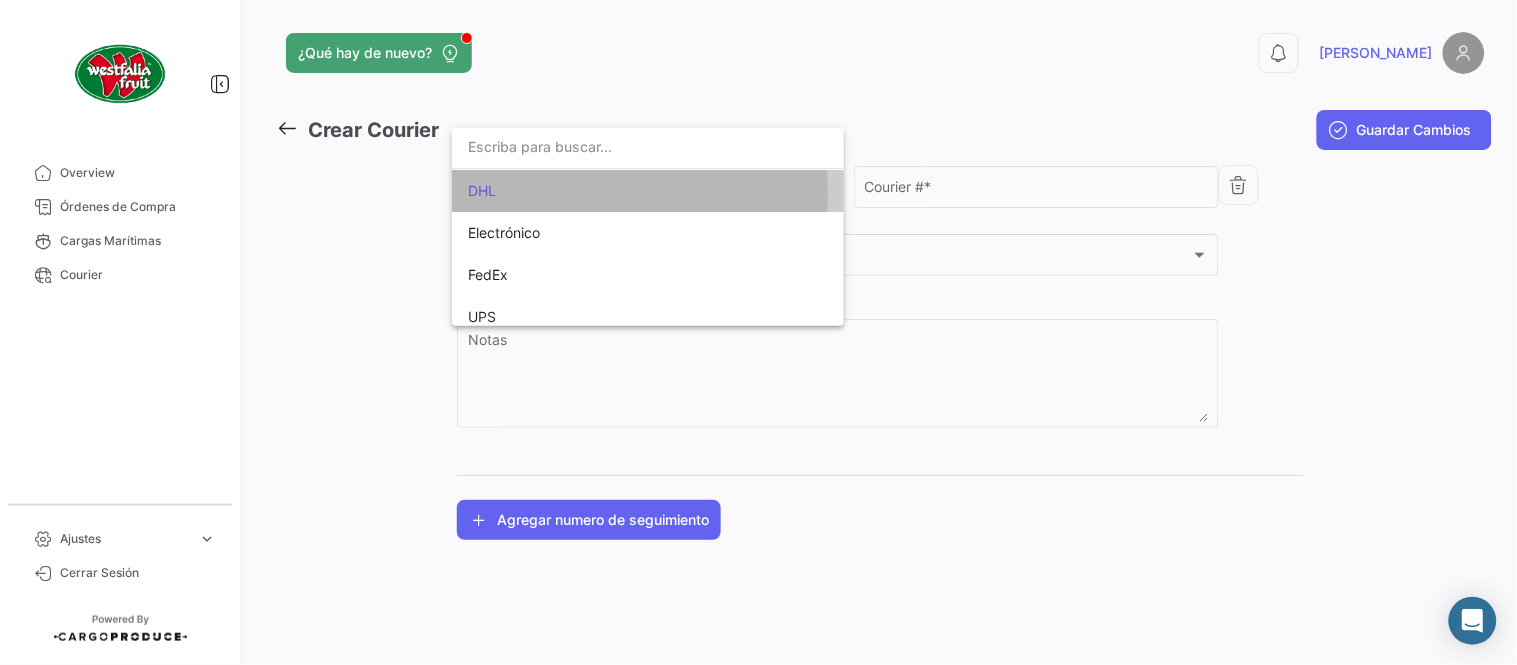 click on "DHL" at bounding box center (608, 191) 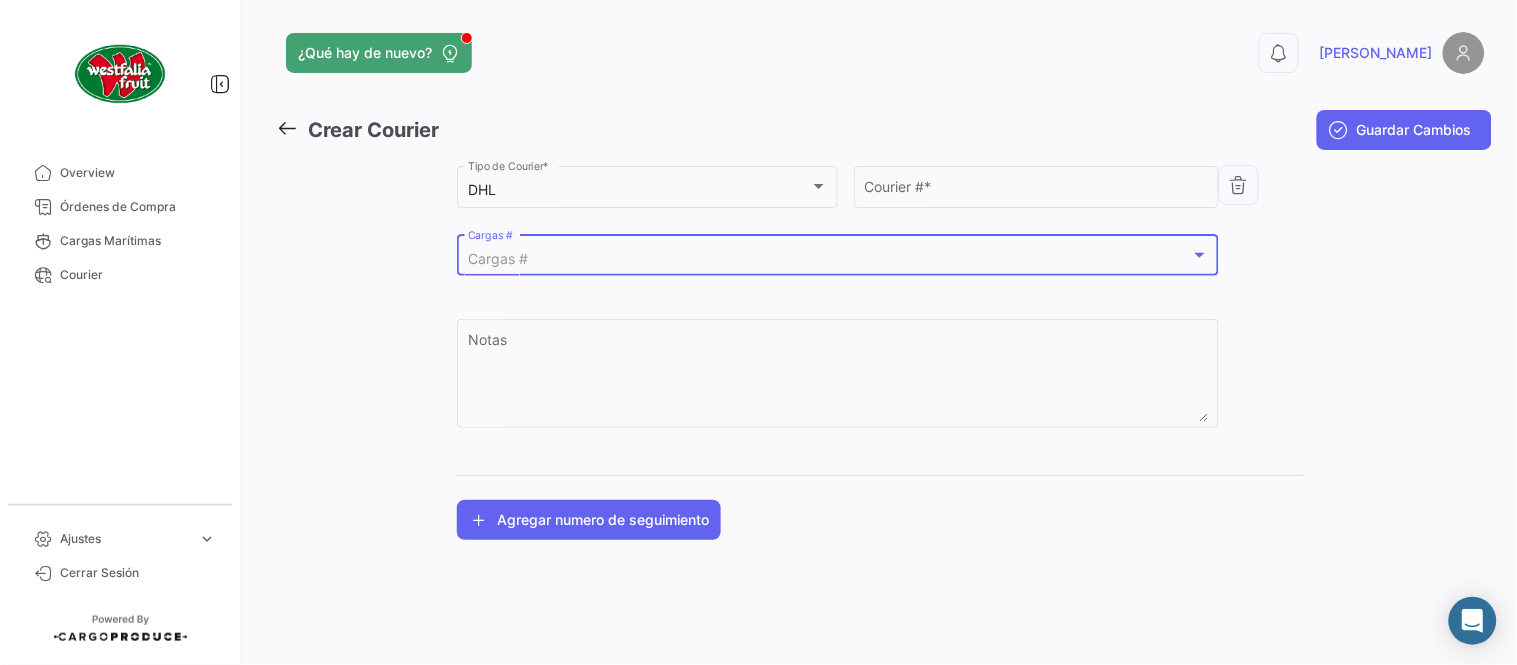 click on "Cargas #" at bounding box center (498, 258) 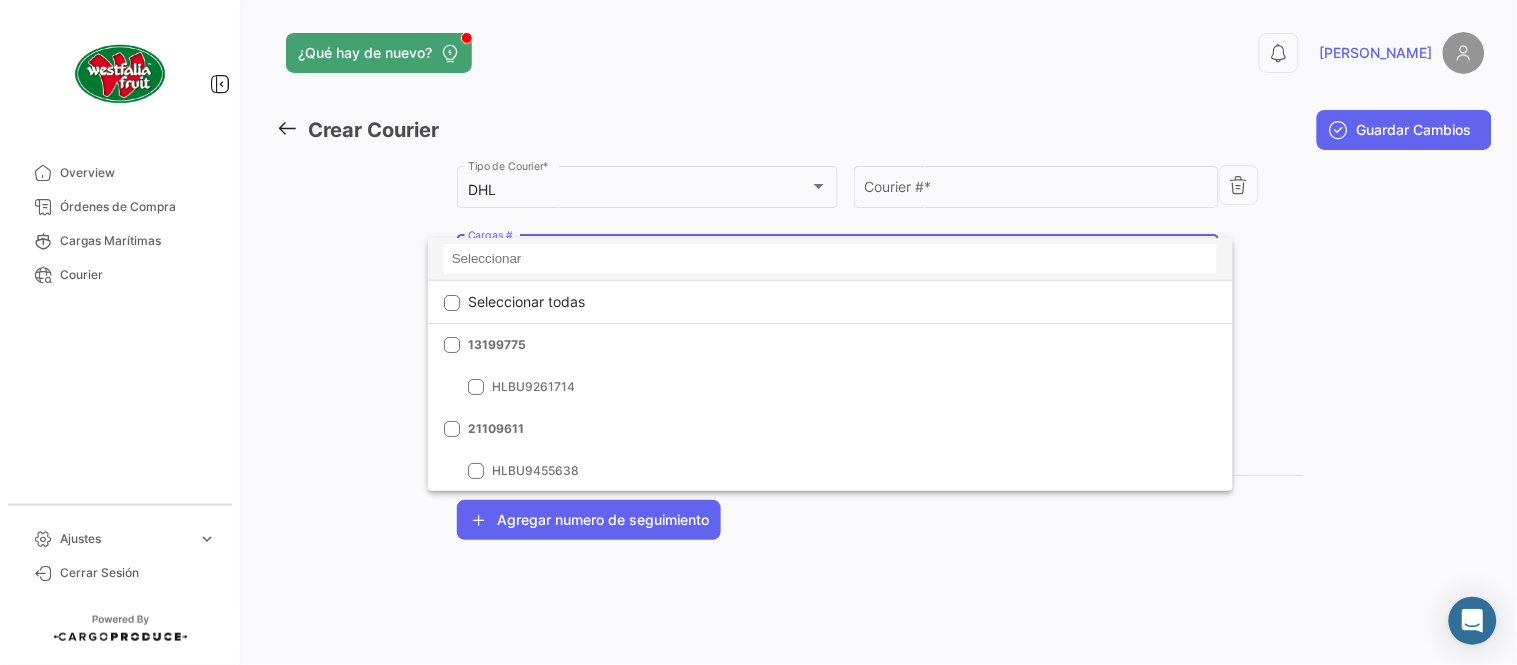 click at bounding box center [830, 259] 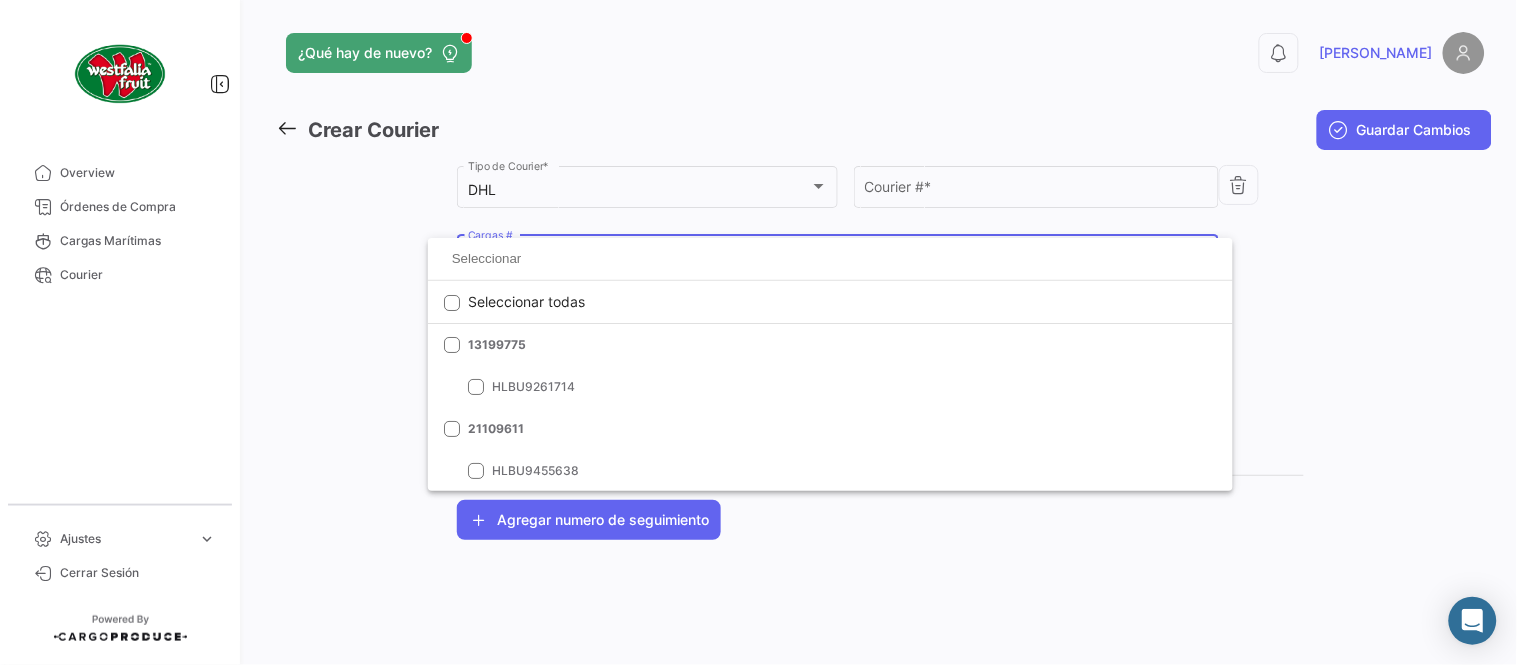 paste on "2309682430" 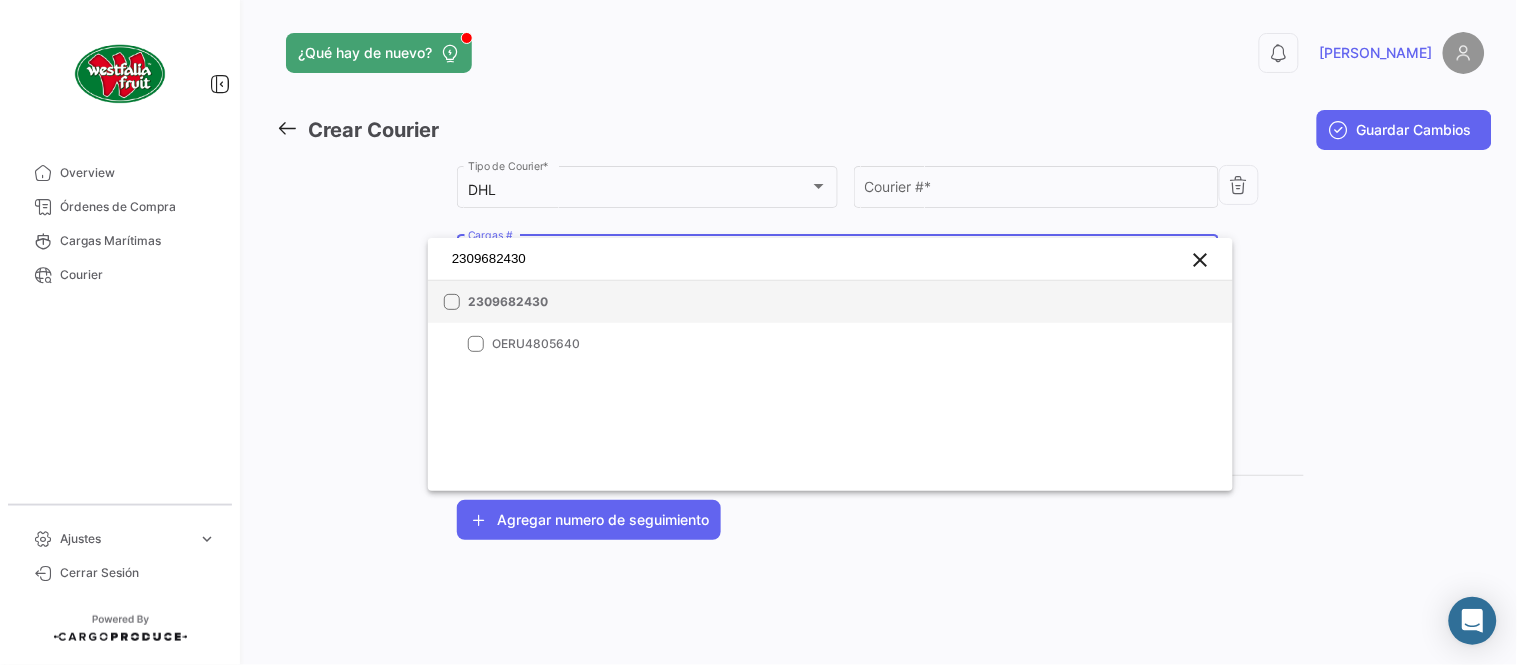 type on "2309682430" 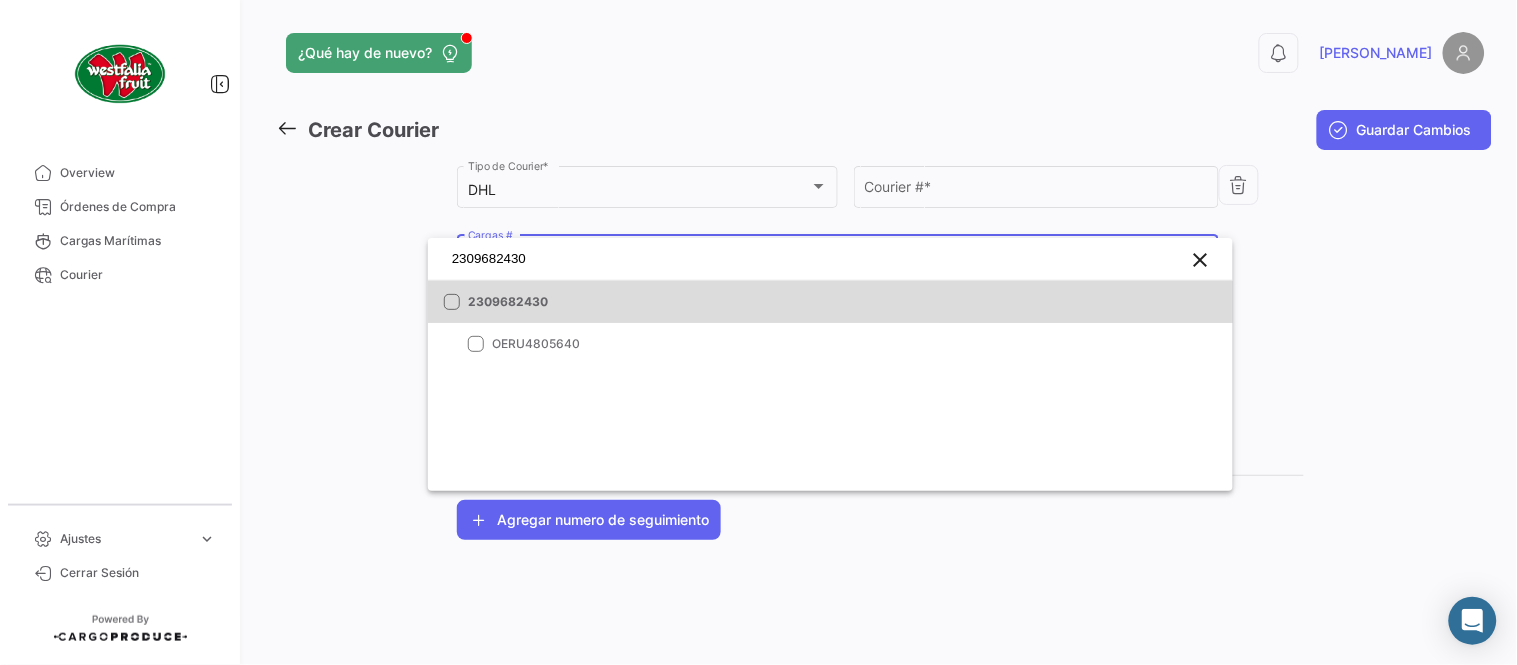 click on "2309682430" at bounding box center (608, 302) 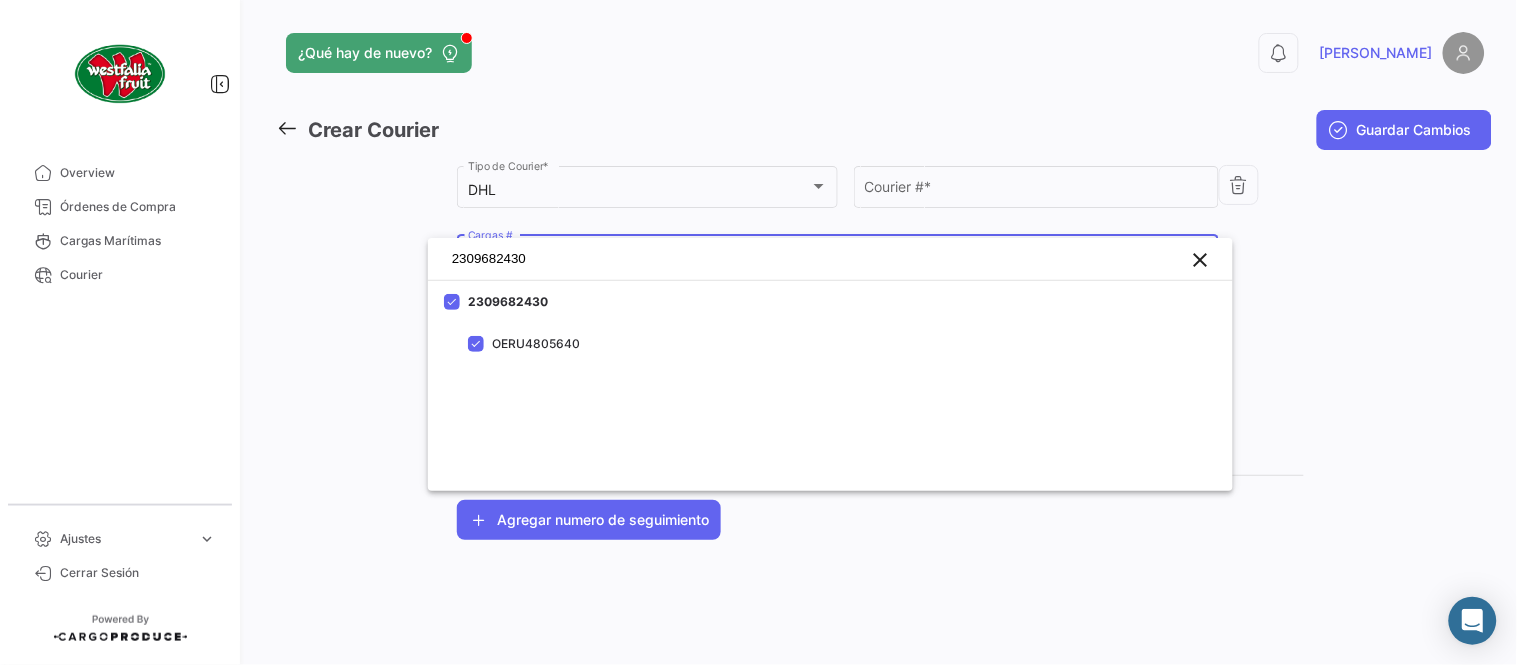 click at bounding box center (758, 332) 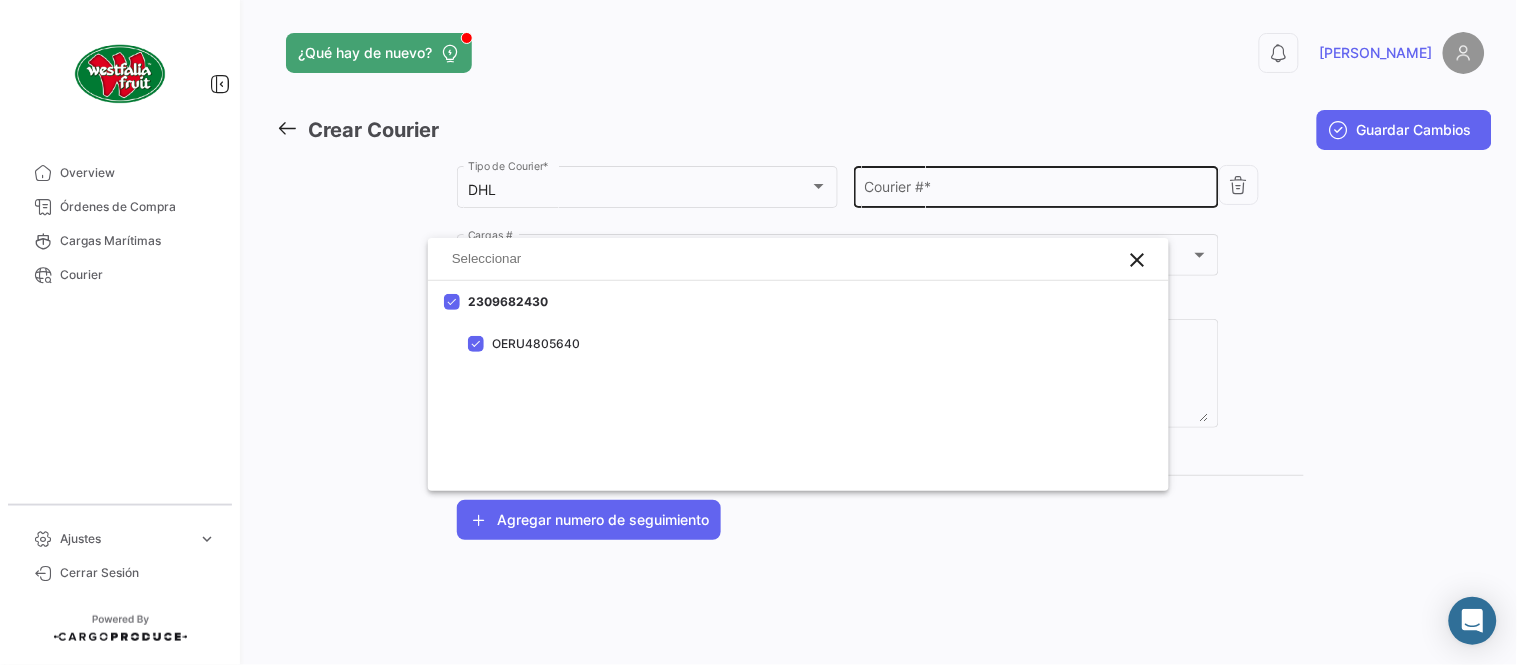 click on "Courier #  *" 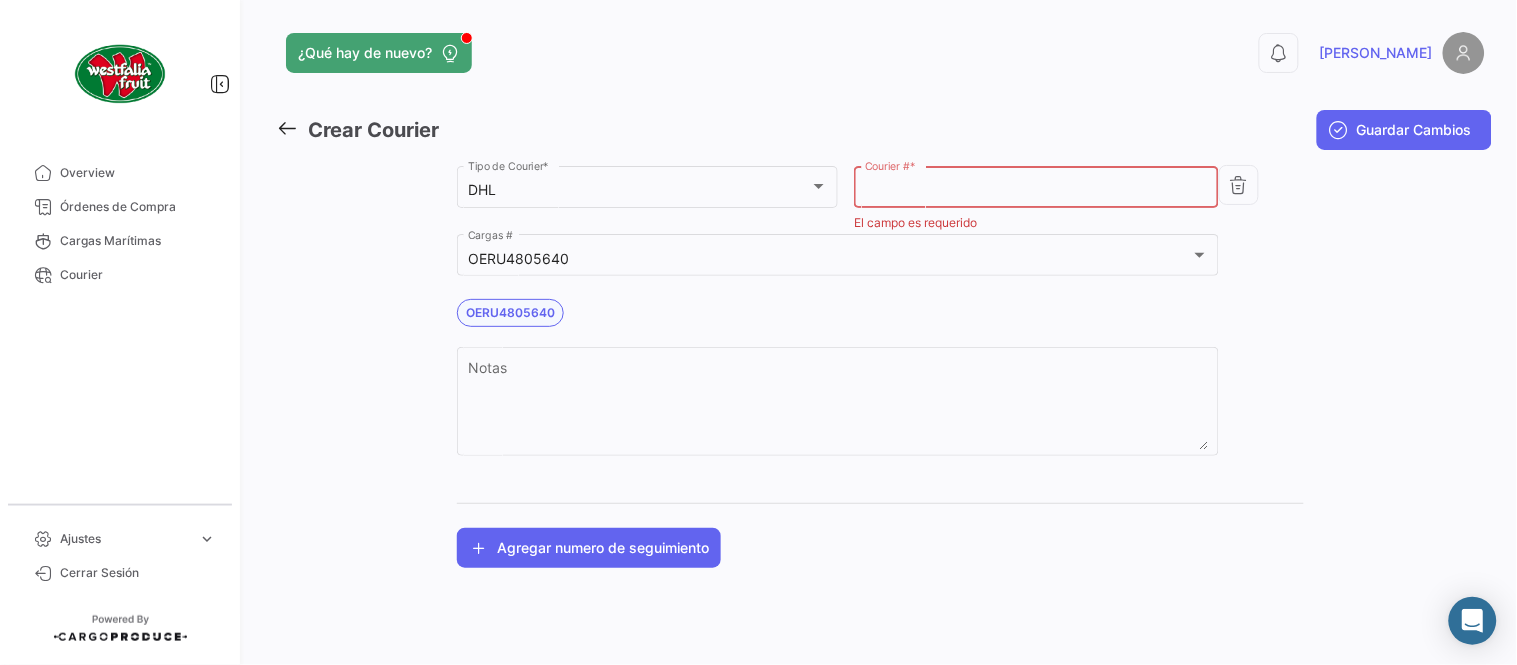 paste on "7805994630" 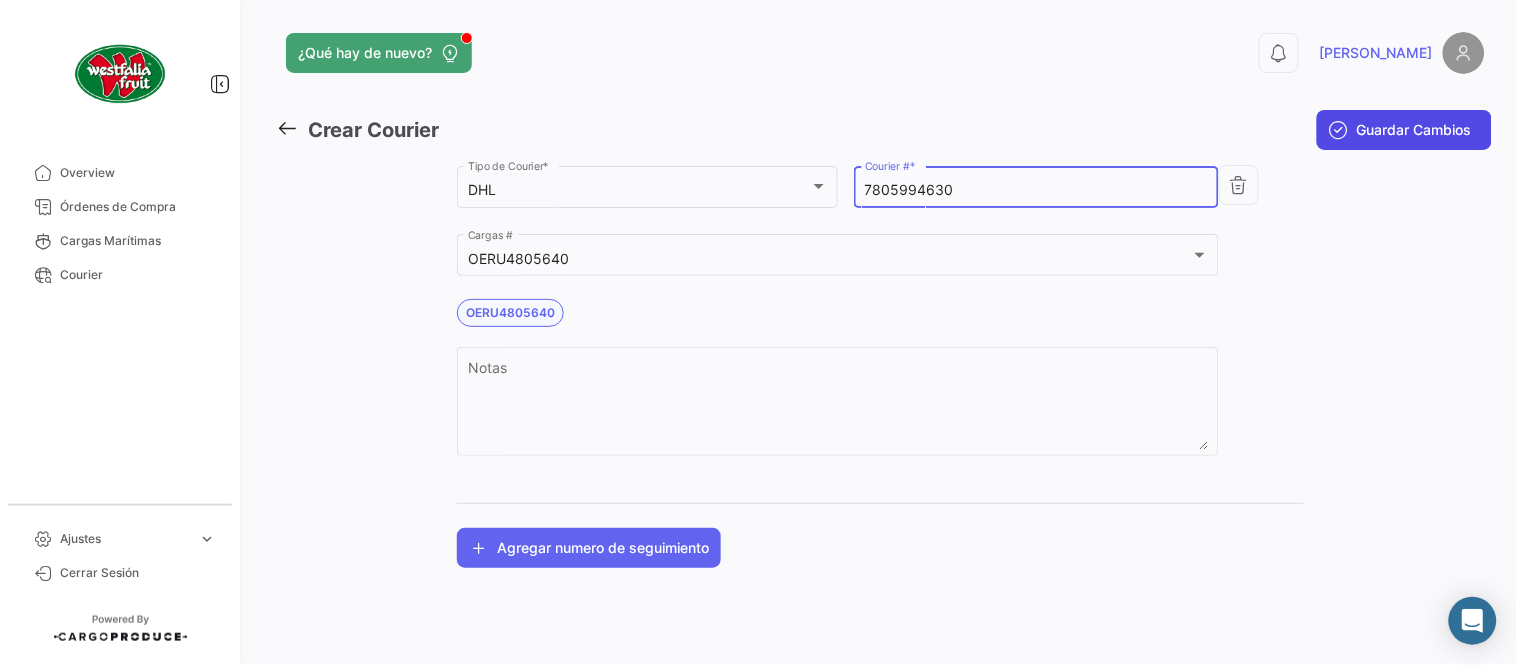 type on "7805994630" 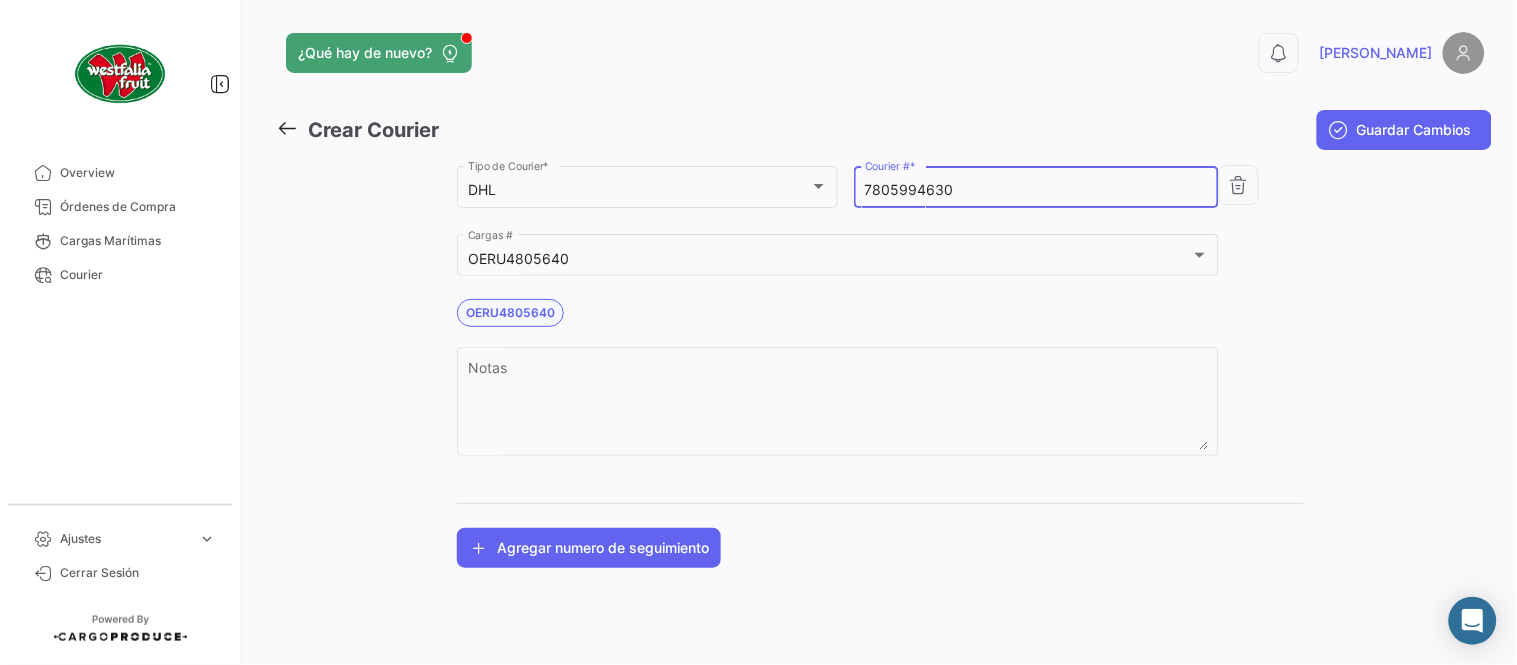 drag, startPoint x: 1398, startPoint y: 148, endPoint x: 1387, endPoint y: 142, distance: 12.529964 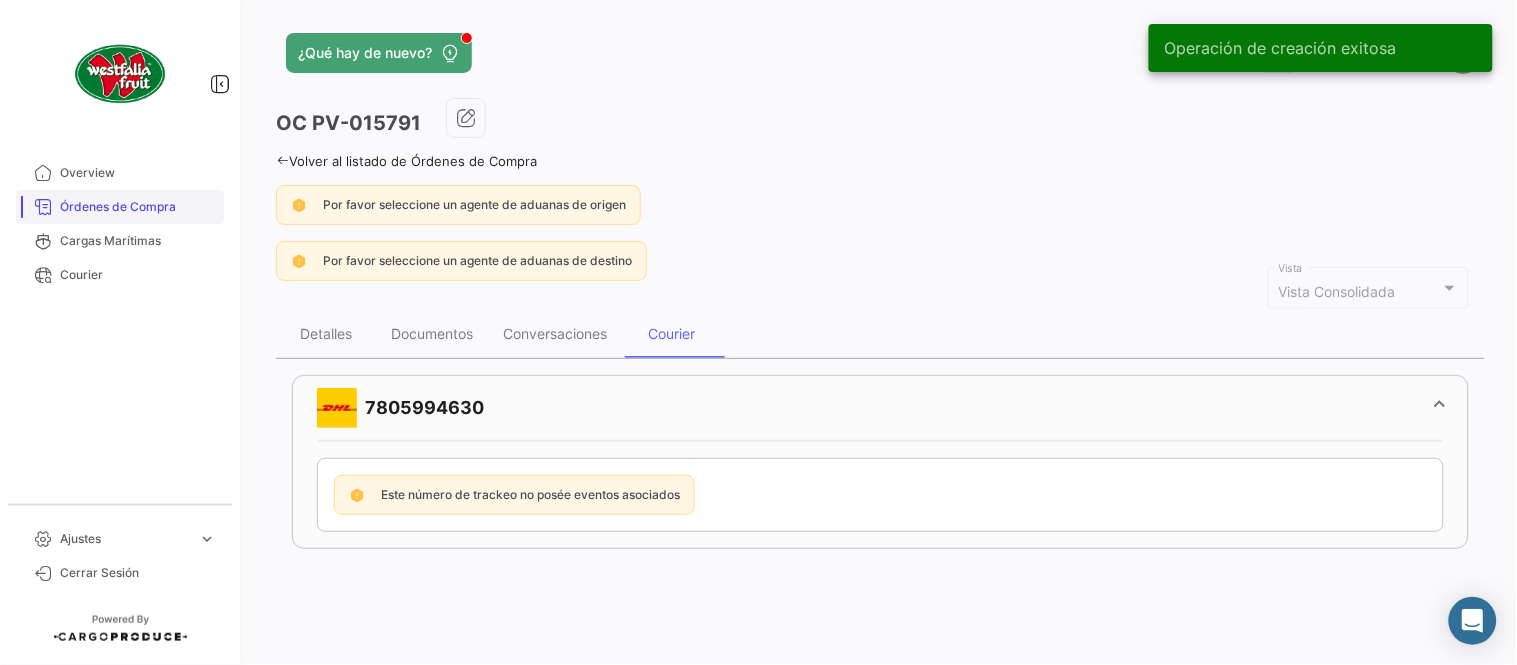 click on "Órdenes de Compra" at bounding box center [138, 207] 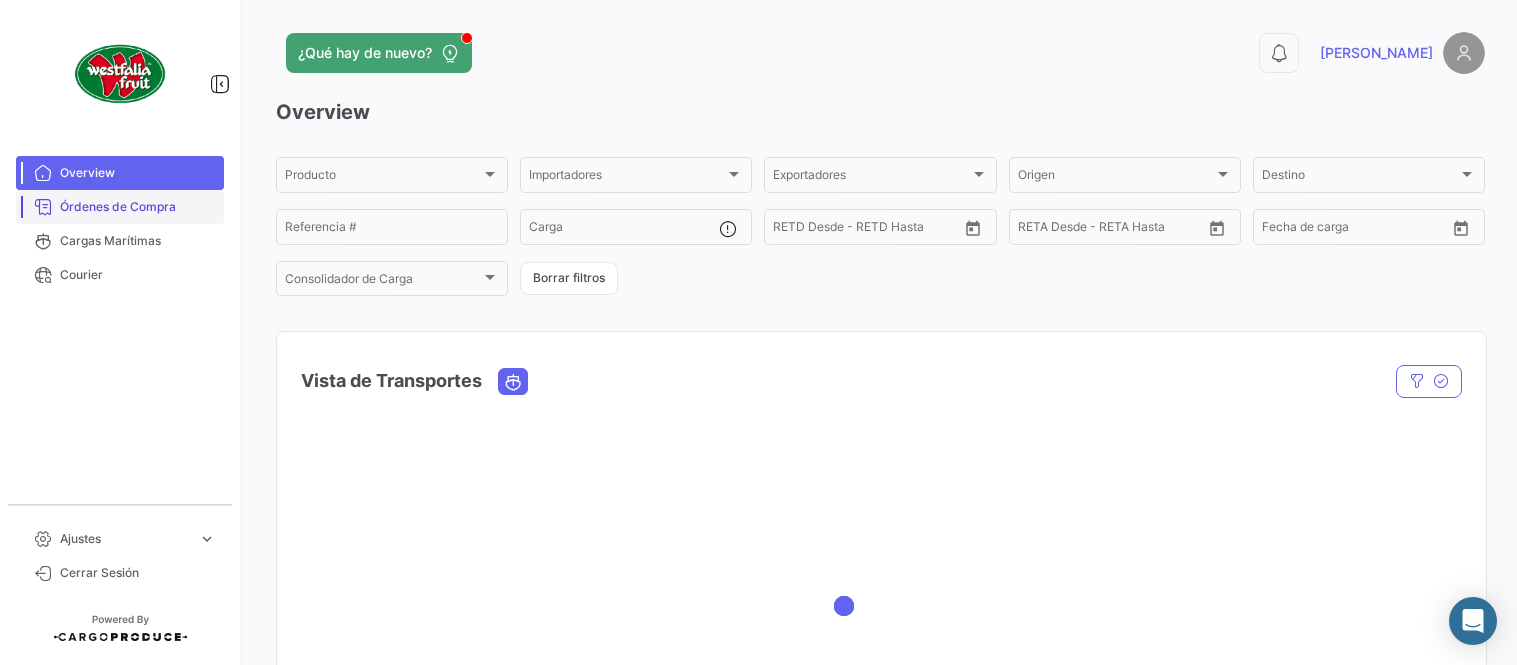 scroll, scrollTop: 0, scrollLeft: 0, axis: both 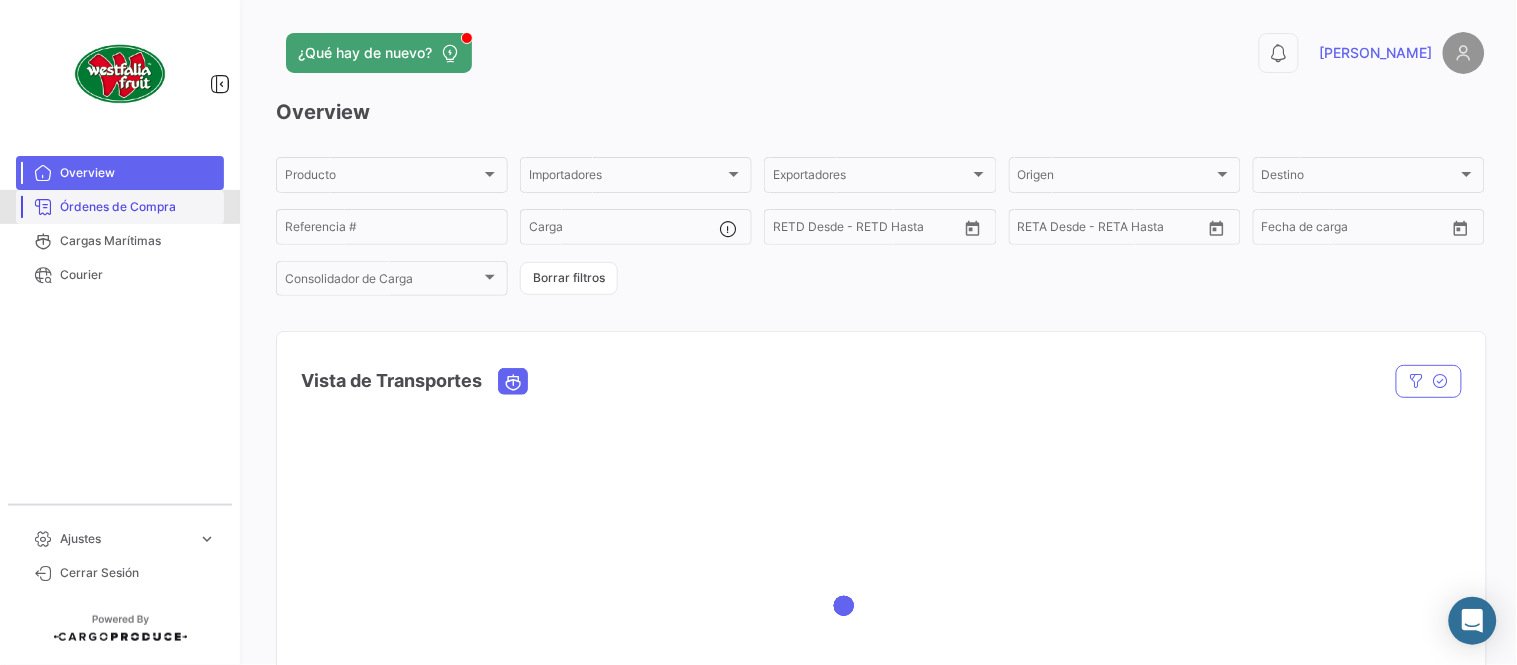 click on "Órdenes de Compra" at bounding box center [138, 207] 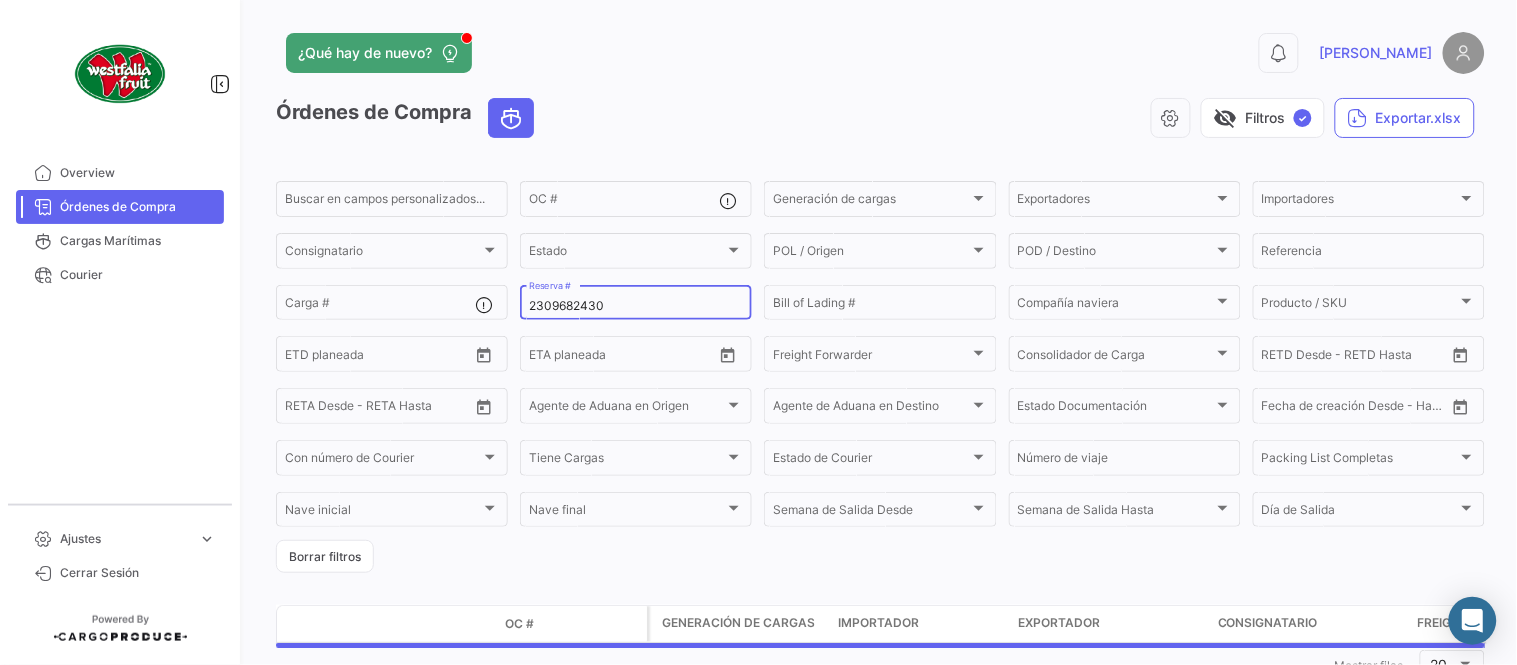 click on "2309682430" at bounding box center (636, 306) 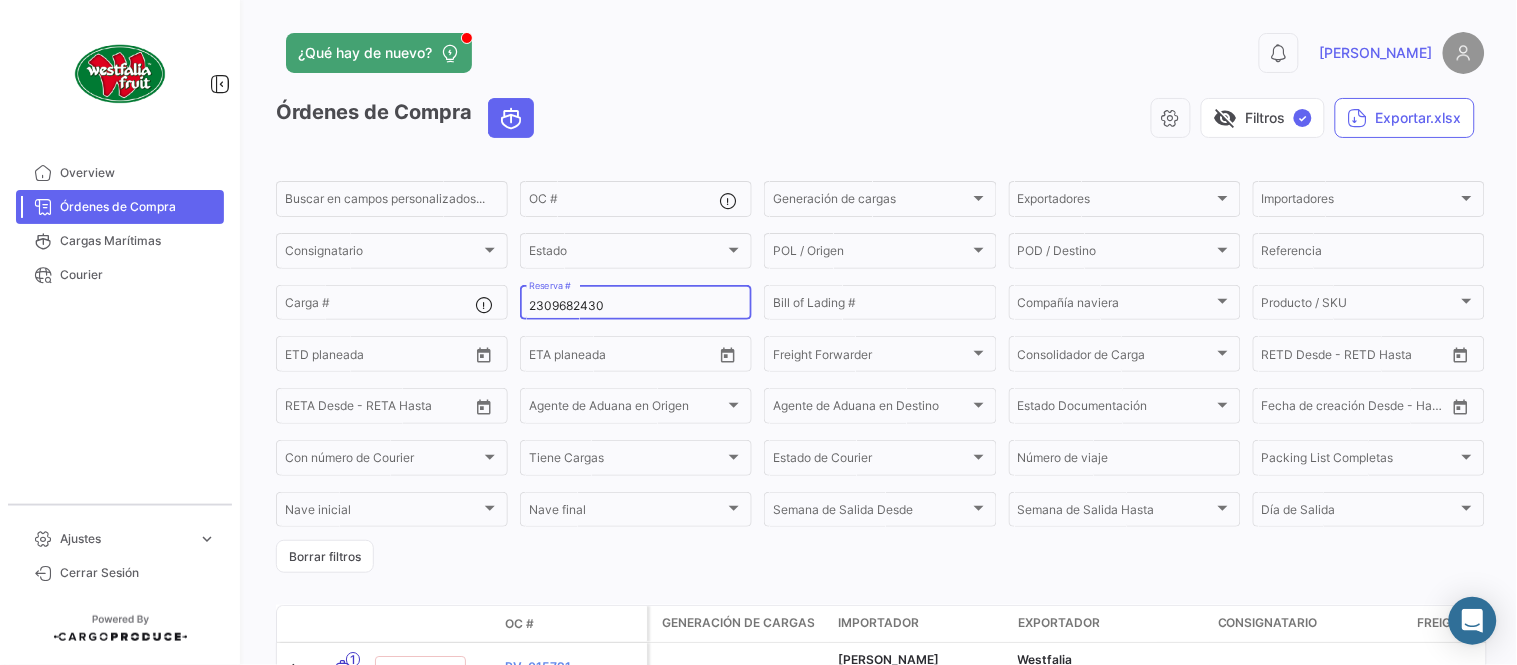 paste on "8" 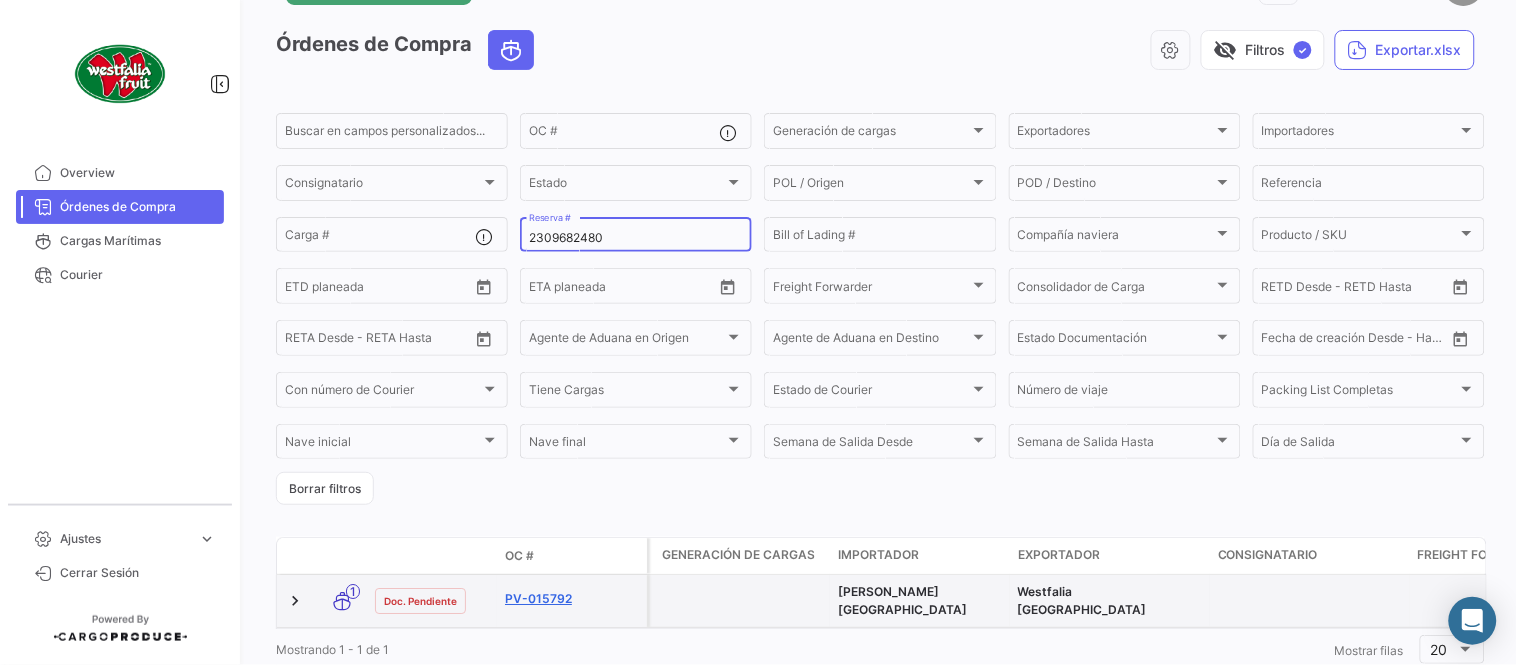 scroll, scrollTop: 128, scrollLeft: 0, axis: vertical 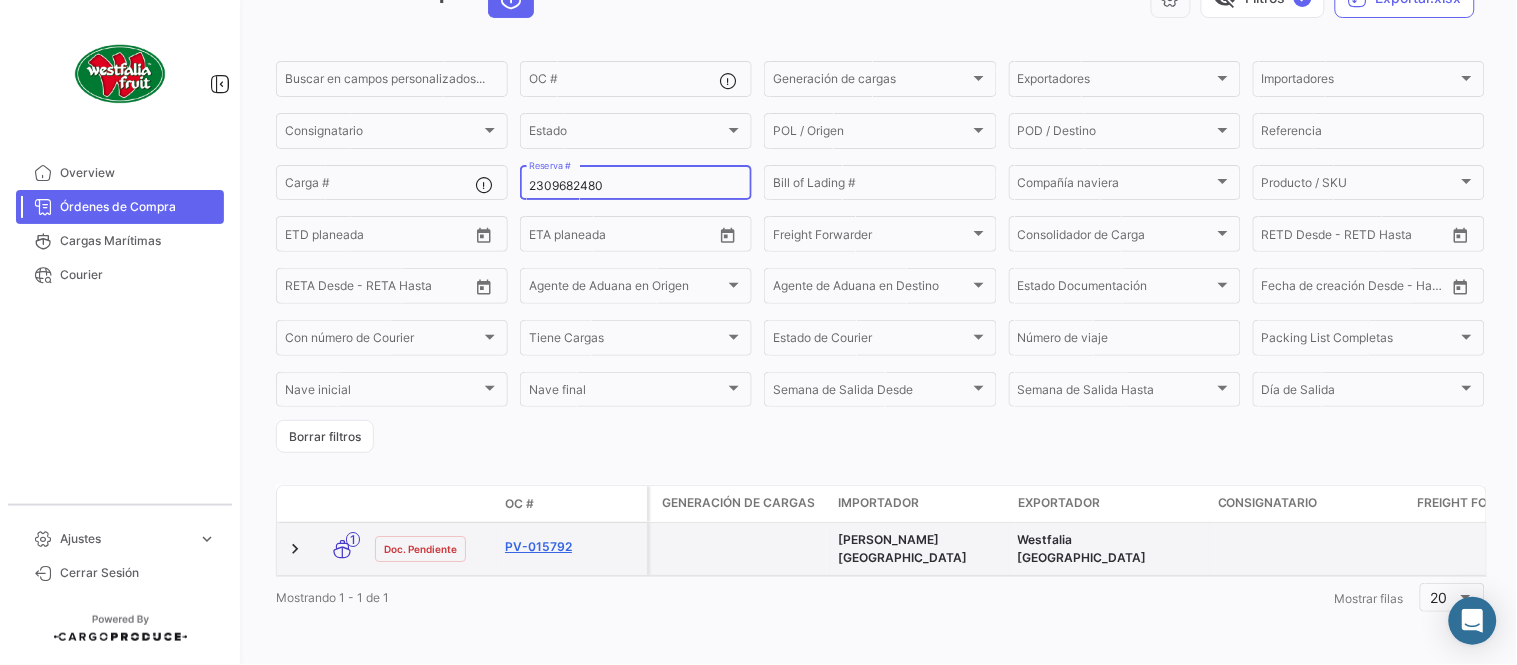 type on "2309682480" 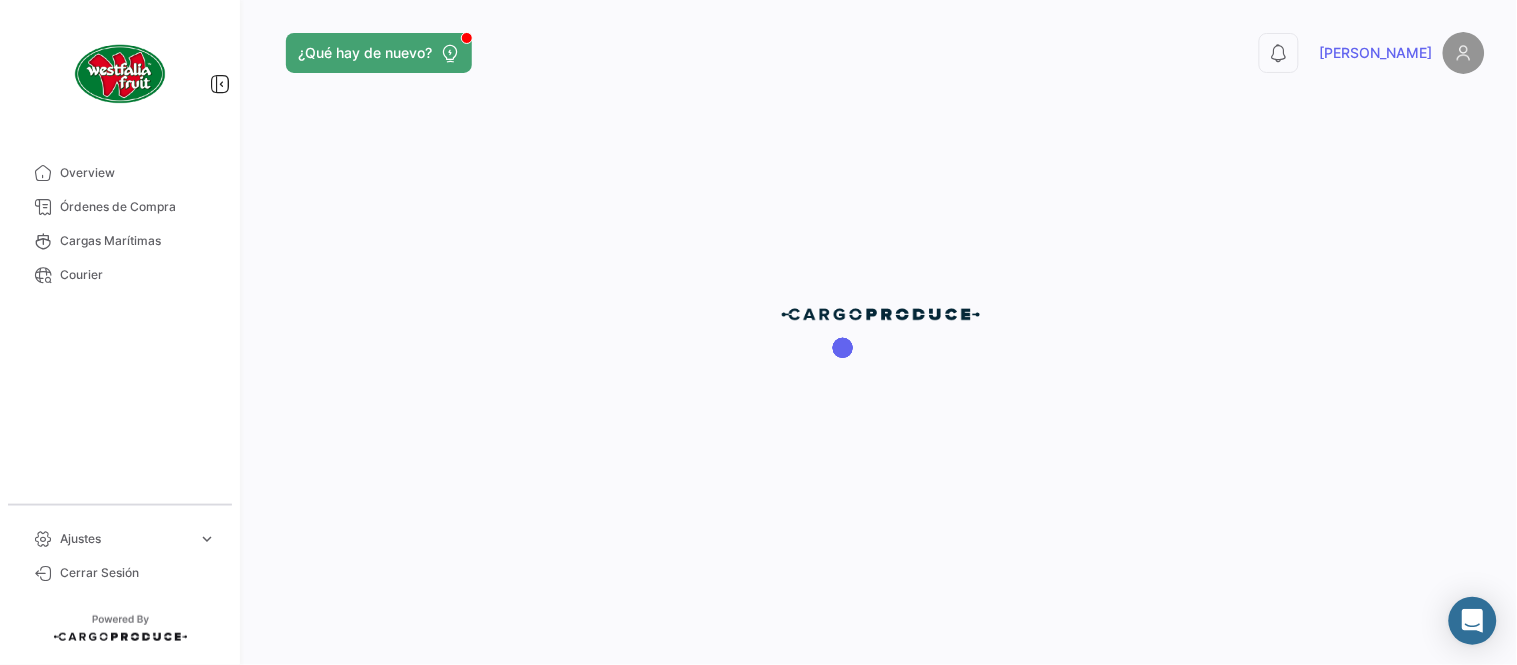 scroll, scrollTop: 0, scrollLeft: 0, axis: both 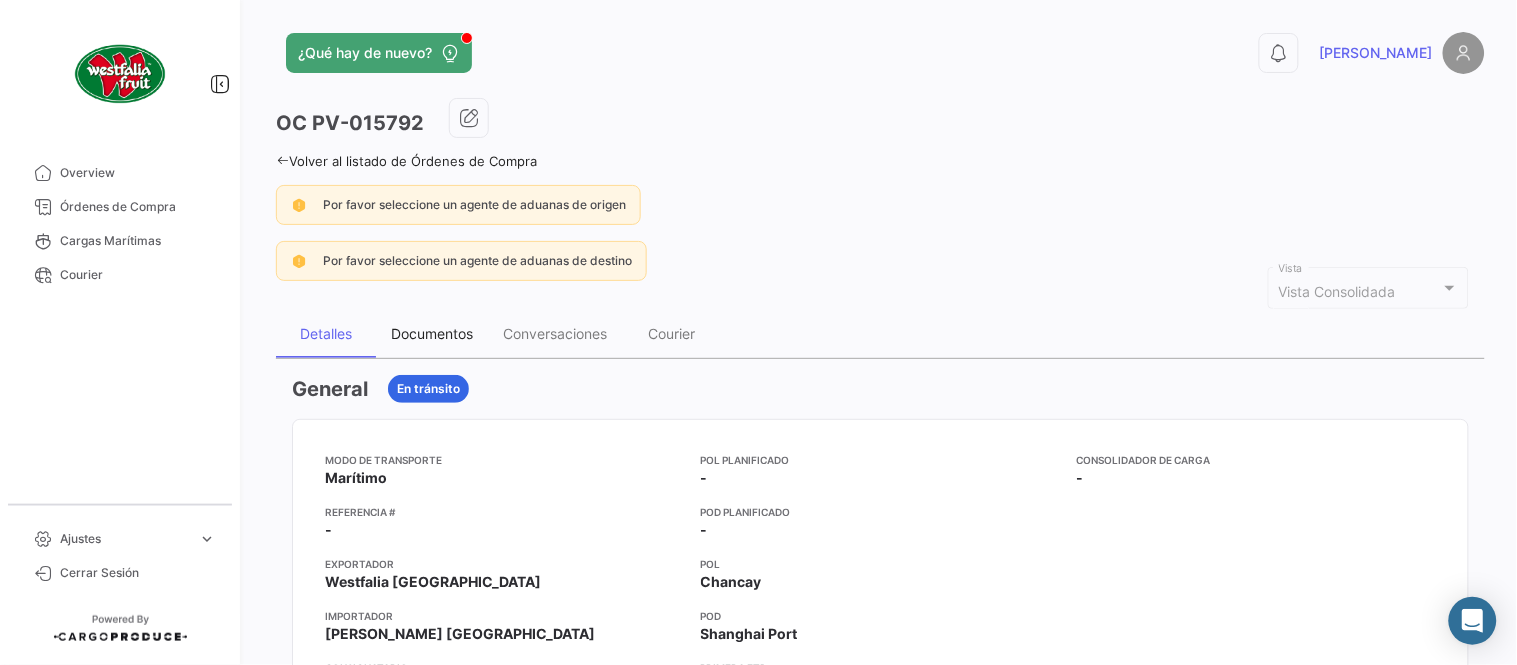 click on "Documentos" at bounding box center (432, 334) 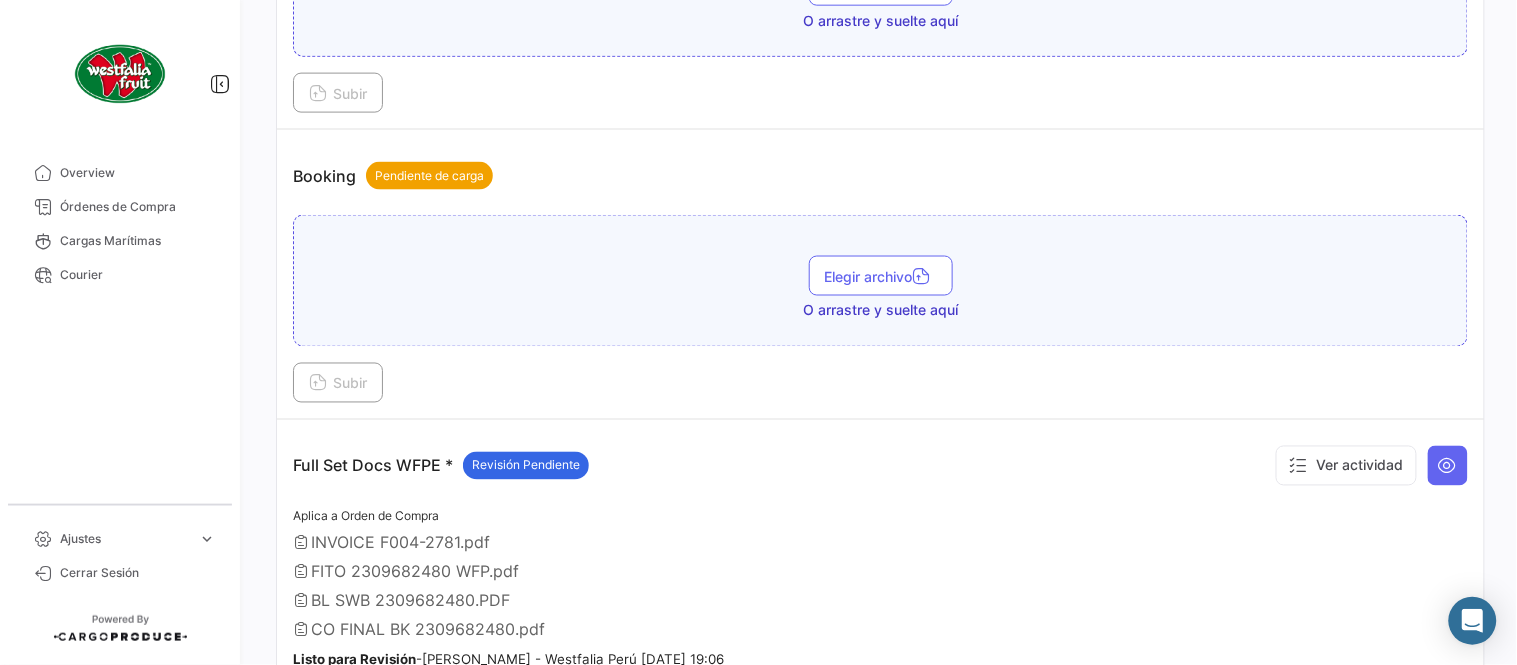 scroll, scrollTop: 110, scrollLeft: 0, axis: vertical 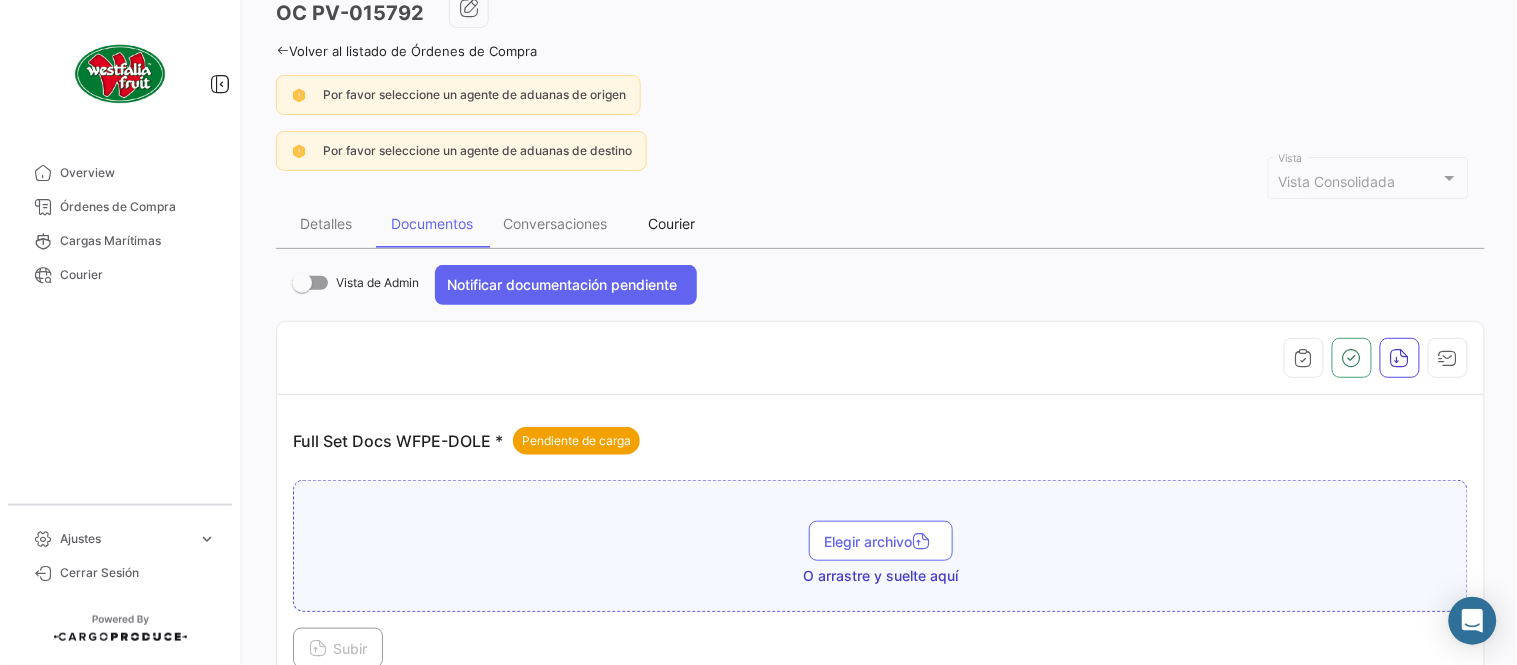 click on "Courier" at bounding box center (672, 223) 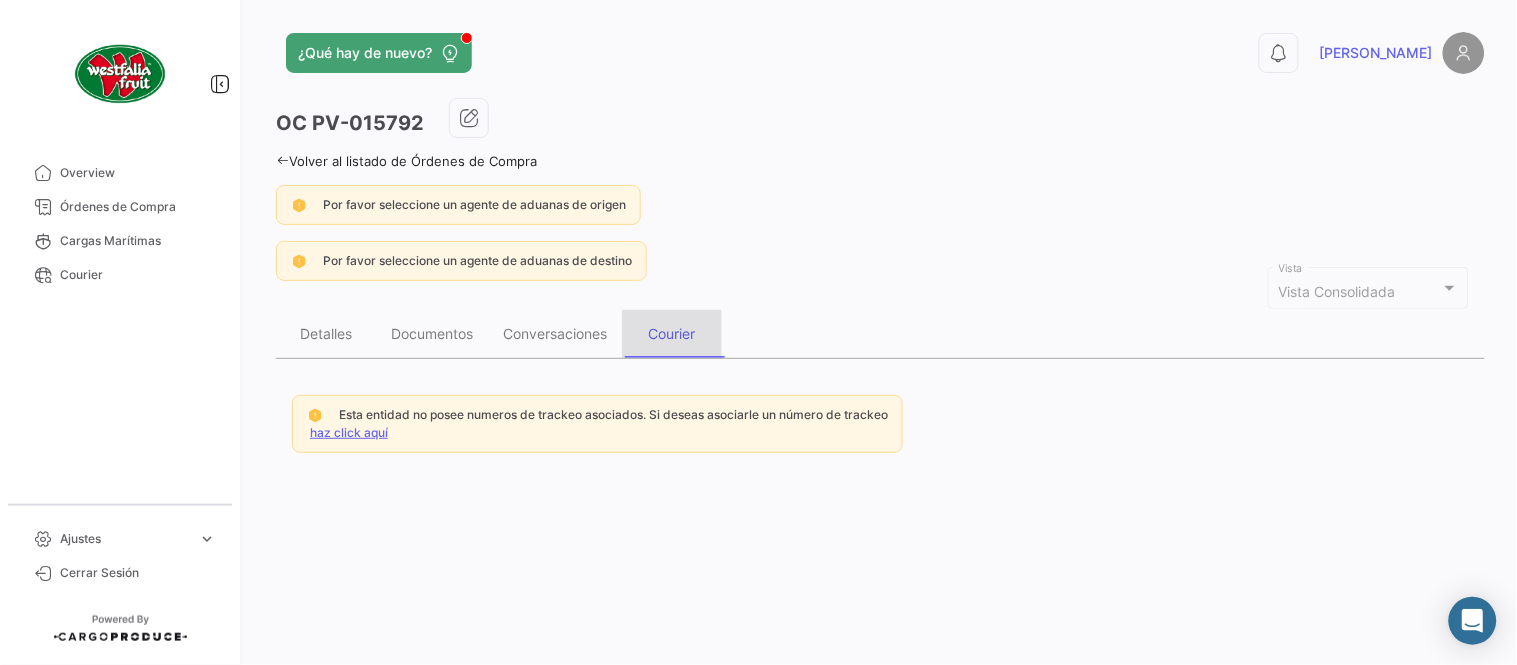 scroll, scrollTop: 0, scrollLeft: 0, axis: both 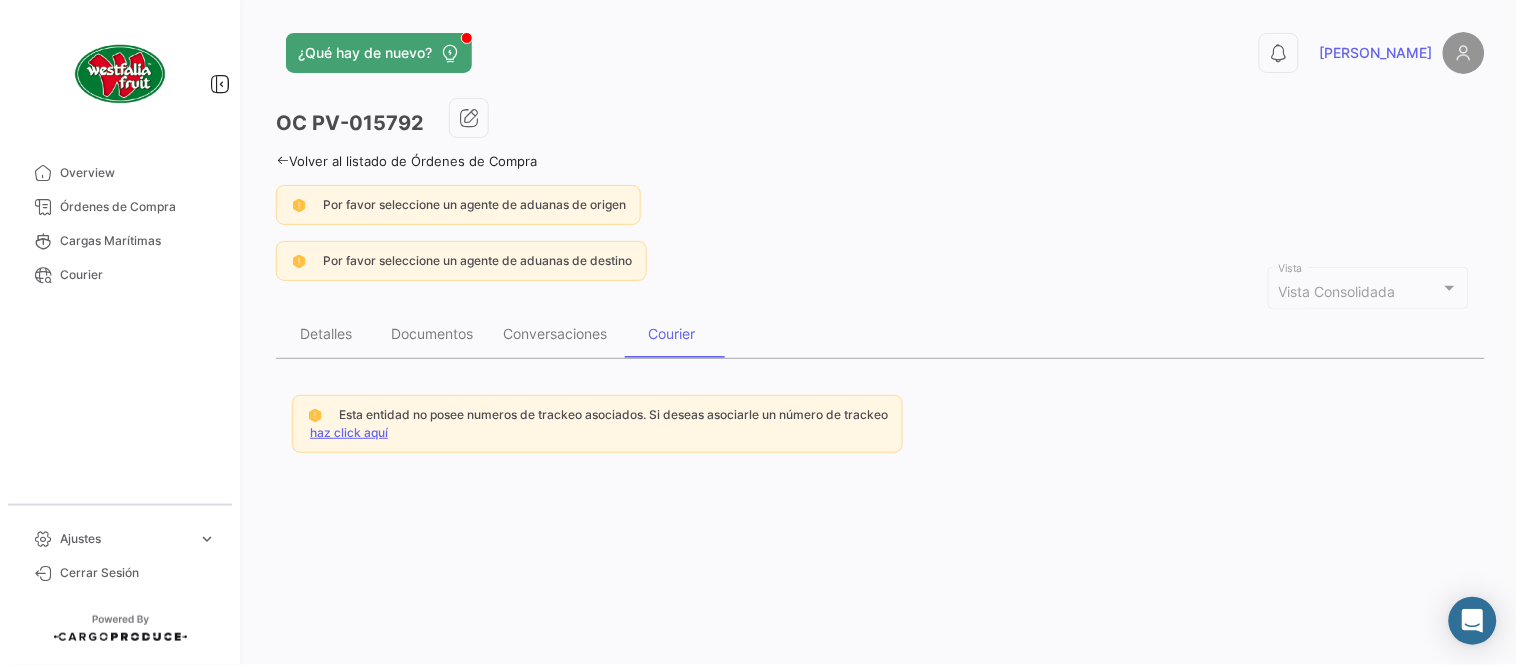 click on "haz click aquí" at bounding box center [349, 432] 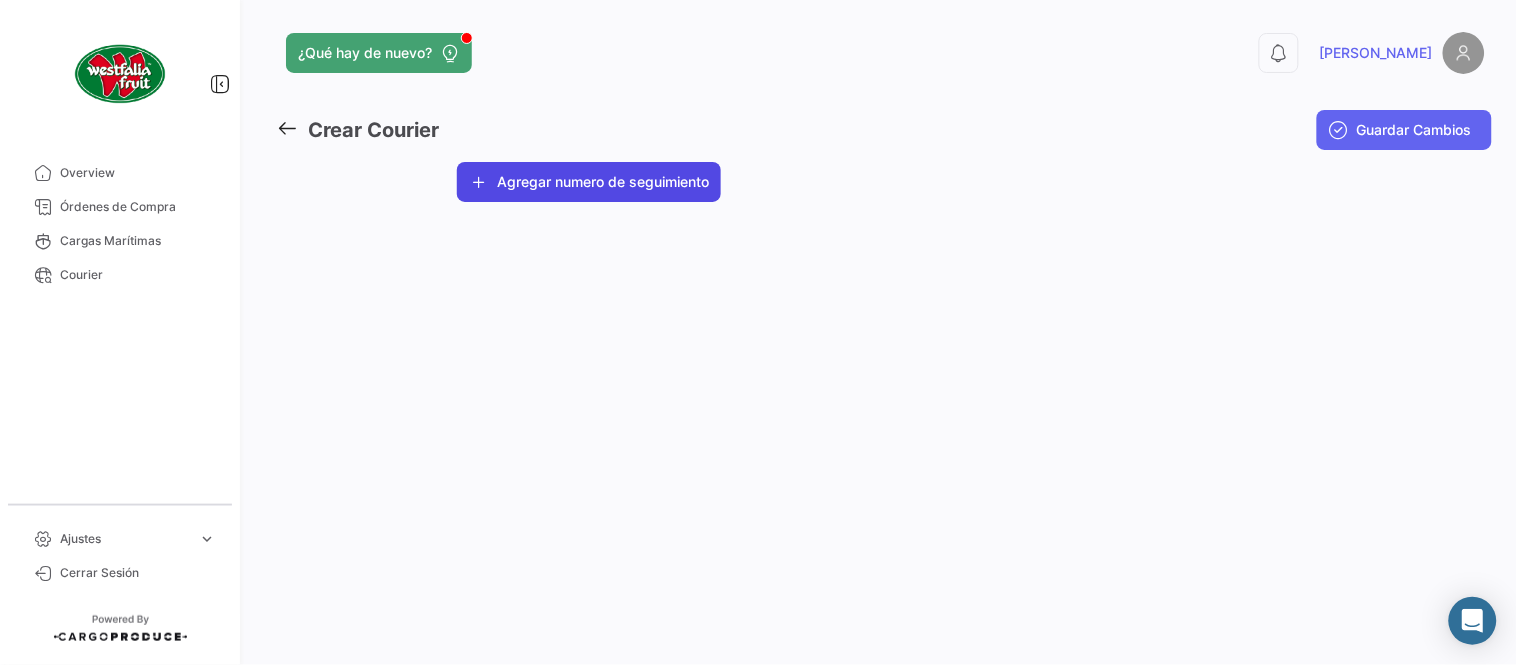 click on "Agregar numero de seguimiento" 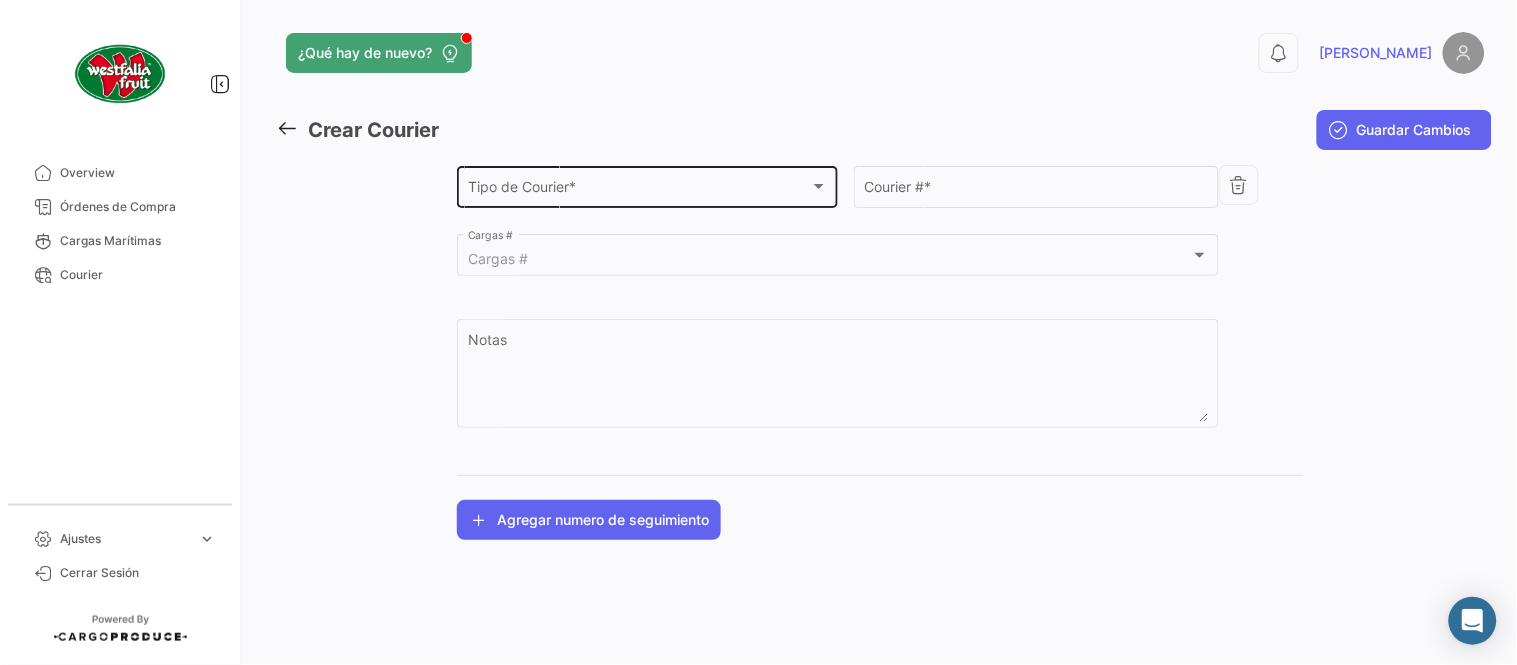click on "Tipo de Courier *" at bounding box center (639, 190) 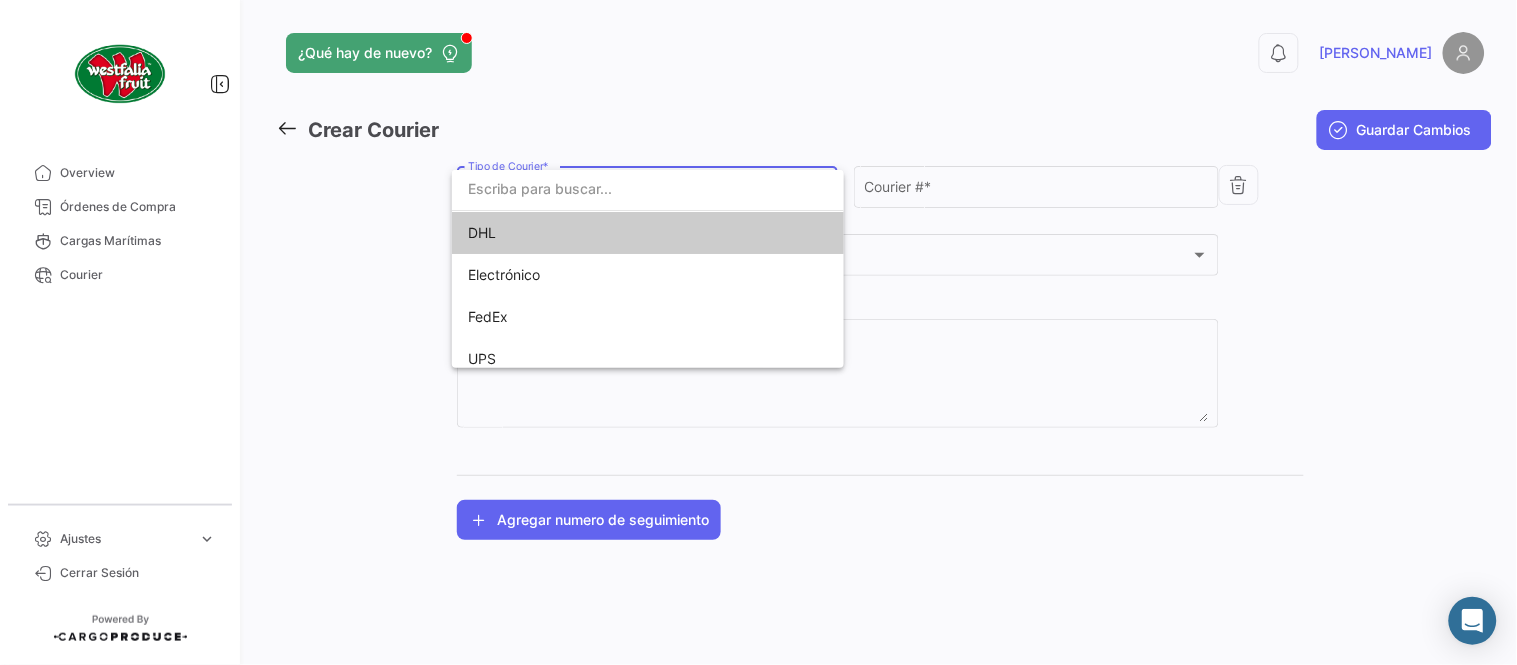 click on "DHL" at bounding box center (608, 233) 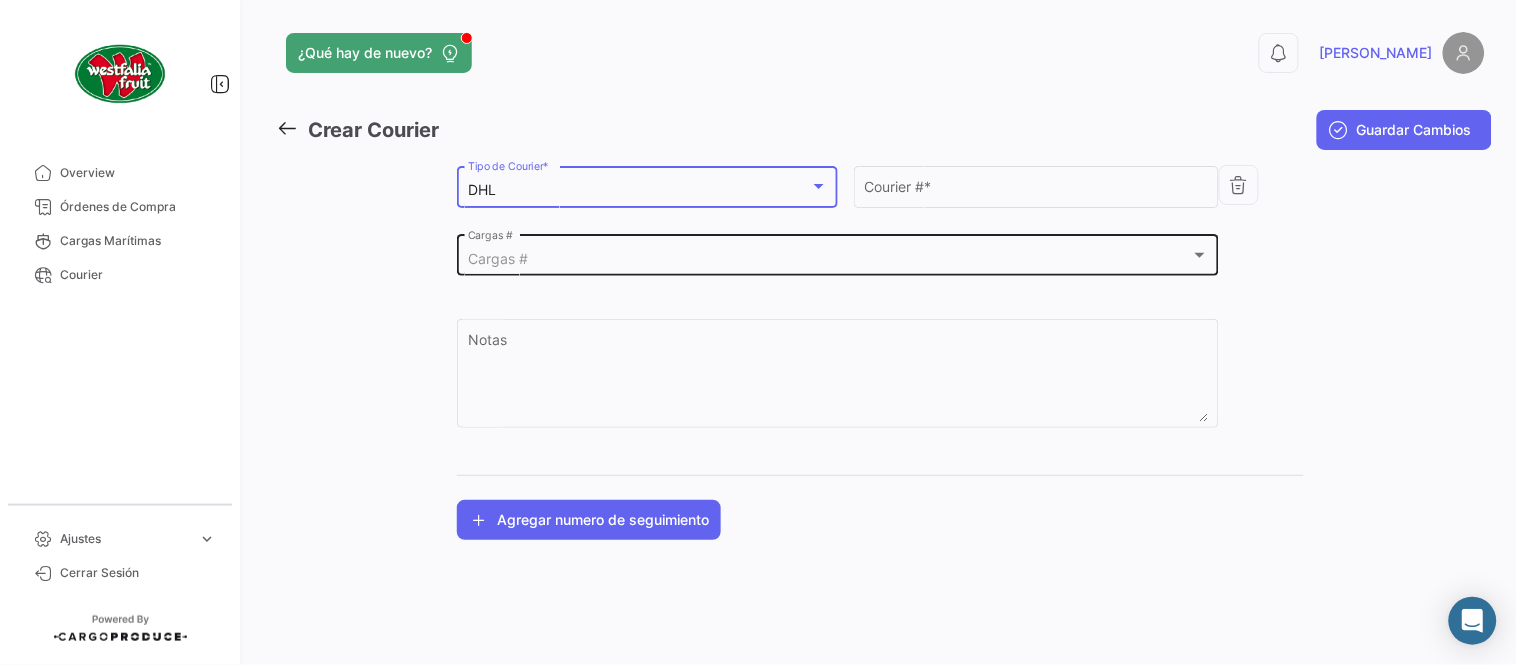 click on "Cargas #" at bounding box center [829, 259] 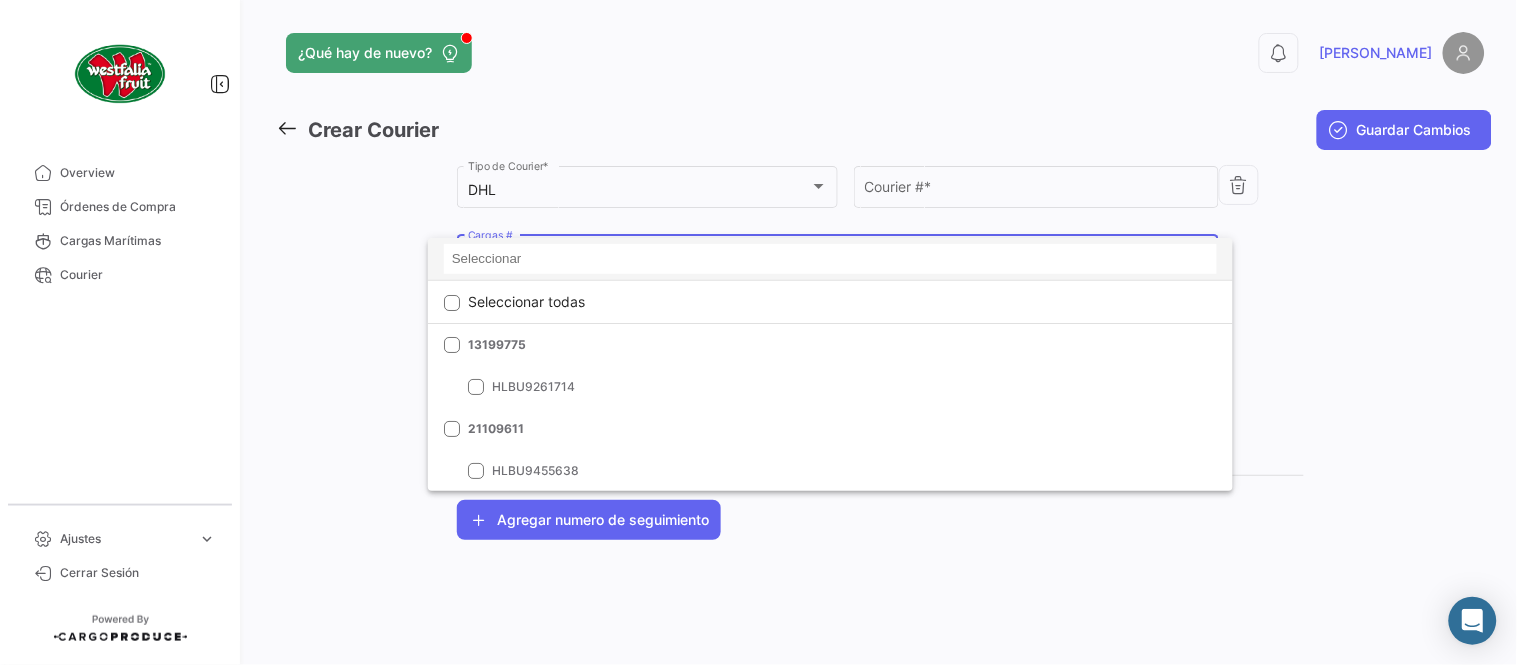 click at bounding box center [830, 259] 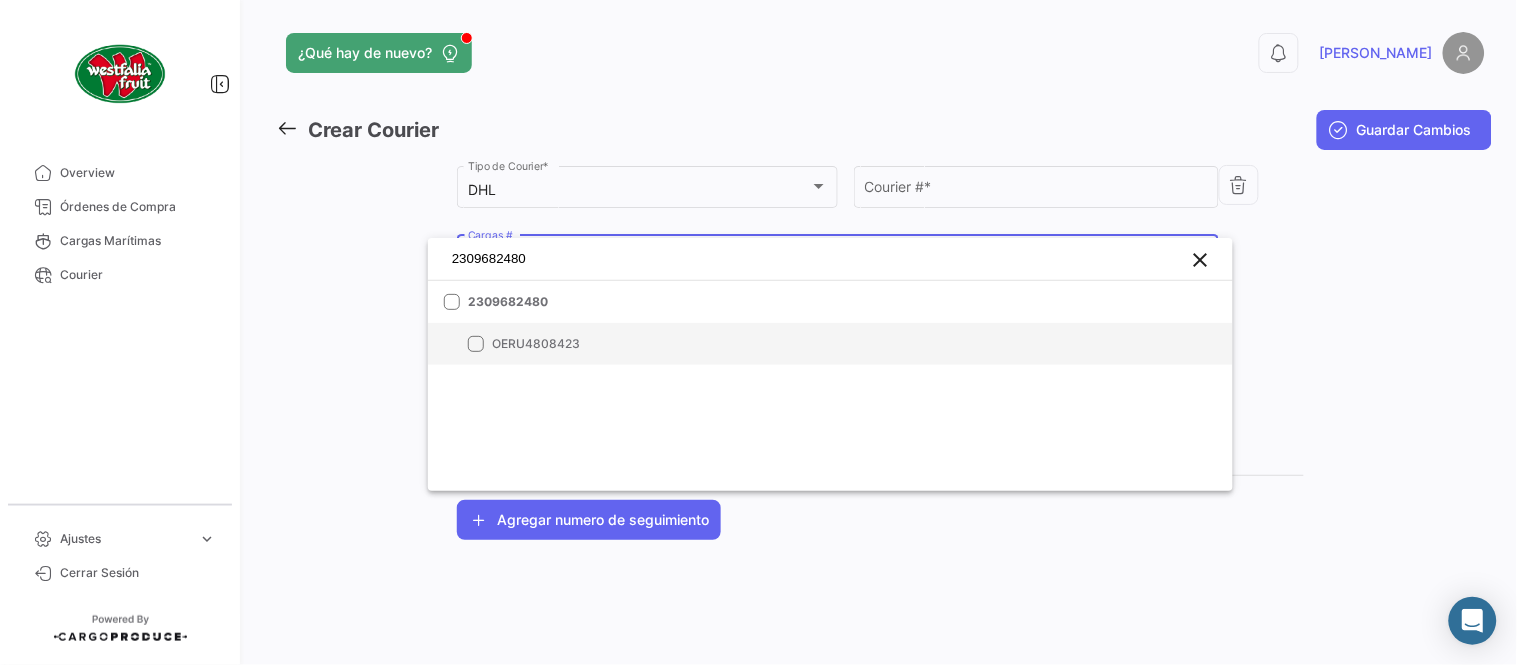 type on "2309682480" 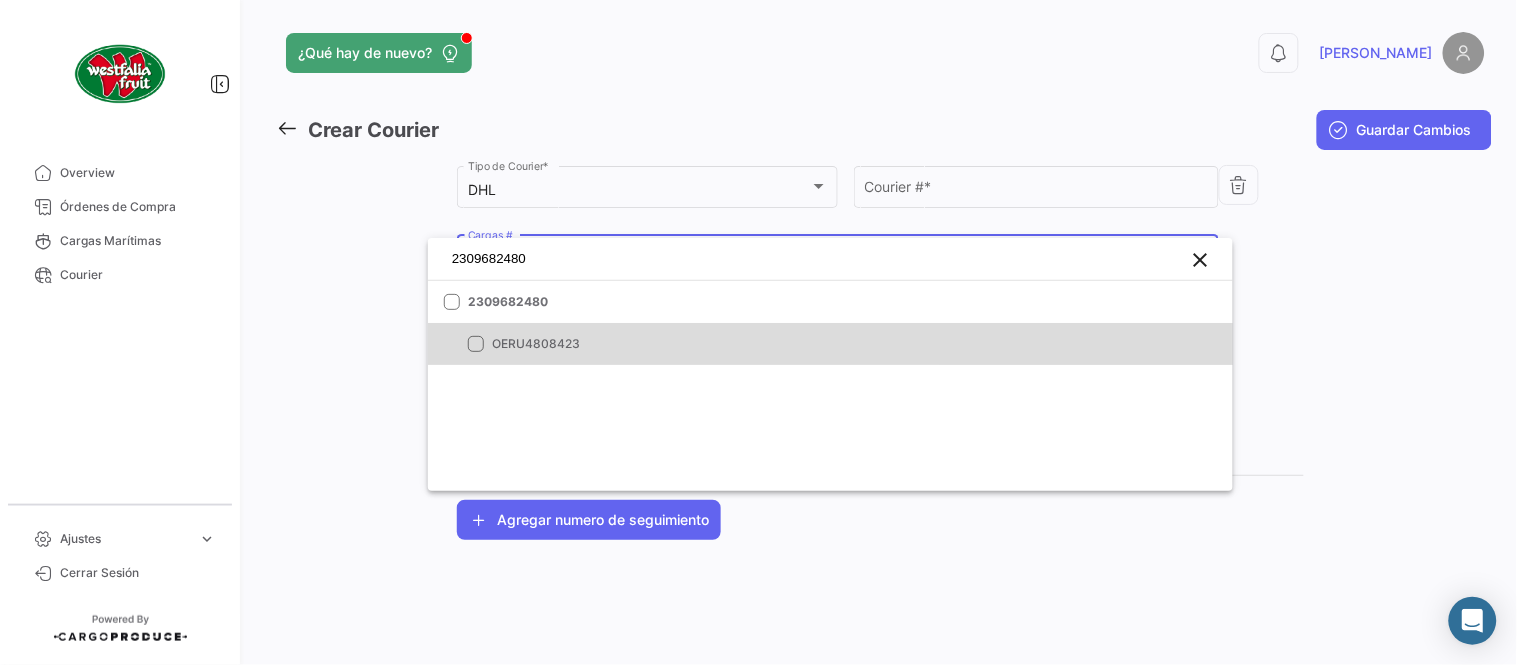 click on "OERU4808423" at bounding box center [632, 344] 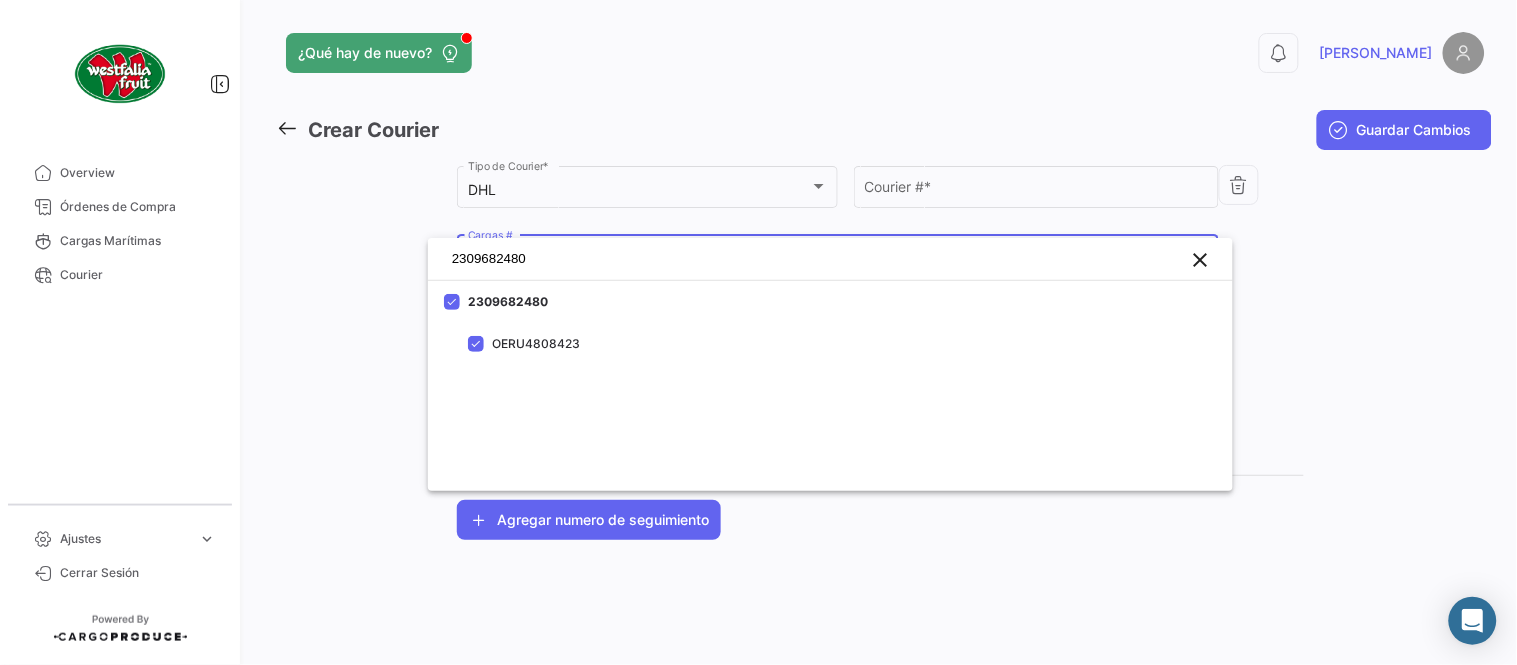 click at bounding box center [758, 332] 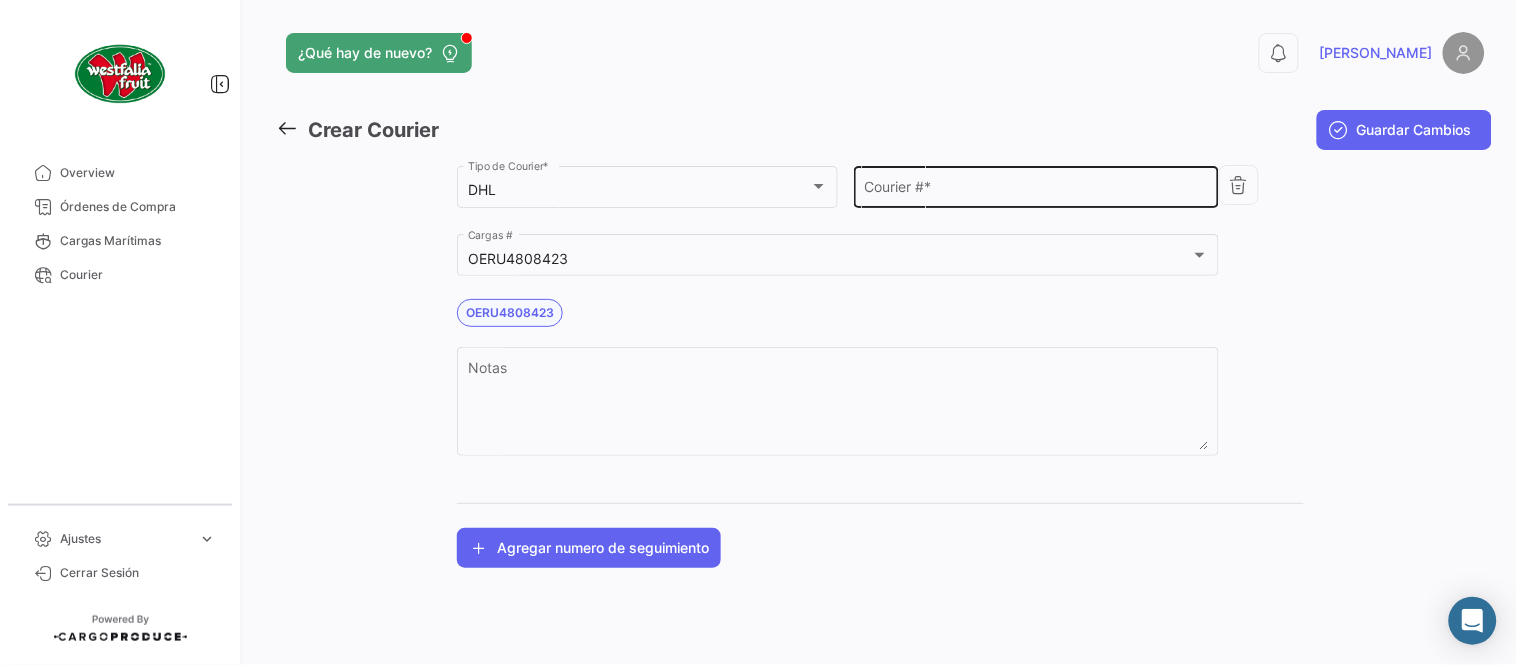 click on "Courier #  *" 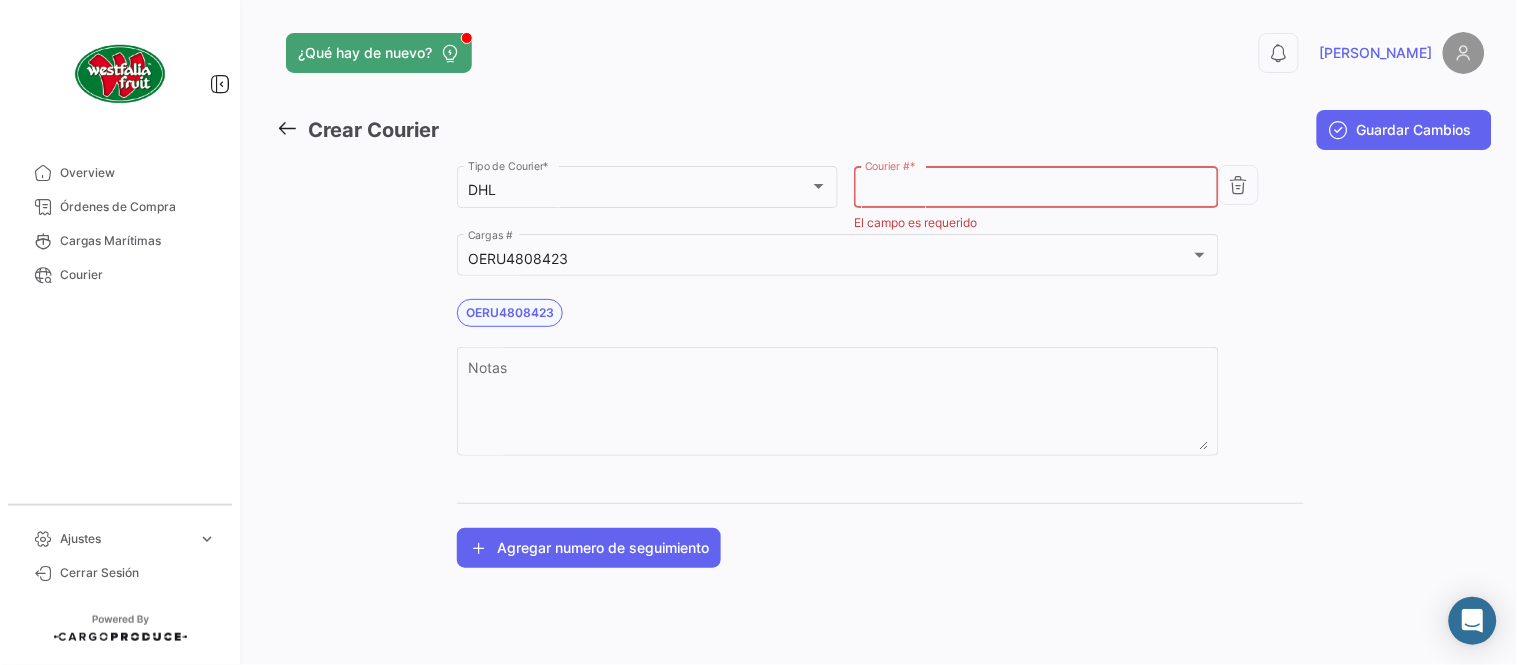 paste on "3764861612" 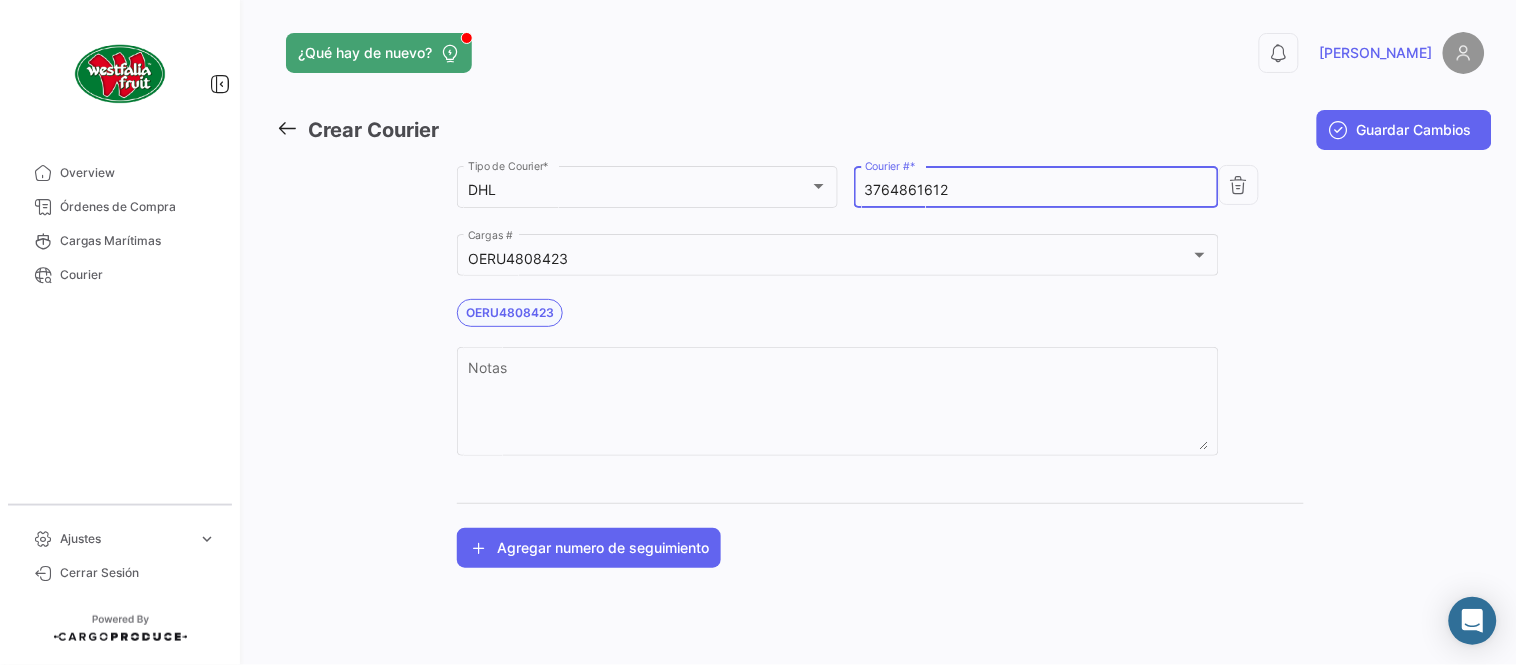 type on "3764861612" 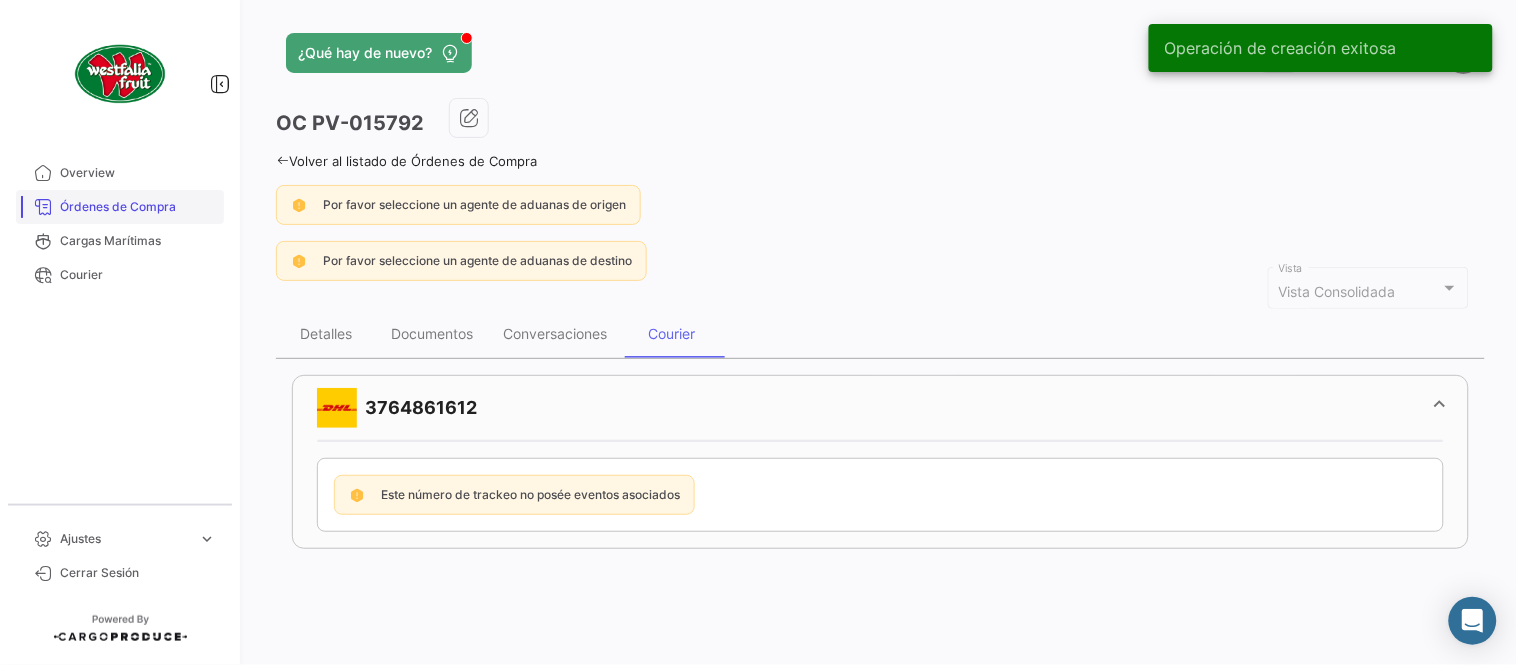 click on "Órdenes de Compra" at bounding box center [138, 207] 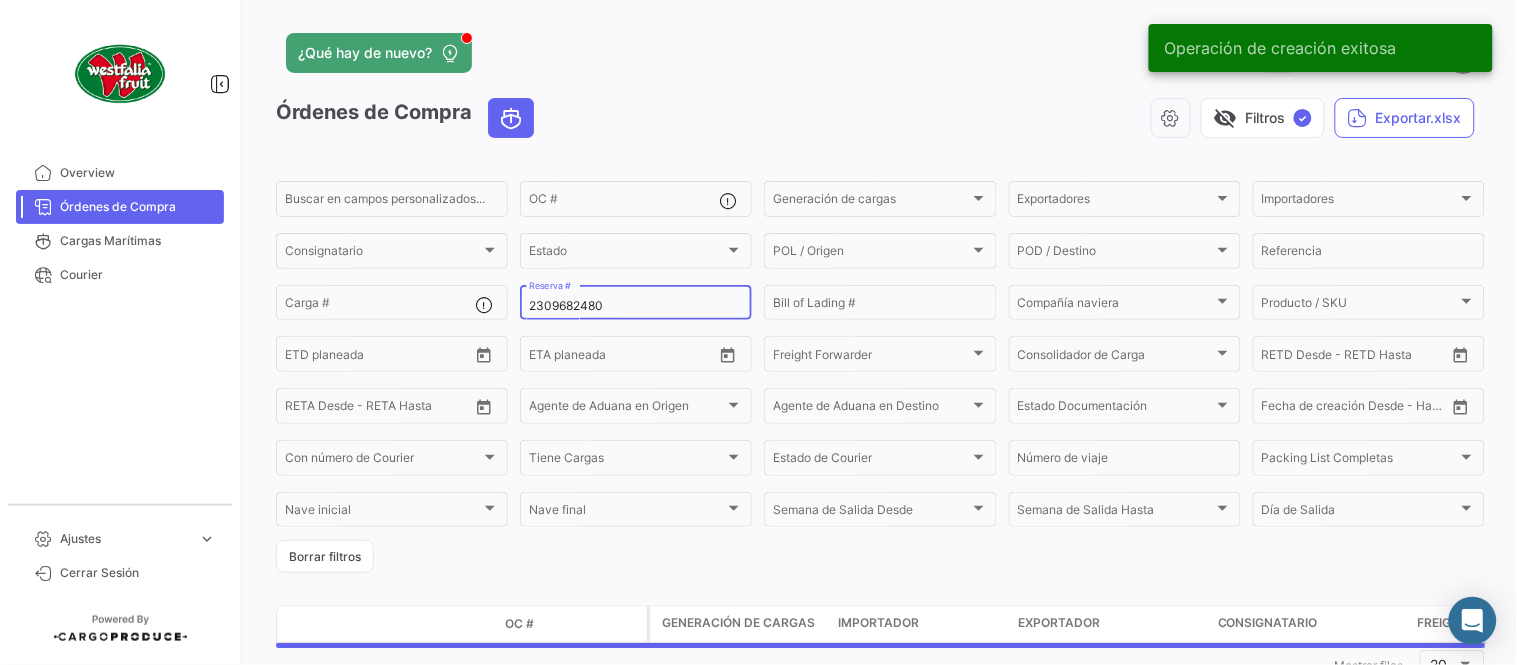 click on "2309682480" at bounding box center [636, 306] 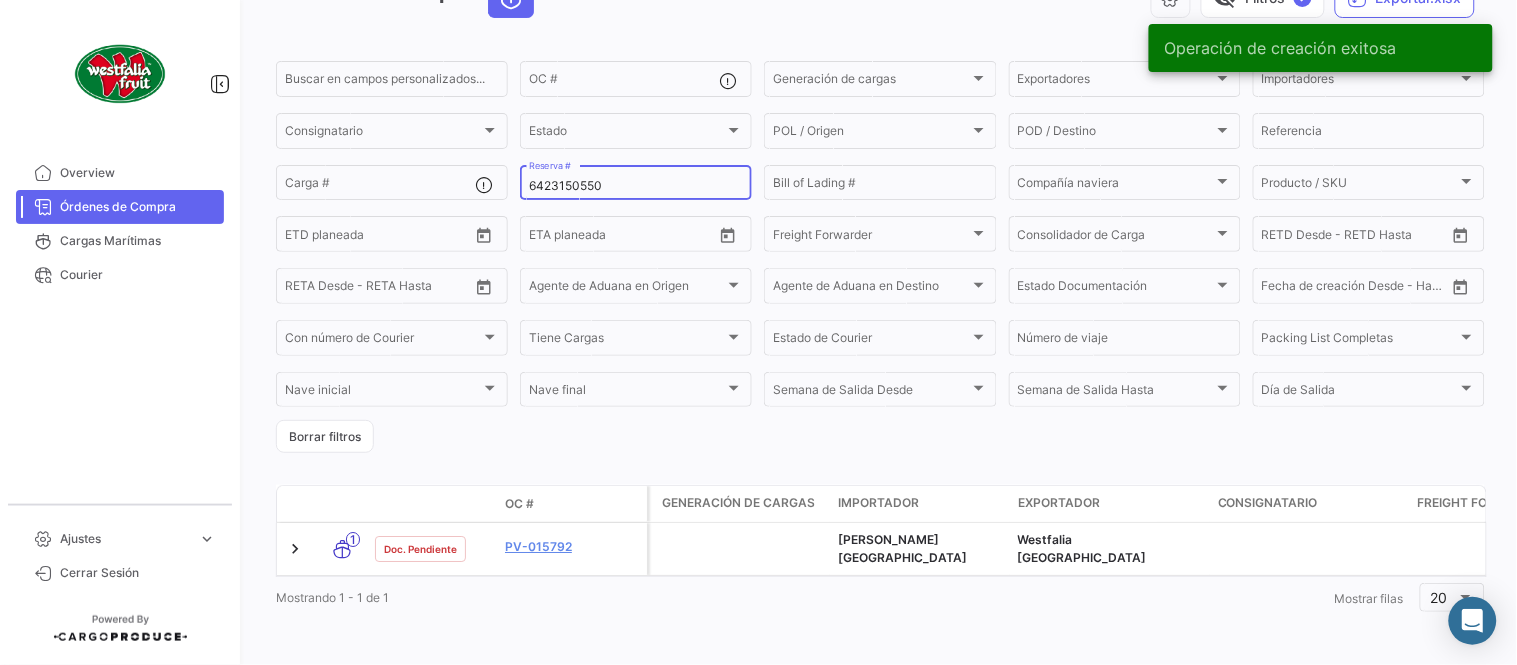 scroll, scrollTop: 128, scrollLeft: 0, axis: vertical 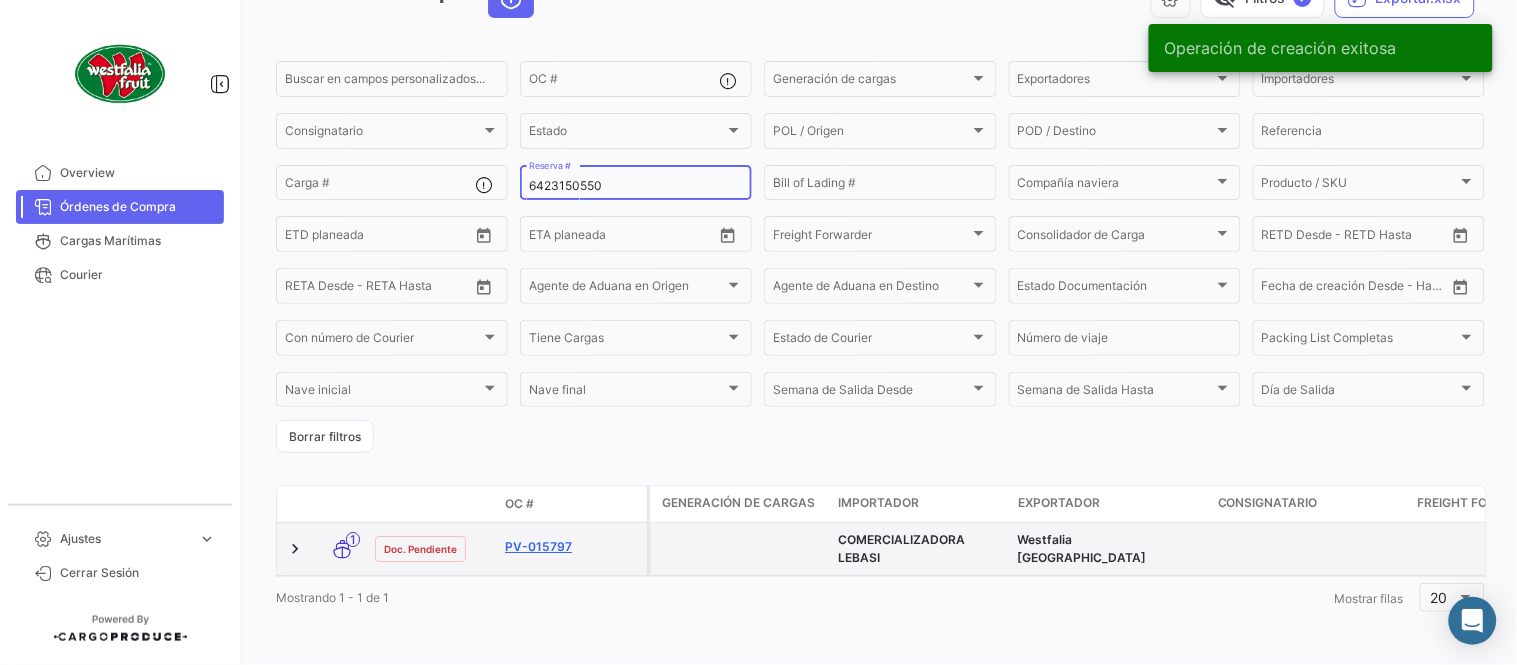type on "6423150550" 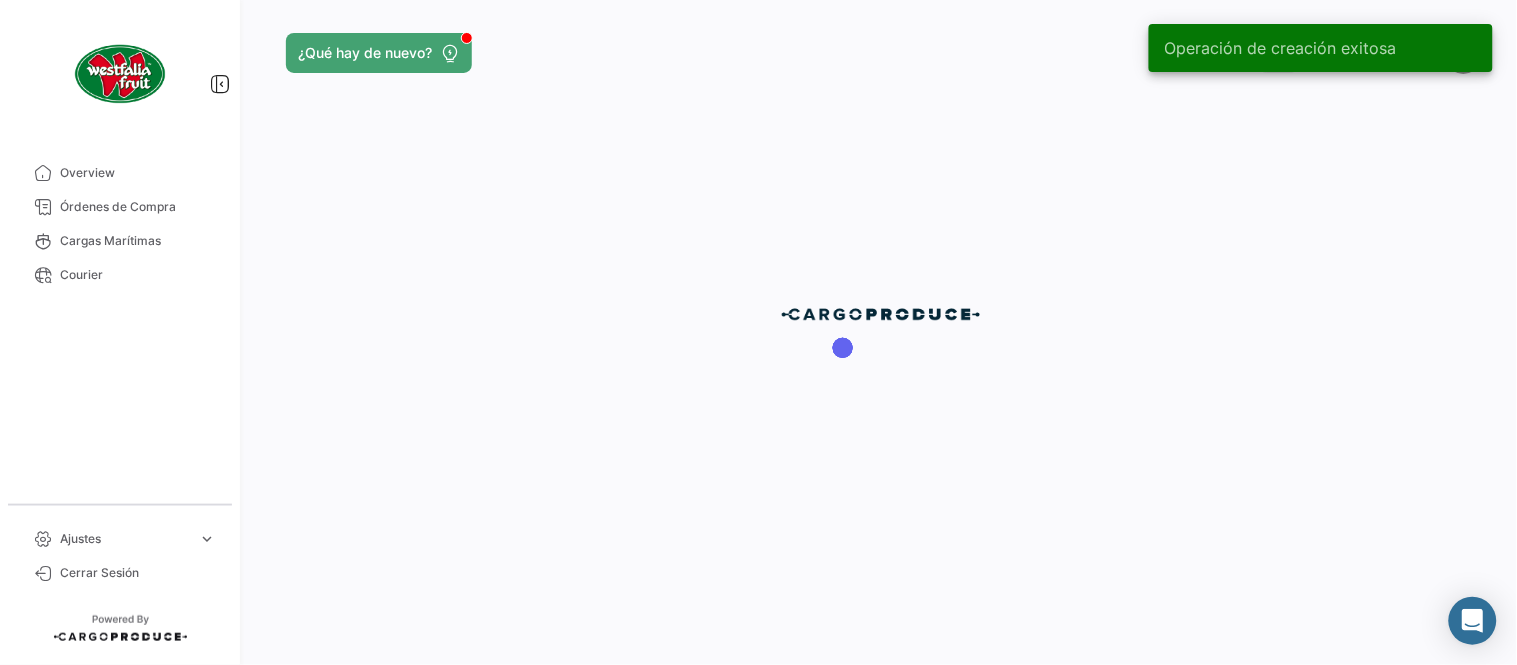 scroll, scrollTop: 0, scrollLeft: 0, axis: both 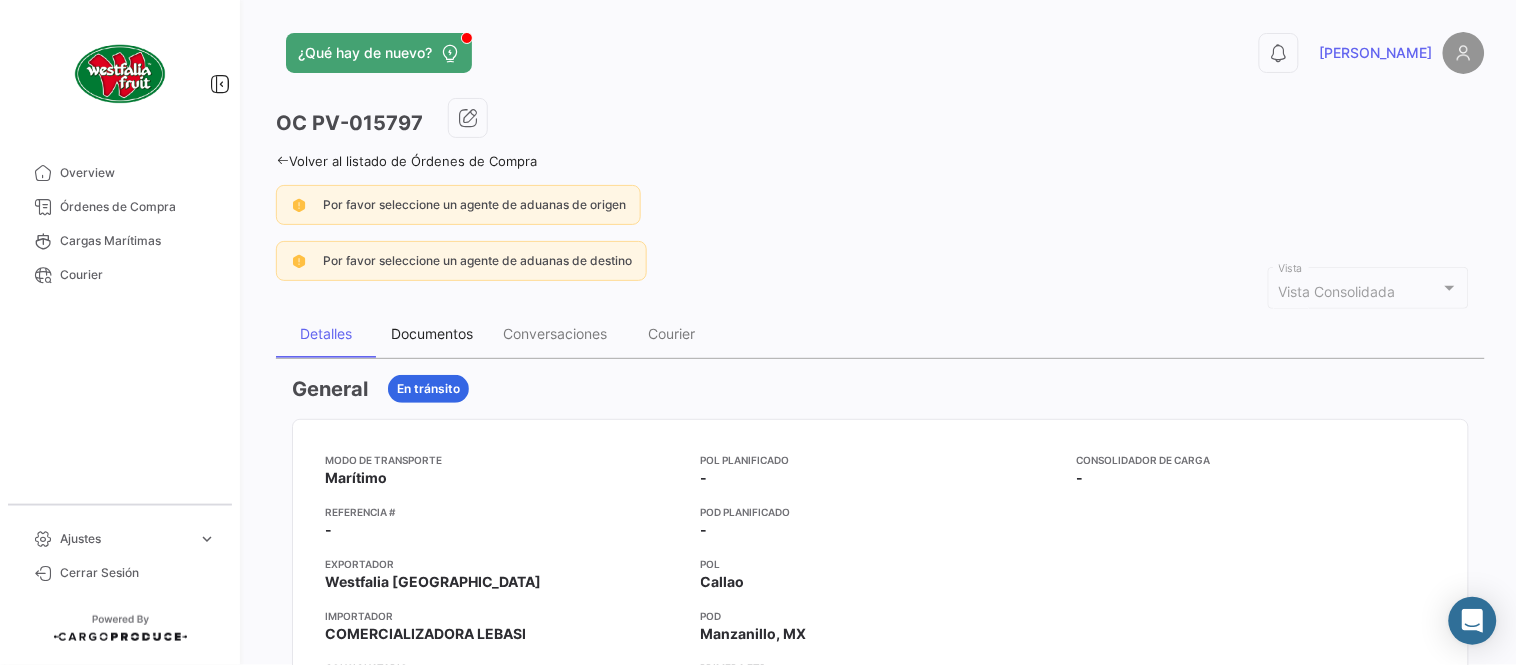 click on "Documentos" at bounding box center (432, 333) 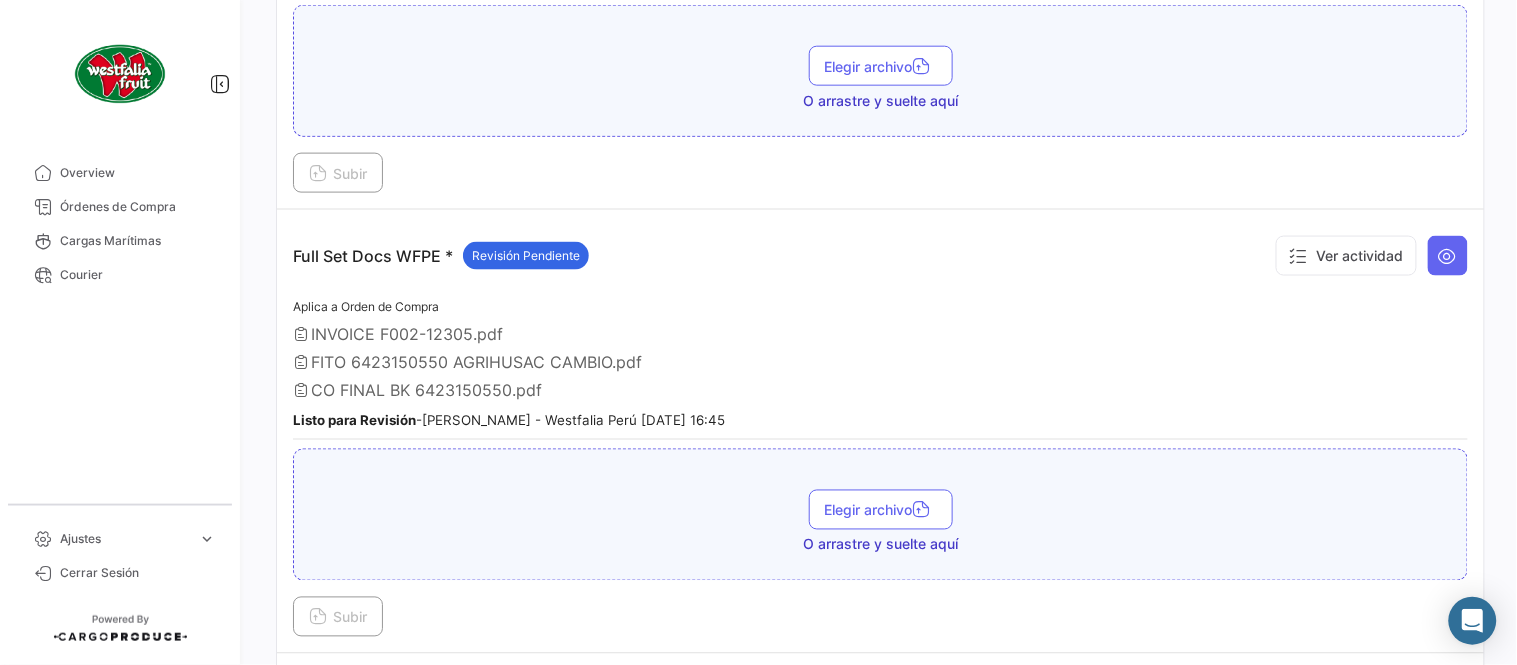 scroll, scrollTop: 666, scrollLeft: 0, axis: vertical 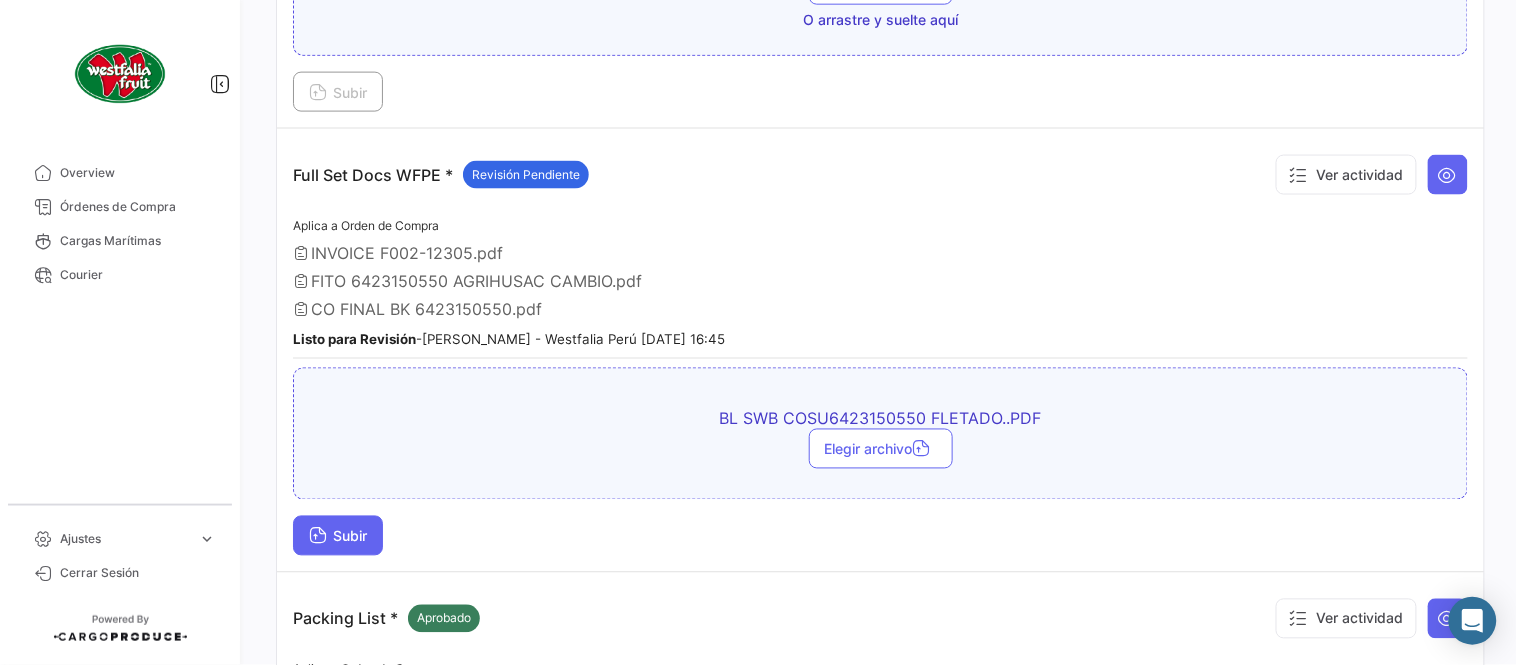click on "Subir" at bounding box center (338, 536) 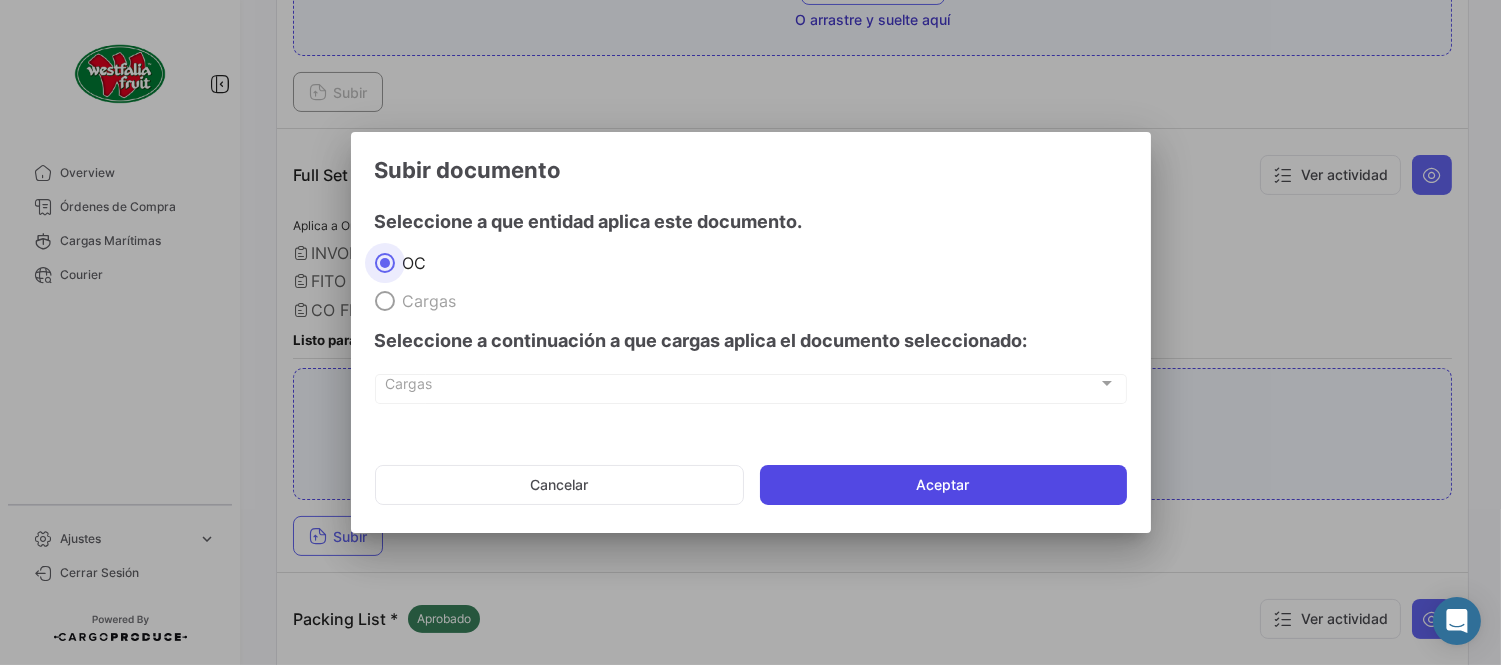 drag, startPoint x: 937, startPoint y: 493, endPoint x: 965, endPoint y: 474, distance: 33.83785 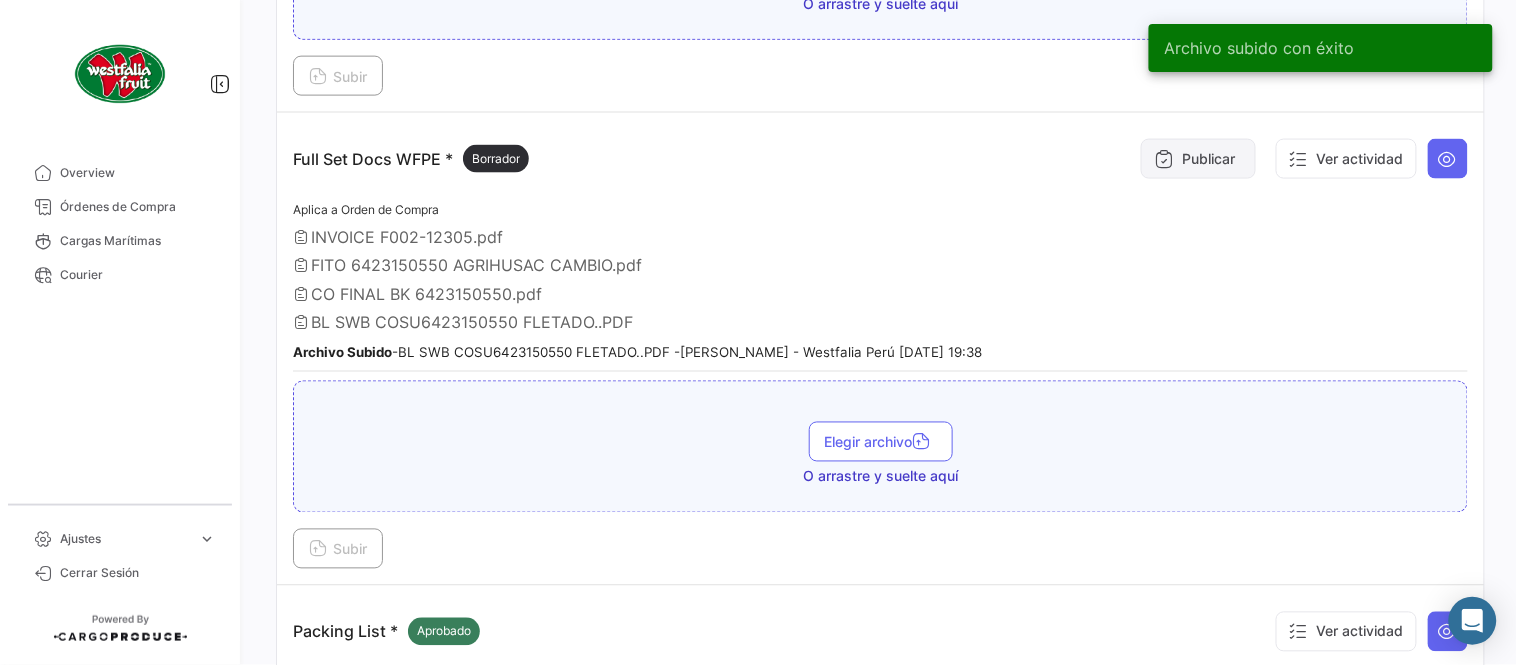 click on "Publicar" at bounding box center (1198, 159) 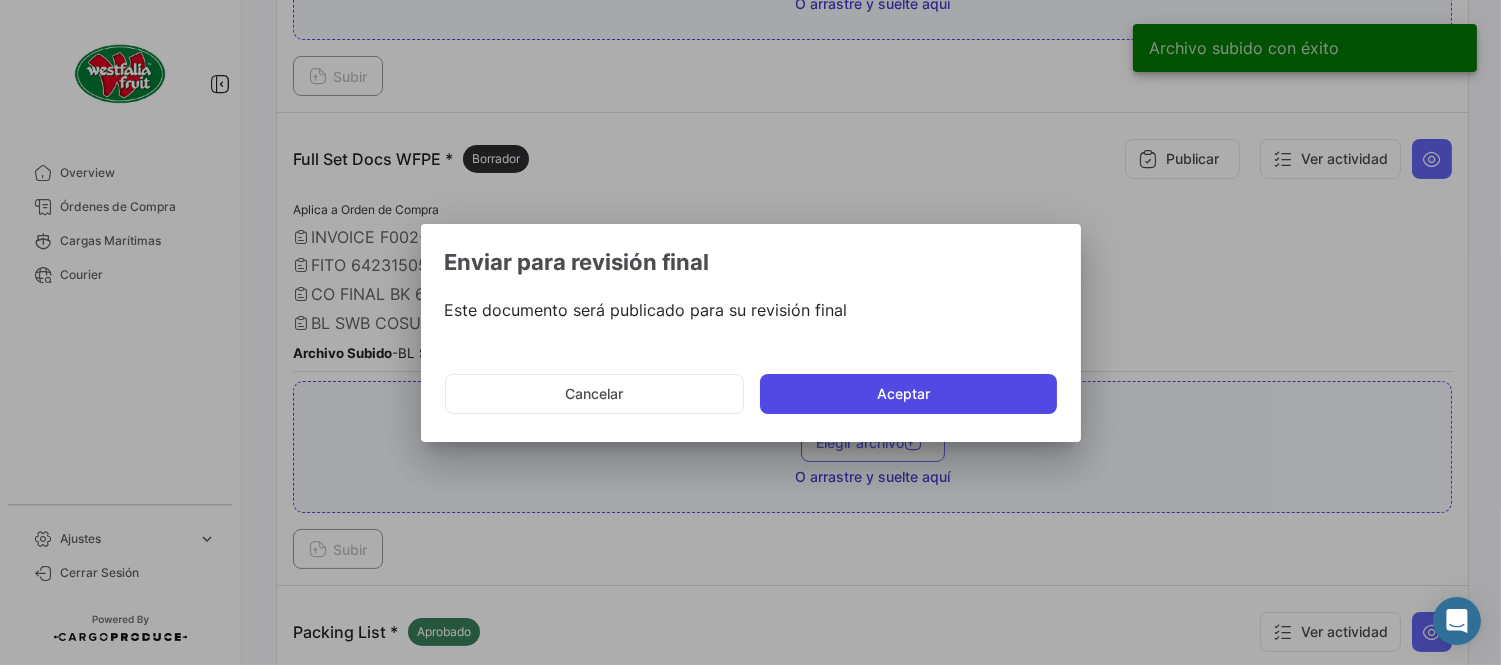 click on "Aceptar" 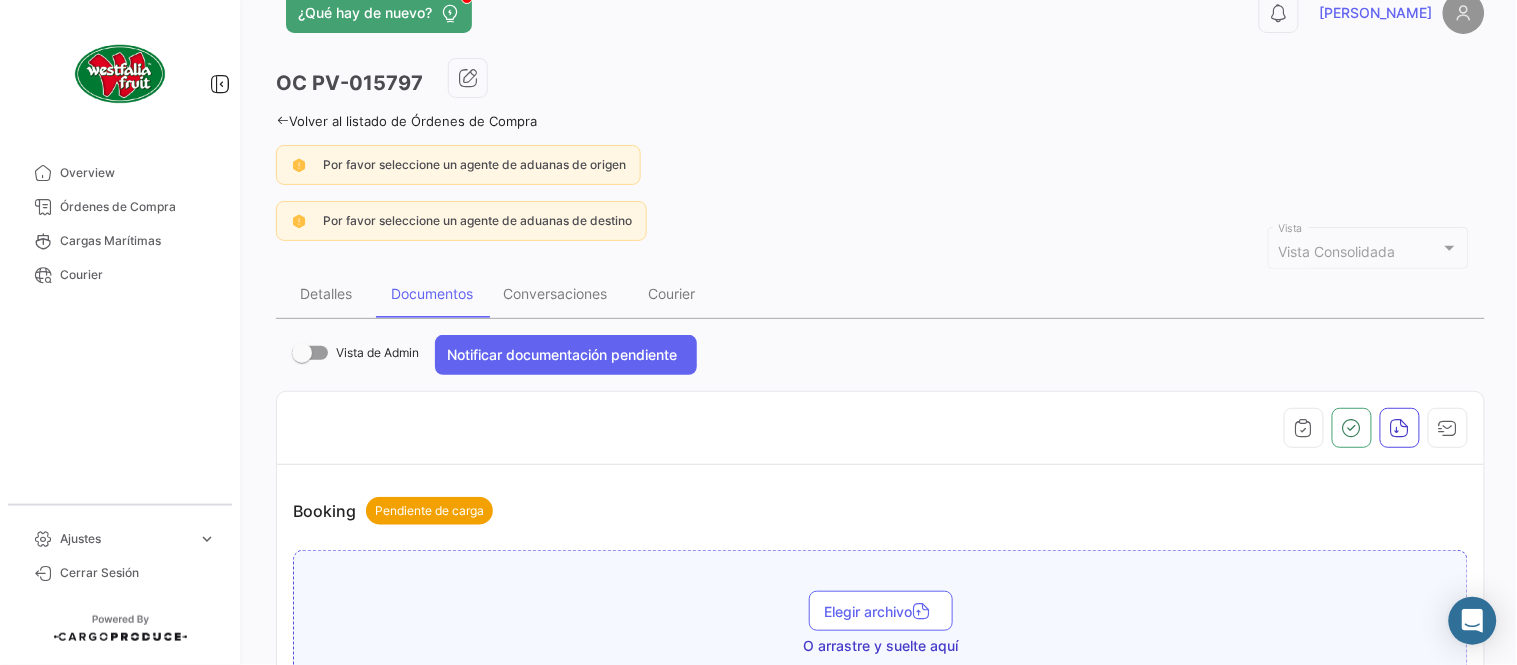 scroll, scrollTop: 0, scrollLeft: 0, axis: both 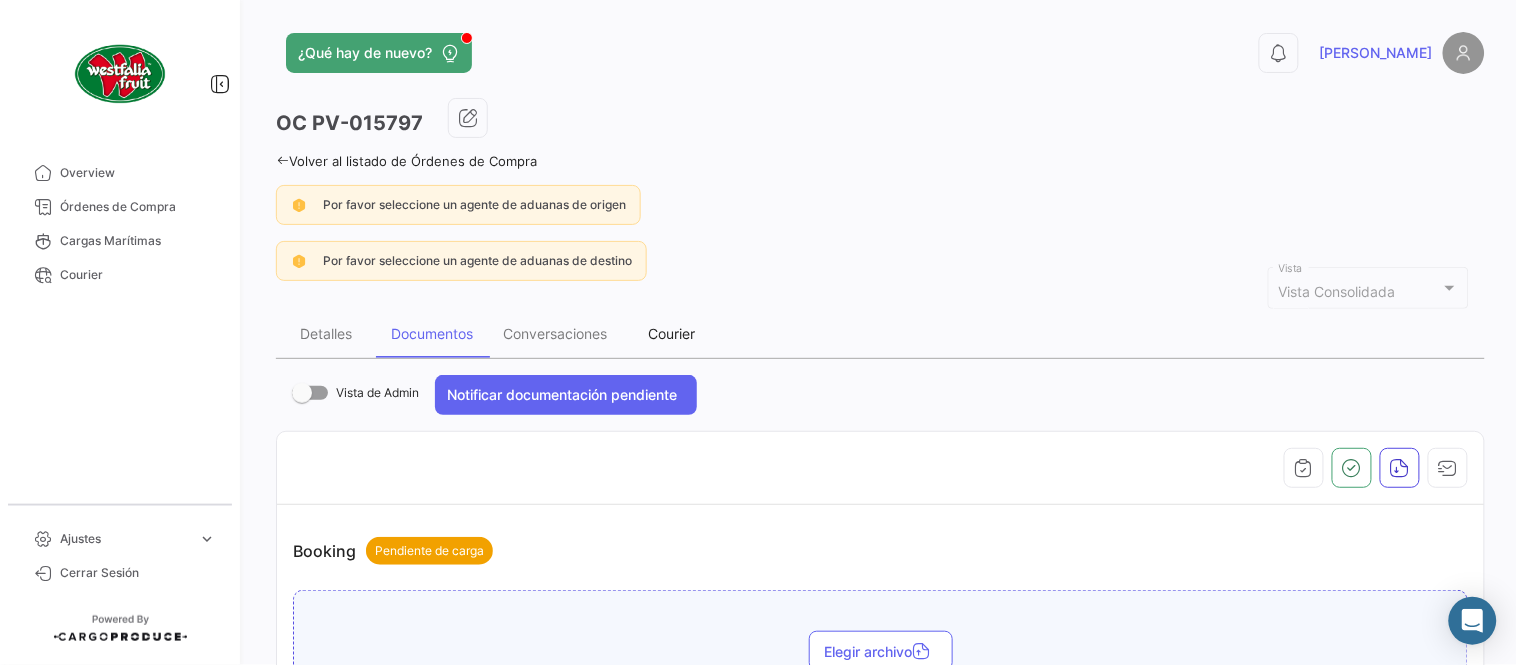 click on "Courier" at bounding box center (672, 334) 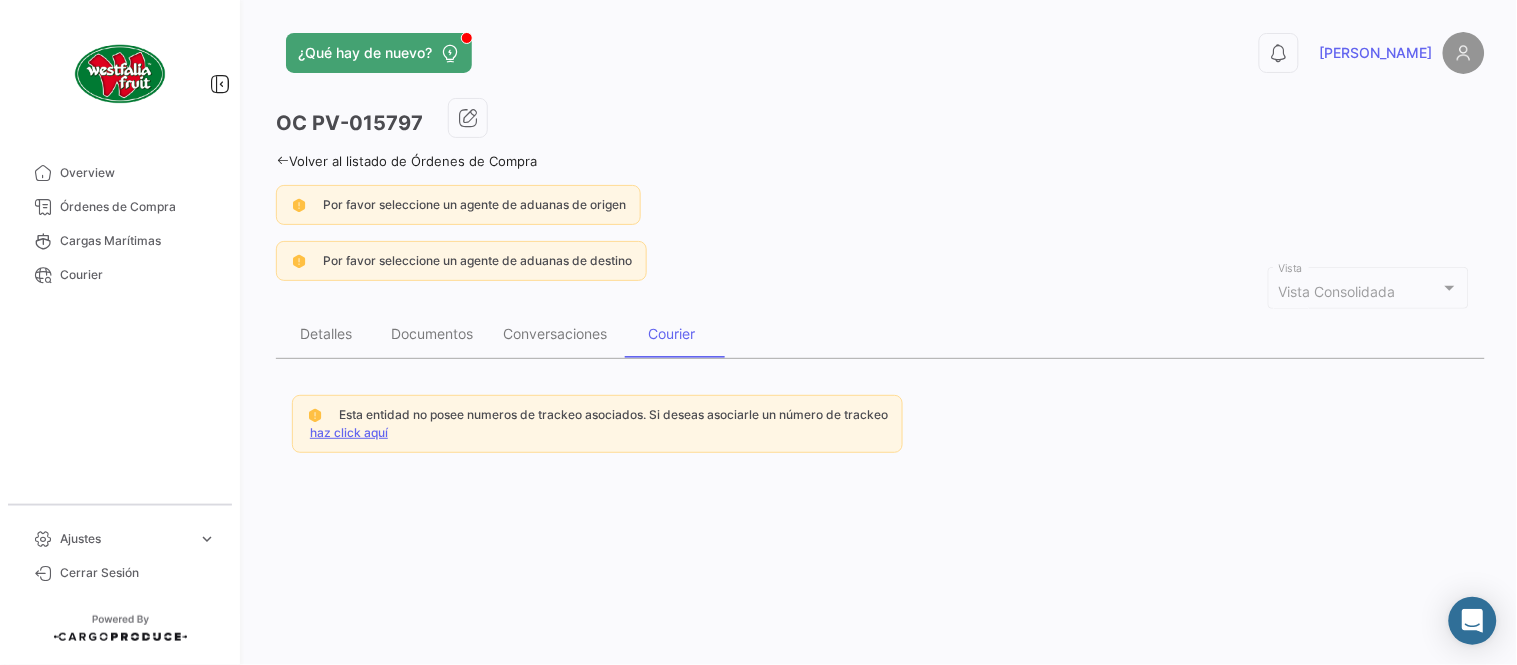 click on "haz click aquí" at bounding box center [349, 432] 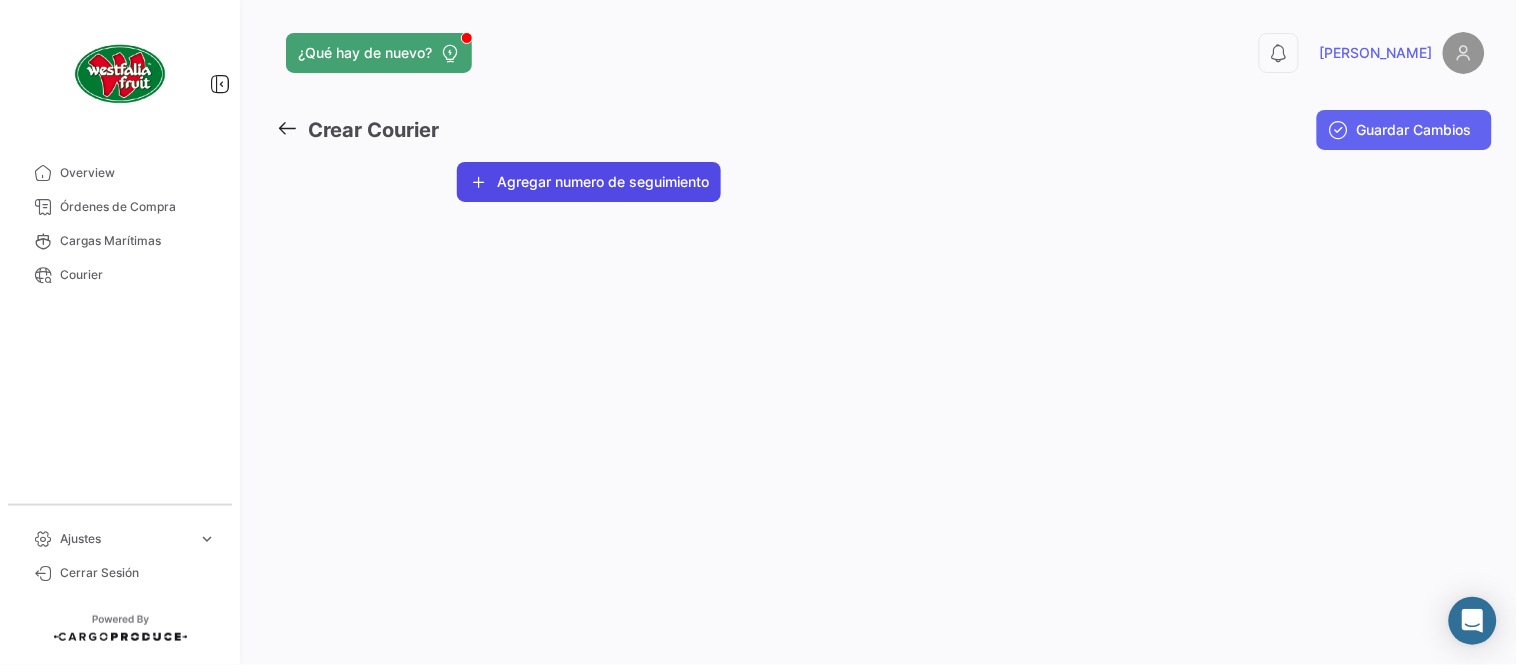 click on "Agregar numero de seguimiento" 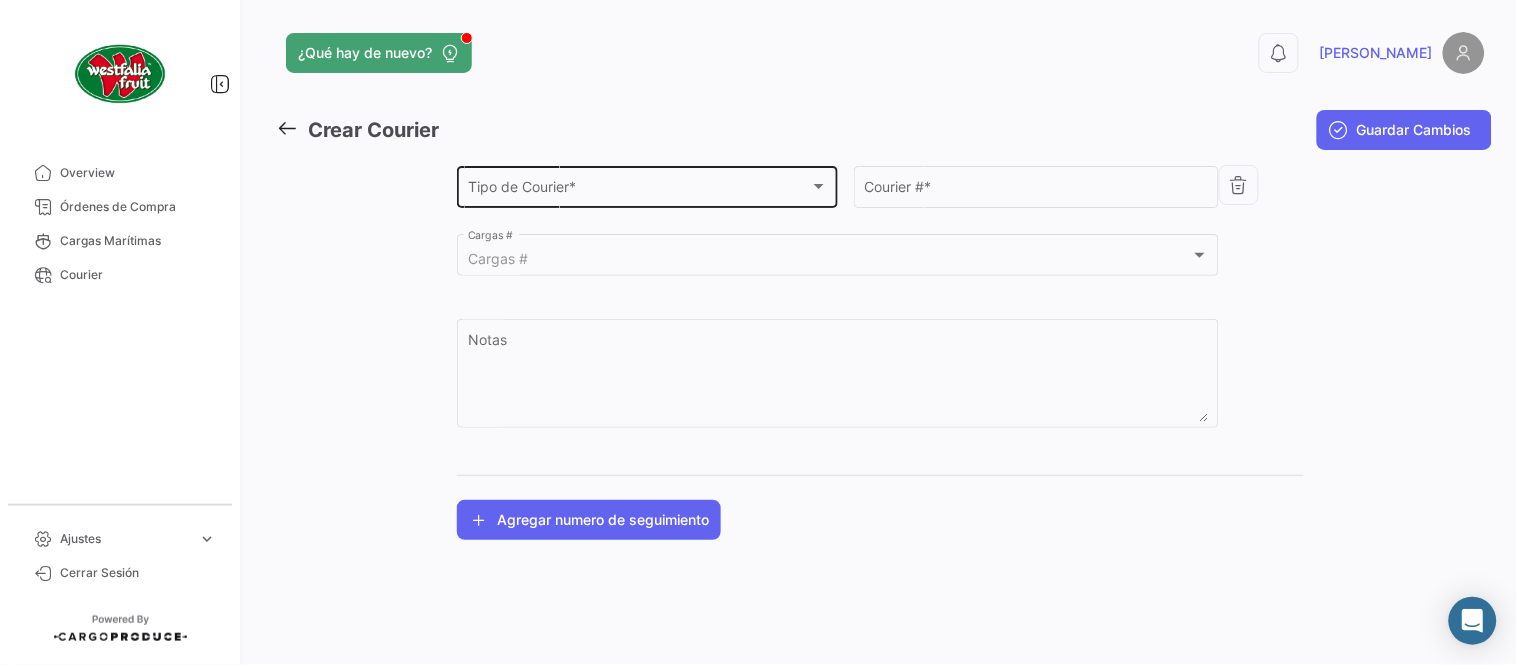click on "Tipo de Courier *" at bounding box center (639, 190) 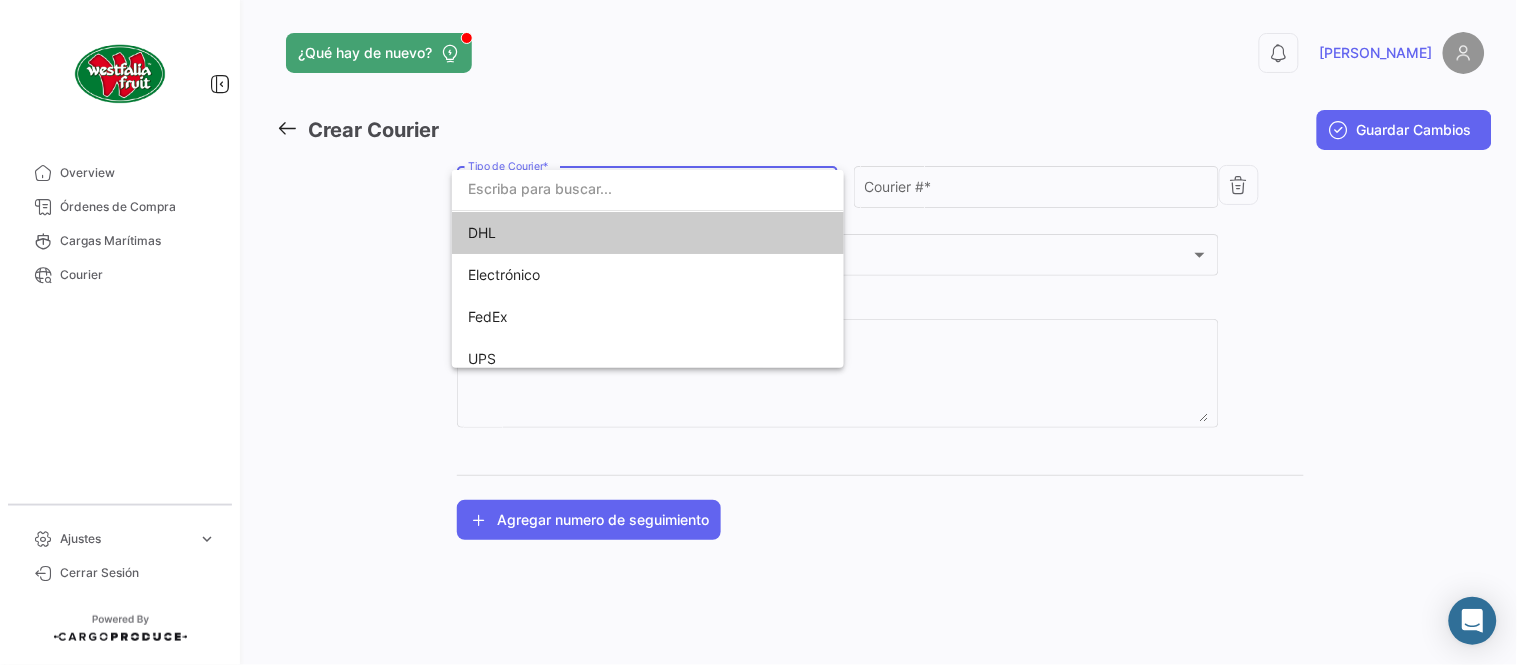 click on "DHL" at bounding box center (608, 233) 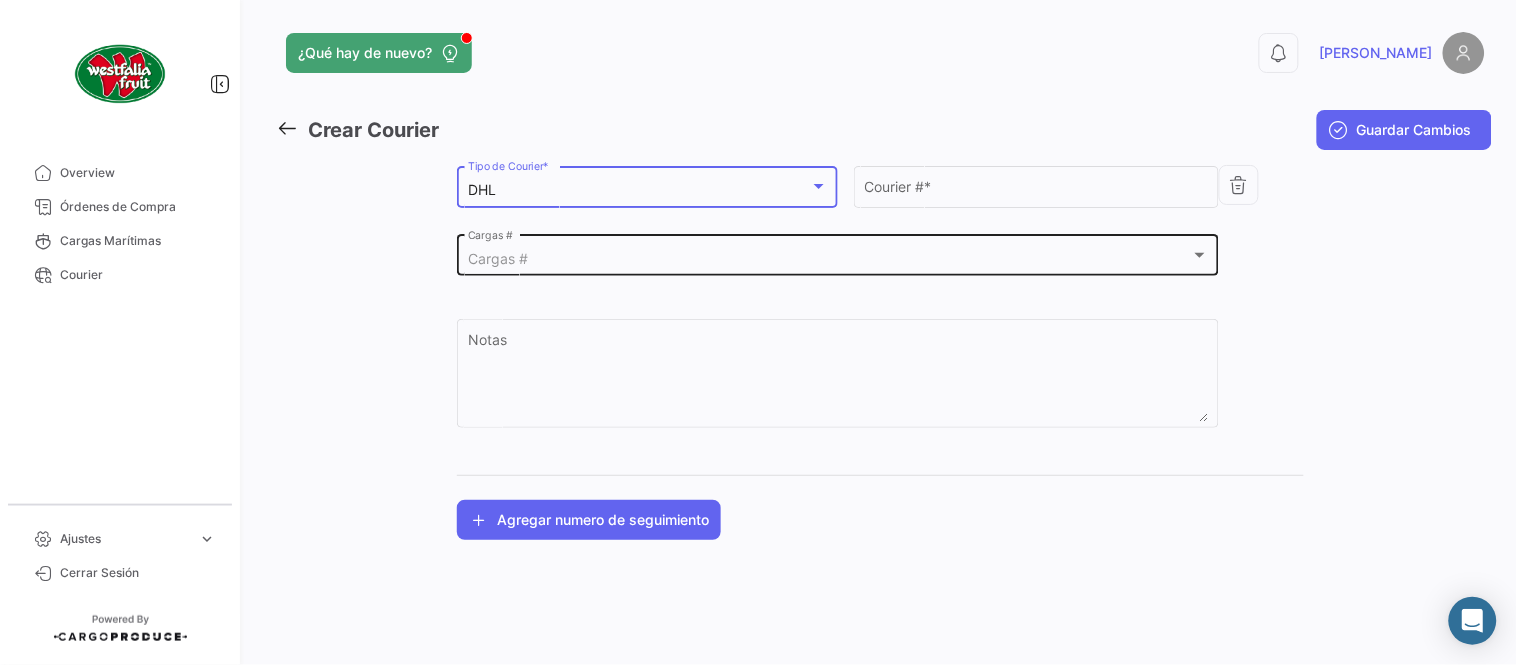 click on "Cargas #  Cargas #" 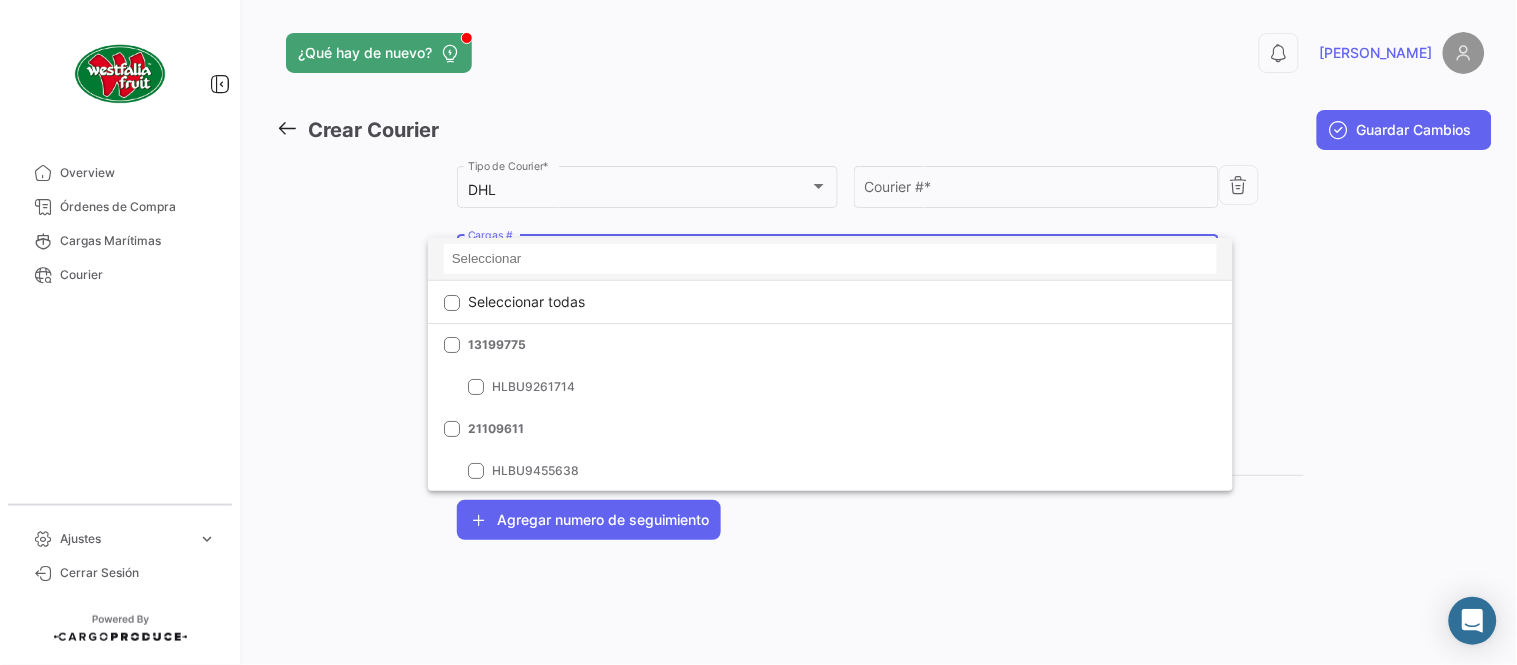 click at bounding box center [830, 259] 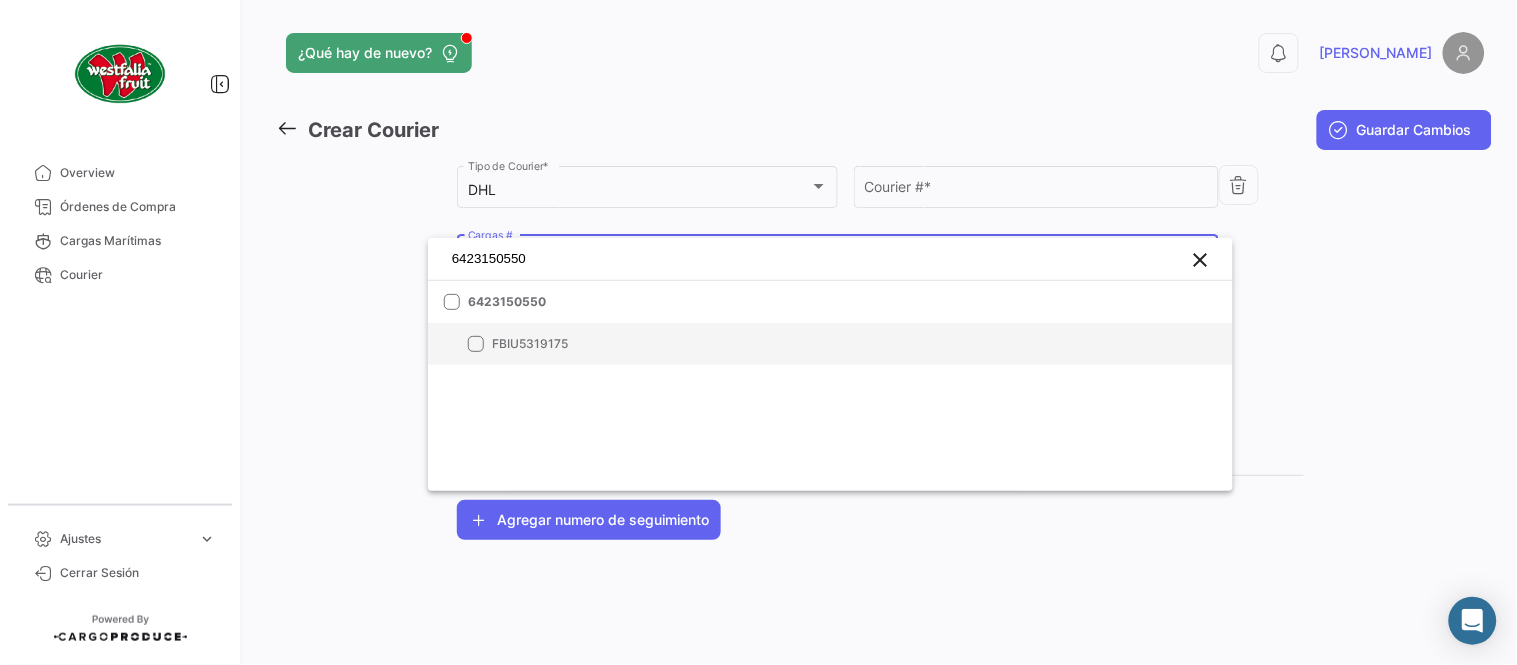 type on "6423150550" 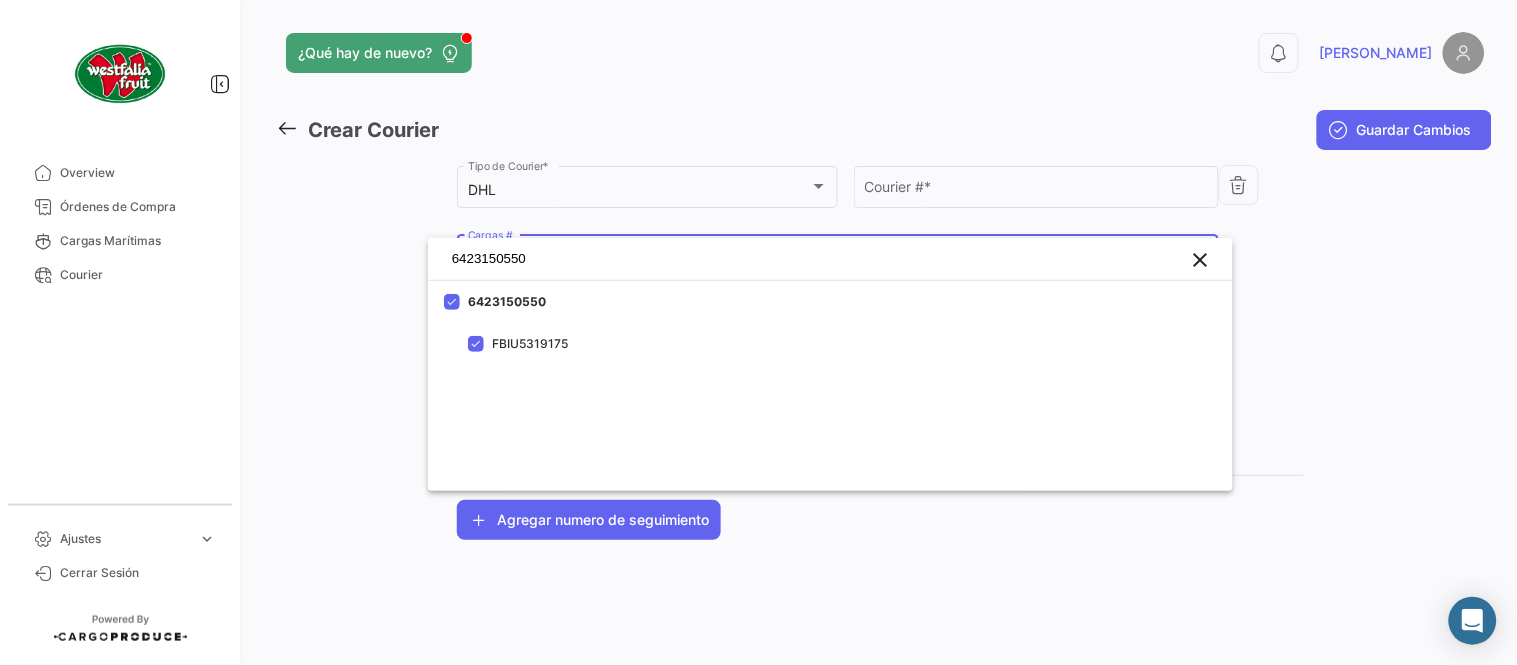 click at bounding box center [758, 332] 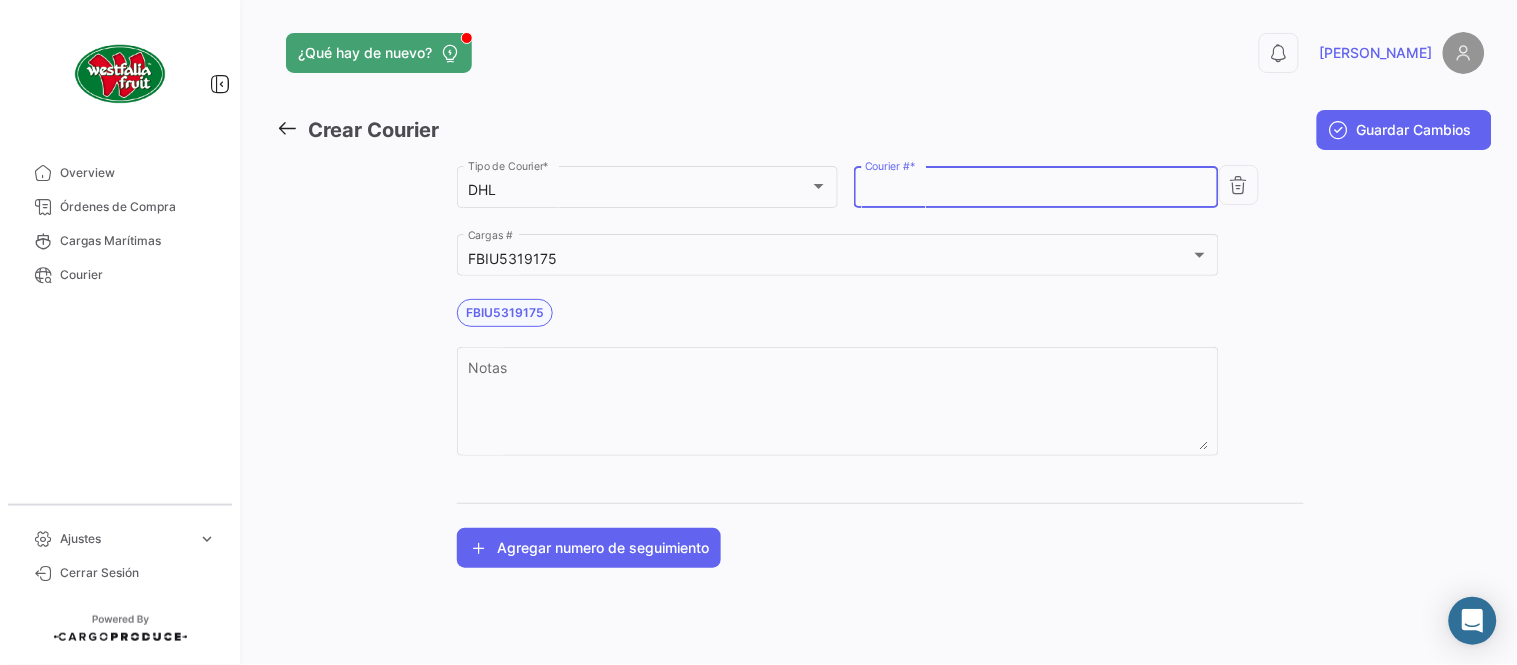 click on "Courier #  *" at bounding box center (1037, 190) 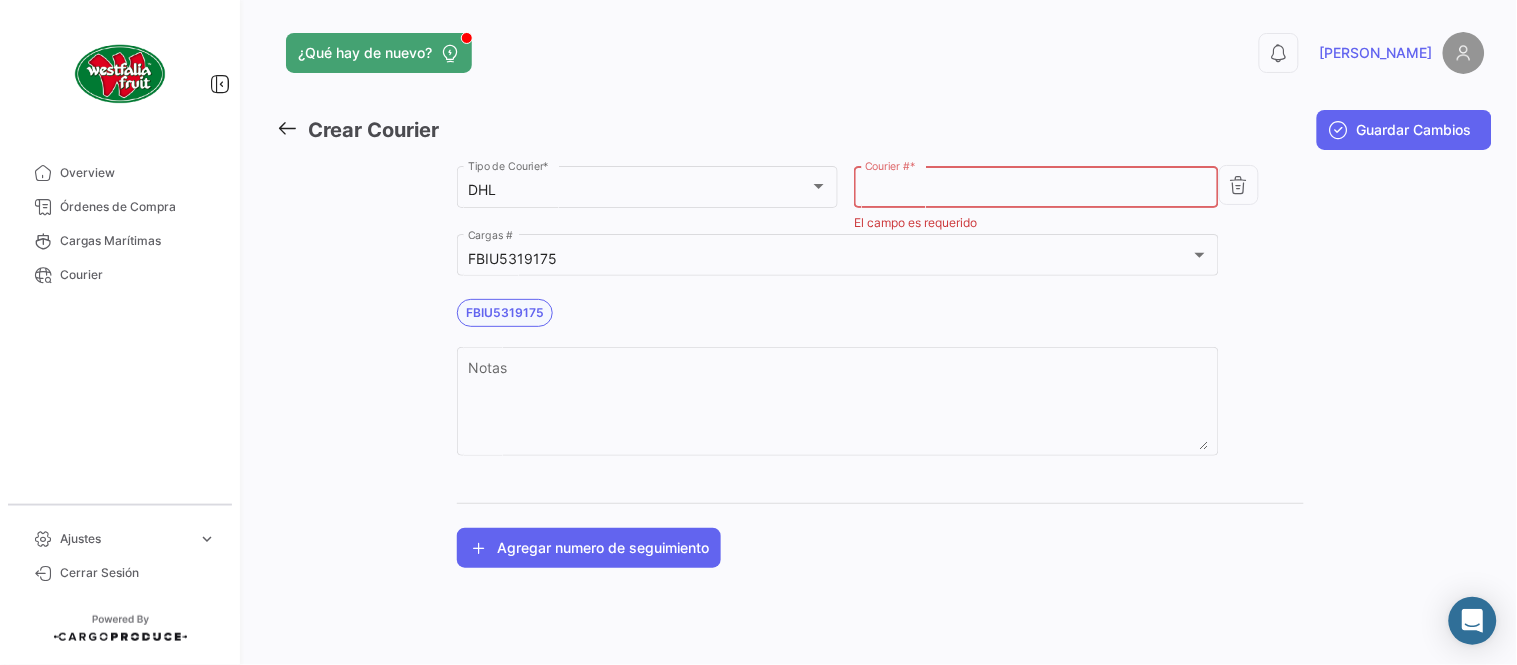 paste on "1849343543" 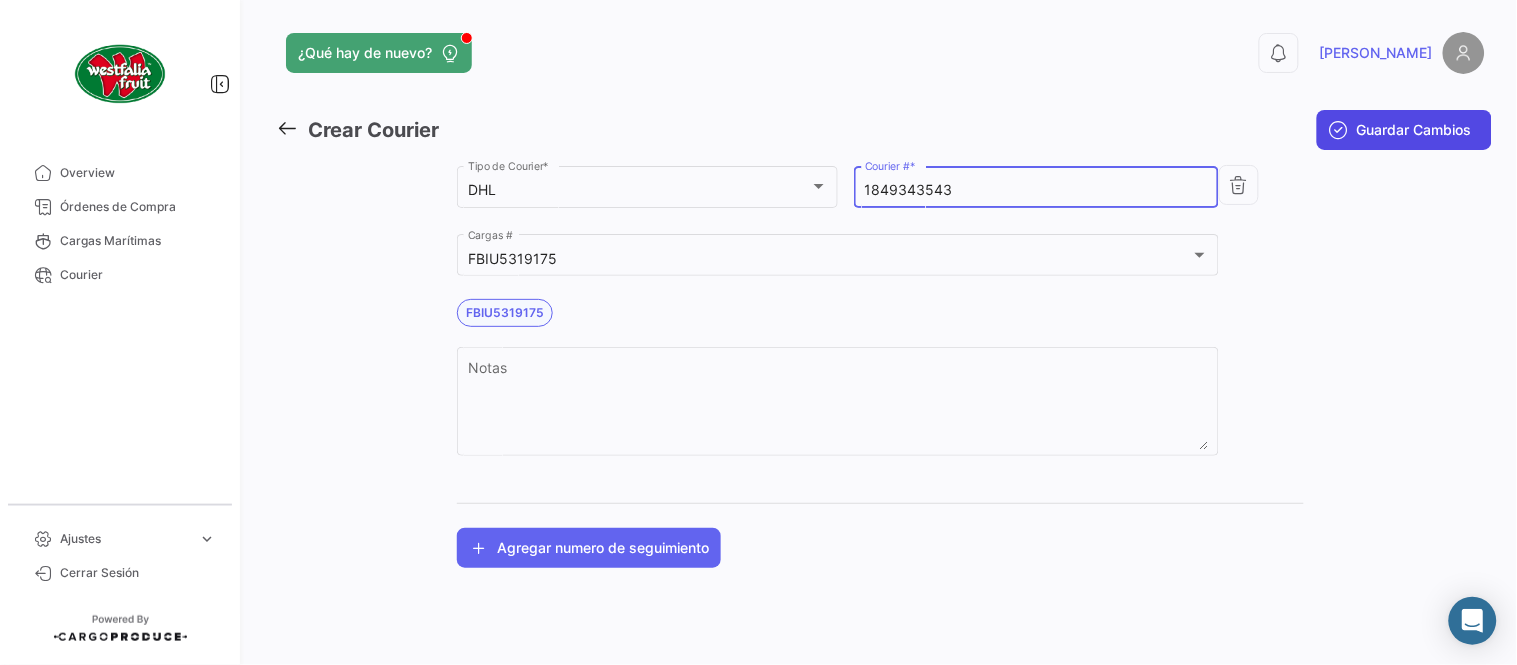 type on "1849343543" 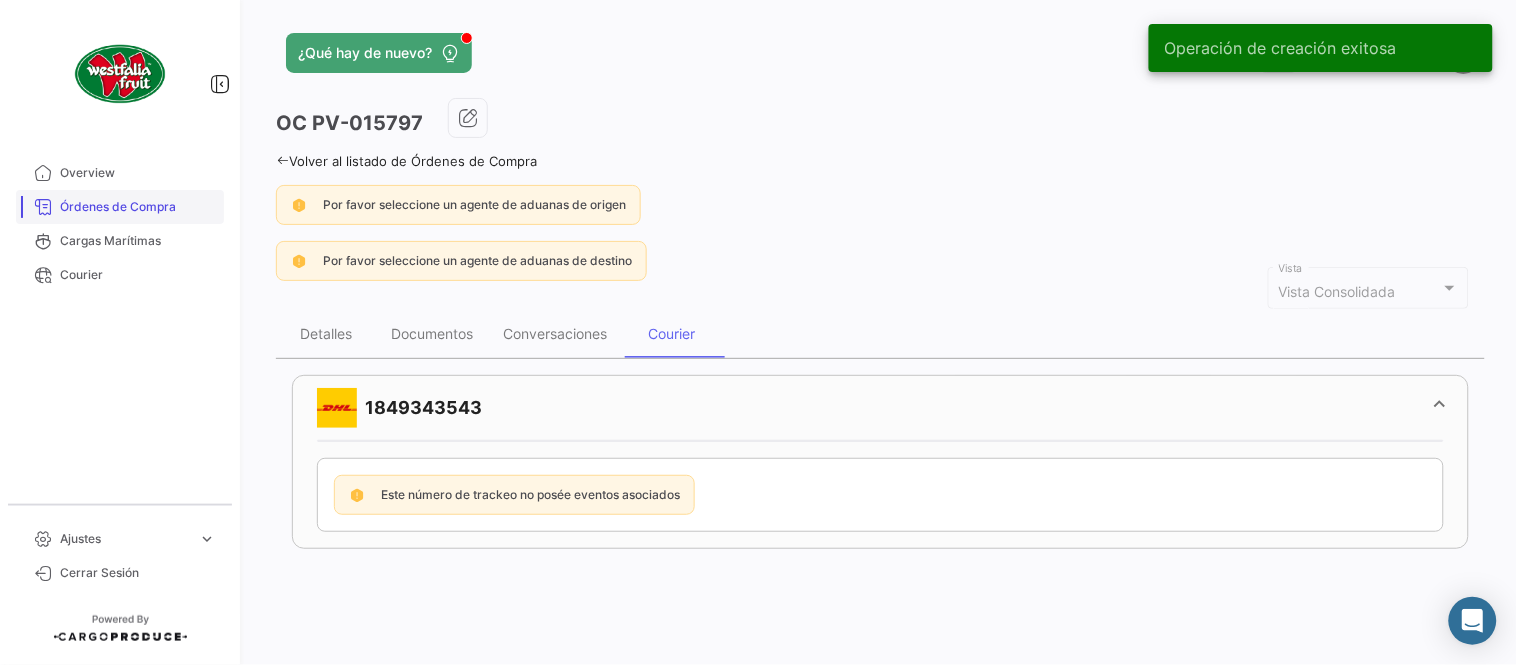 click on "Órdenes de Compra" at bounding box center [138, 207] 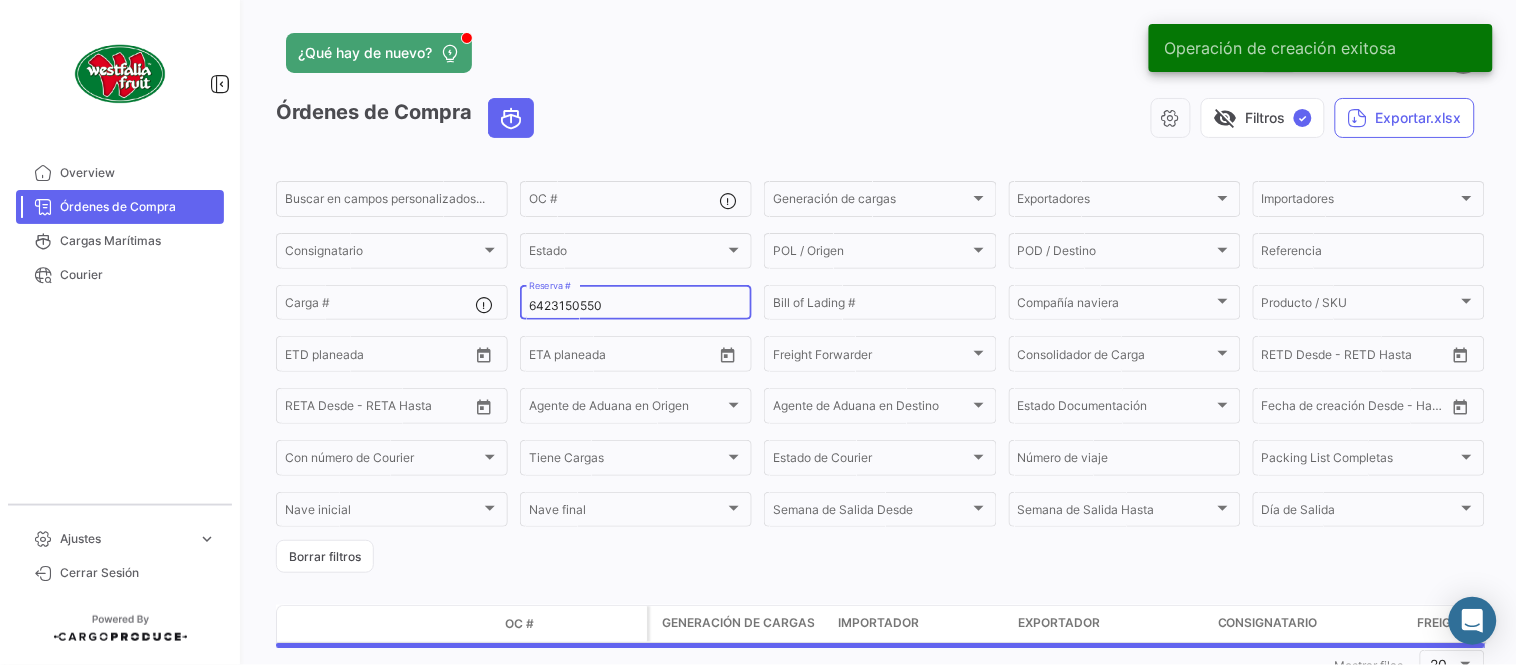 click on "6423150550" at bounding box center (636, 306) 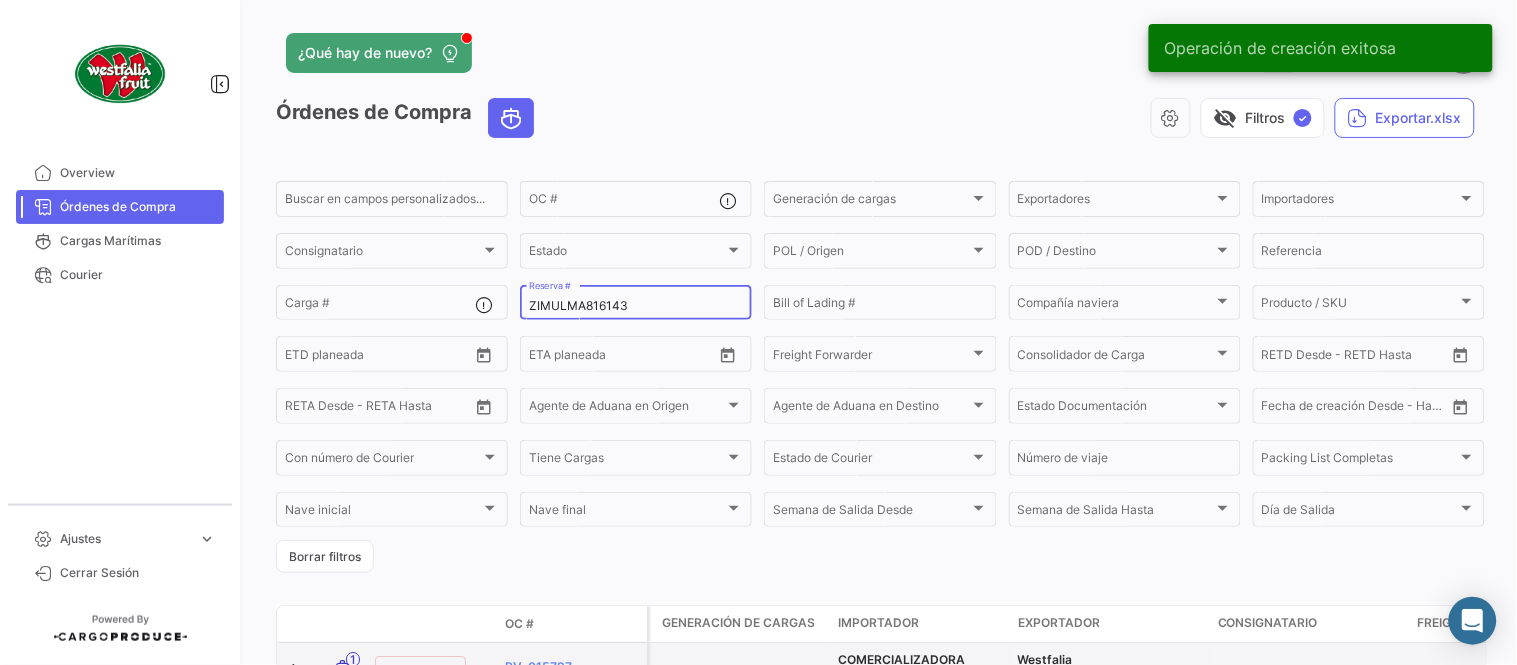 type on "ZIMULMA816143" 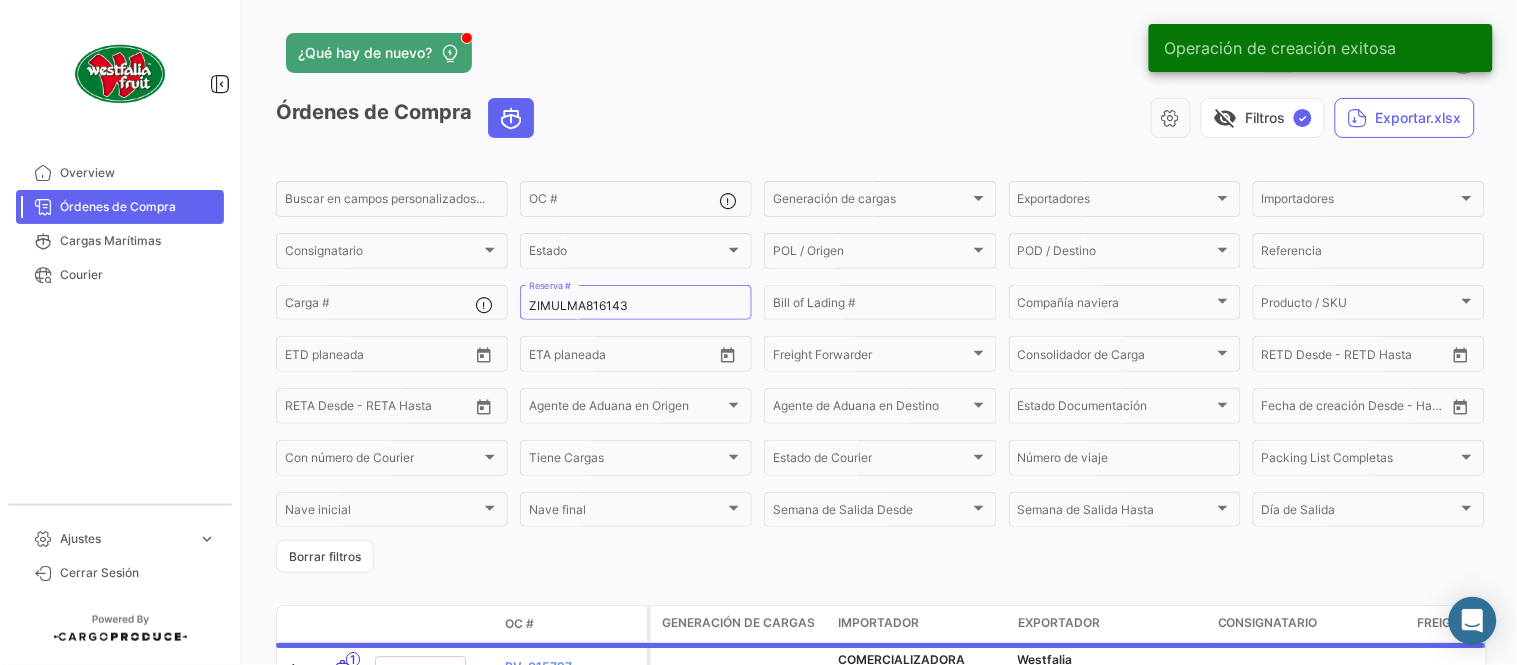 drag, startPoint x: 844, startPoint y: 15, endPoint x: 780, endPoint y: 33, distance: 66.48308 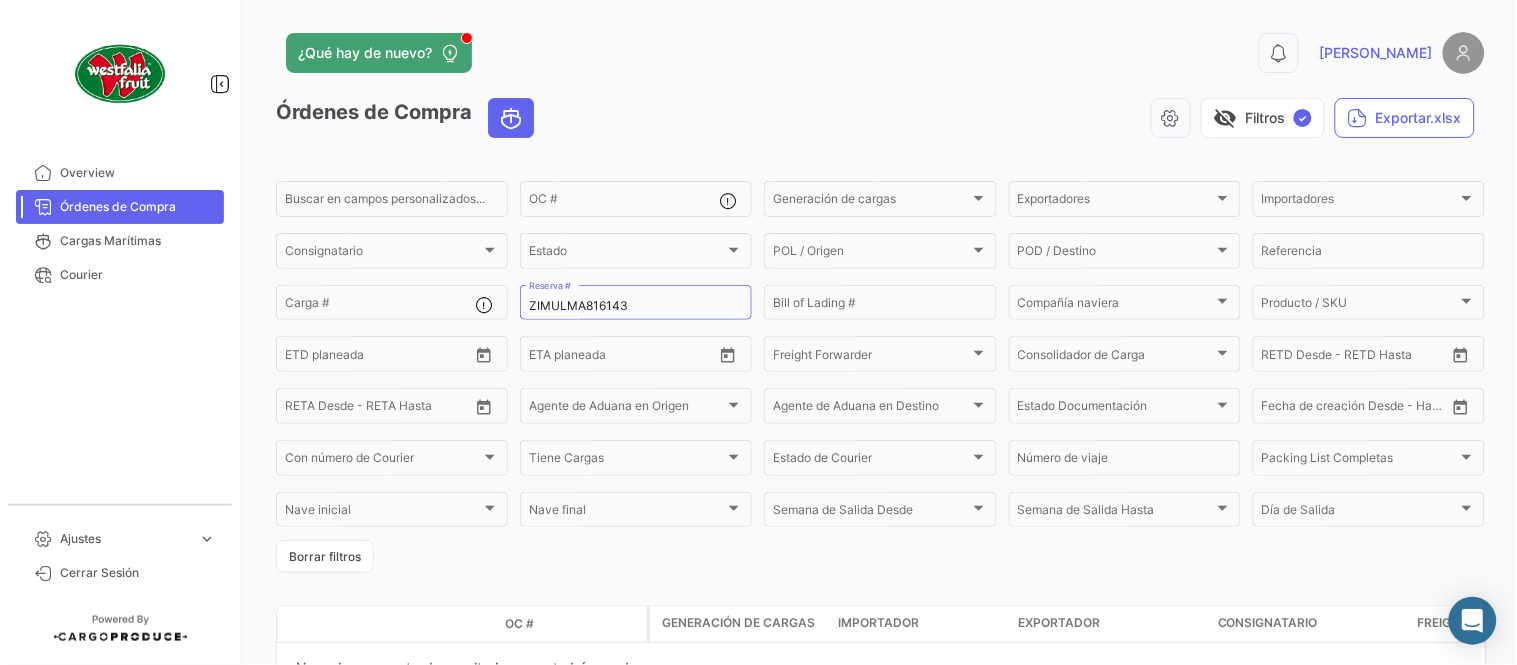 drag, startPoint x: 790, startPoint y: 90, endPoint x: 756, endPoint y: 226, distance: 140.1856 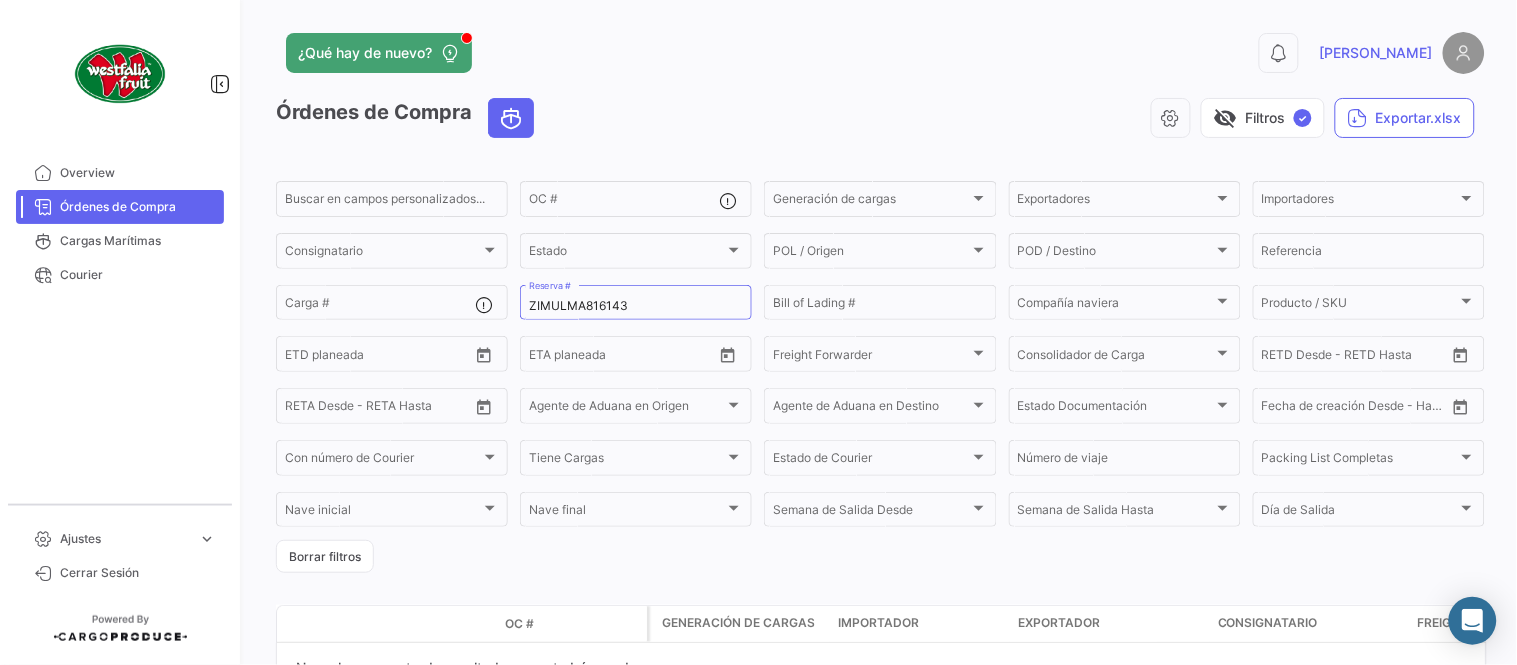 click on "¿Qué hay de nuevo?  0  [PERSON_NAME]" 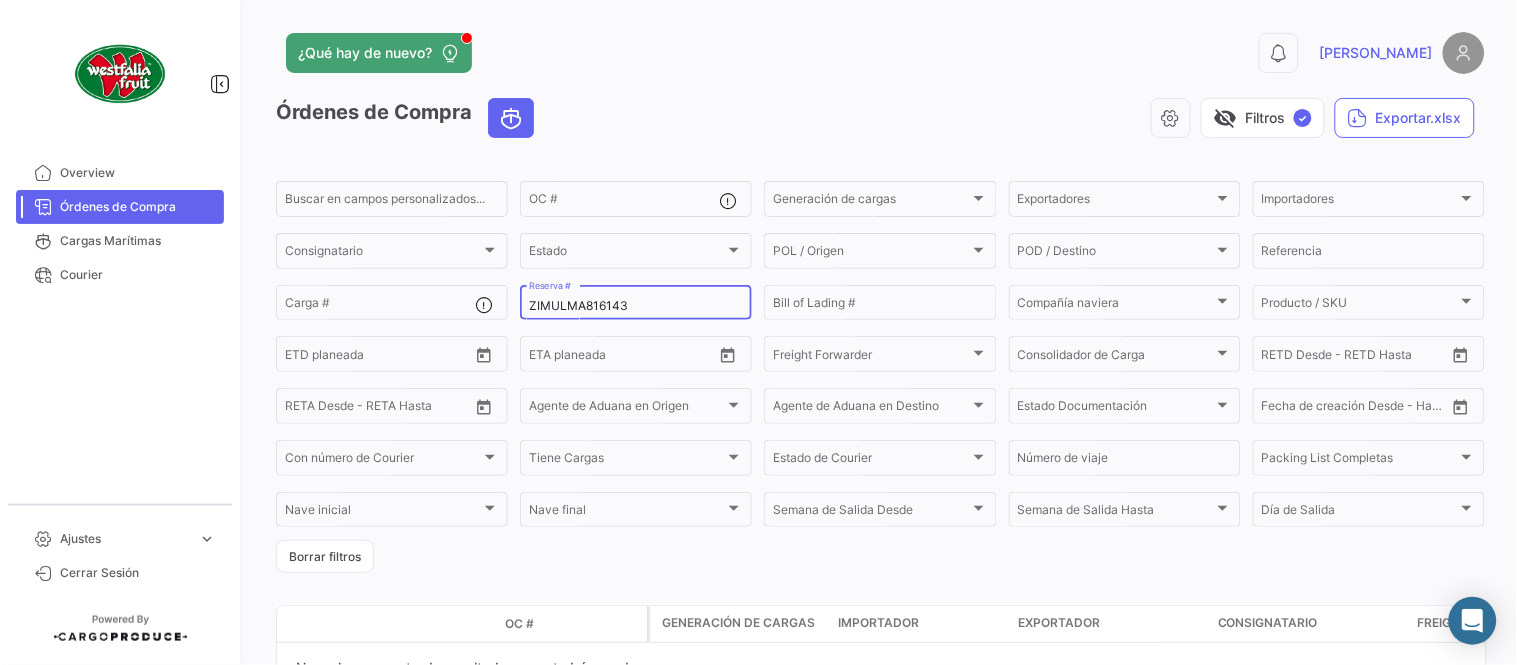click on "ZIMULMA816143" at bounding box center (636, 306) 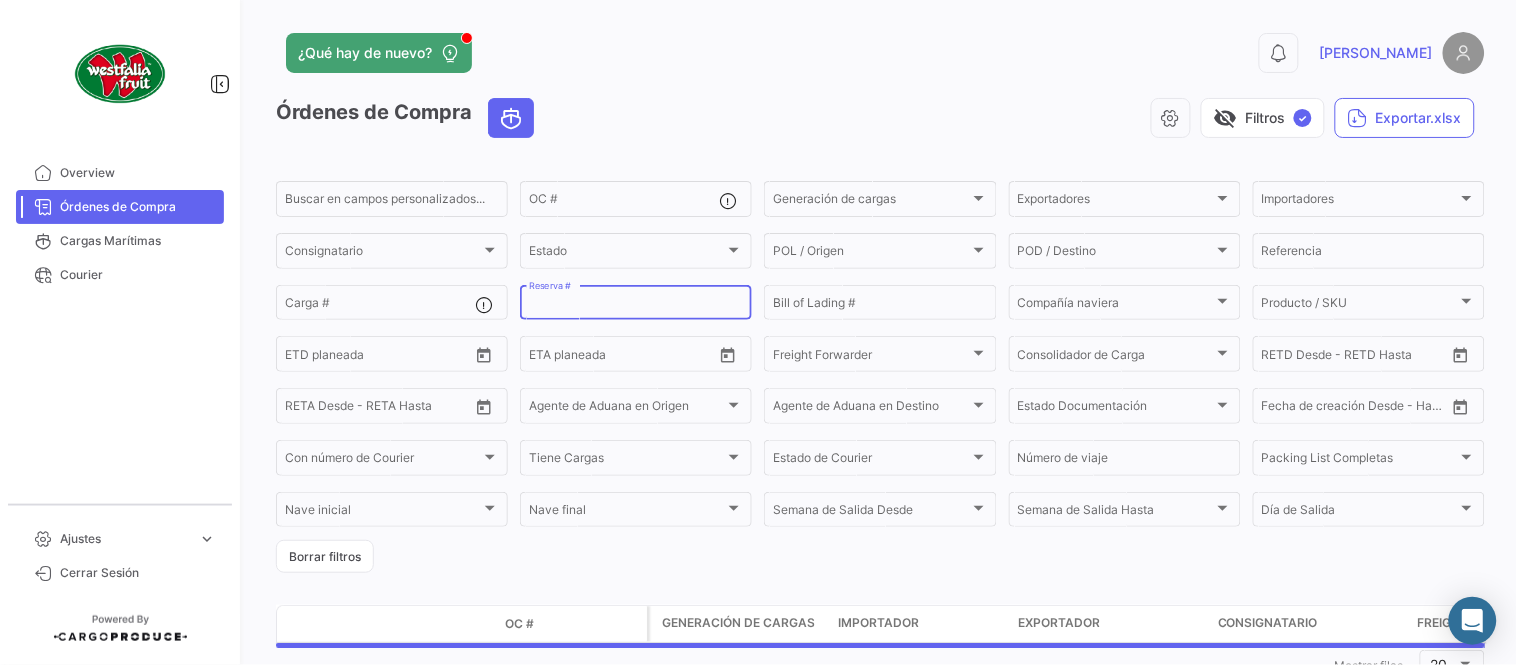 paste on "ZIMULMA816143" 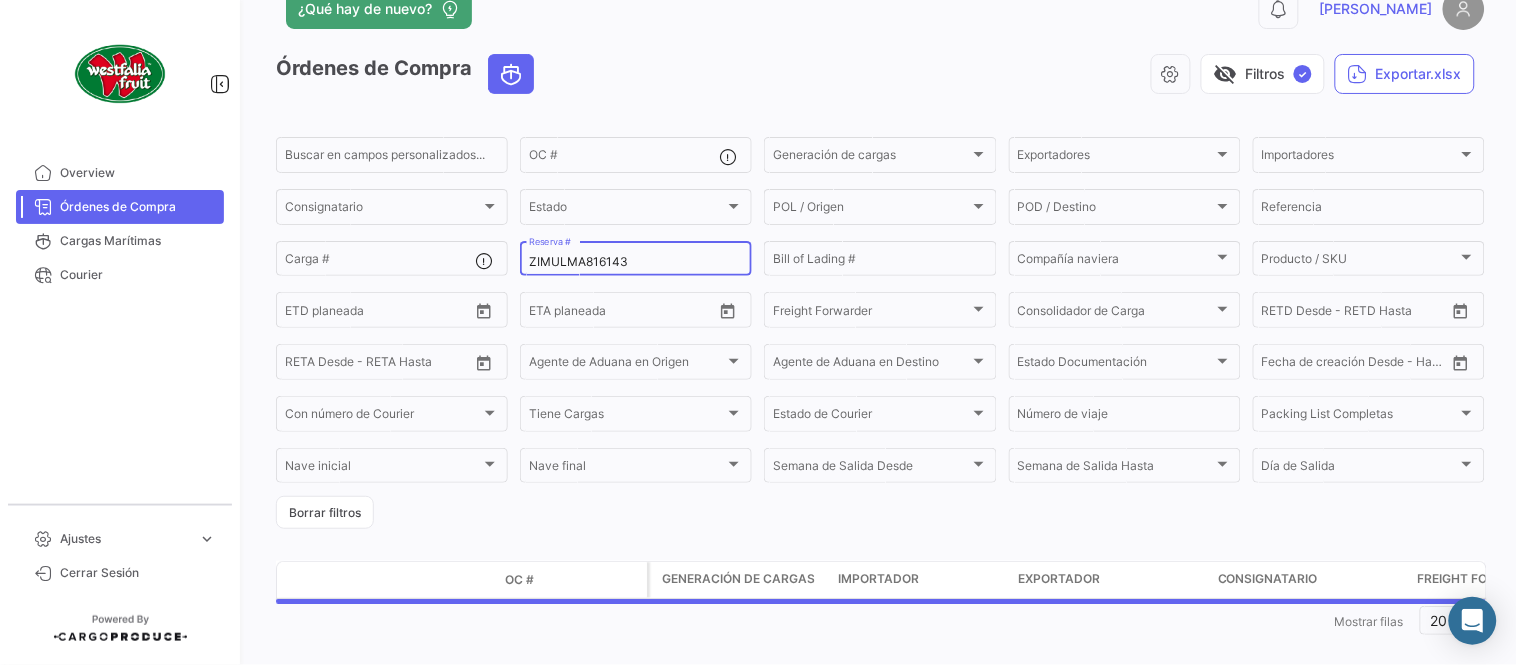 scroll, scrollTop: 66, scrollLeft: 0, axis: vertical 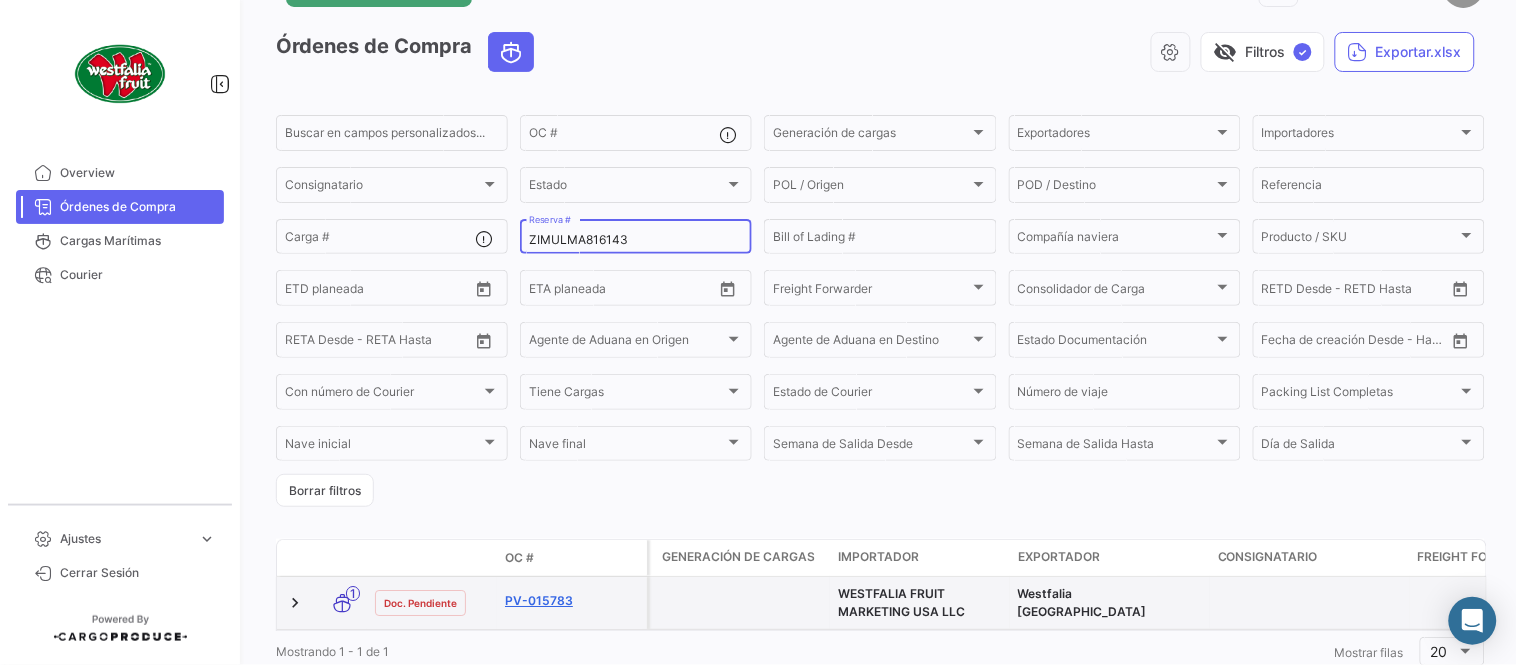 type on "ZIMULMA816143" 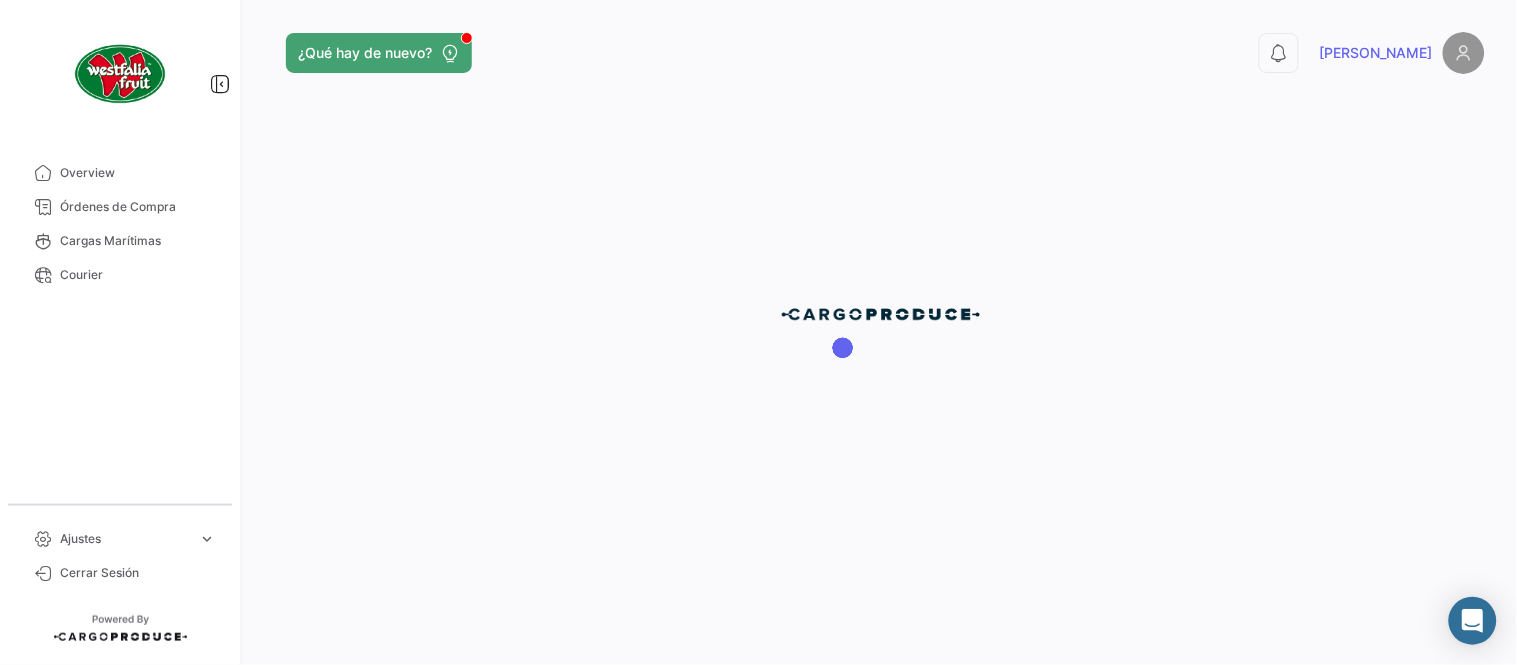 scroll, scrollTop: 0, scrollLeft: 0, axis: both 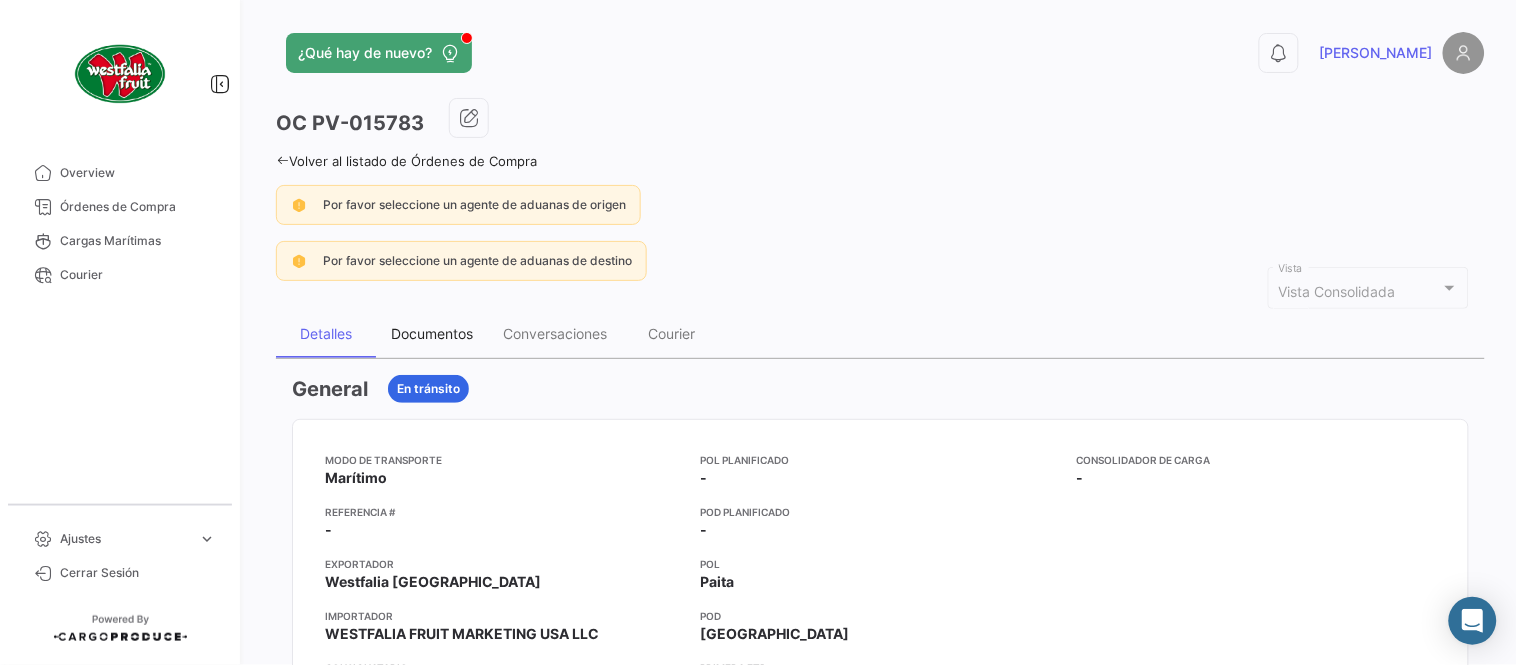 click on "Documentos" at bounding box center (432, 333) 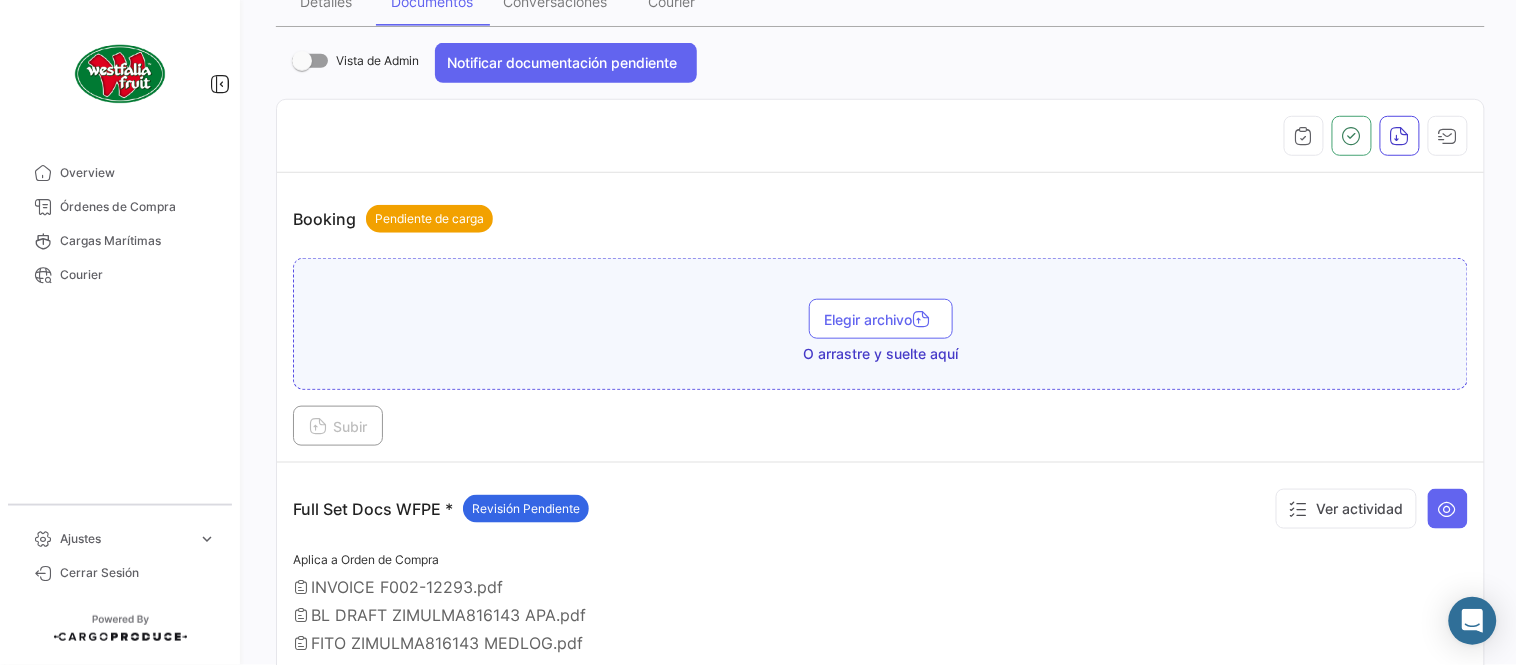 scroll, scrollTop: 665, scrollLeft: 0, axis: vertical 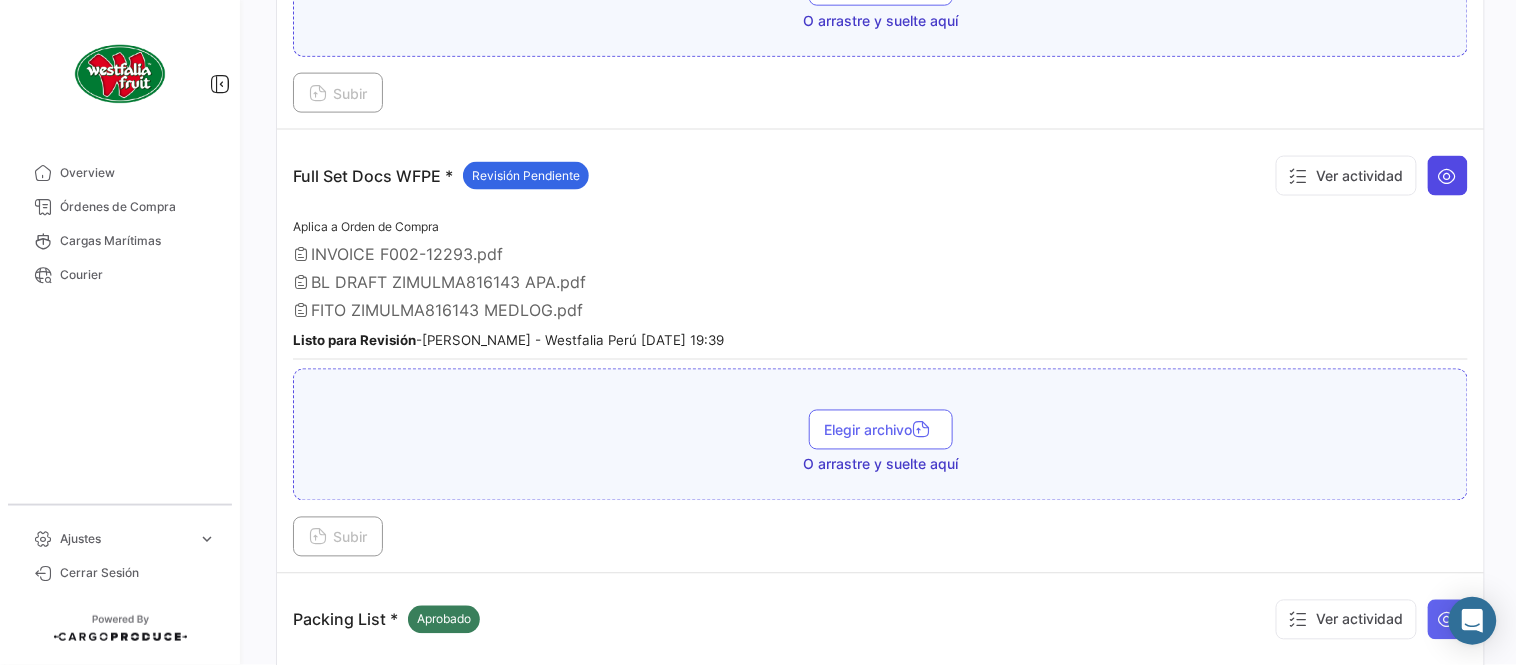 click at bounding box center (1448, 176) 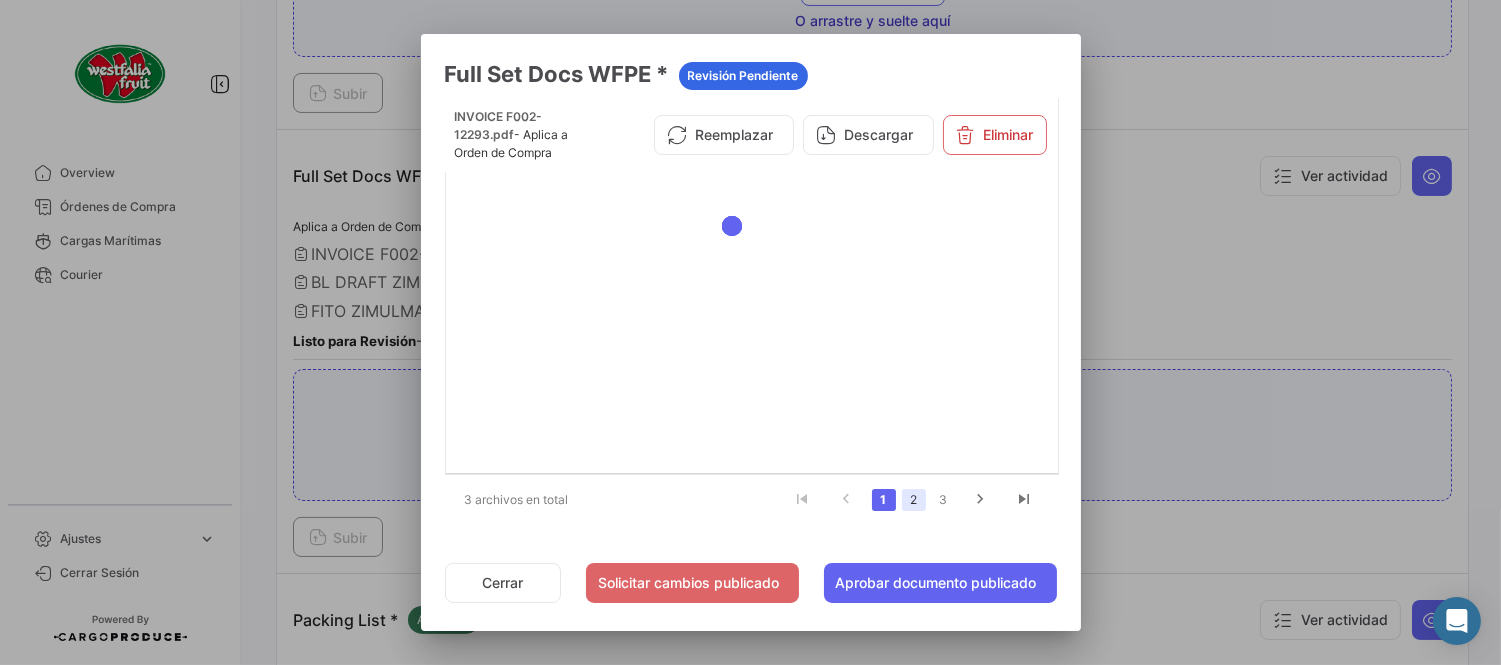 click on "2" 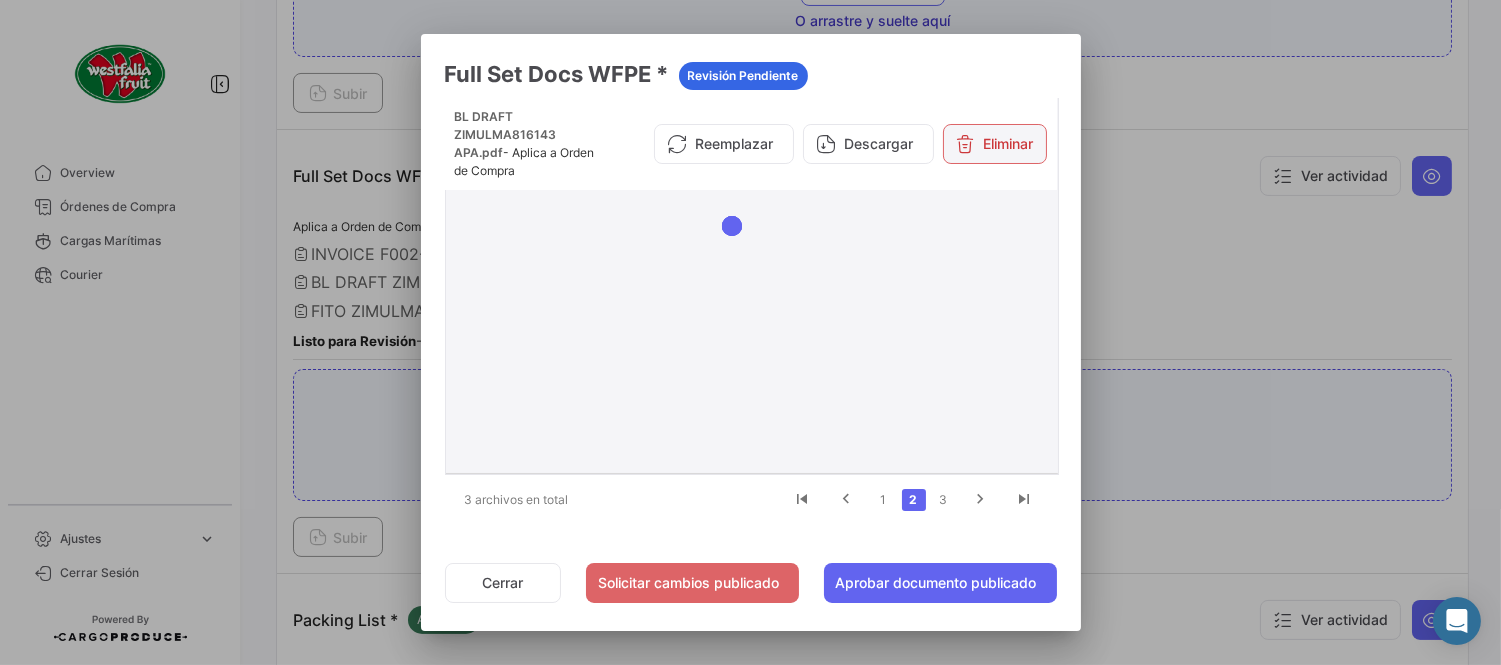 click on "Eliminar" at bounding box center (995, 144) 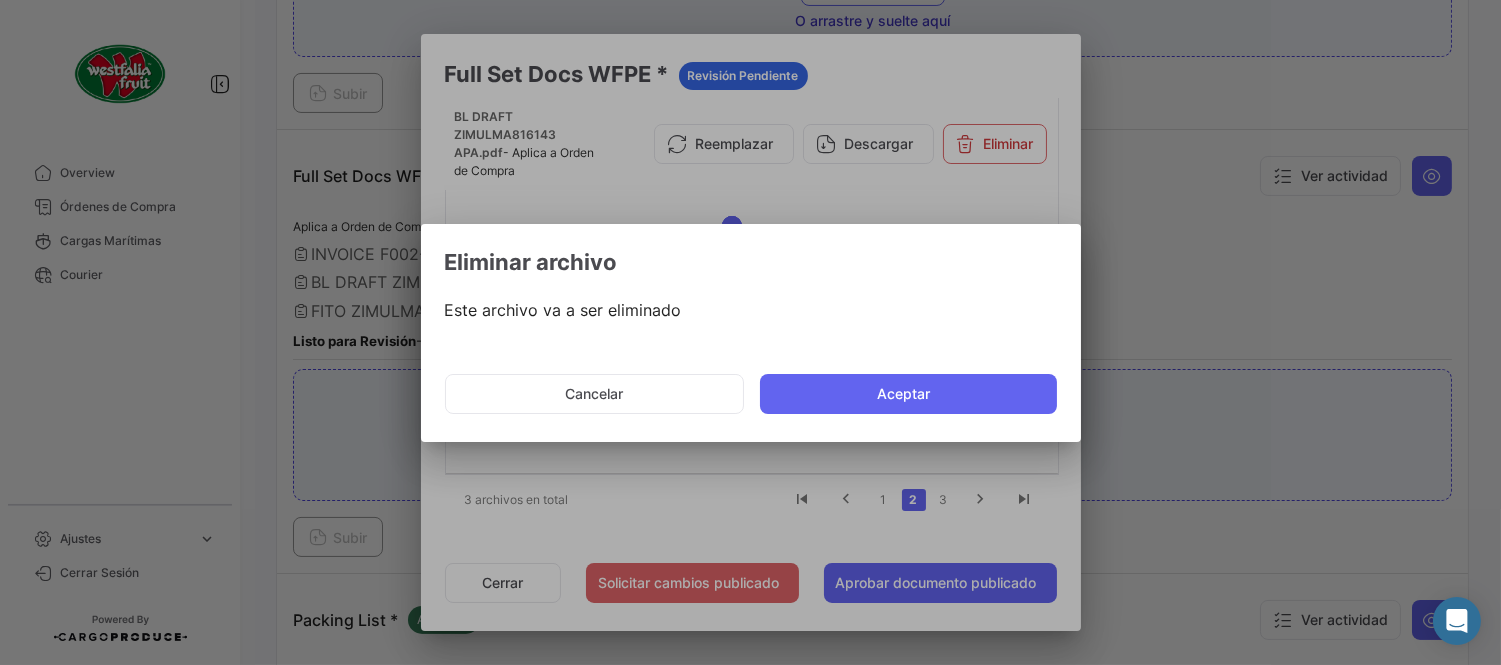 click on "Cancelar   Aceptar" 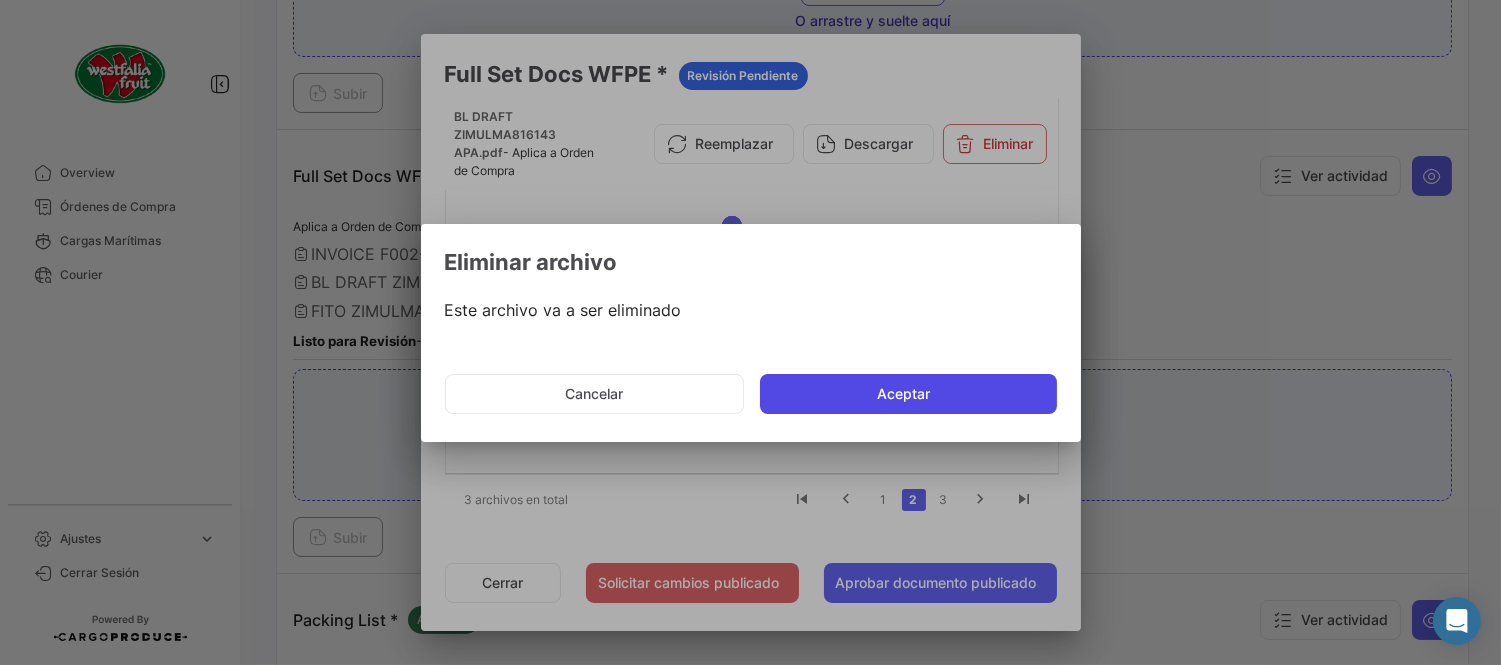 click on "Aceptar" 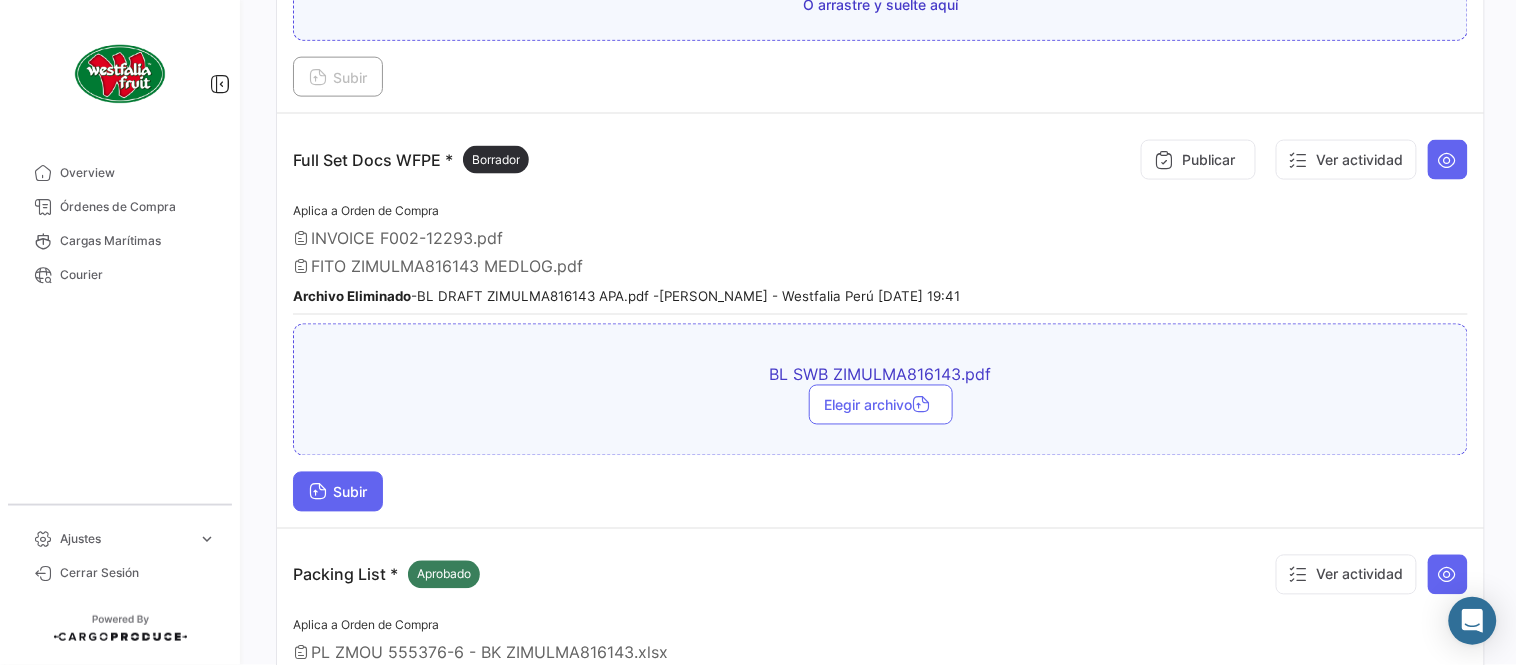 click on "Subir" at bounding box center [338, 492] 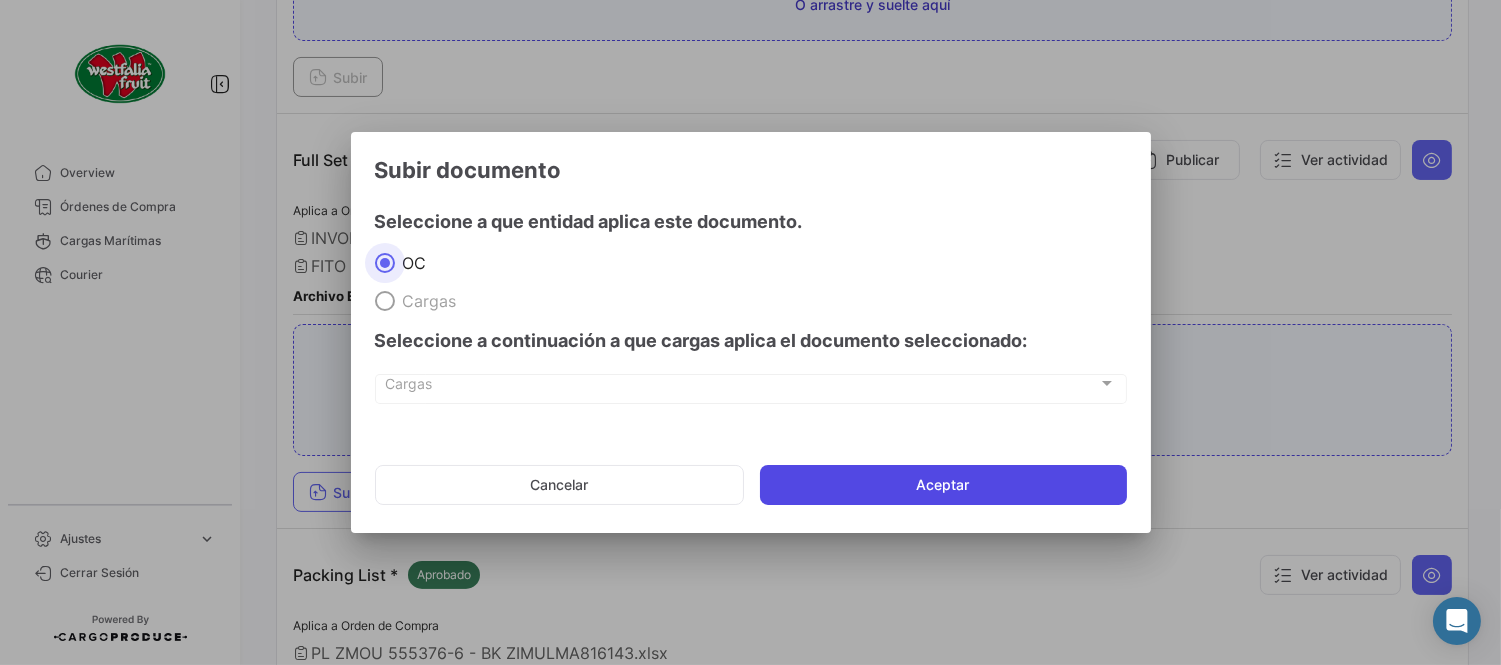 click on "Aceptar" 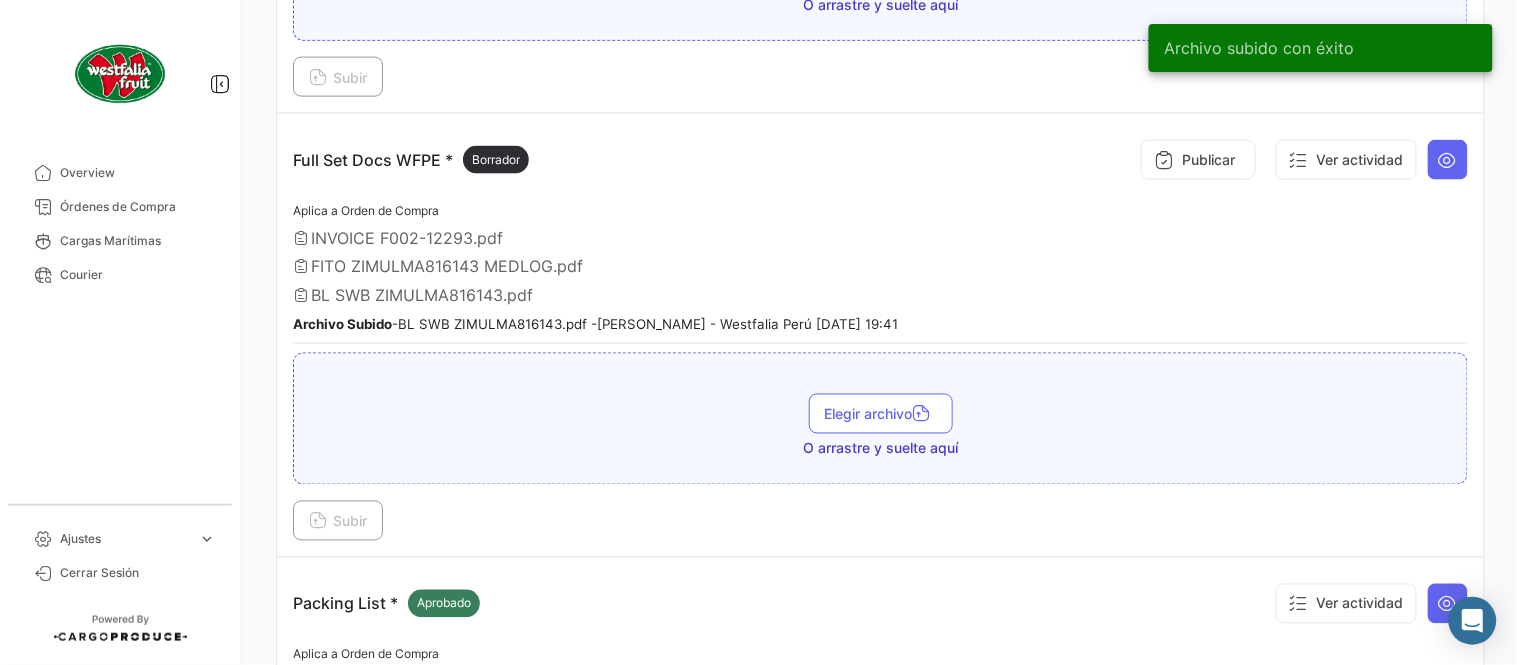 click on "Publicar   Ver actividad" at bounding box center [1300, 160] 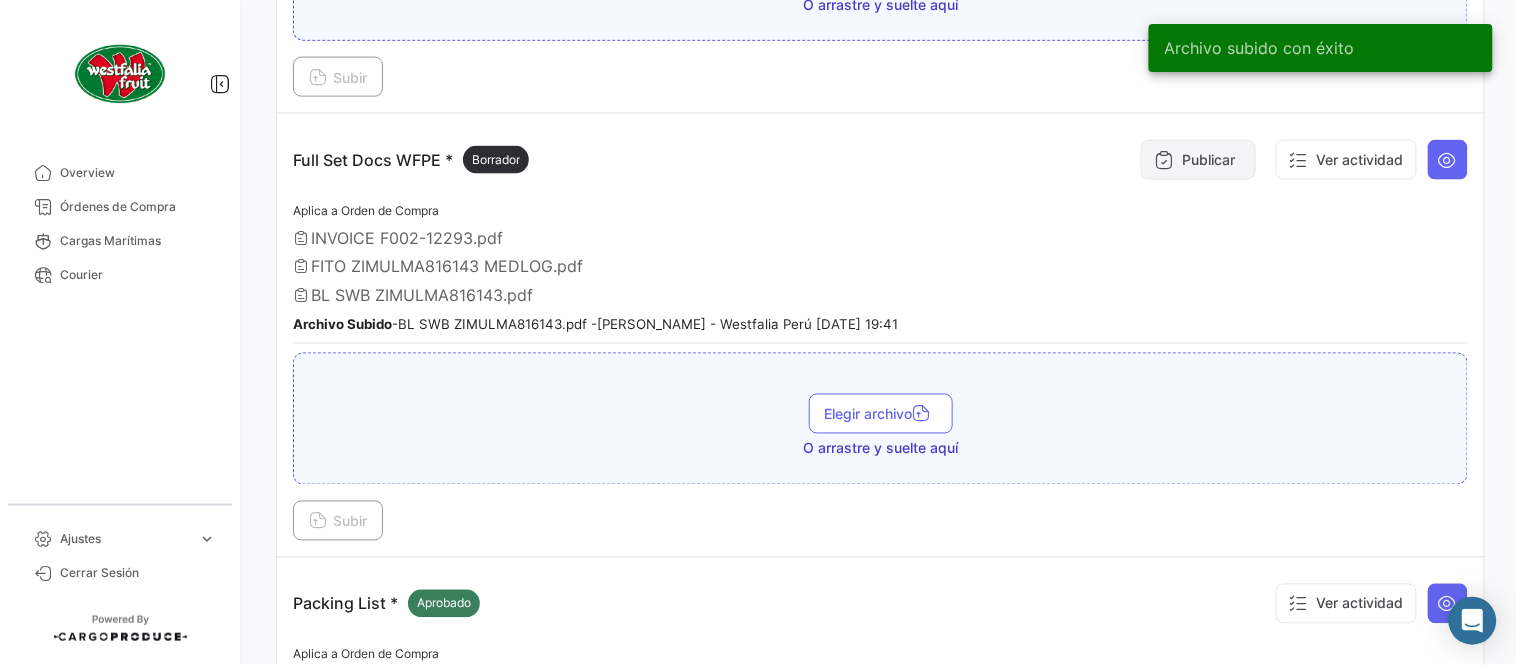 click on "Publicar" at bounding box center (1198, 160) 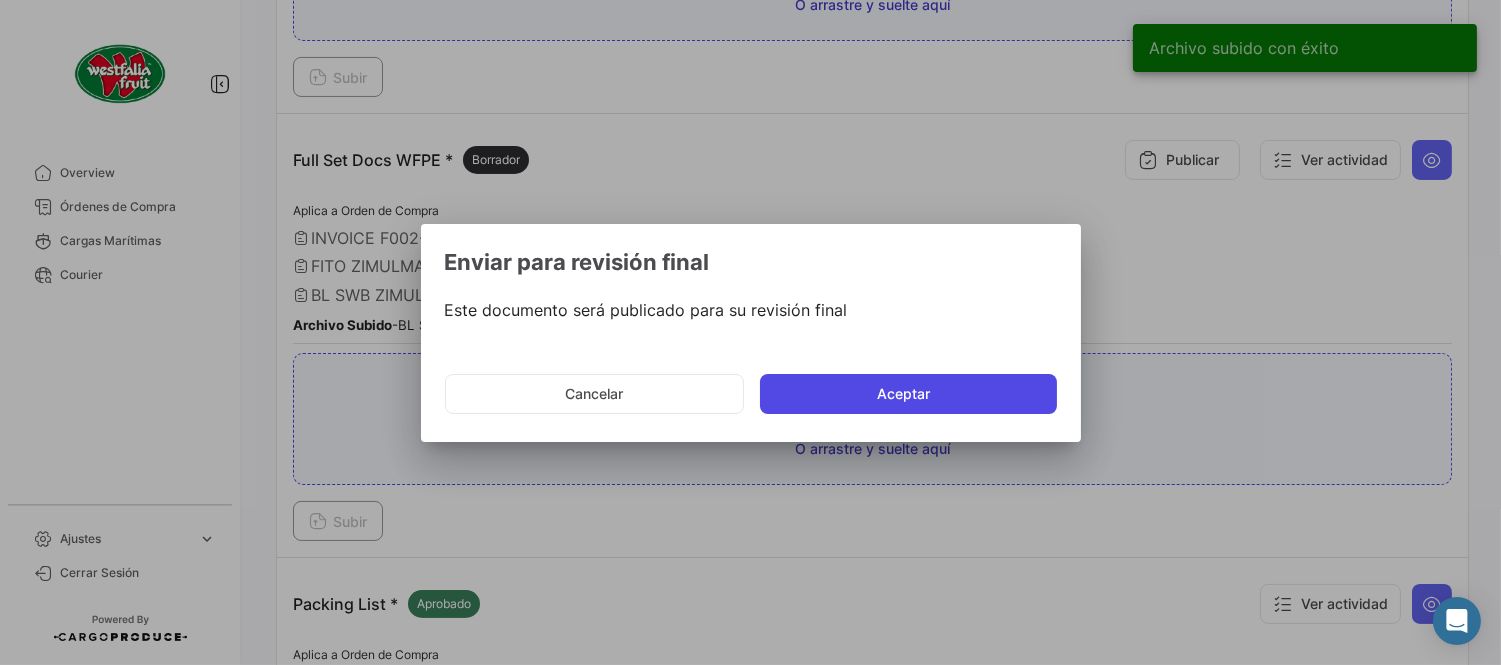 click on "Aceptar" 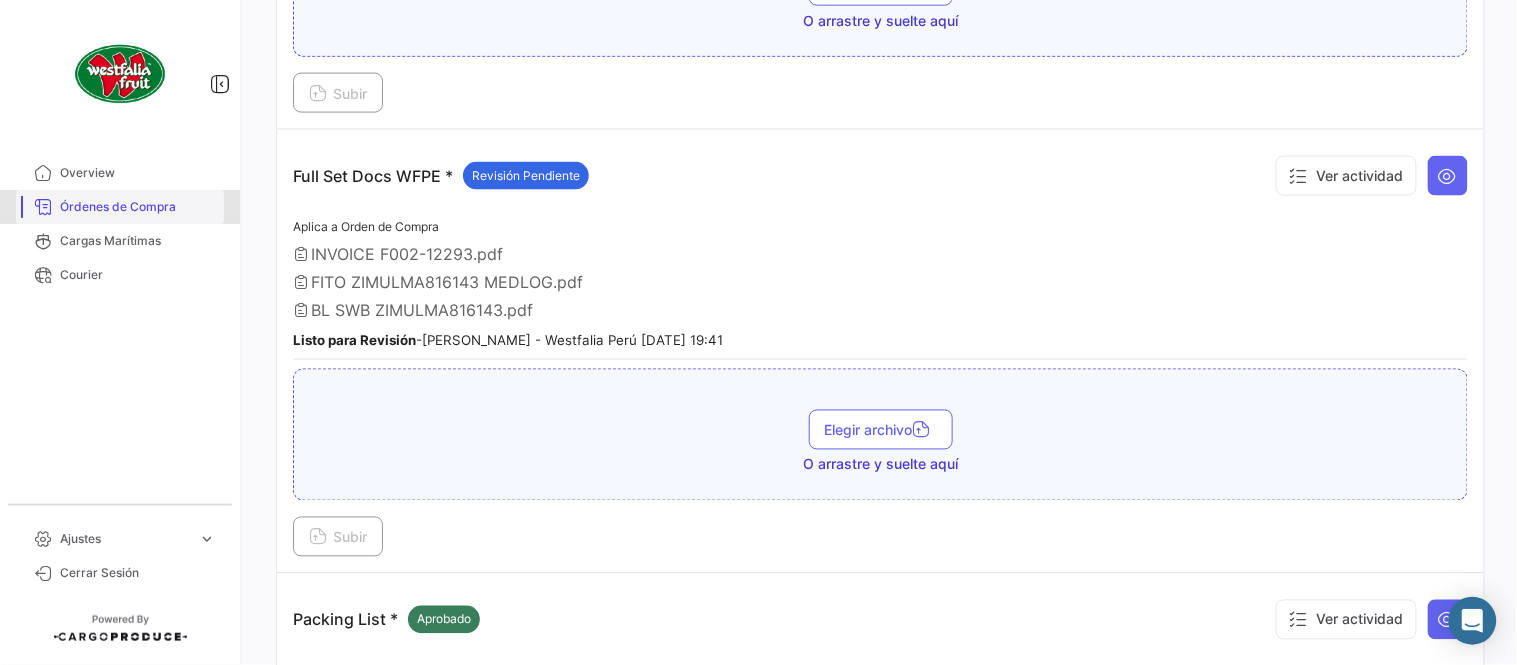 click on "Órdenes de Compra" at bounding box center [138, 207] 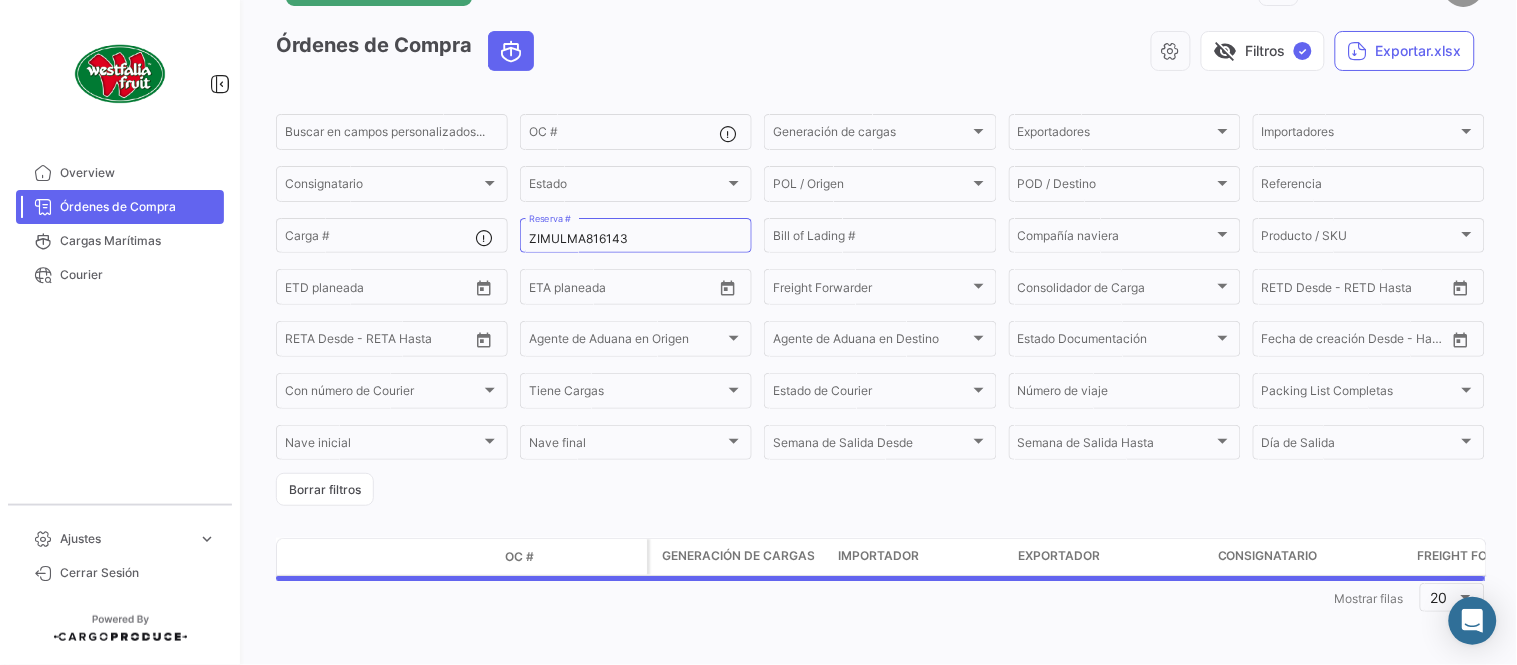 scroll, scrollTop: 0, scrollLeft: 0, axis: both 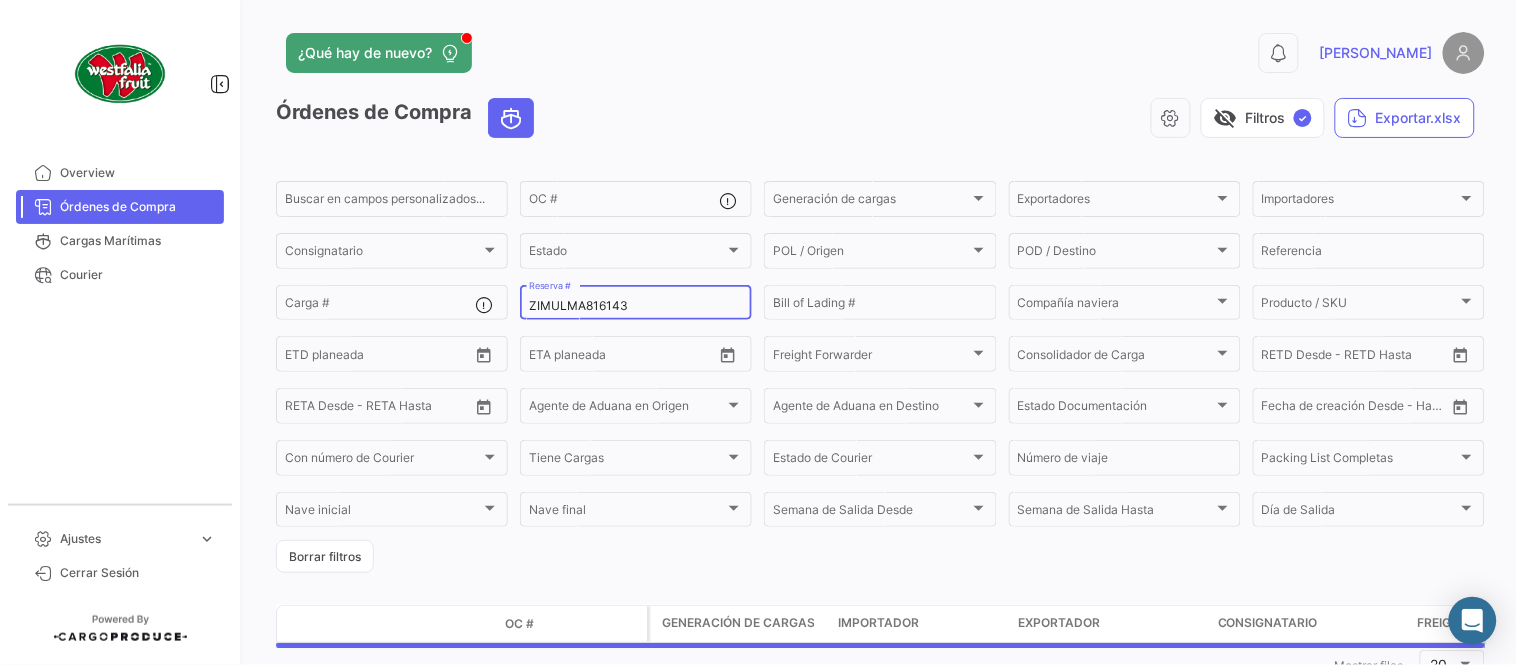 click on "ZIMULMA816143" at bounding box center (636, 306) 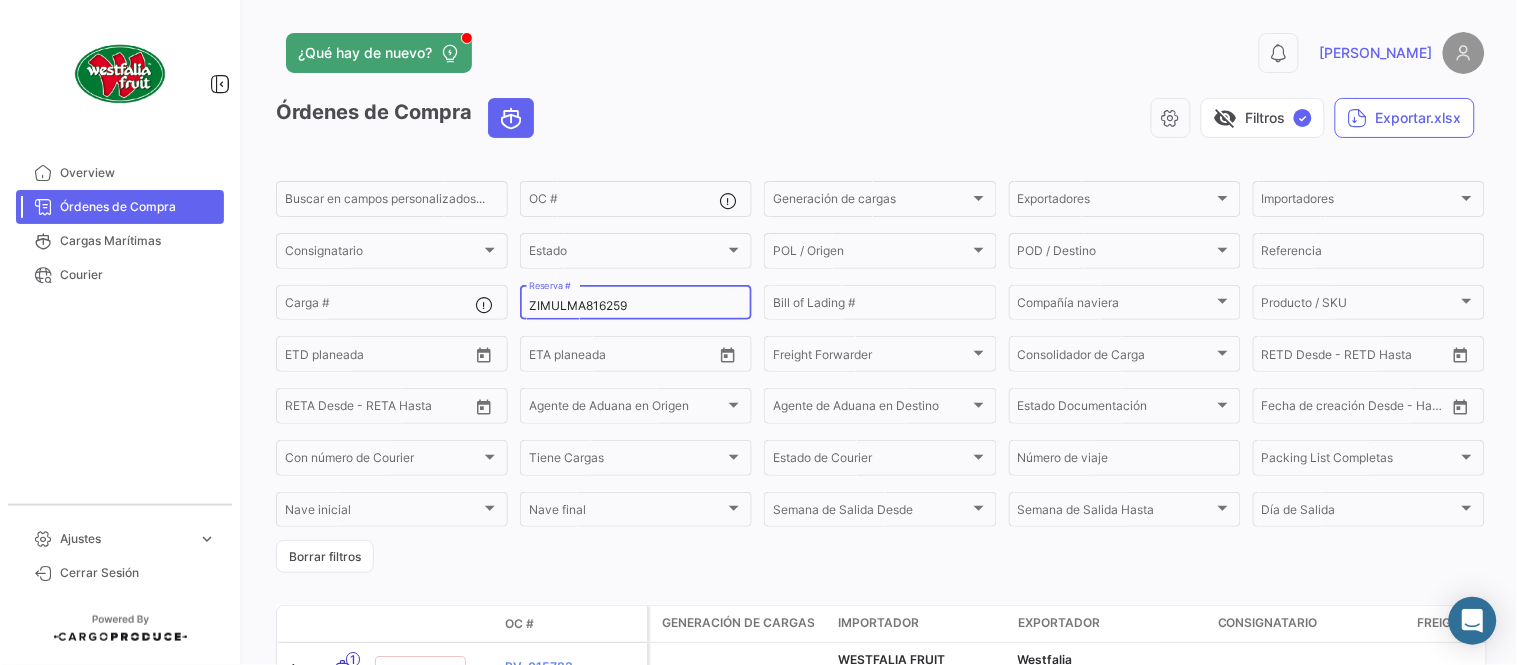 scroll, scrollTop: 136, scrollLeft: 0, axis: vertical 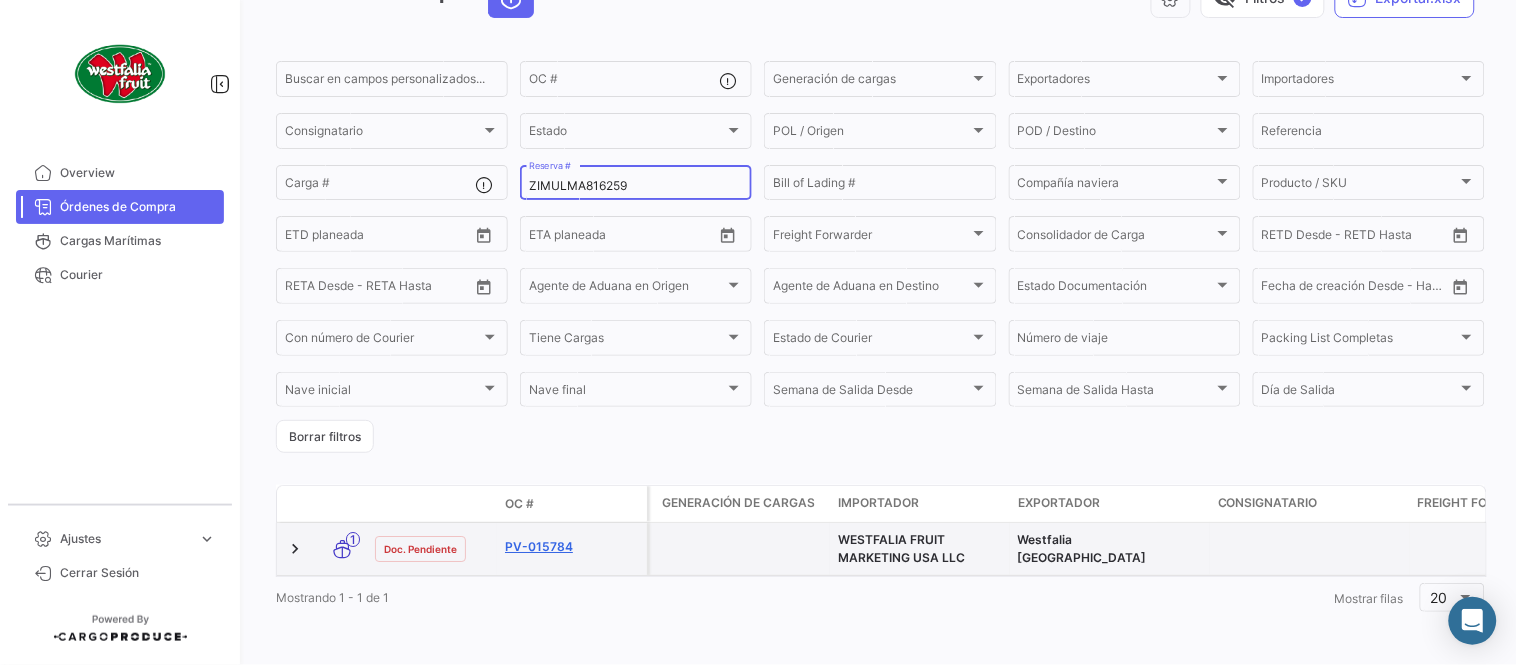 type on "ZIMULMA816259" 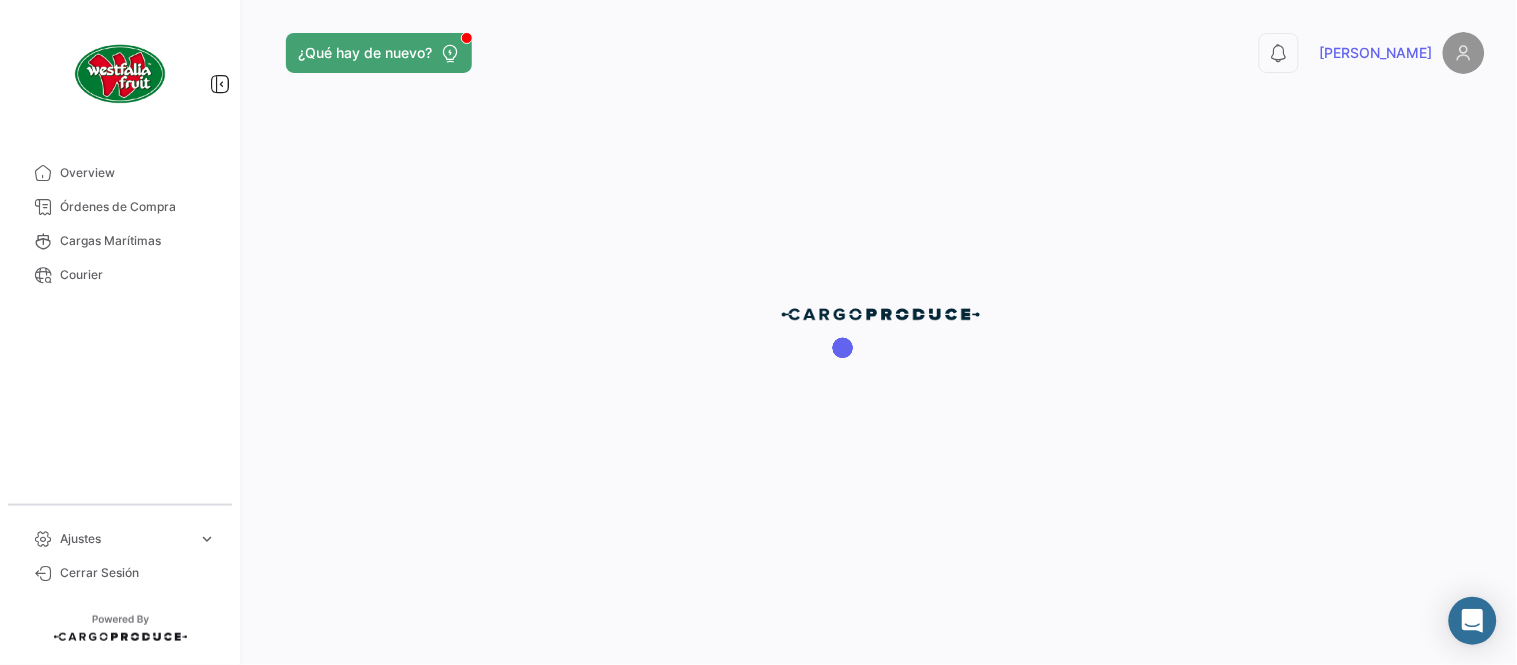 scroll, scrollTop: 0, scrollLeft: 0, axis: both 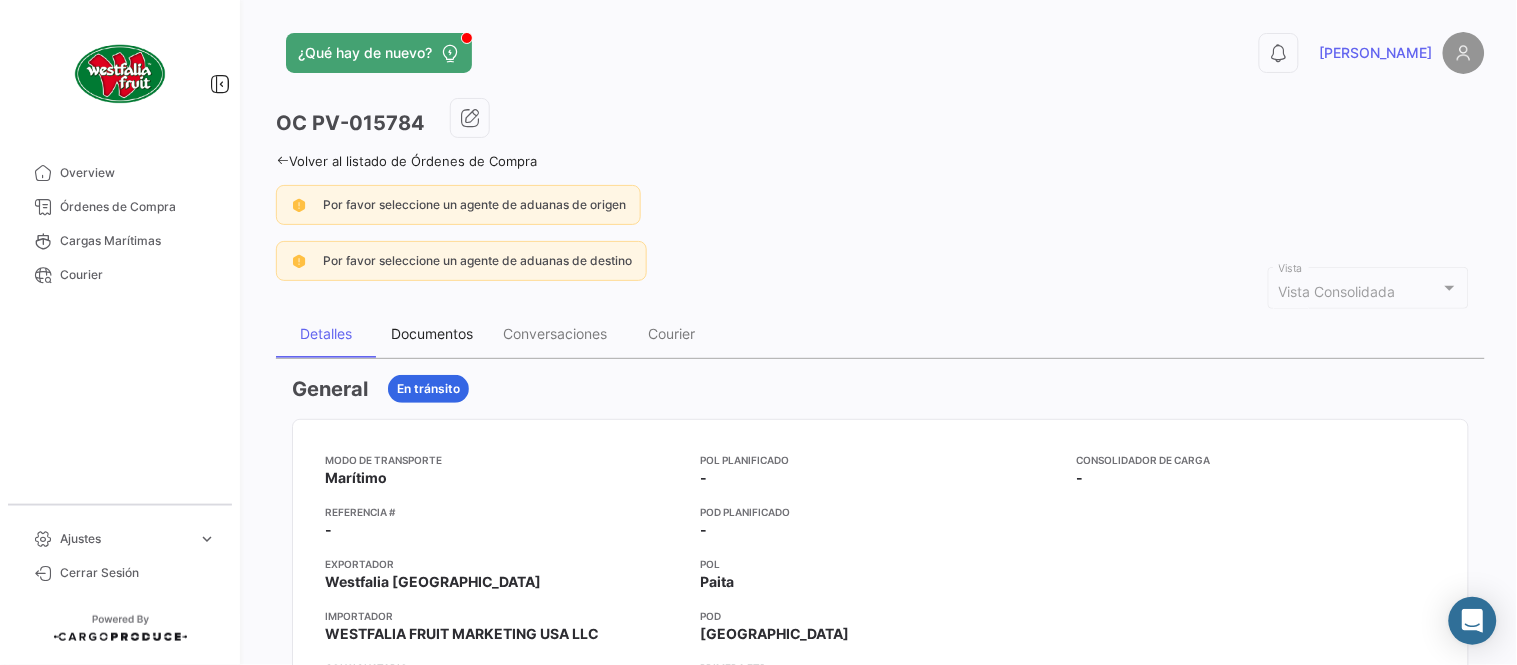 click on "Documentos" at bounding box center [432, 333] 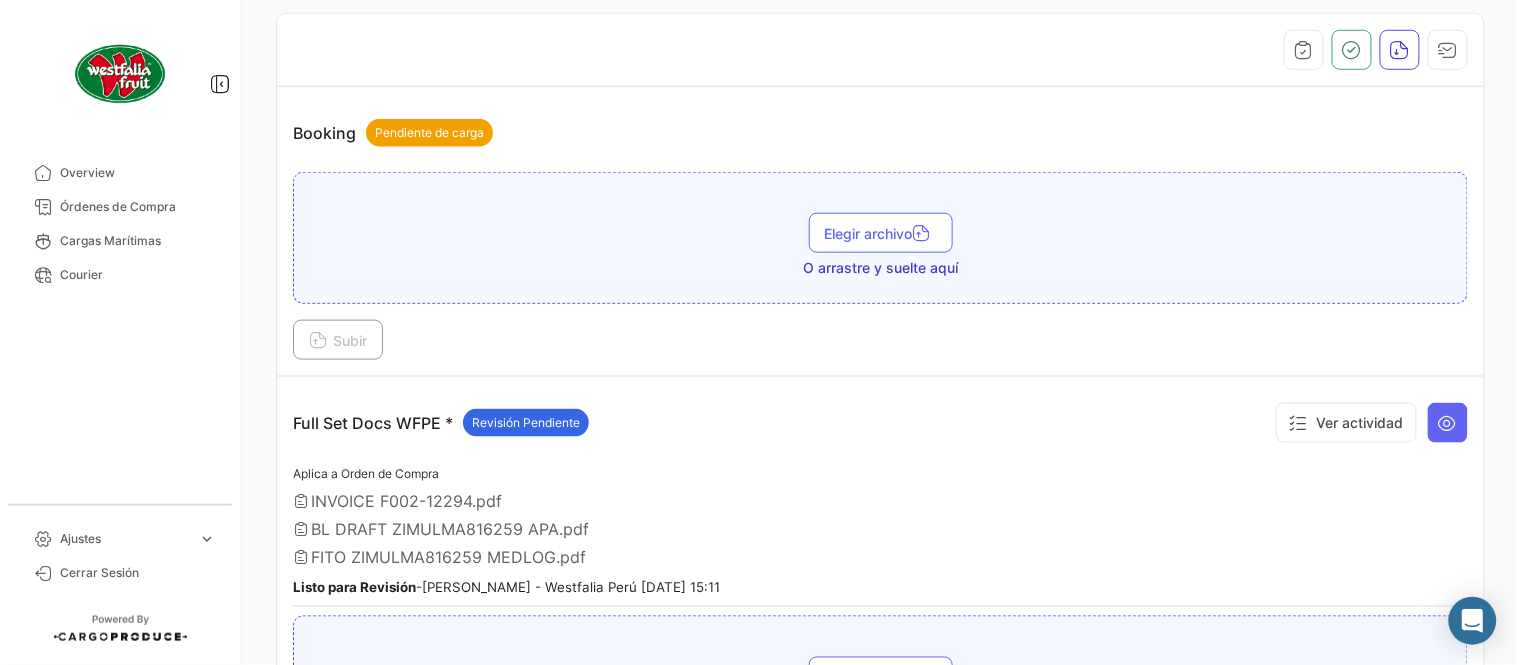 scroll, scrollTop: 554, scrollLeft: 0, axis: vertical 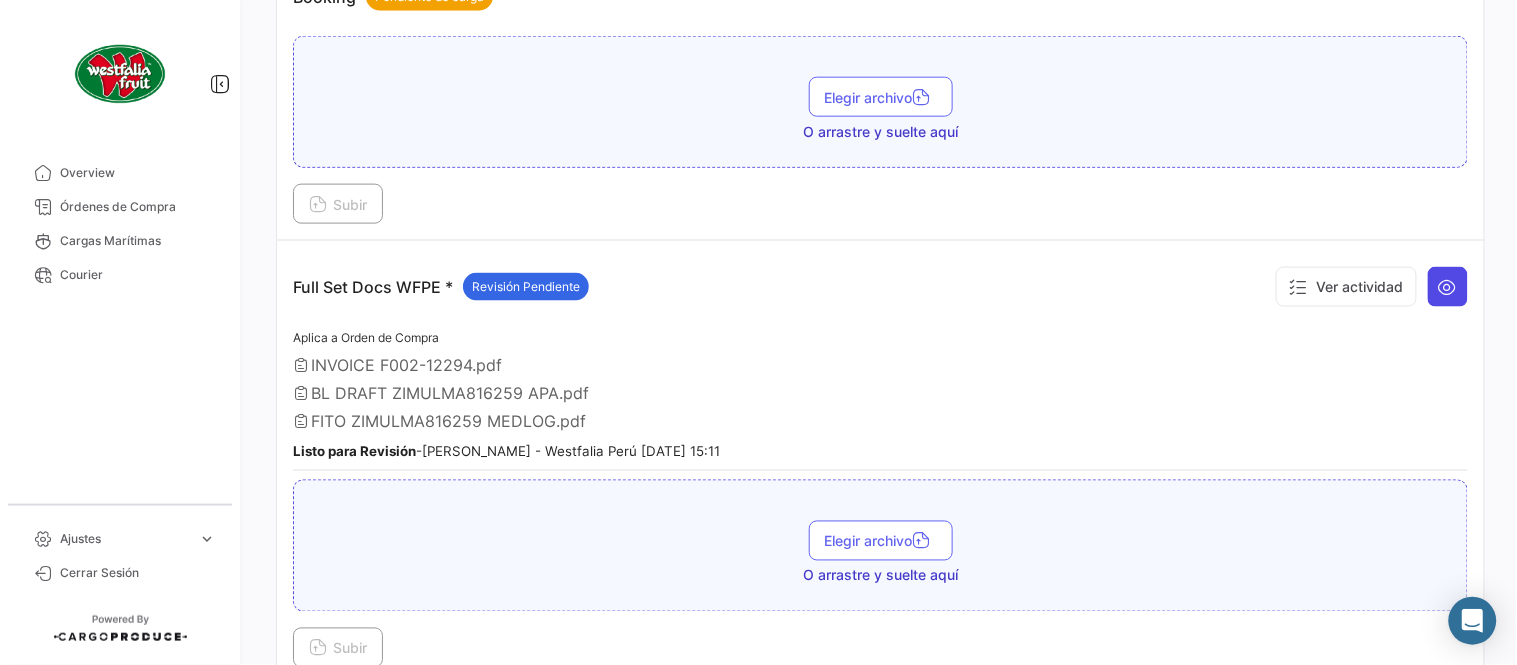 click at bounding box center (1448, 287) 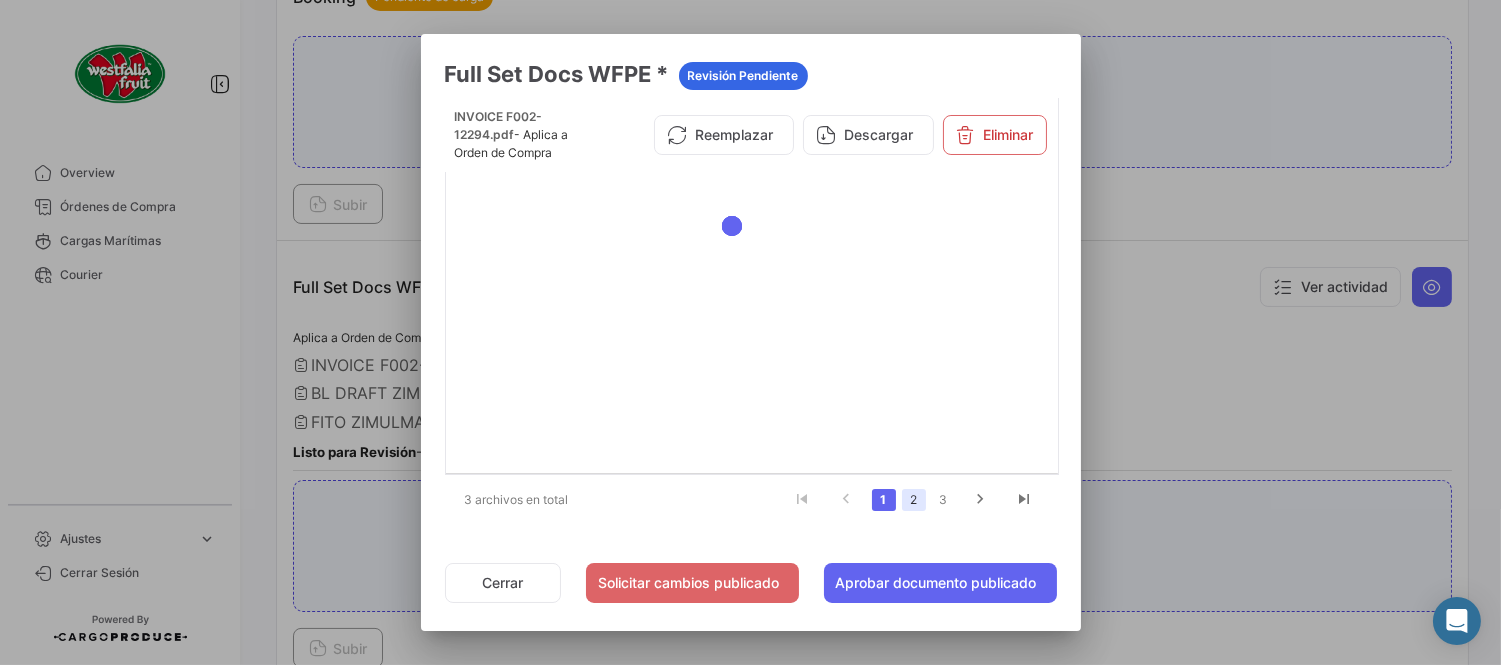 click on "2" 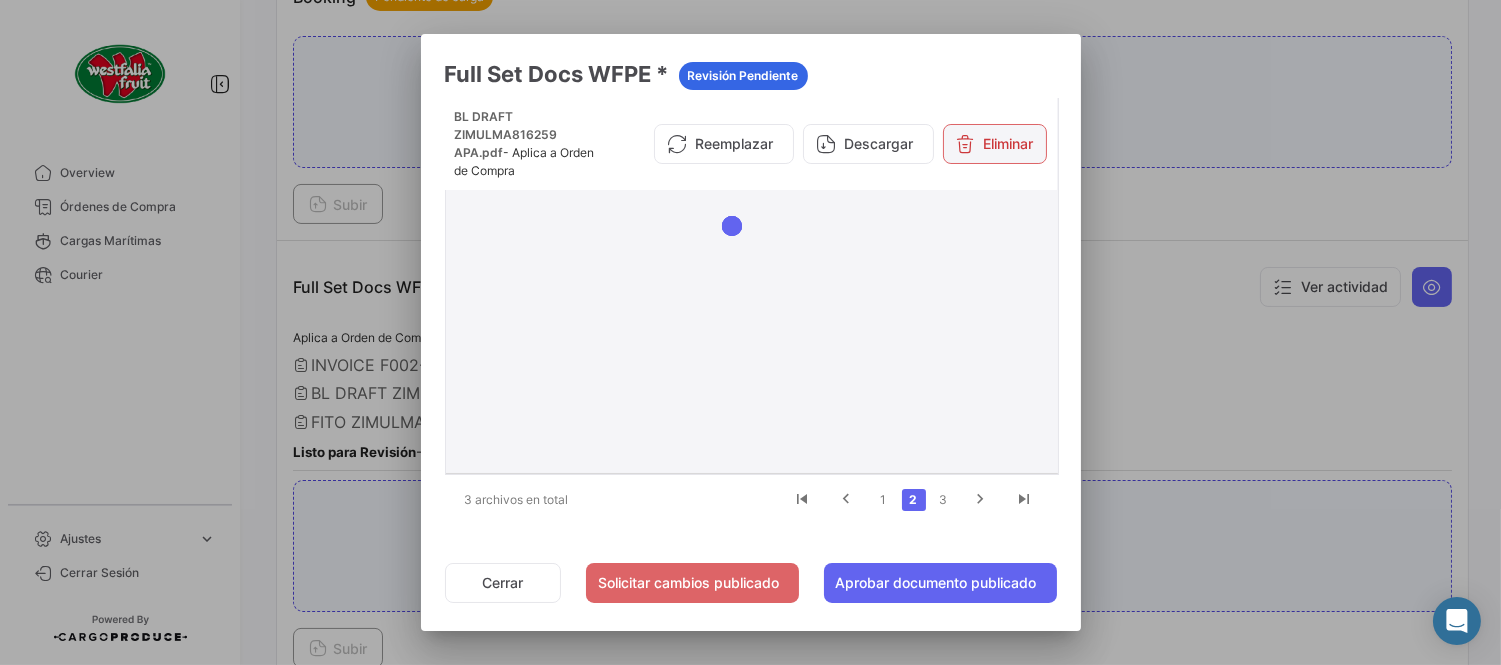 click on "Eliminar" at bounding box center [995, 144] 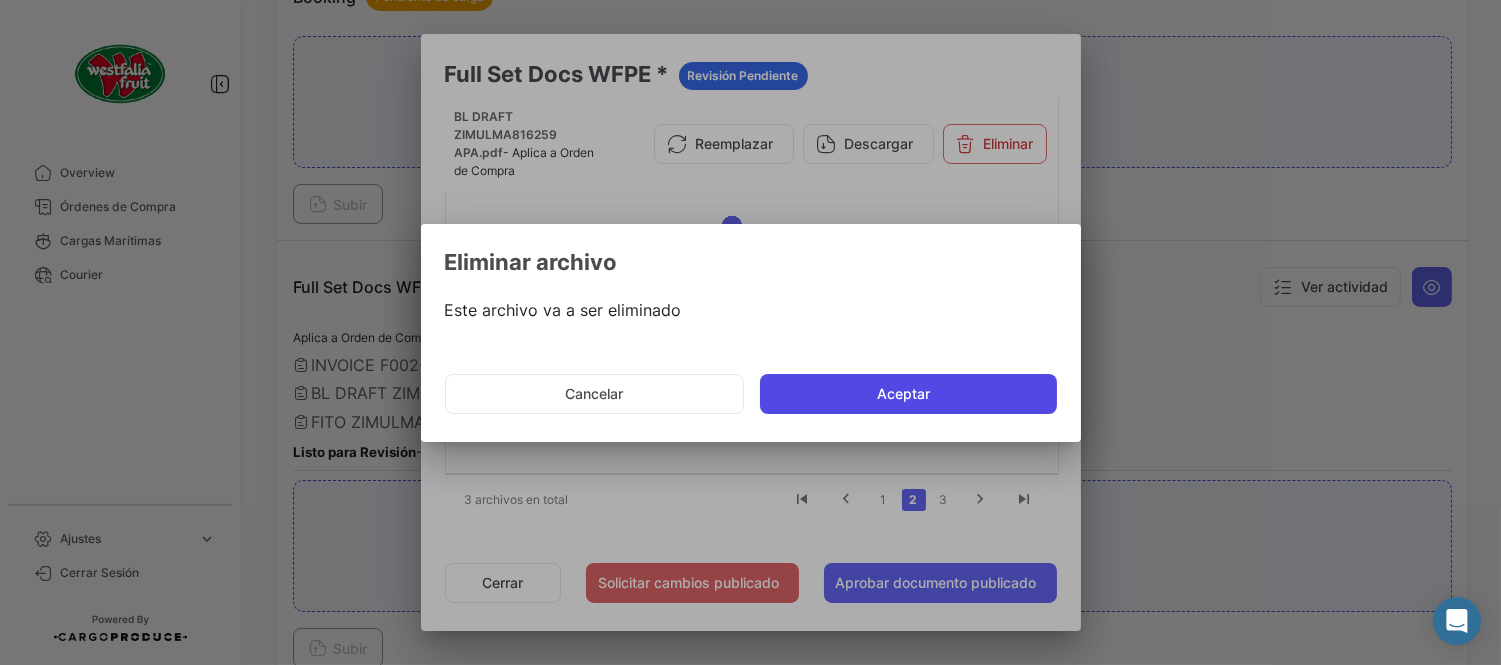 click on "Aceptar" 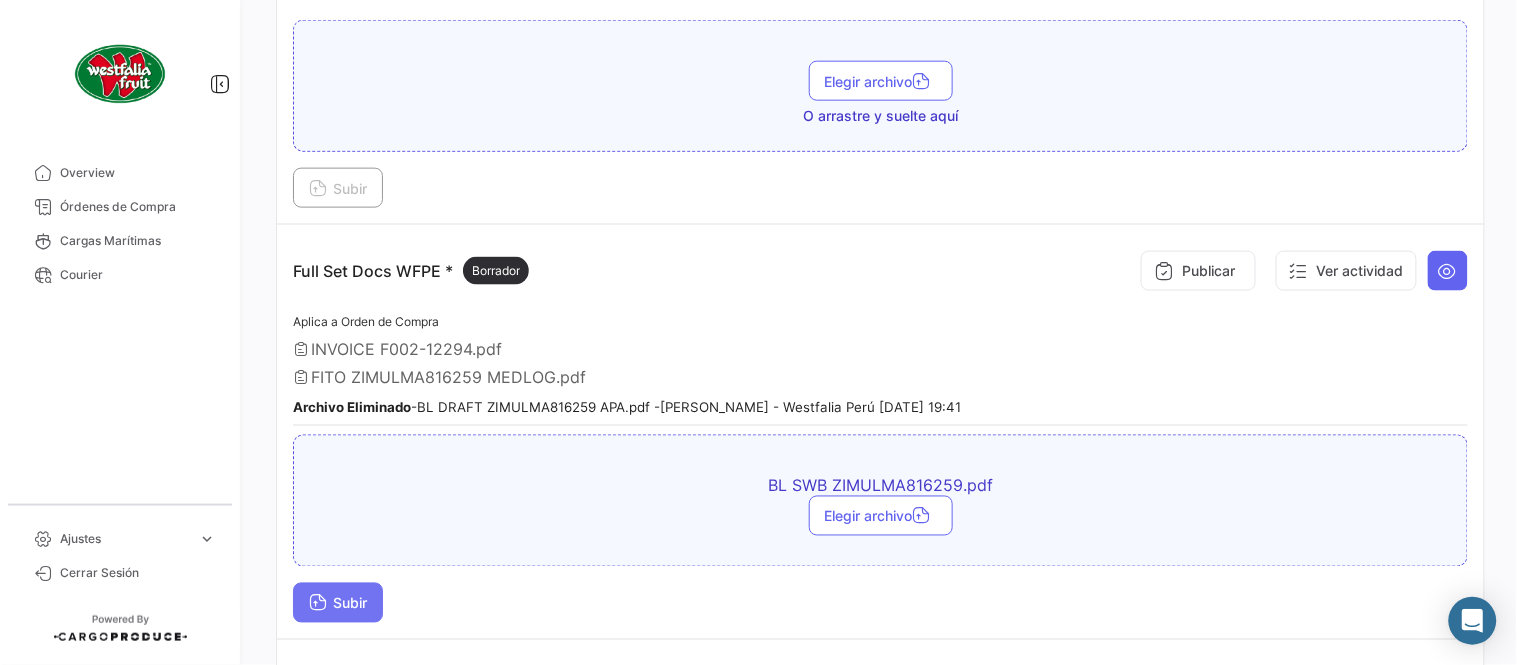 click on "Subir" at bounding box center [338, 603] 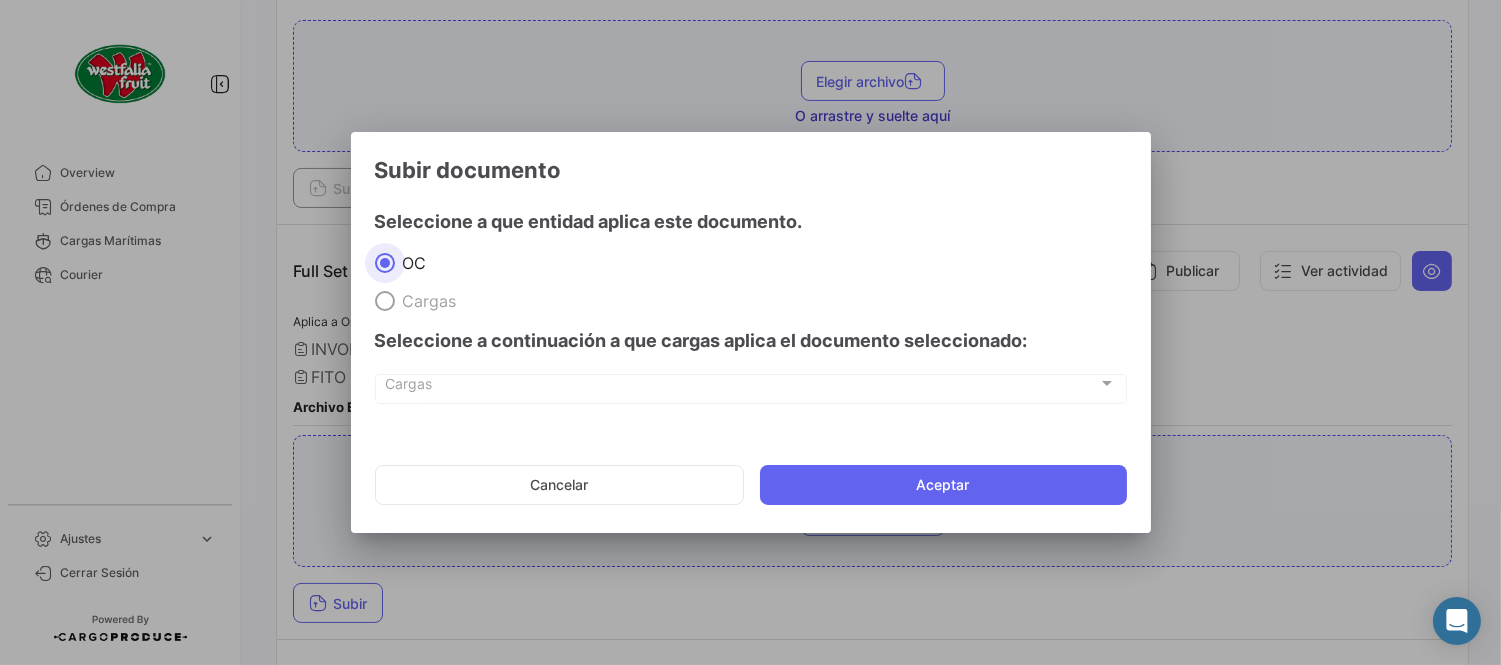 click on "Cancelar   Aceptar" 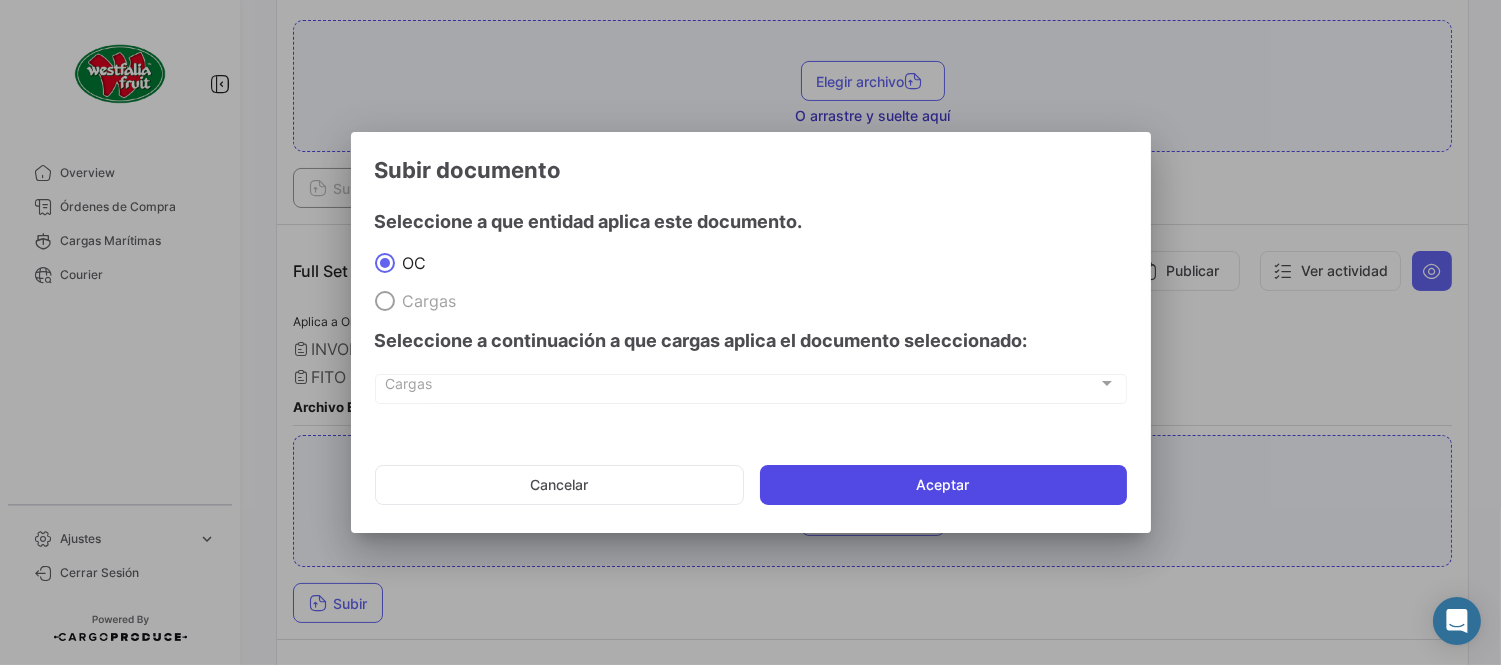 click on "Aceptar" 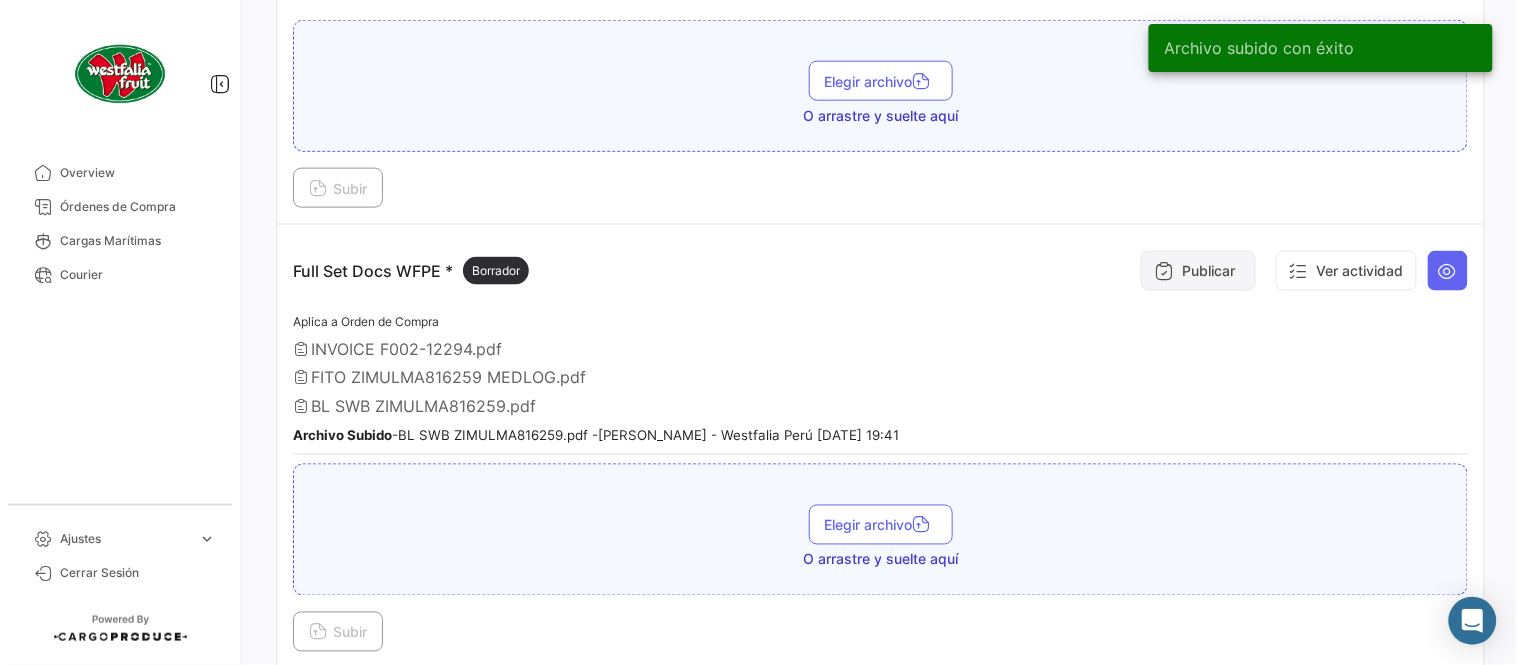 click on "Publicar" at bounding box center [1198, 271] 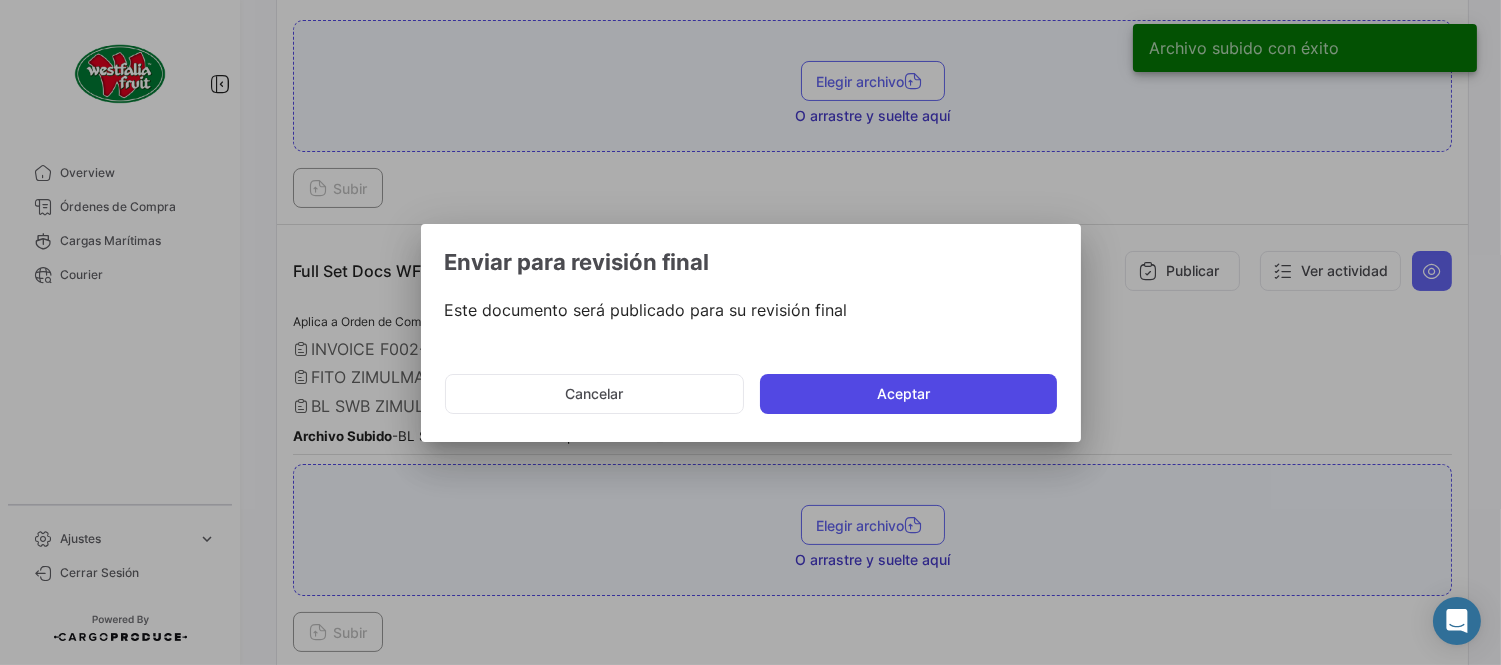 click on "Aceptar" 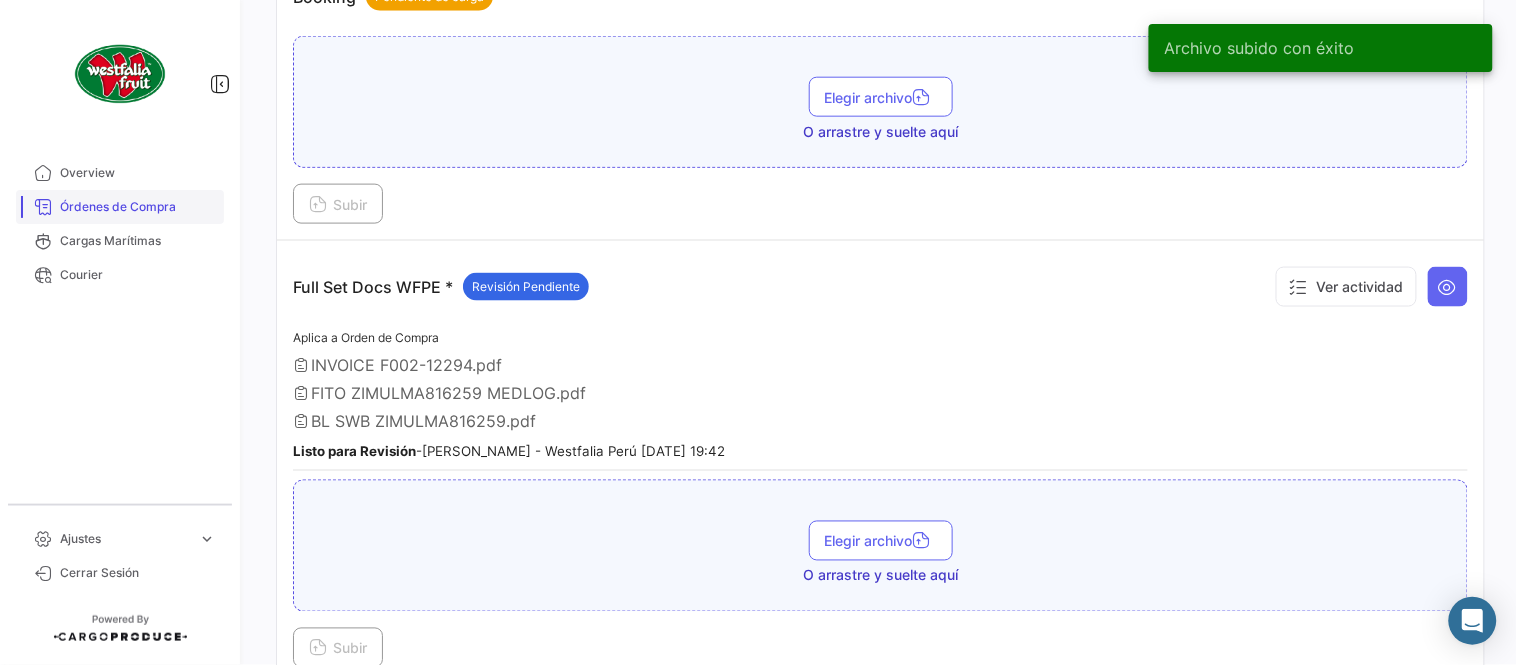 click on "Órdenes de Compra" at bounding box center [138, 207] 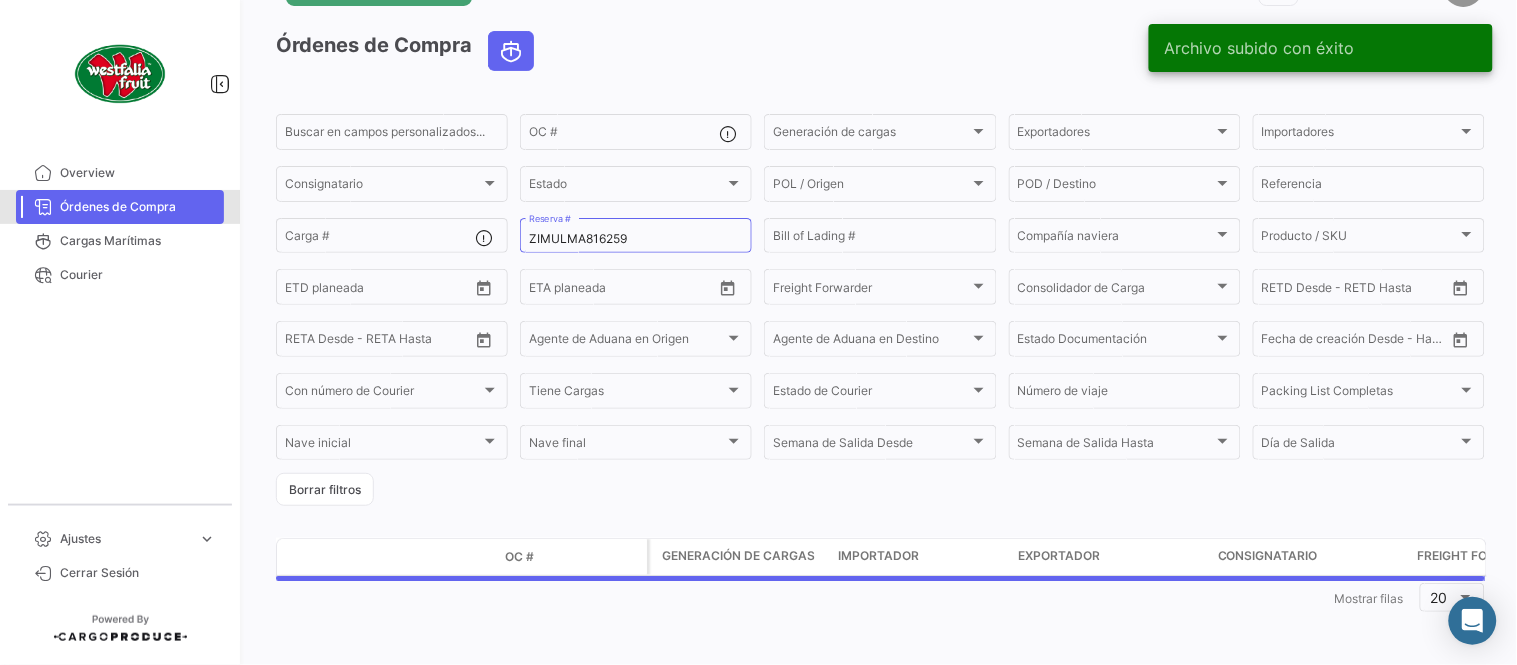 scroll, scrollTop: 0, scrollLeft: 0, axis: both 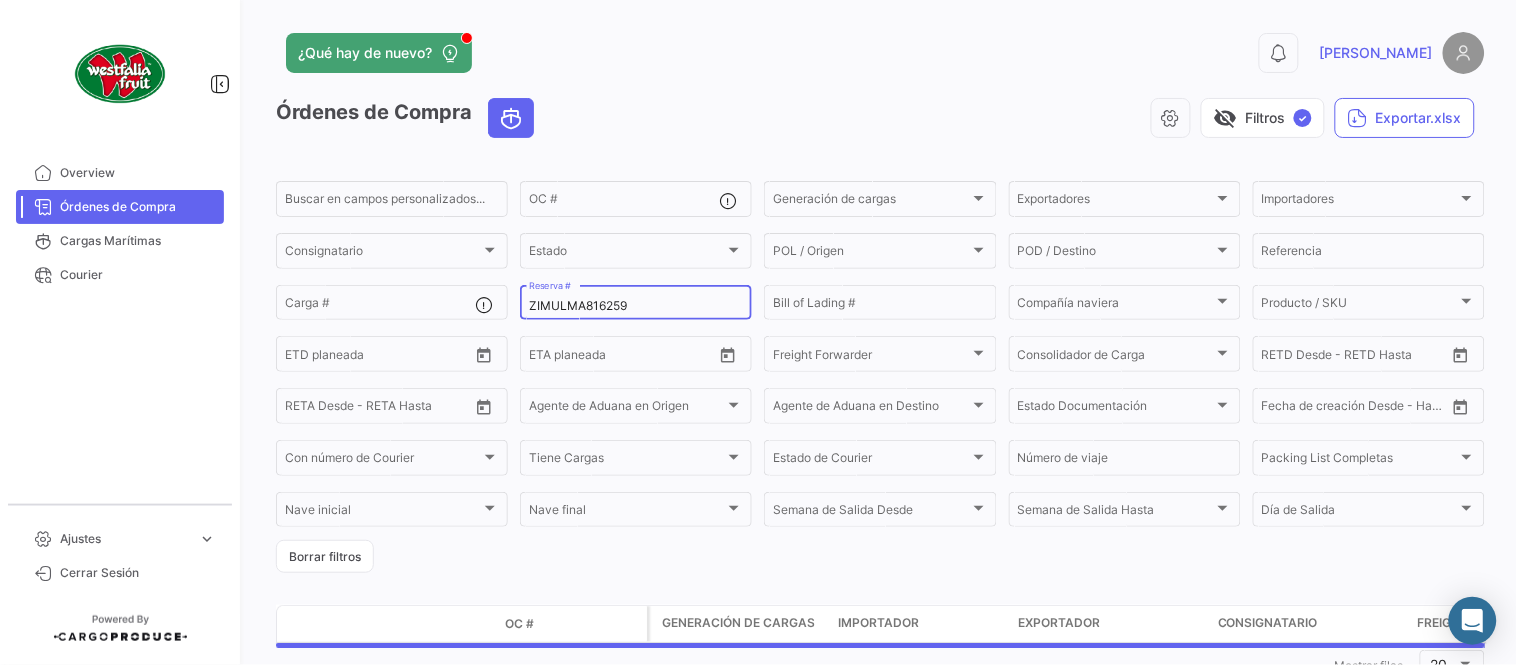 click on "ZIMULMA816259" at bounding box center [636, 306] 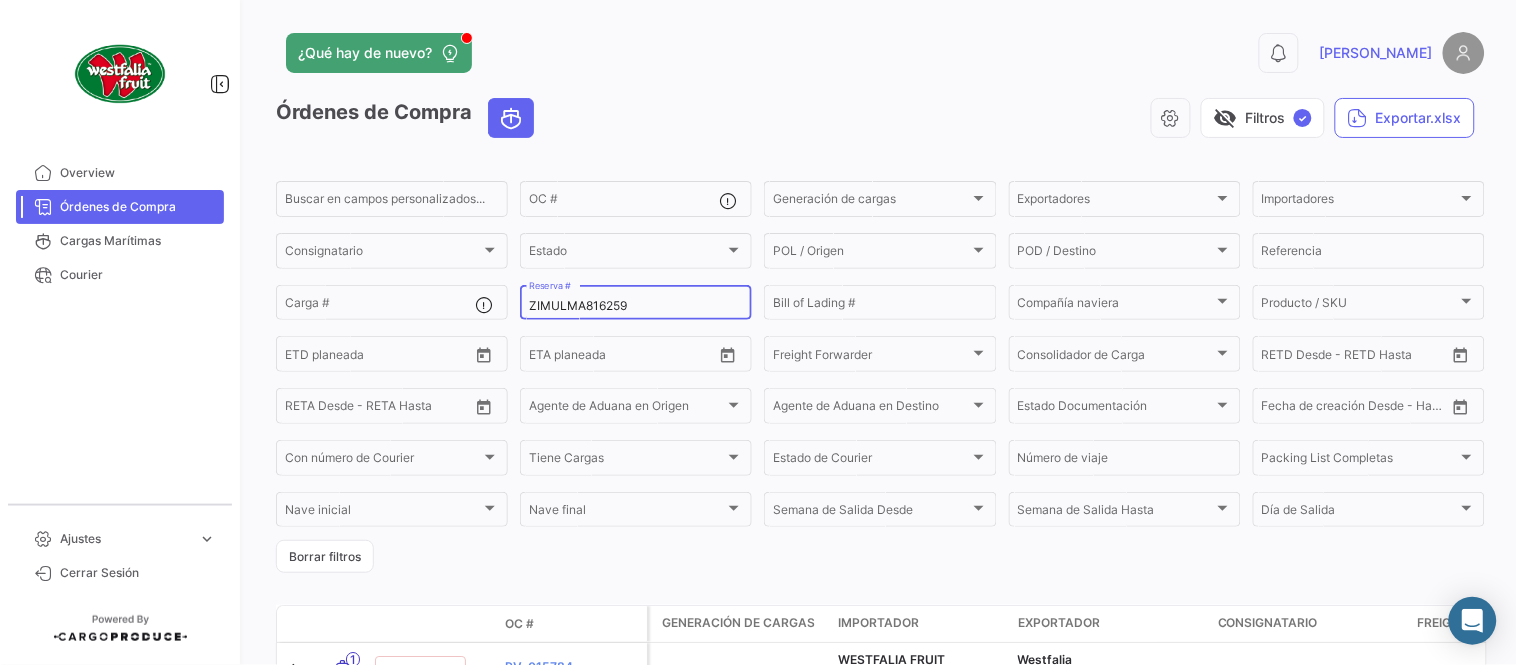 paste on "00011934" 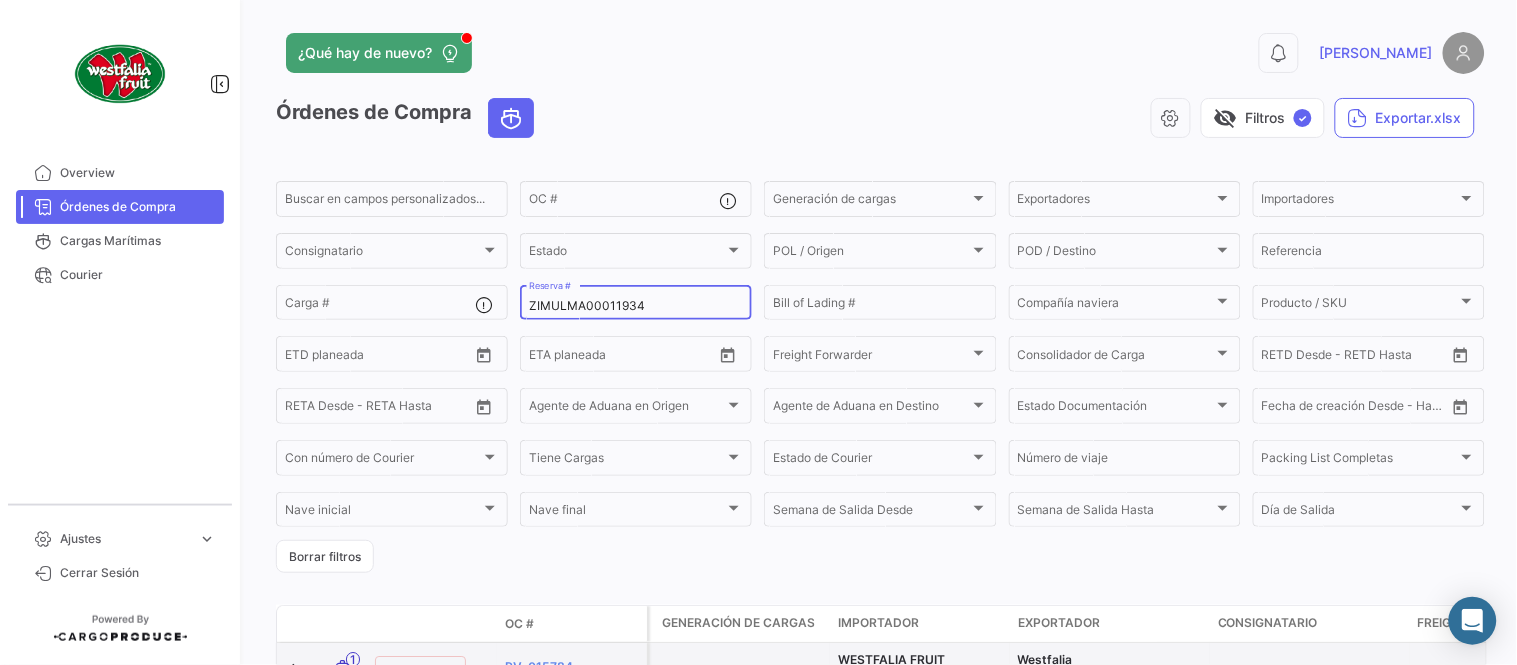 type on "ZIMULMA00011934" 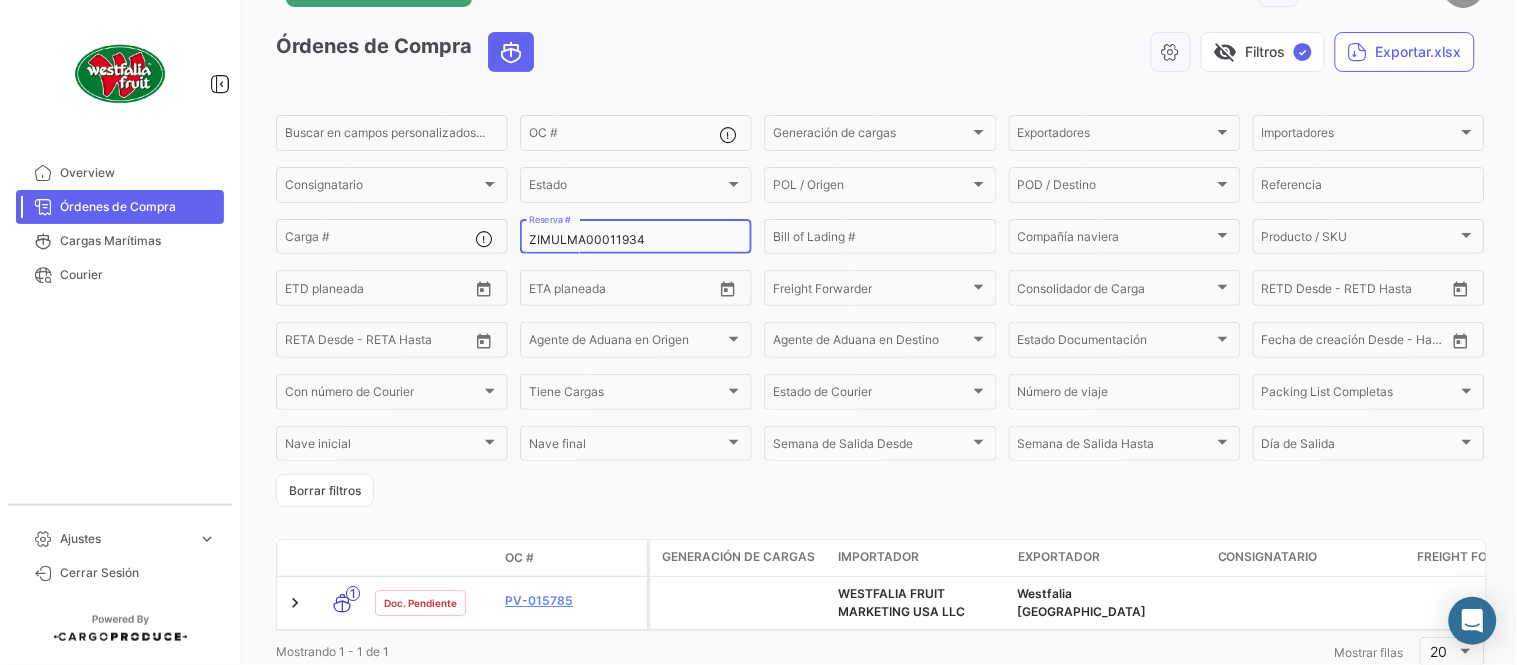 scroll, scrollTop: 136, scrollLeft: 0, axis: vertical 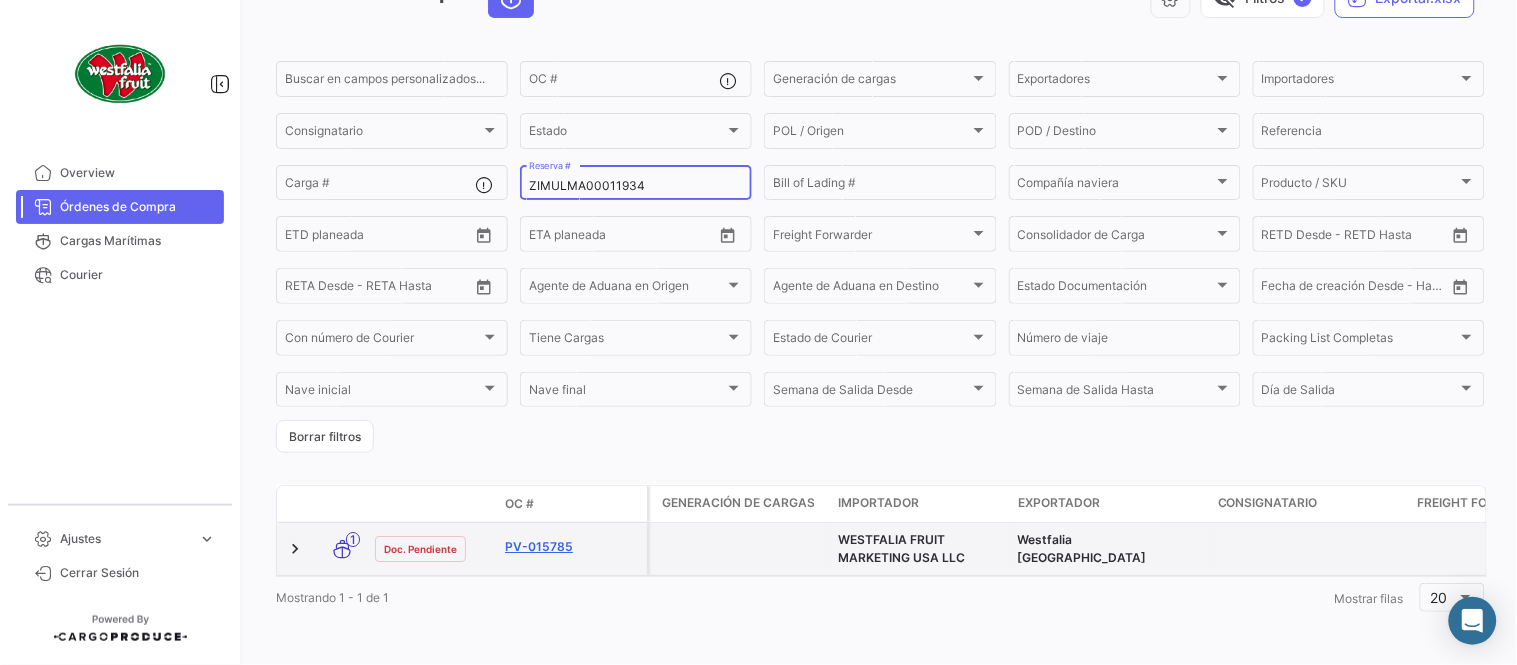 click on "PV-015785" 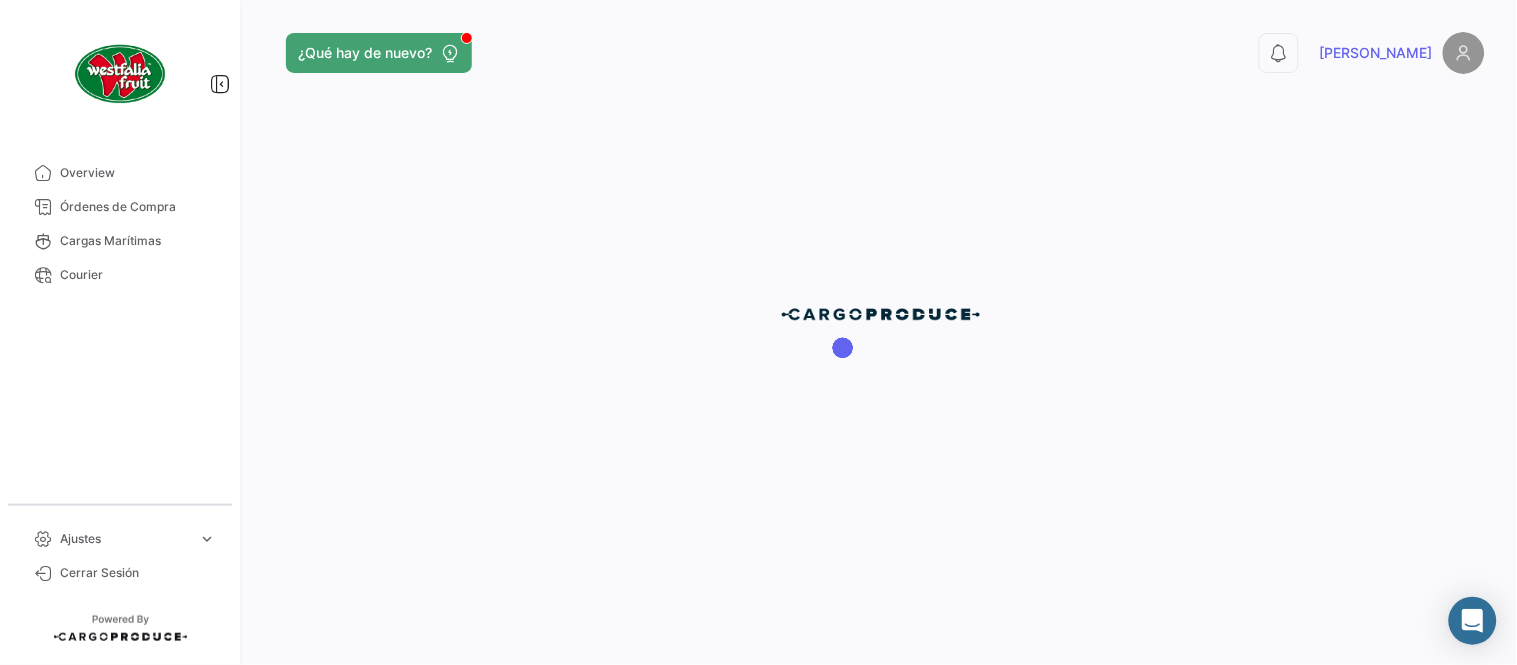 scroll, scrollTop: 0, scrollLeft: 0, axis: both 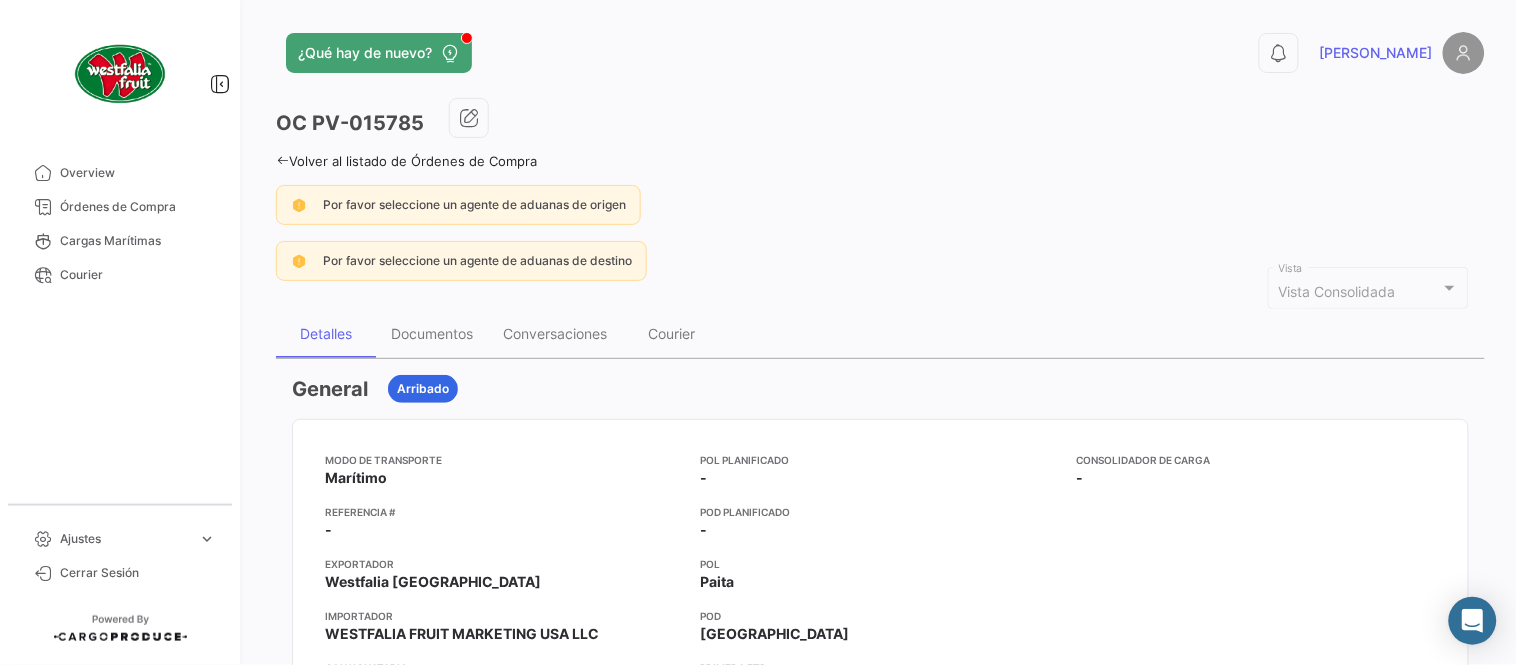 click on "OC
PV-015785  Volver al listado de Órdenes de Compra  Por favor seleccione un agente de aduanas de origen Por favor seleccione un agente de aduanas de destino Vista Consolidada Vista Detalles Documentos Conversaciones Courier General  Arribado  Modo de Transporte
Marítimo  Referencia #
-  Exportador
Westfalia Perú  Importador
WESTFALIA FRUIT MARKETING USA LLC  Consignatario
-  Agente de Aduana en Origen
-  Agente de Aduana en Destino
-  POL Planificado
-   POD Planificado
-   POL
Paita  POD
Miami  Primera ETD
12/07/2025 06:56
Primera ETA
22/07/2025 03:45
Semana de Salida
28 - 2025  Día de Salida
Sábado  Consolidador de Carga
-  Temperatura
- AC
- Productos/SKU Solicitados Nombre del SKU Código de SKU Moneda  Precio por Cajas   Cantidad de Cajas  Subtotal  Palta - Frescos Palta Exportable  USD 0  1  USD 0.00 Numero de cajas  1  Precio Total  USD   0.00  Generación de cargas por Reserva/BL No hay envíos para mostrar Cargas Carga #" 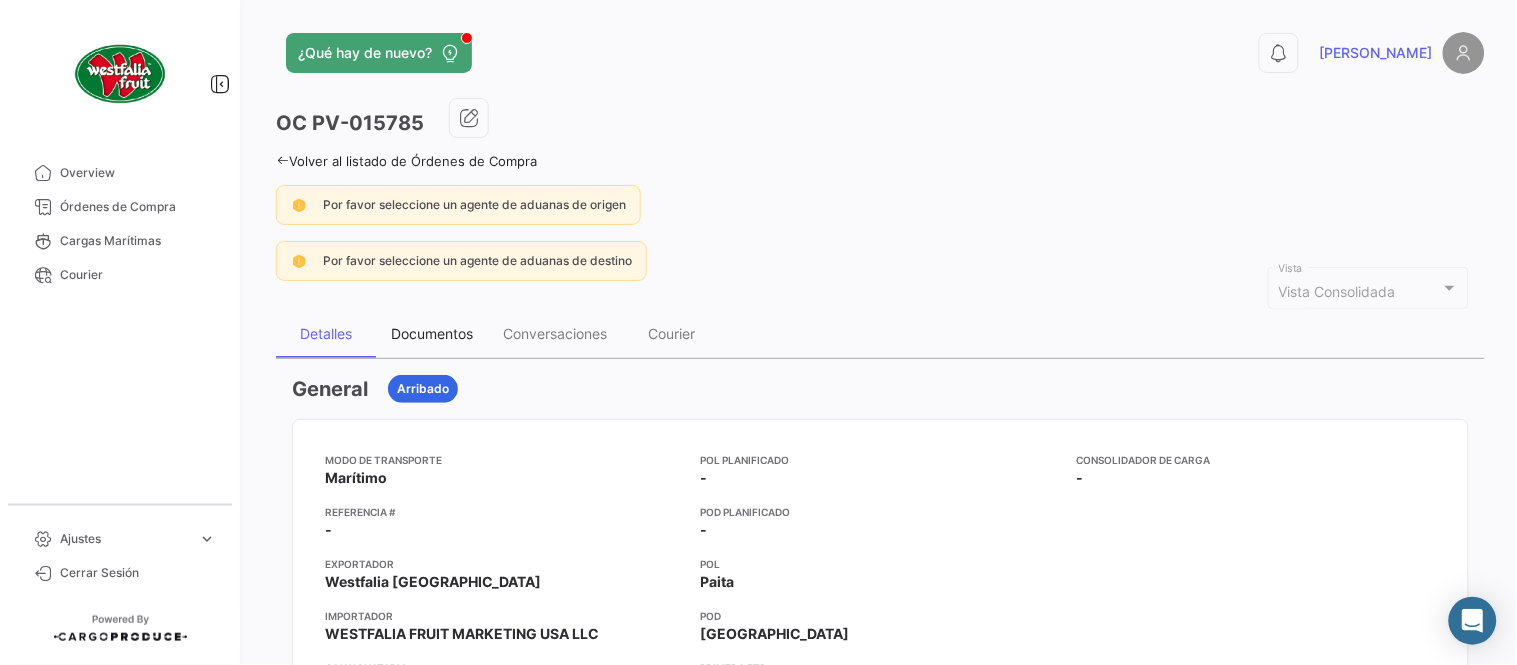 click on "Documentos" at bounding box center [432, 334] 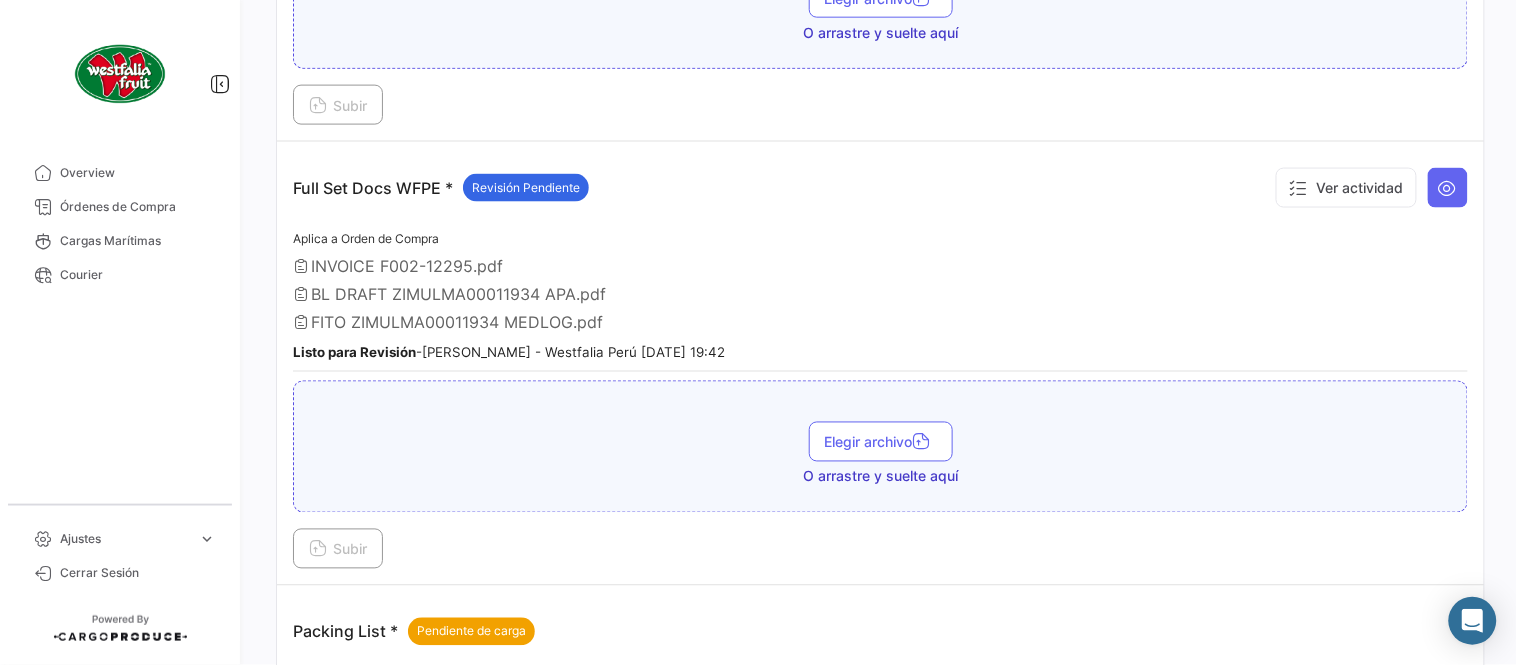 scroll, scrollTop: 665, scrollLeft: 0, axis: vertical 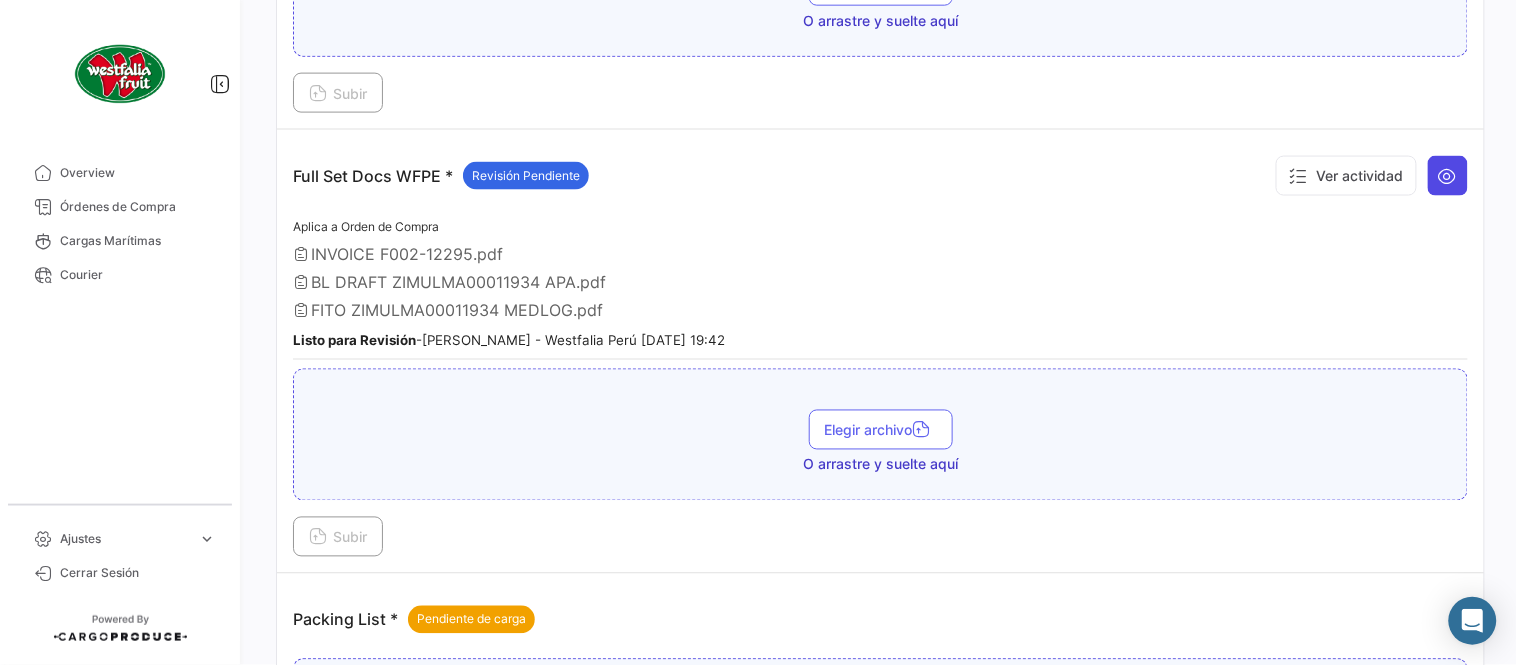 click at bounding box center [1448, 176] 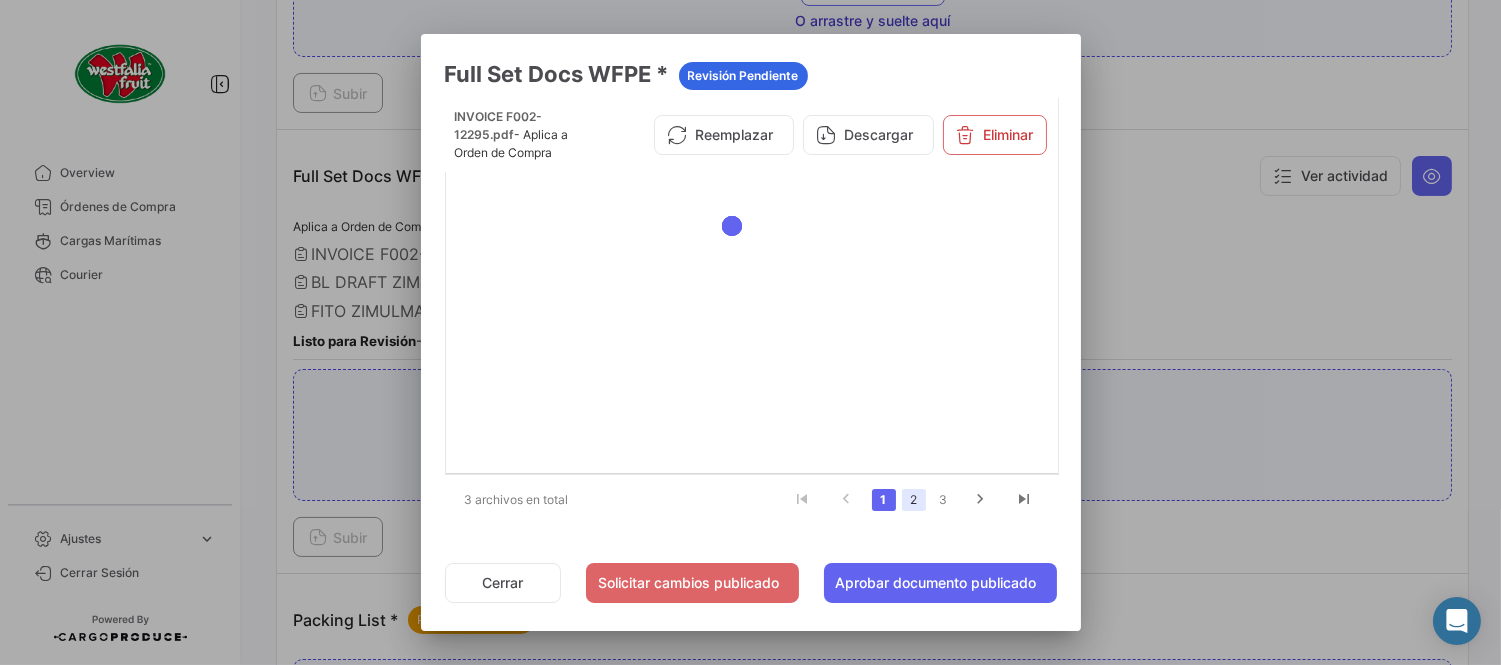 click on "2" 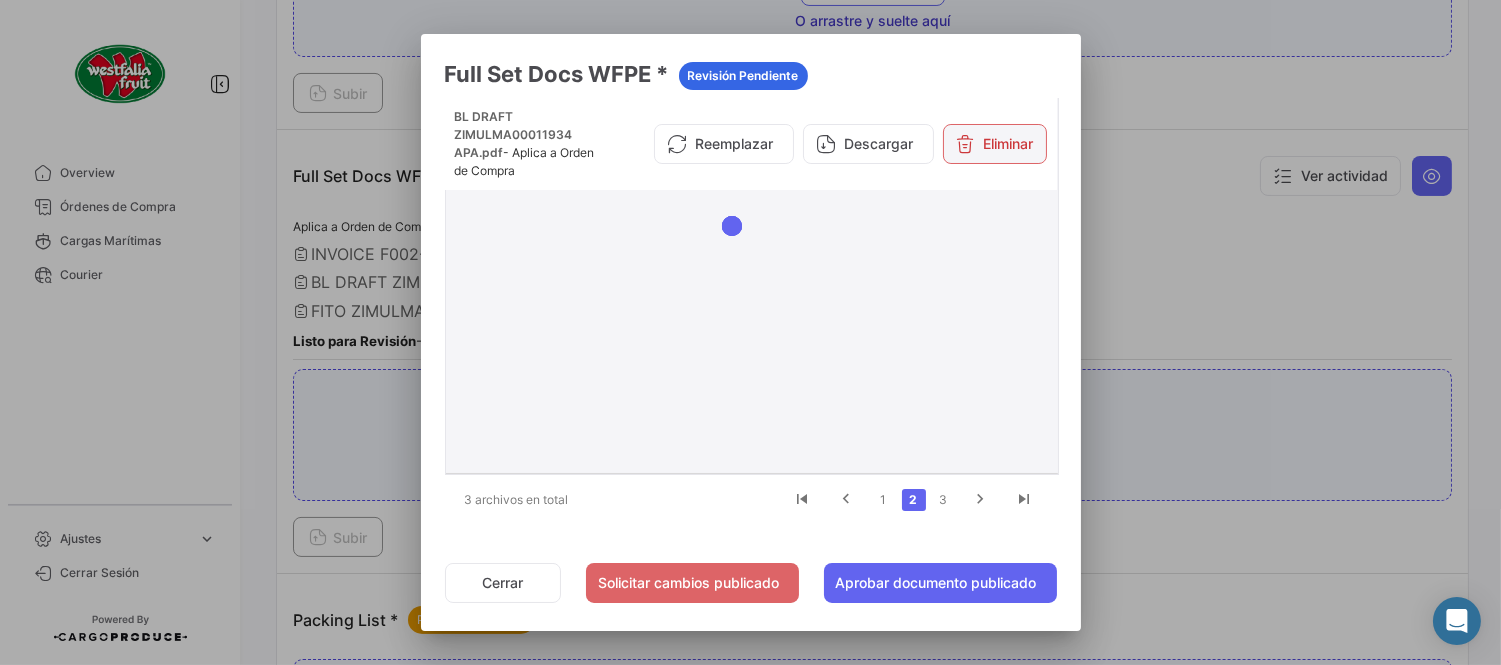 click on "Eliminar" at bounding box center [995, 144] 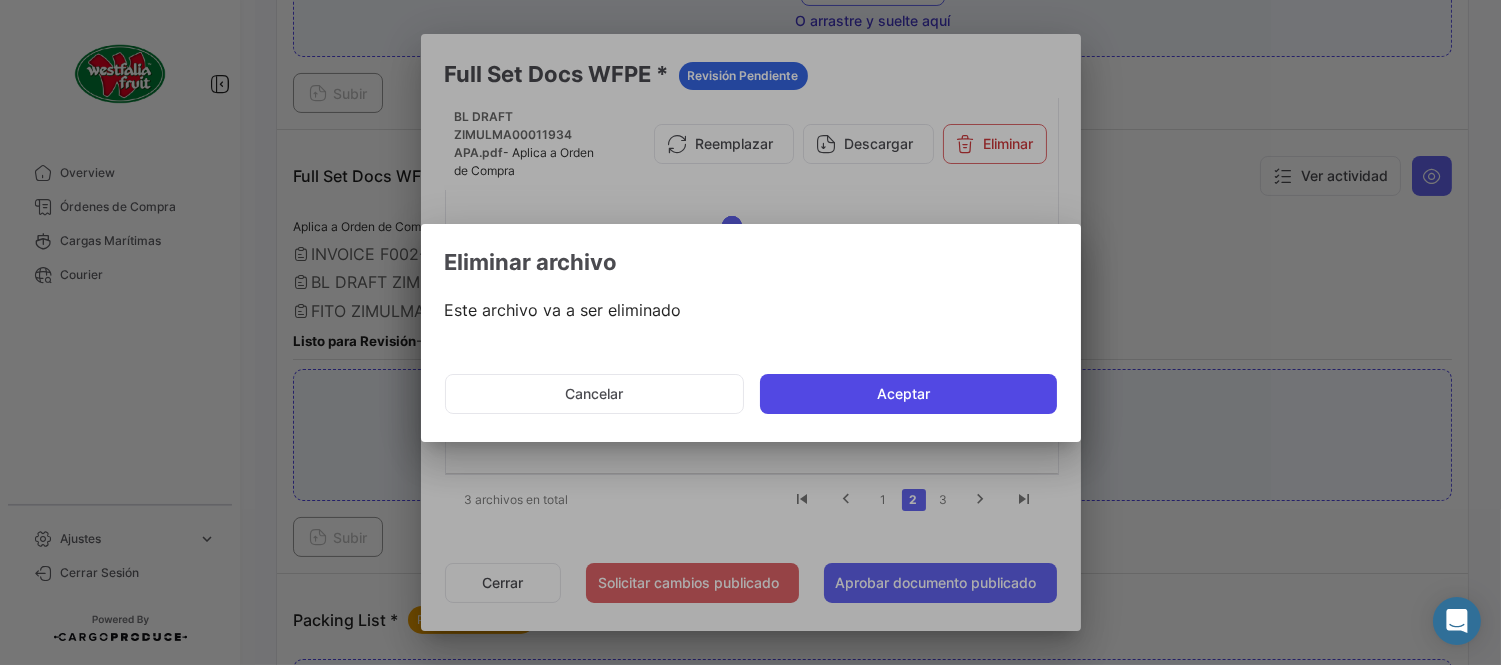 click on "Aceptar" 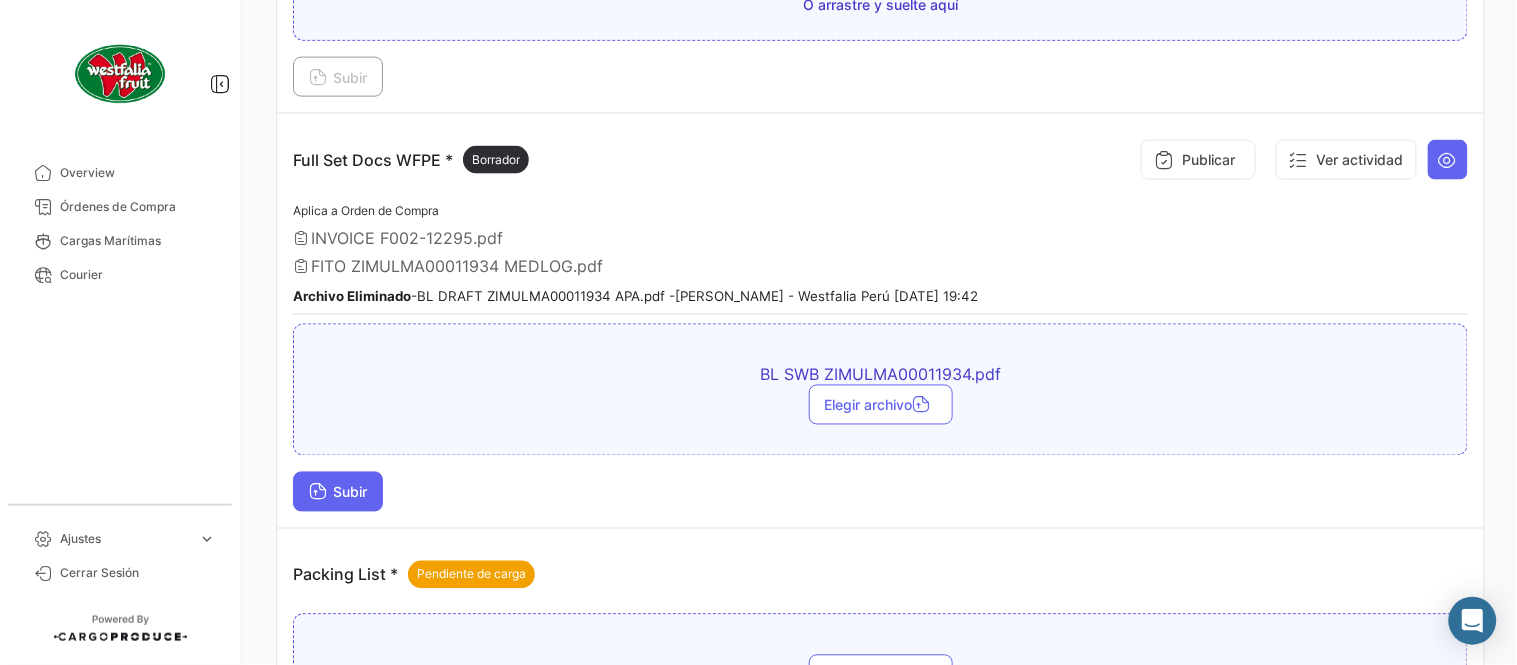 click on "Subir" at bounding box center [338, 492] 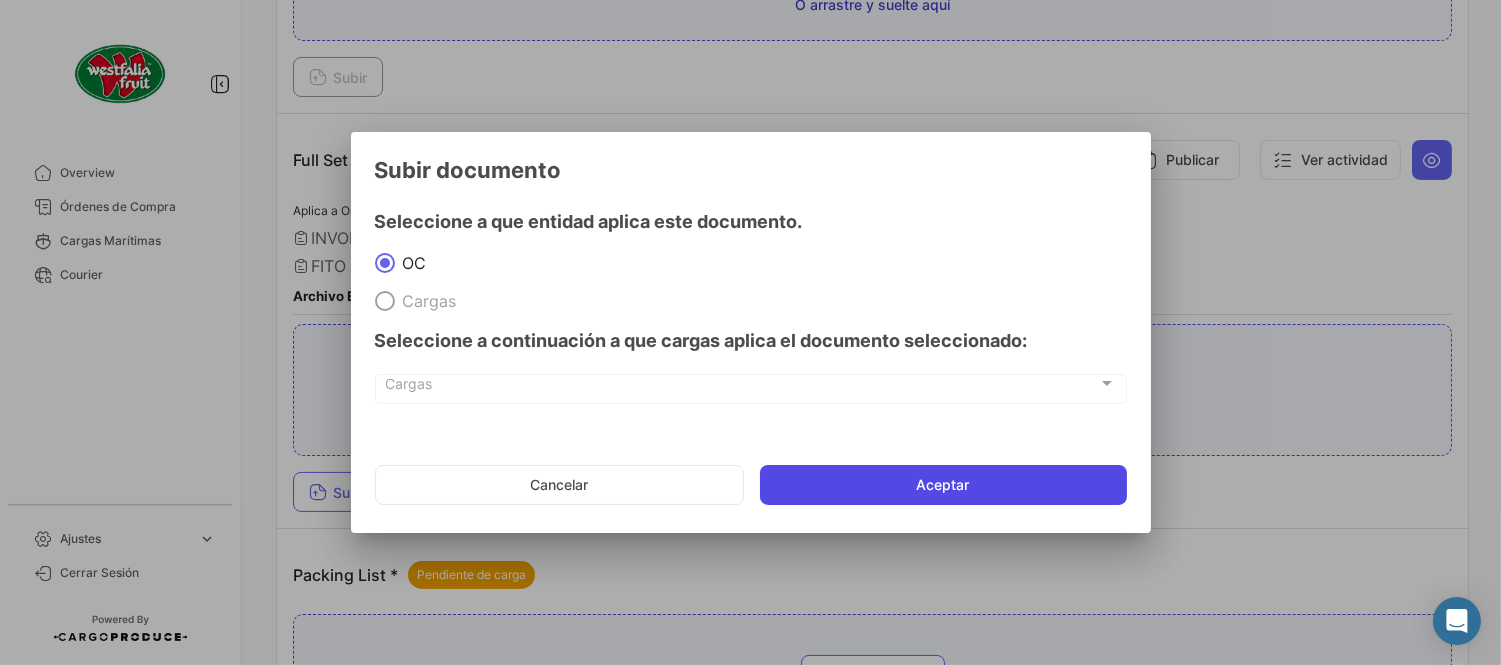 click on "Aceptar" 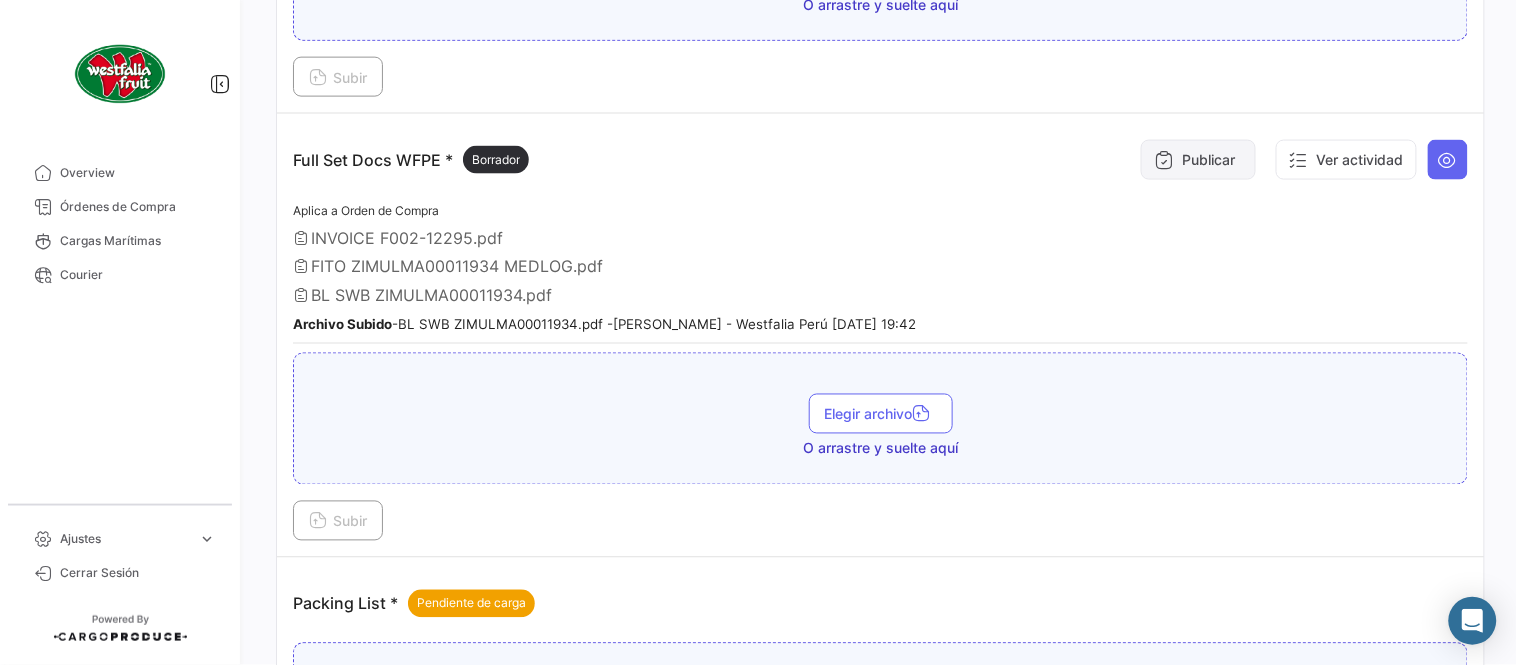 click on "Publicar" at bounding box center [1198, 160] 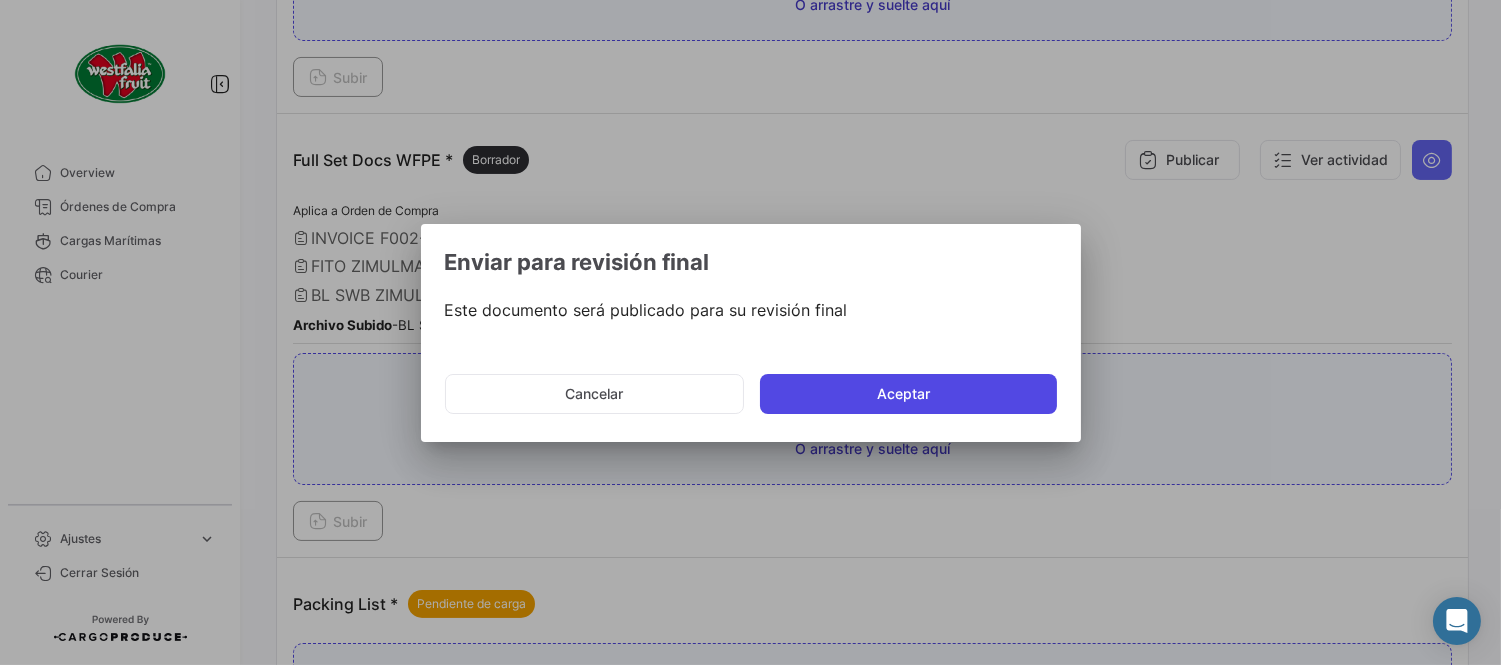 drag, startPoint x: 888, startPoint y: 382, endPoint x: 903, endPoint y: 393, distance: 18.601076 